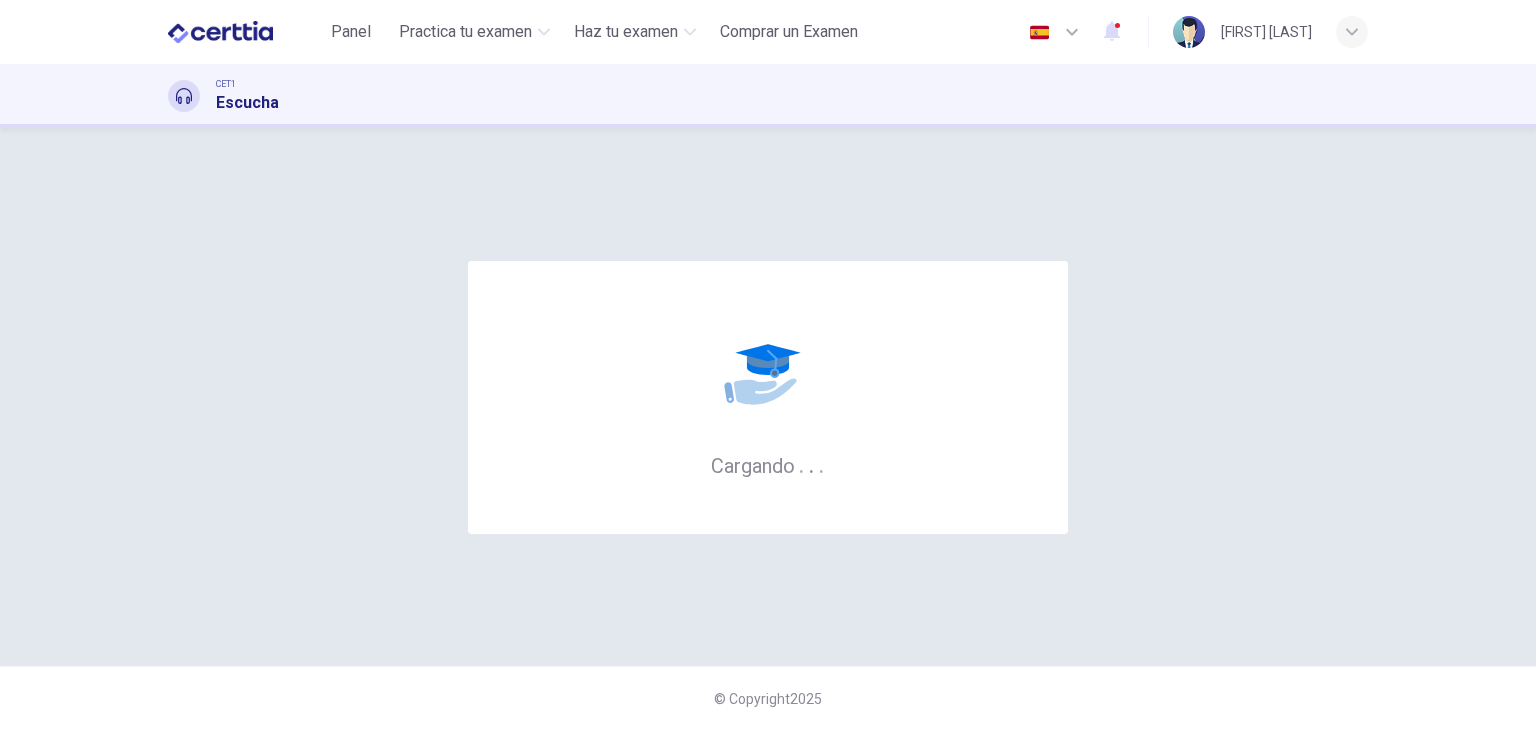 scroll, scrollTop: 0, scrollLeft: 0, axis: both 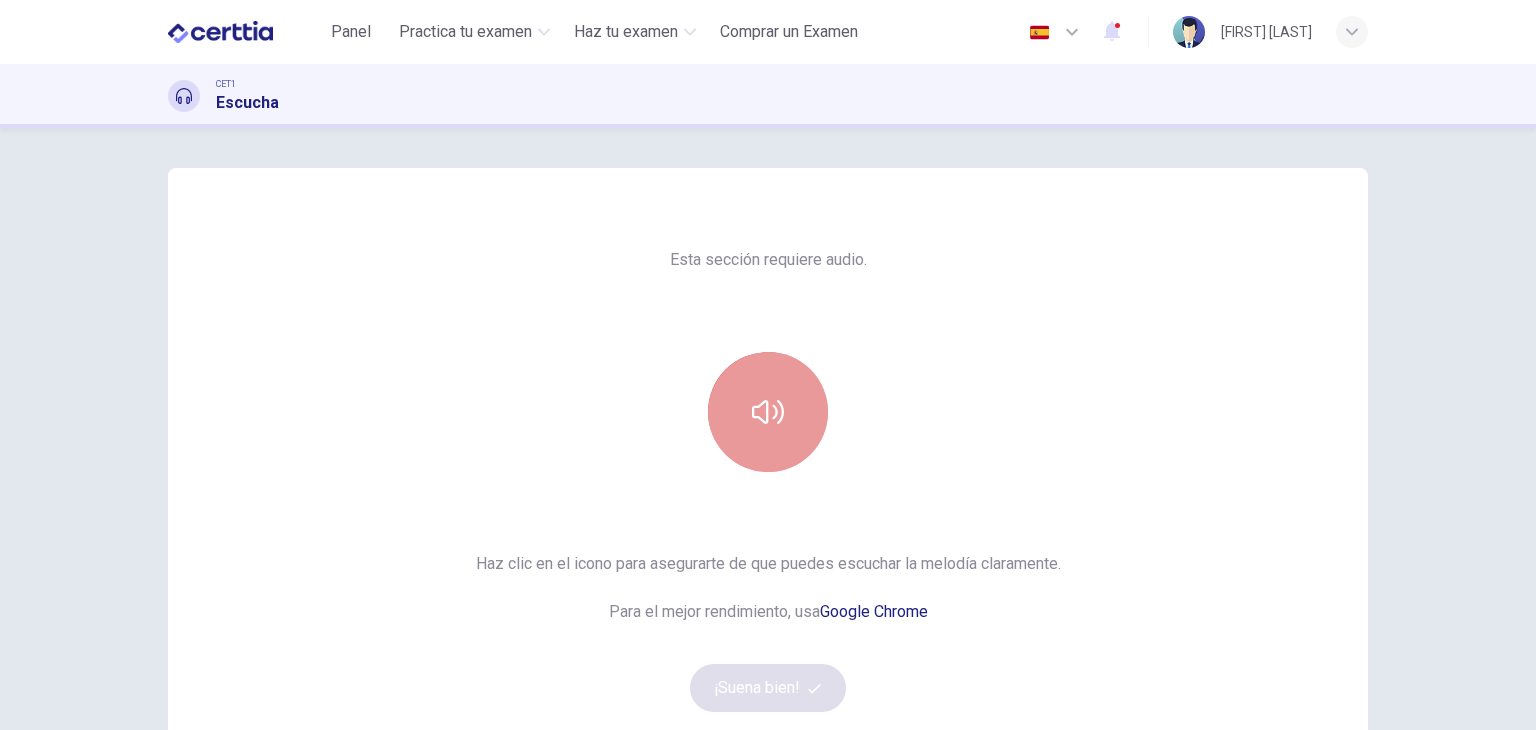 click 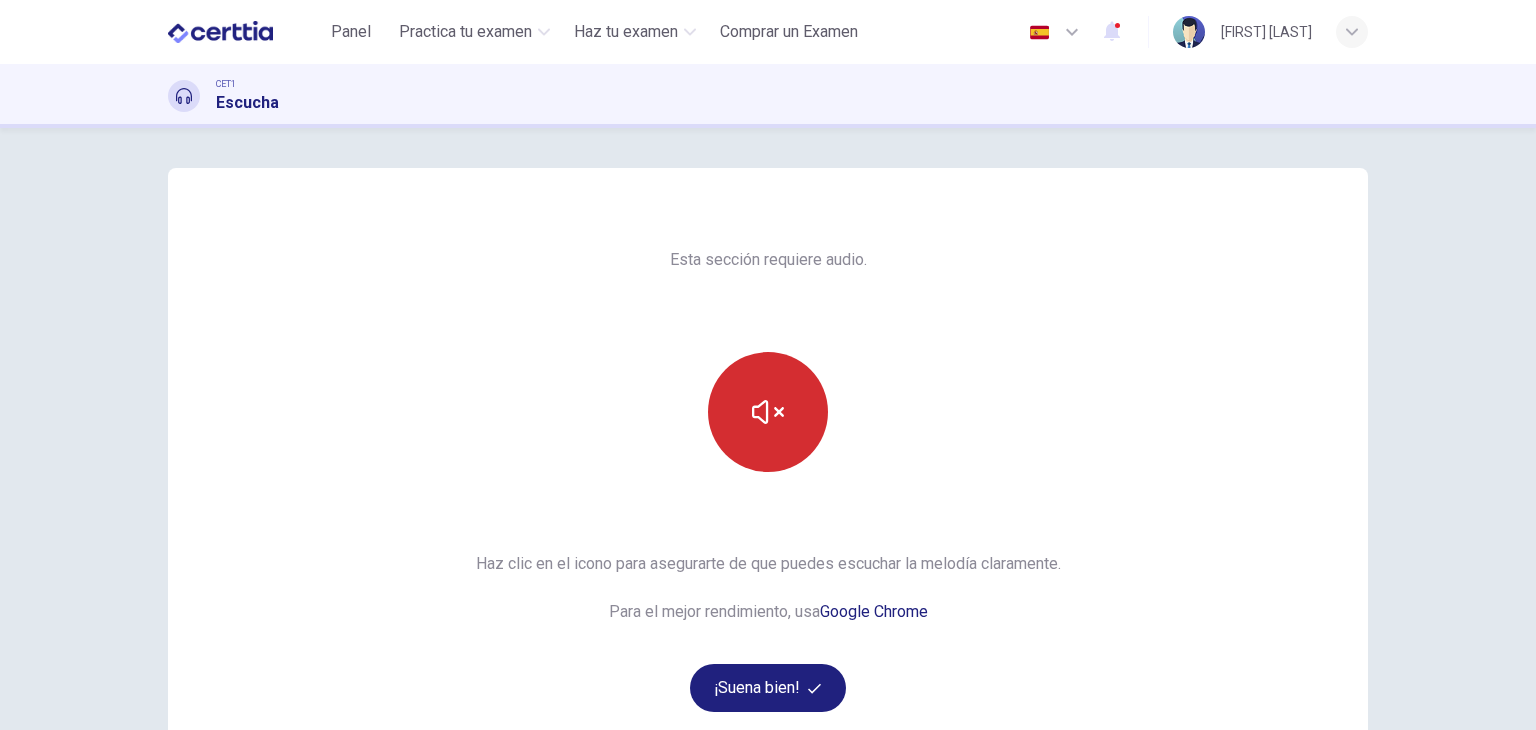 click at bounding box center (768, 412) 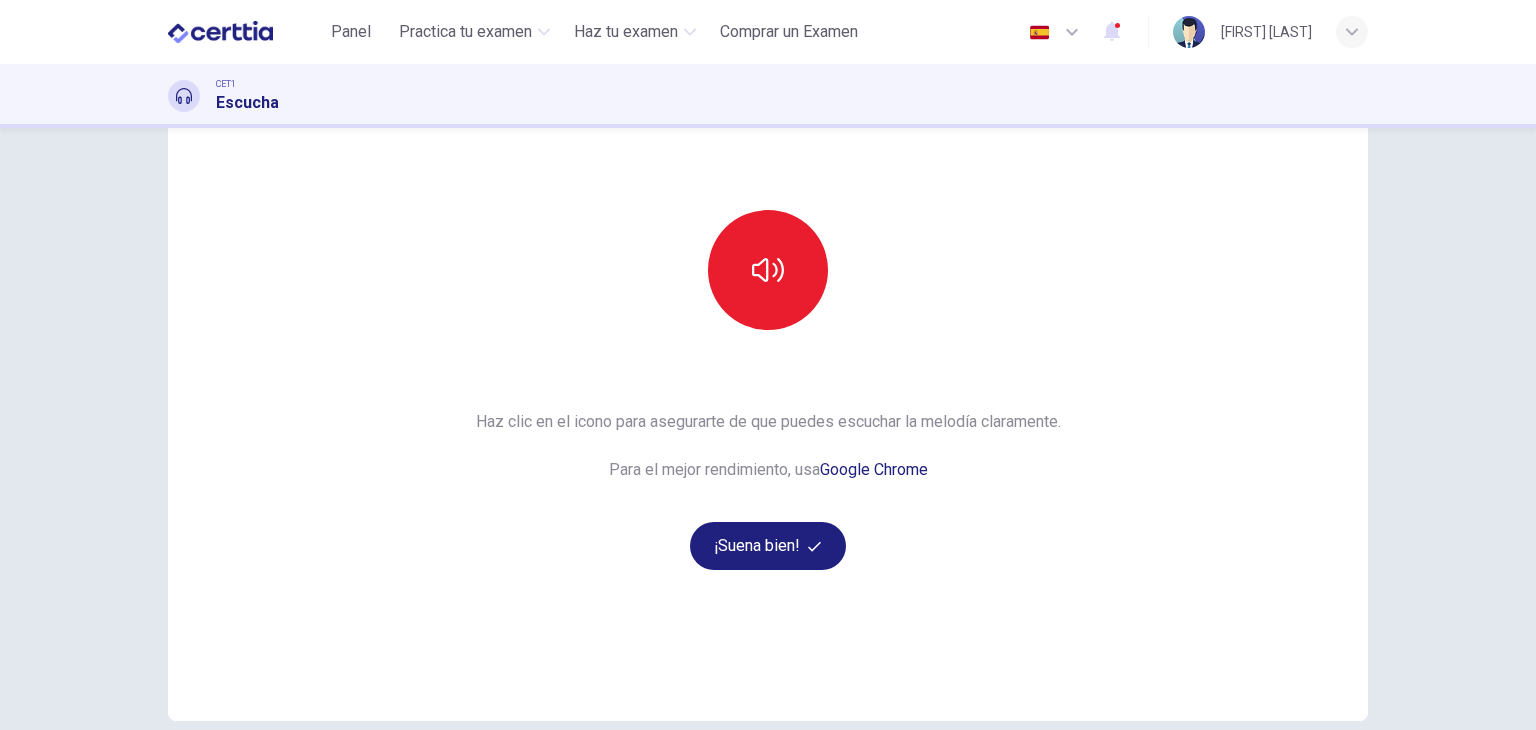 scroll, scrollTop: 237, scrollLeft: 0, axis: vertical 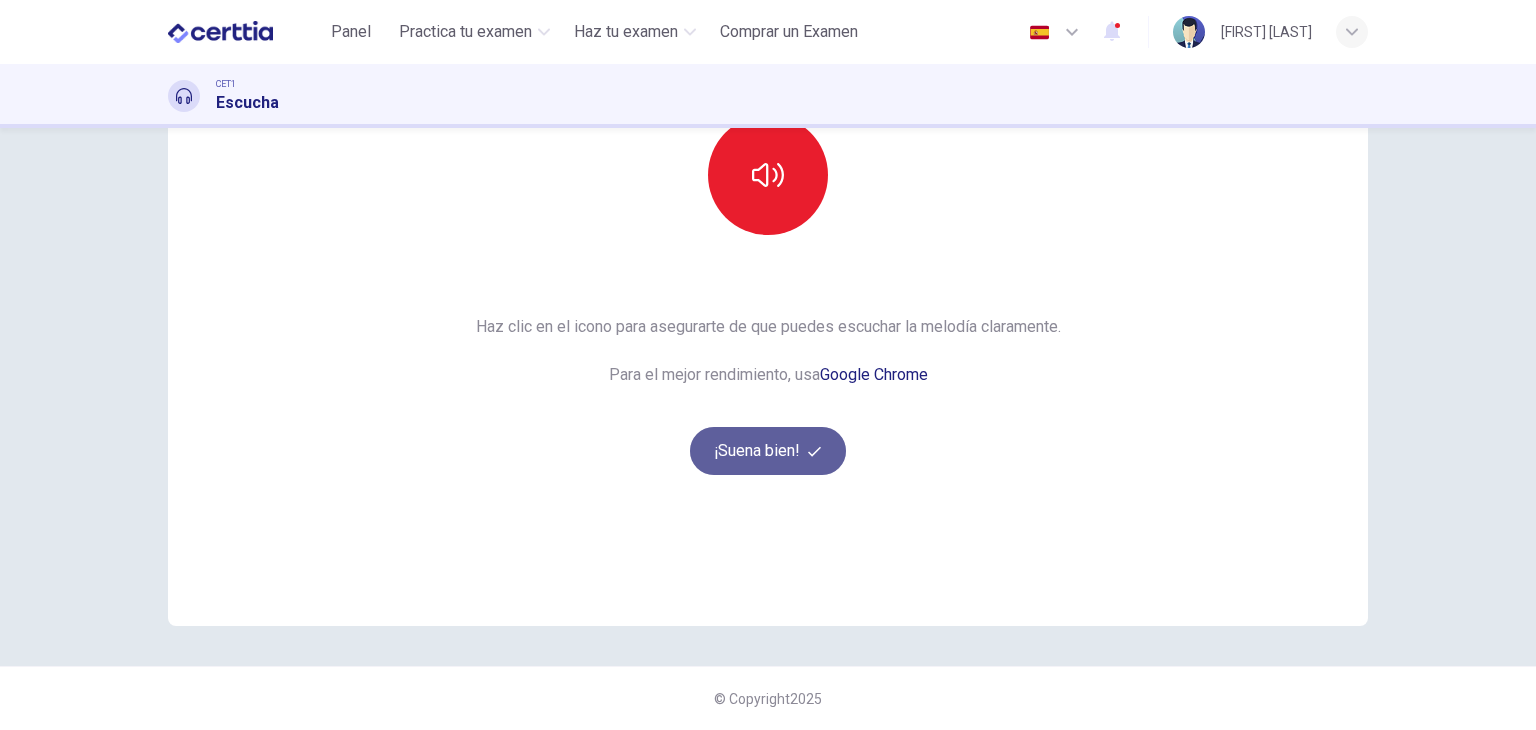 click on "¡Suena bien!" at bounding box center [768, 451] 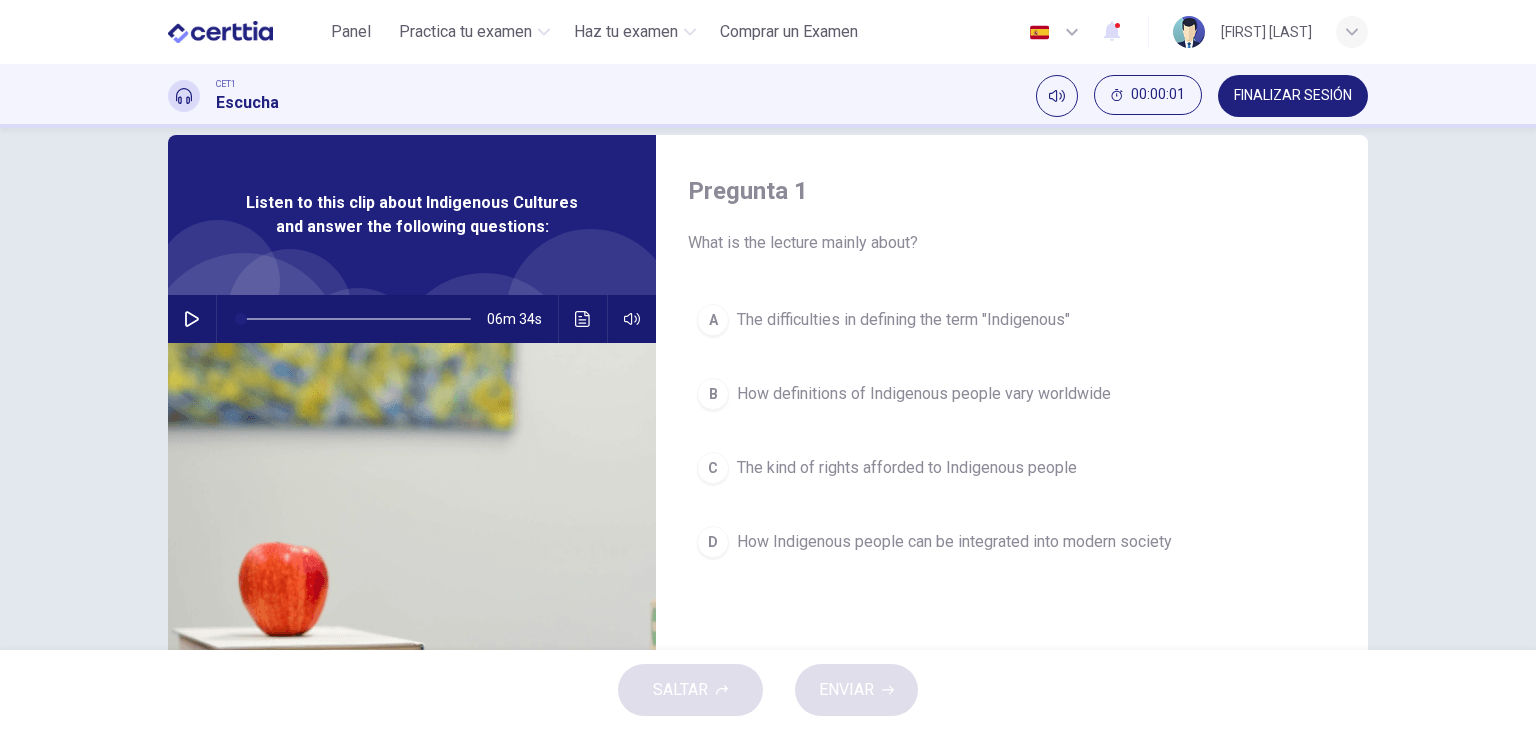 scroll, scrollTop: 0, scrollLeft: 0, axis: both 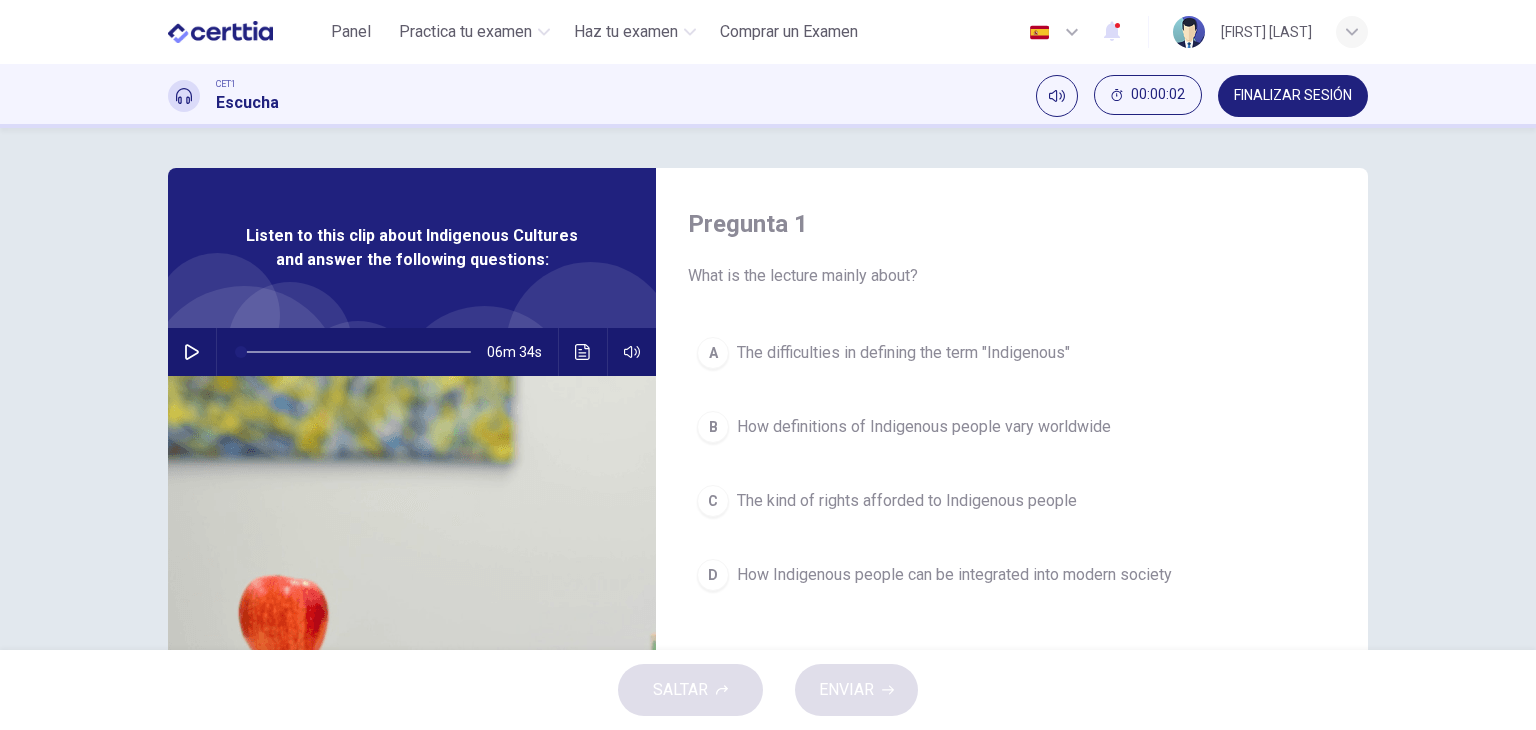click at bounding box center [192, 352] 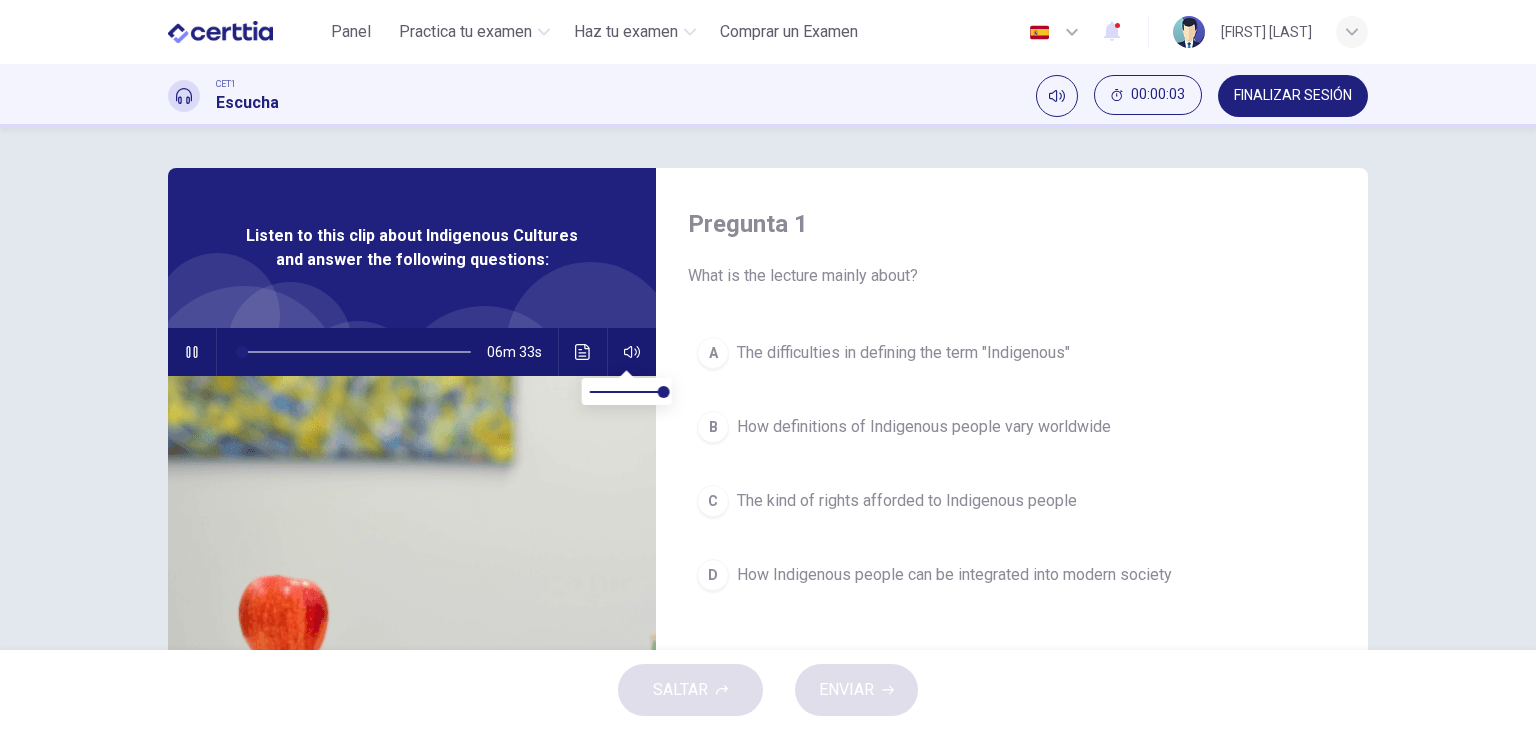type on "*" 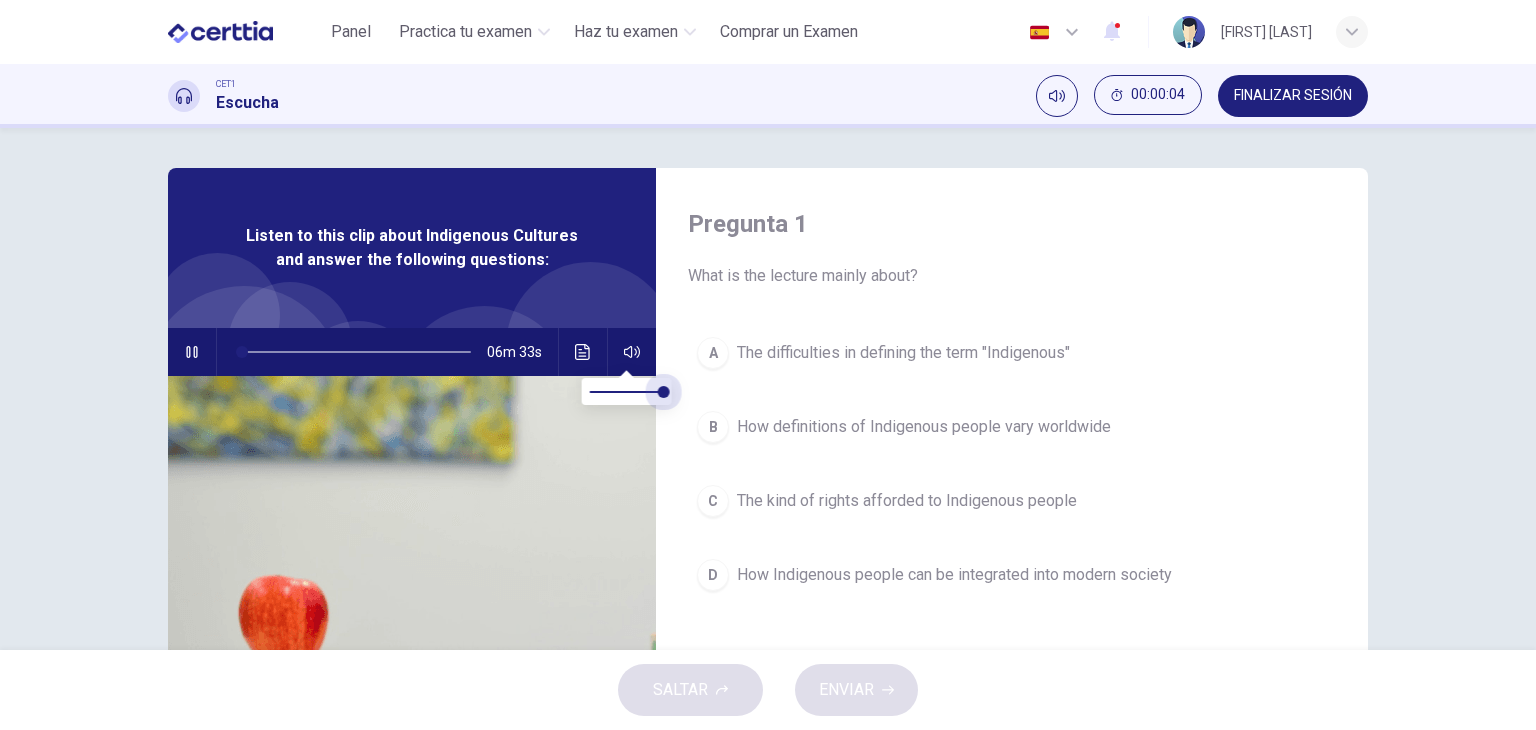 click on "Este sitio utiliza cookies, como se explica en nuestra  Política de Privacidad . Si acepta el uso de cookies, haga clic en el botón Aceptar y continúe navegando por nuestro sitio.   Política de Privacidad Aceptar Panel Practica tu examen Haz tu examen Comprar un Examen Español ** ​ Jhoanna Paulette Viana Vivanco  CET1 Escucha 00:00:04 FINALIZAR SESIÓN Pregunta 1 What is the lecture mainly about? A The difficulties in defining the term "Indigenous" B How definitions of Indigenous people vary worldwide C The kind of rights afforded to Indigenous people D How Indigenous people can be integrated into modern society Listen to this clip about Indigenous Cultures and answer the following questions: 06m 33s SALTAR ENVIAR Certtia | Plataforma de certificación de Inglés por Internet SEP Panel Practica tu examen Haz tu examen Paga Tu Examen   Notificaciones 2 © Copyright  2025" at bounding box center [768, 365] 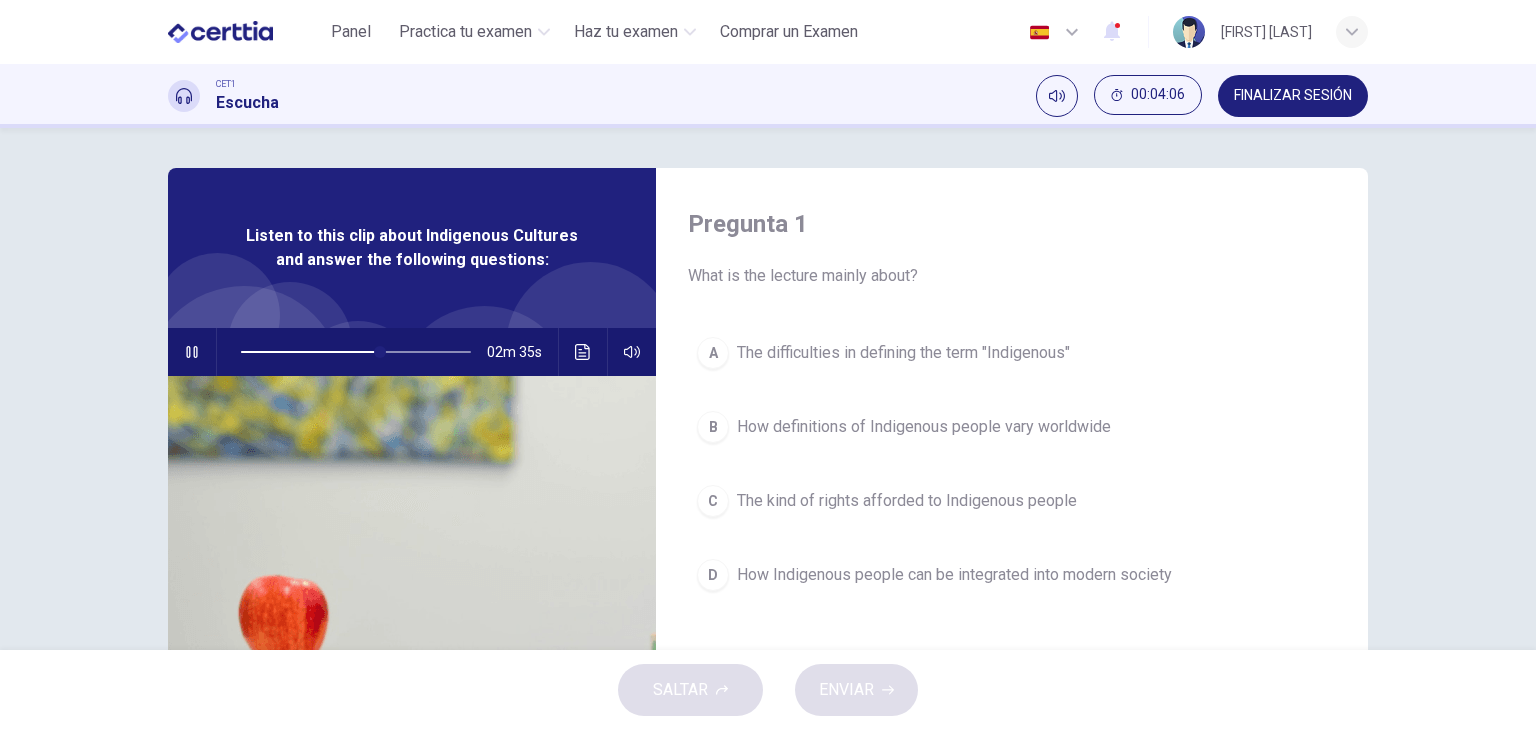 click on "Pregunta 1" at bounding box center (1012, 224) 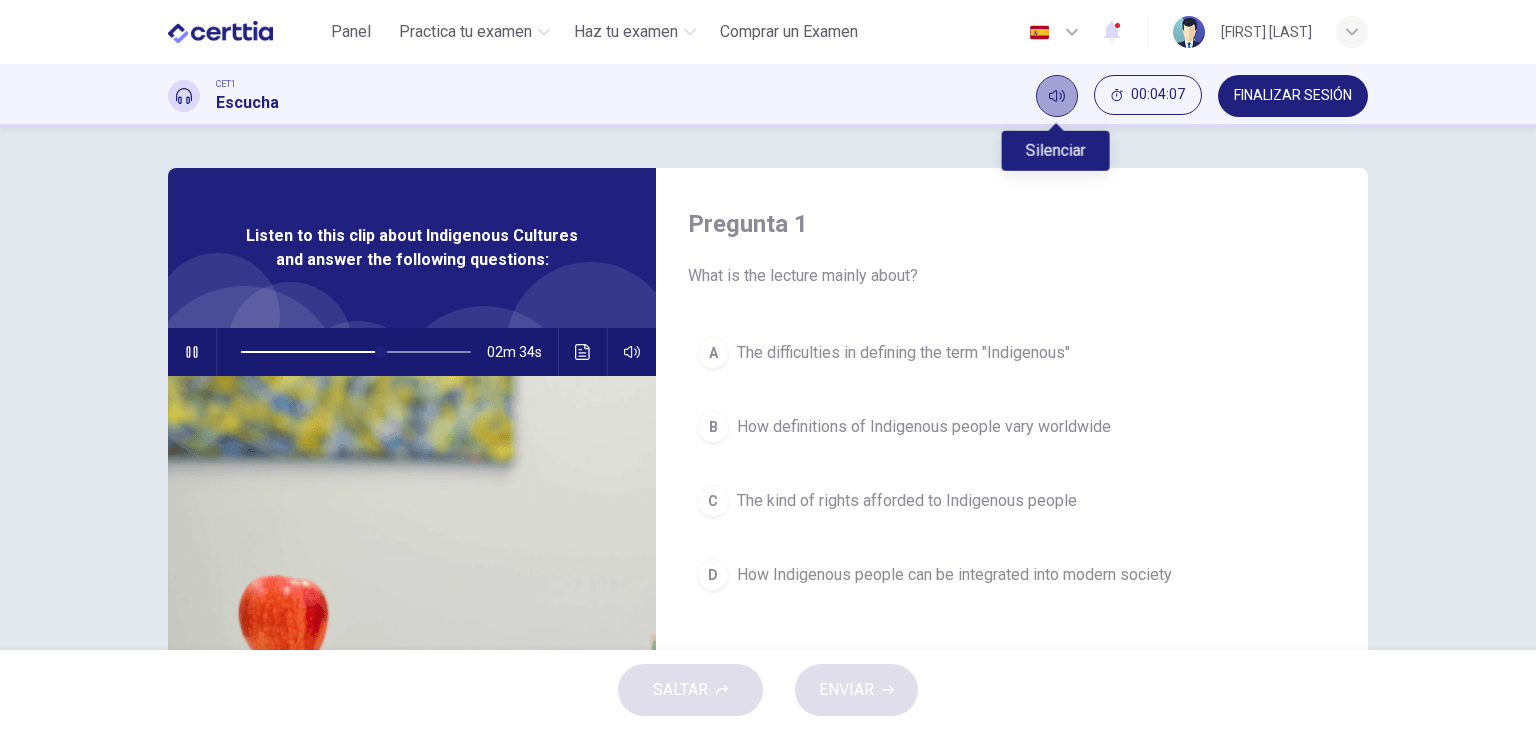 click 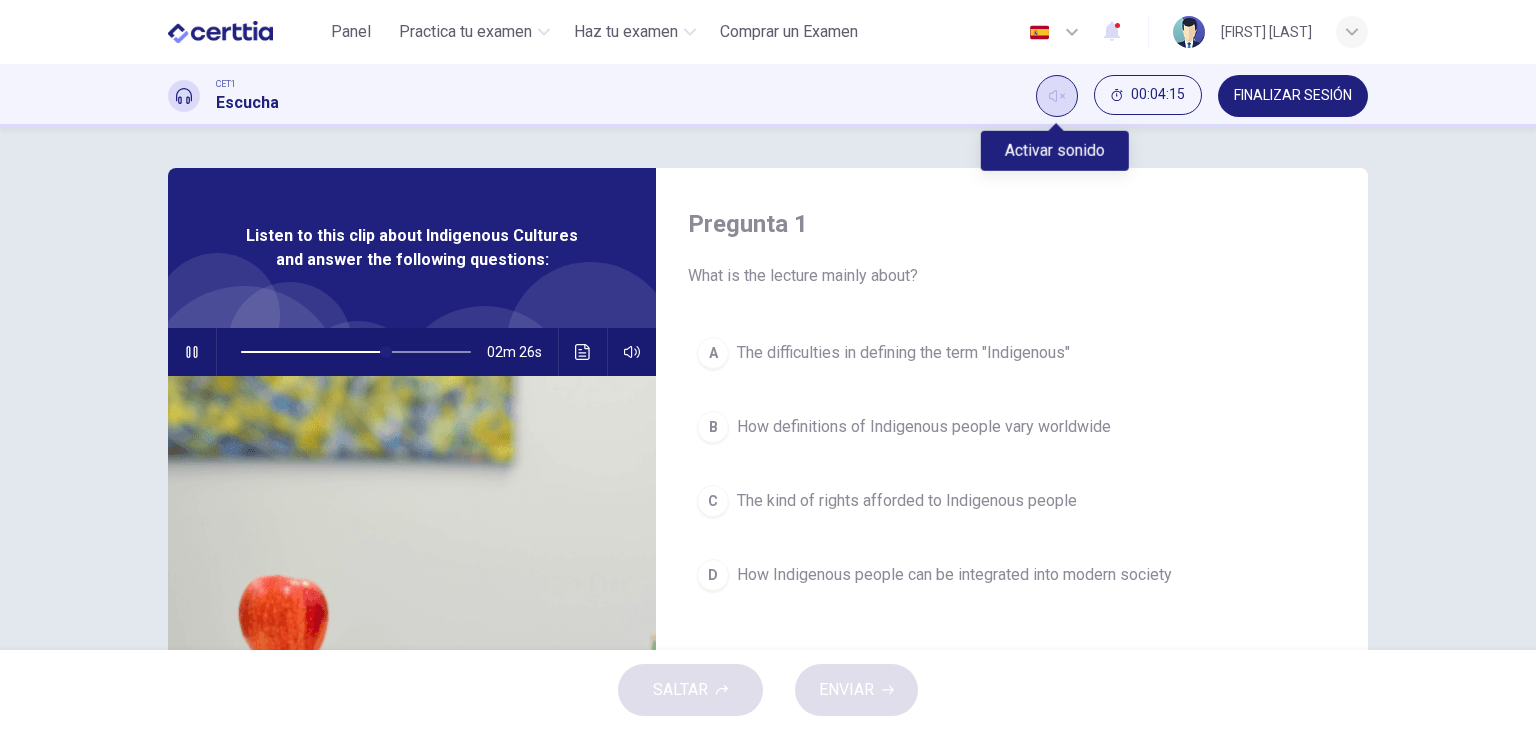 click 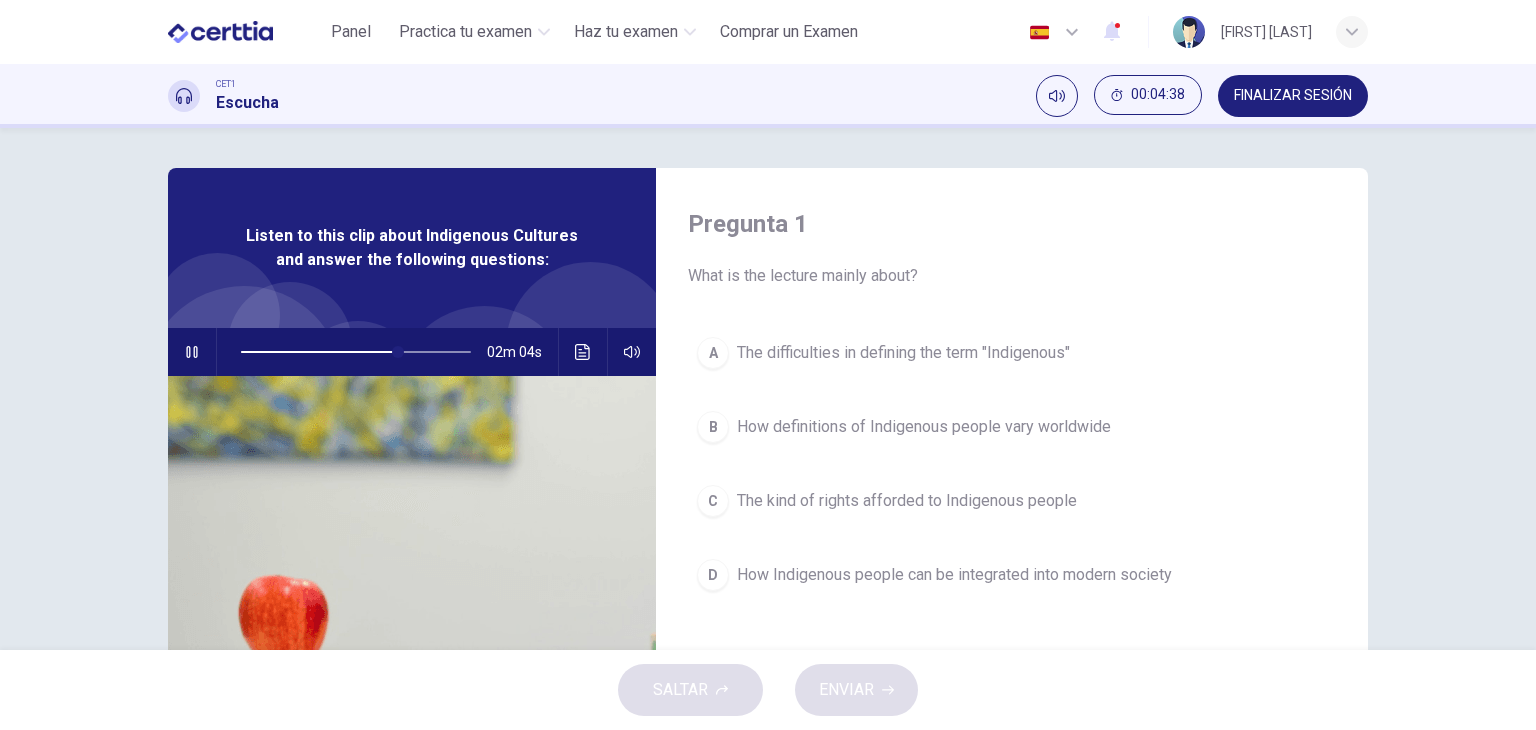 click on "Pregunta 1 What is the lecture mainly about? A The difficulties in defining the term "Indigenous" B How definitions of Indigenous people vary worldwide C The kind of rights afforded to Indigenous people D How Indigenous people can be integrated into modern society Listen to this clip about Indigenous Cultures and answer the following questions: 02m 04s" at bounding box center (768, 389) 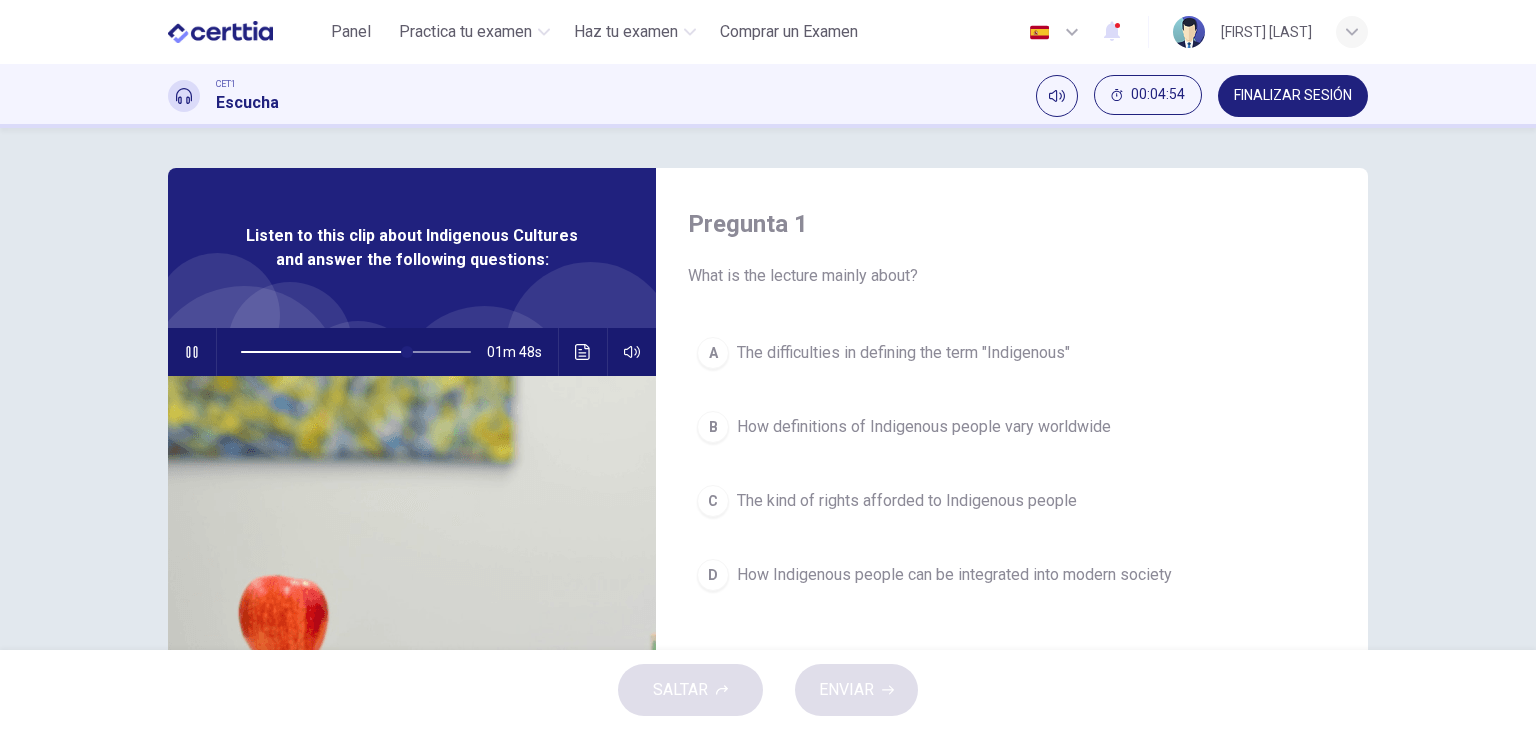 click on "Pregunta 1 What is the lecture mainly about? A The difficulties in defining the term "Indigenous" B How definitions of Indigenous people vary worldwide C The kind of rights afforded to Indigenous people D How Indigenous people can be integrated into modern society Listen to this clip about Indigenous Cultures and answer the following questions: 01m 48s" at bounding box center [768, 389] 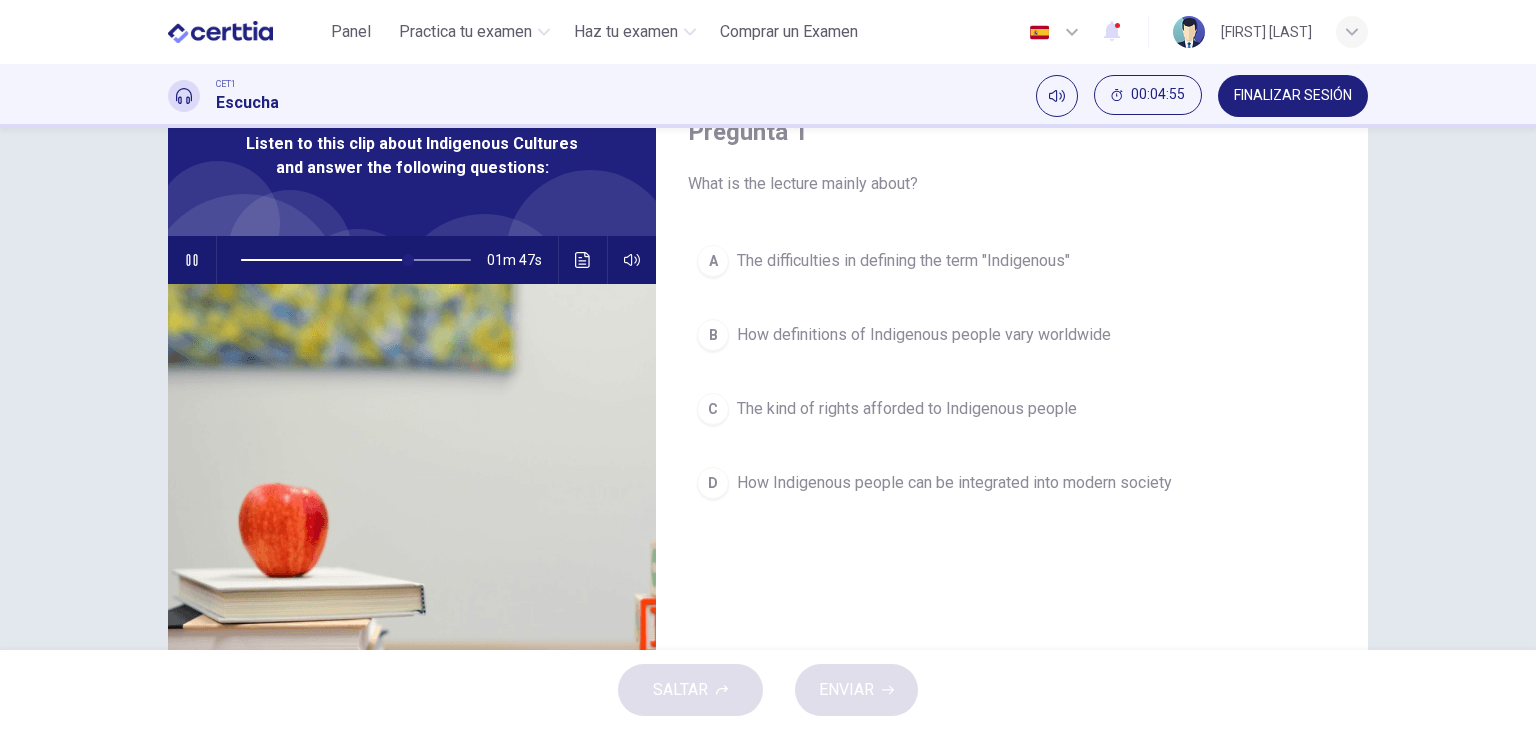 scroll, scrollTop: 0, scrollLeft: 0, axis: both 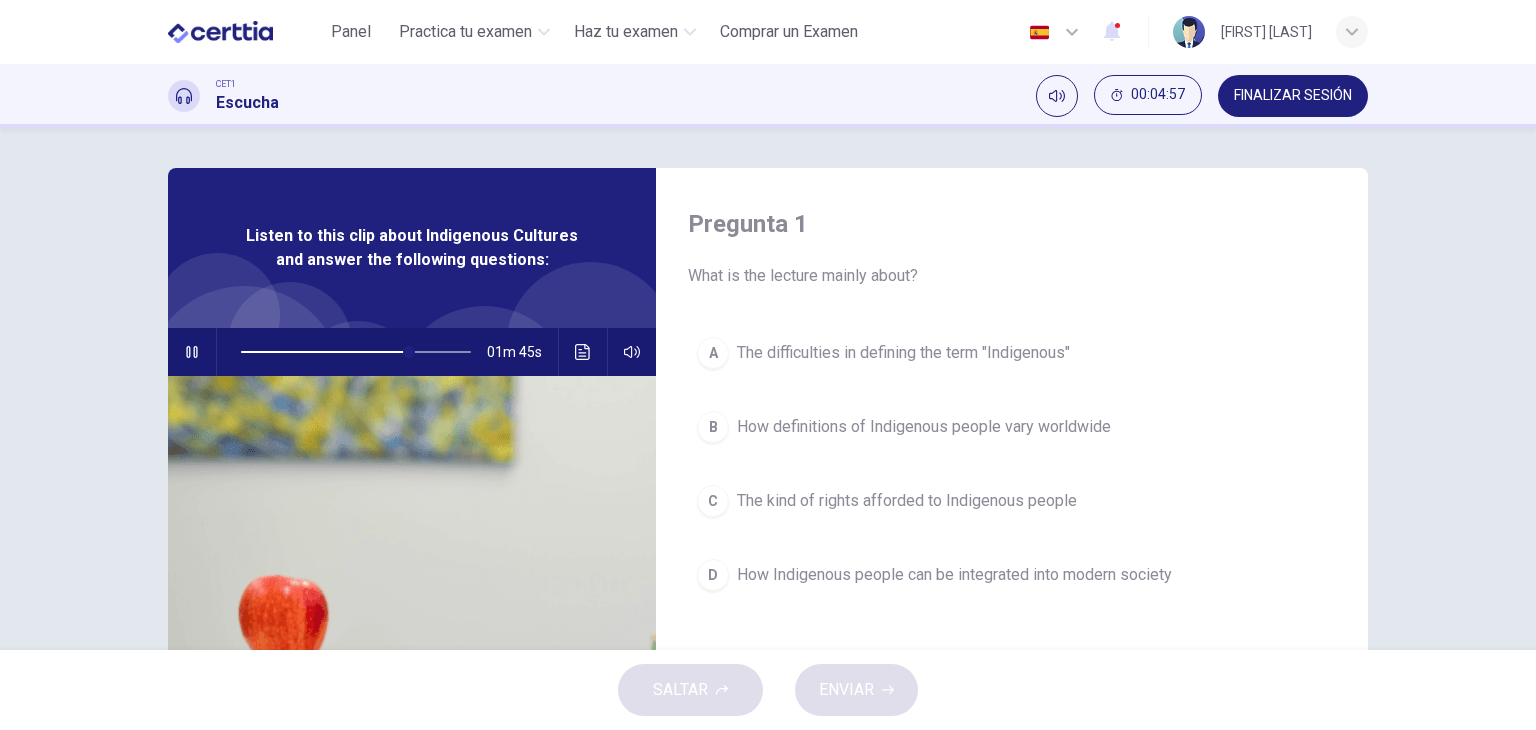 click at bounding box center [356, 352] 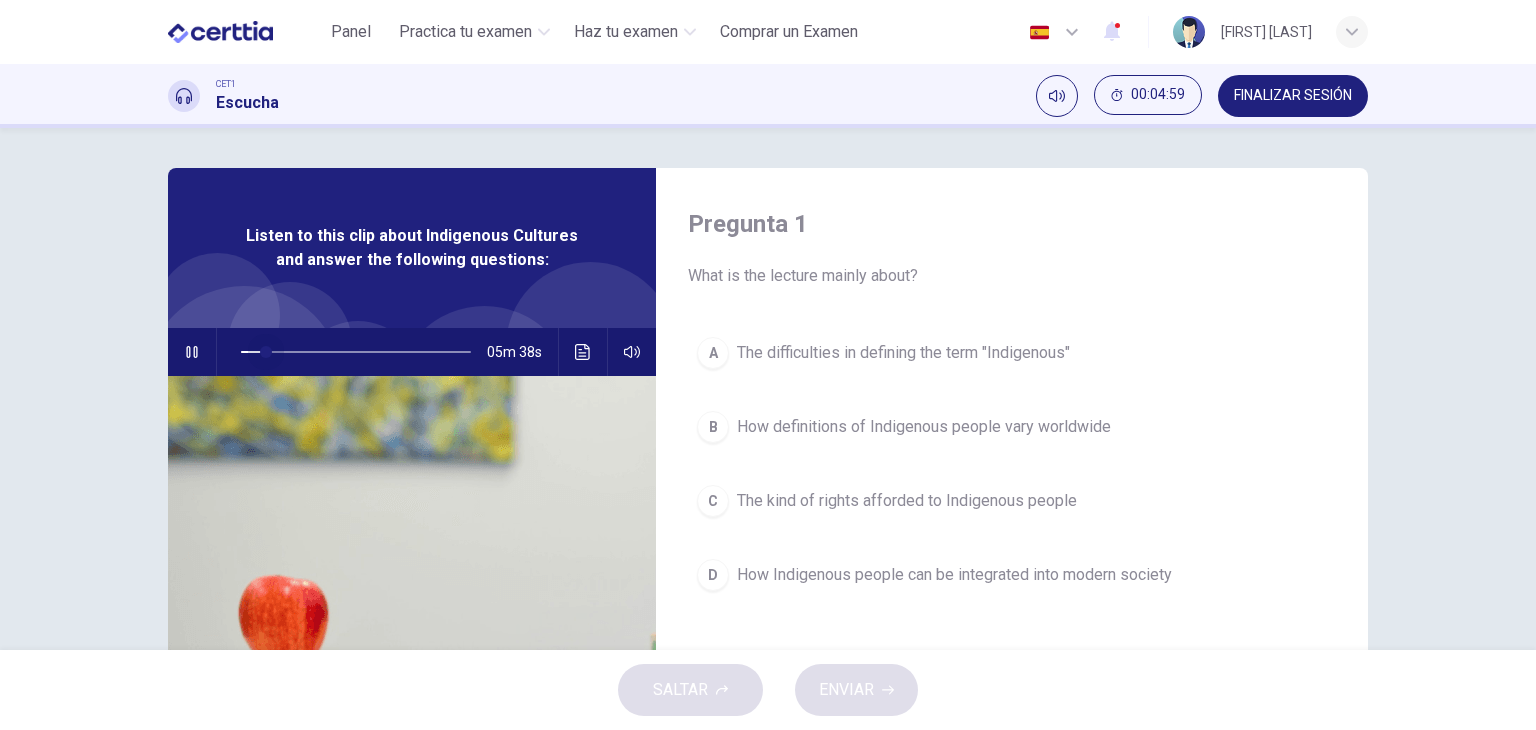 drag, startPoint x: 275, startPoint y: 349, endPoint x: 245, endPoint y: 347, distance: 30.066593 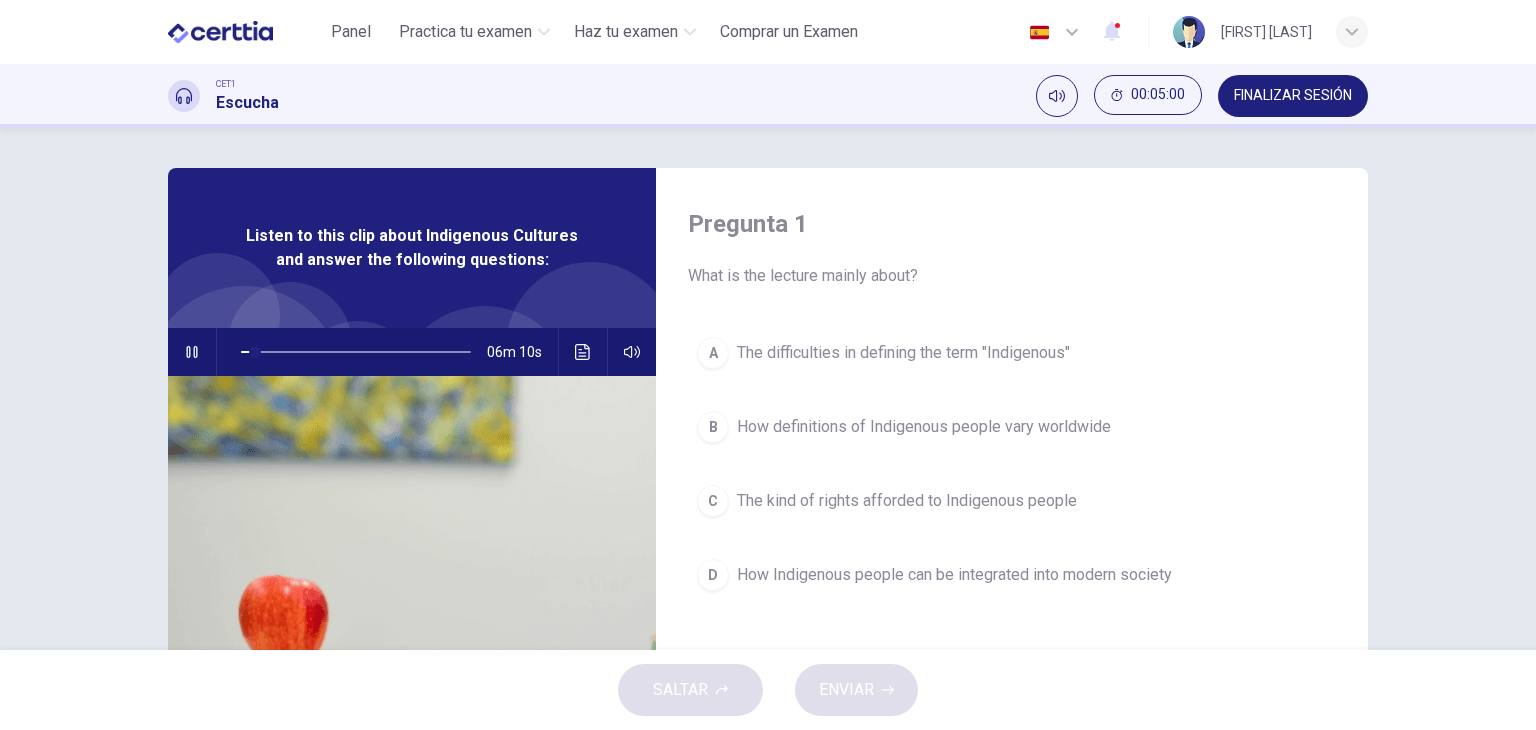 click 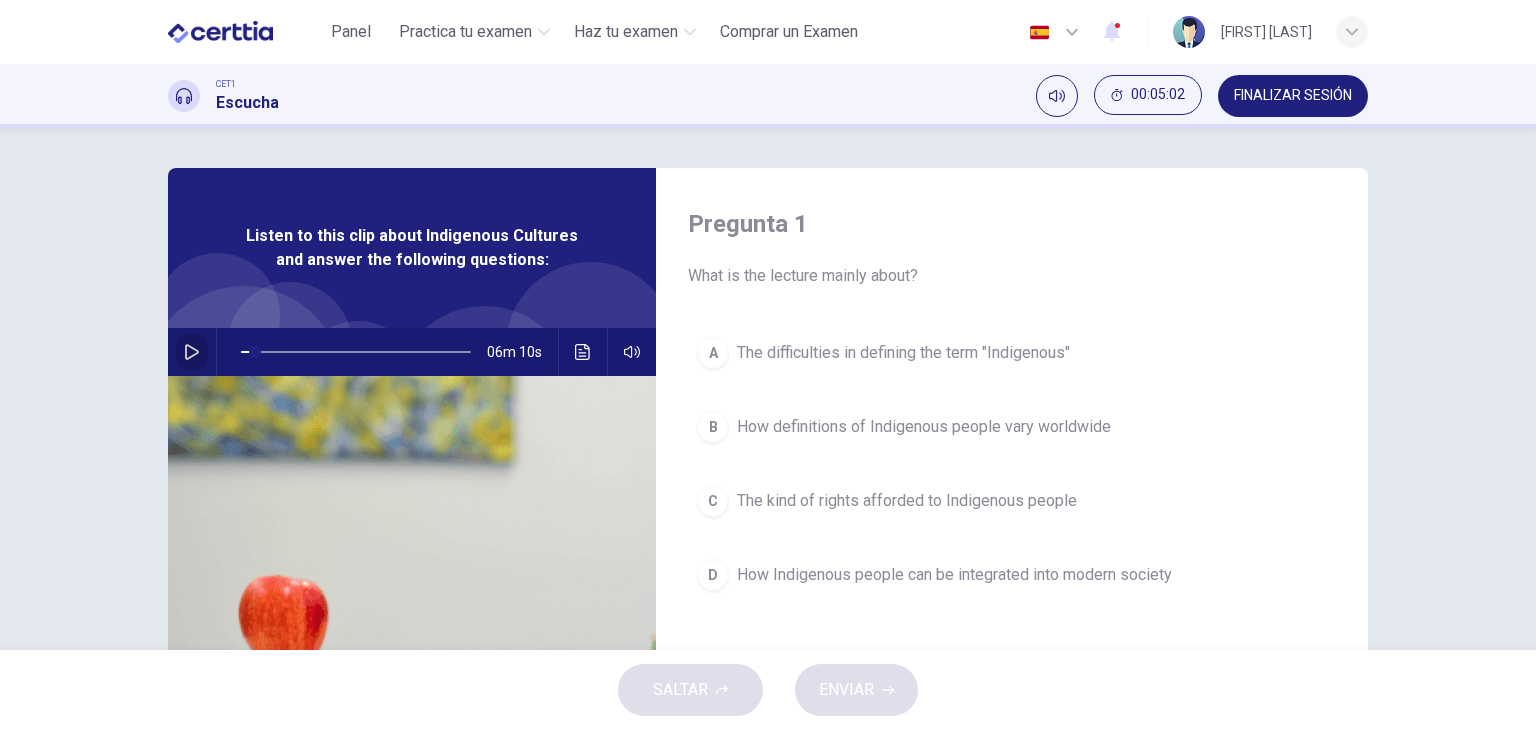 click at bounding box center (192, 352) 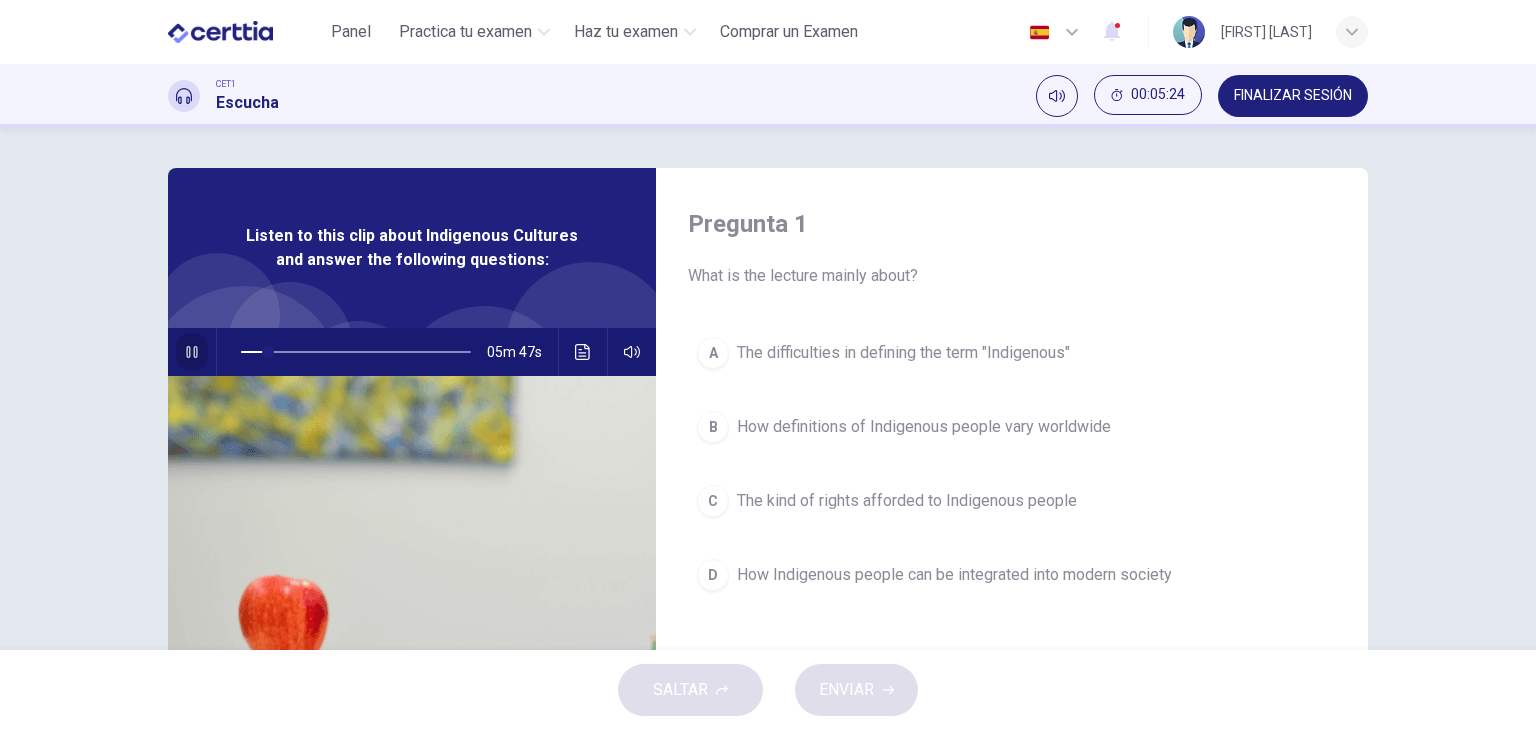click 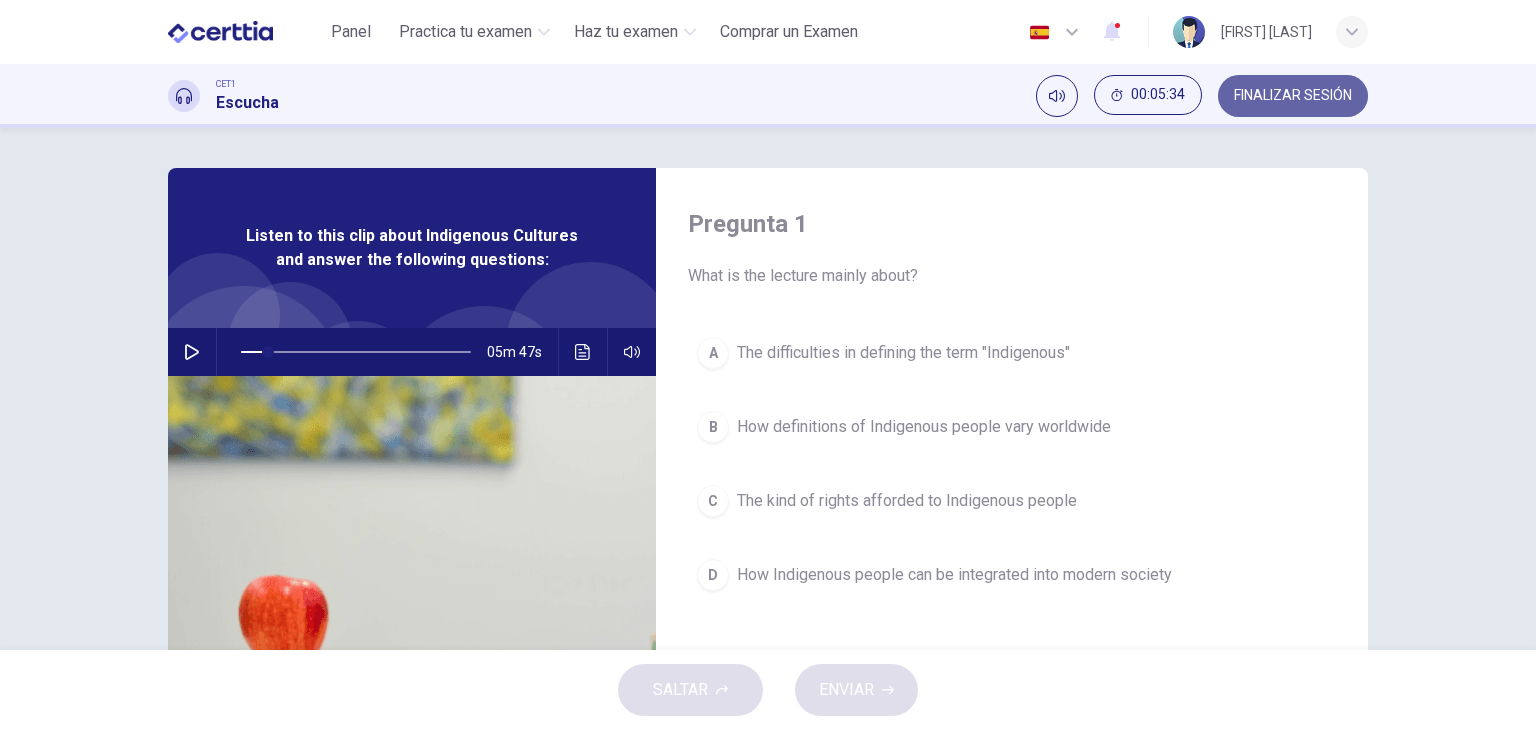 click on "FINALIZAR SESIÓN" at bounding box center (1293, 96) 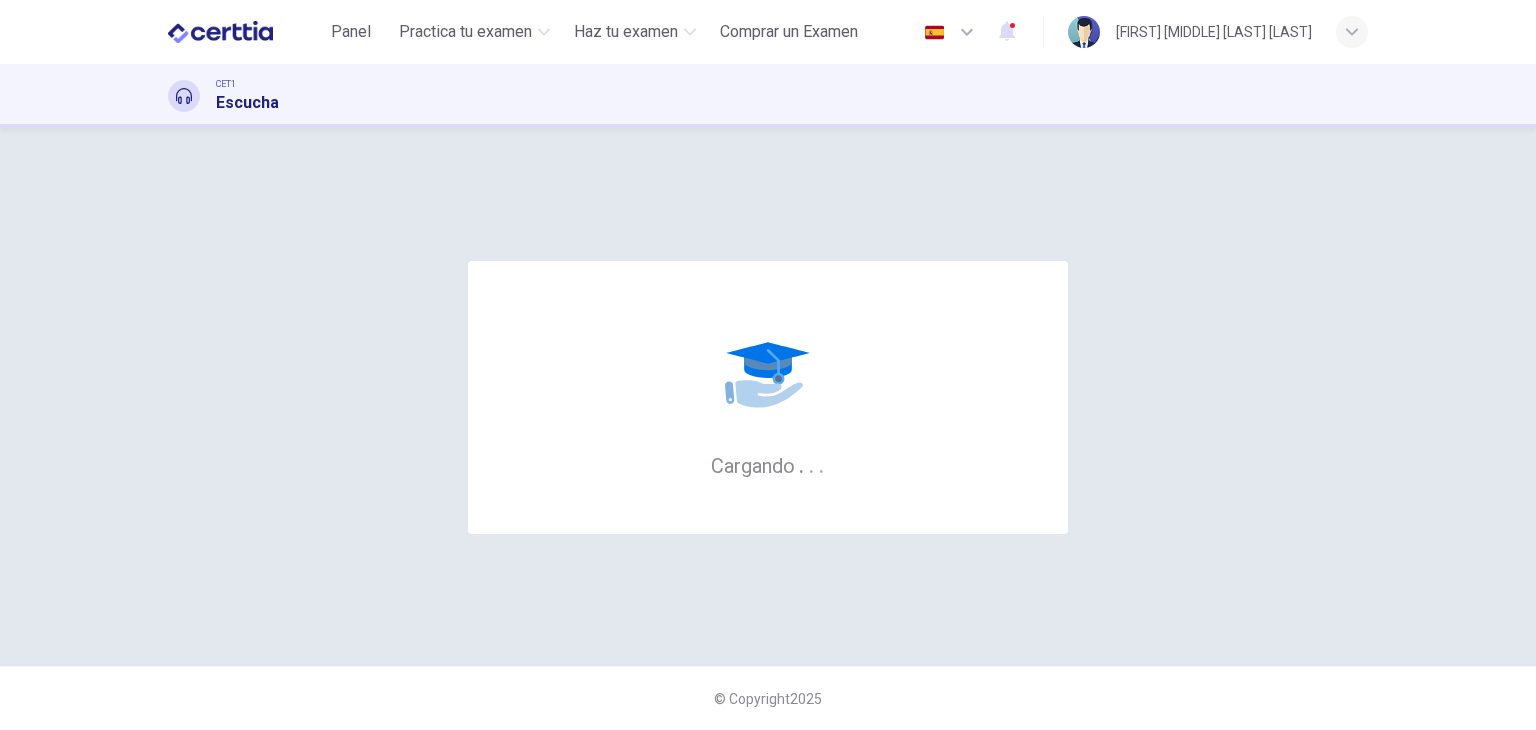 scroll, scrollTop: 0, scrollLeft: 0, axis: both 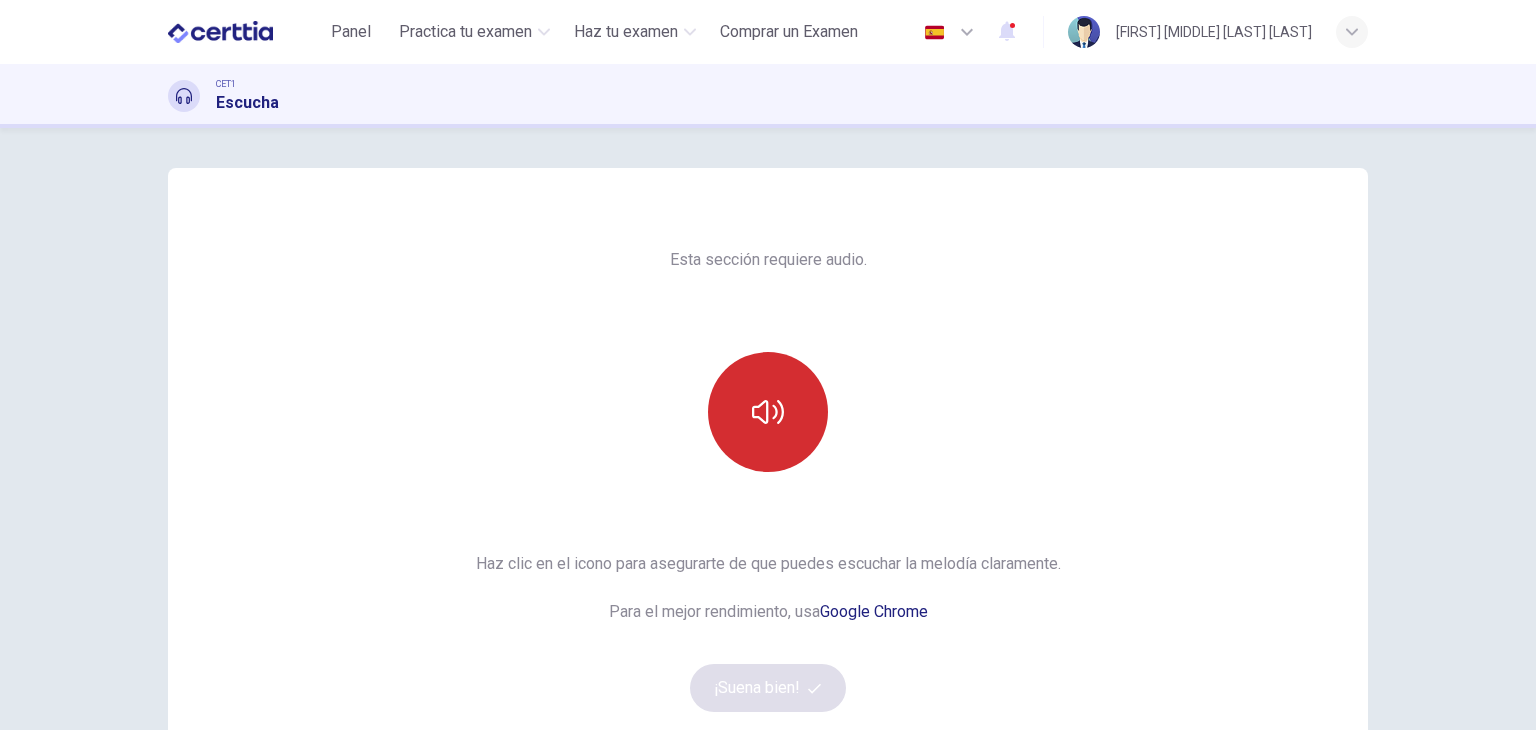 click at bounding box center (768, 412) 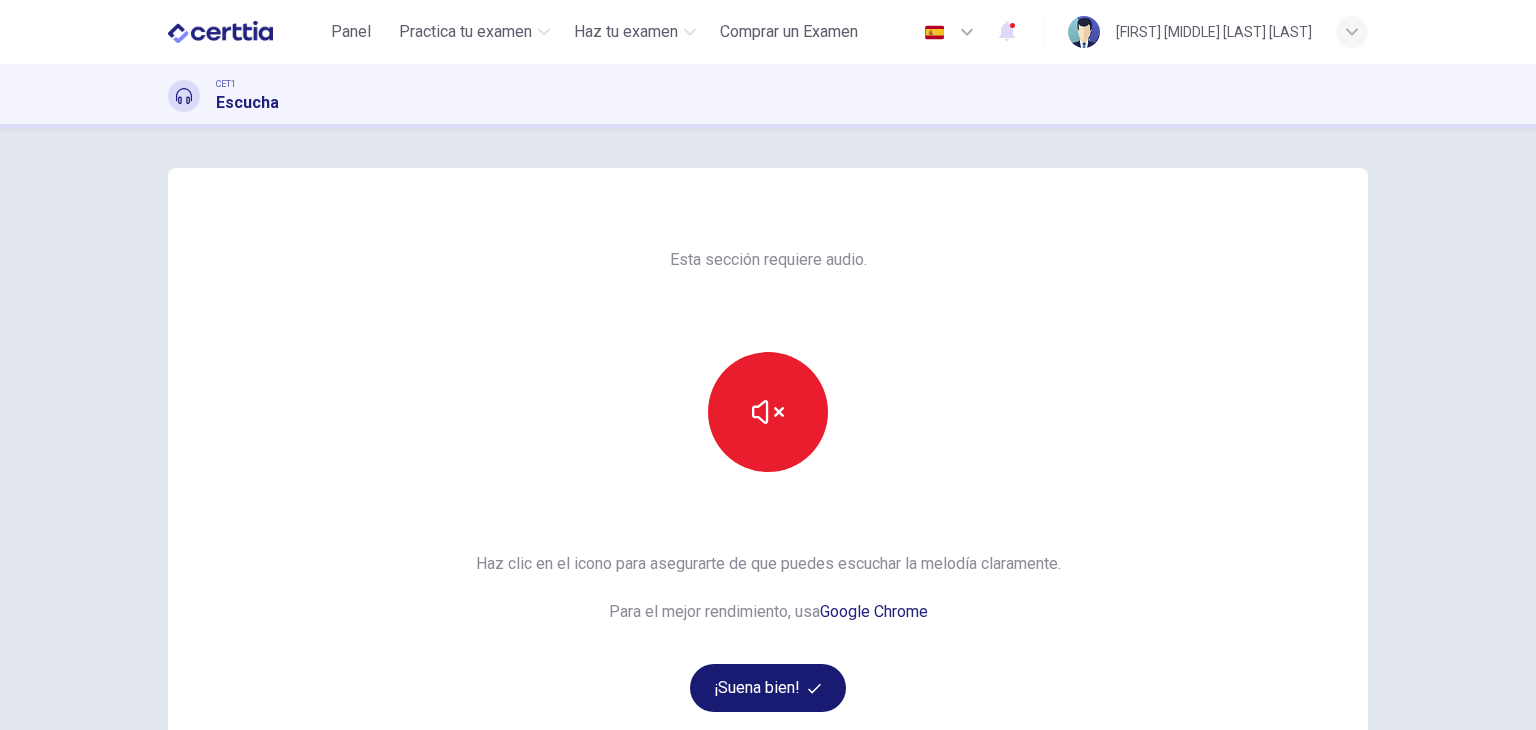 click on "¡Suena bien!" at bounding box center [768, 688] 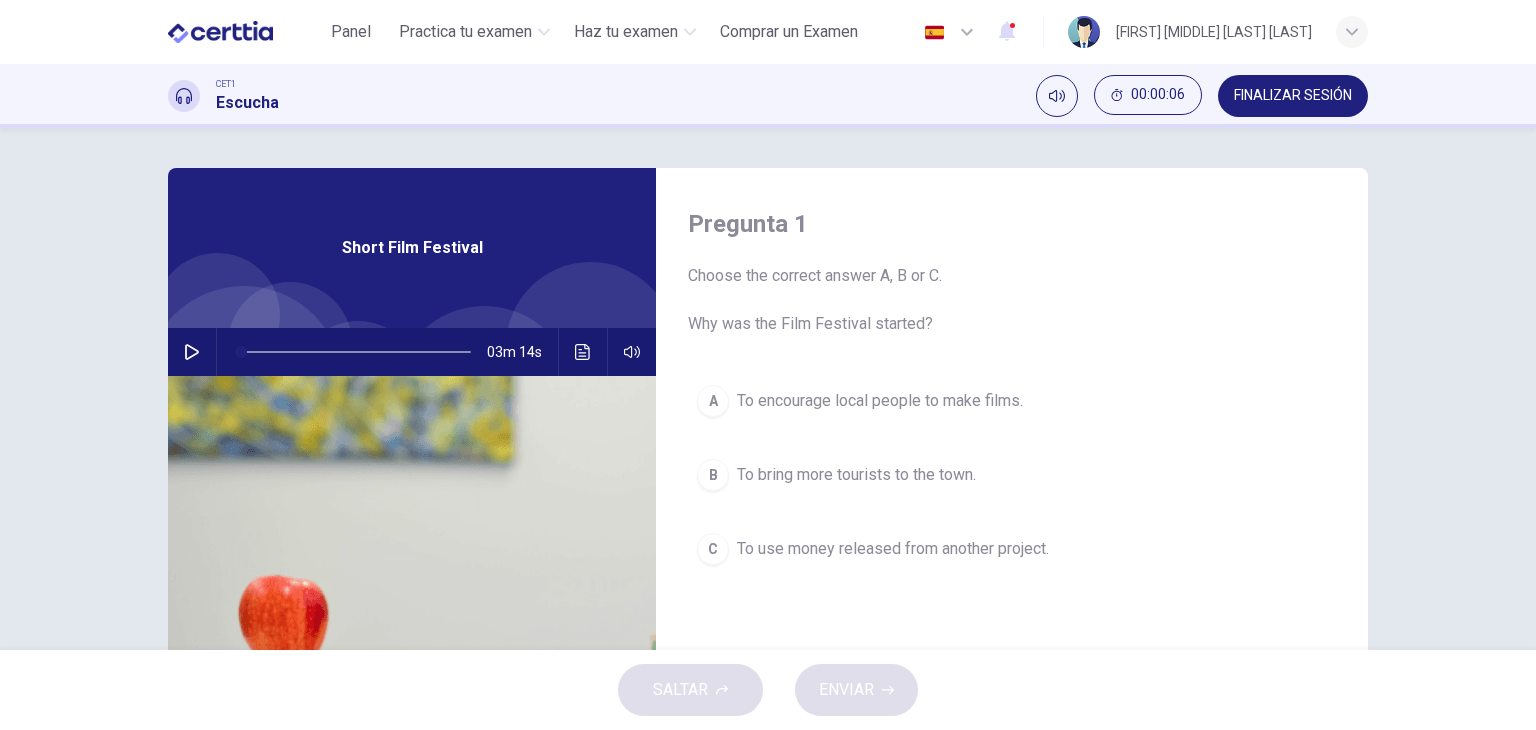 click on "FINALIZAR SESIÓN" at bounding box center (1293, 96) 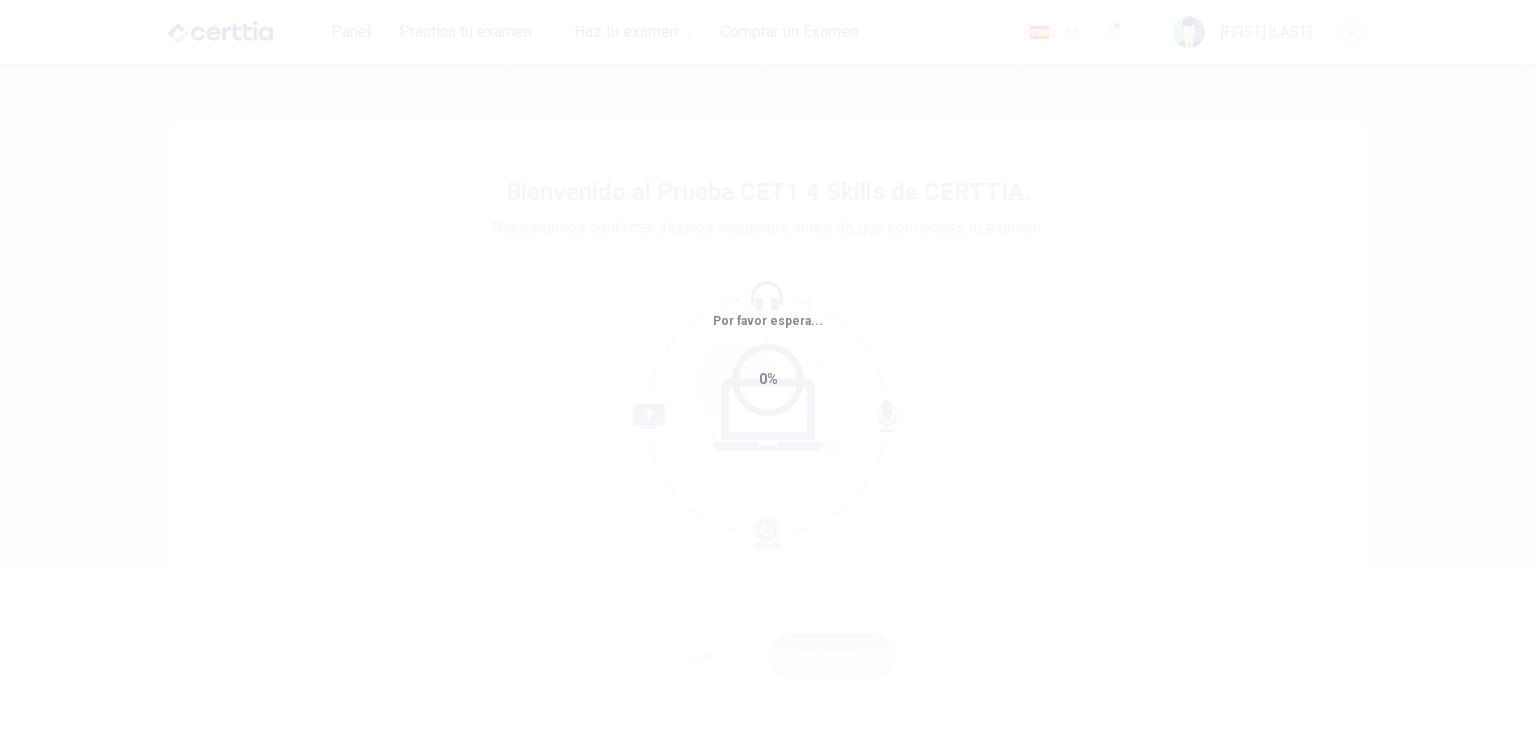 scroll, scrollTop: 0, scrollLeft: 0, axis: both 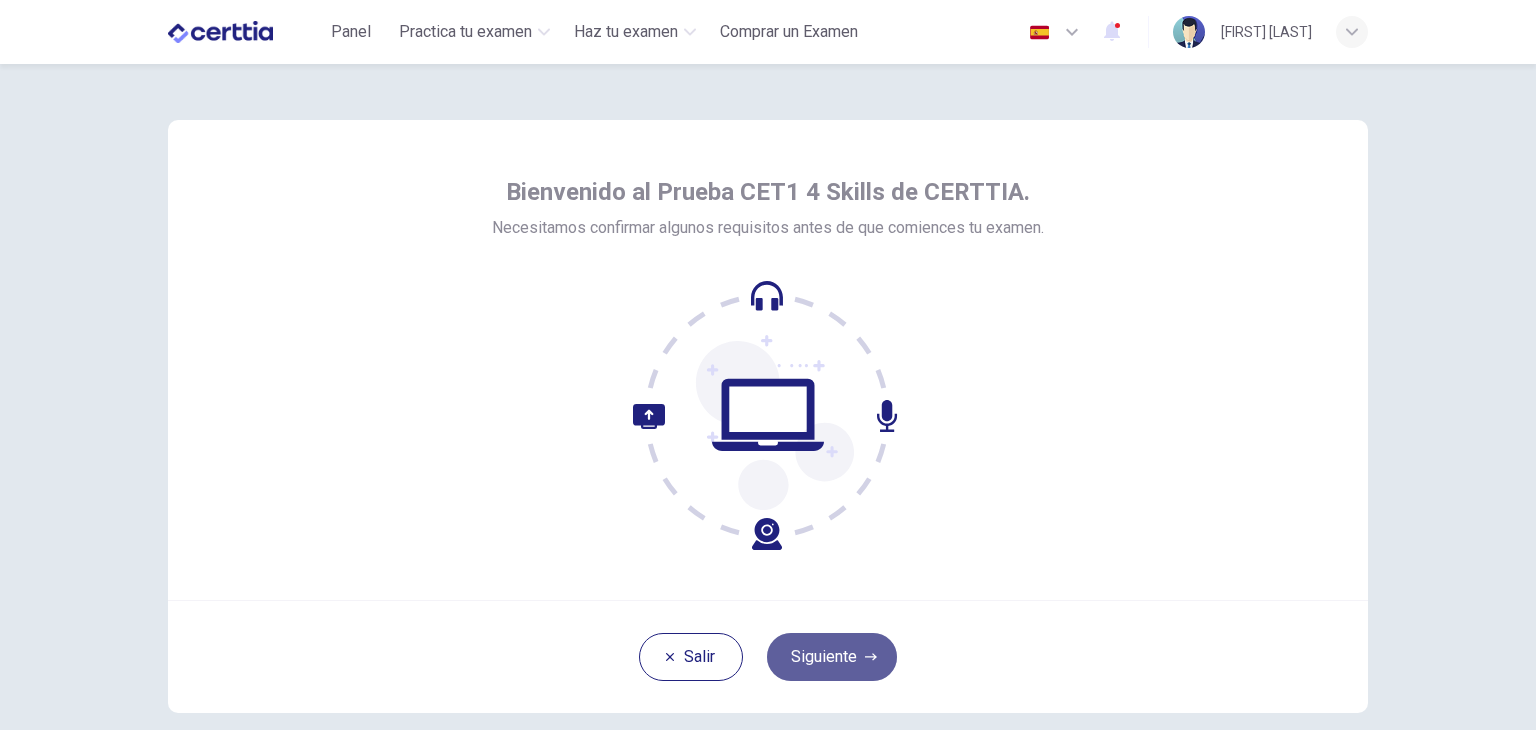 click on "Siguiente" at bounding box center [832, 657] 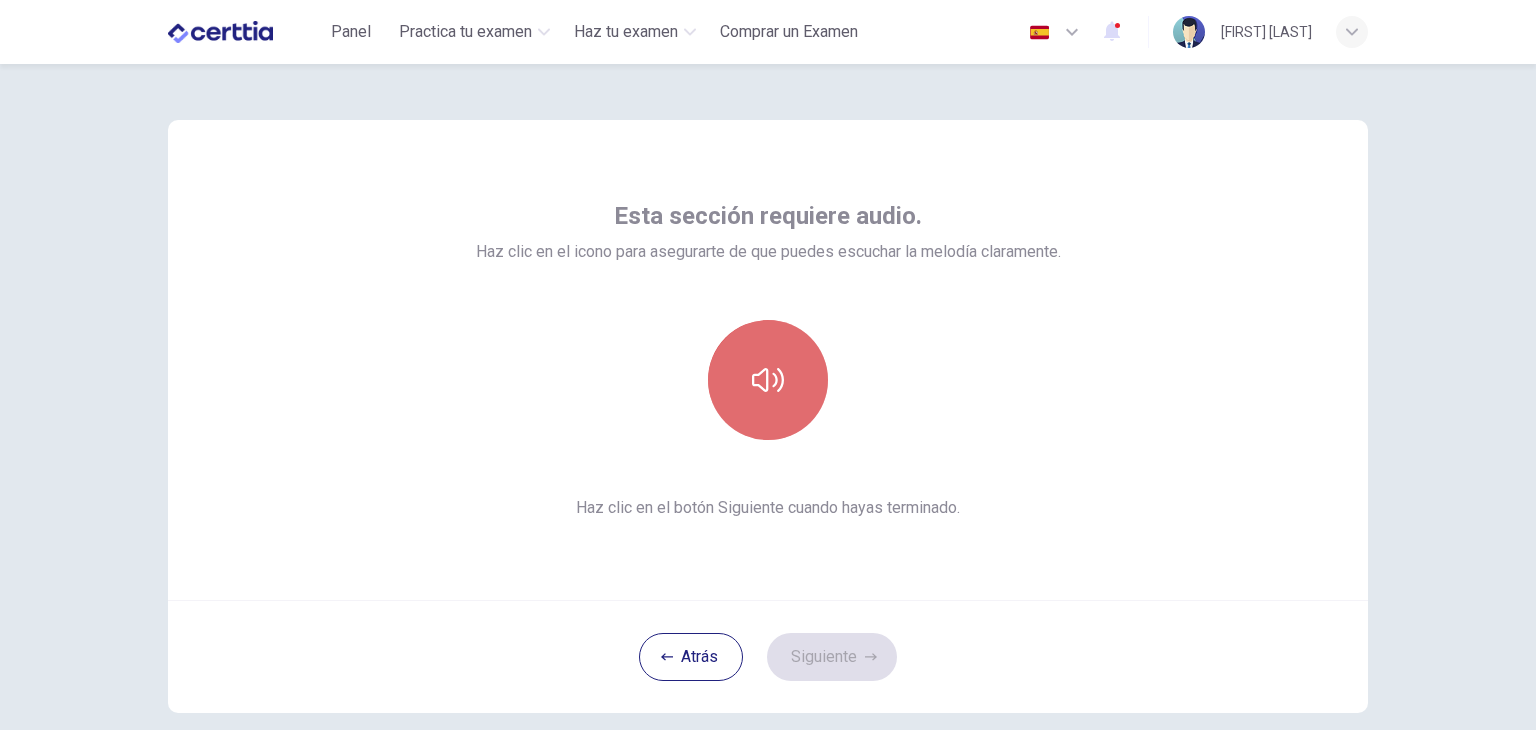 click 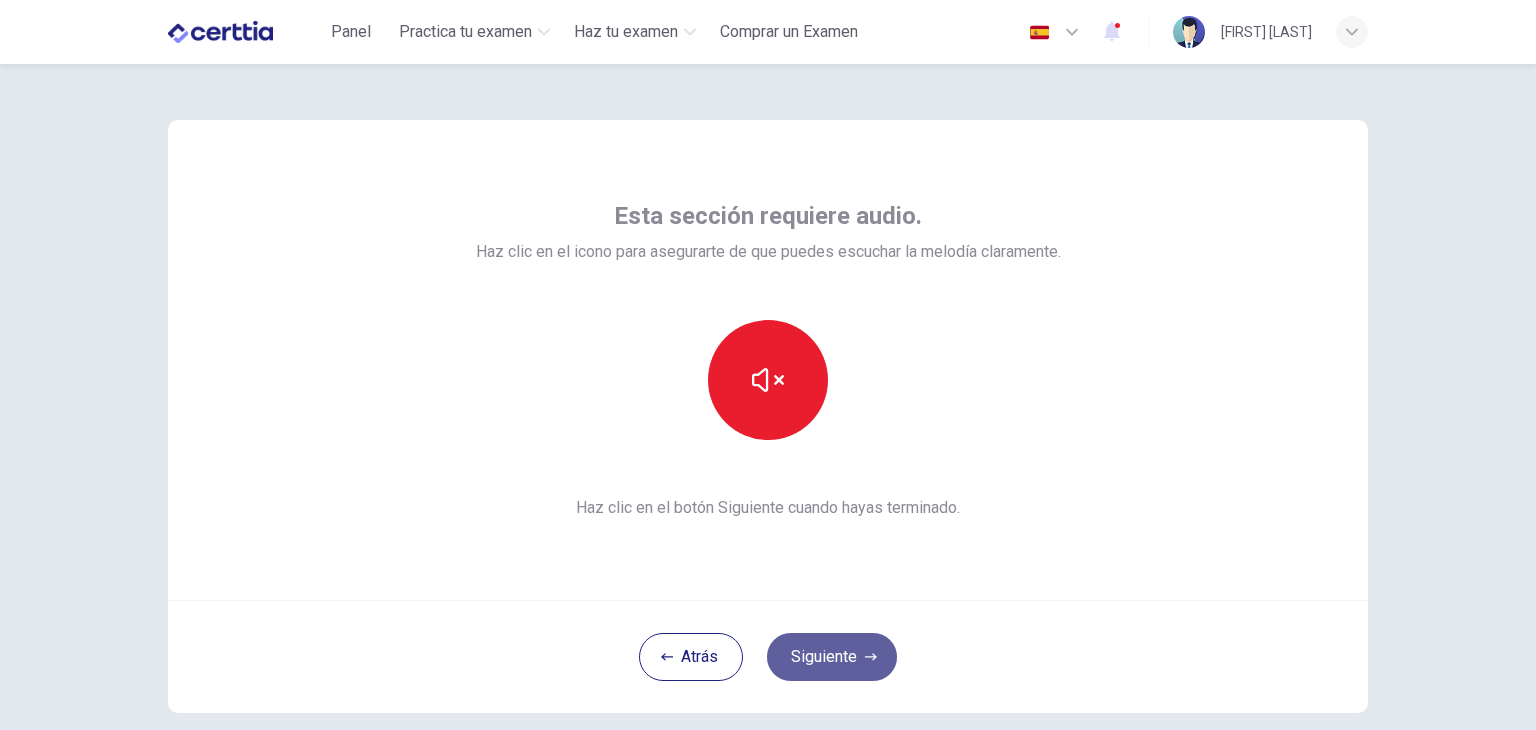 click 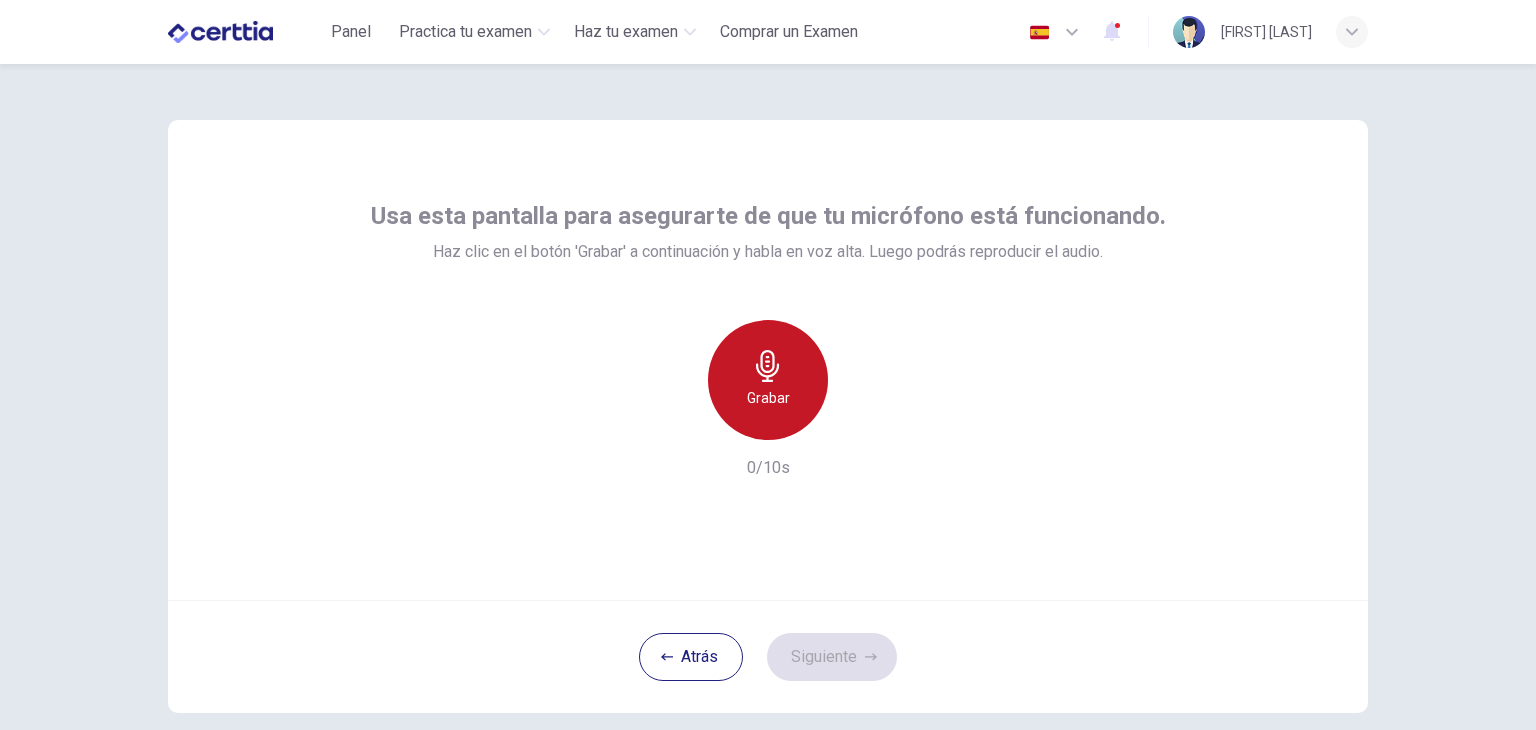 click on "Grabar" at bounding box center [768, 380] 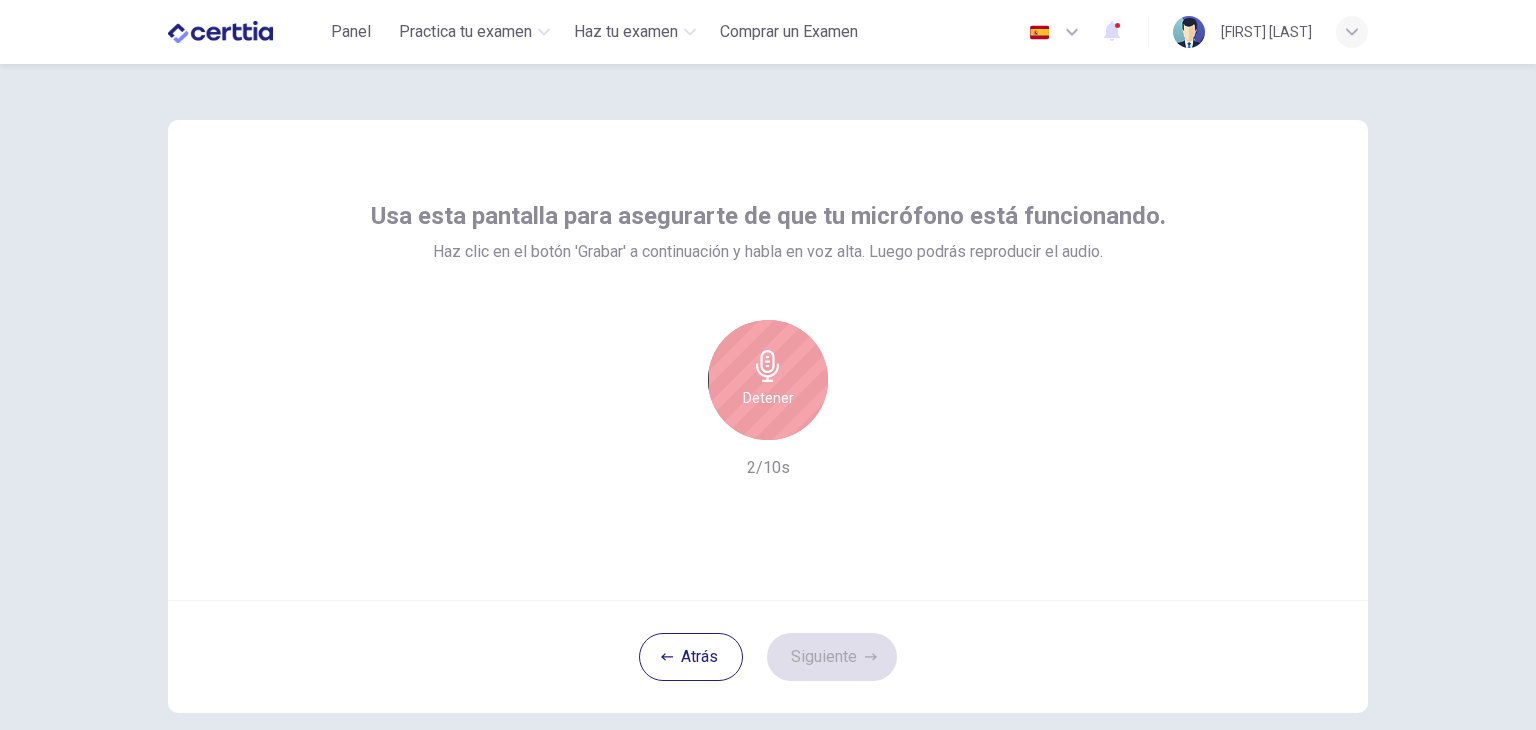 click on "Detener" at bounding box center [768, 380] 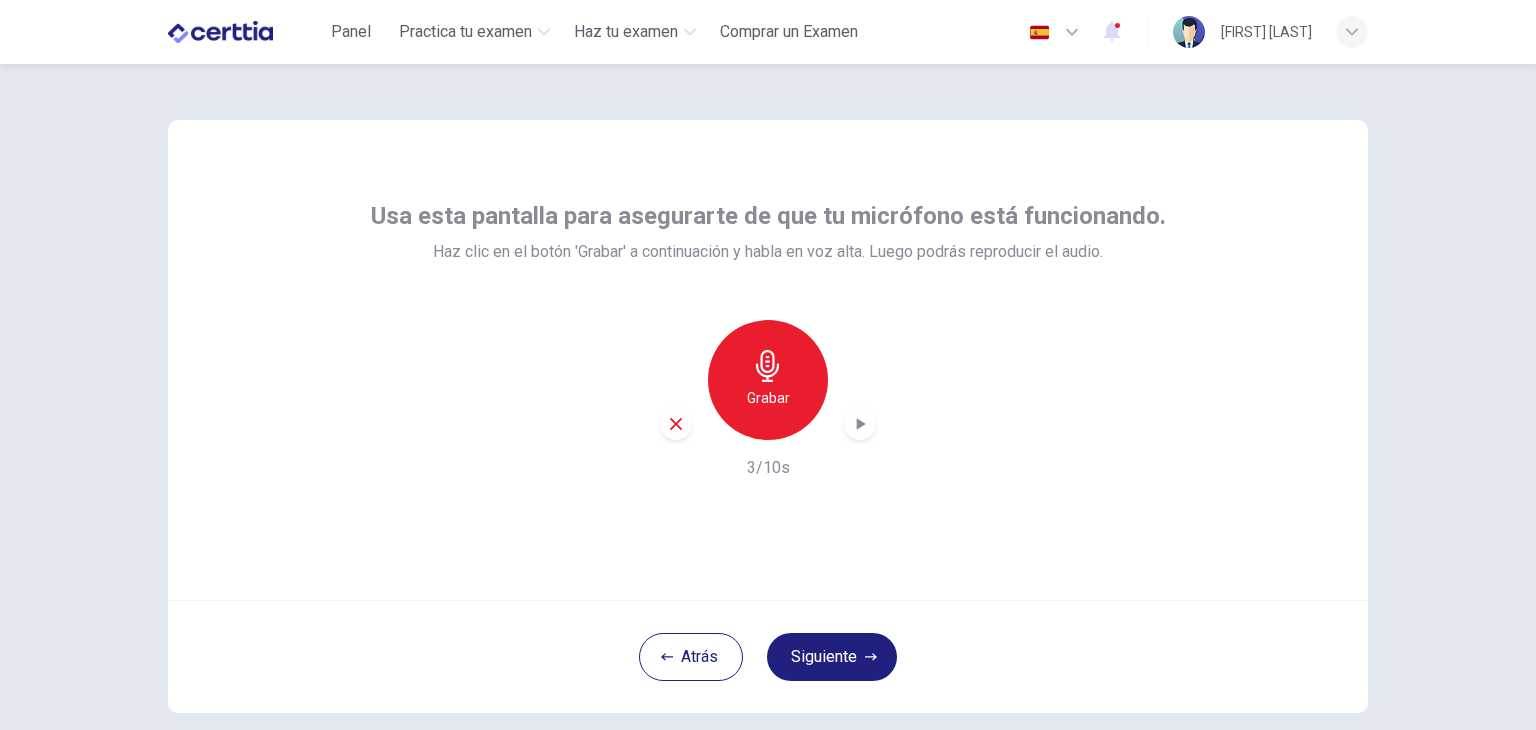 click 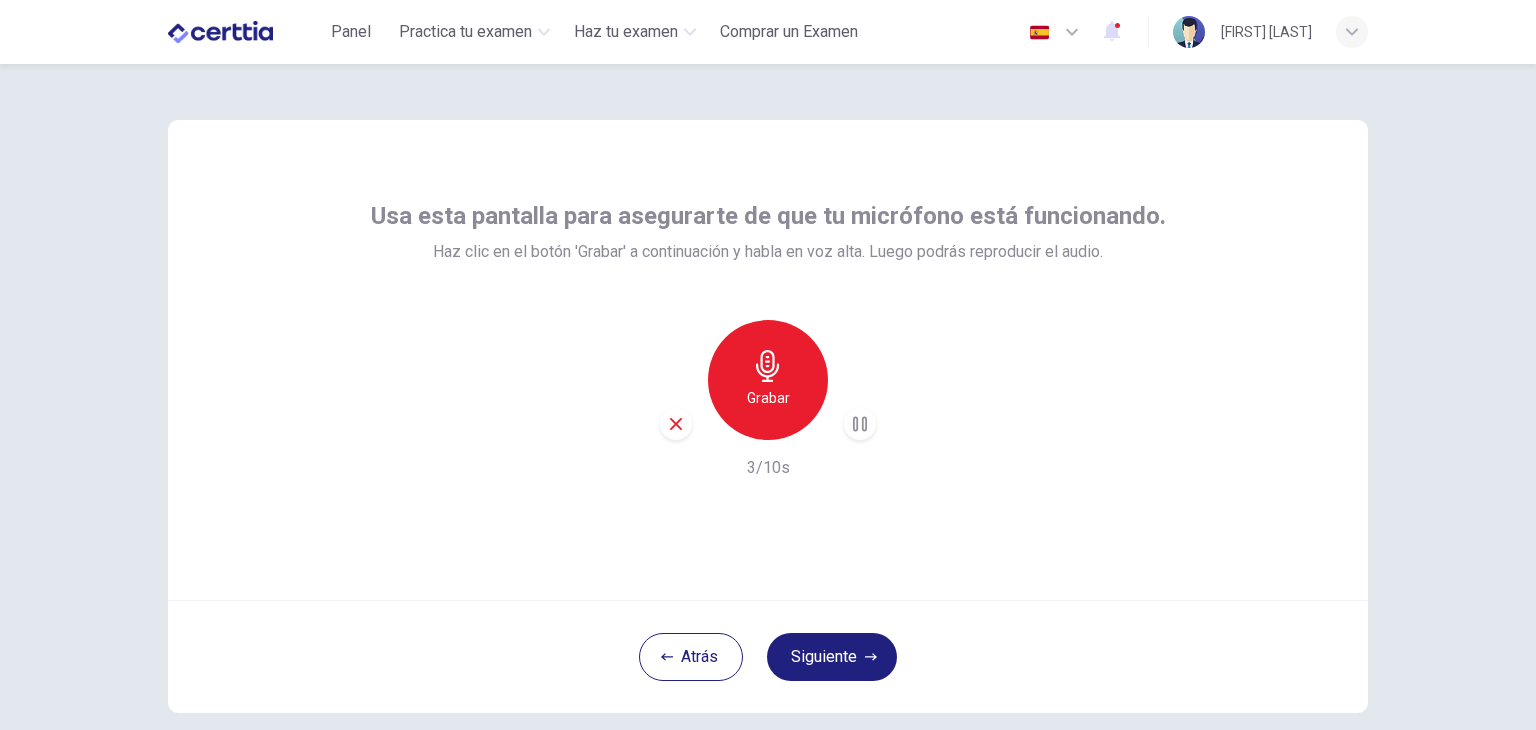 click 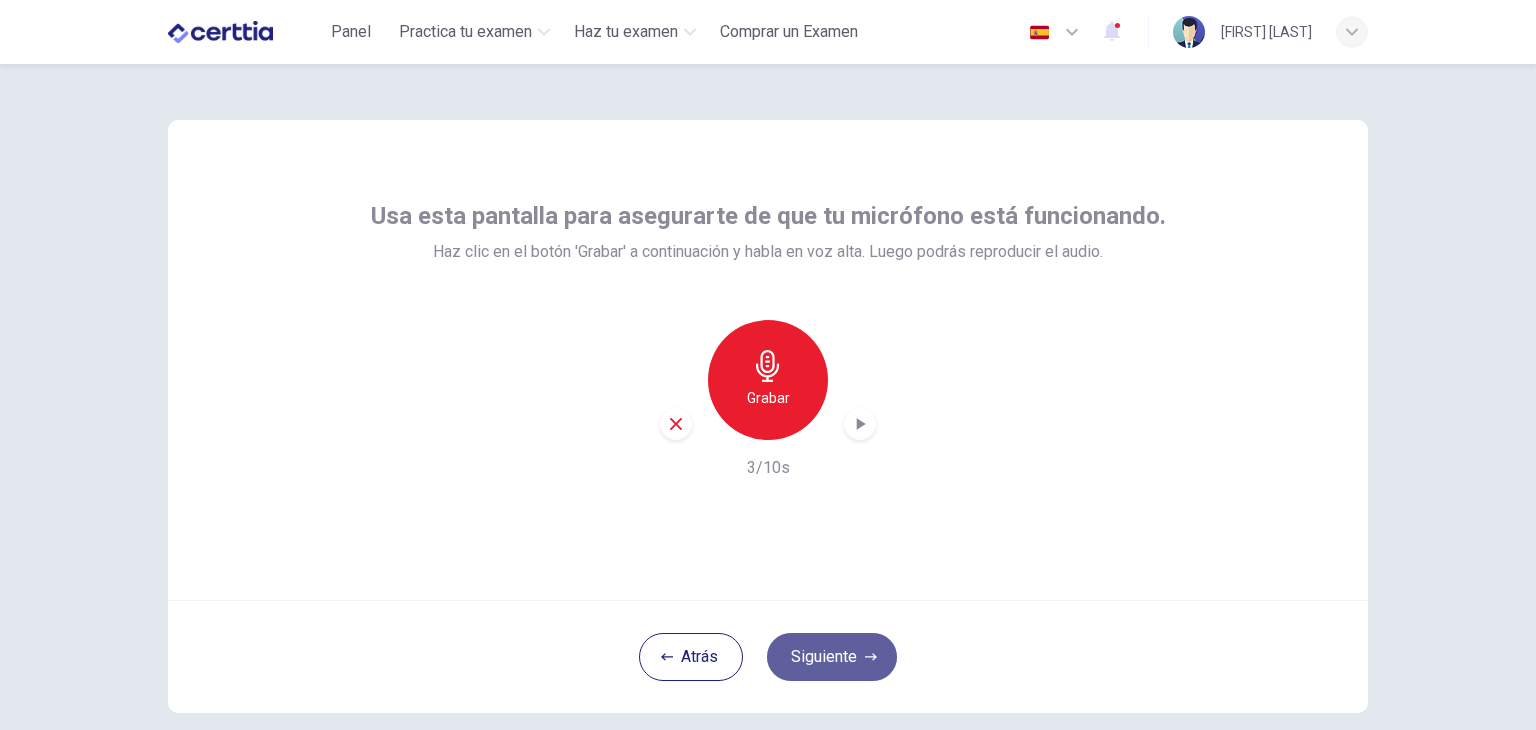 click on "Siguiente" at bounding box center (832, 657) 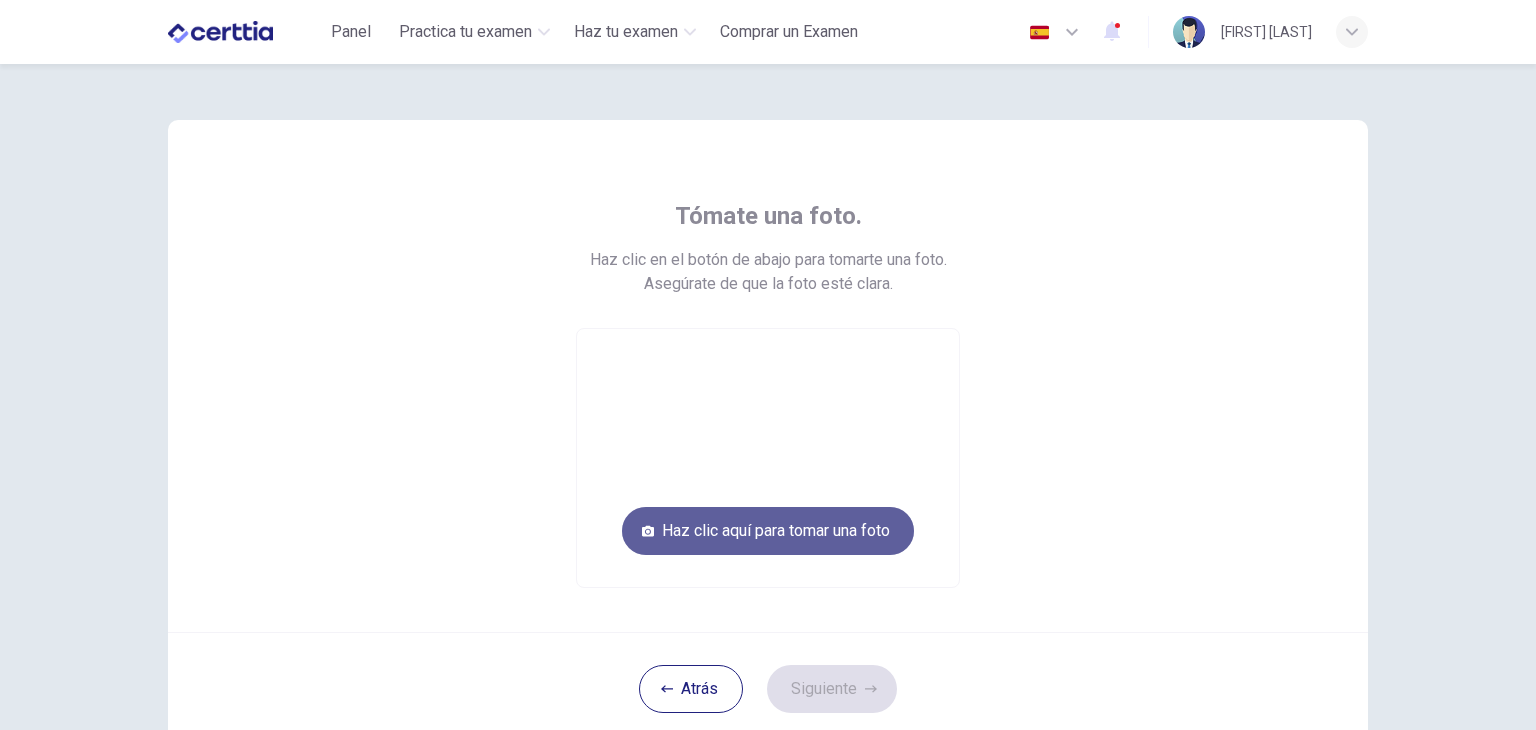 click on "Haz clic aquí para tomar una foto" at bounding box center (768, 531) 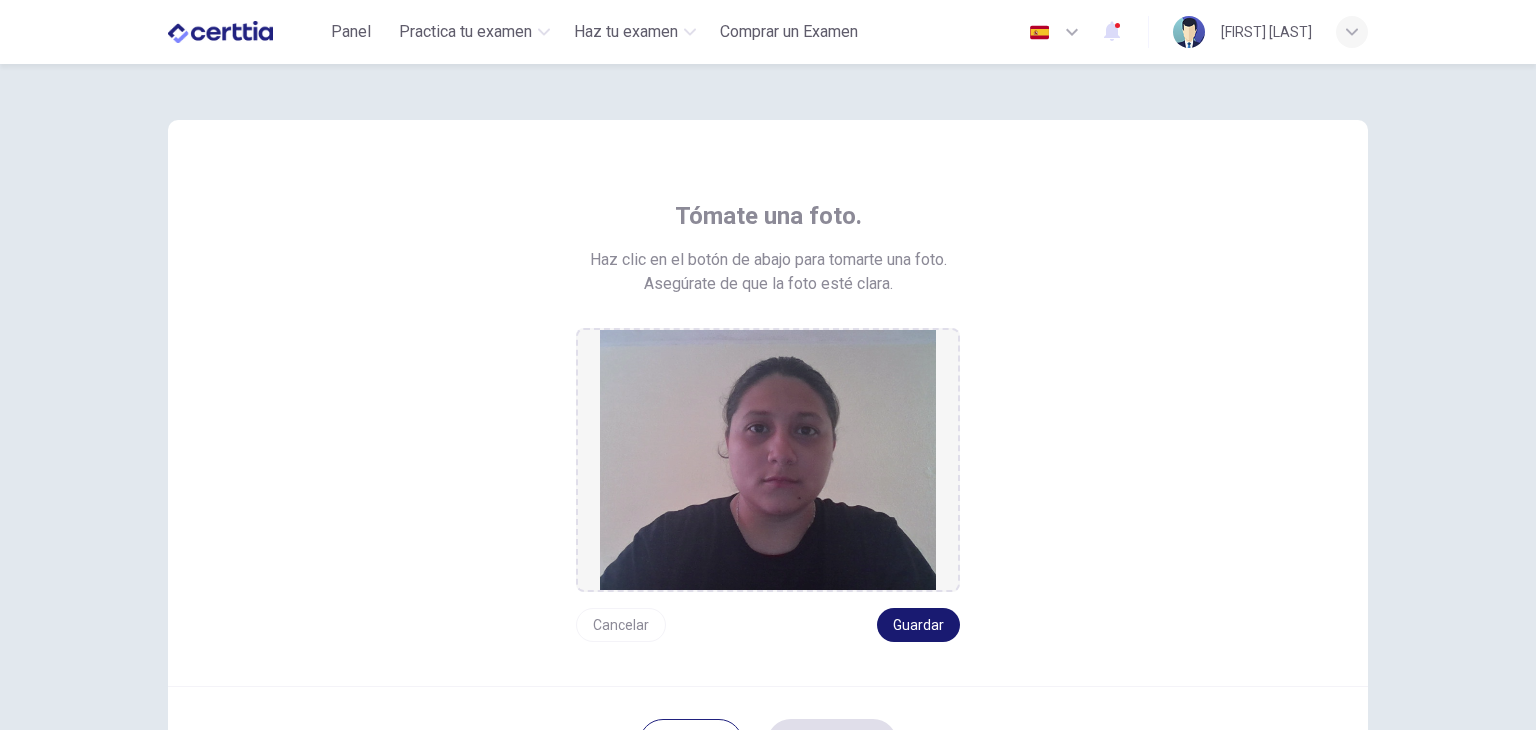 click on "Guardar" at bounding box center [918, 625] 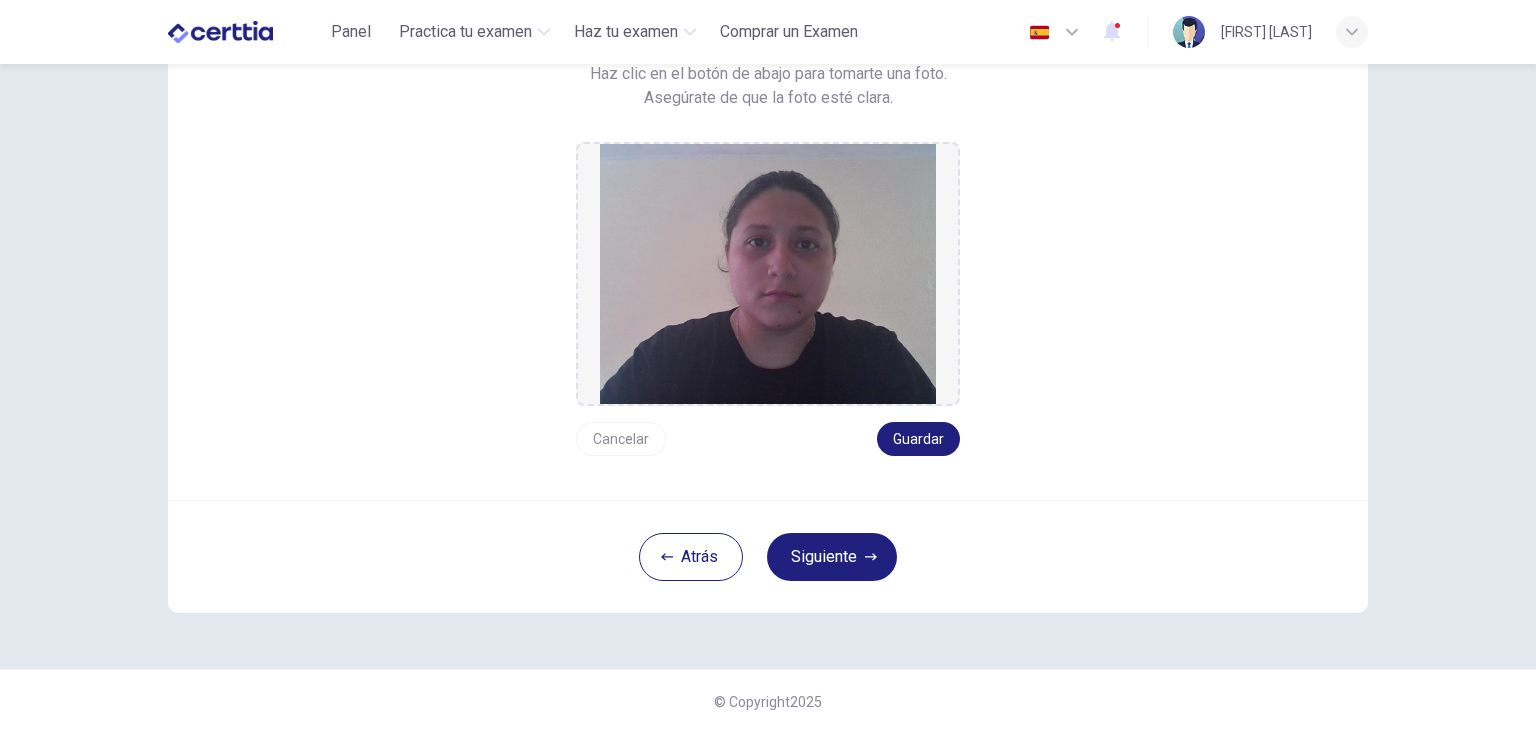 scroll, scrollTop: 188, scrollLeft: 0, axis: vertical 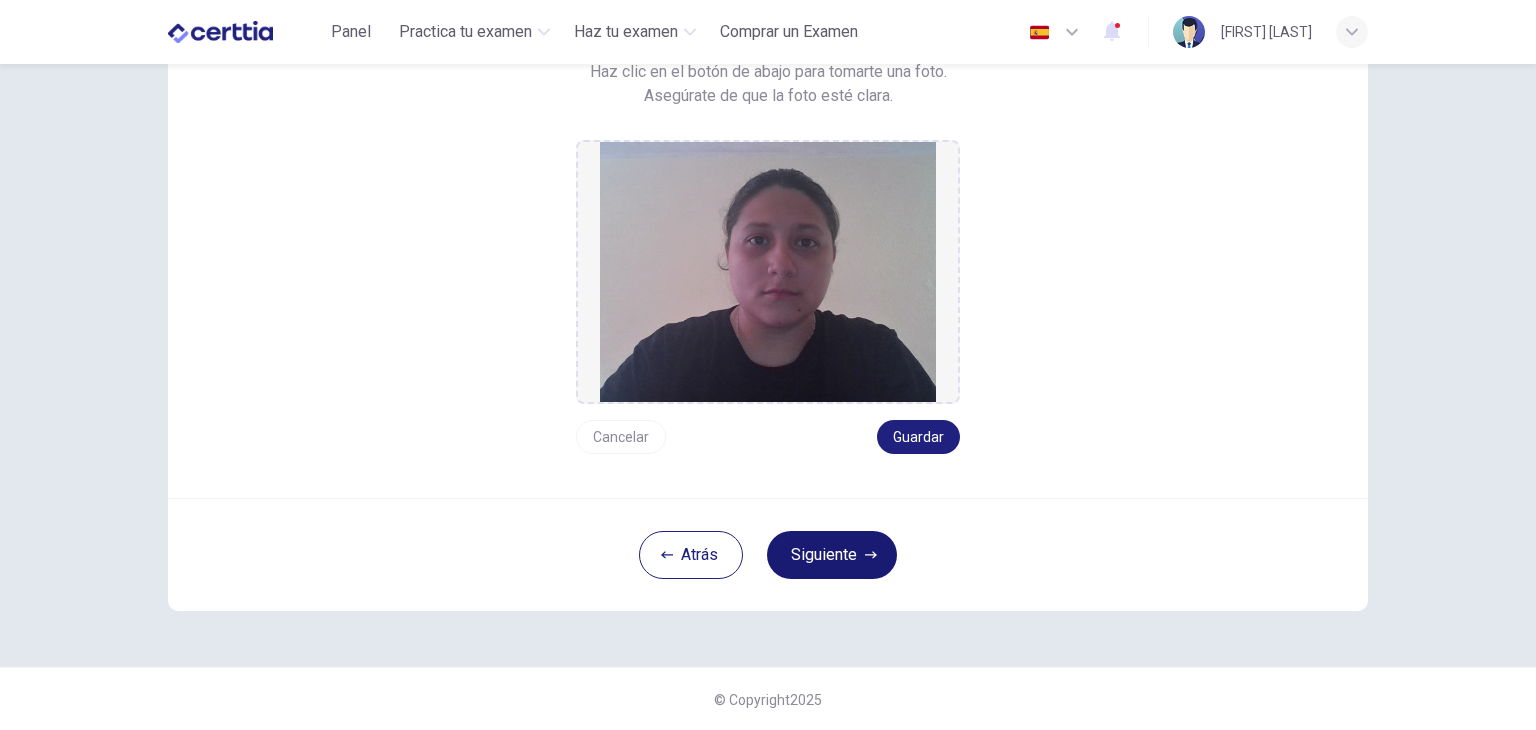 click on "Siguiente" at bounding box center (832, 555) 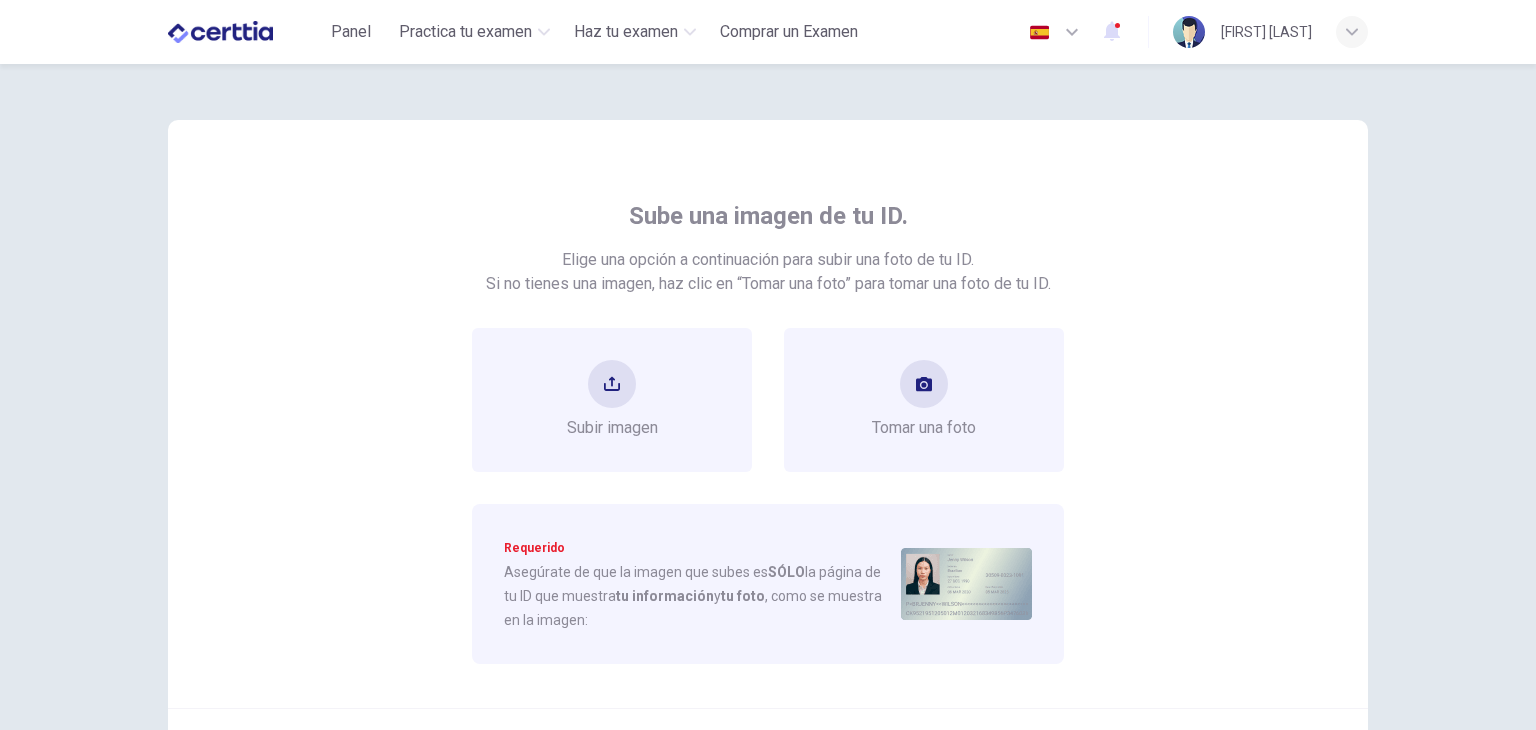 scroll, scrollTop: 0, scrollLeft: 0, axis: both 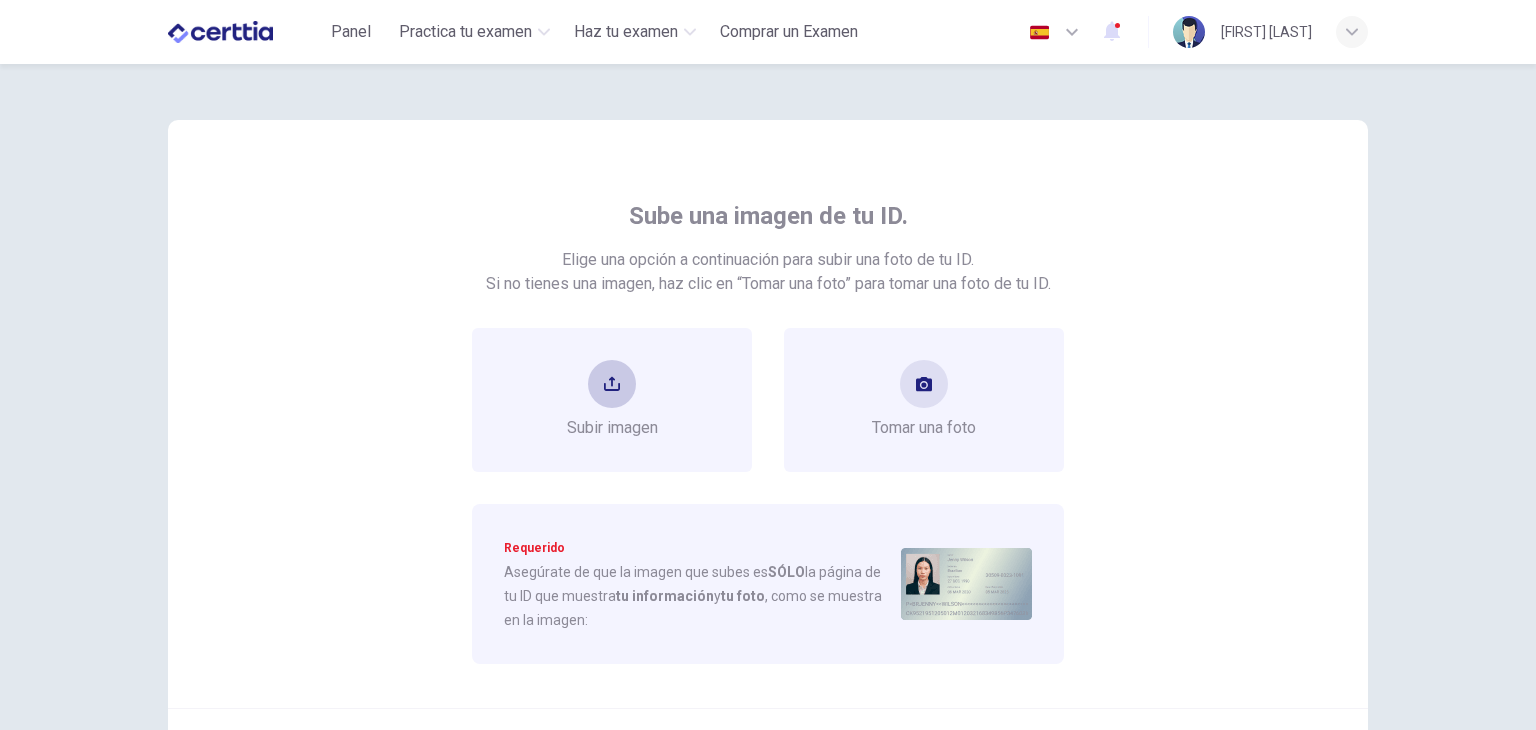 click at bounding box center (612, 384) 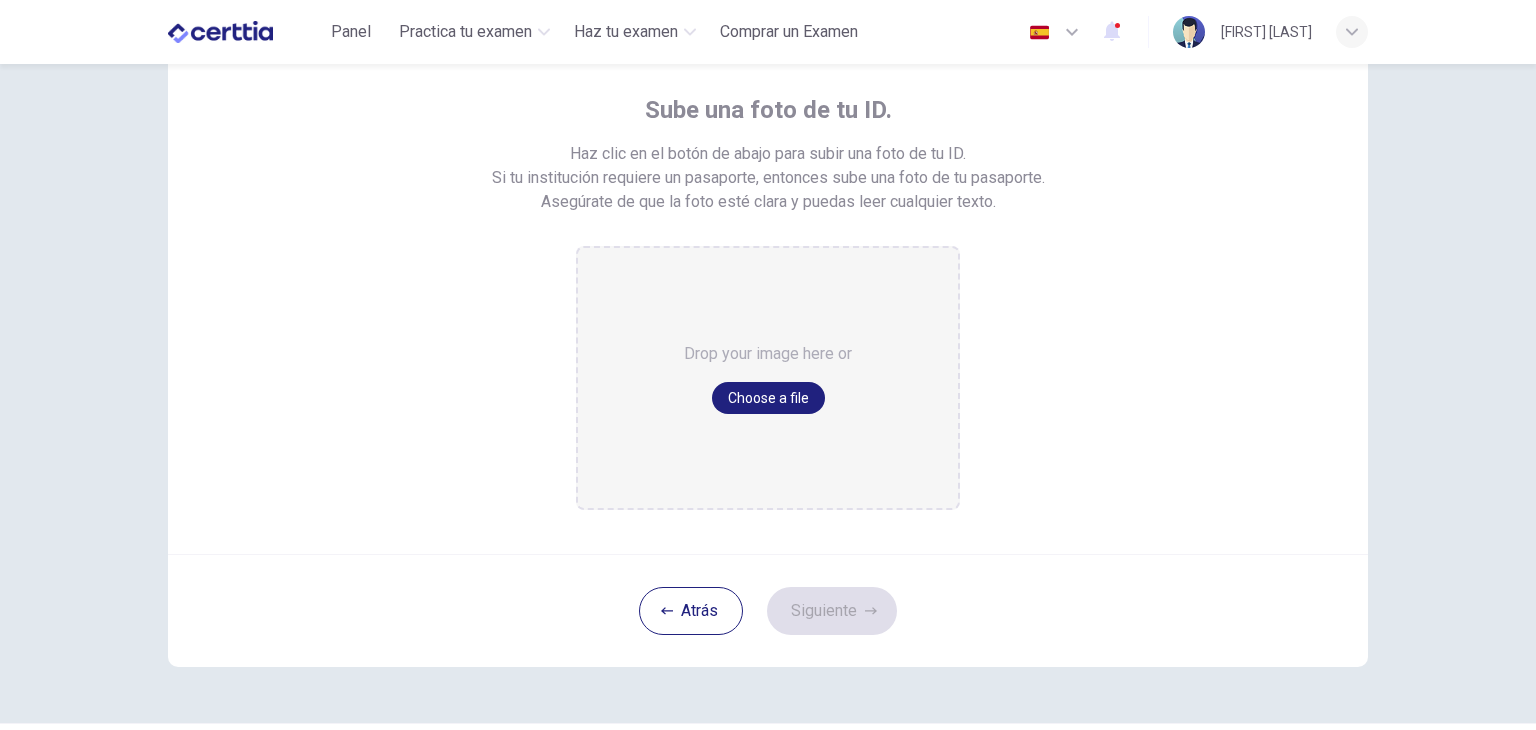 scroll, scrollTop: 90, scrollLeft: 0, axis: vertical 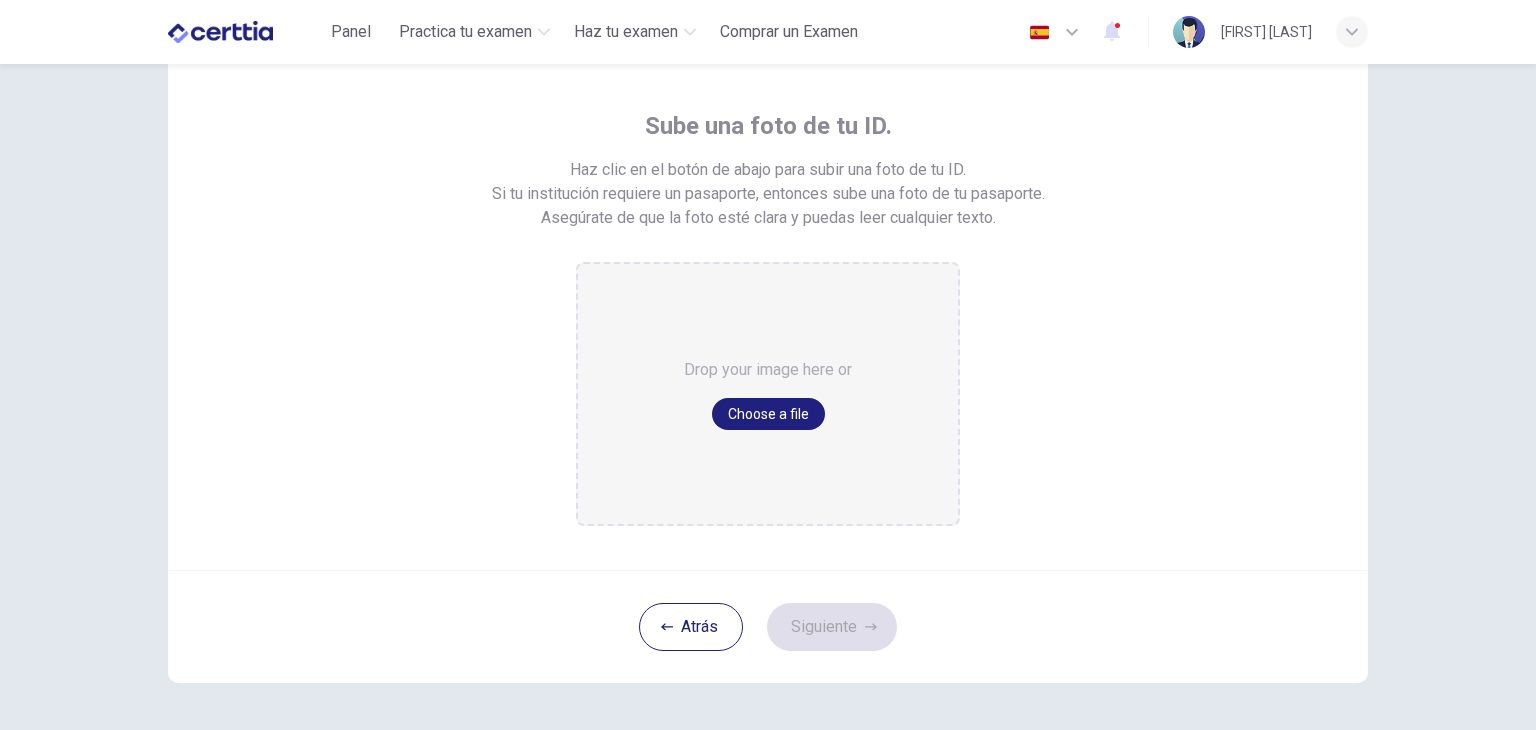 click on "Drop your image here or" at bounding box center [768, 370] 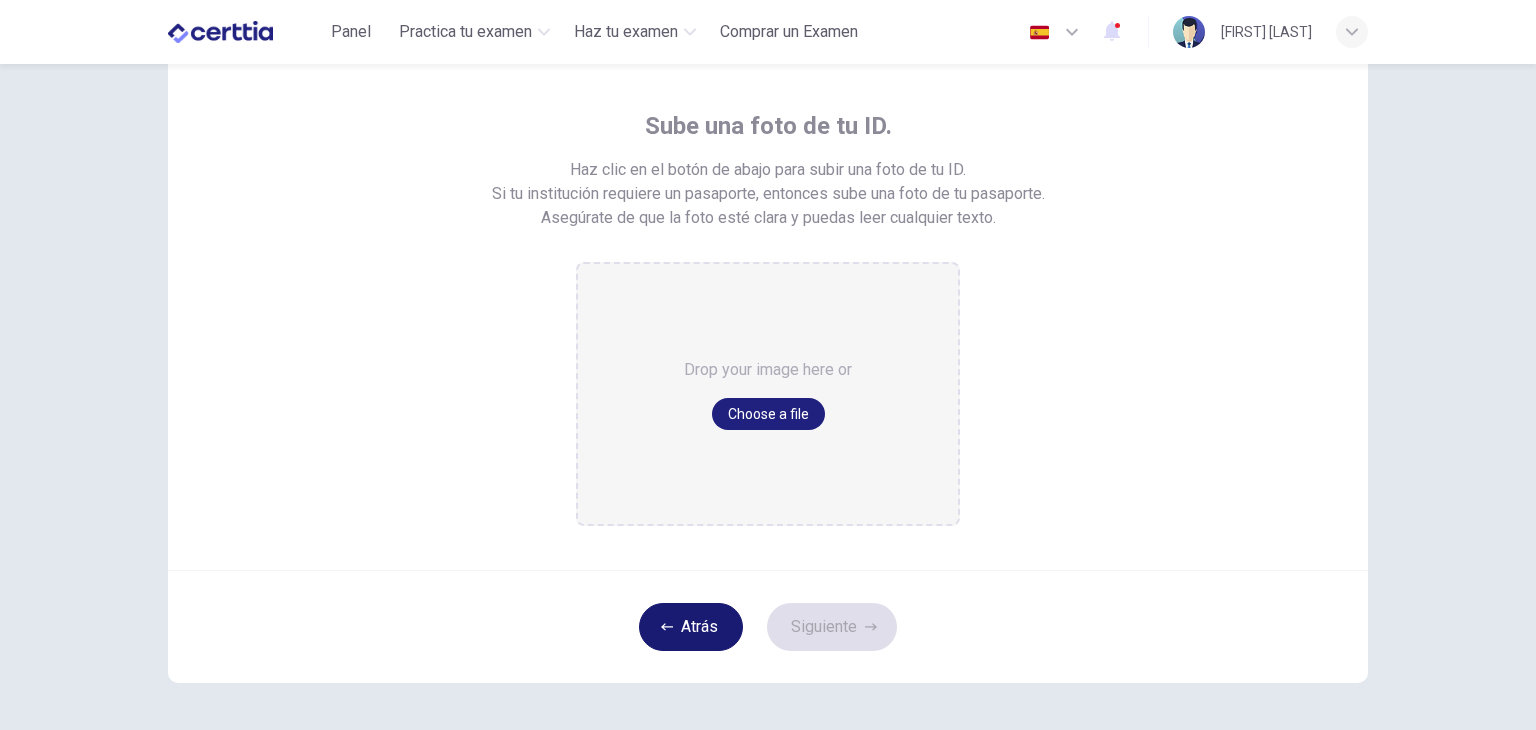 click on "Atrás" at bounding box center (691, 627) 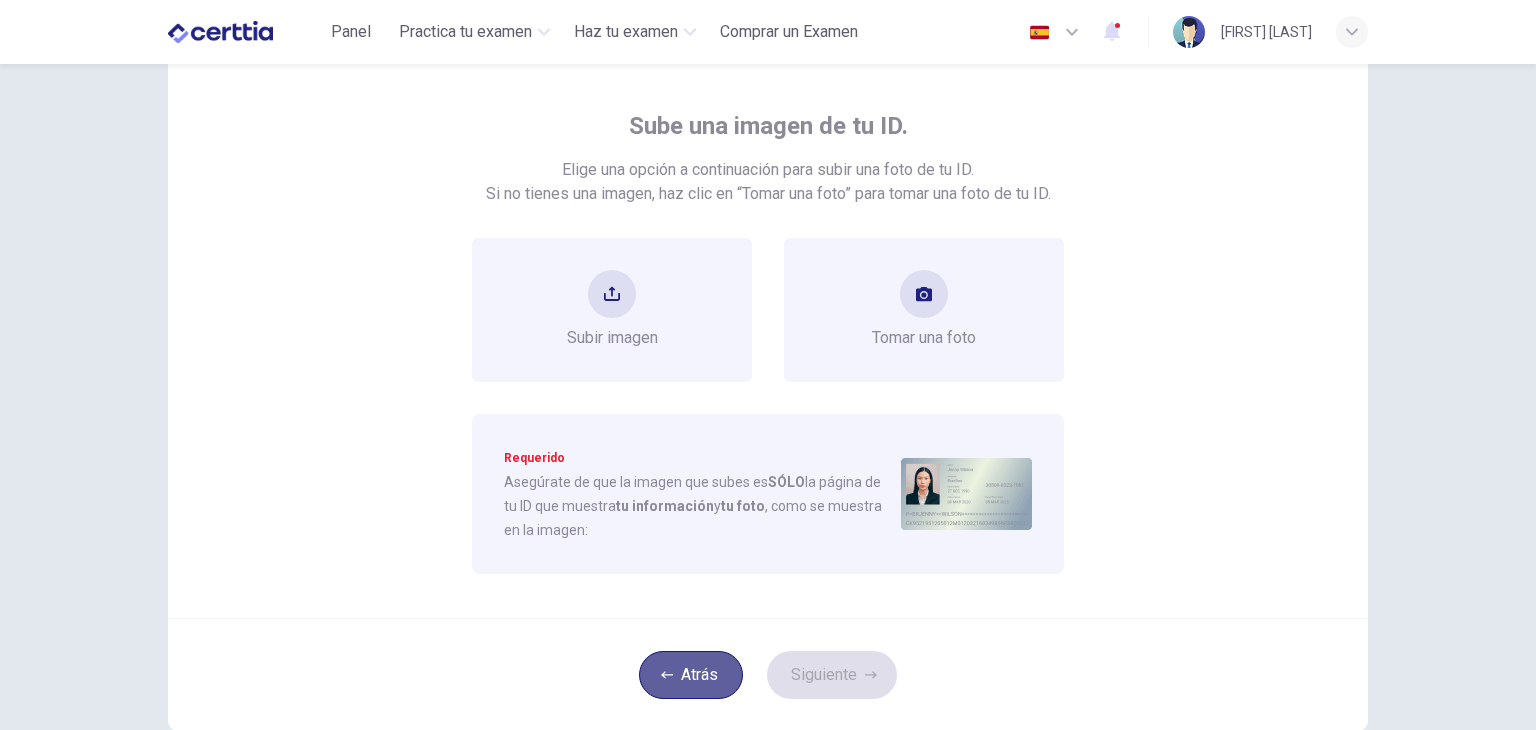 click on "Atrás" at bounding box center [691, 675] 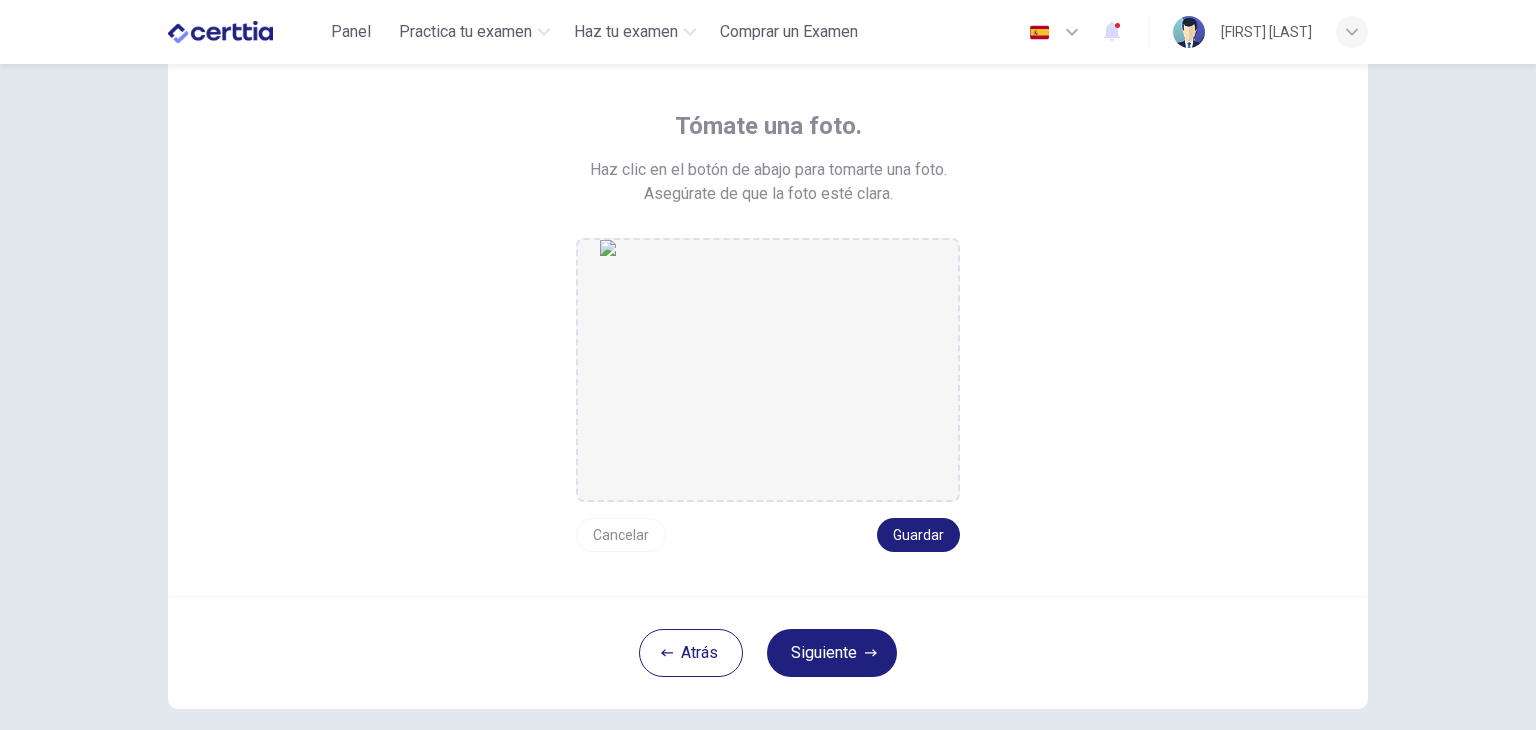 click on "Atrás" at bounding box center (691, 653) 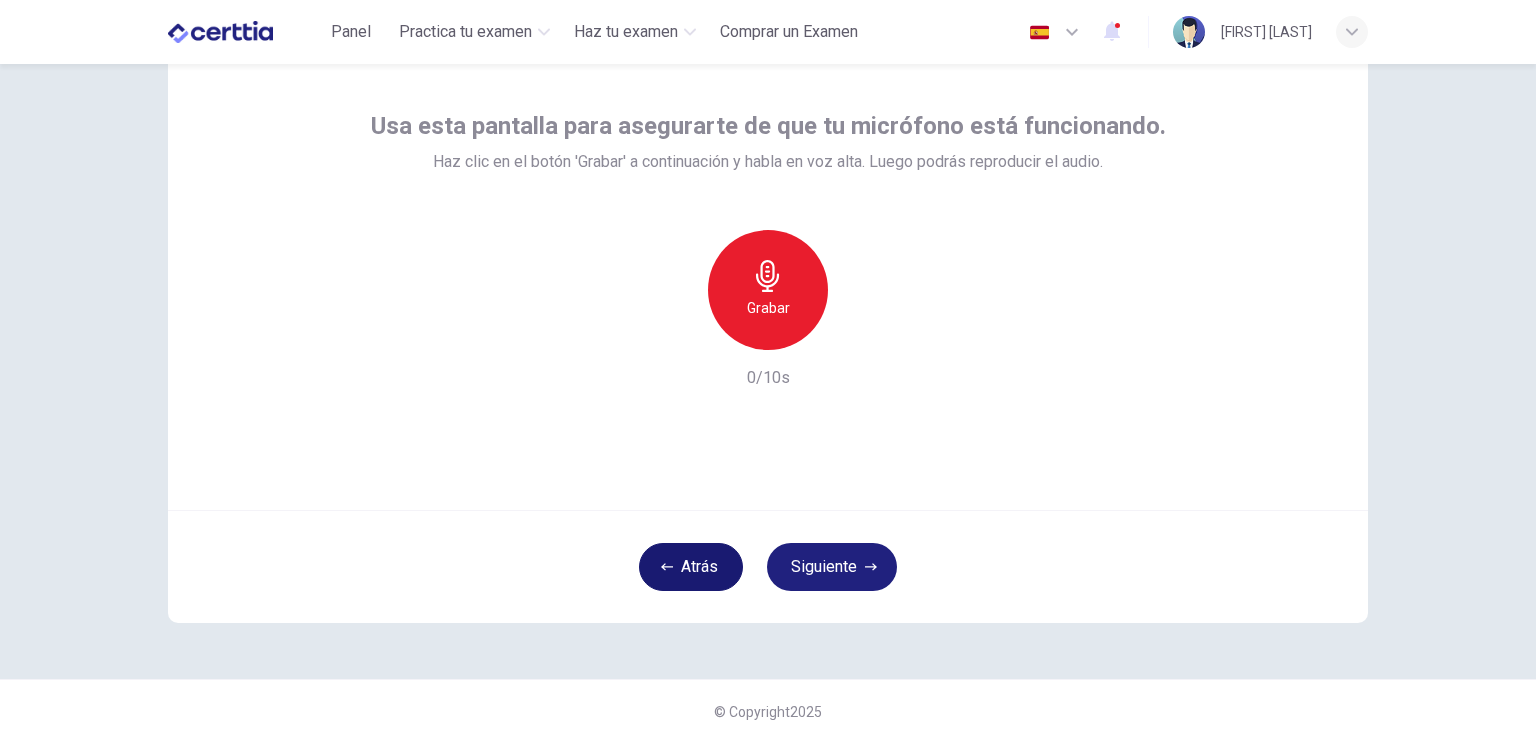 click on "Atrás" at bounding box center (691, 567) 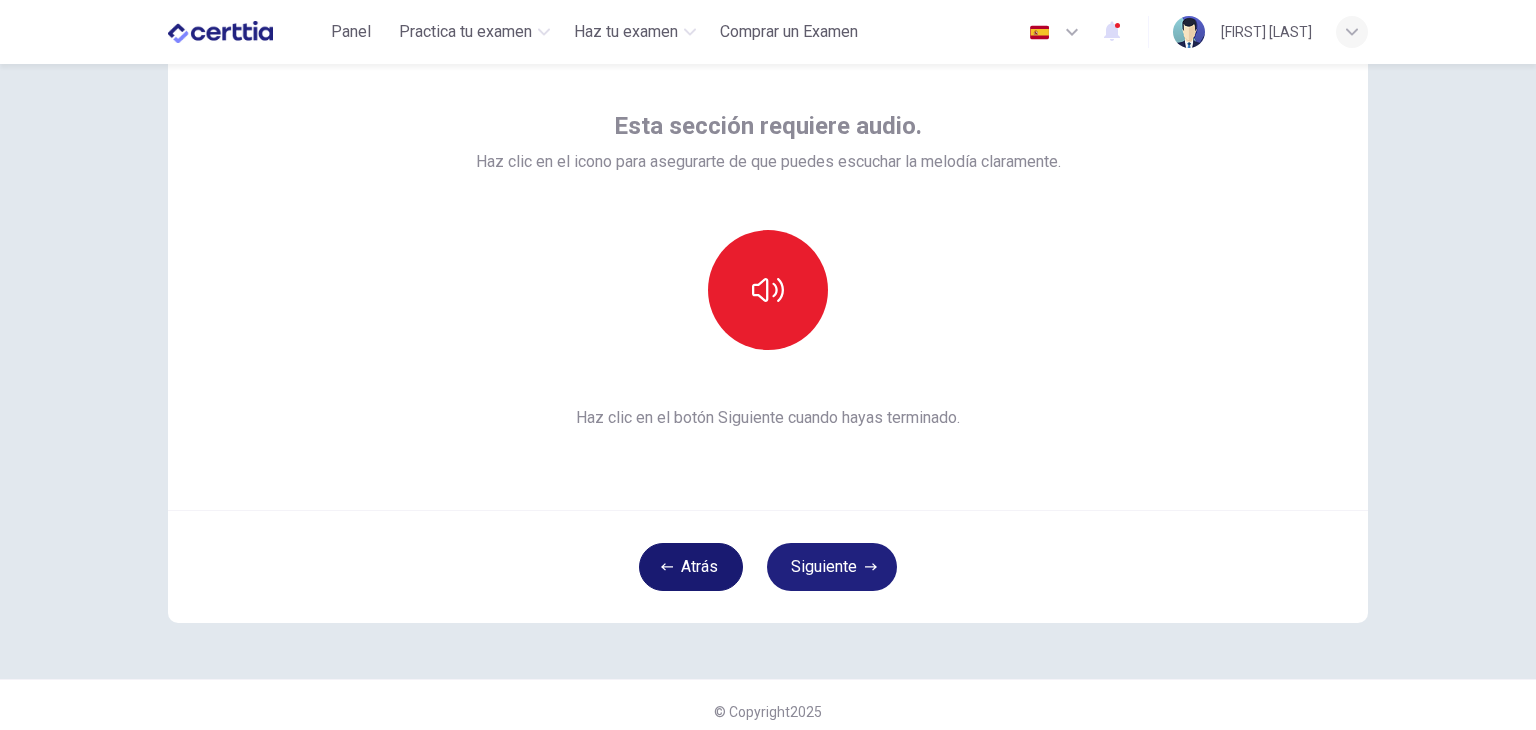 click on "Atrás" at bounding box center (691, 567) 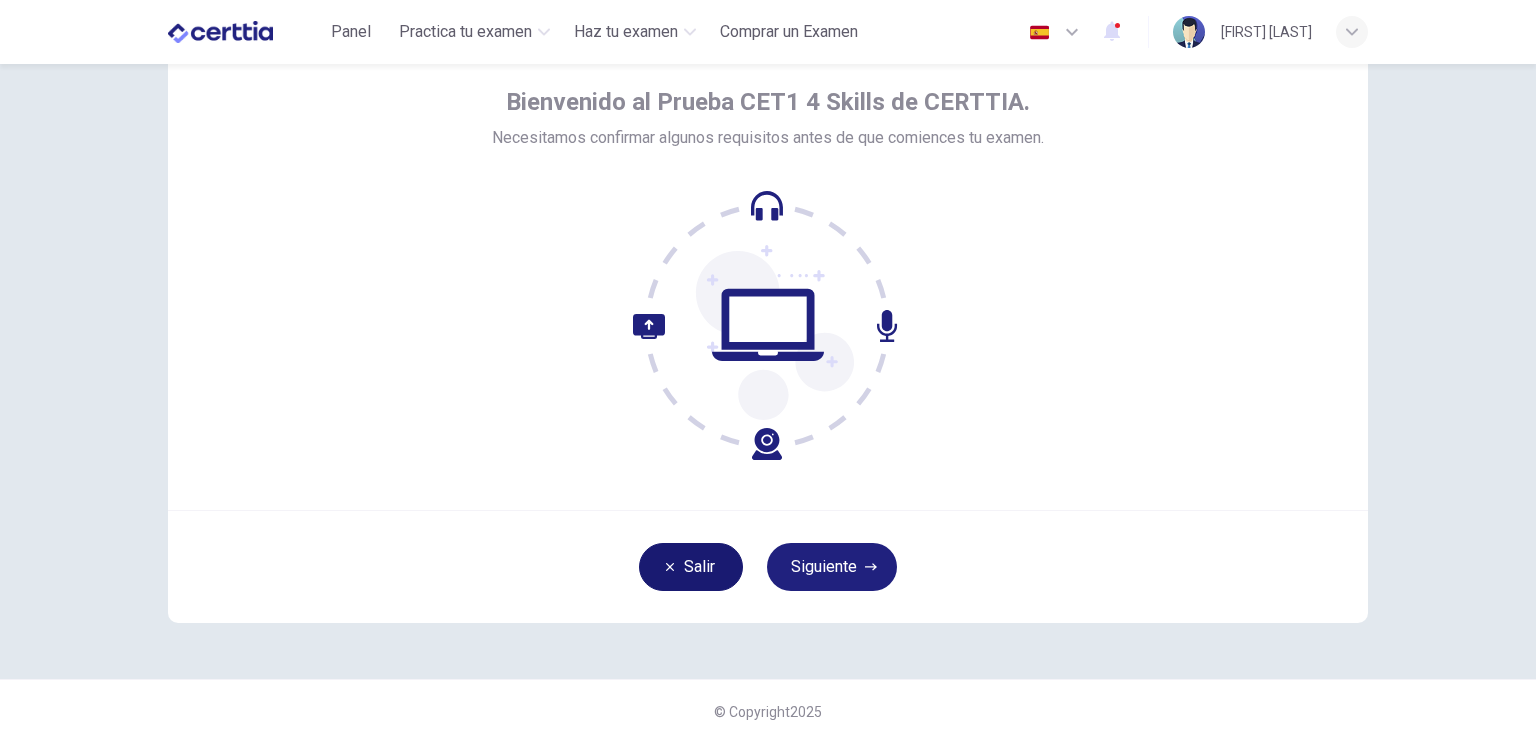 click on "Salir" at bounding box center [691, 567] 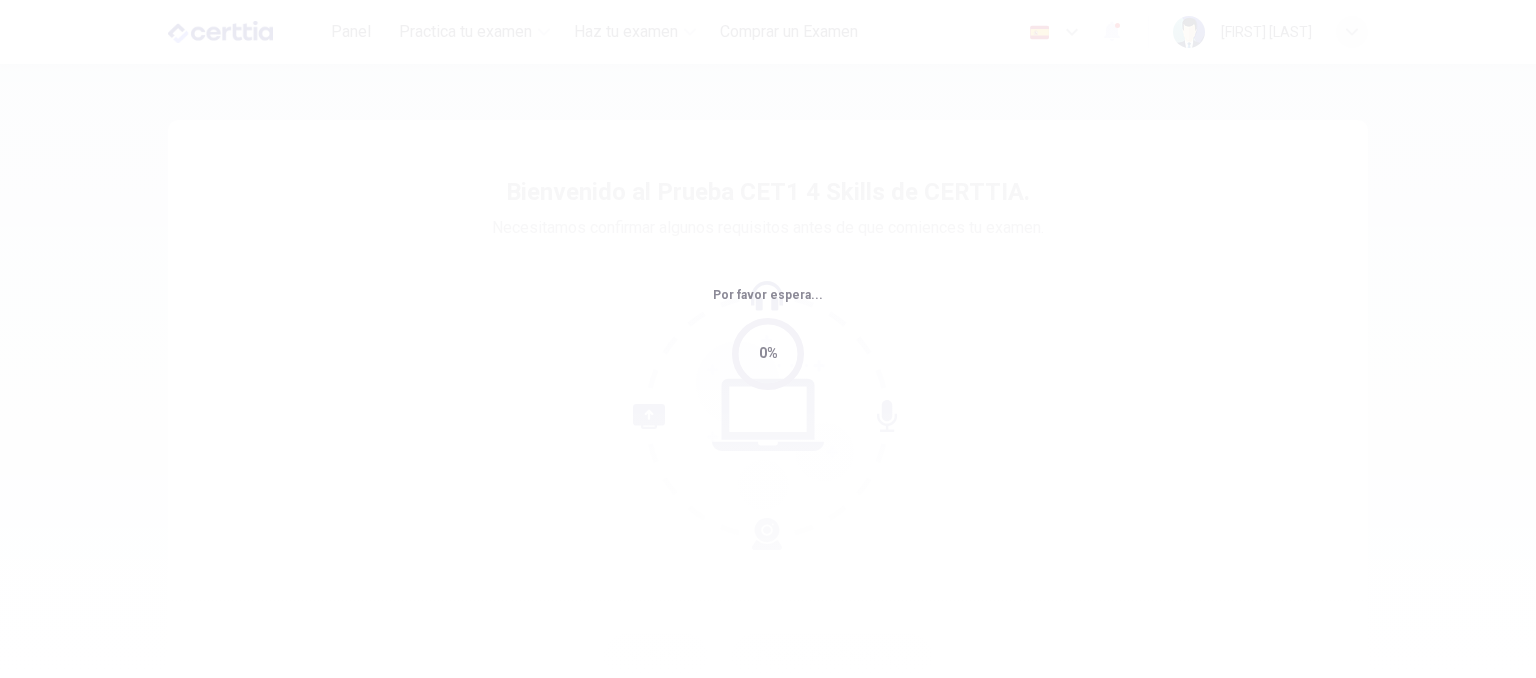 scroll, scrollTop: 0, scrollLeft: 0, axis: both 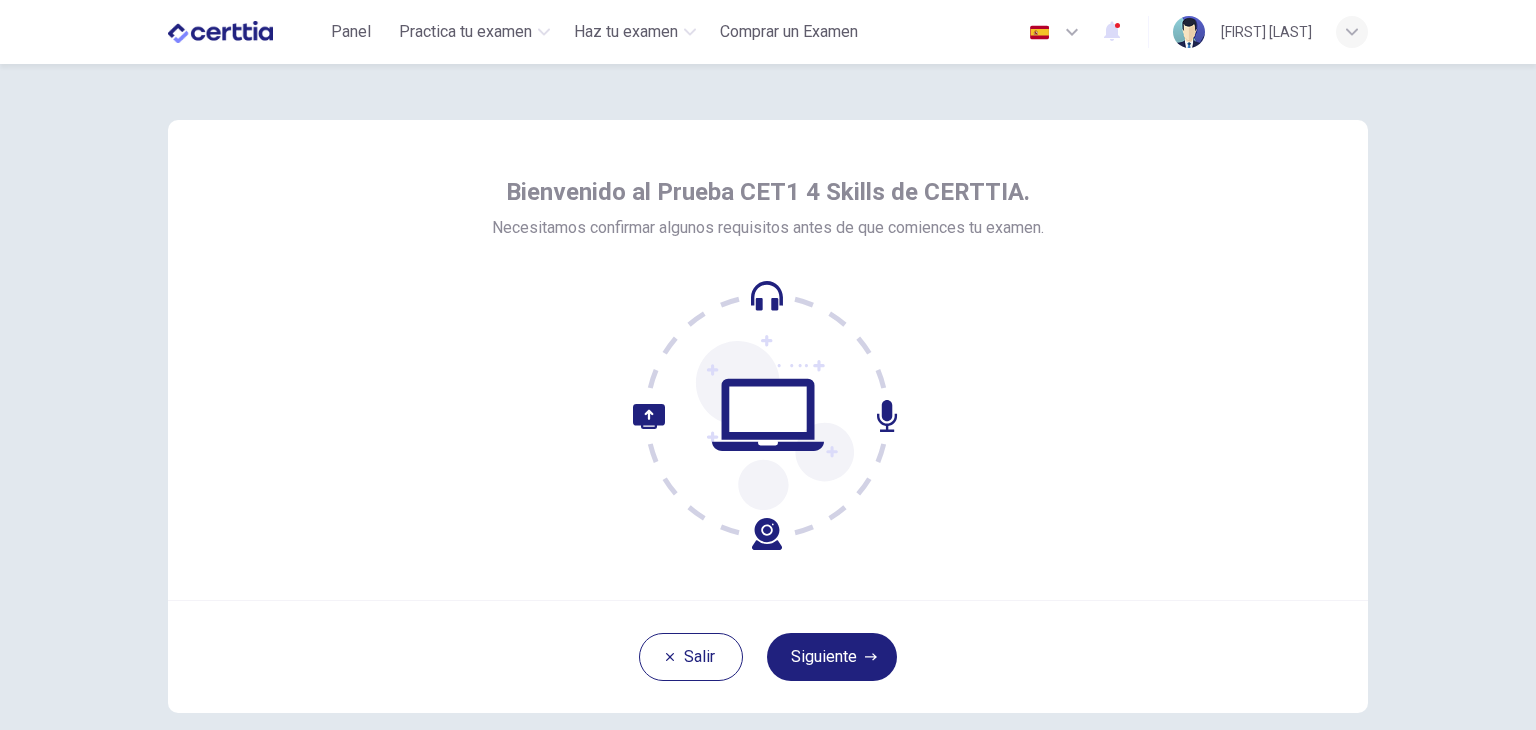 click on "Bienvenido al Prueba CET1 4 Skills de CERTTIA. Necesitamos confirmar algunos requisitos antes de que comiences tu examen." at bounding box center [768, 363] 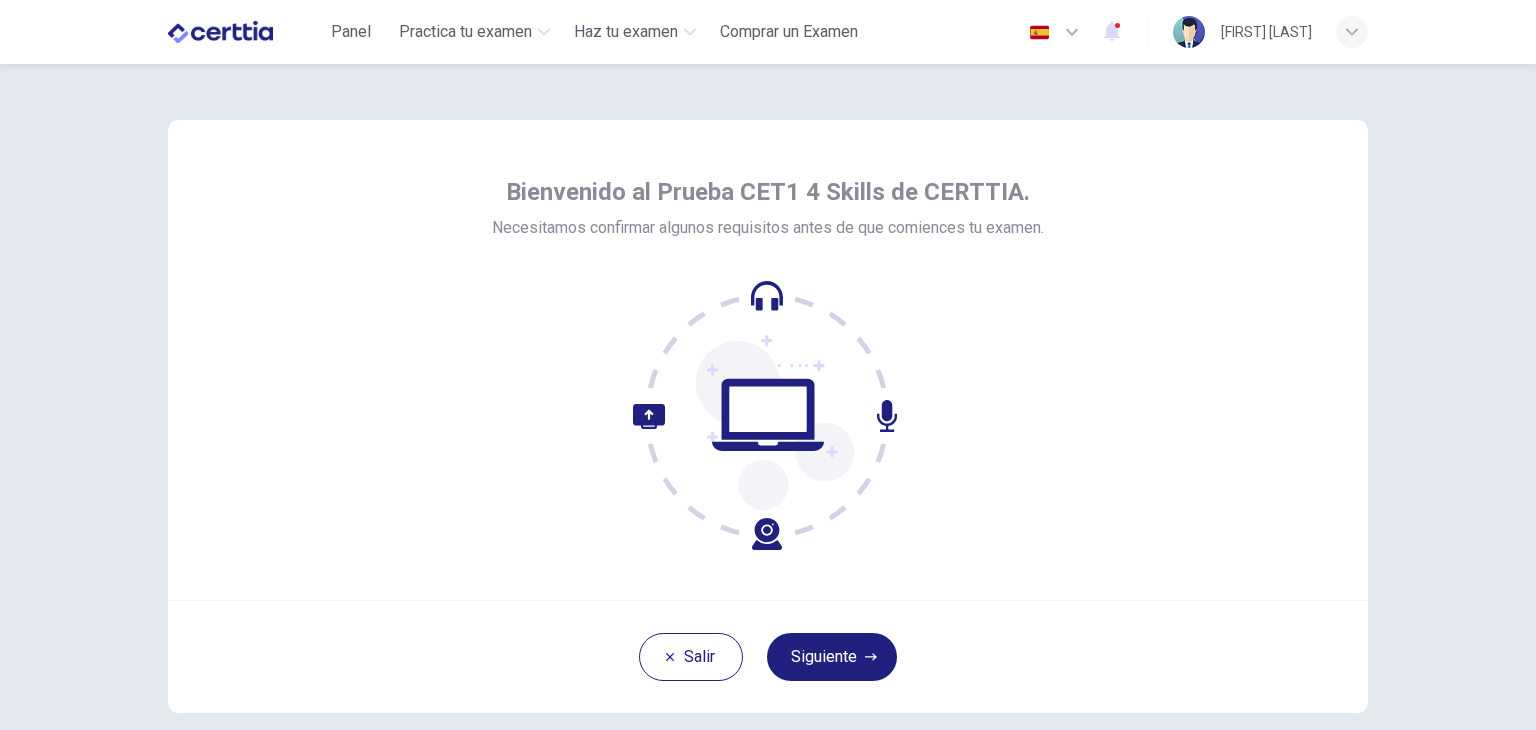 scroll, scrollTop: 103, scrollLeft: 0, axis: vertical 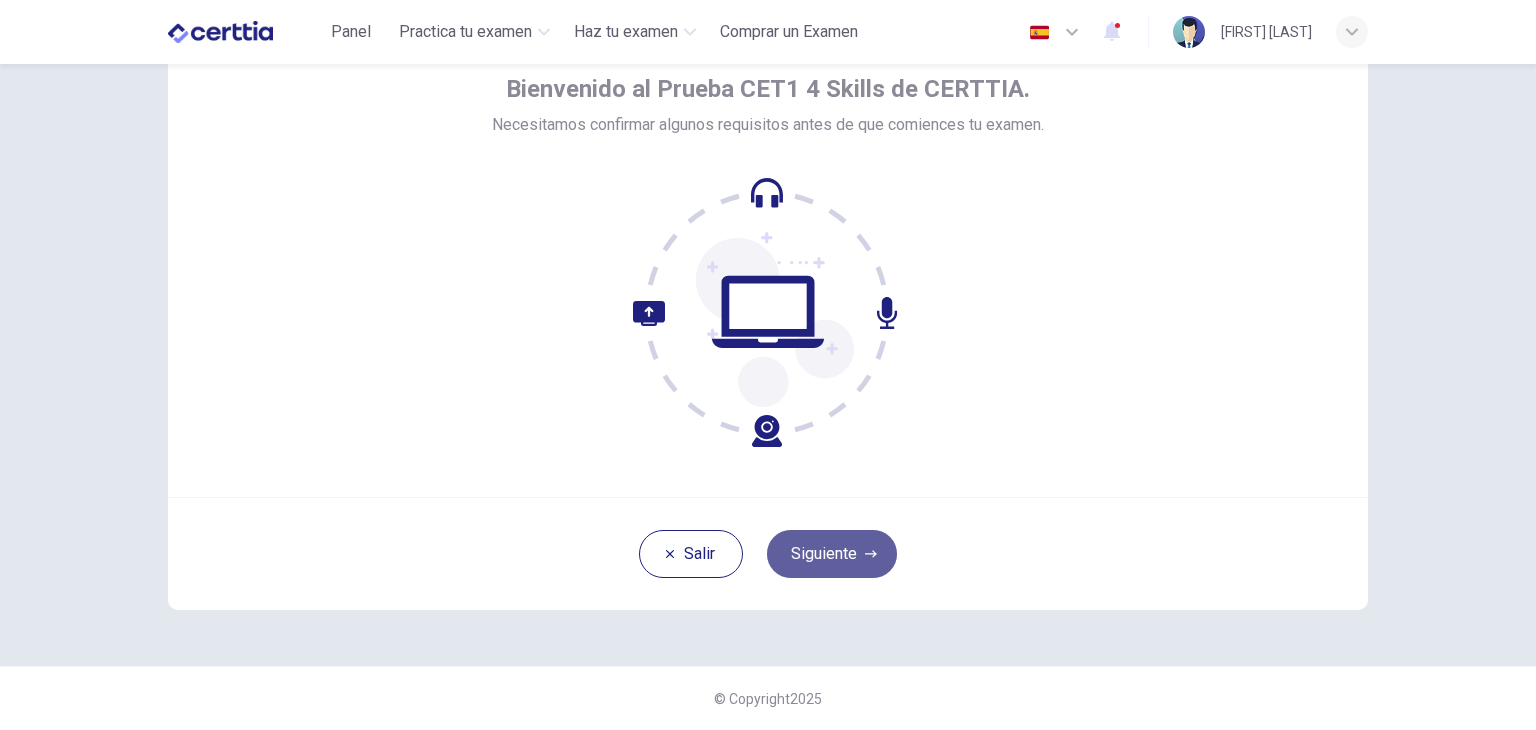 click on "Siguiente" at bounding box center (832, 554) 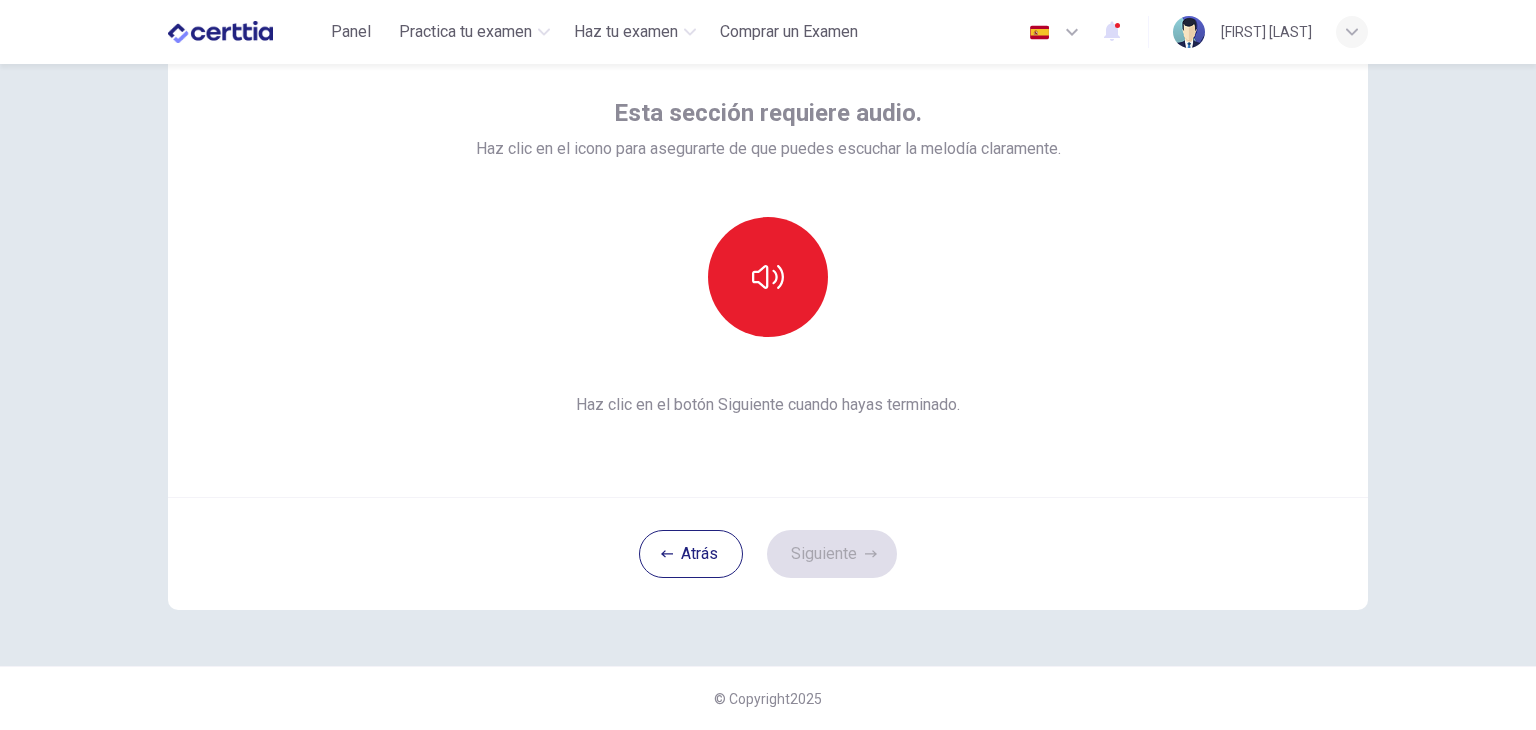 scroll, scrollTop: 0, scrollLeft: 0, axis: both 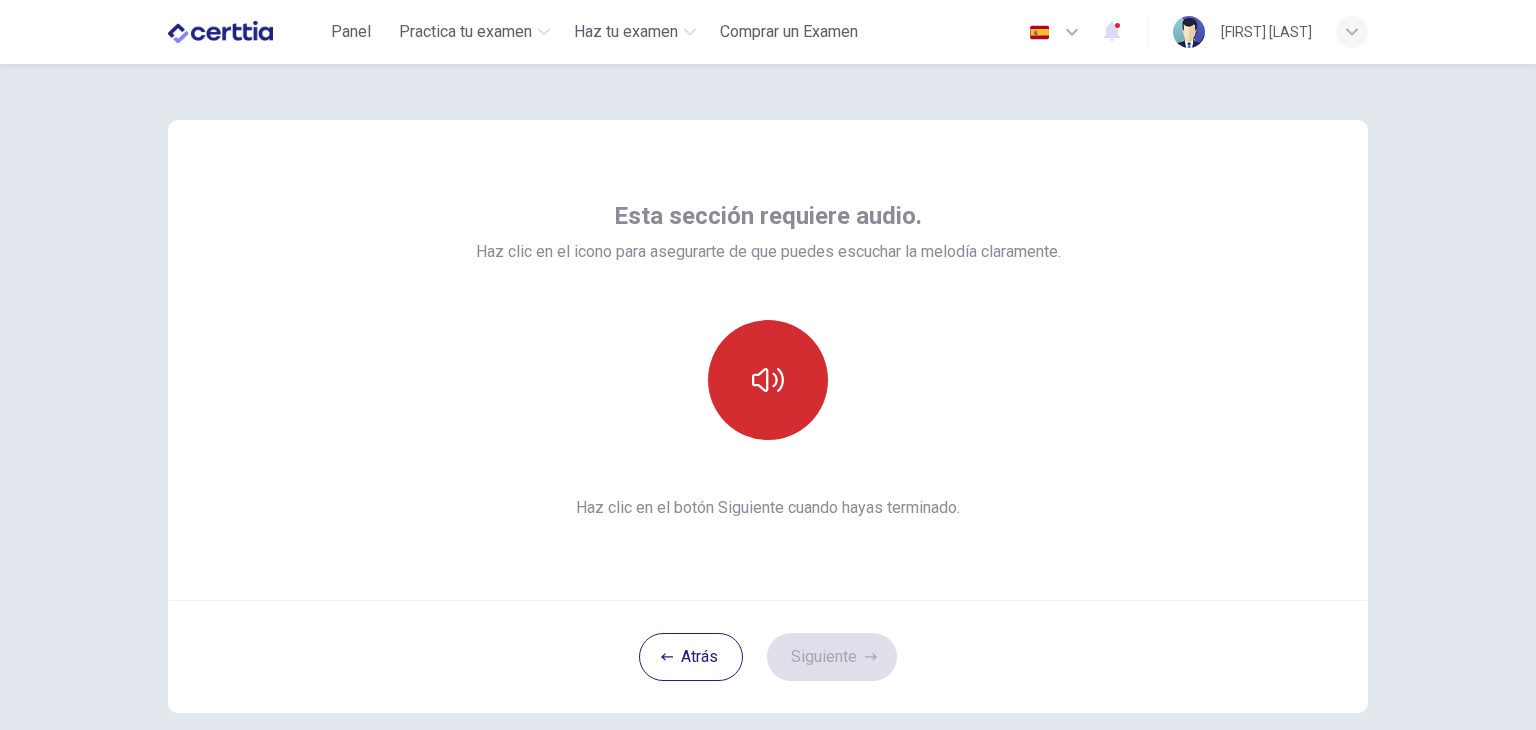 click at bounding box center (768, 380) 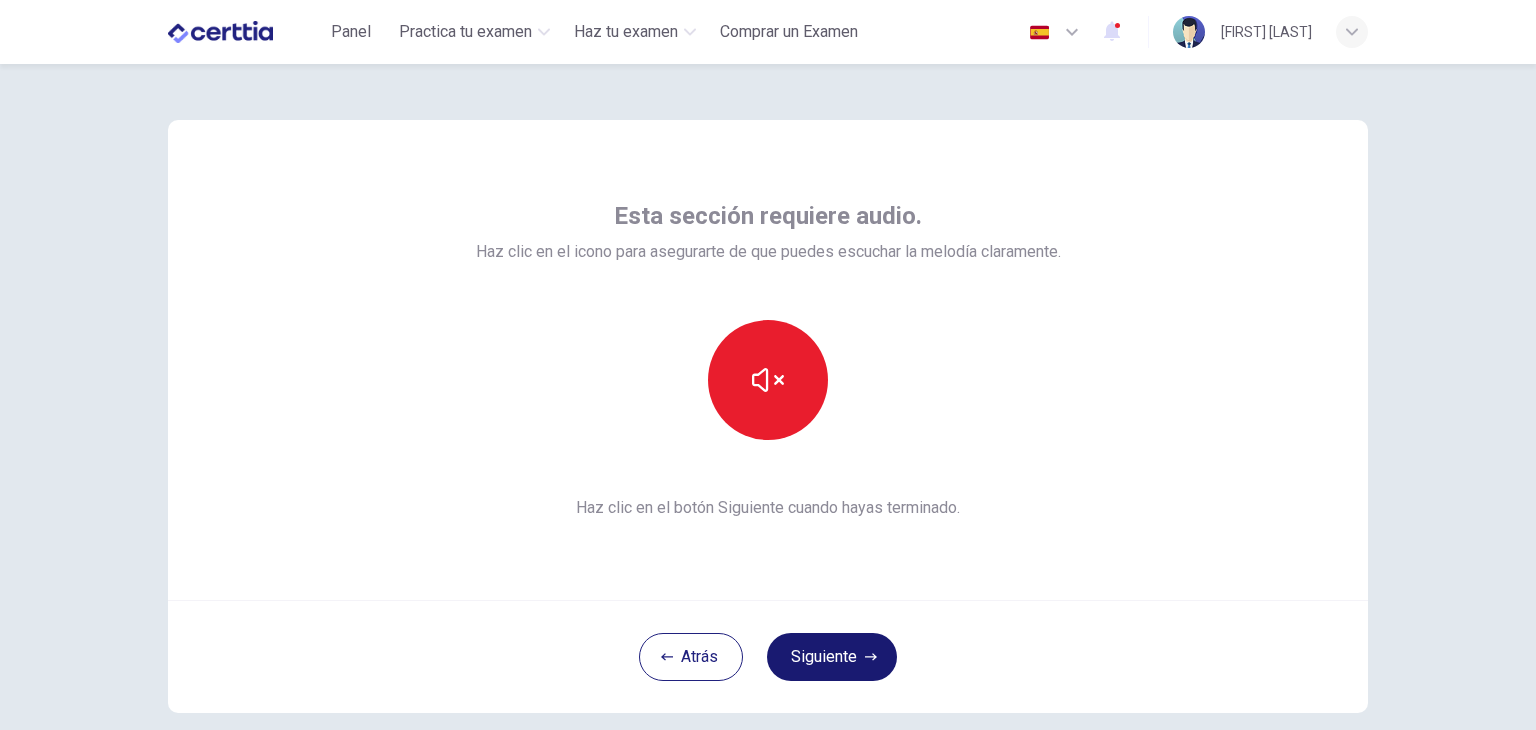 click on "Siguiente" at bounding box center (832, 657) 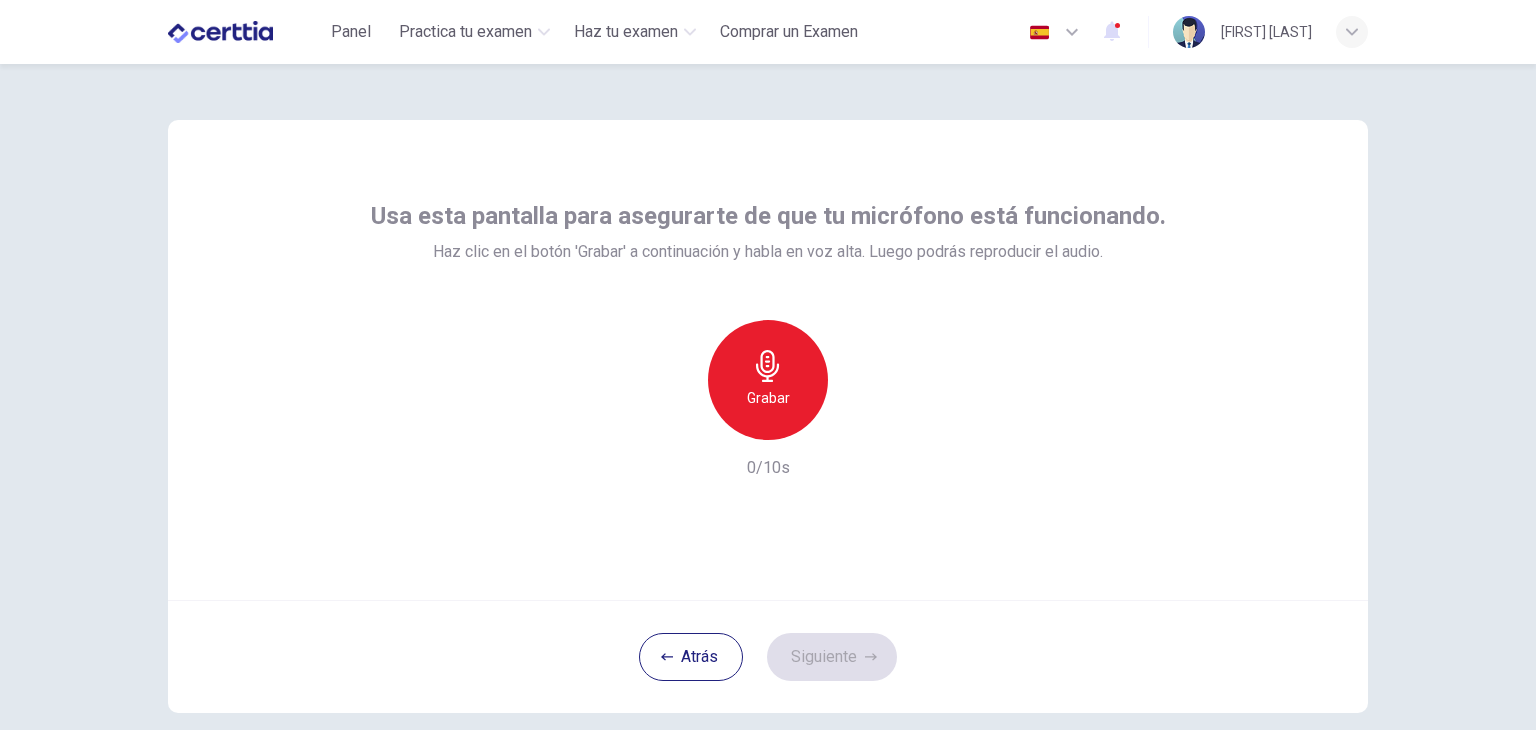 click on "Grabar" at bounding box center (768, 380) 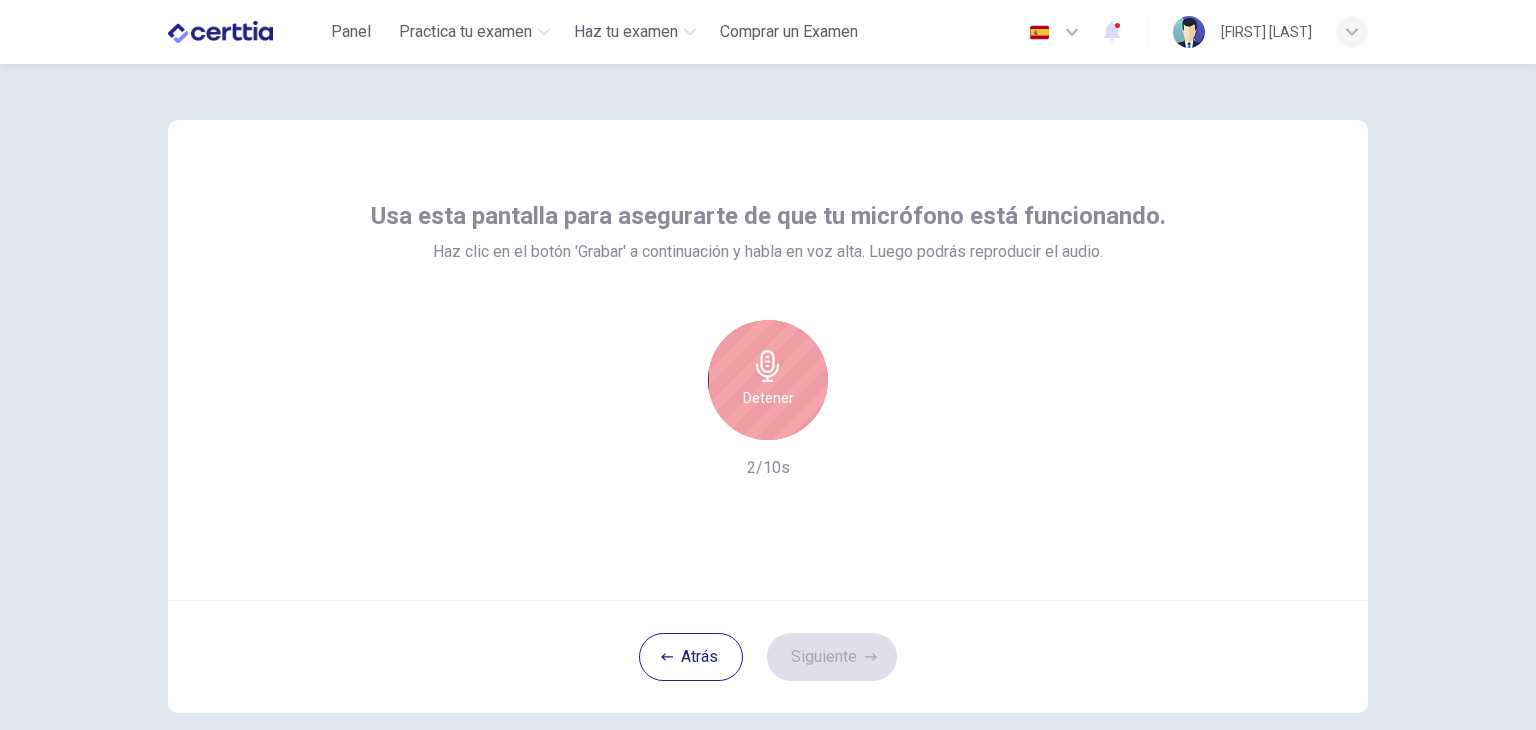 click on "Detener" at bounding box center [768, 398] 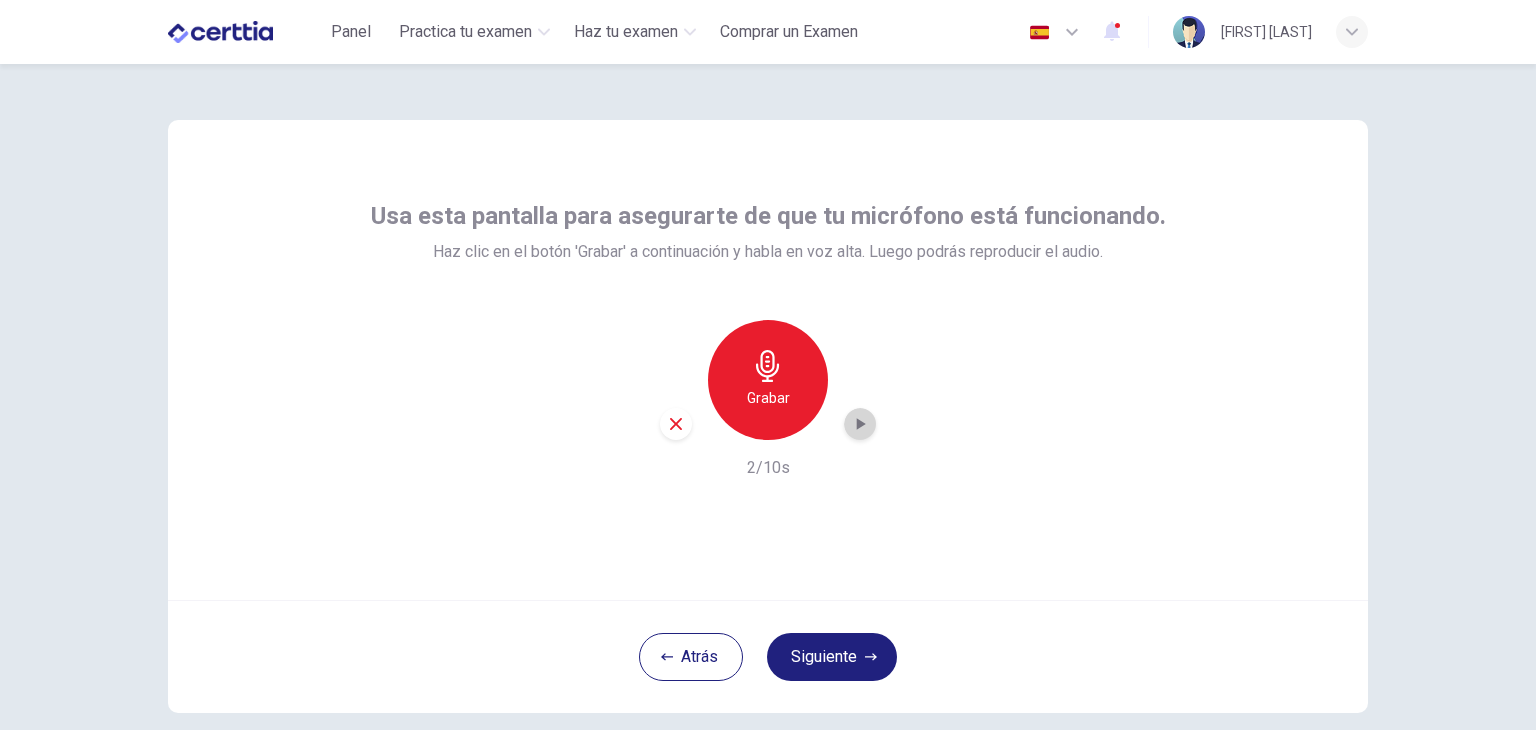 click 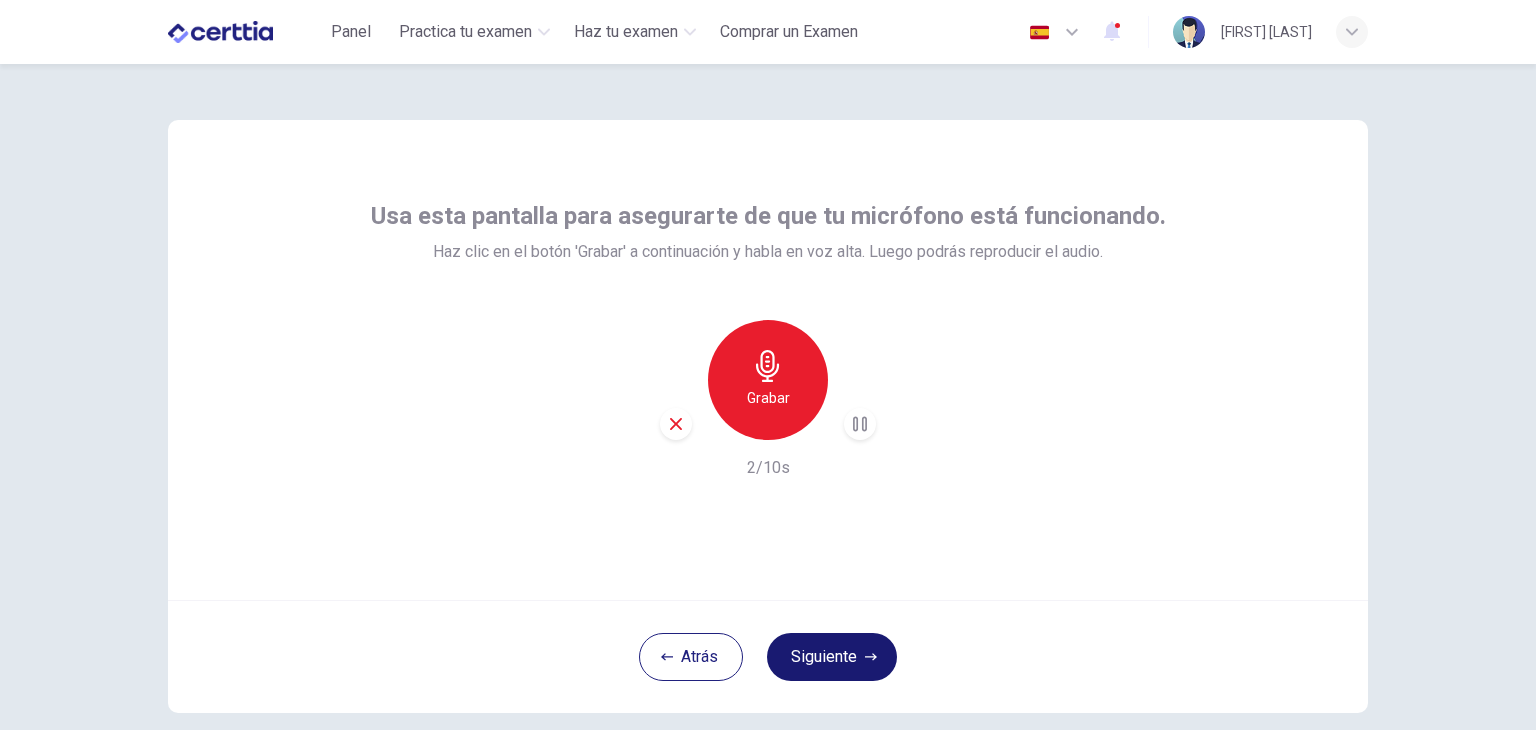 click on "Siguiente" at bounding box center [832, 657] 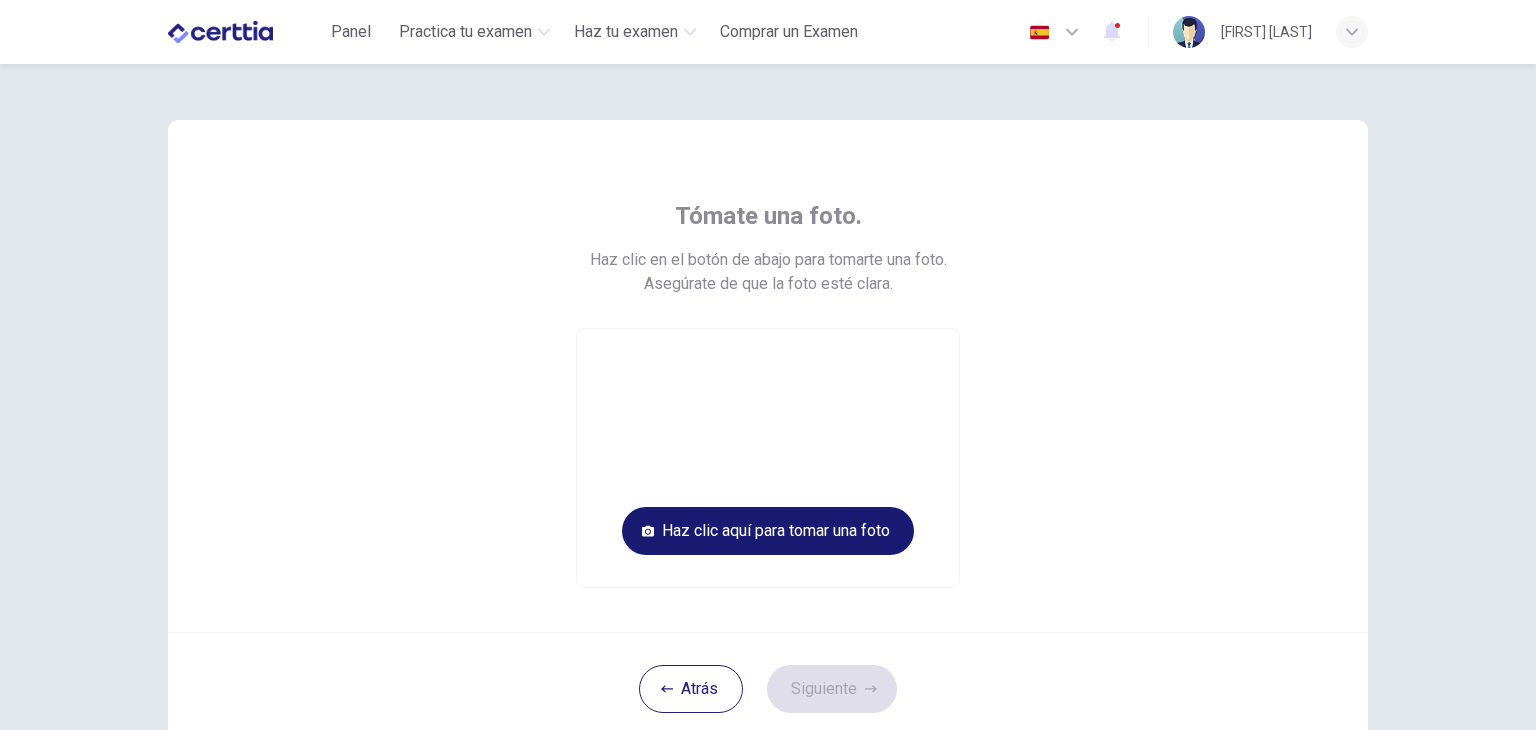 click on "Haz clic aquí para tomar una foto" at bounding box center (768, 531) 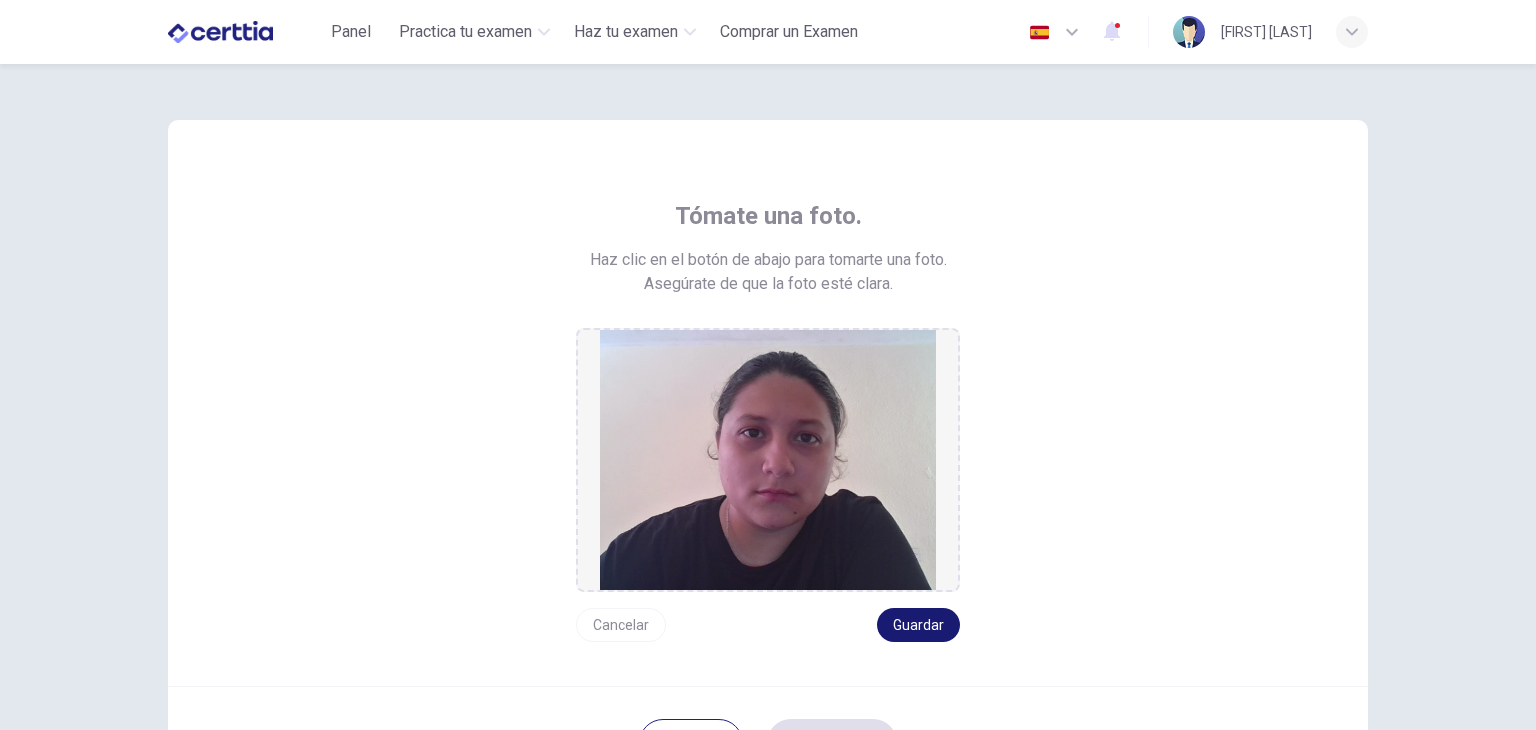 click on "Guardar" at bounding box center (918, 625) 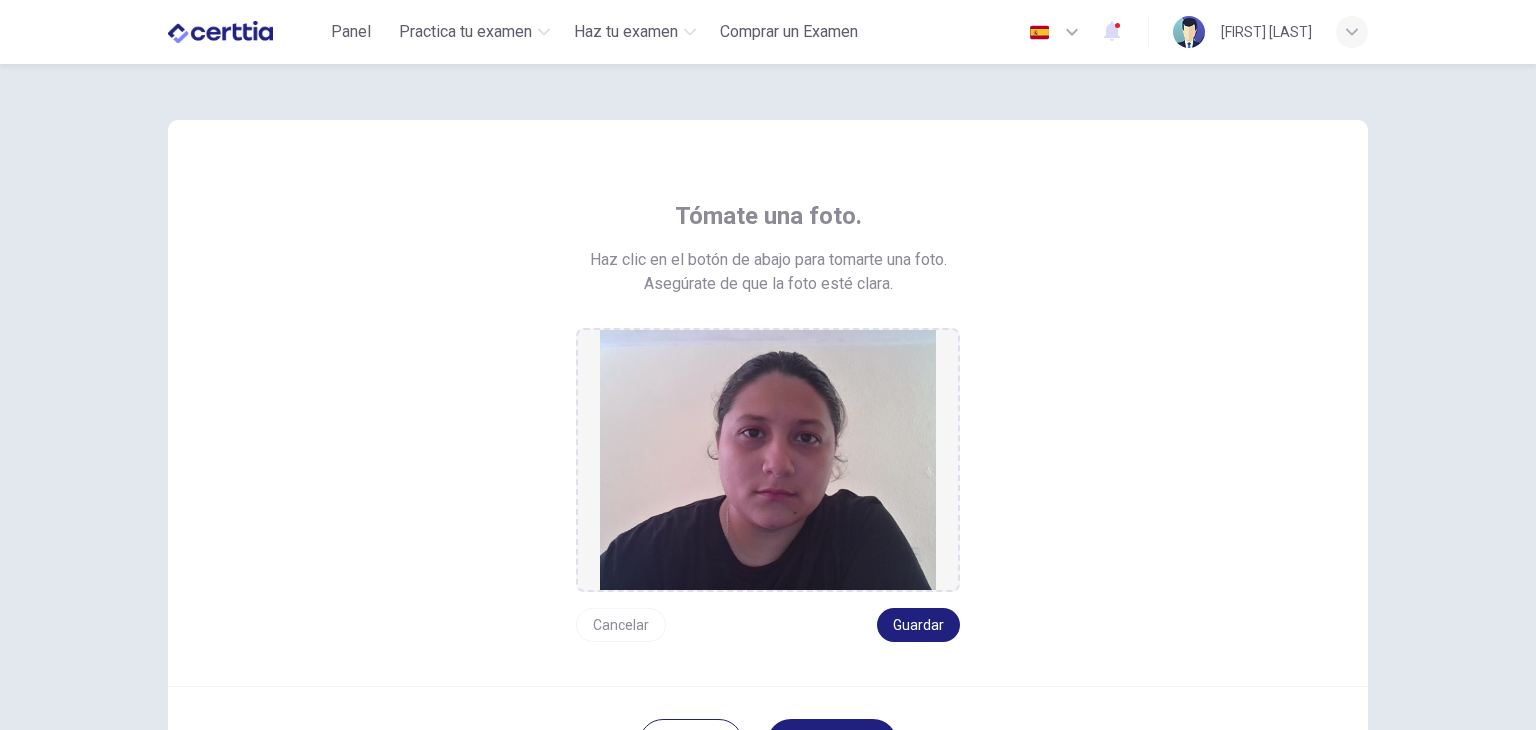 scroll, scrollTop: 188, scrollLeft: 0, axis: vertical 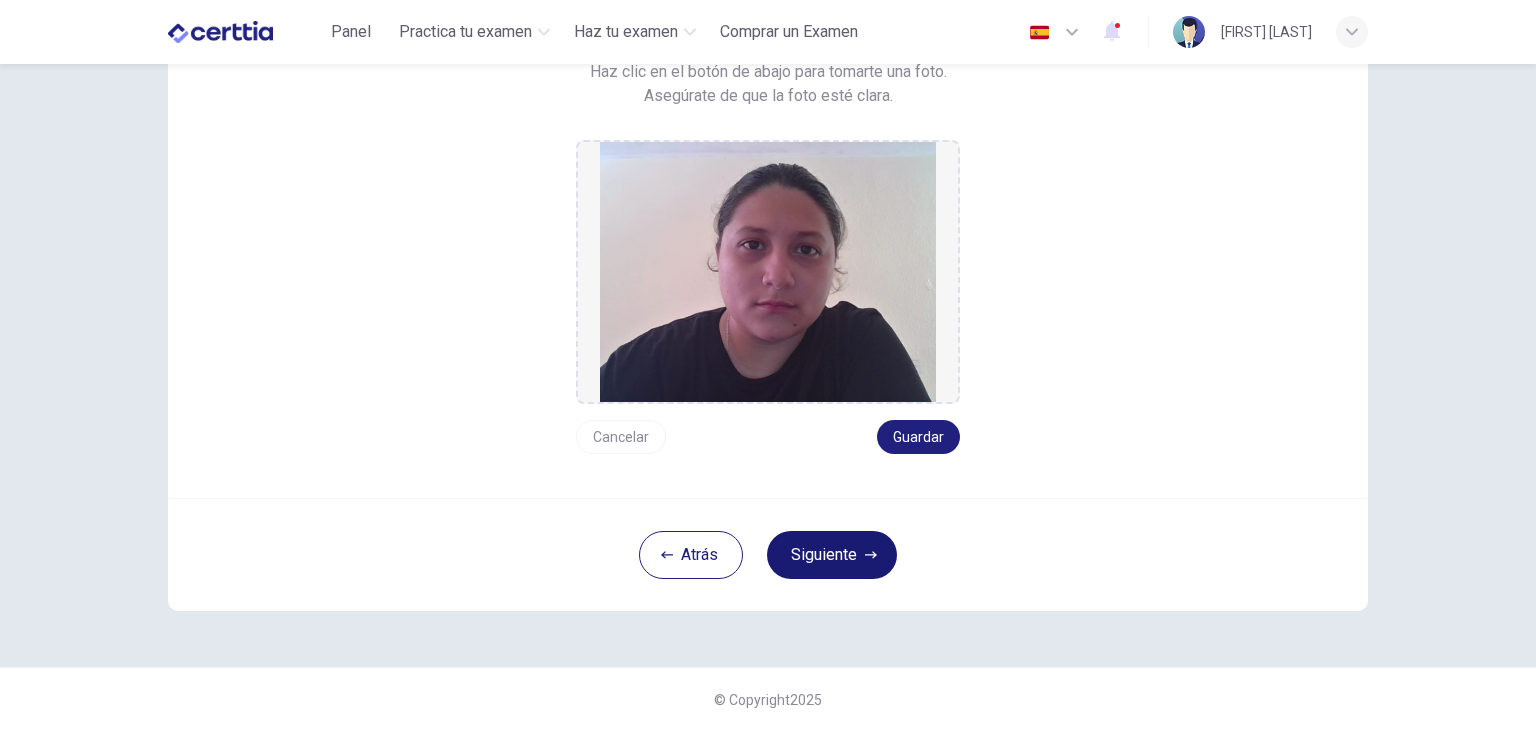 click on "Siguiente" at bounding box center [832, 555] 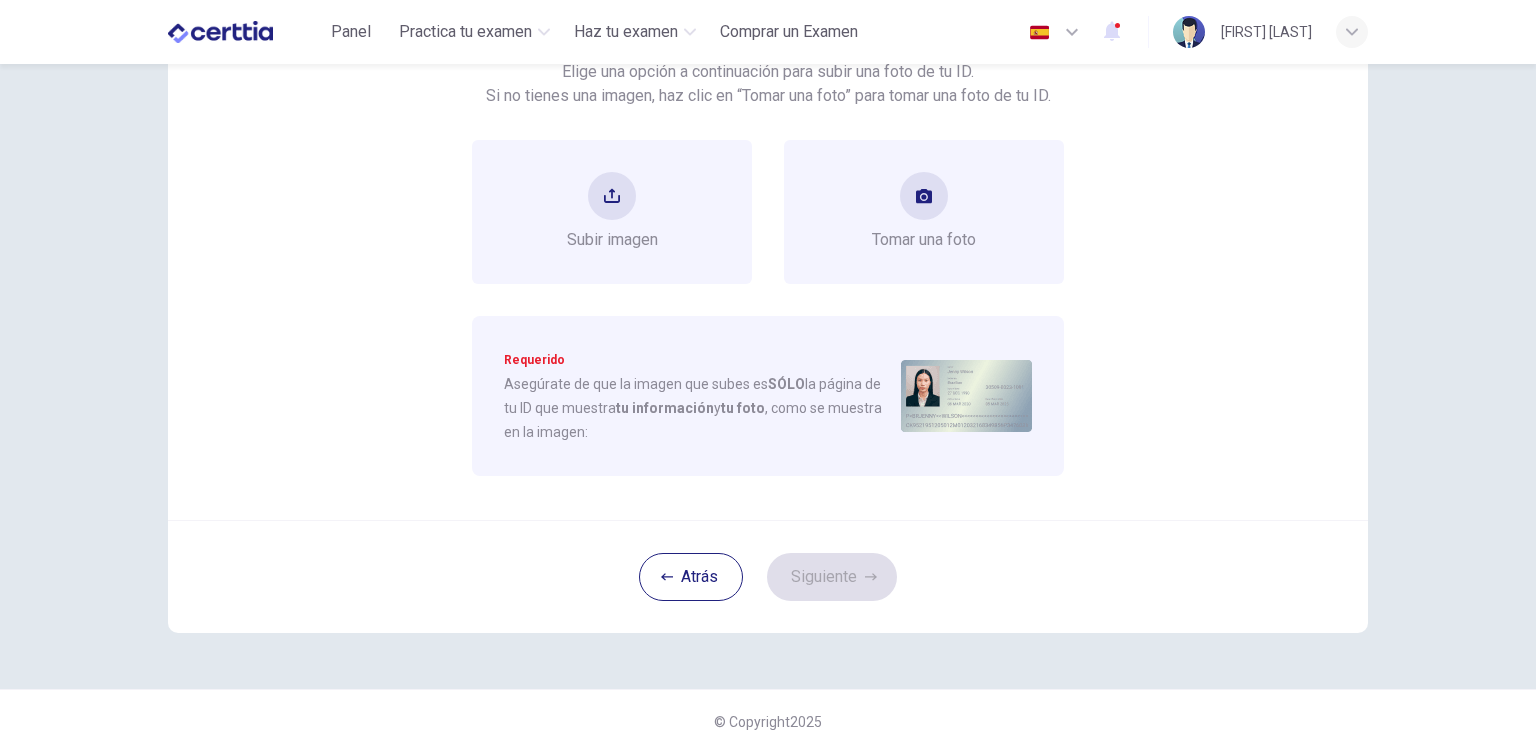 scroll, scrollTop: 52, scrollLeft: 0, axis: vertical 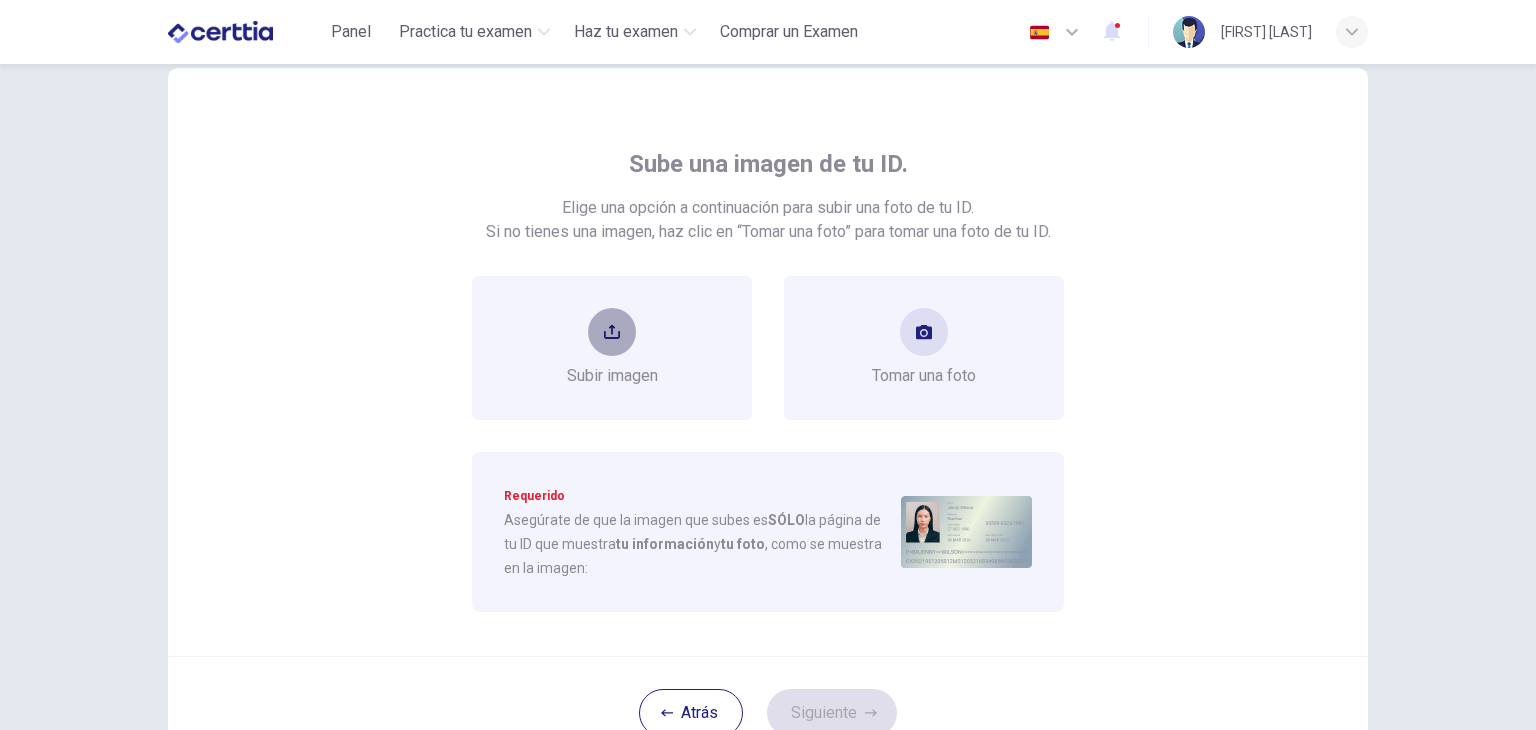 click at bounding box center (612, 332) 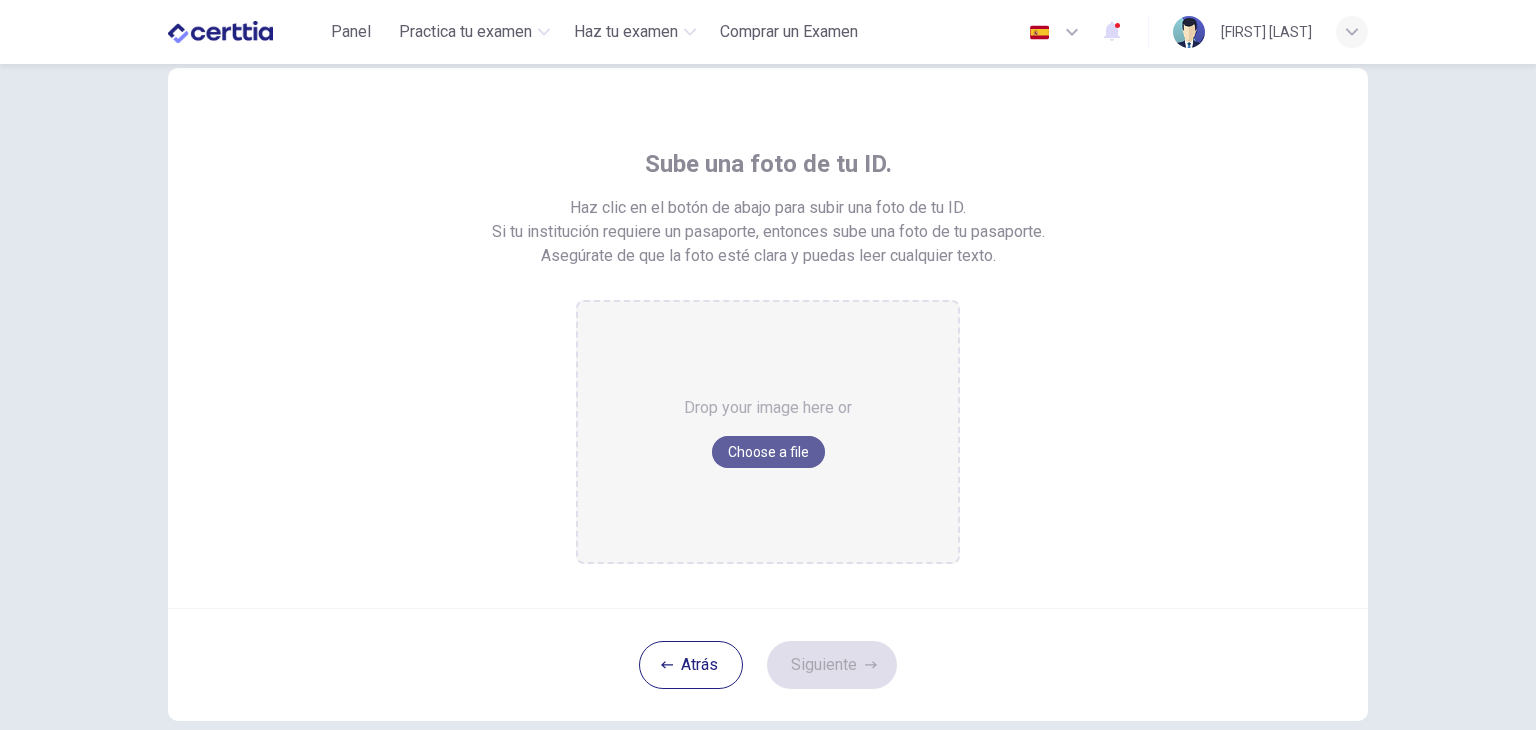 click on "Choose a file" at bounding box center (768, 452) 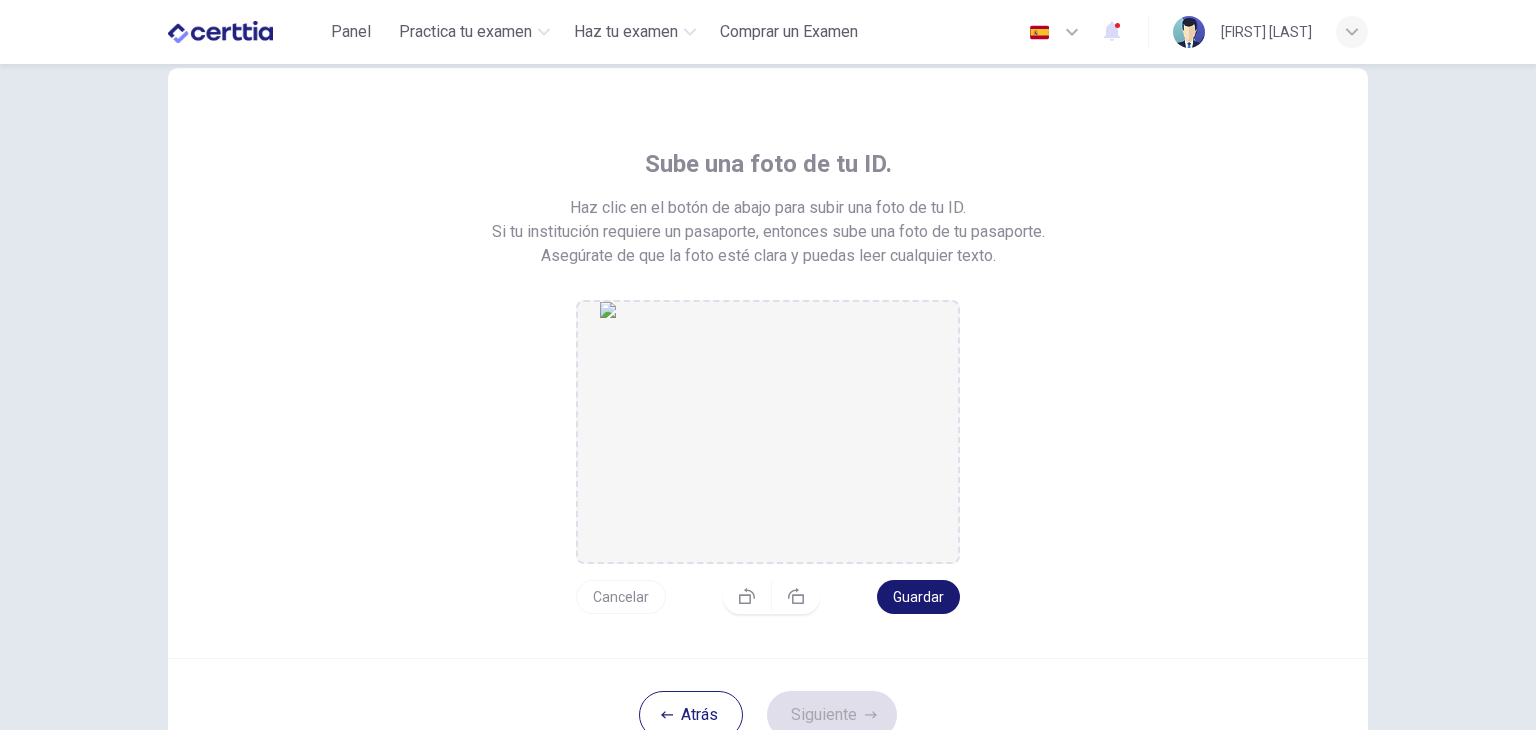 click on "Guardar" at bounding box center [918, 597] 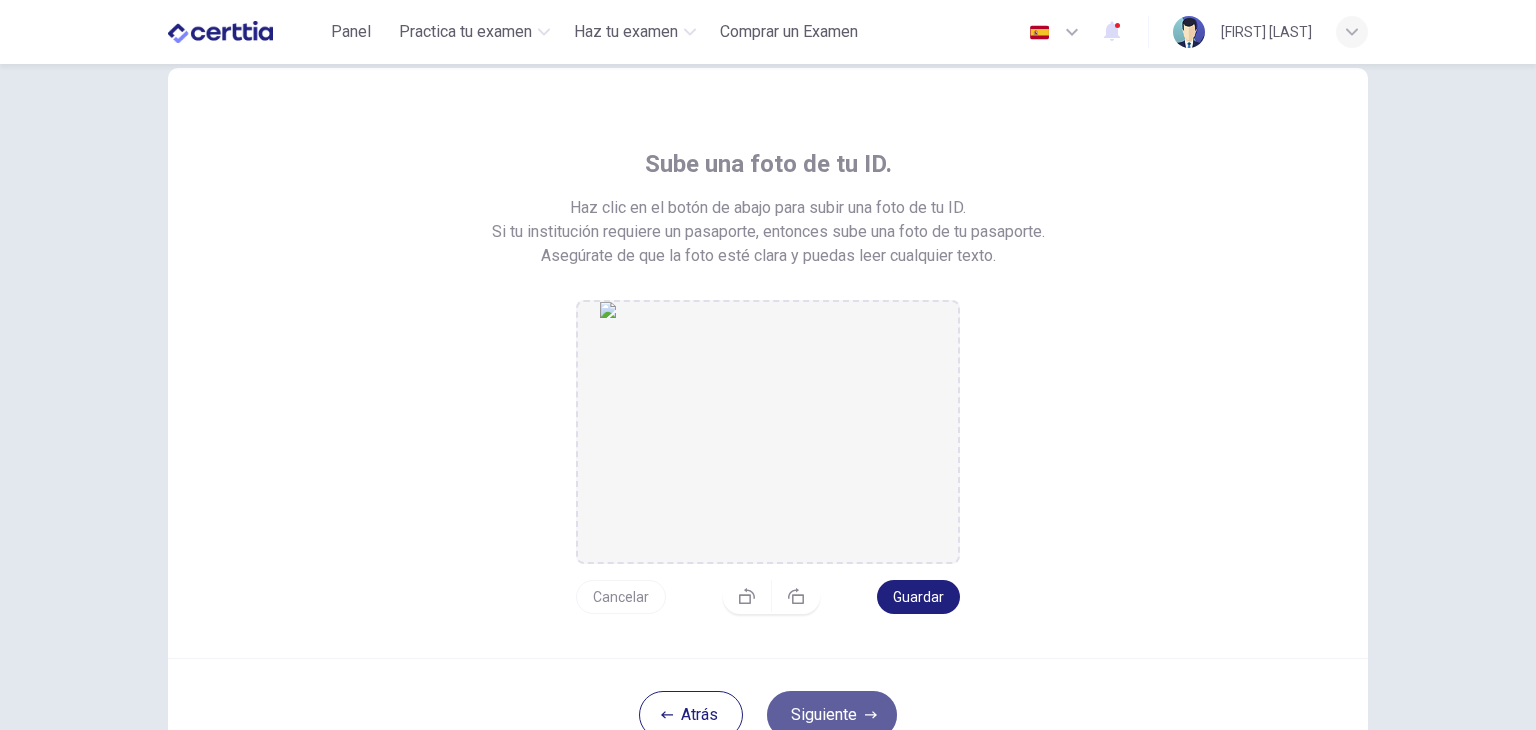 click on "Siguiente" at bounding box center [832, 715] 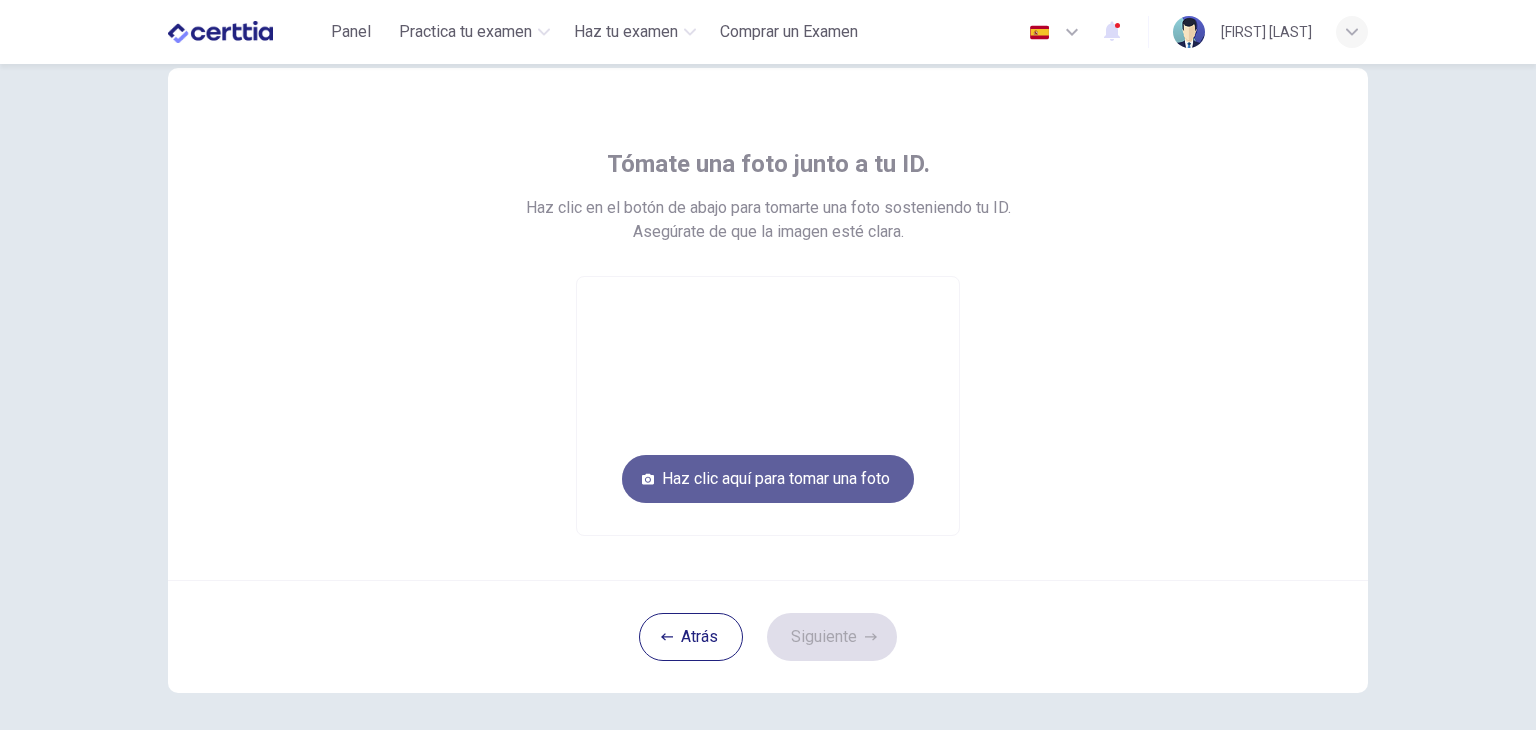 click on "Haz clic aquí para tomar una foto" at bounding box center (768, 479) 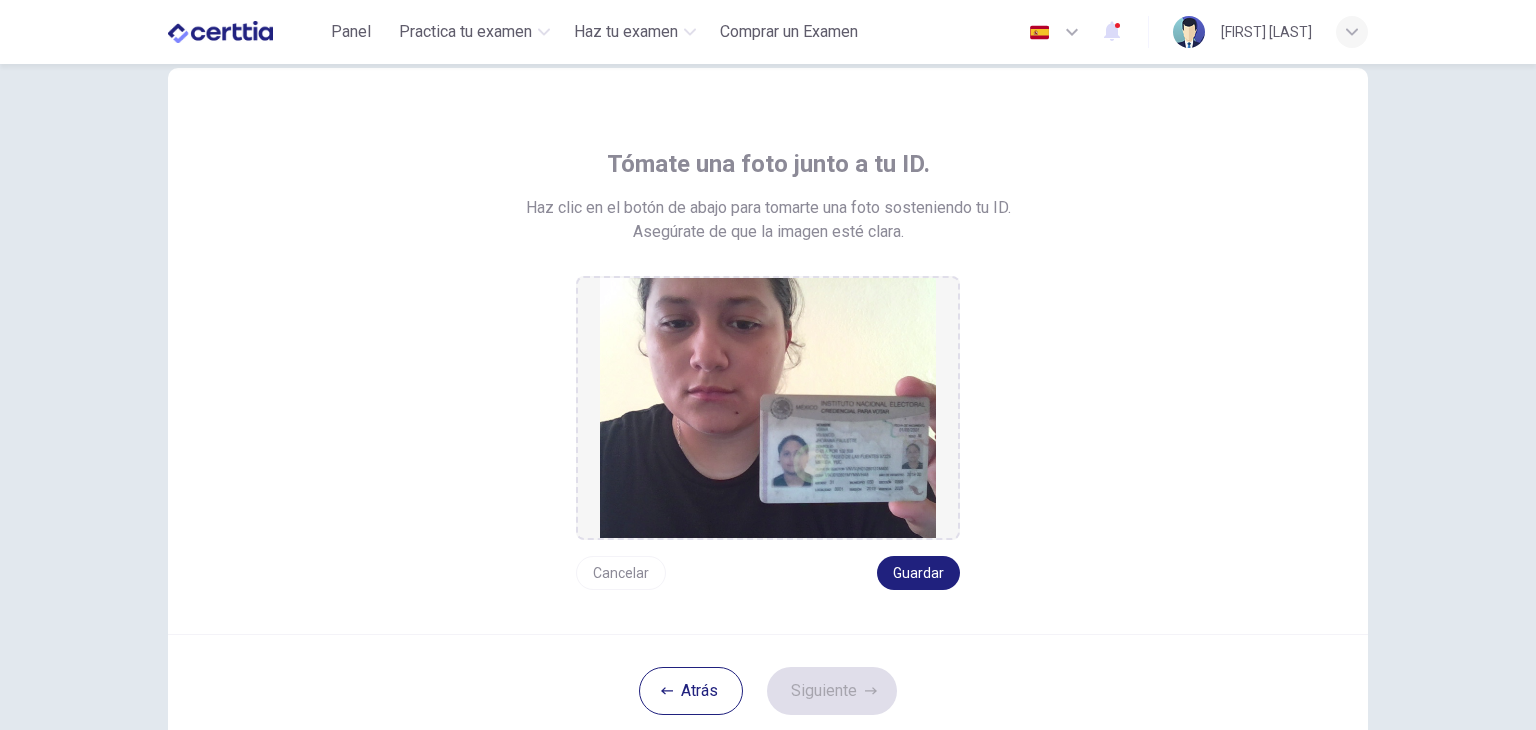 click on "Cancelar" at bounding box center (621, 573) 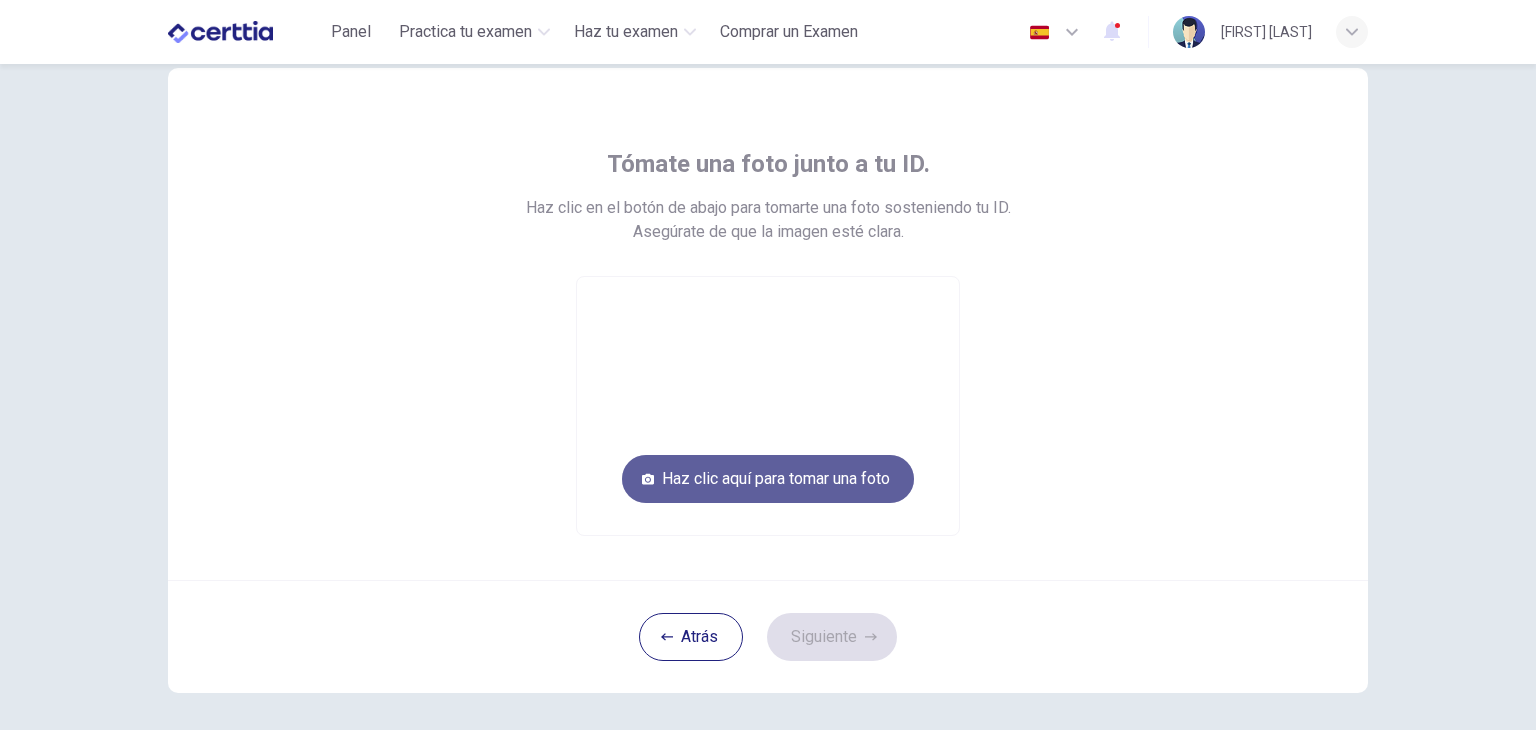 click on "Haz clic aquí para tomar una foto" at bounding box center (768, 479) 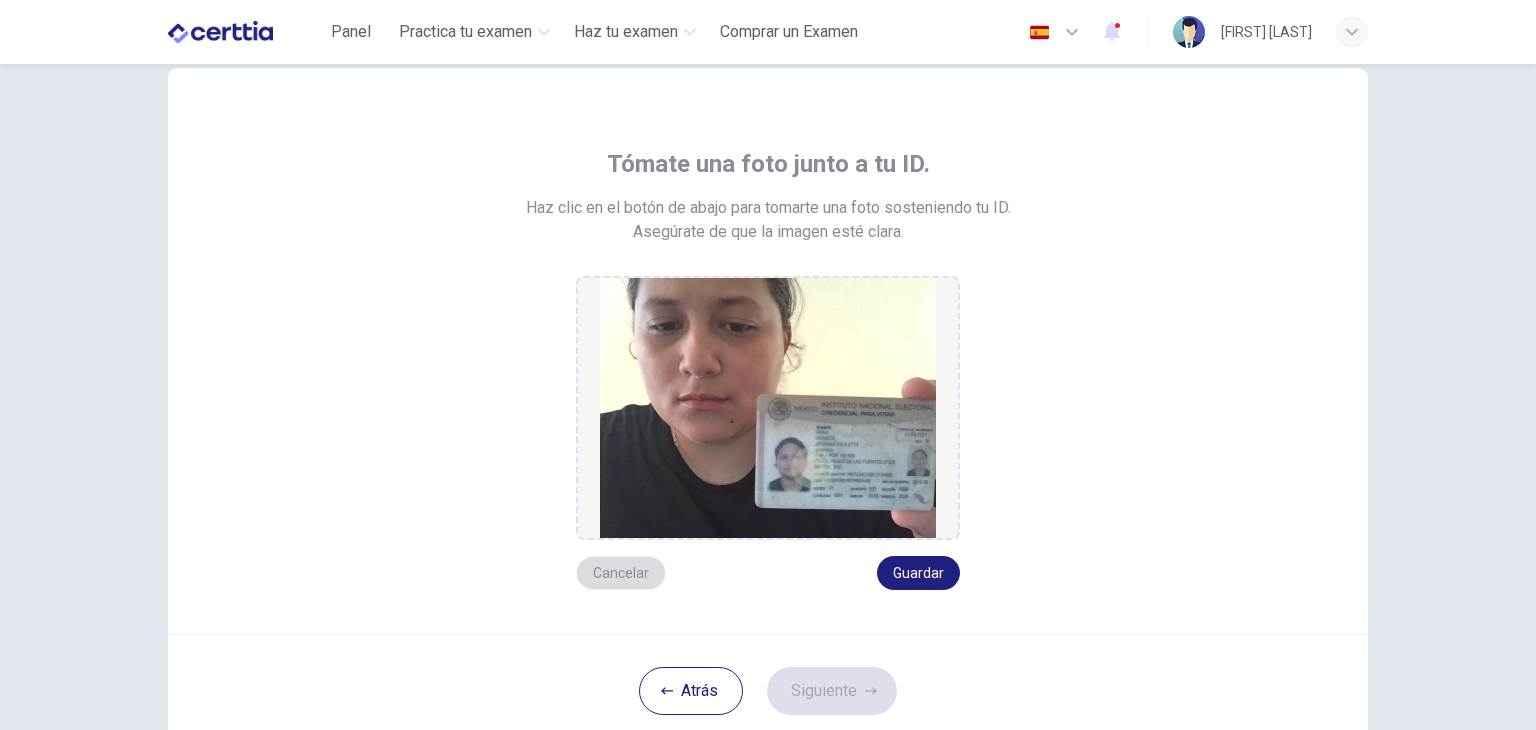 click on "Cancelar" at bounding box center [621, 573] 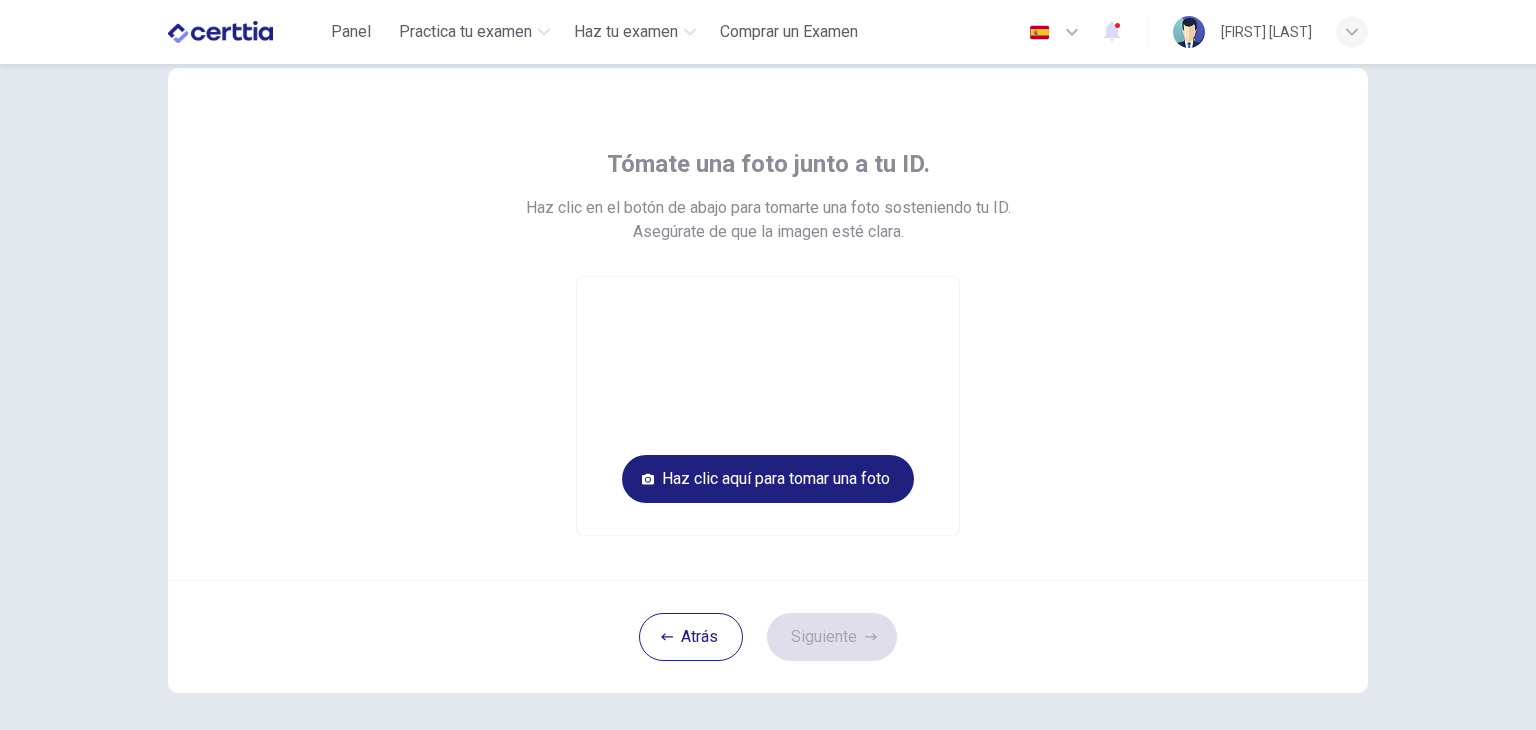 click on "Tómate una foto junto a tu ID. Haz clic en el botón de abajo para tomarte una foto sosteniendo tu ID. Asegúrate de que la imagen esté clara. Haz clic aquí para tomar una foto" at bounding box center (768, 324) 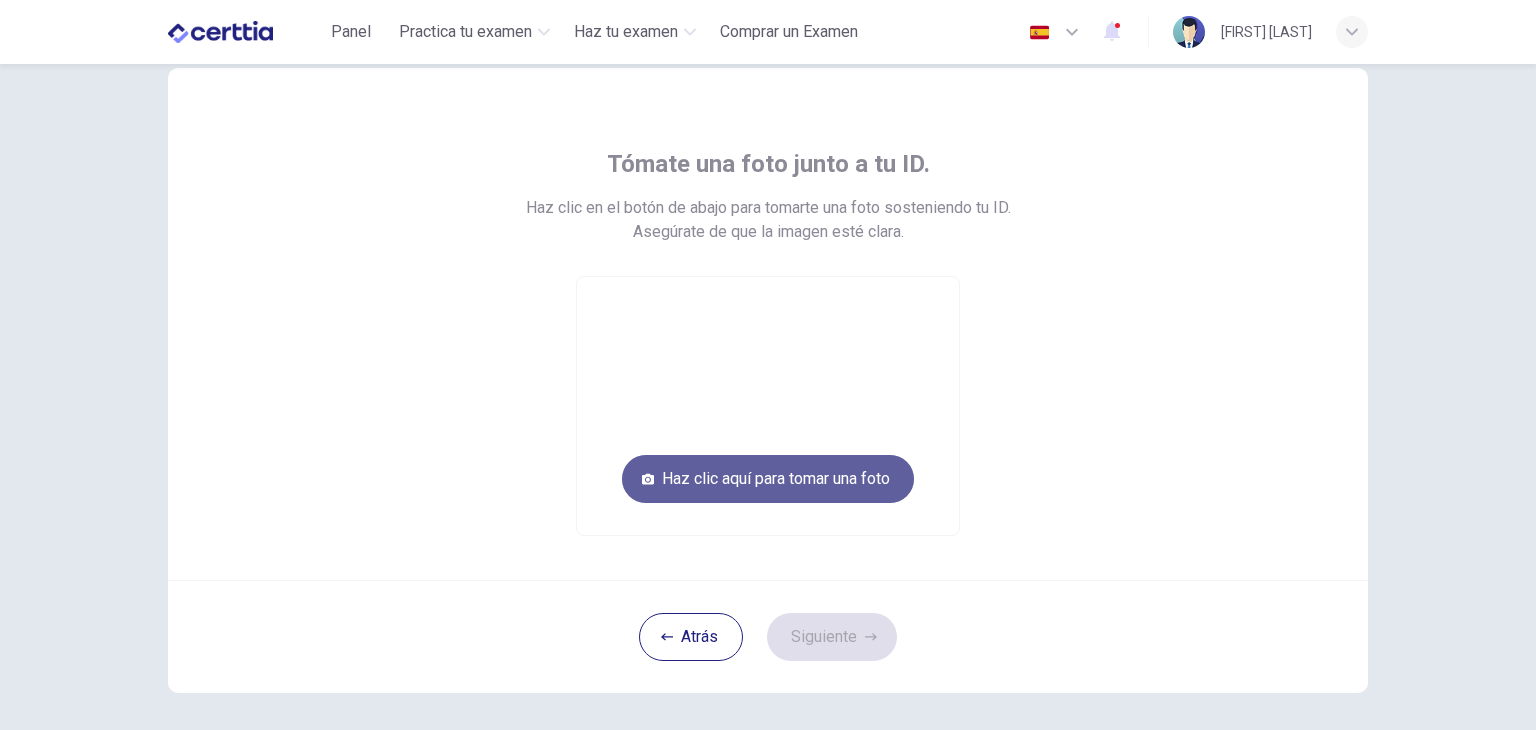 click on "Haz clic aquí para tomar una foto" at bounding box center (768, 479) 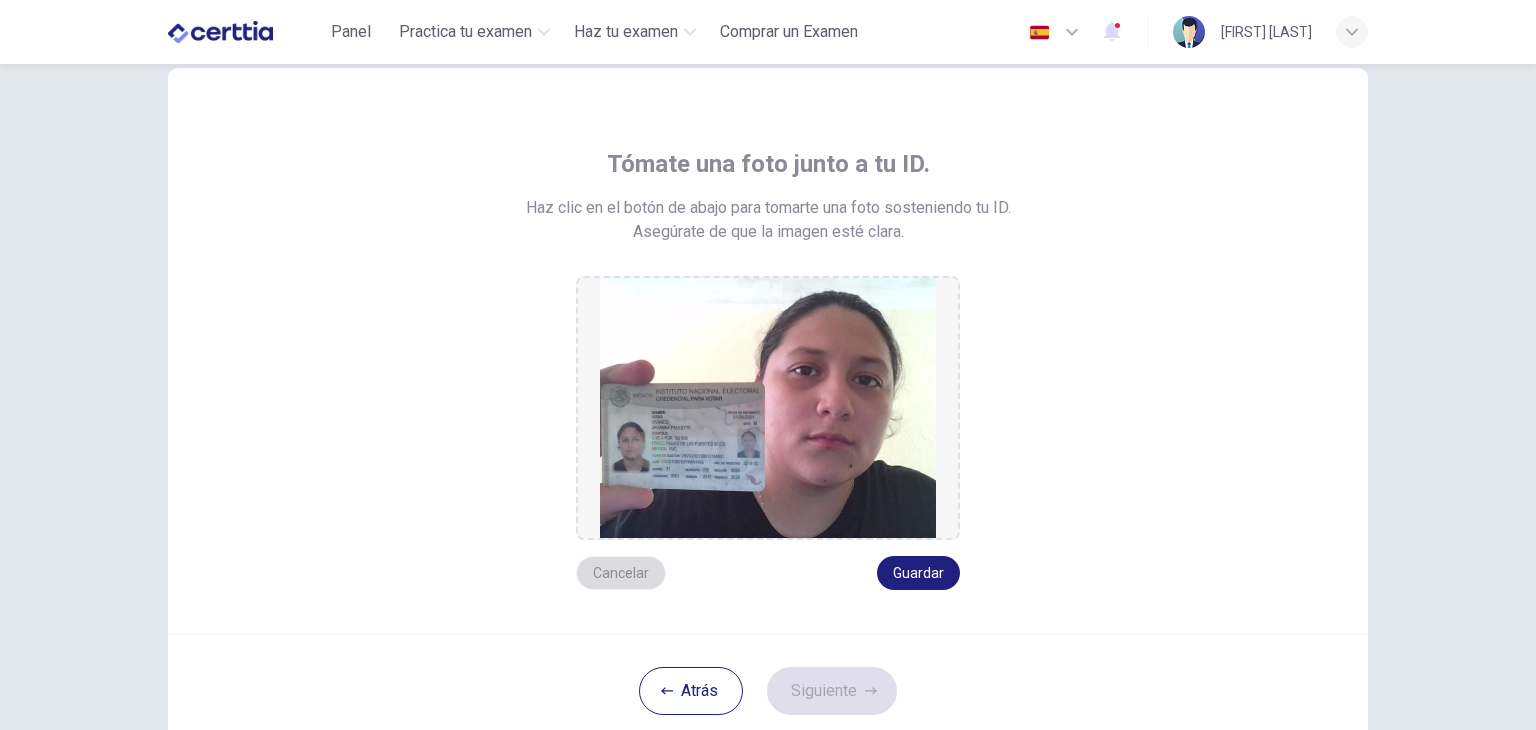 click on "Cancelar" at bounding box center (621, 573) 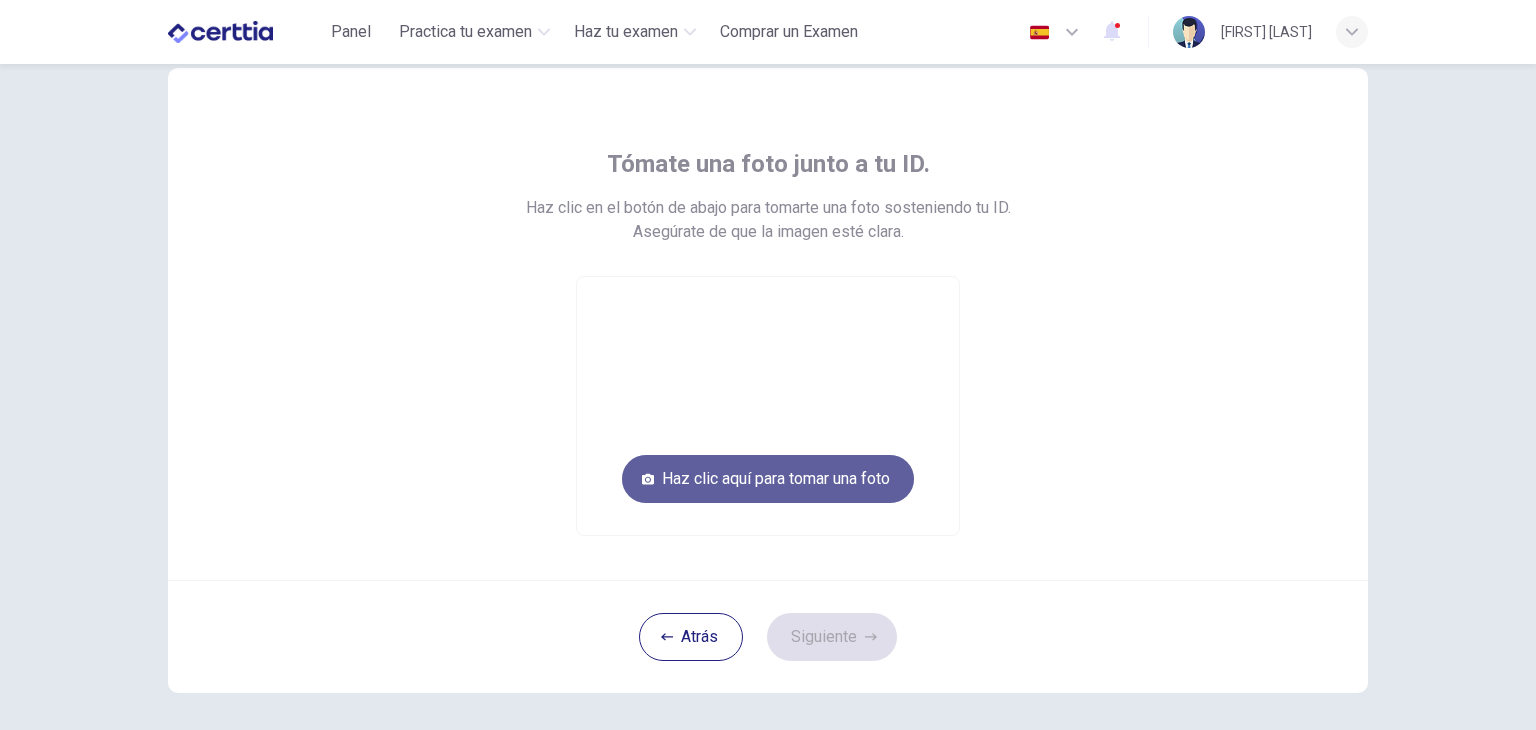 click on "Haz clic aquí para tomar una foto" at bounding box center [768, 479] 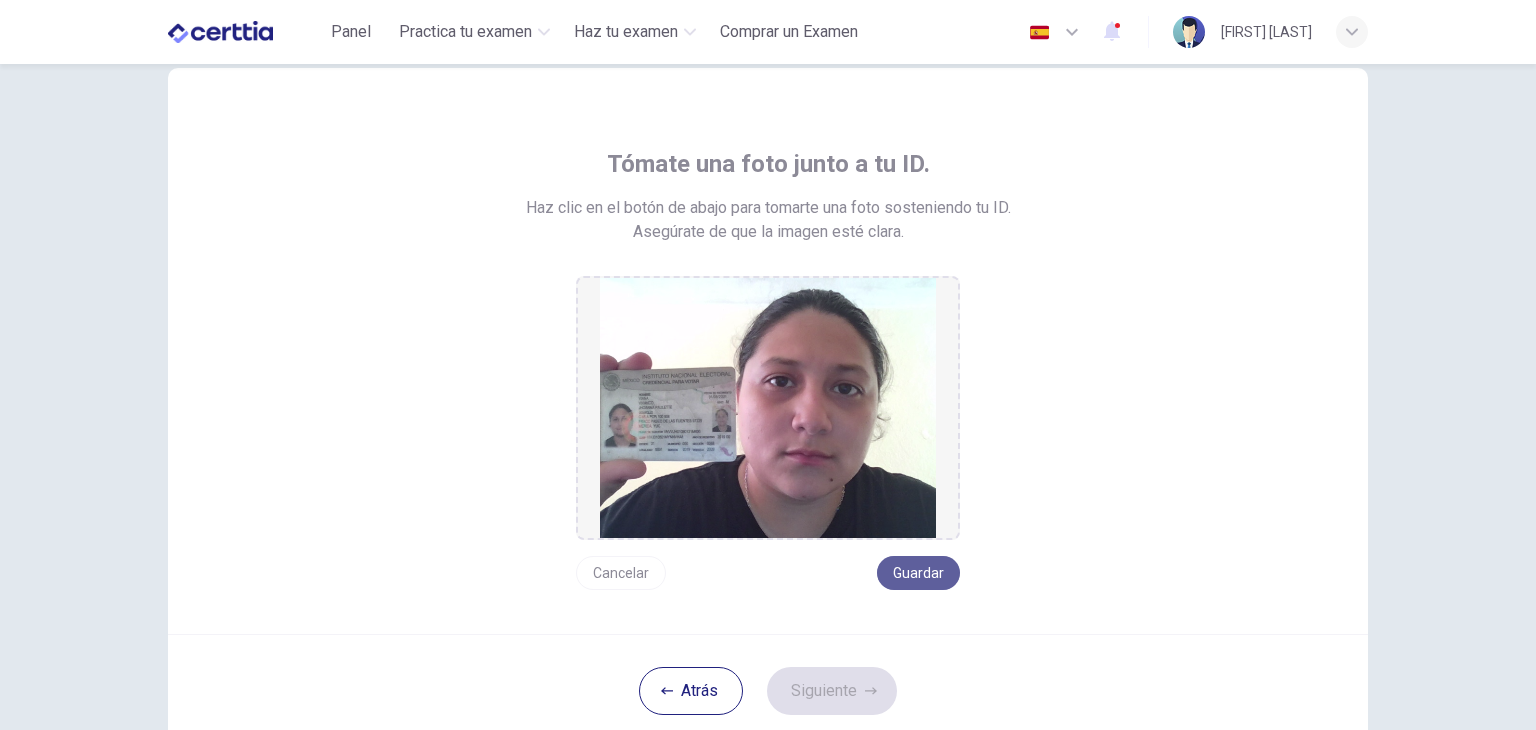 click on "Guardar" at bounding box center [918, 573] 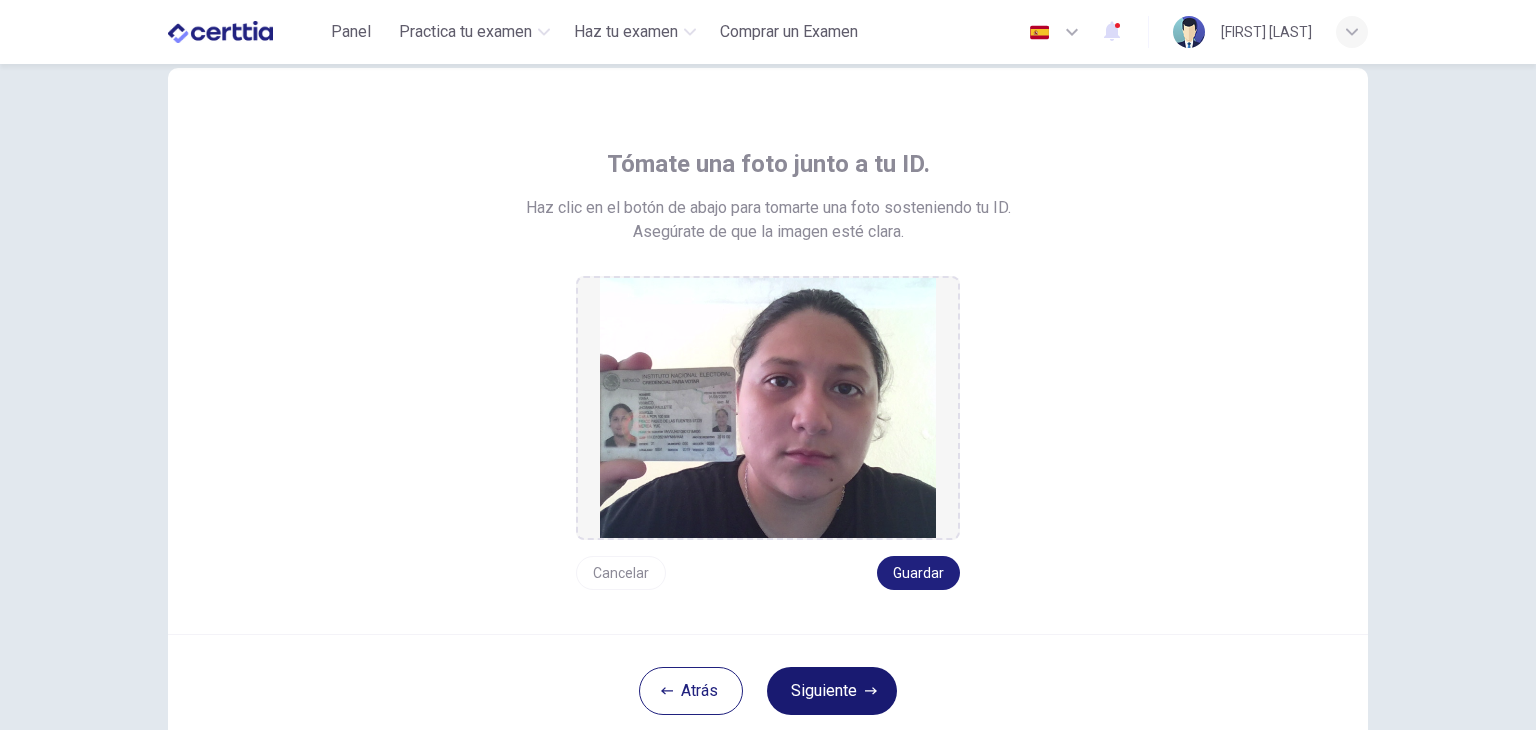 click on "Siguiente" at bounding box center (832, 691) 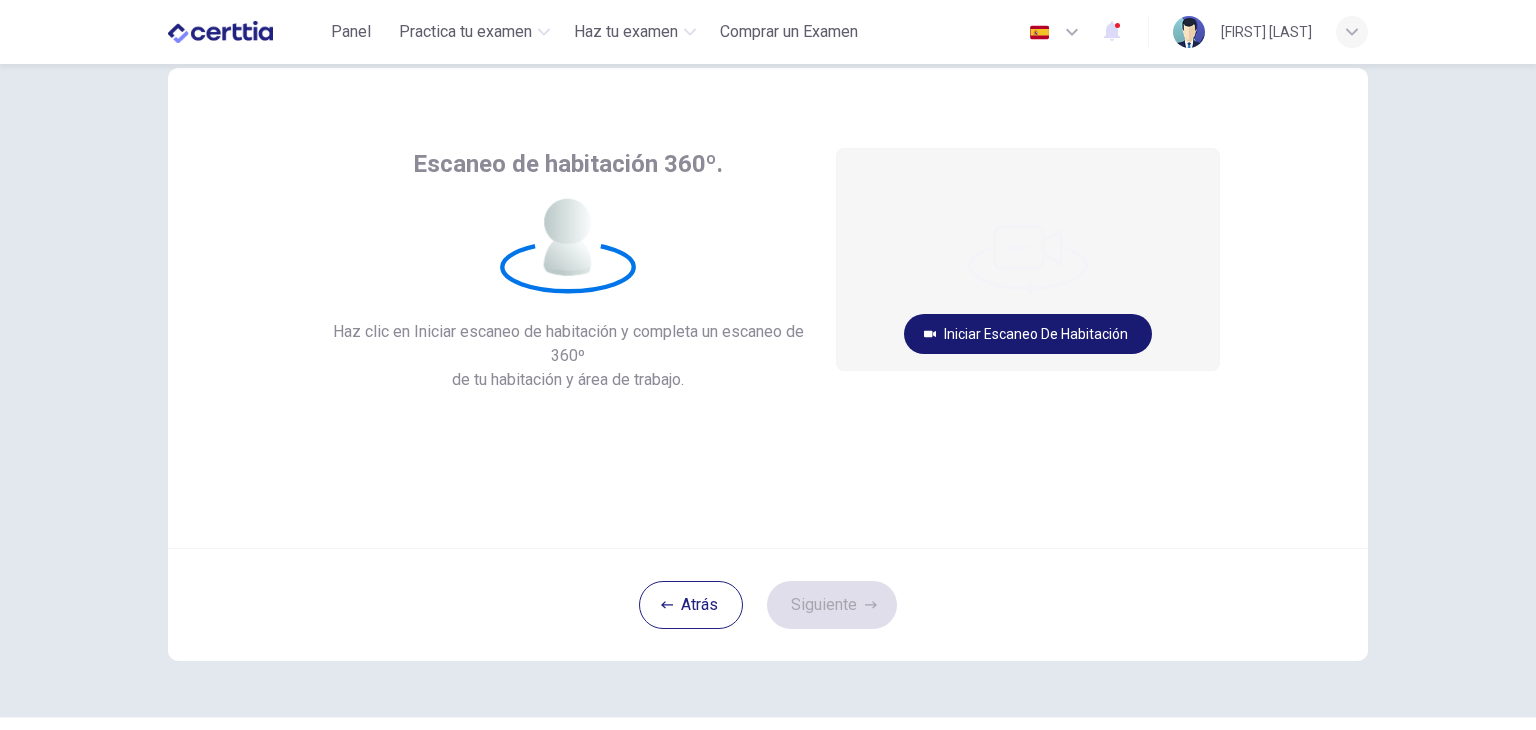 click on "Iniciar escaneo de habitación" at bounding box center [1028, 334] 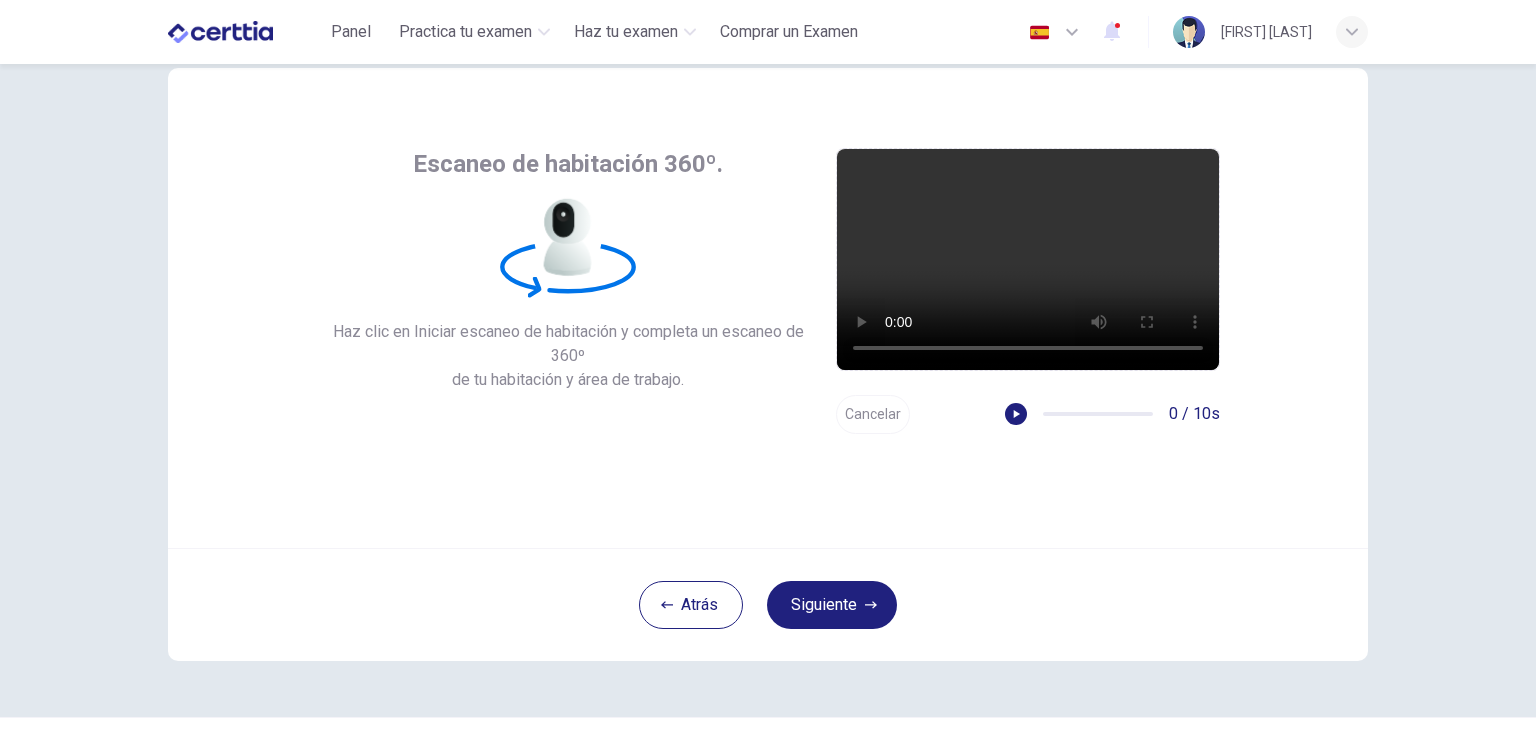 click on "Cancelar" at bounding box center [873, 414] 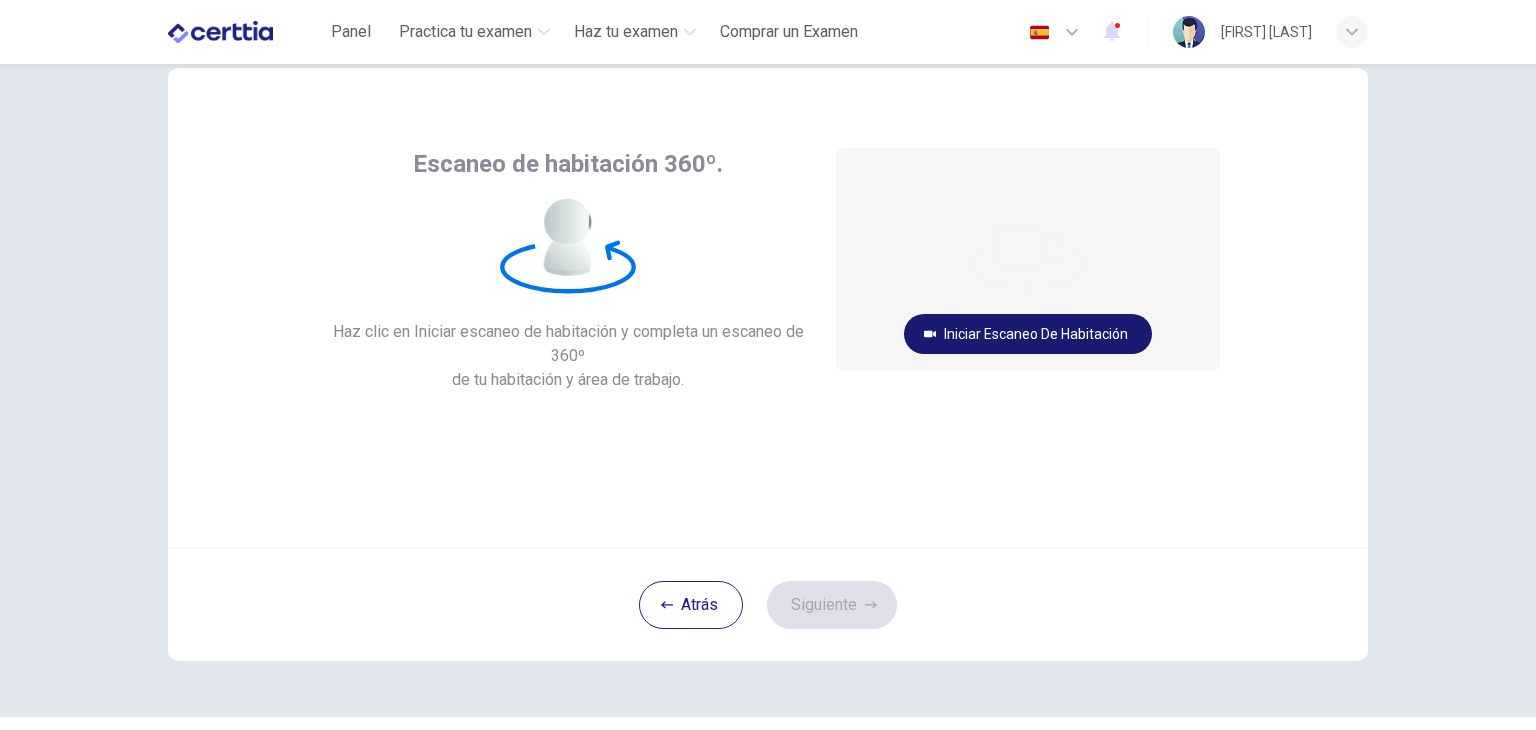 click on "Iniciar escaneo de habitación" at bounding box center [1028, 334] 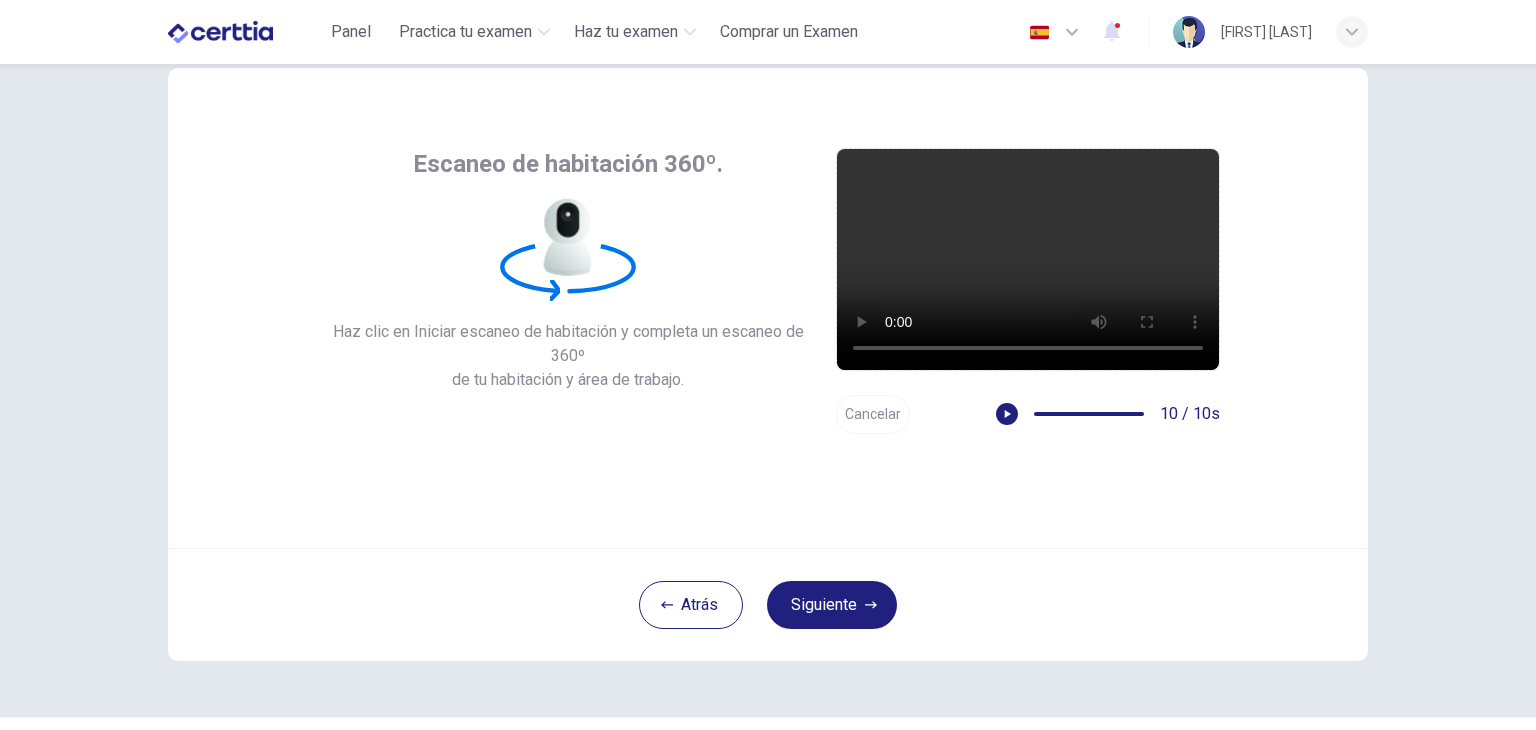 click on "Cancelar" at bounding box center [873, 414] 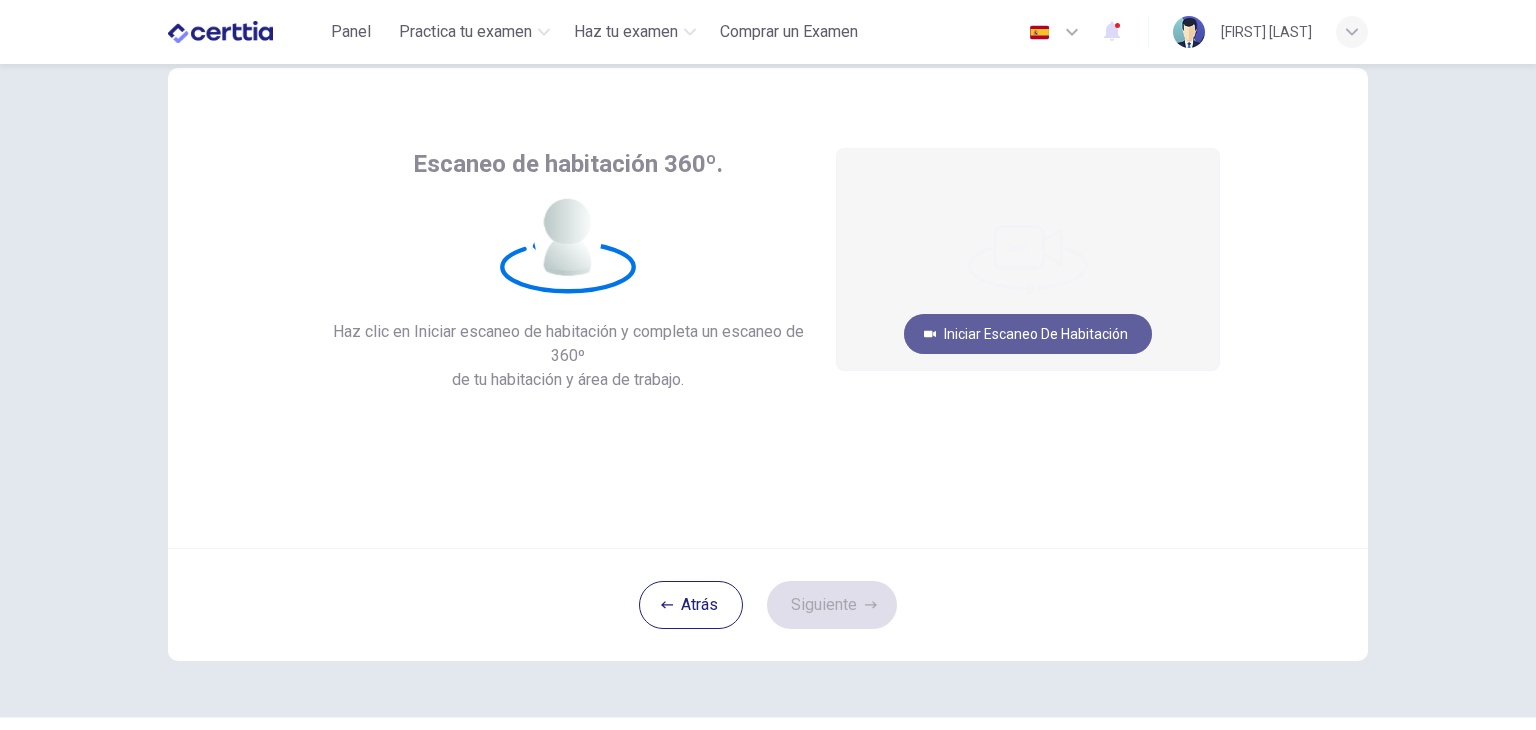click on "Iniciar escaneo de habitación" at bounding box center (1028, 334) 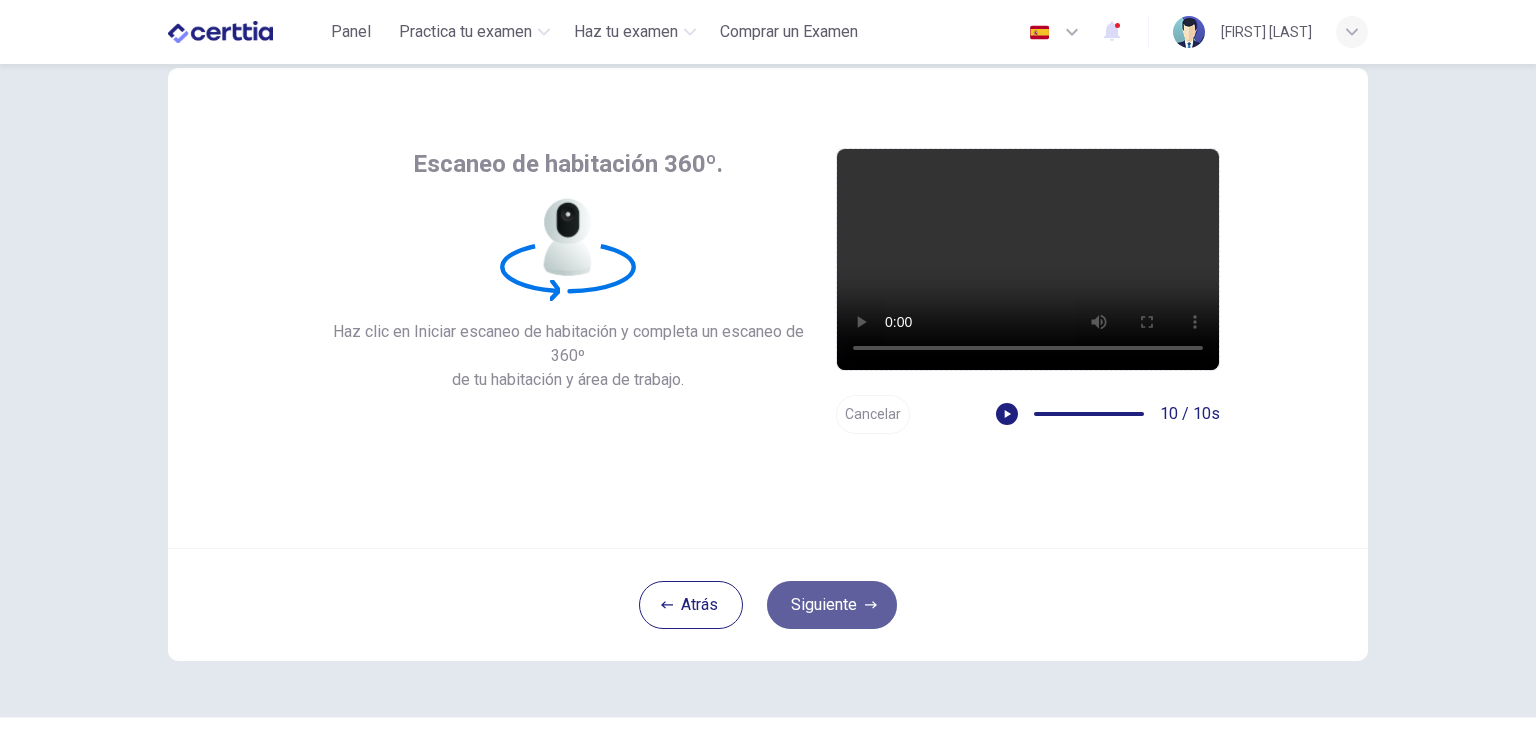 click on "Siguiente" at bounding box center (832, 605) 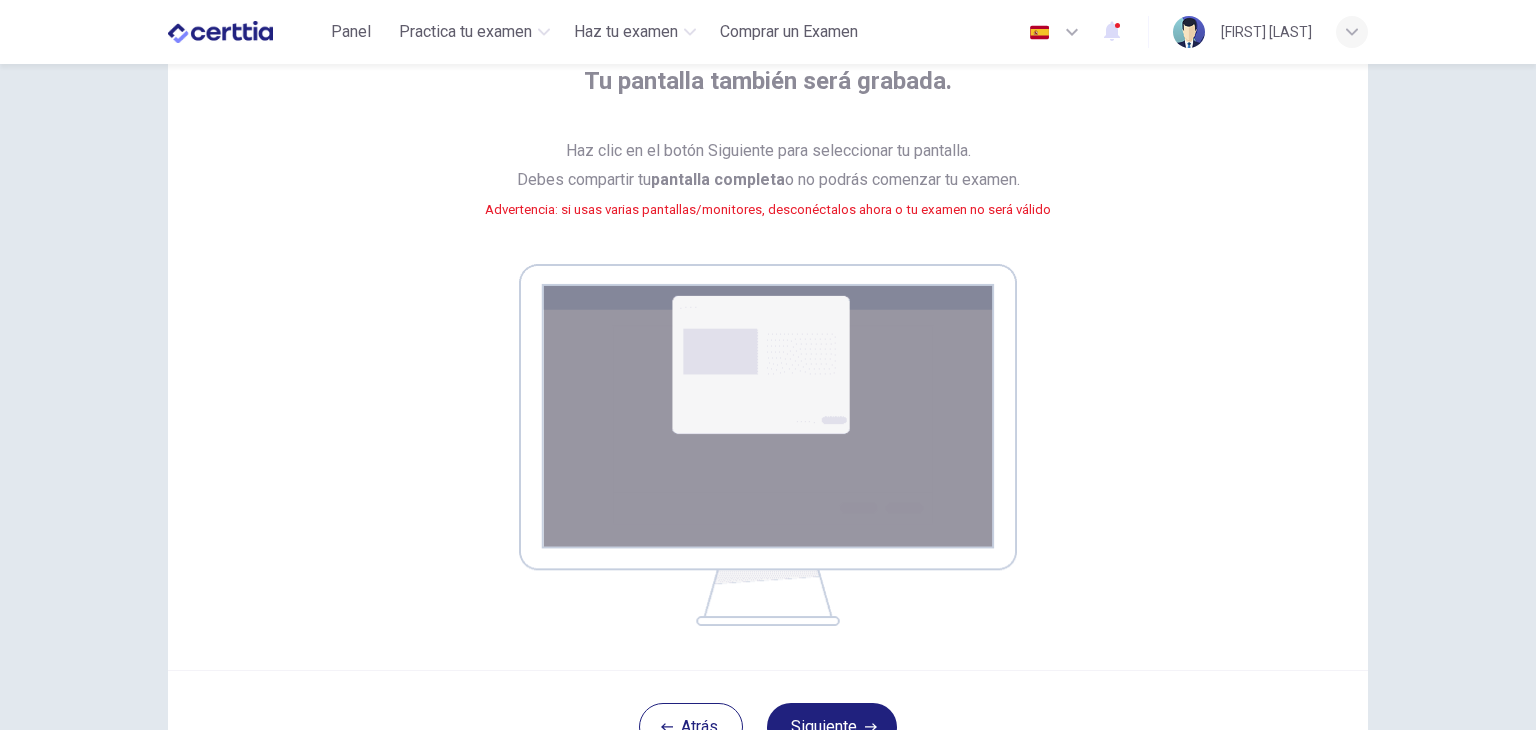 scroll, scrollTop: 144, scrollLeft: 0, axis: vertical 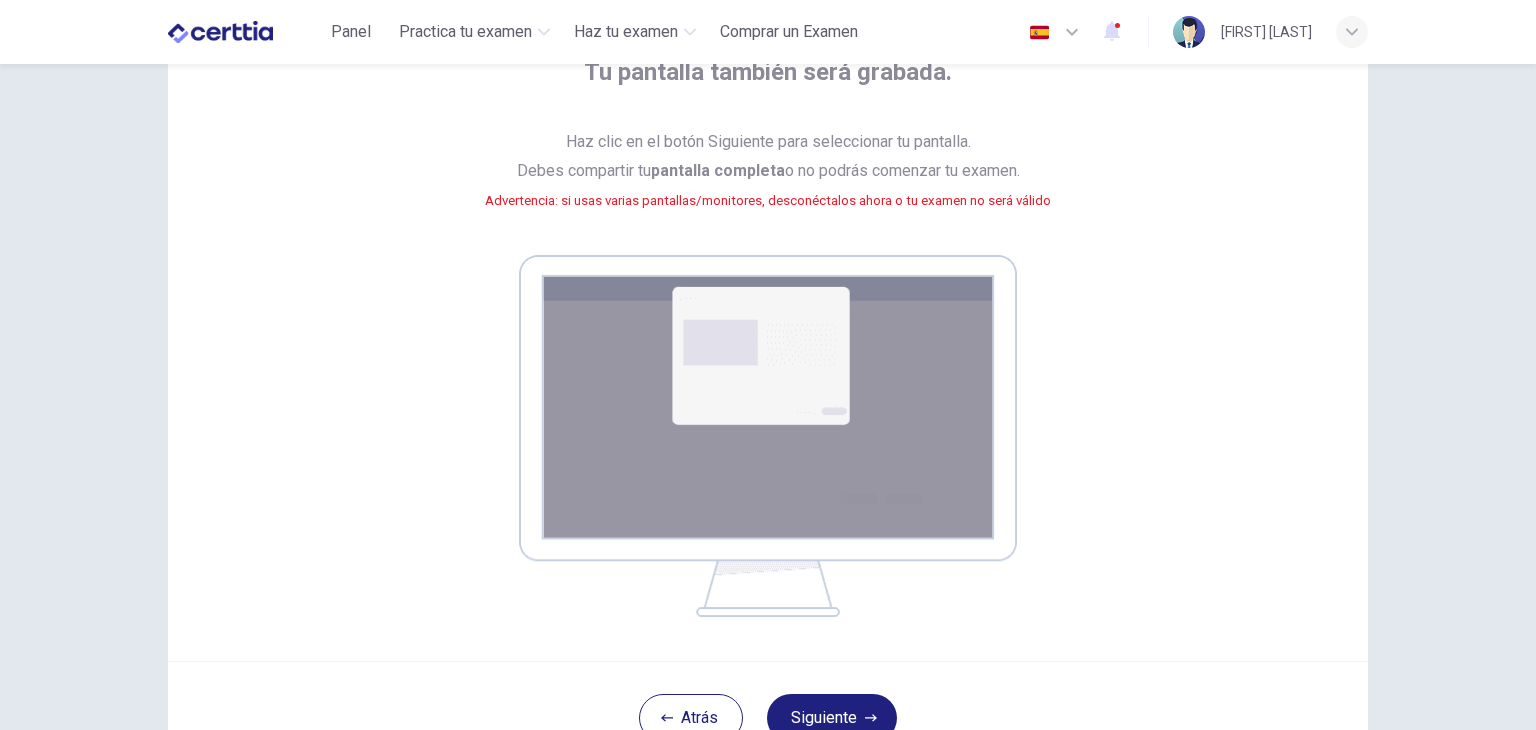 click at bounding box center (768, 436) 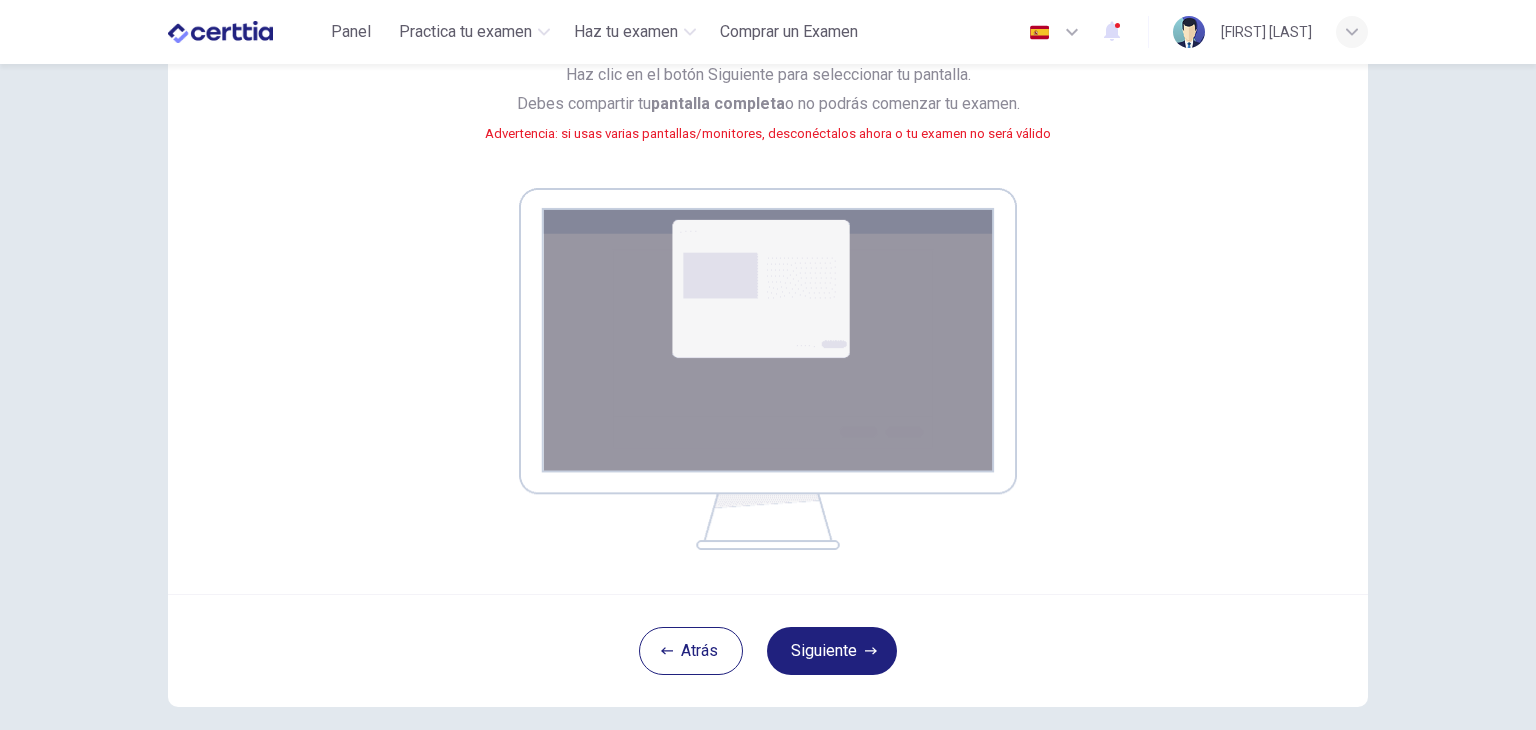 scroll, scrollTop: 212, scrollLeft: 0, axis: vertical 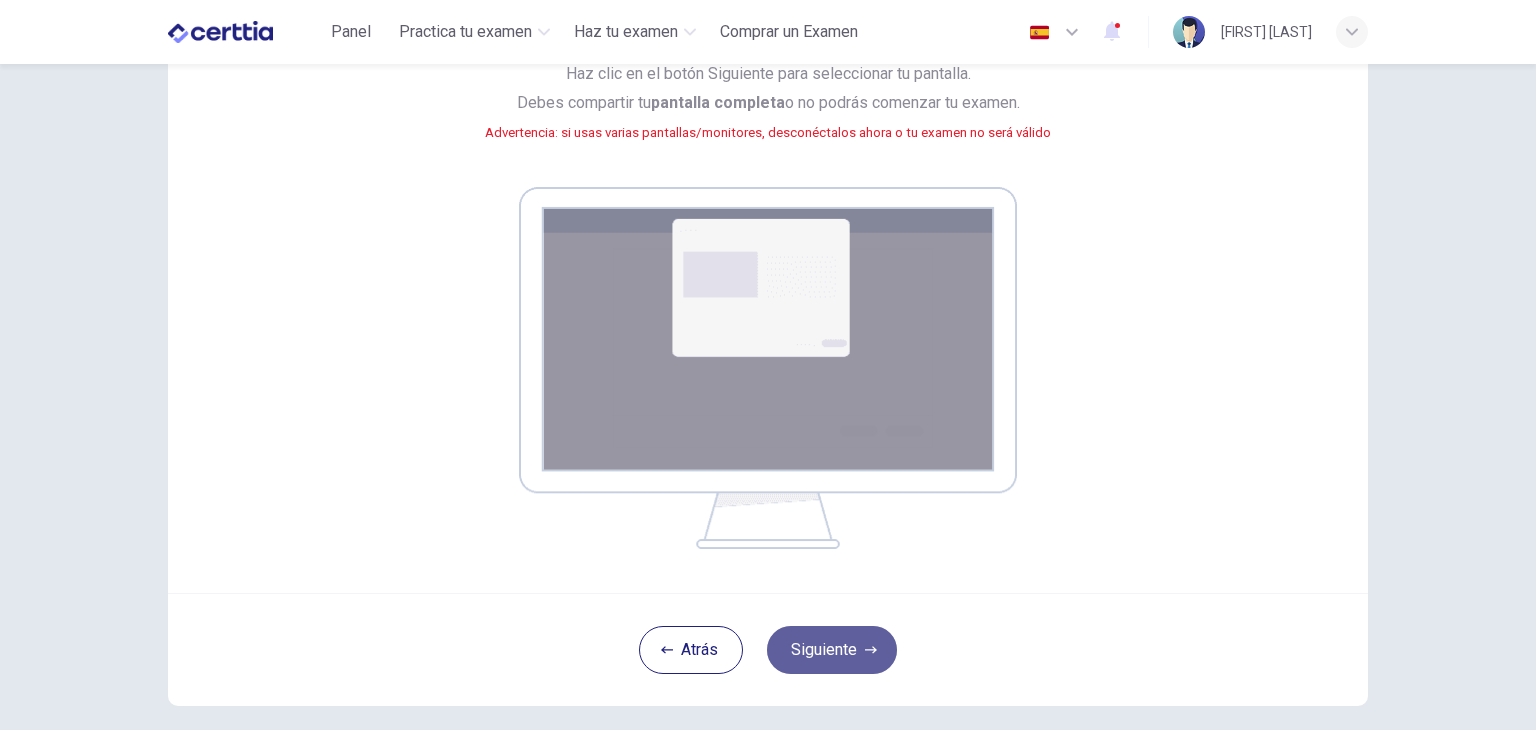 click on "Siguiente" at bounding box center [832, 650] 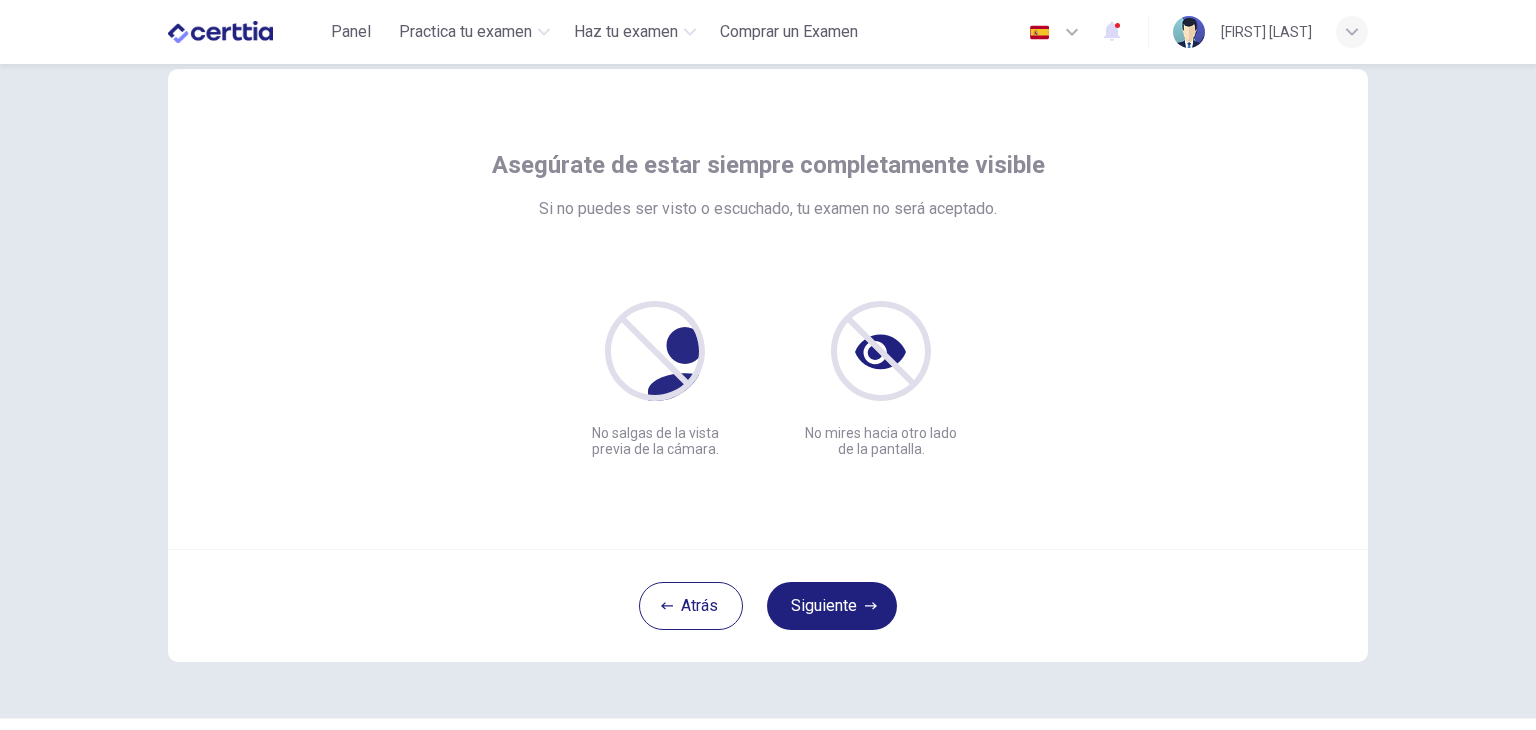 scroll, scrollTop: 48, scrollLeft: 0, axis: vertical 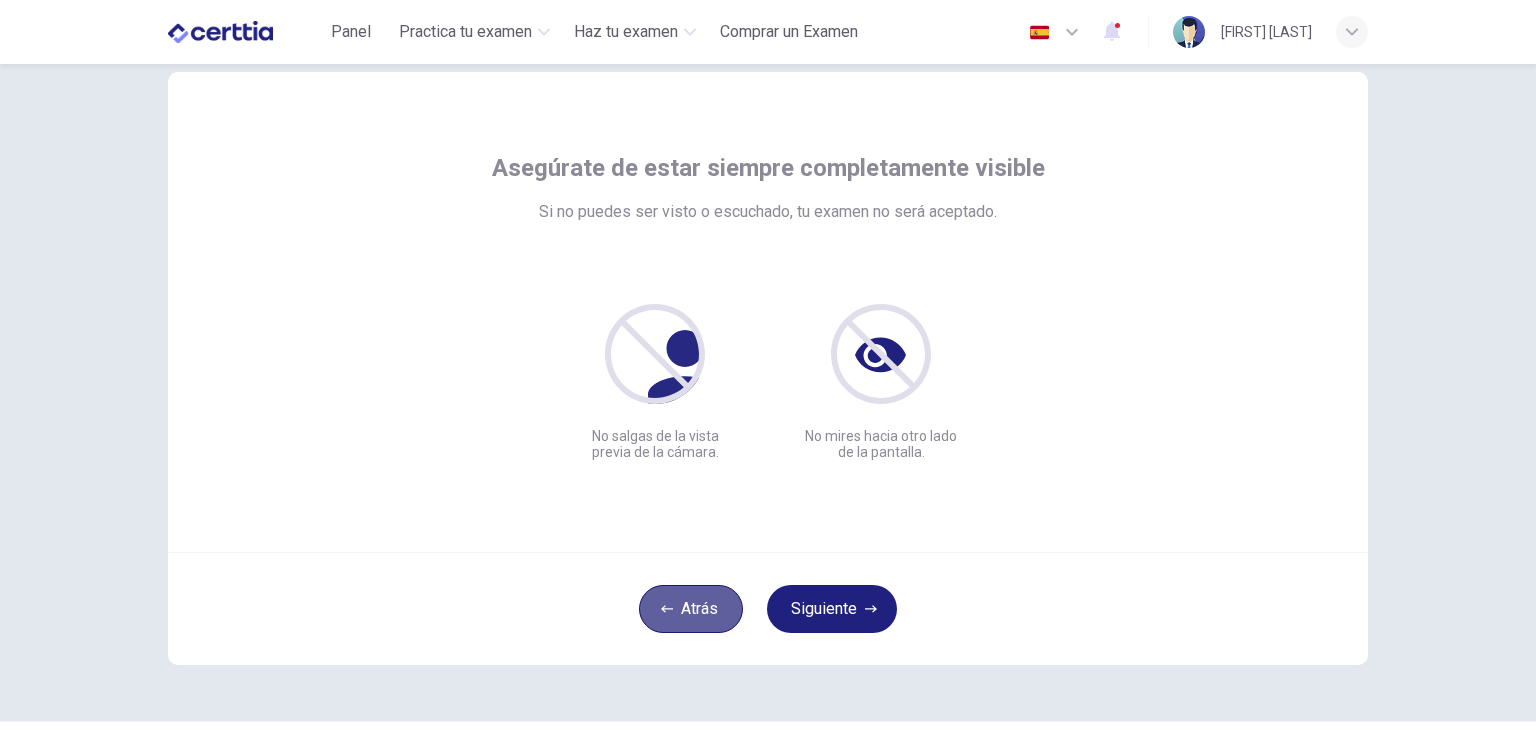 click on "Atrás" at bounding box center [691, 609] 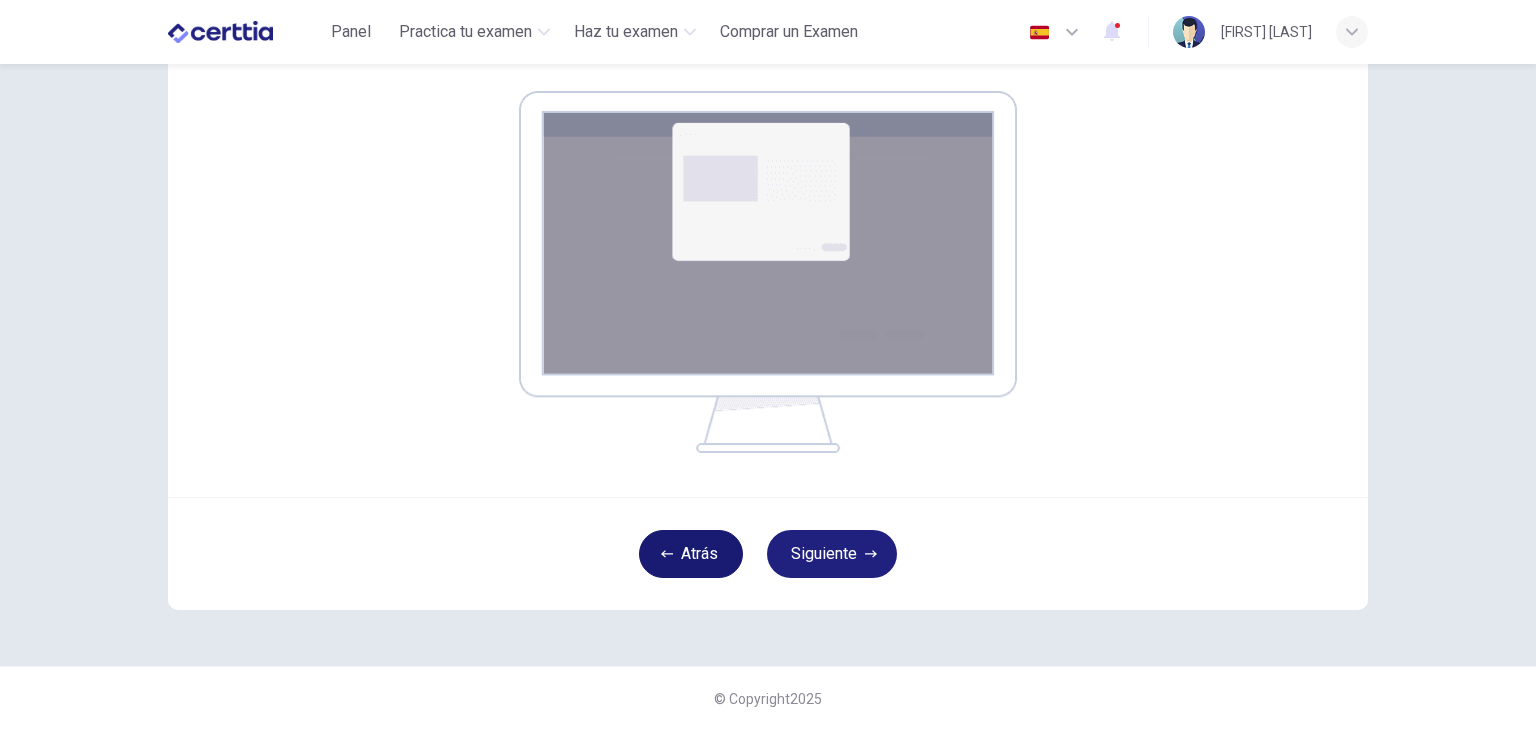 click on "Atrás" at bounding box center [691, 554] 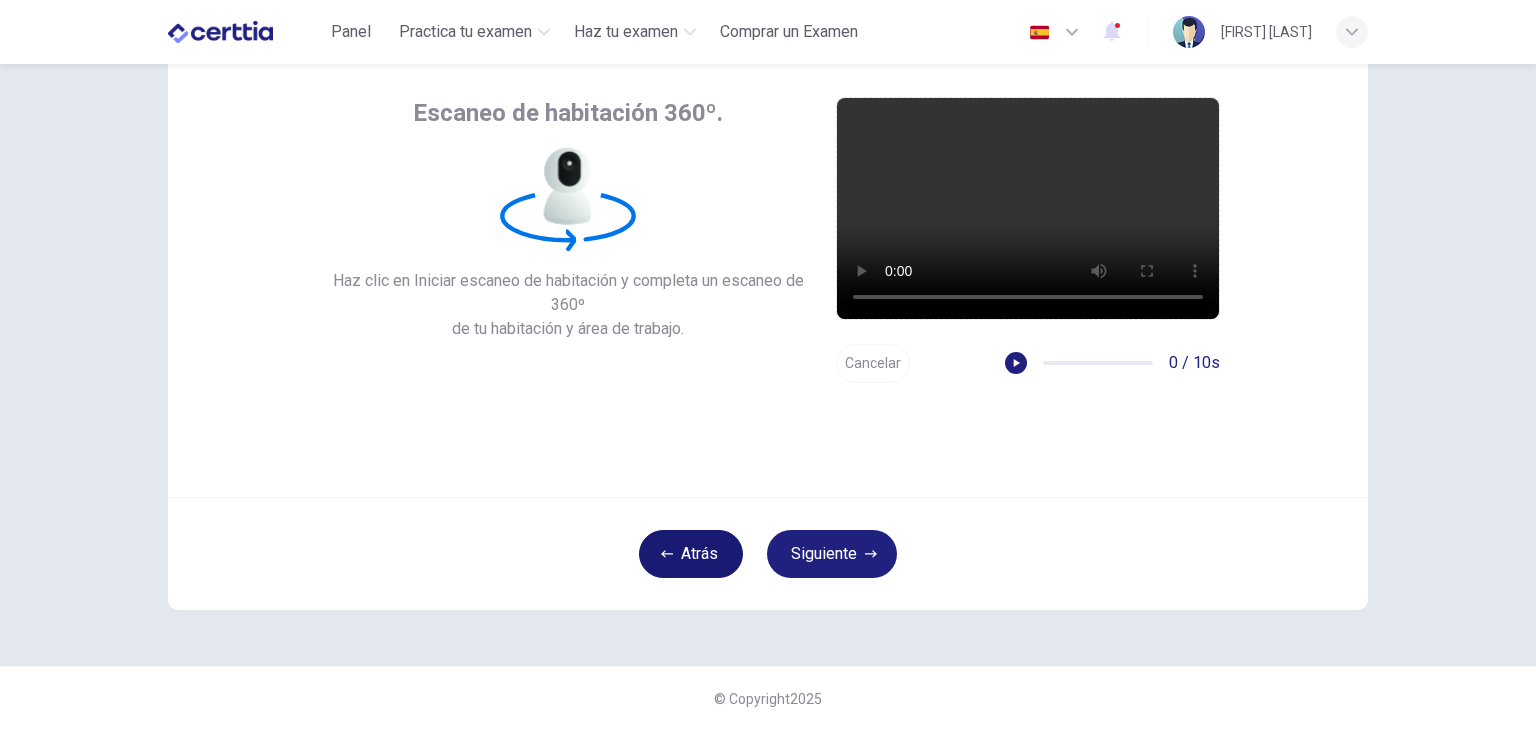 click on "Atrás" at bounding box center (691, 554) 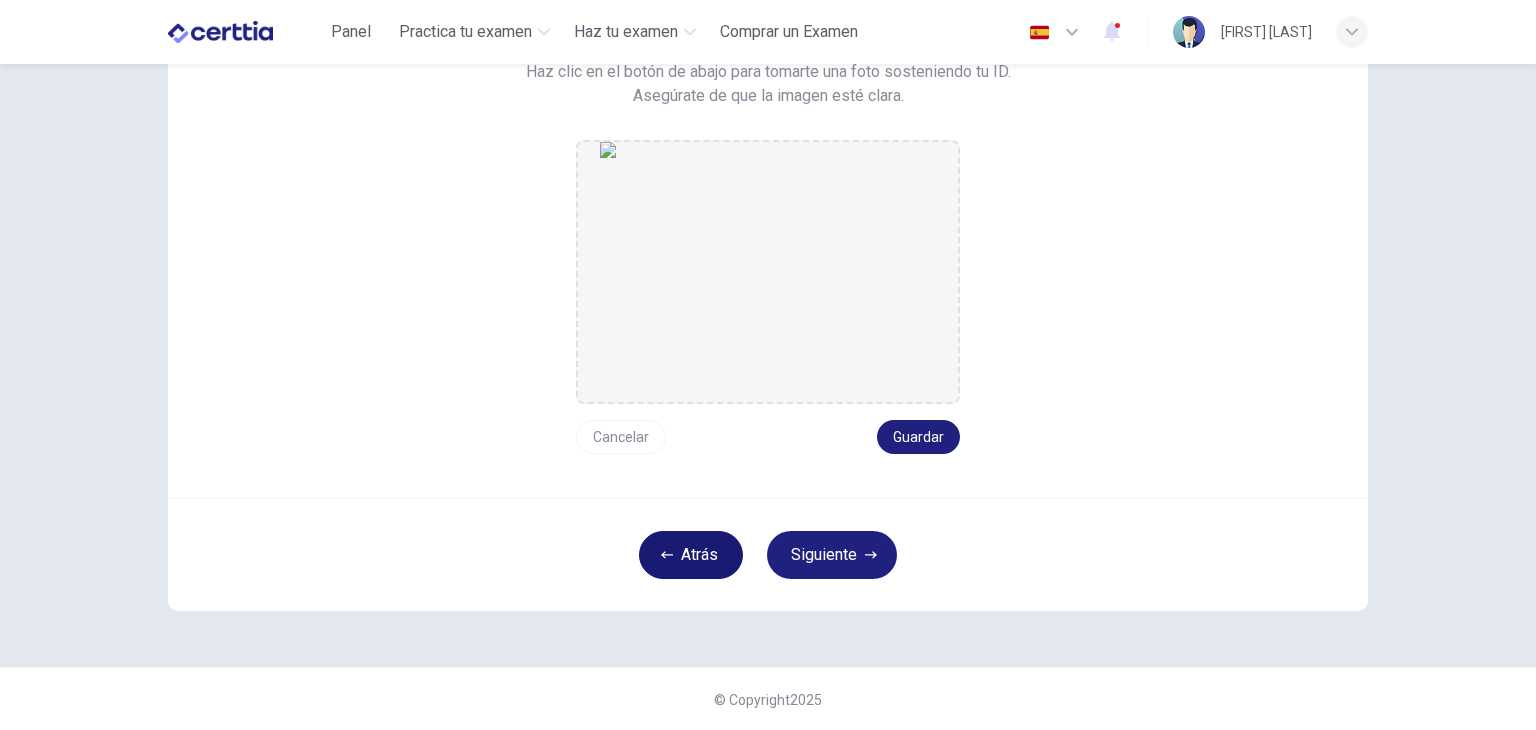 click on "Atrás" at bounding box center [691, 555] 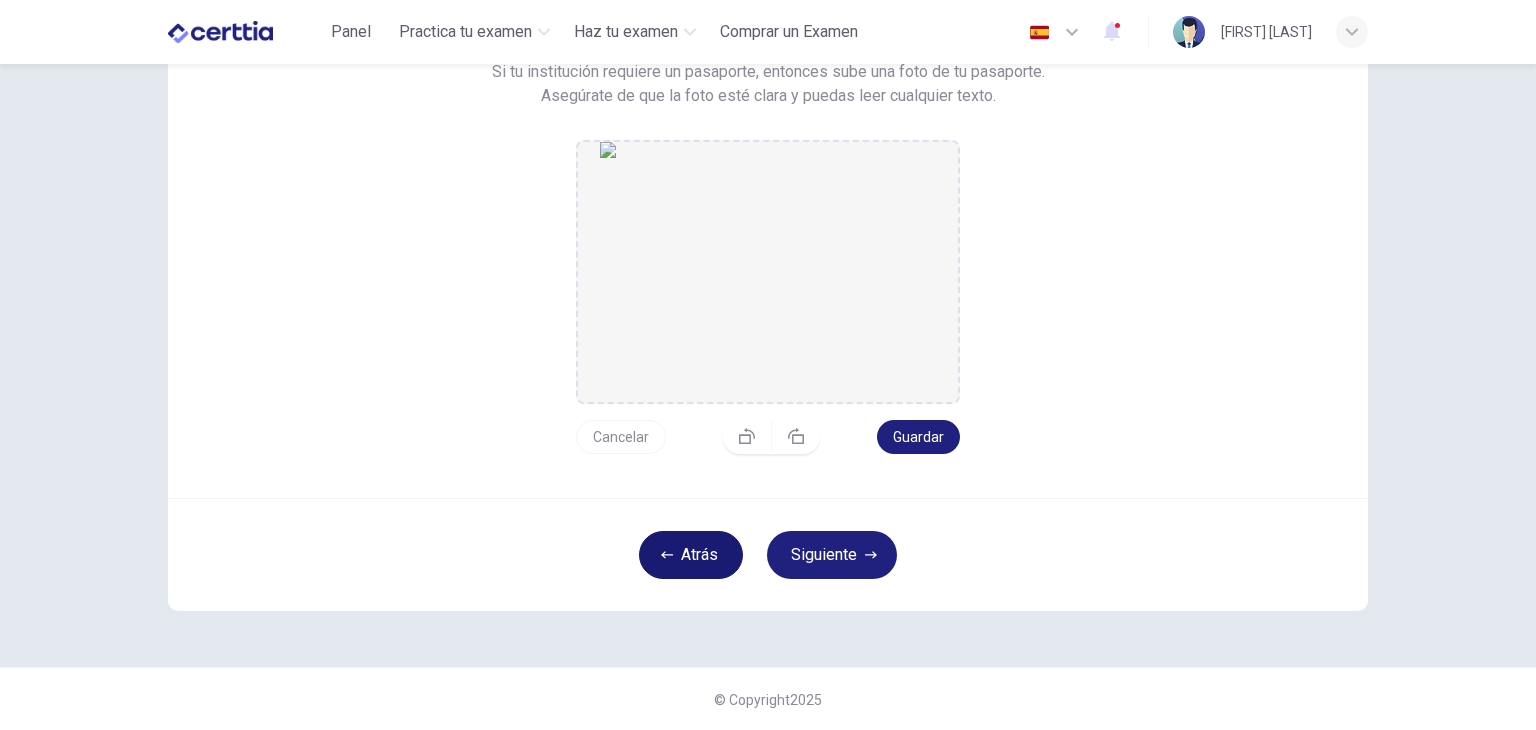 click on "Atrás" at bounding box center (691, 555) 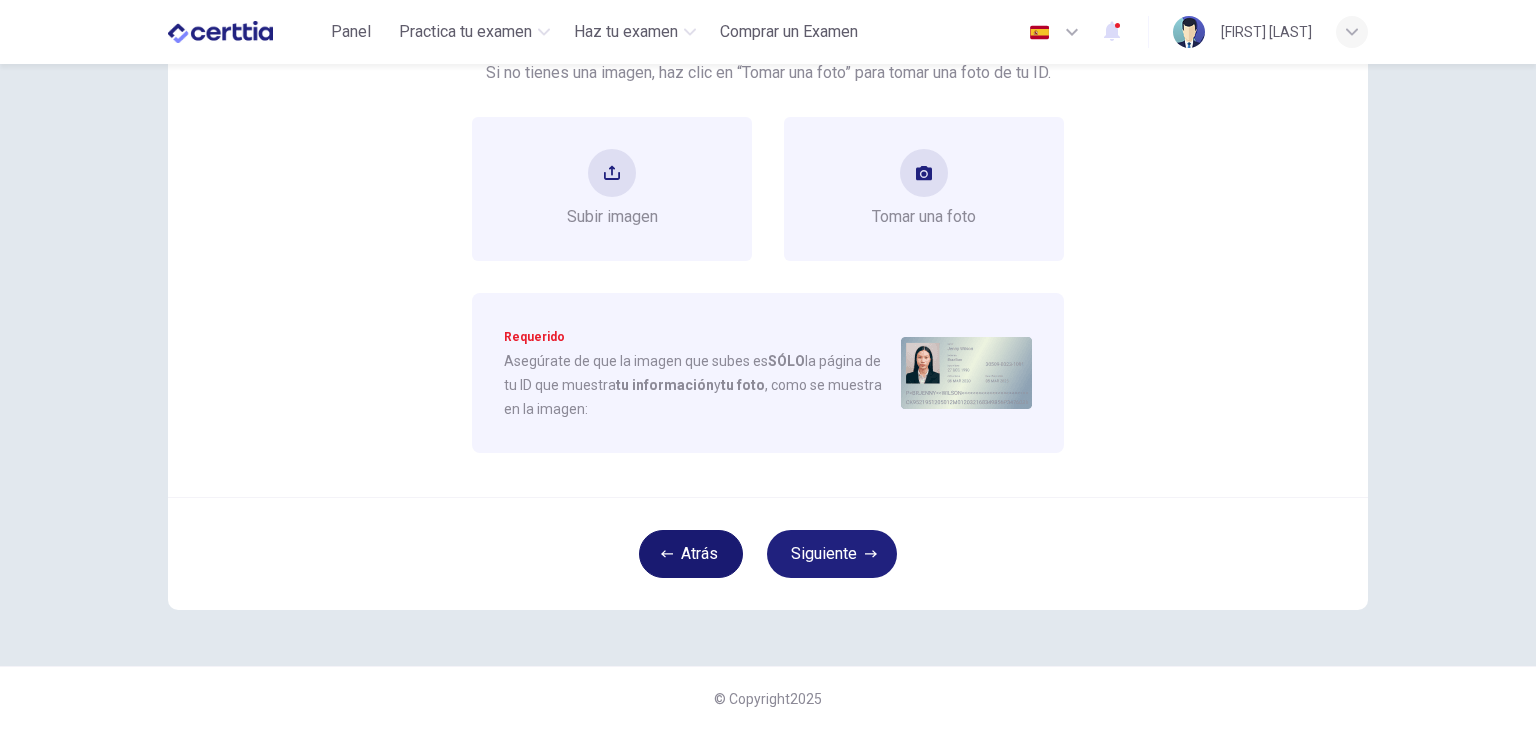 click on "Atrás" at bounding box center [691, 554] 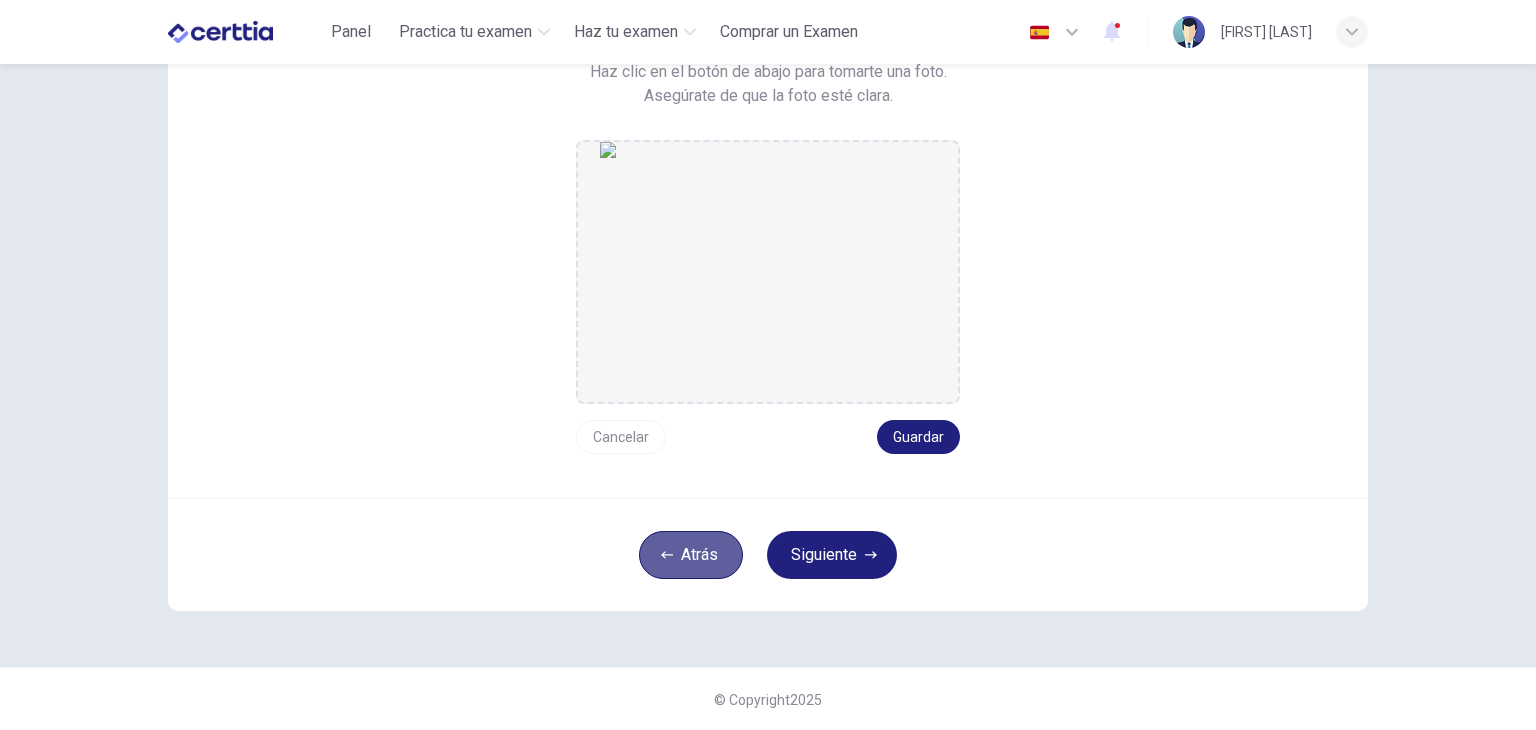 click on "Atrás" at bounding box center [691, 555] 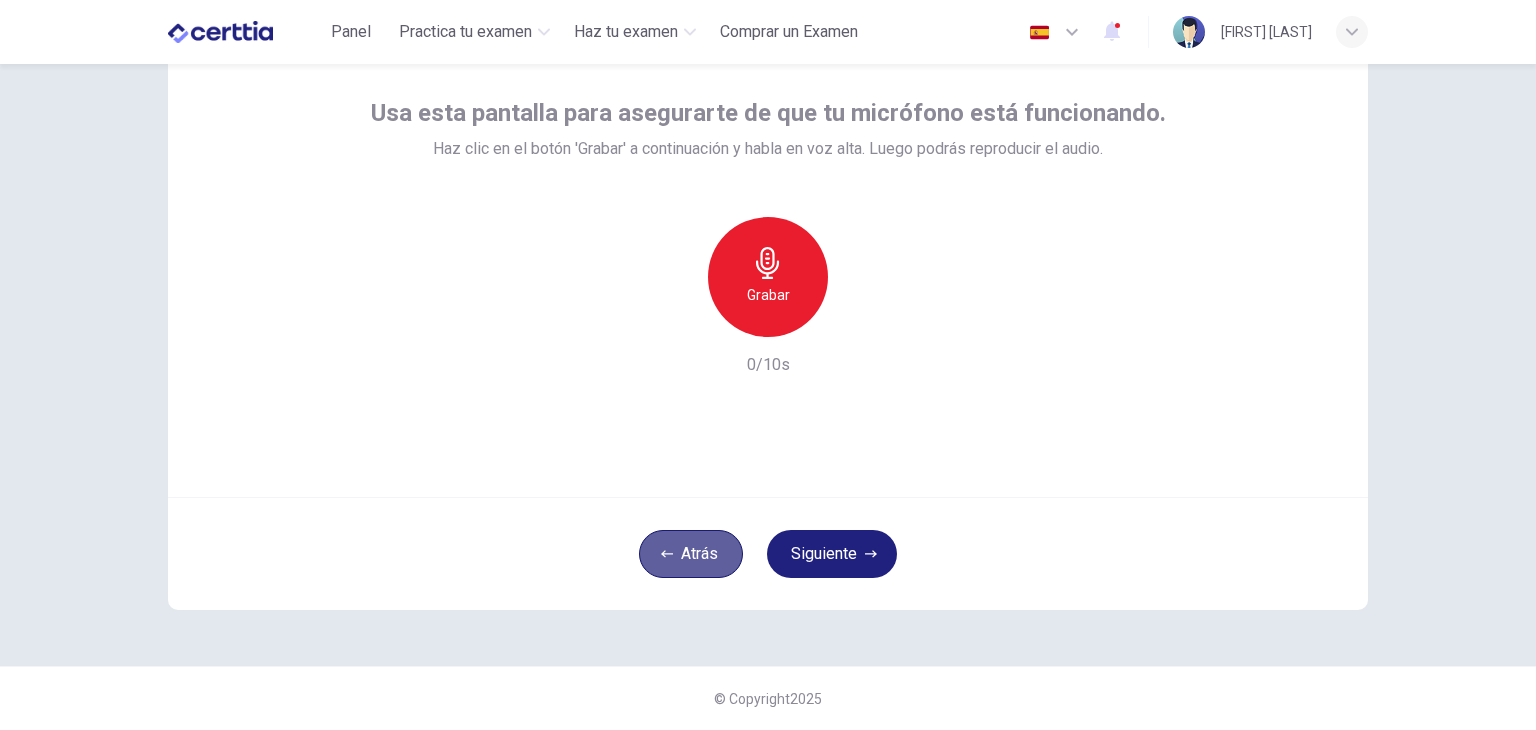 click on "Atrás" at bounding box center [691, 554] 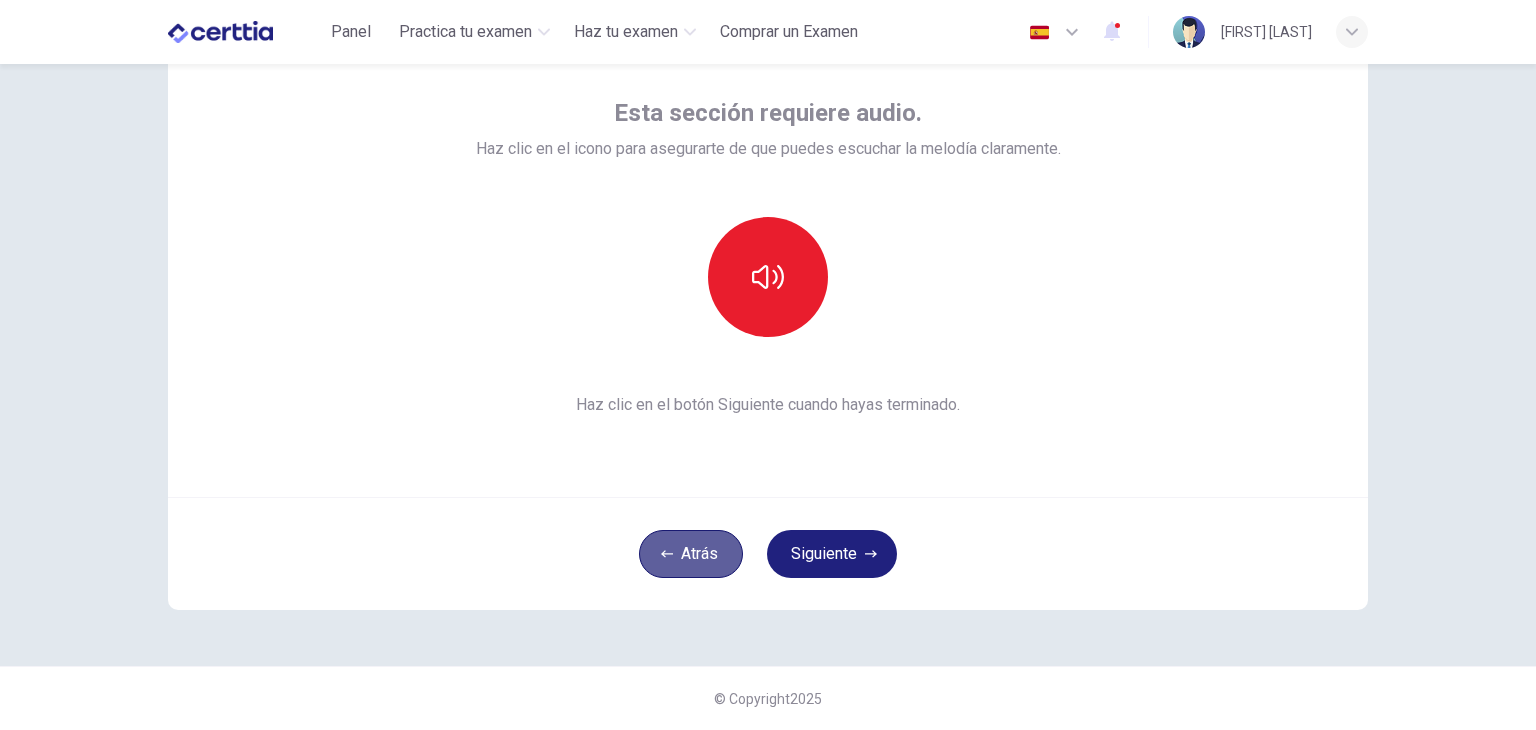 click on "Atrás" at bounding box center (691, 554) 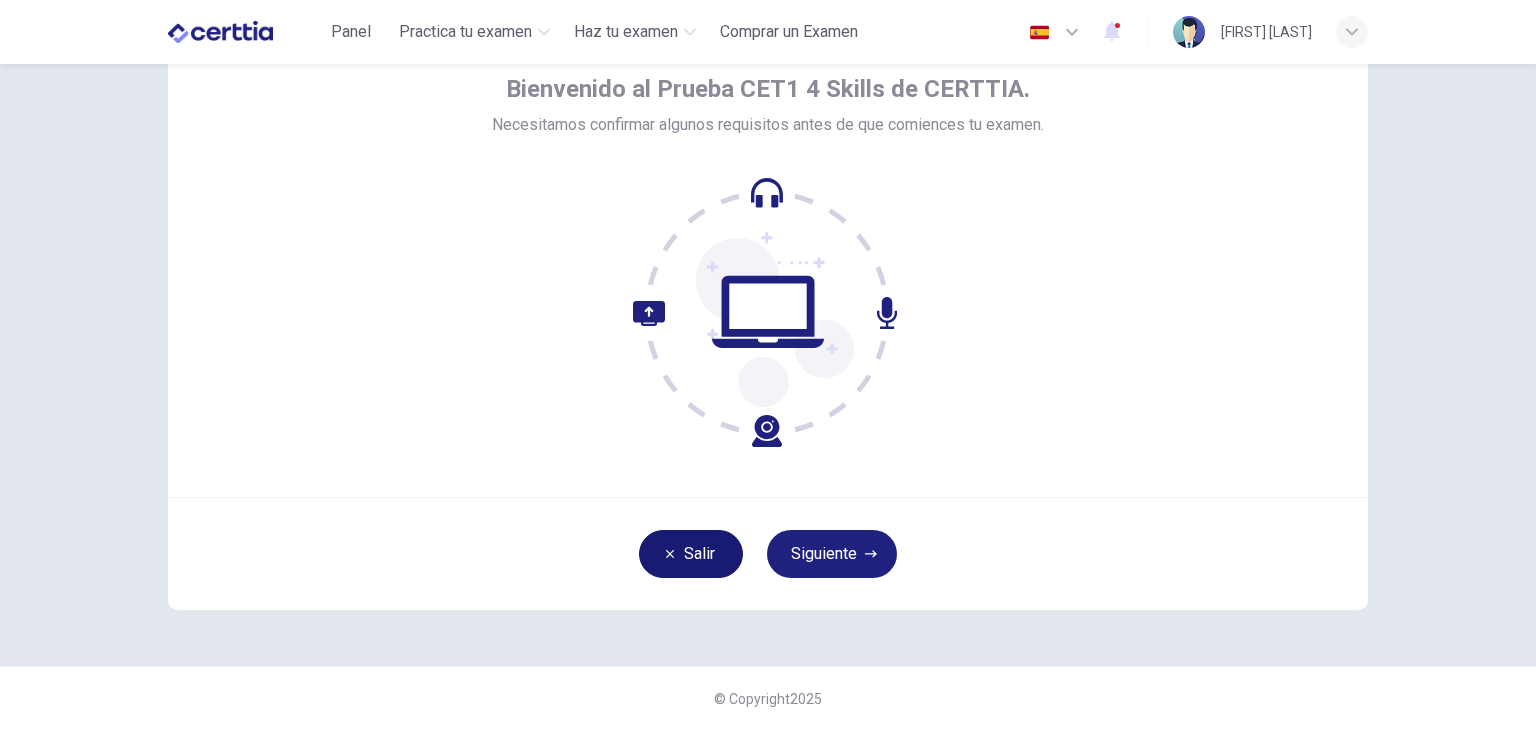 click on "Salir" at bounding box center [691, 554] 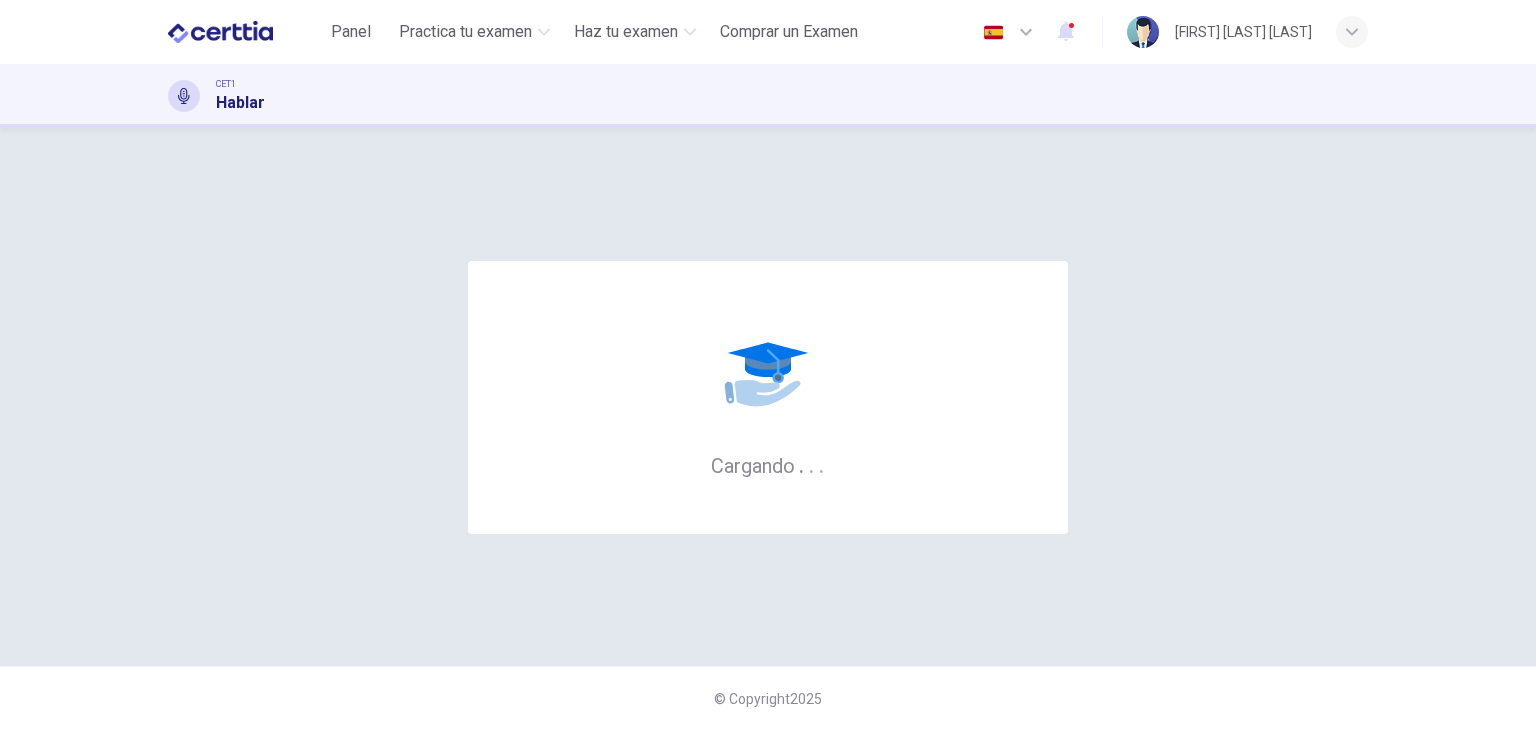 scroll, scrollTop: 0, scrollLeft: 0, axis: both 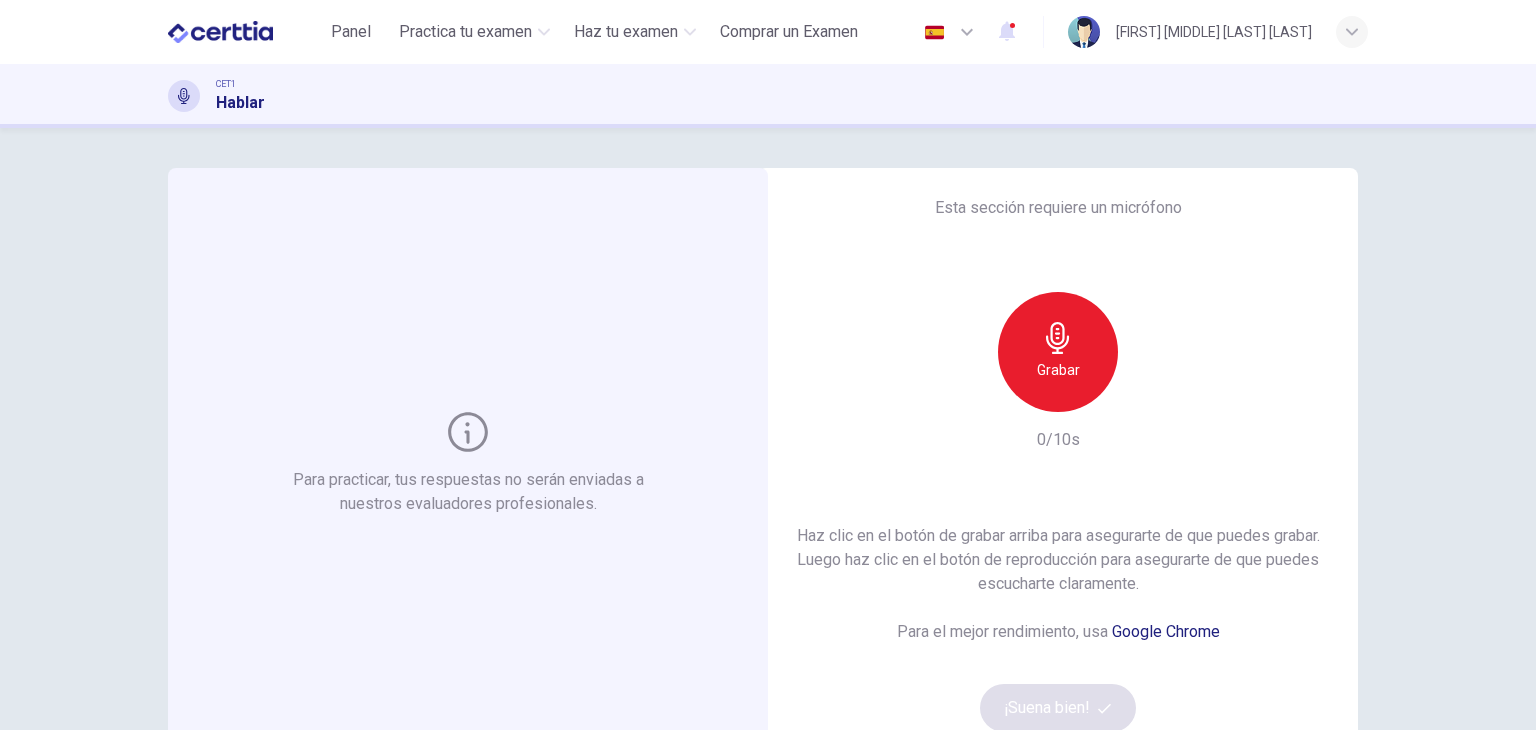 click on "Grabar" at bounding box center [1058, 352] 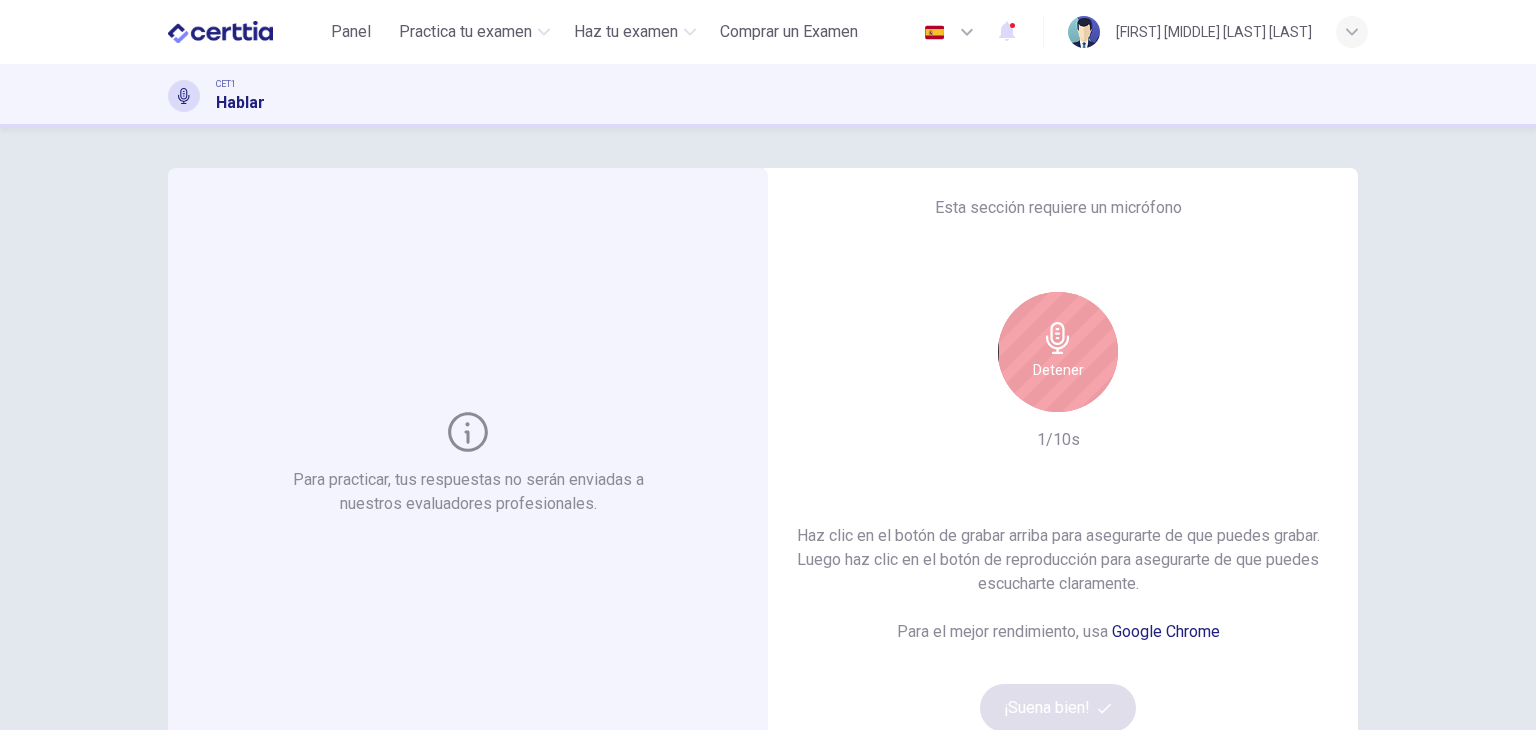 click on "Detener" at bounding box center (1058, 370) 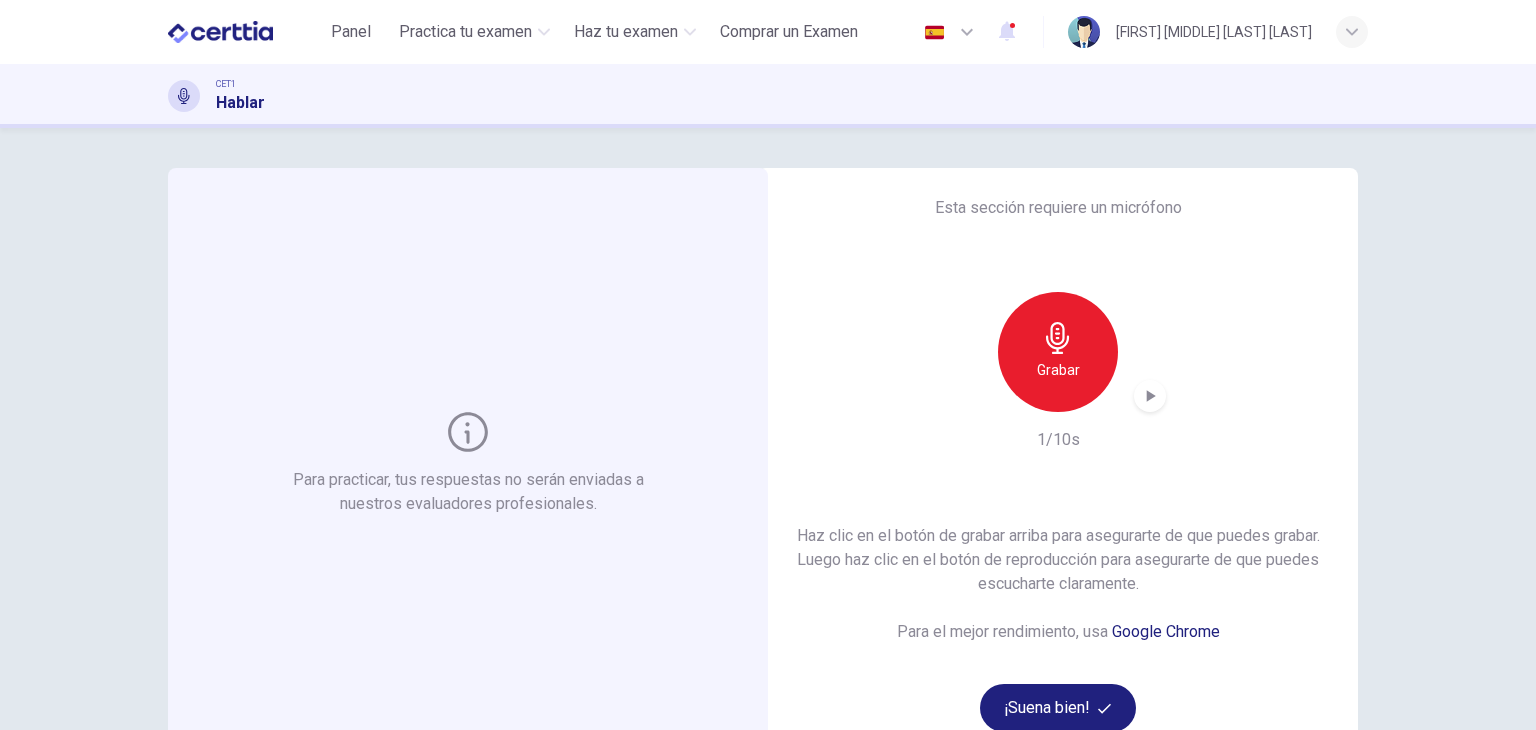 click on "Grabar" at bounding box center [1058, 352] 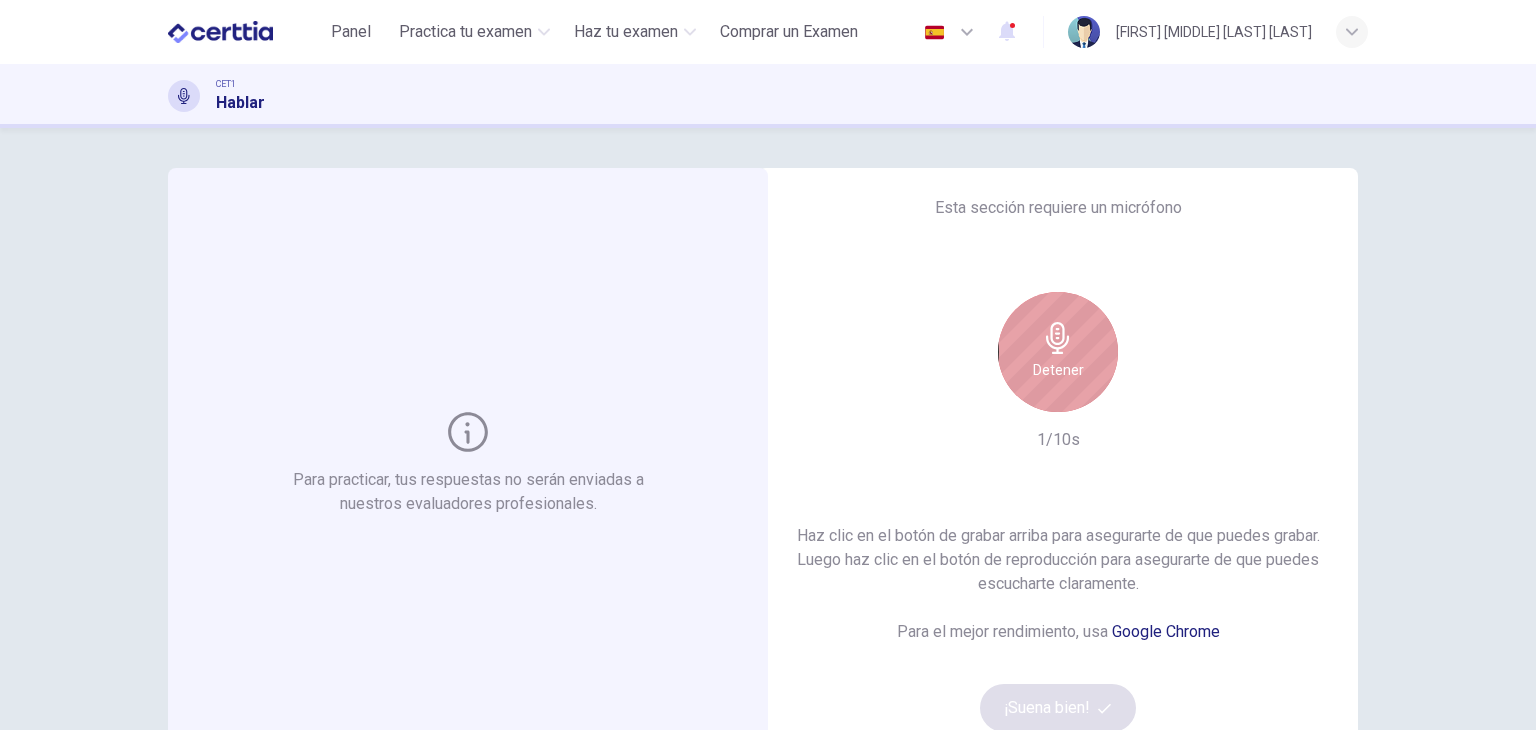 click on "Detener" at bounding box center [1058, 370] 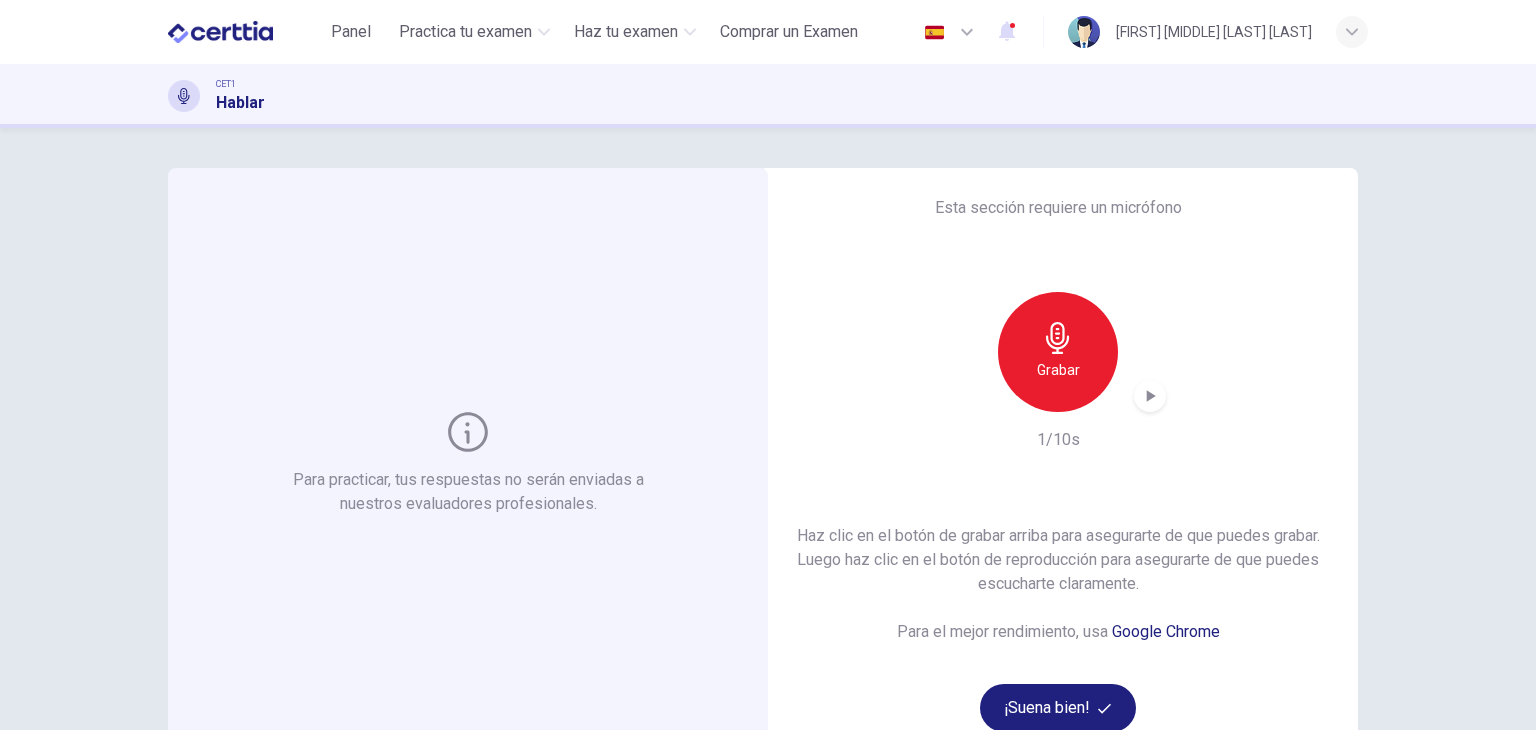 click 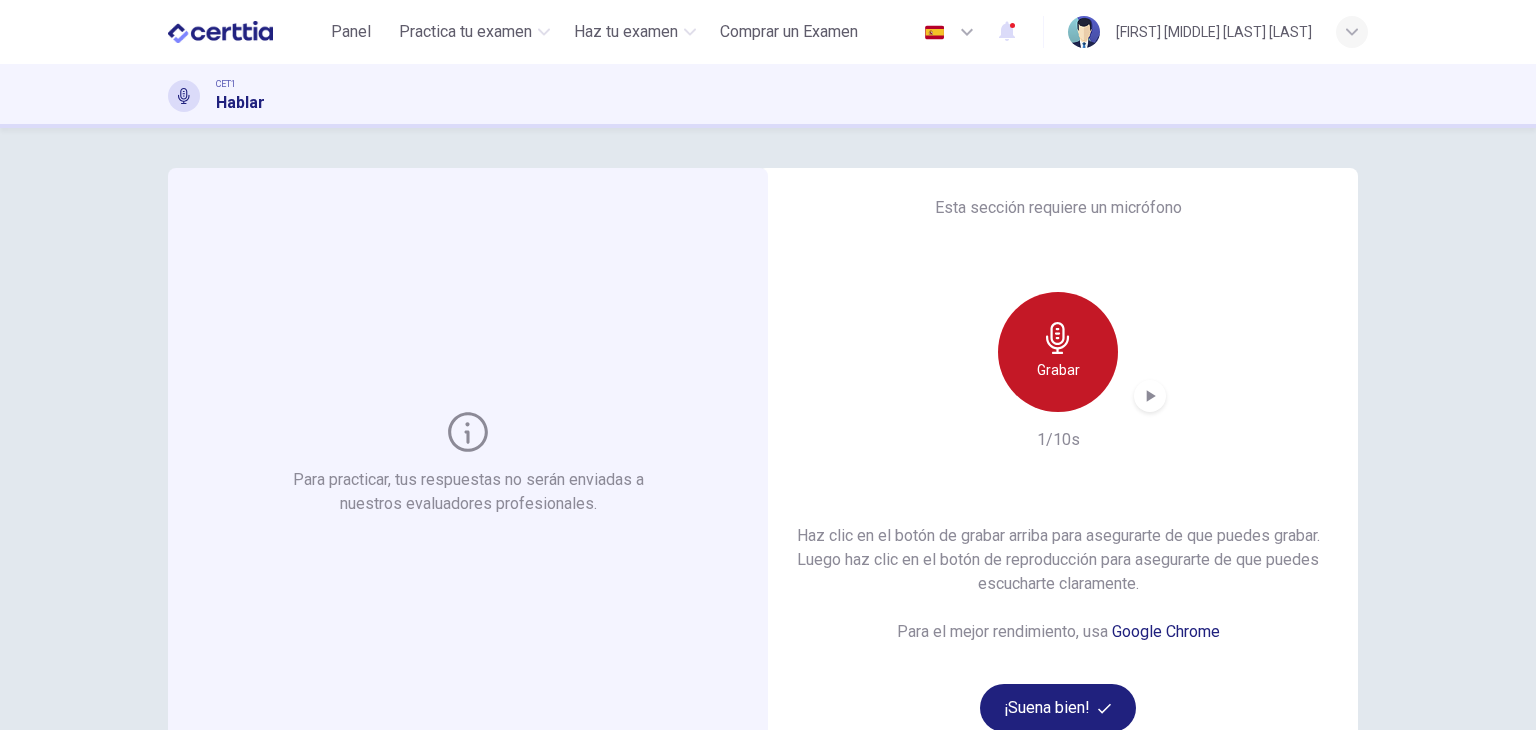 click on "Grabar" at bounding box center [1058, 352] 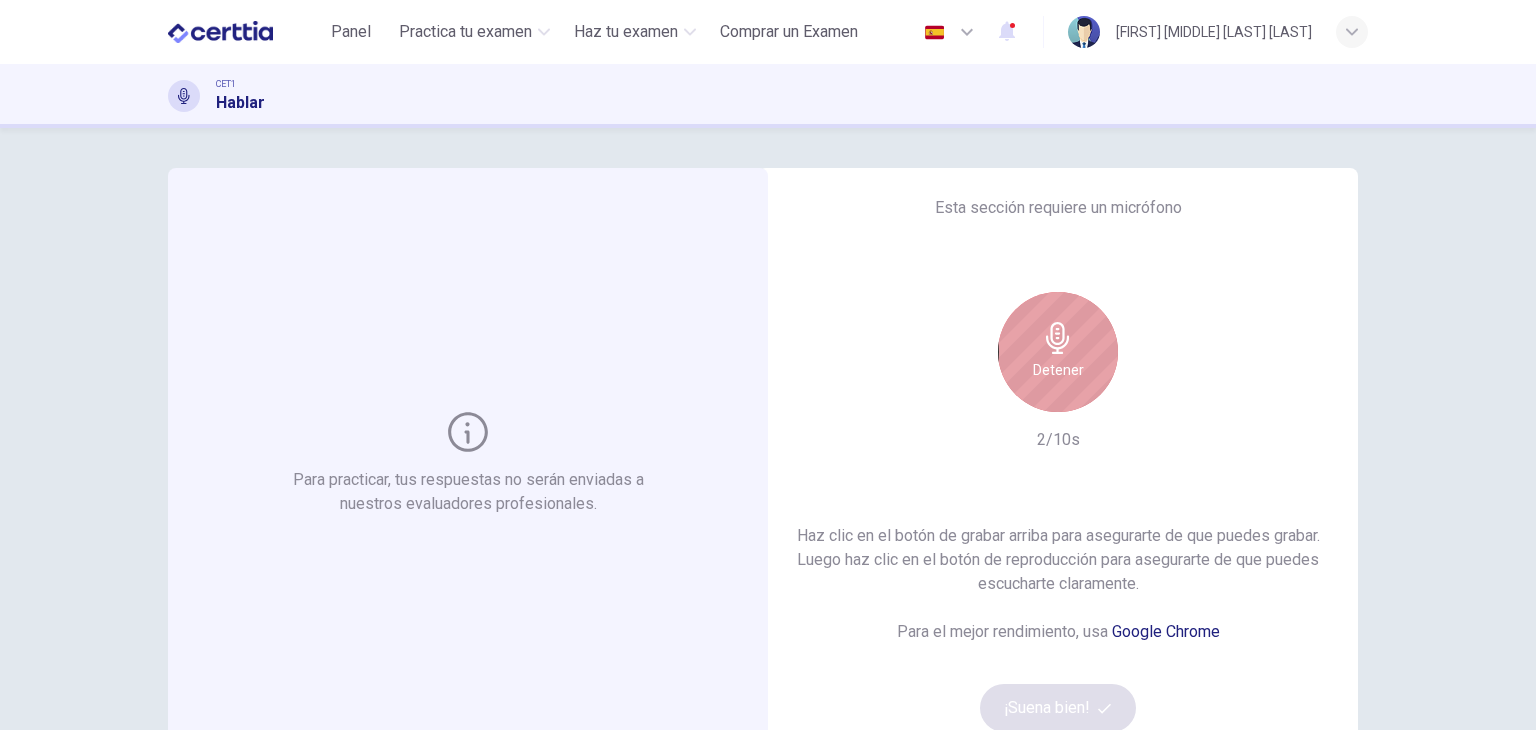 click on "Detener" at bounding box center (1058, 370) 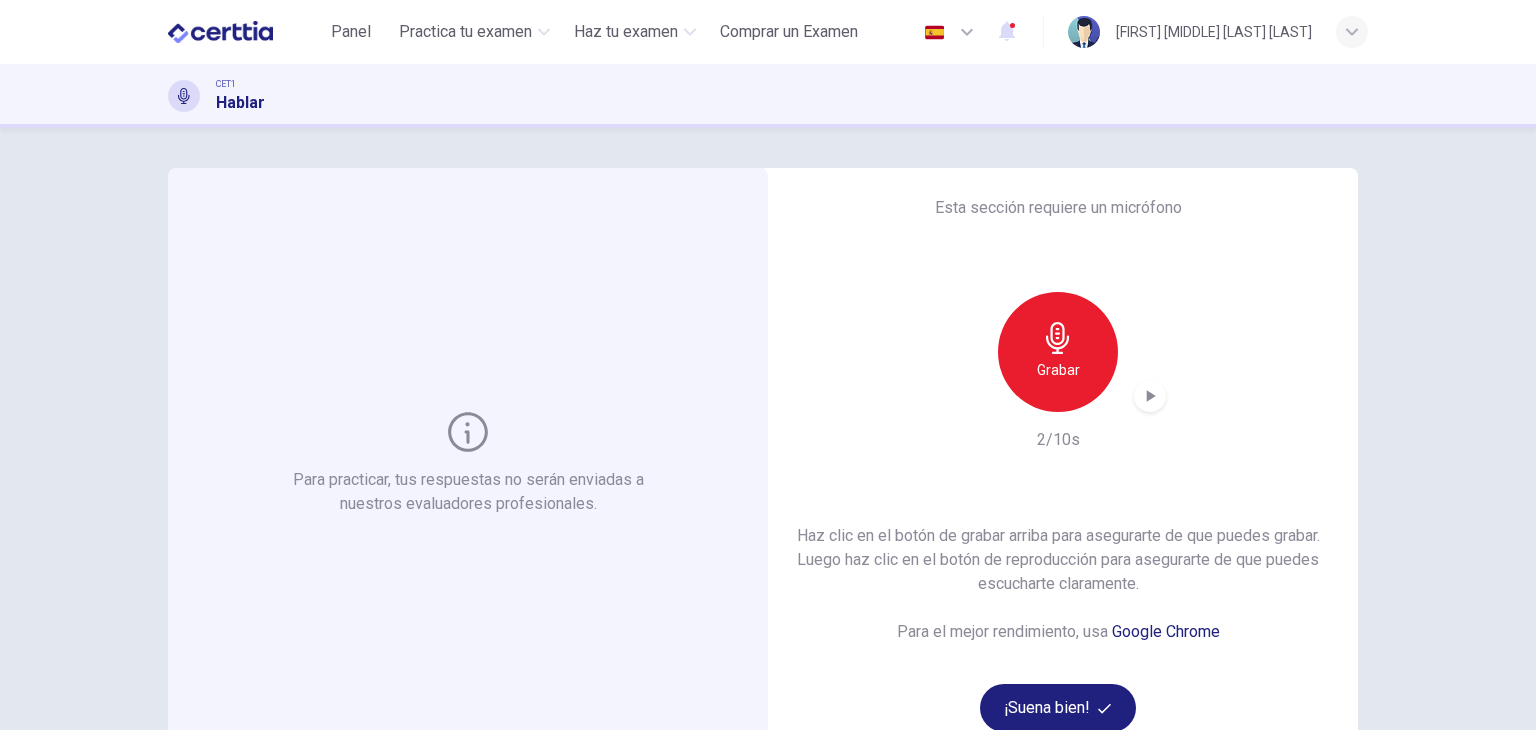 click 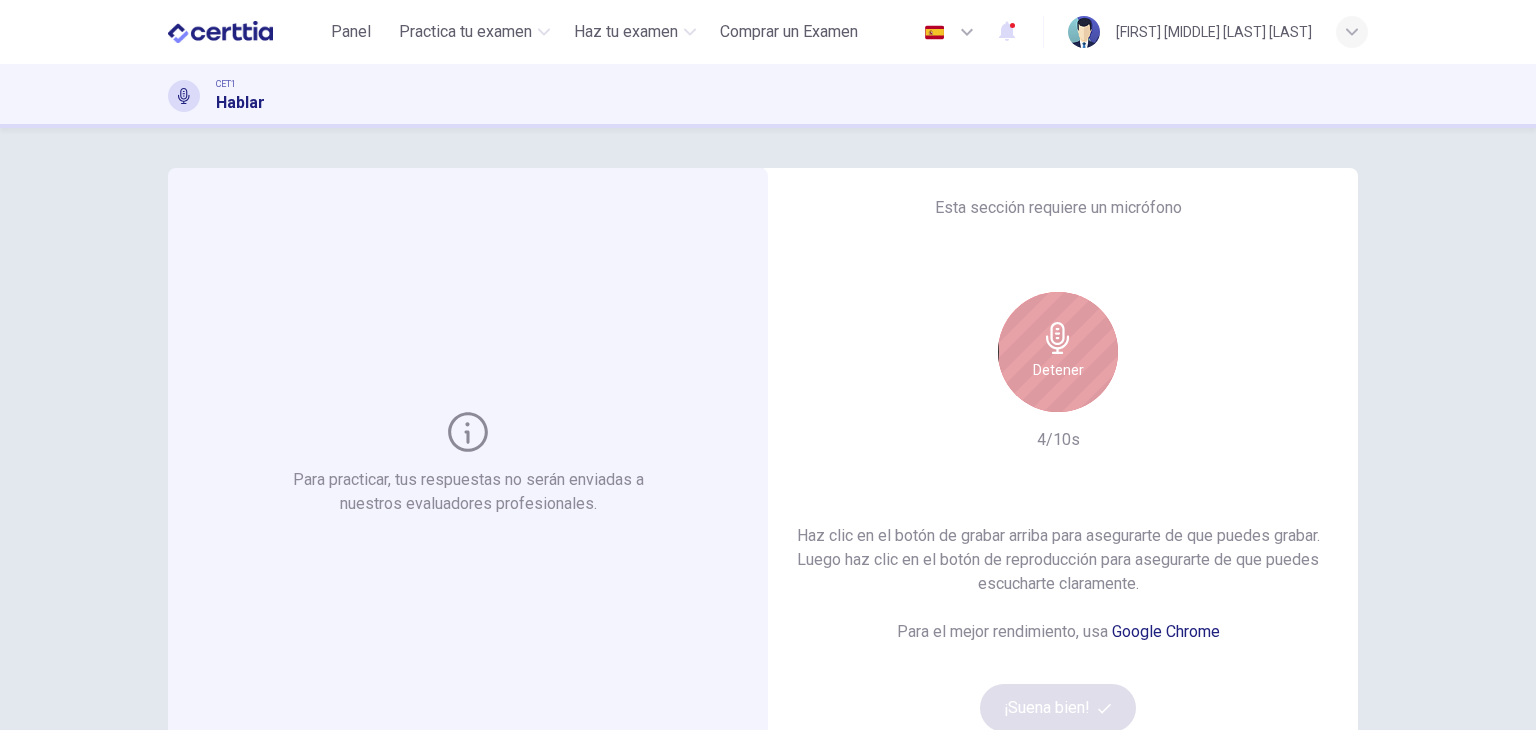 click on "Detener" at bounding box center [1058, 352] 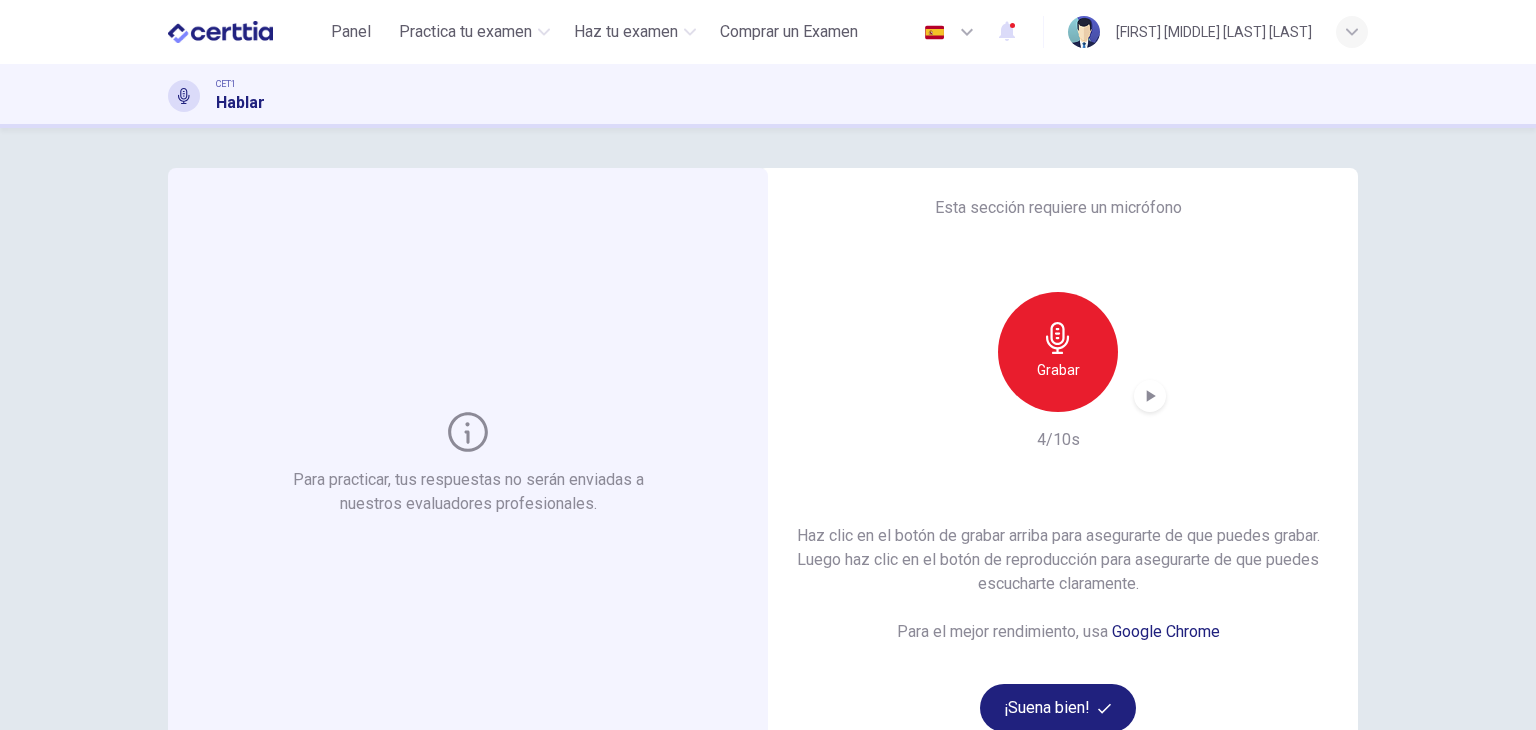 click on "Grabar" at bounding box center (1058, 352) 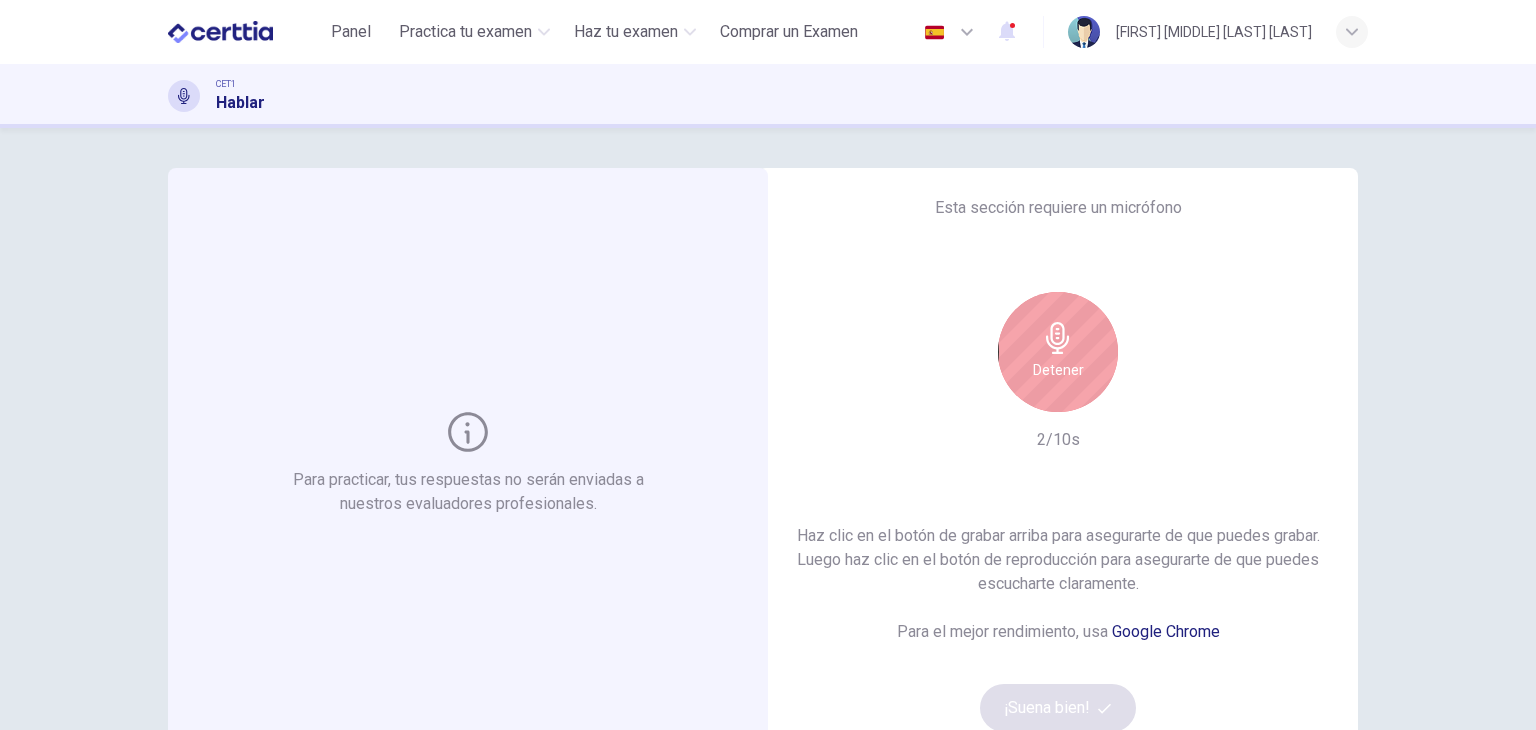 click on "Detener" at bounding box center [1058, 352] 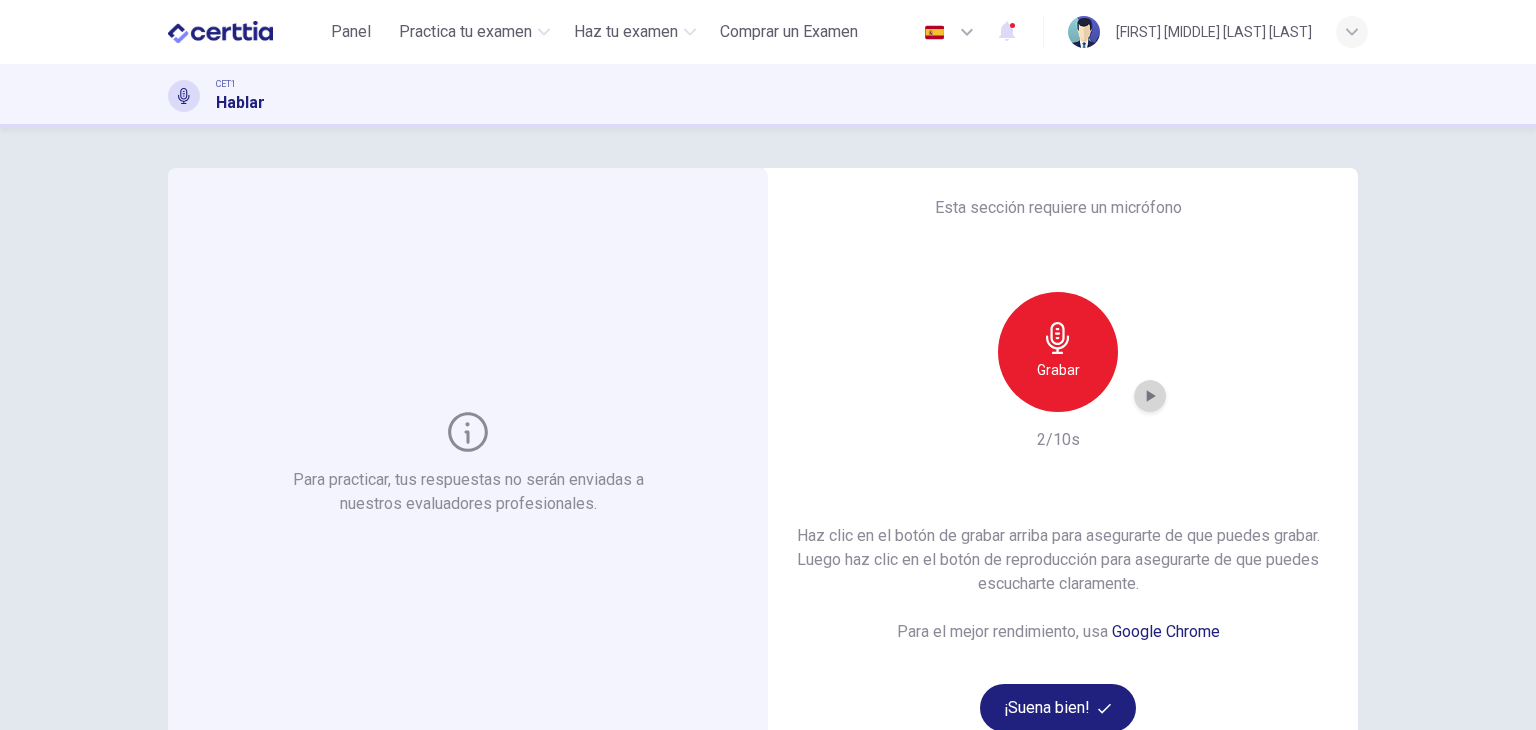 click 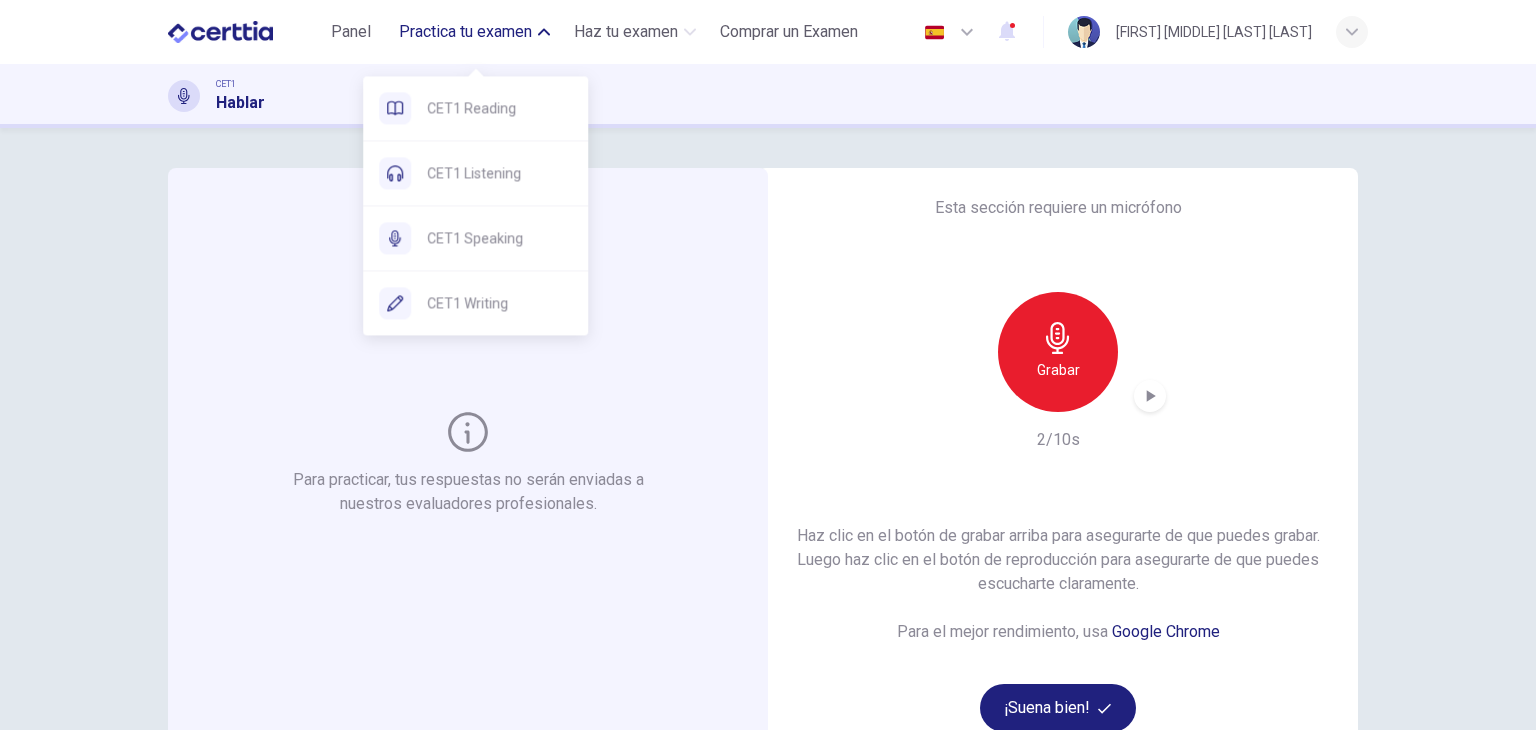 click on "Practica tu examen" at bounding box center [465, 32] 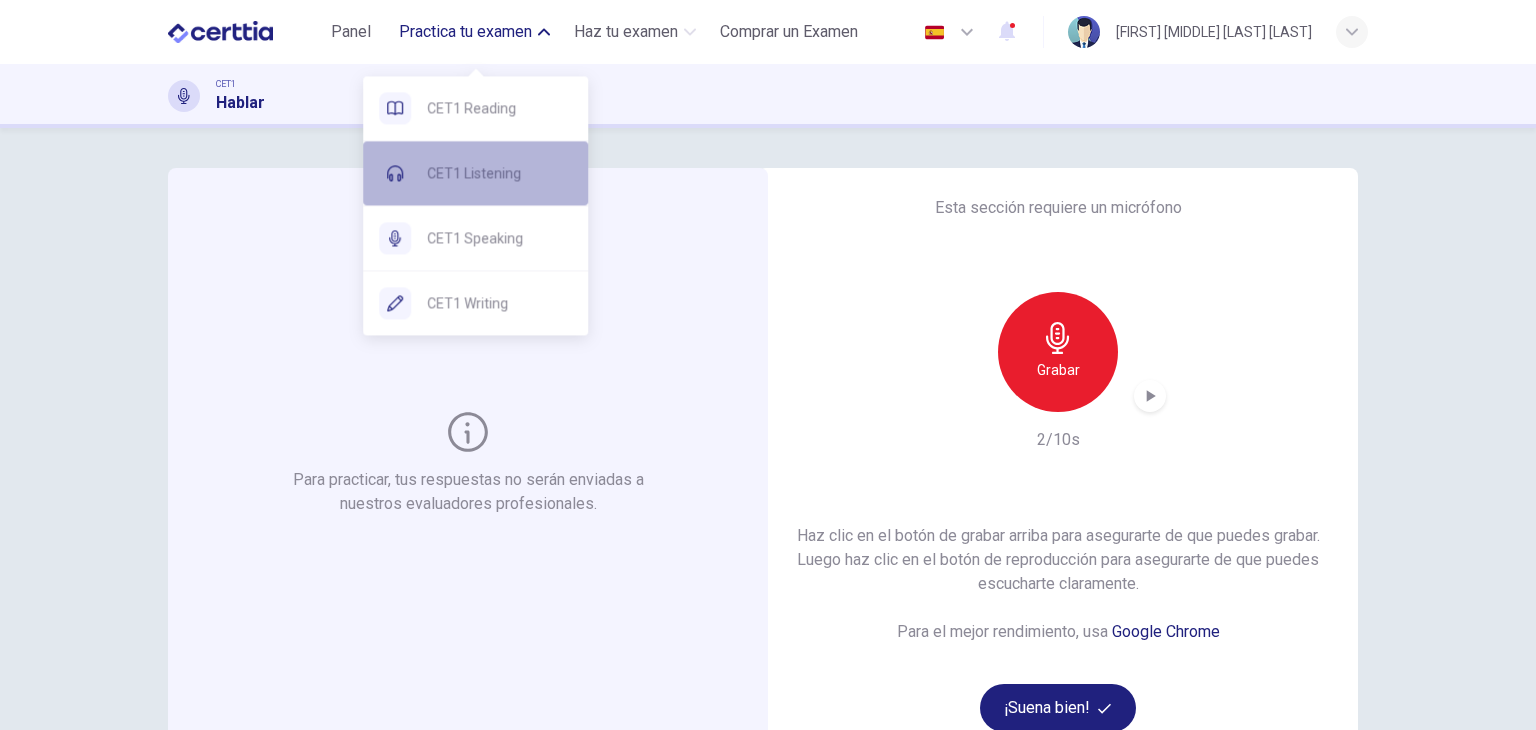 click on "CET1 Listening" at bounding box center (499, 173) 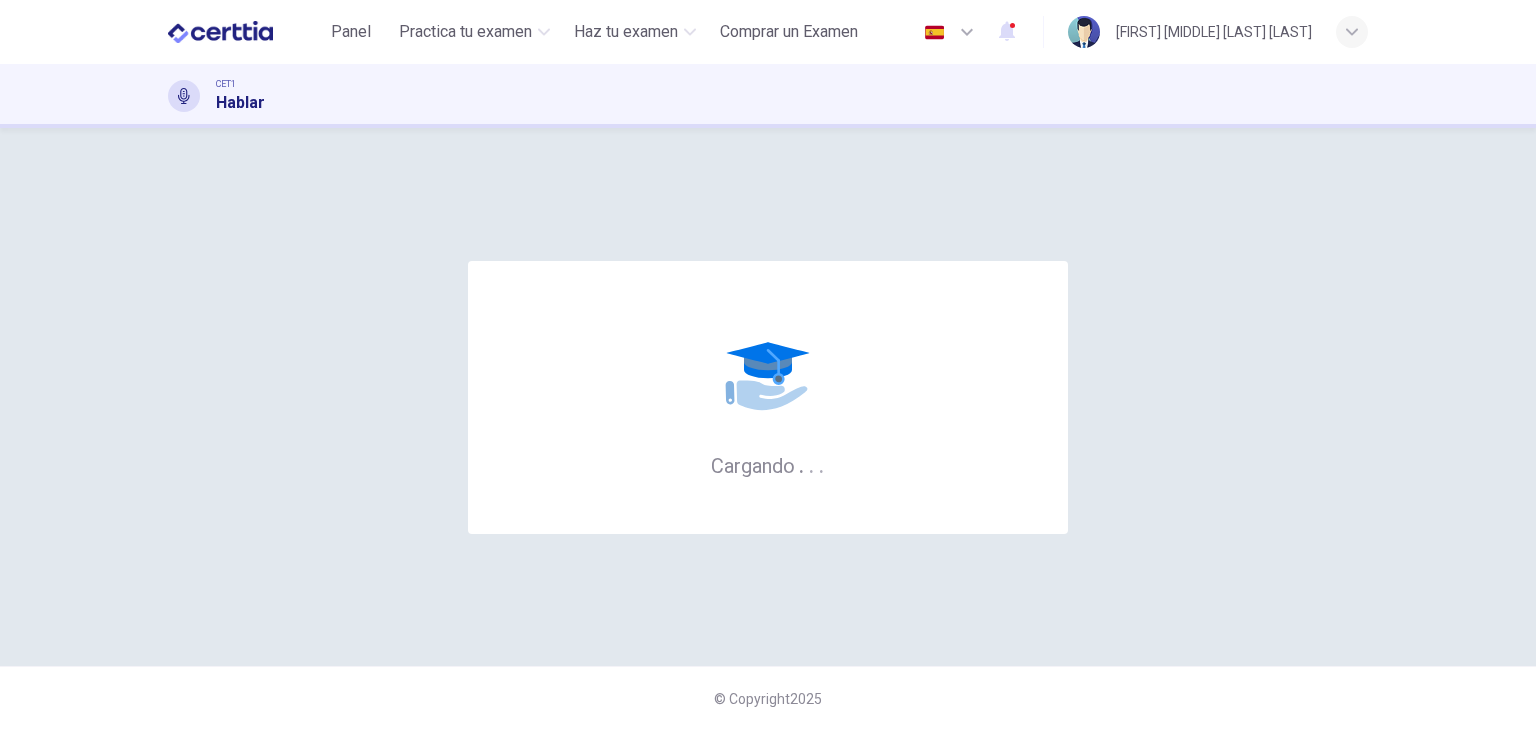 scroll, scrollTop: 0, scrollLeft: 0, axis: both 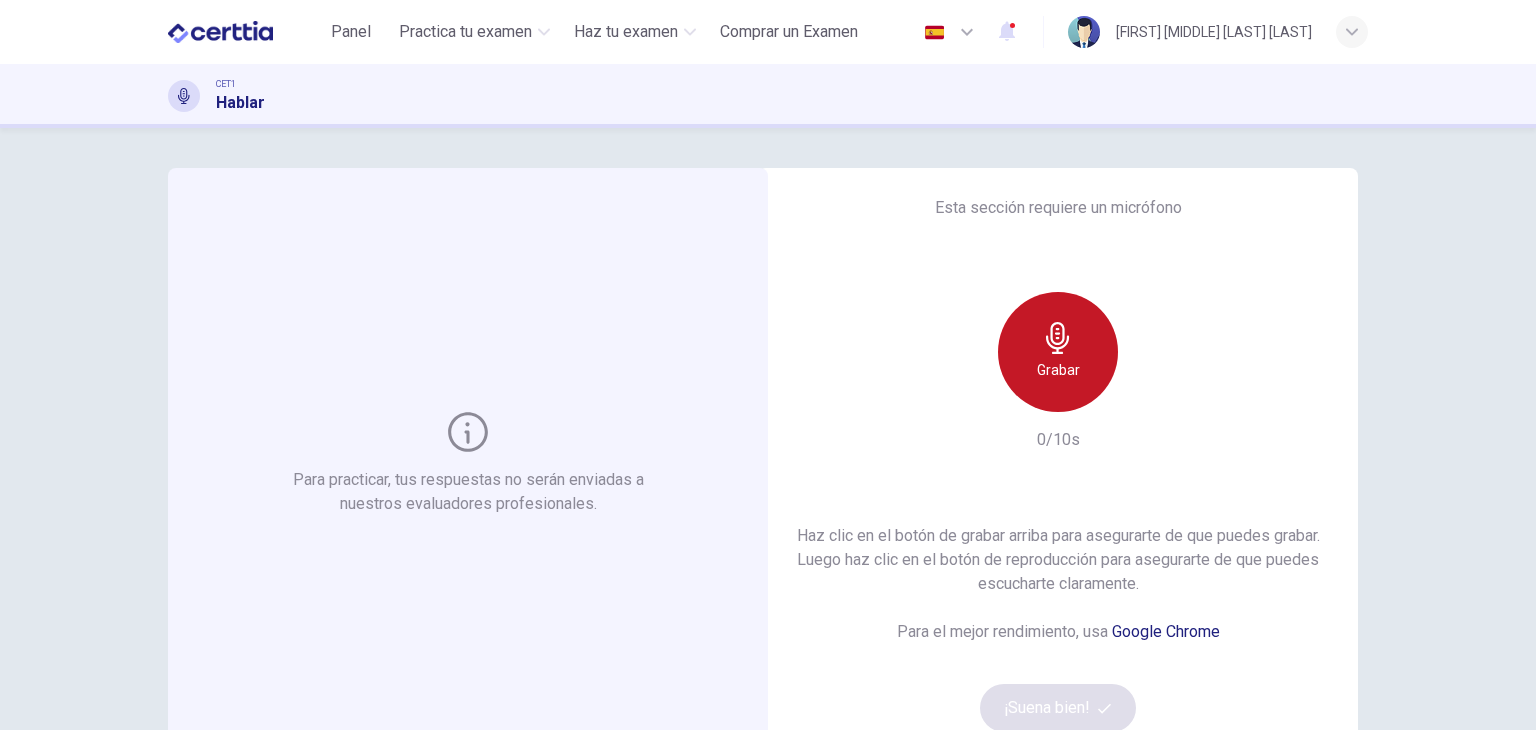 click 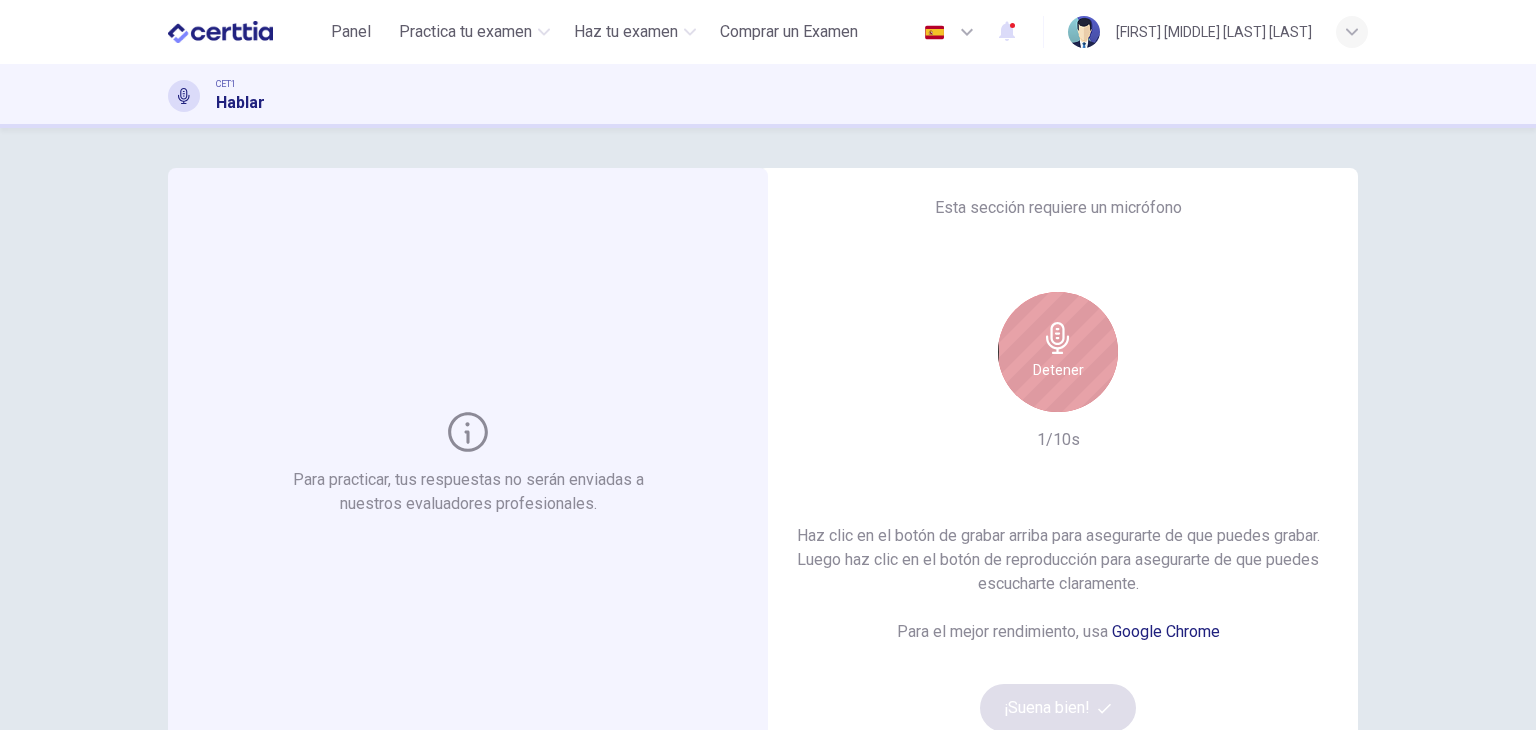 click on "Detener" at bounding box center [1058, 370] 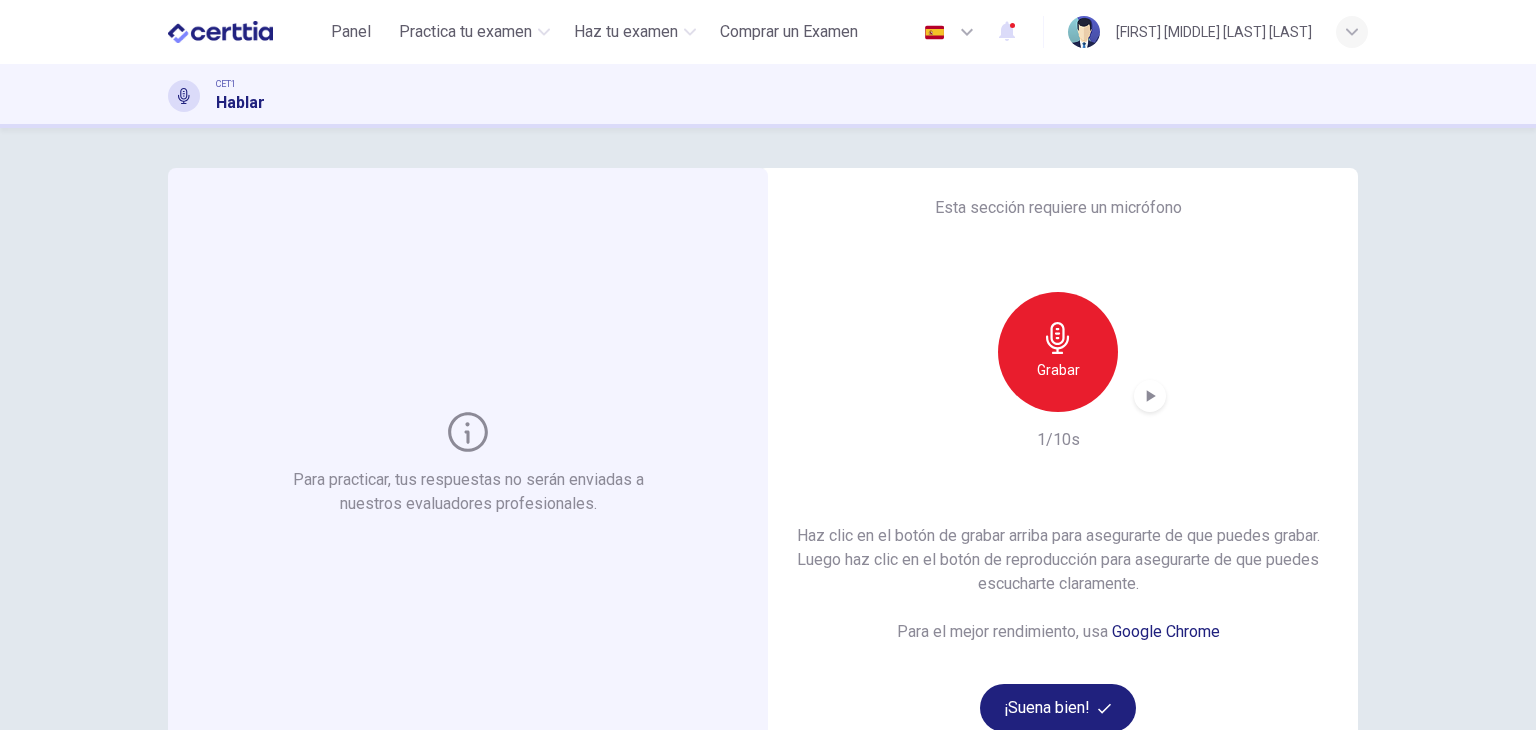 click on "Grabar" at bounding box center (1058, 352) 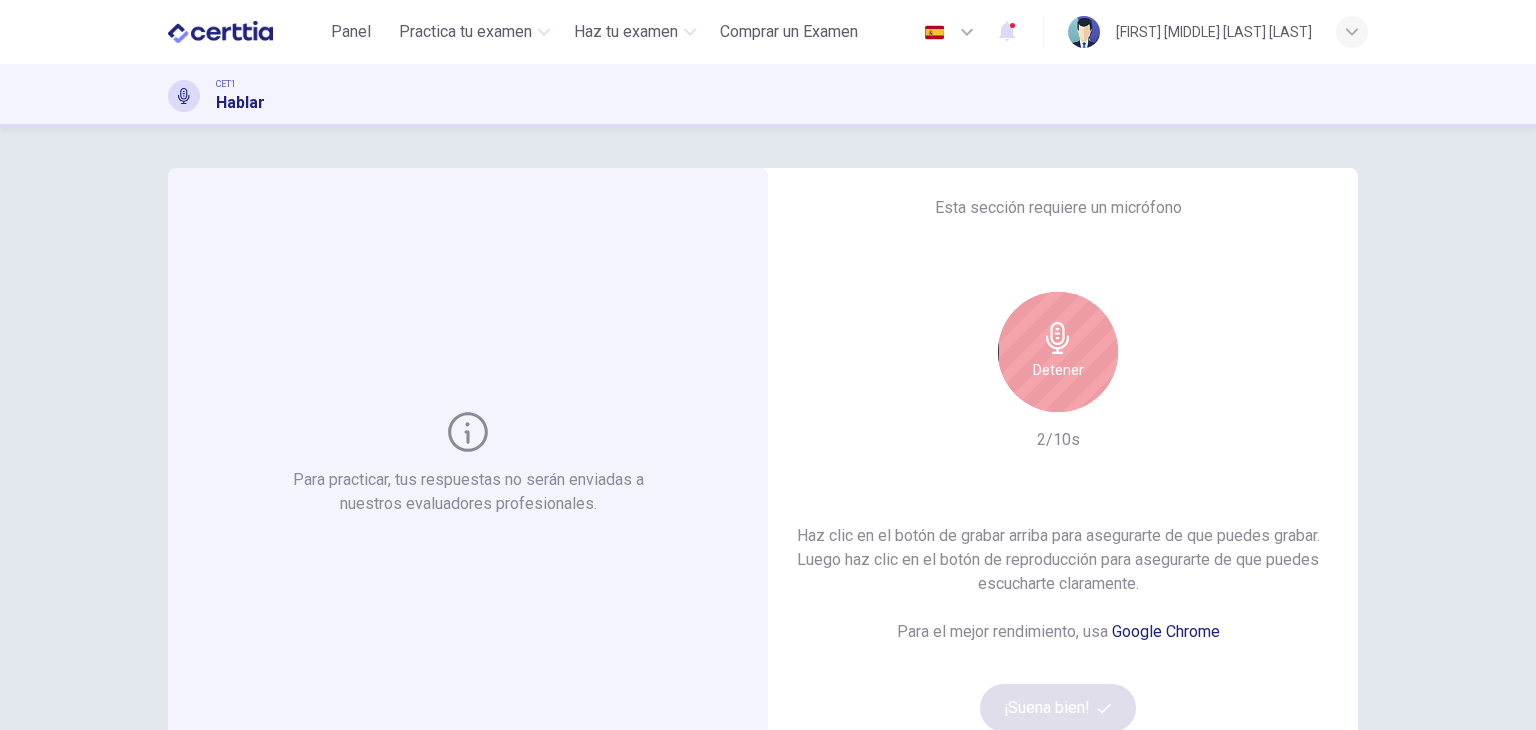 click on "Detener" at bounding box center (1058, 352) 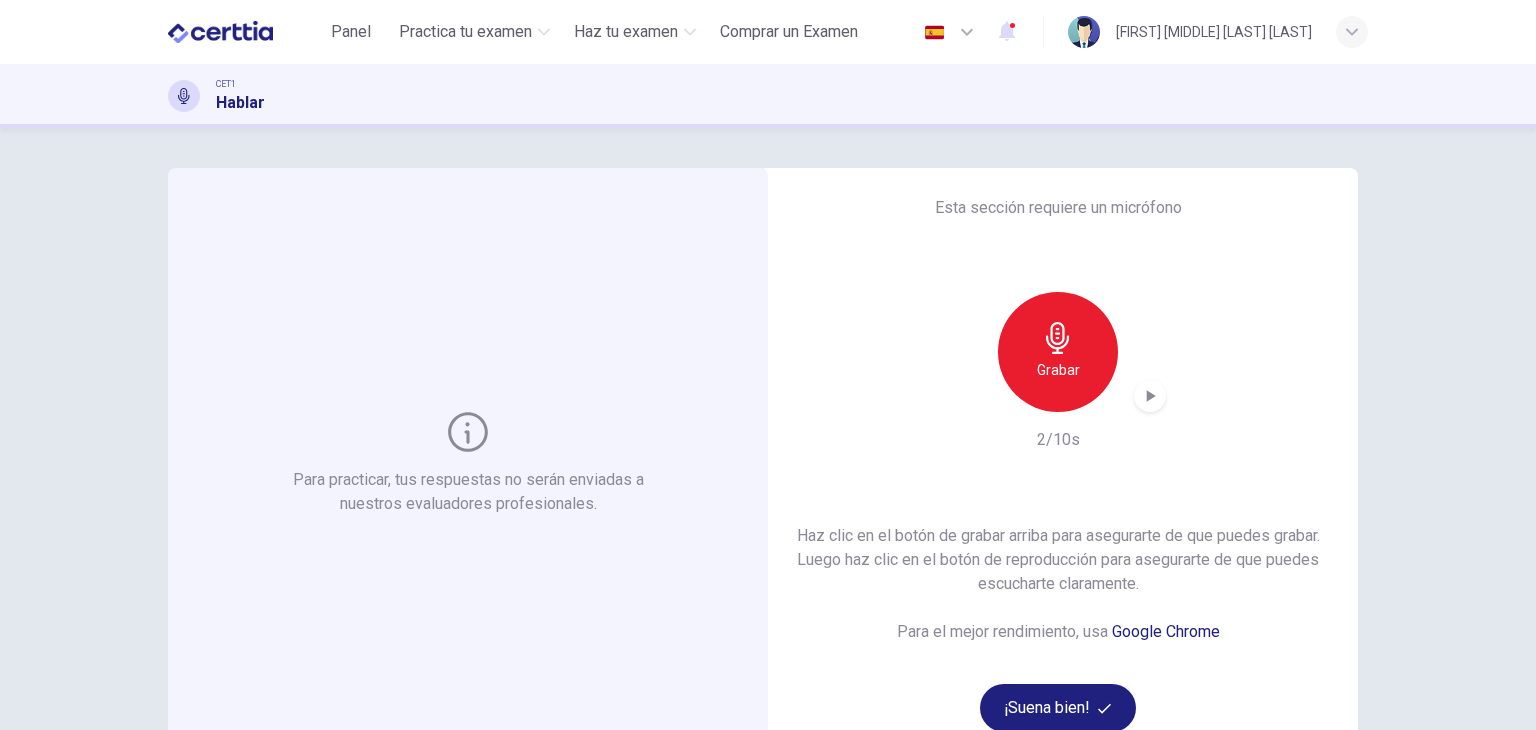 click 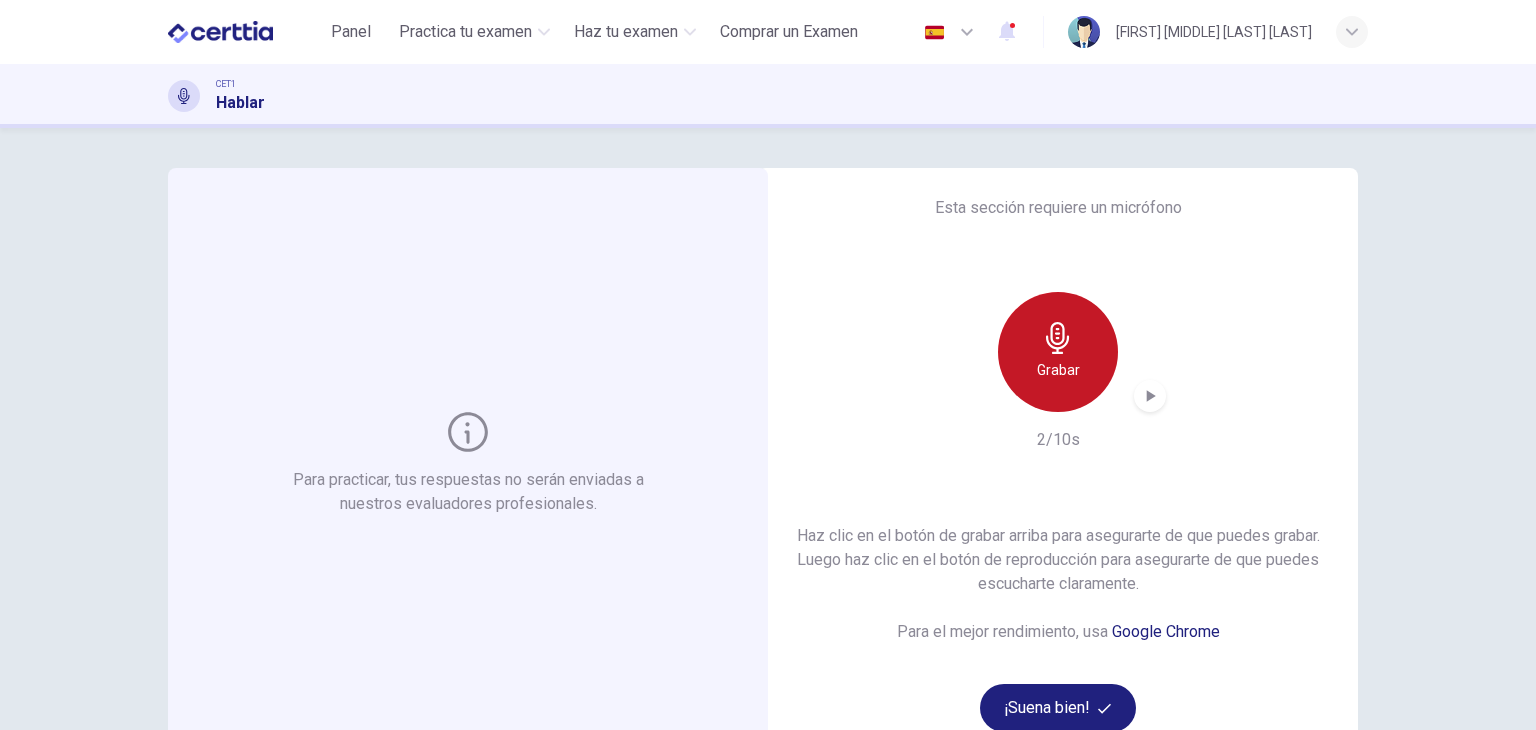 click 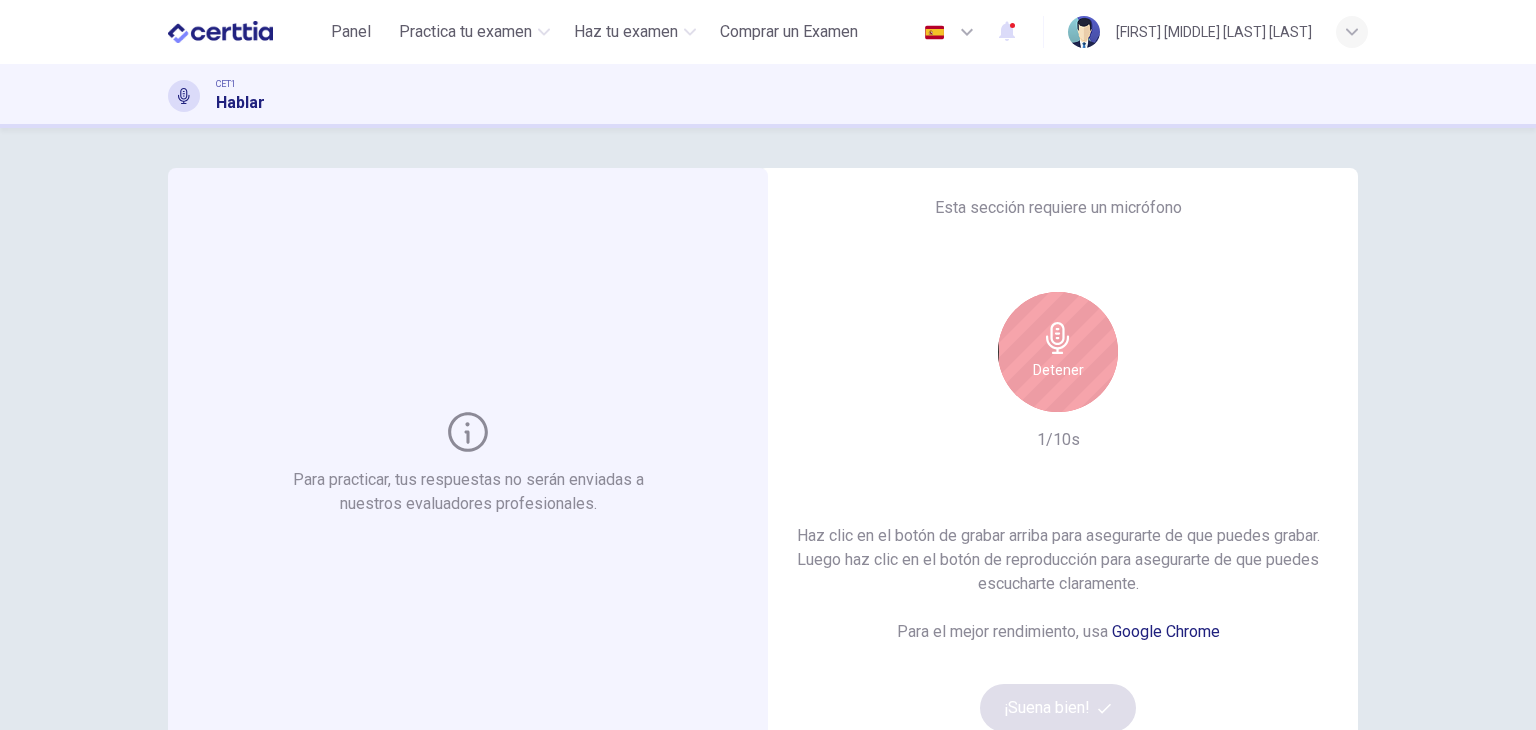click on "Detener" at bounding box center (1058, 370) 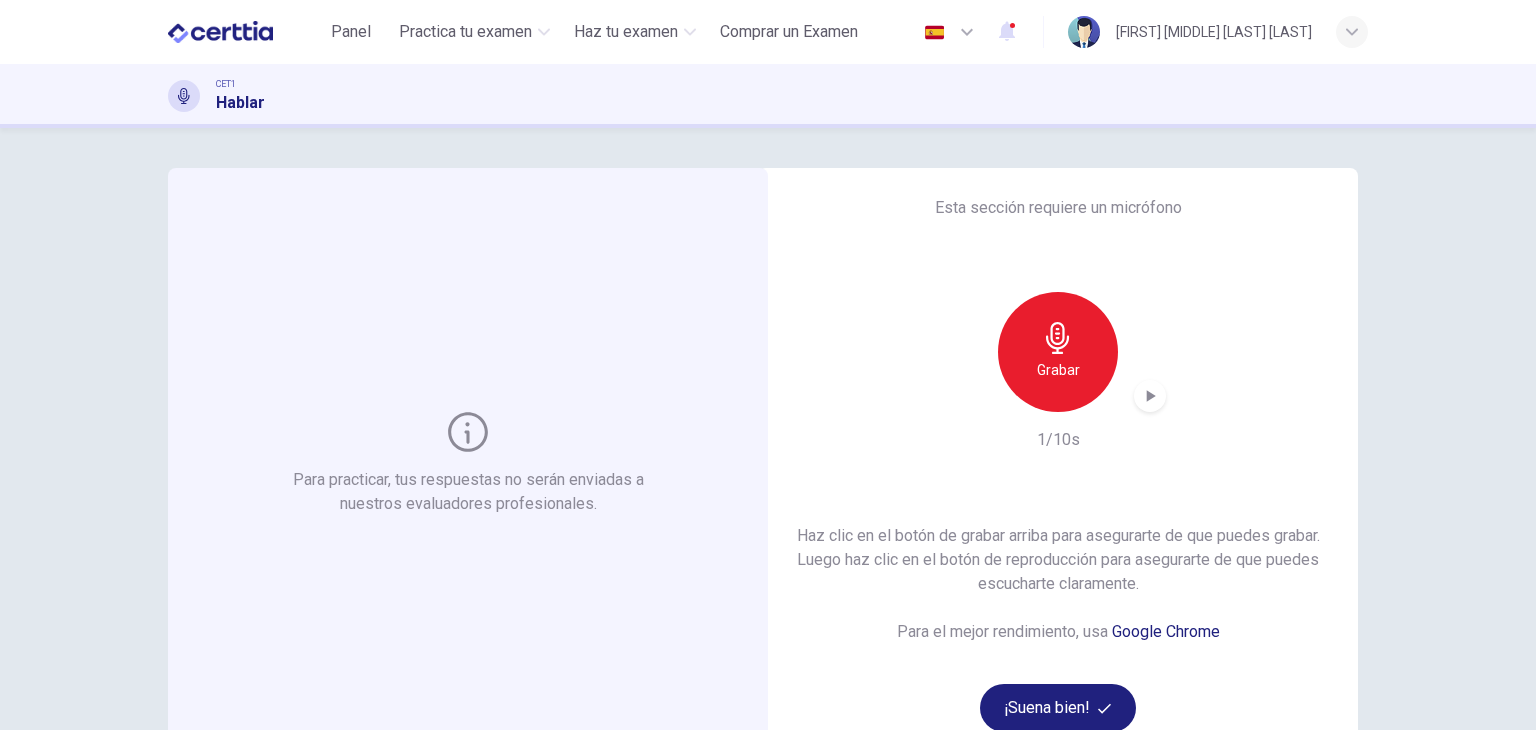 click 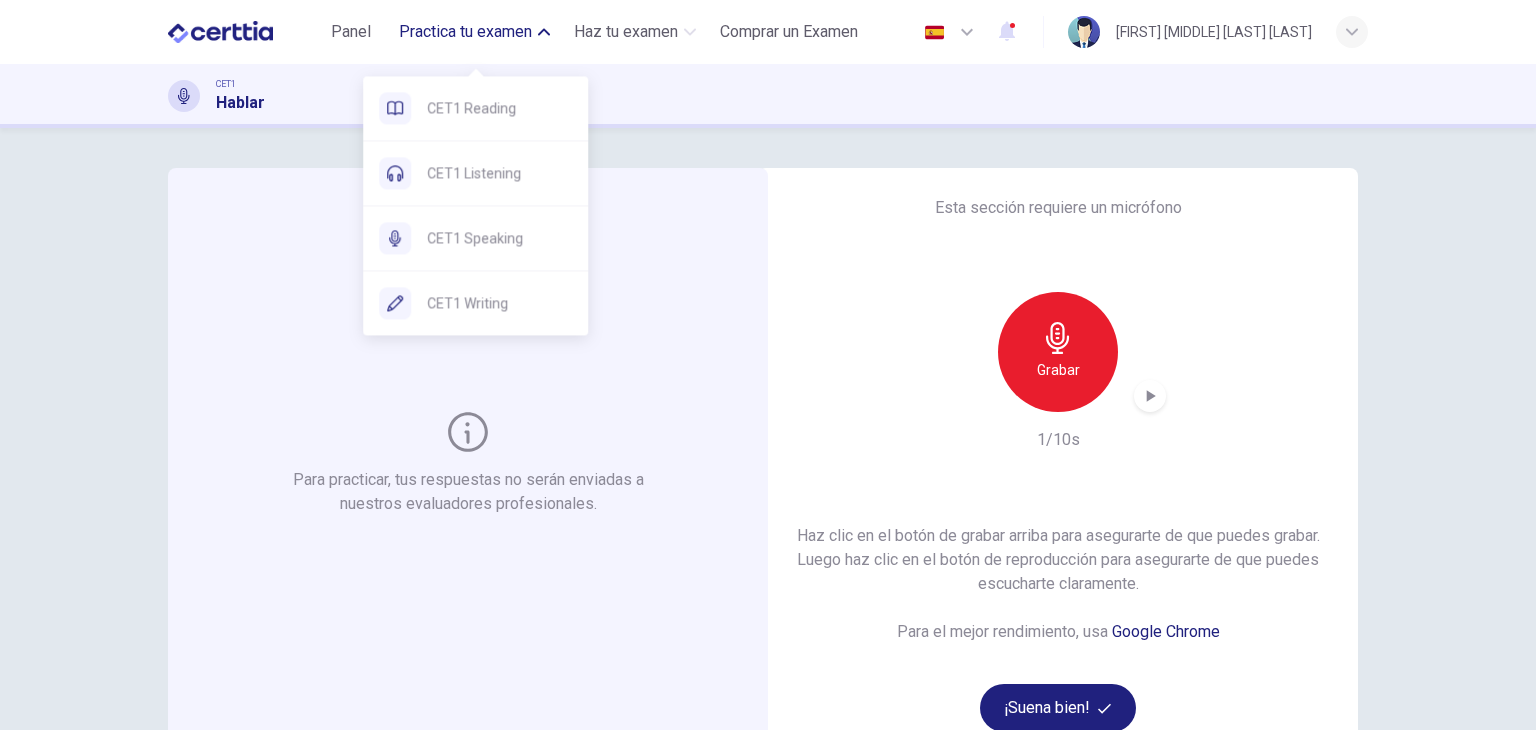 click on "Practica tu examen" at bounding box center (465, 32) 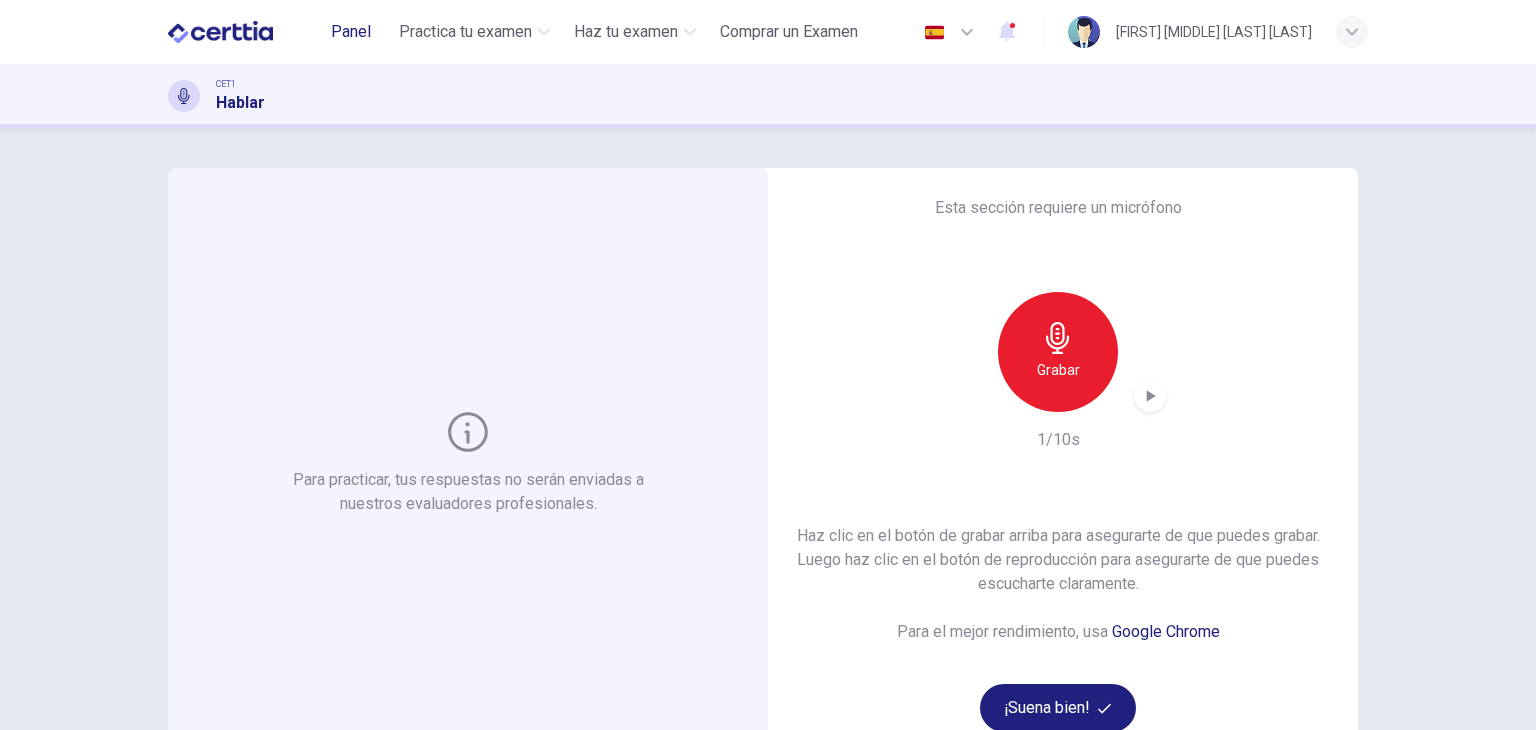 click on "Panel" at bounding box center (351, 32) 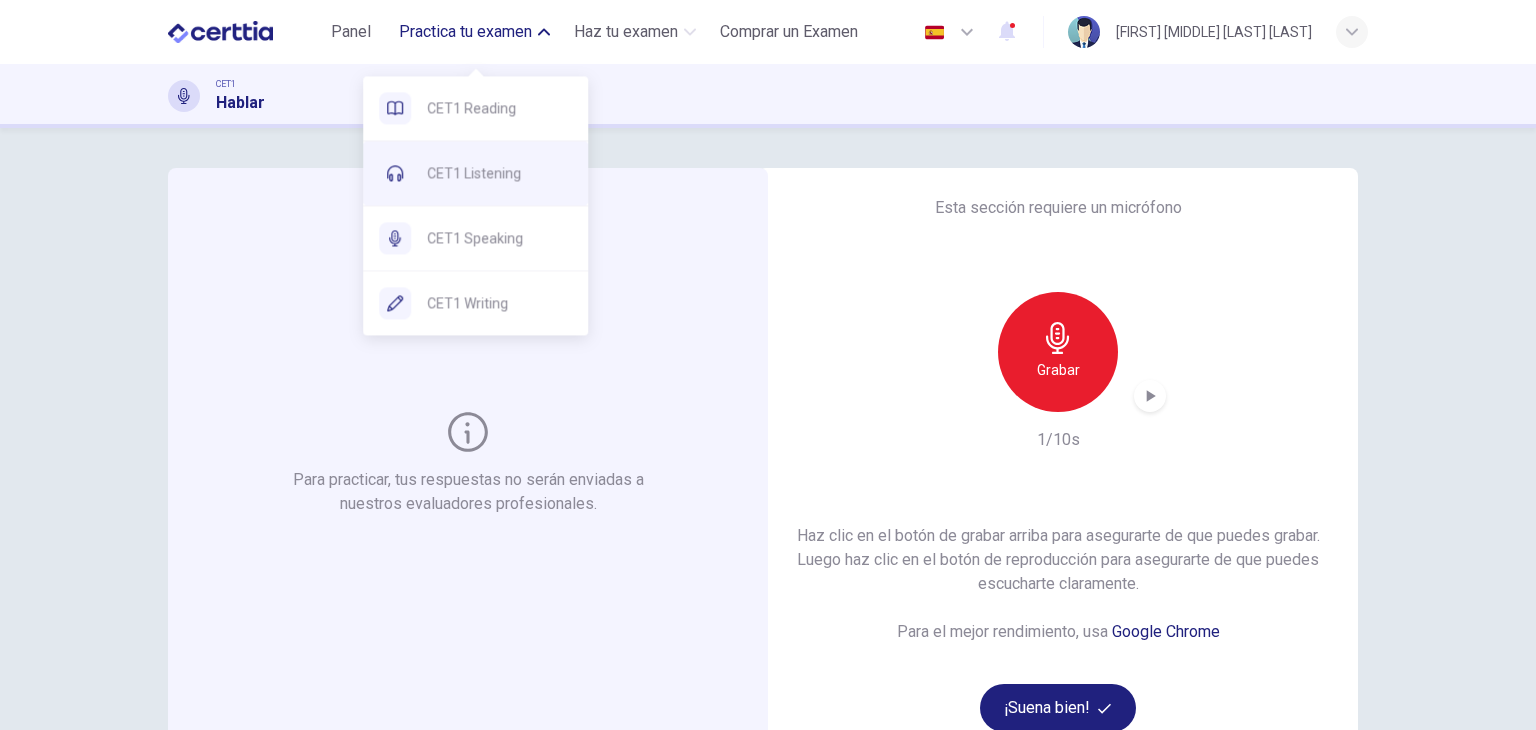 click on "CET1 Listening" at bounding box center (475, 173) 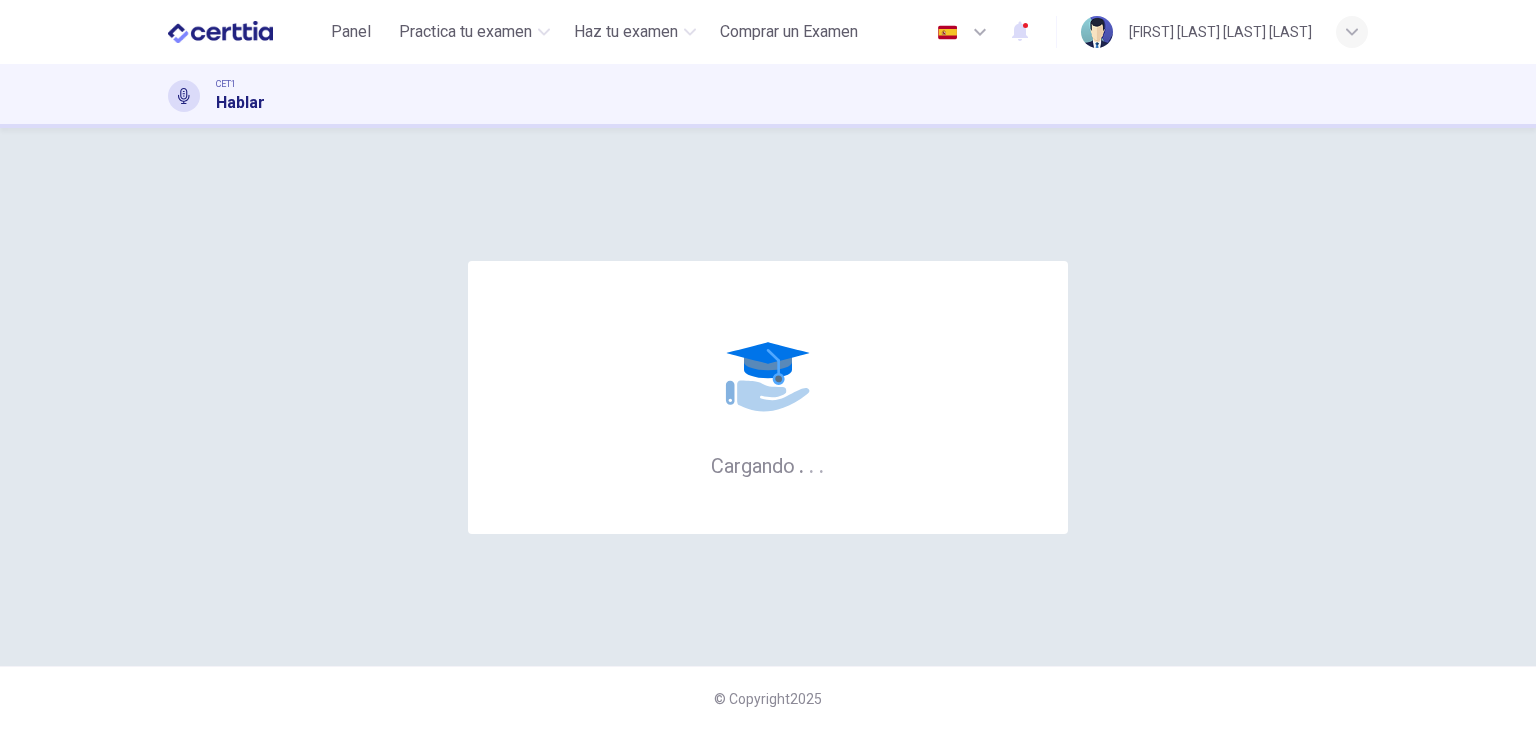 scroll, scrollTop: 0, scrollLeft: 0, axis: both 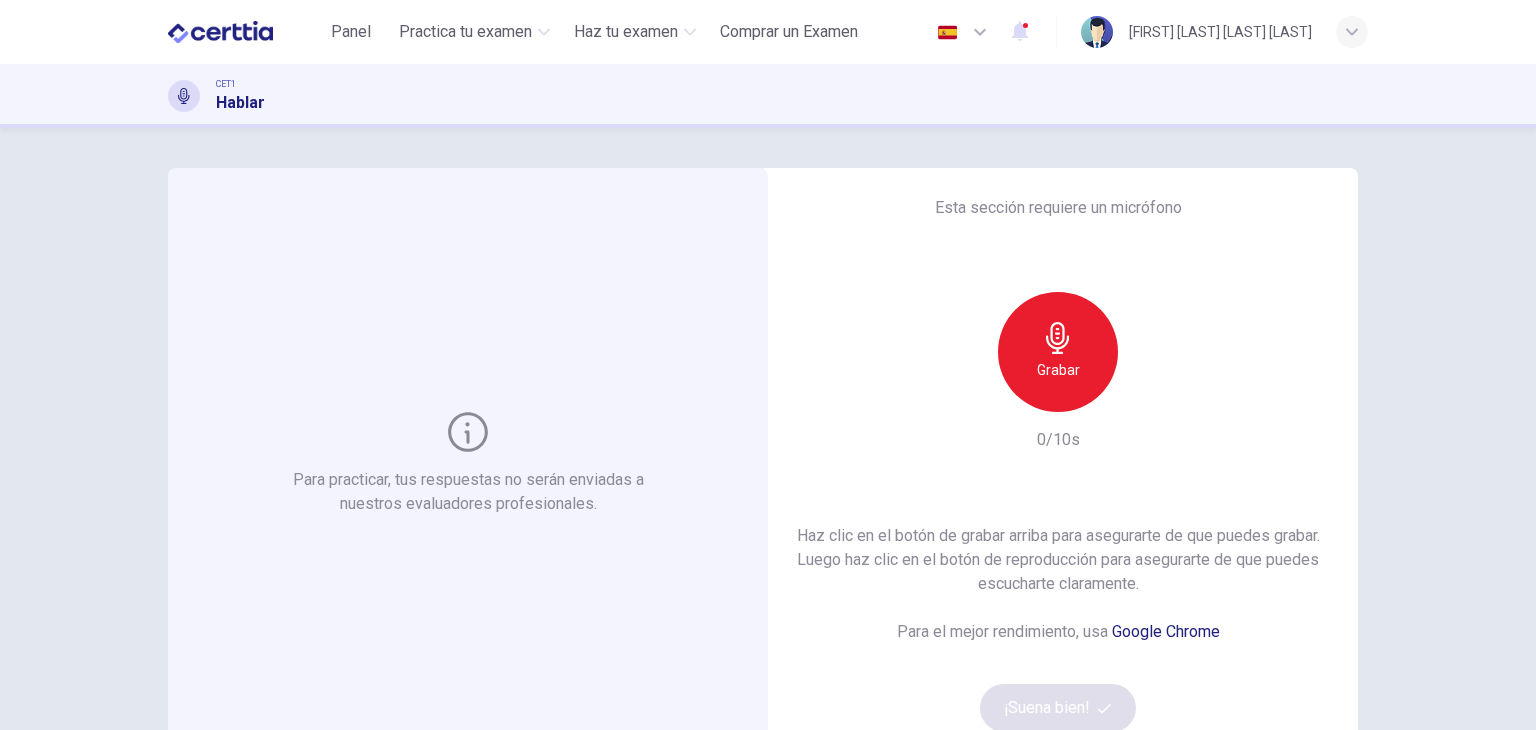click 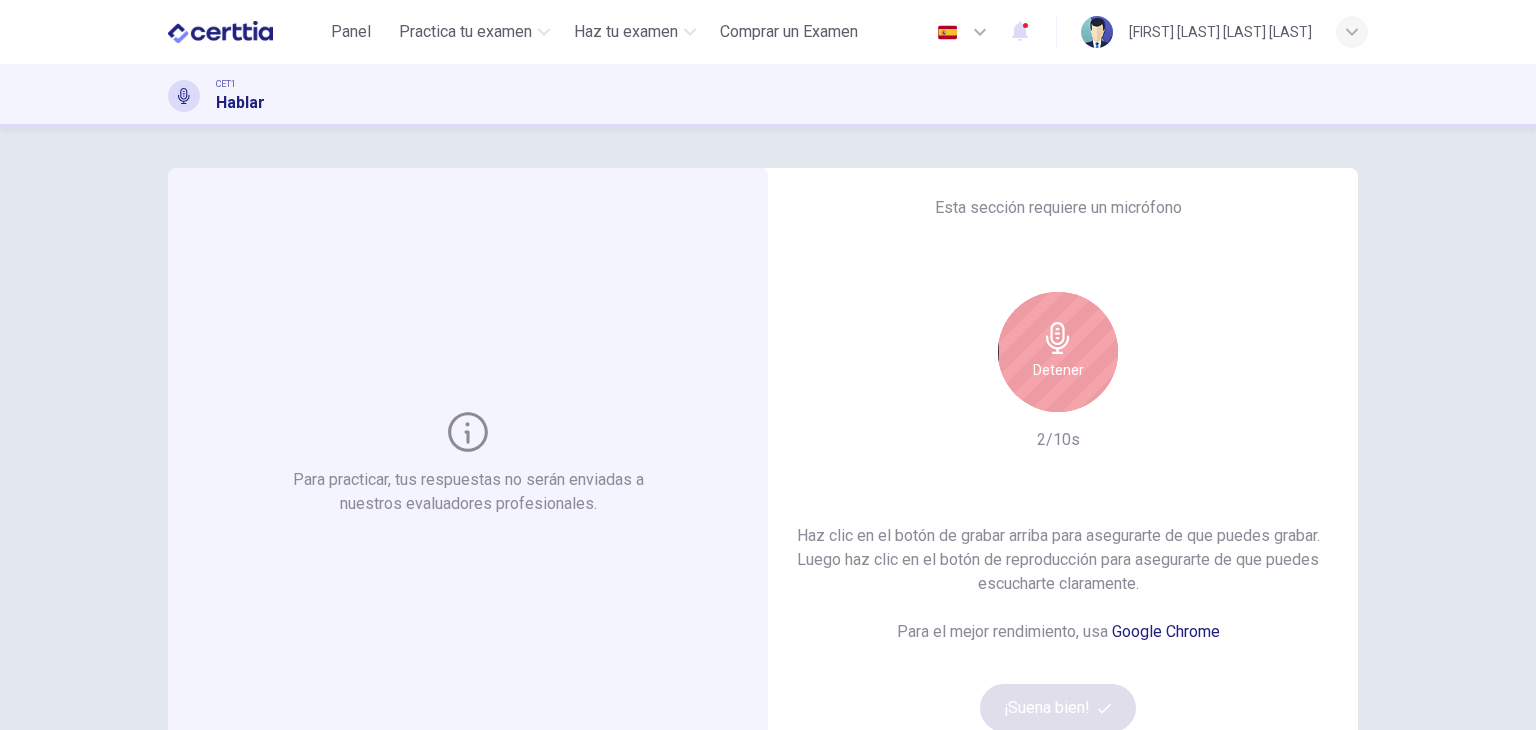 click on "Detener" at bounding box center [1058, 370] 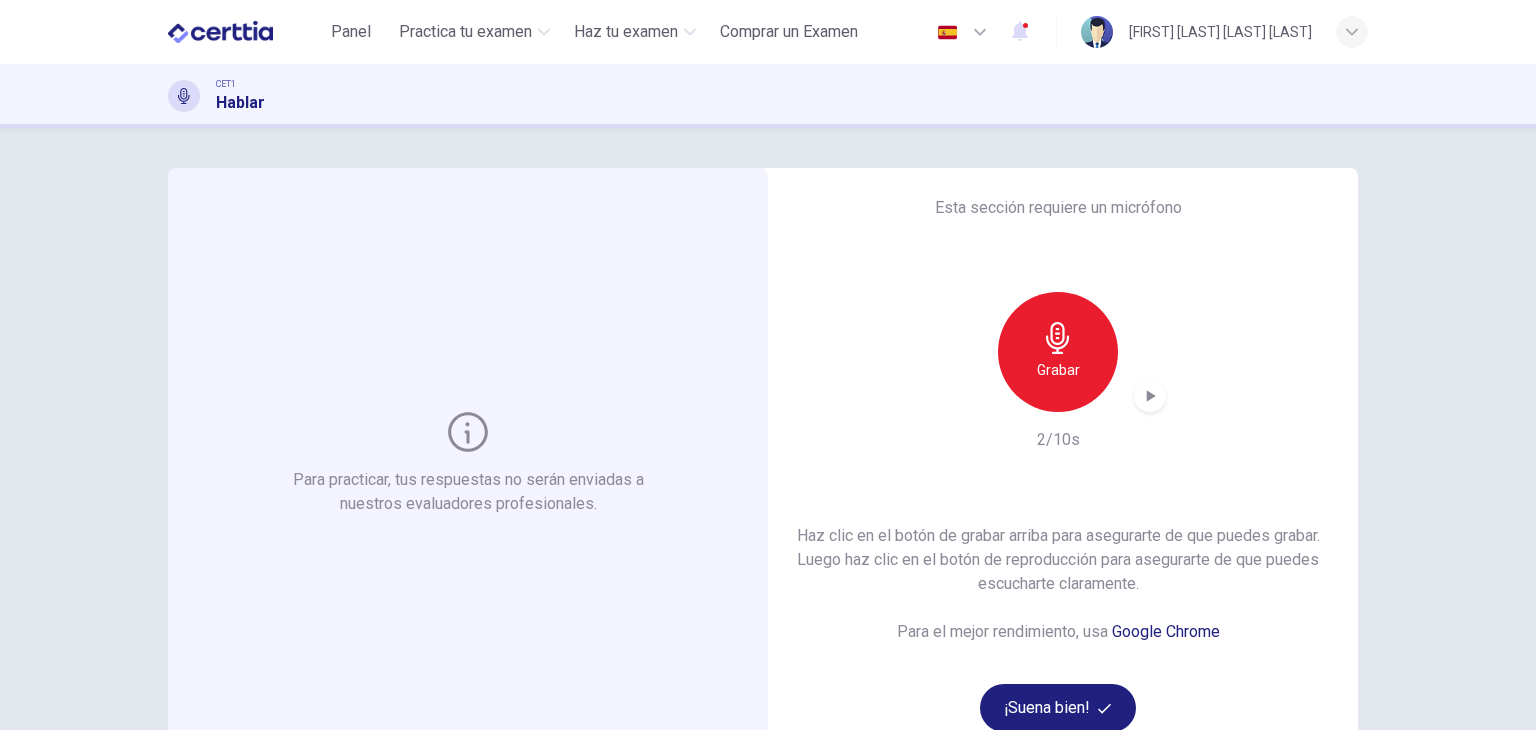 click 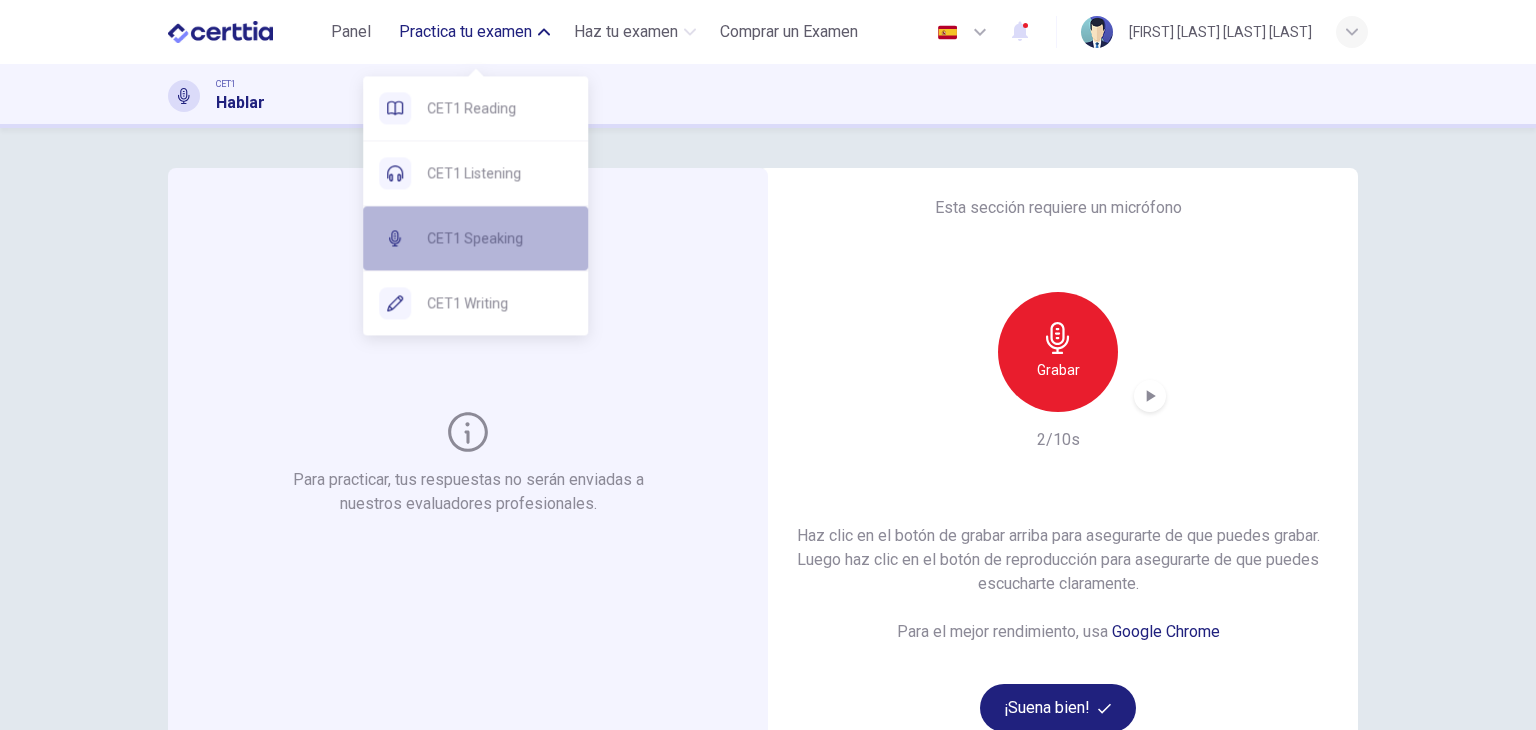 click on "CET1 Speaking" at bounding box center (475, 238) 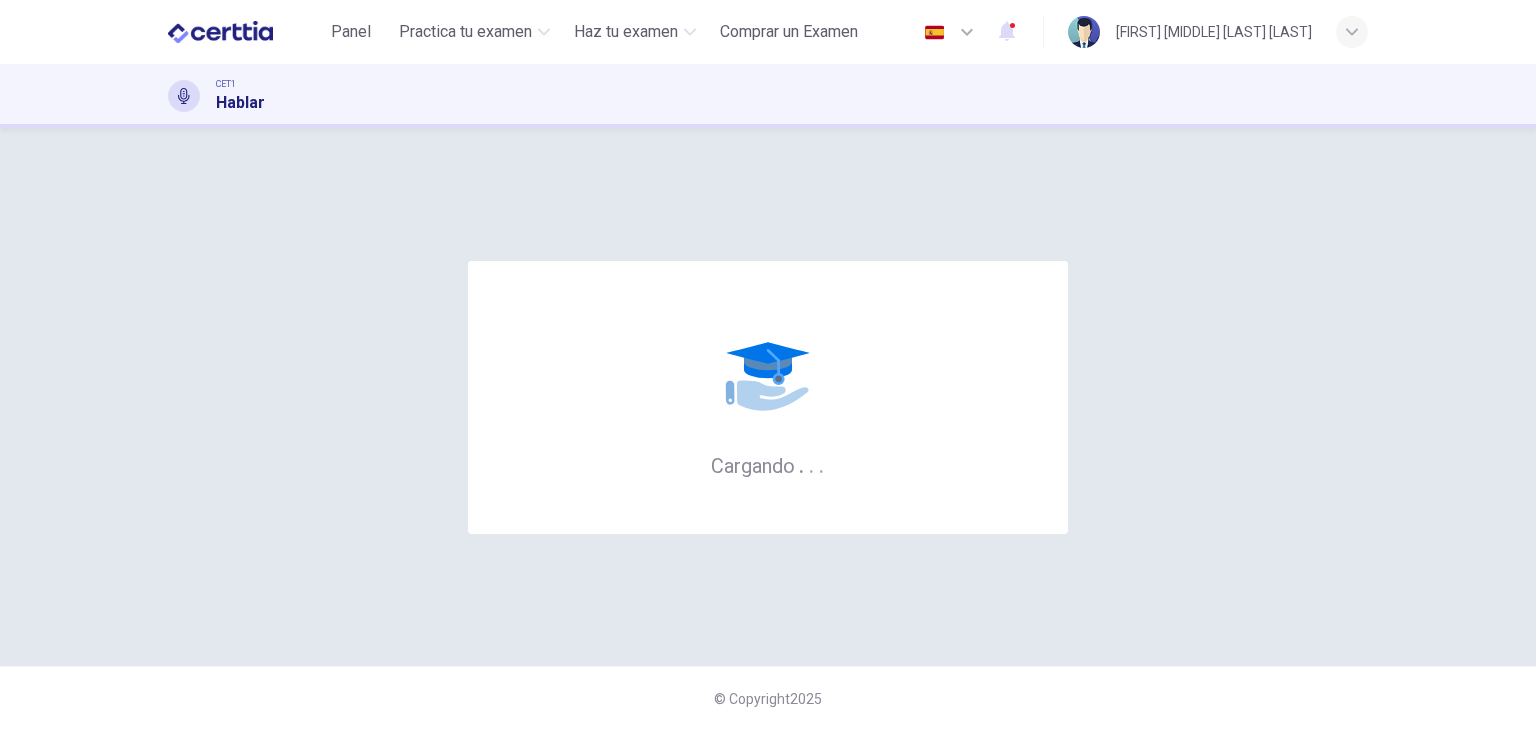 scroll, scrollTop: 0, scrollLeft: 0, axis: both 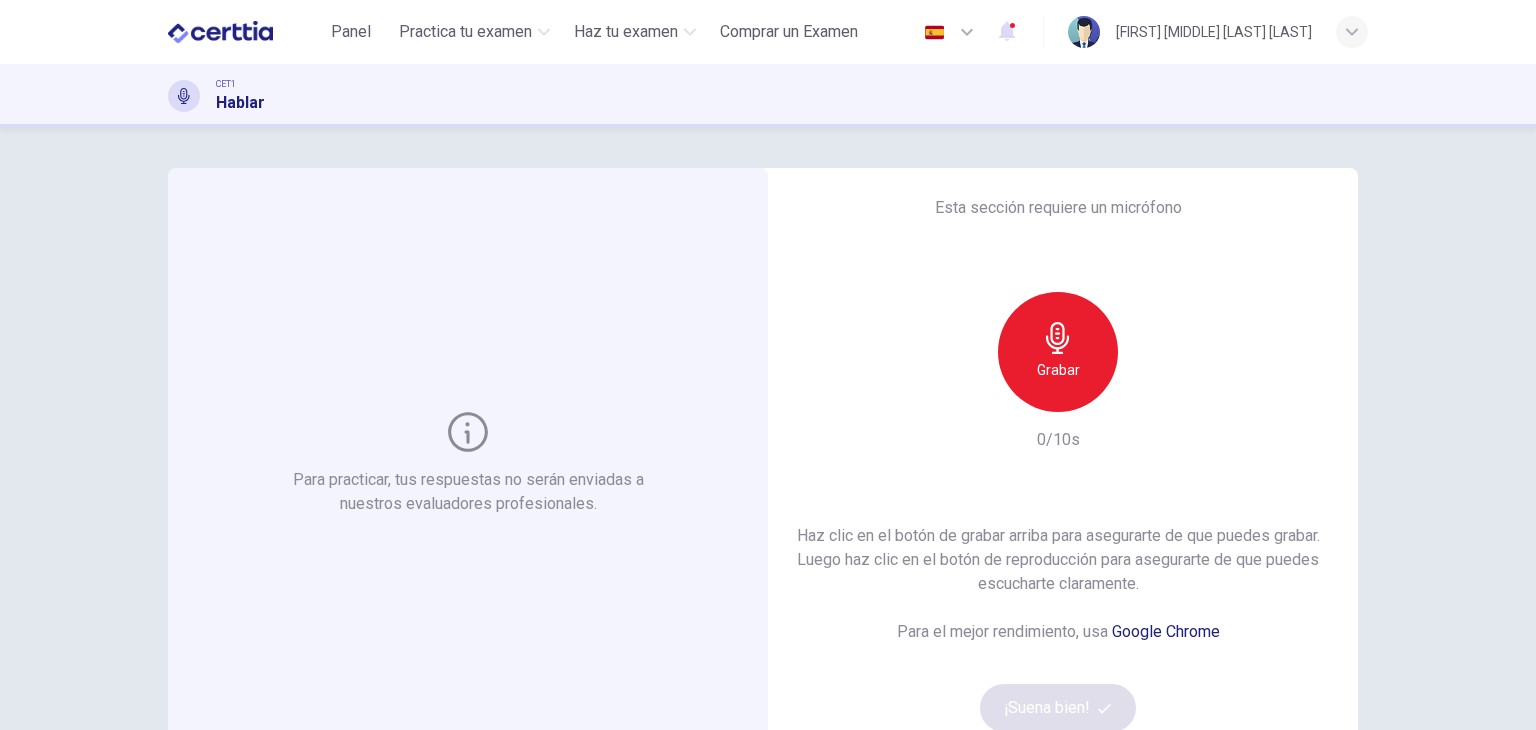 click on "Grabar" at bounding box center (1058, 352) 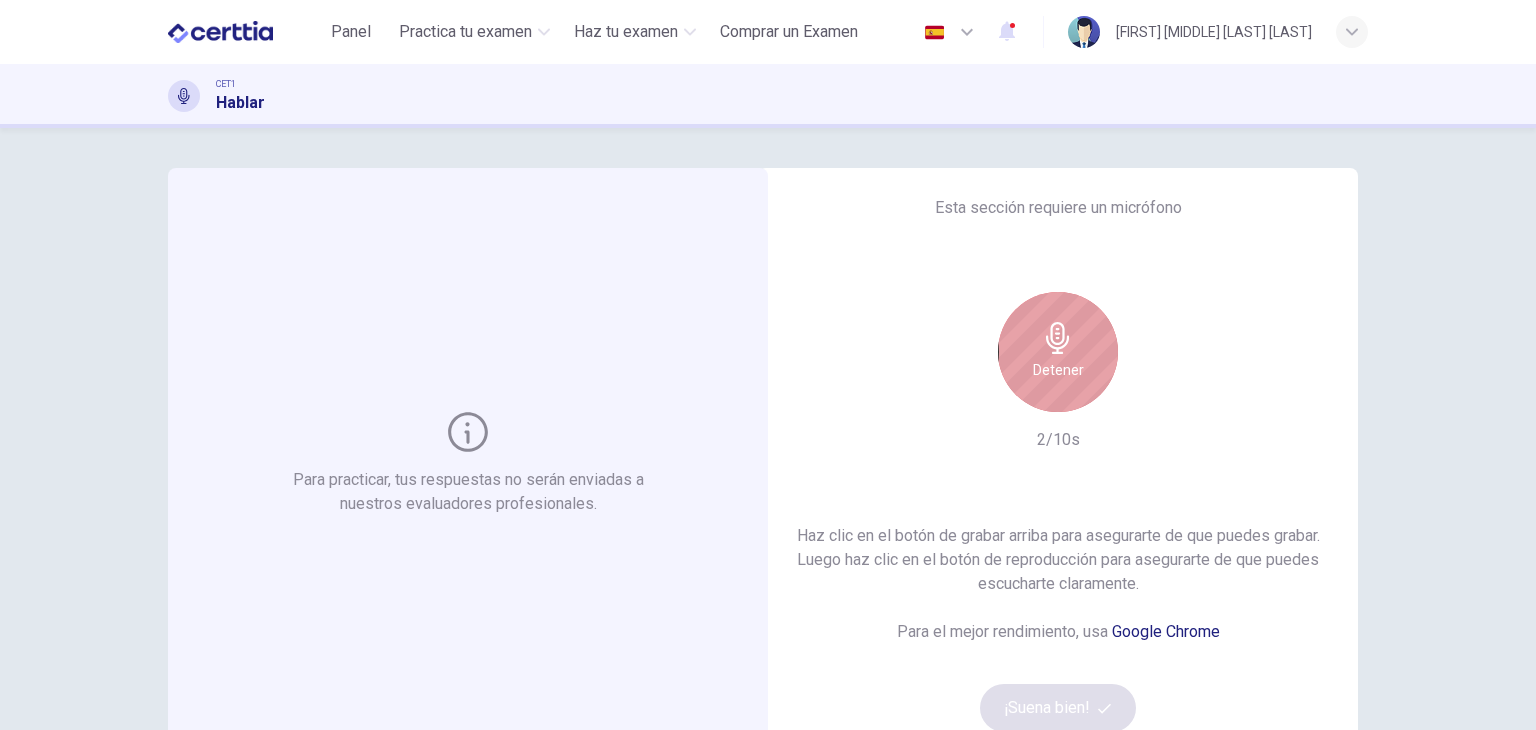 click on "Detener" at bounding box center [1058, 352] 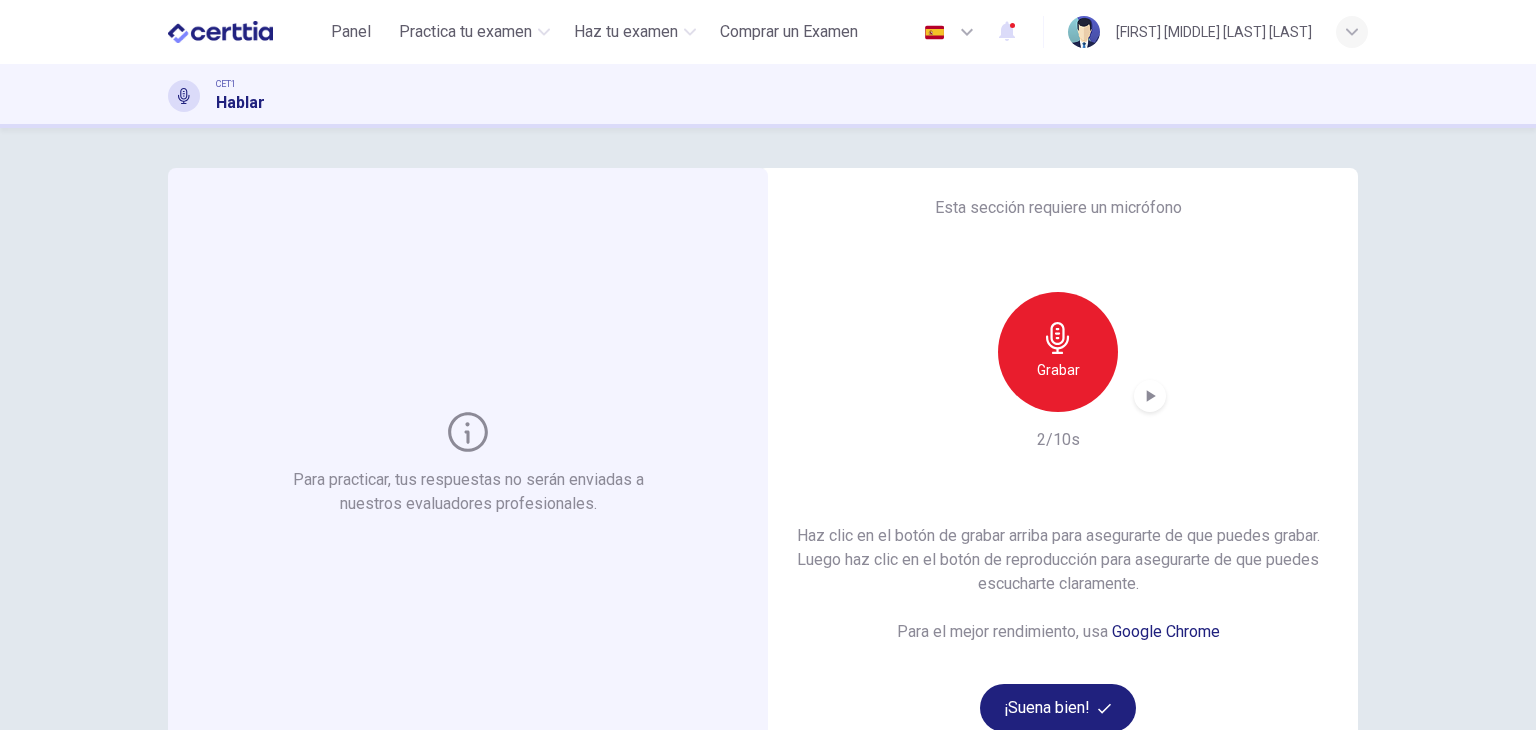 click 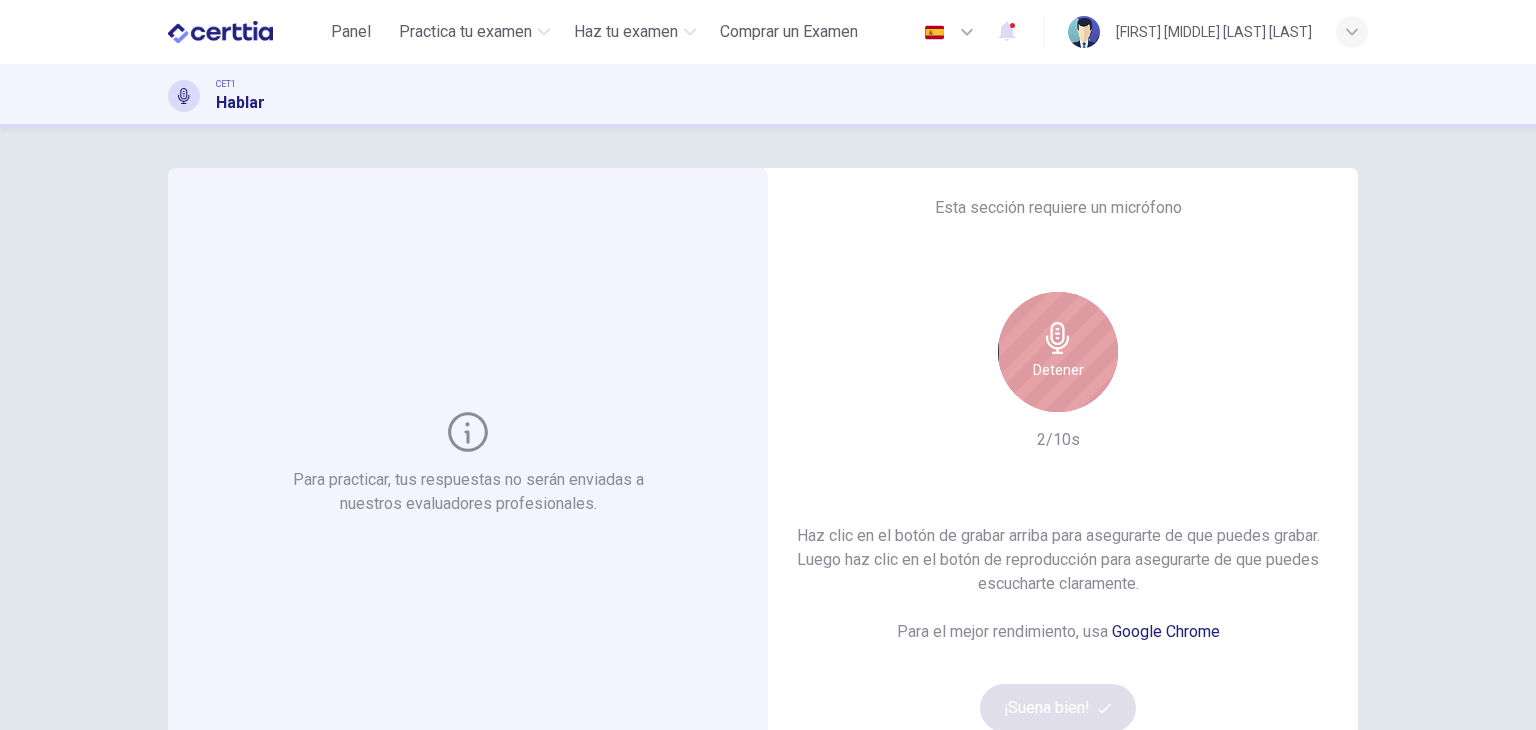 click on "Detener" at bounding box center (1058, 370) 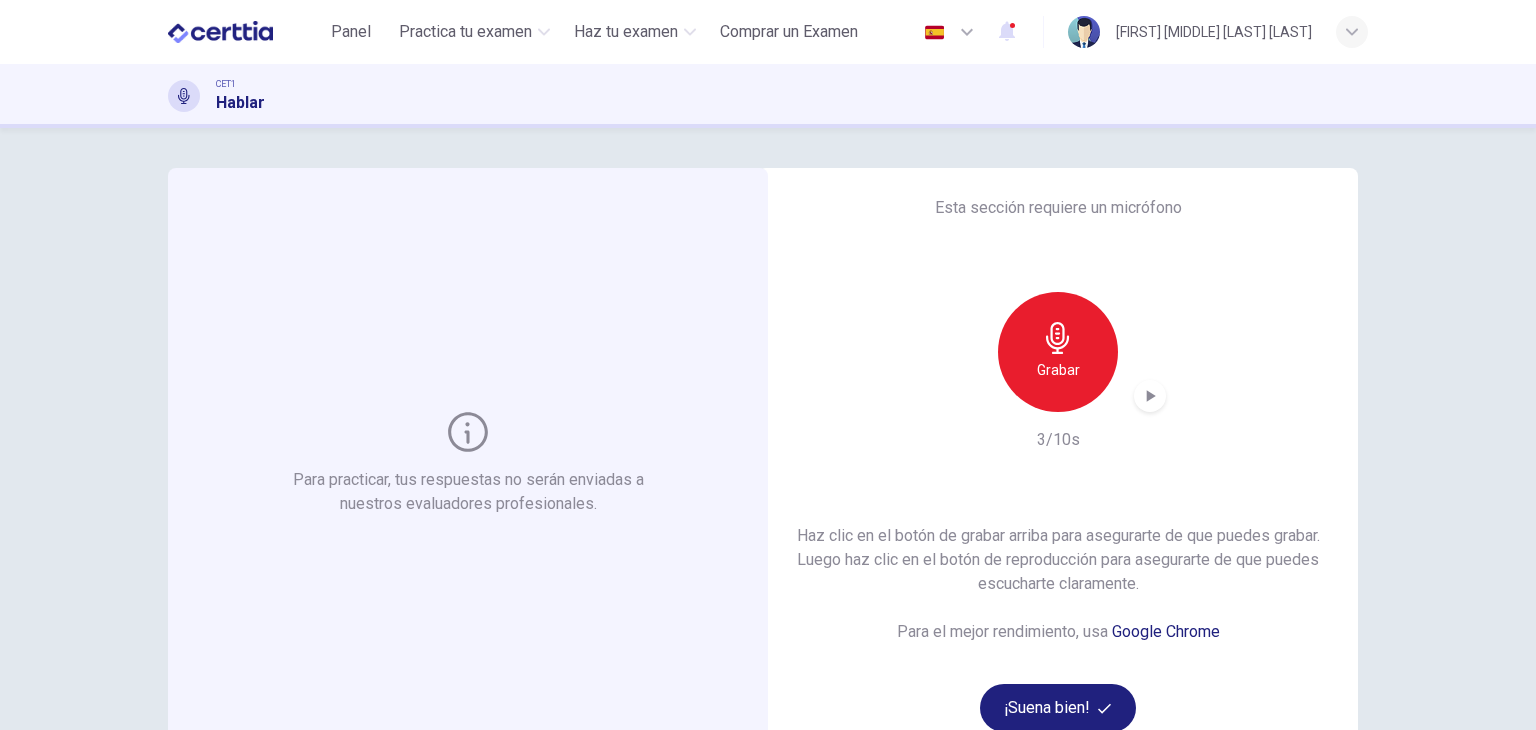 click at bounding box center [1150, 396] 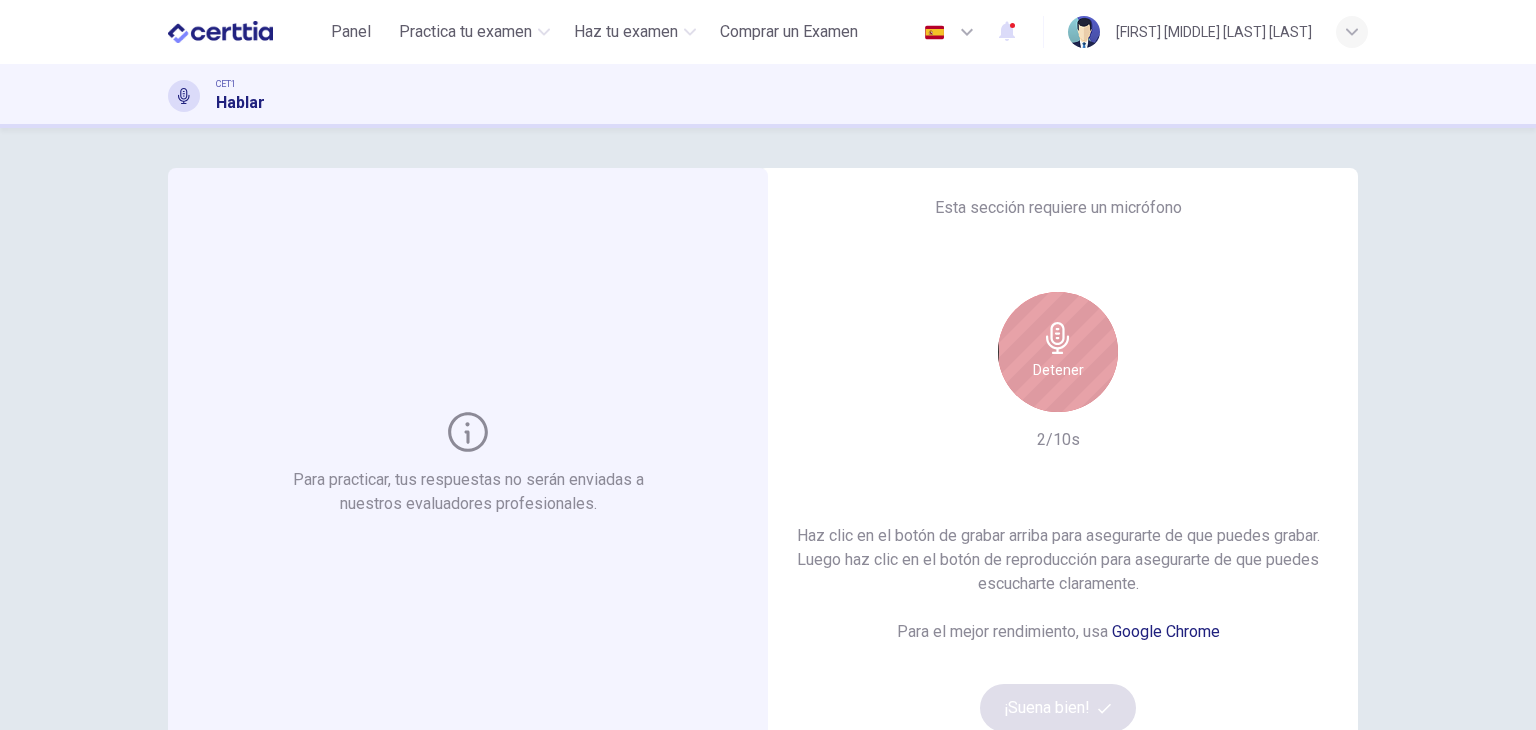 click on "Detener" at bounding box center [1058, 352] 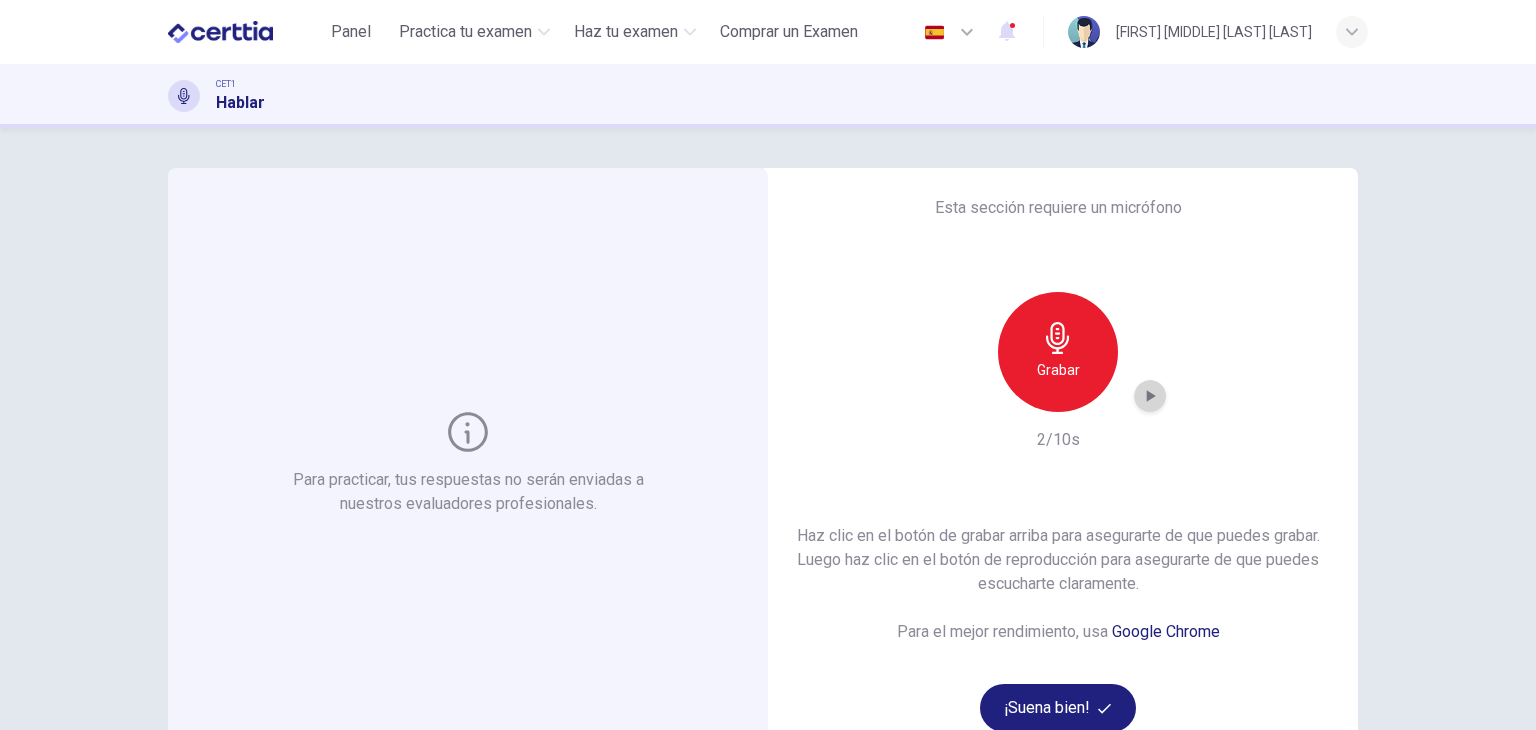 click 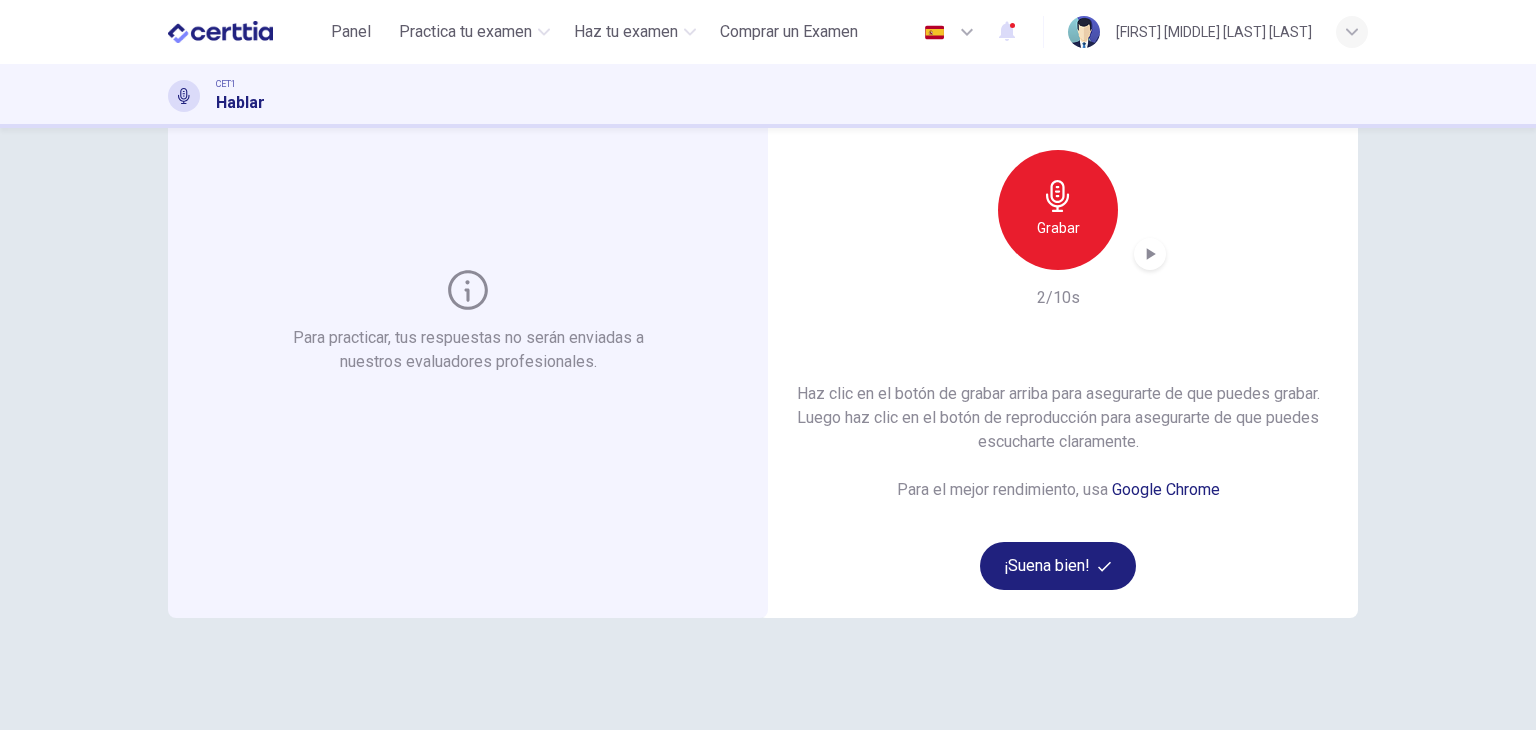 scroll, scrollTop: 148, scrollLeft: 0, axis: vertical 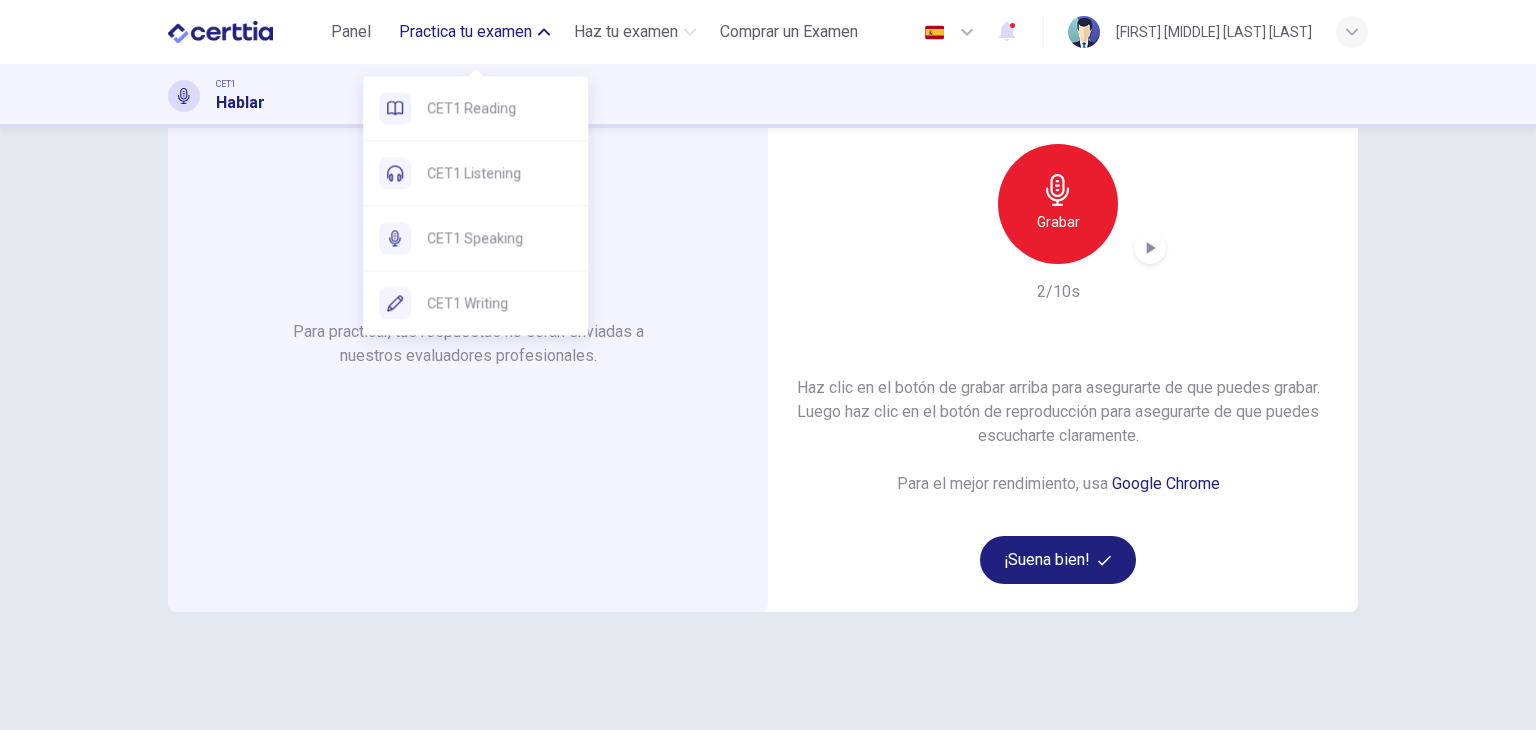 click on "Practica tu examen" at bounding box center [465, 32] 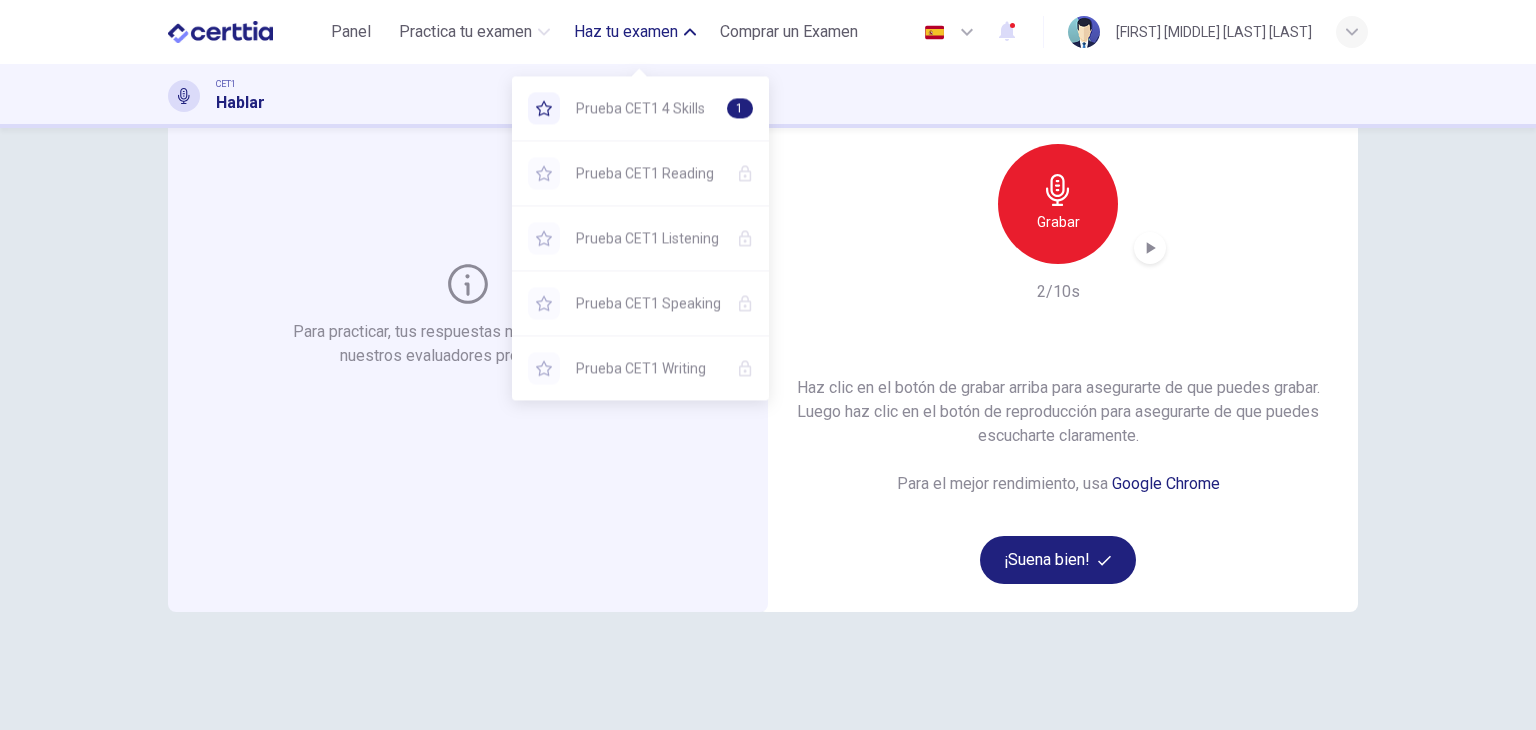 click on "Haz tu examen" at bounding box center [626, 32] 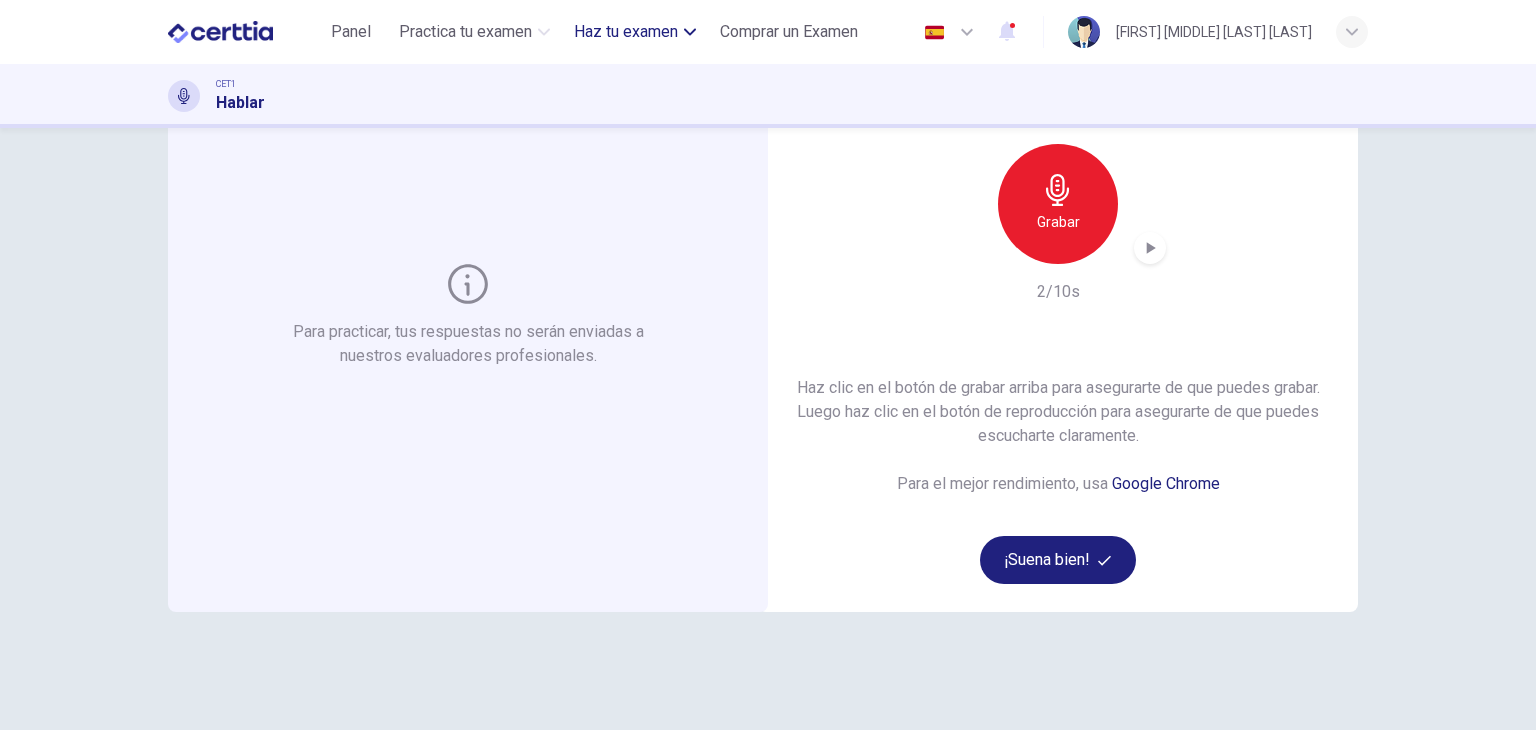 click on "Haz tu examen" at bounding box center (626, 32) 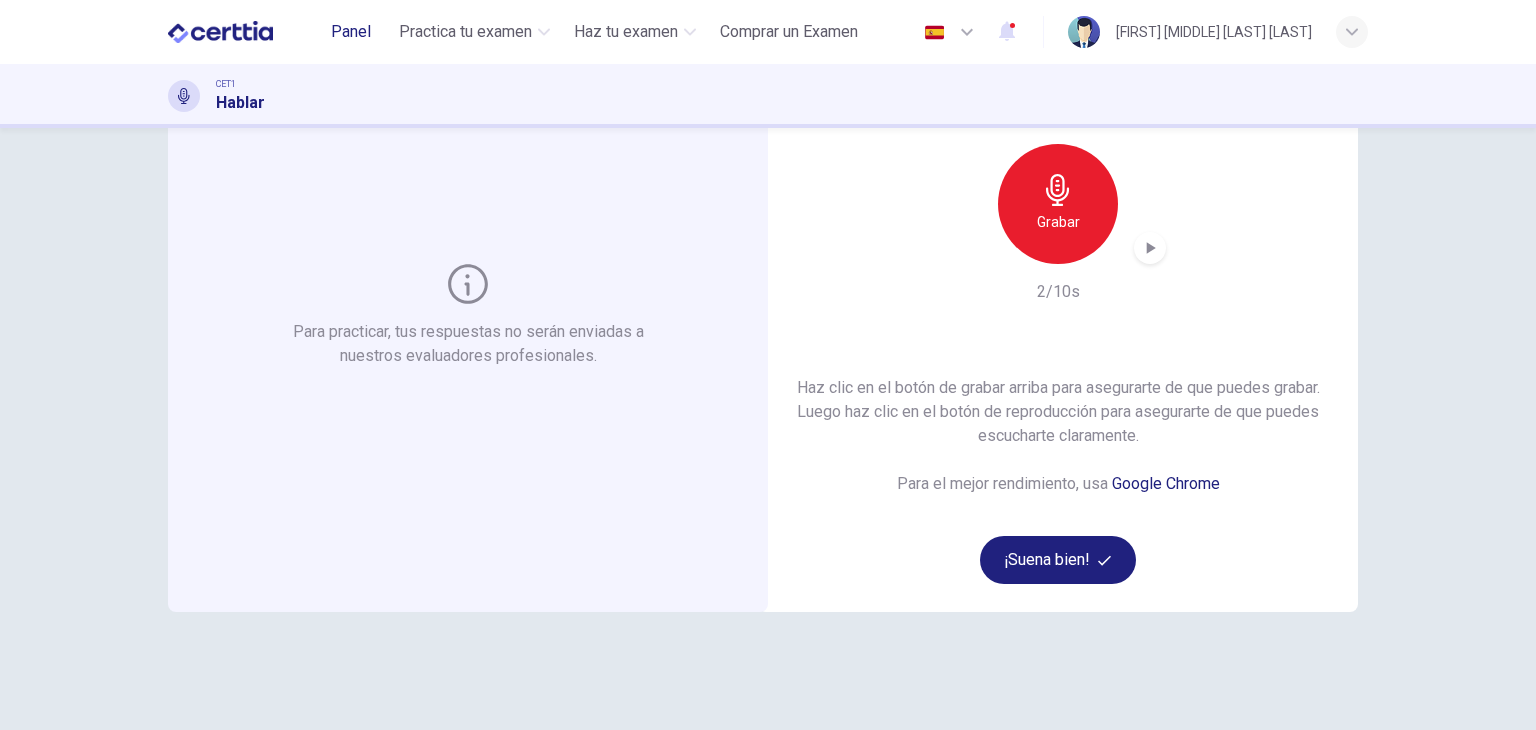 click on "Panel" at bounding box center (351, 32) 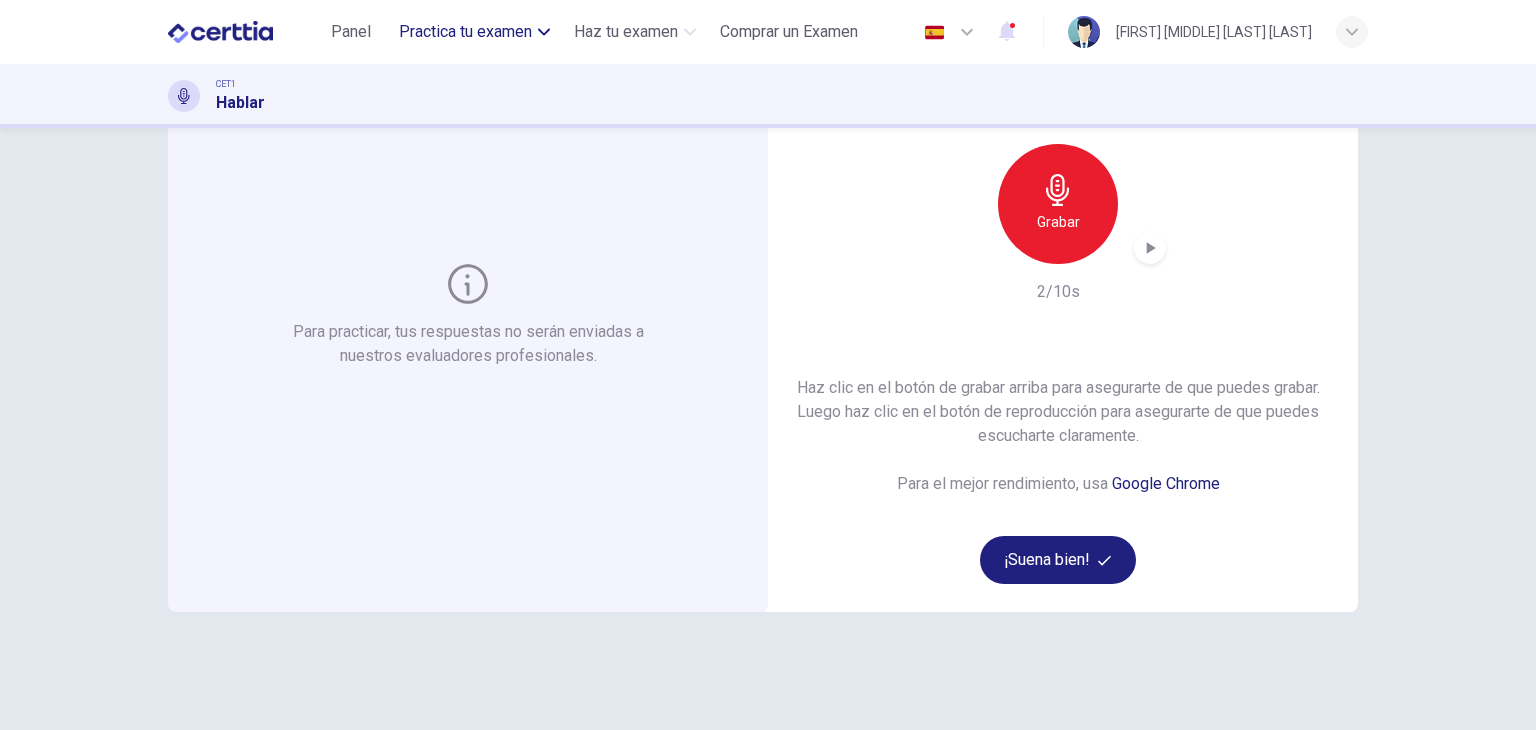 click on "Practica tu examen" at bounding box center (465, 32) 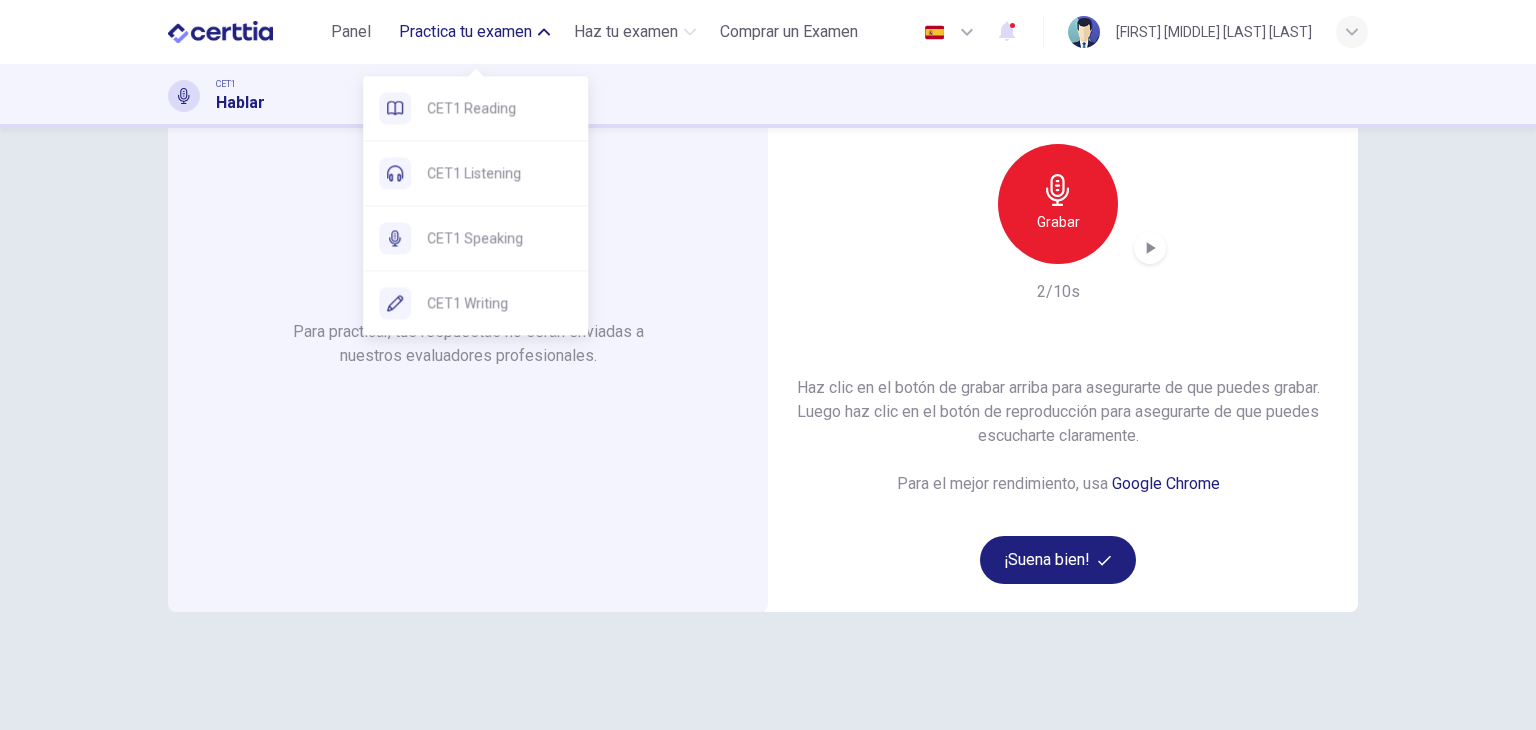 click on "Practica tu examen" at bounding box center (465, 32) 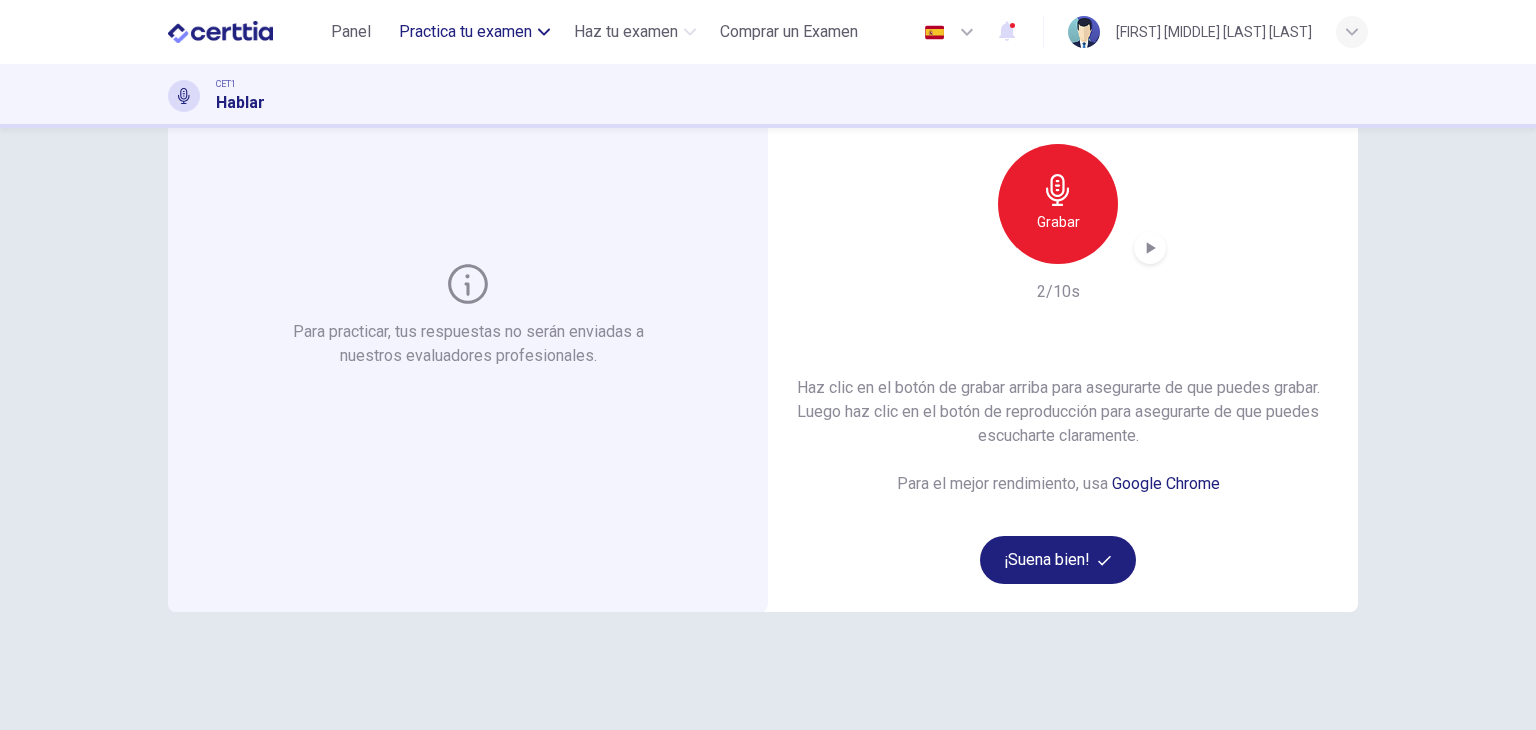 click on "Practica tu examen" at bounding box center (465, 32) 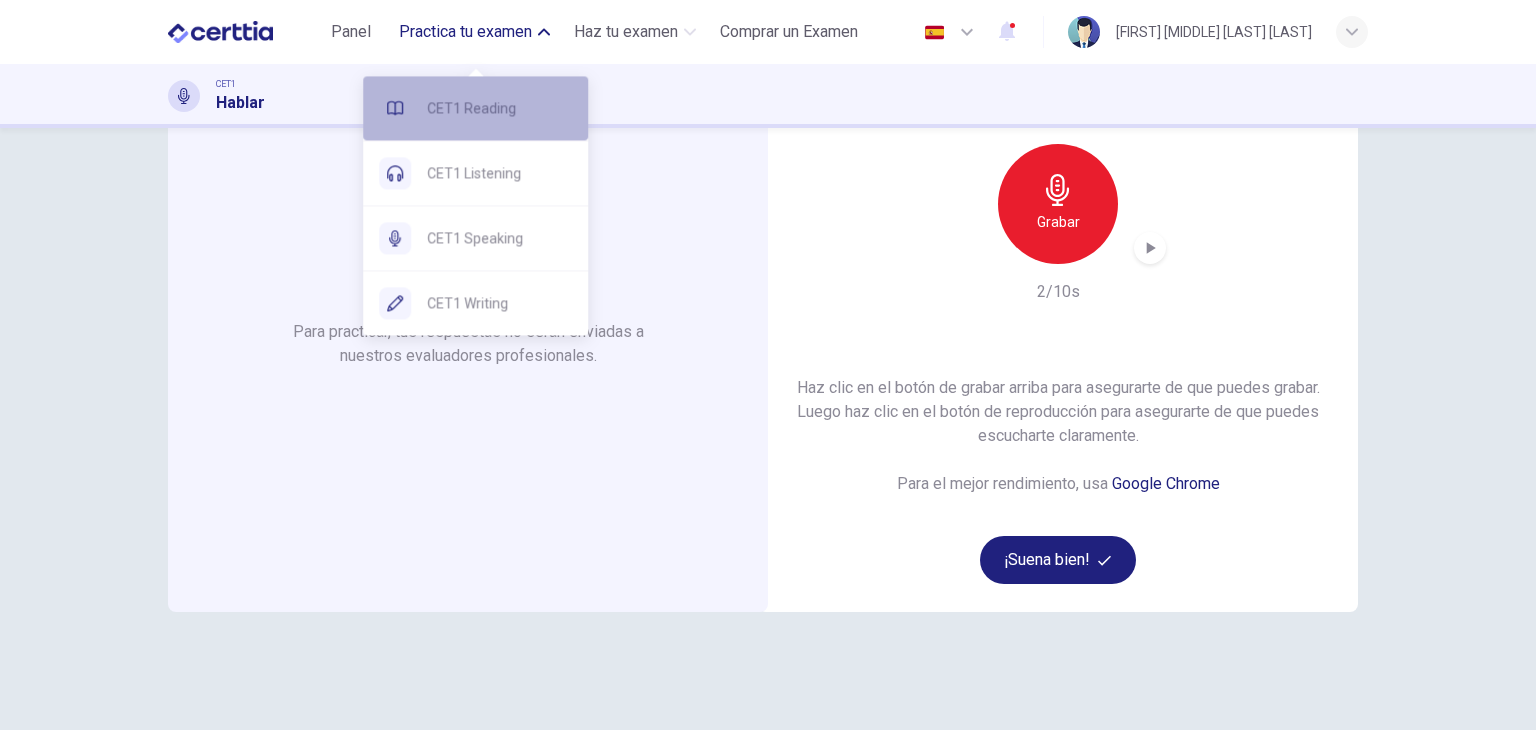 click on "CET1 Reading" at bounding box center (475, 108) 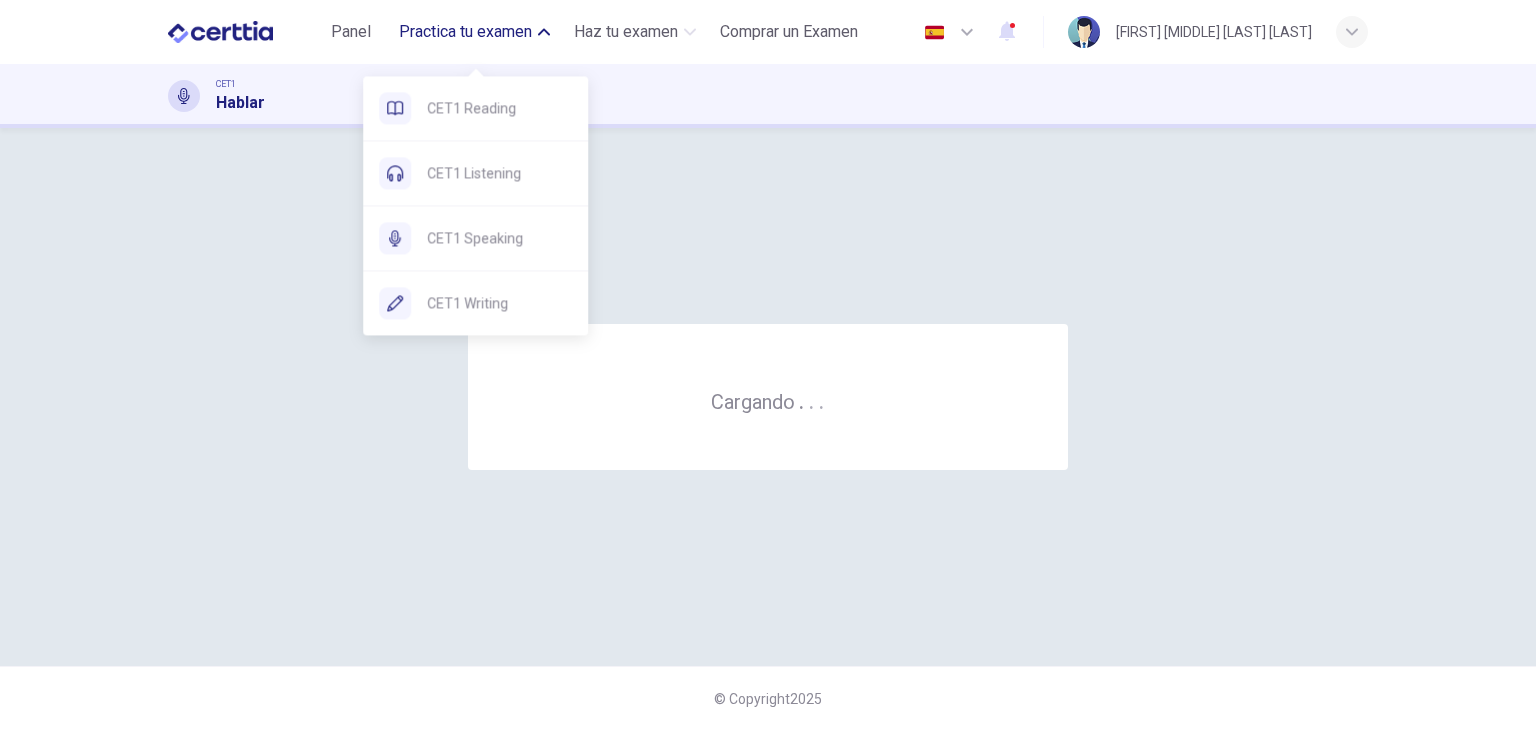 scroll, scrollTop: 0, scrollLeft: 0, axis: both 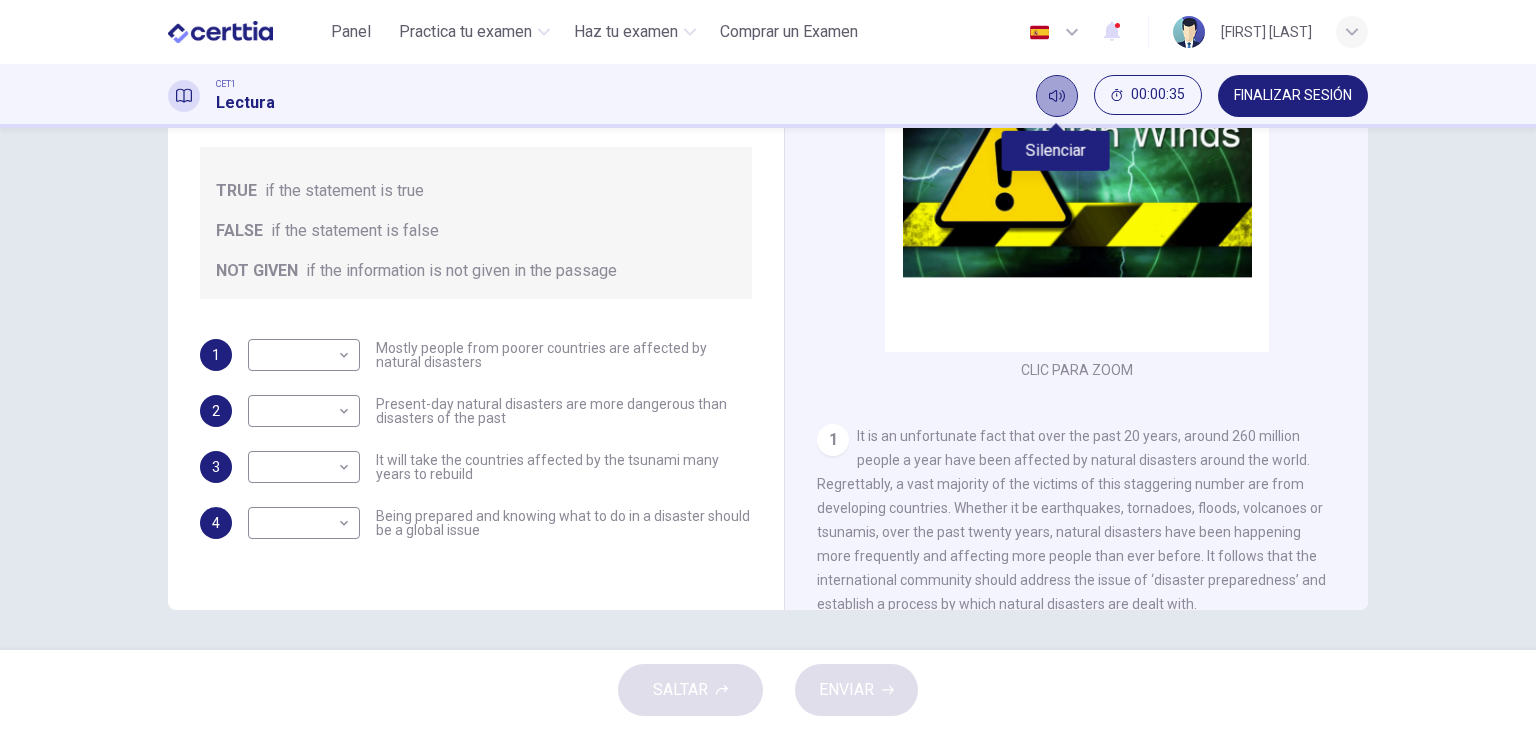 click at bounding box center [1057, 96] 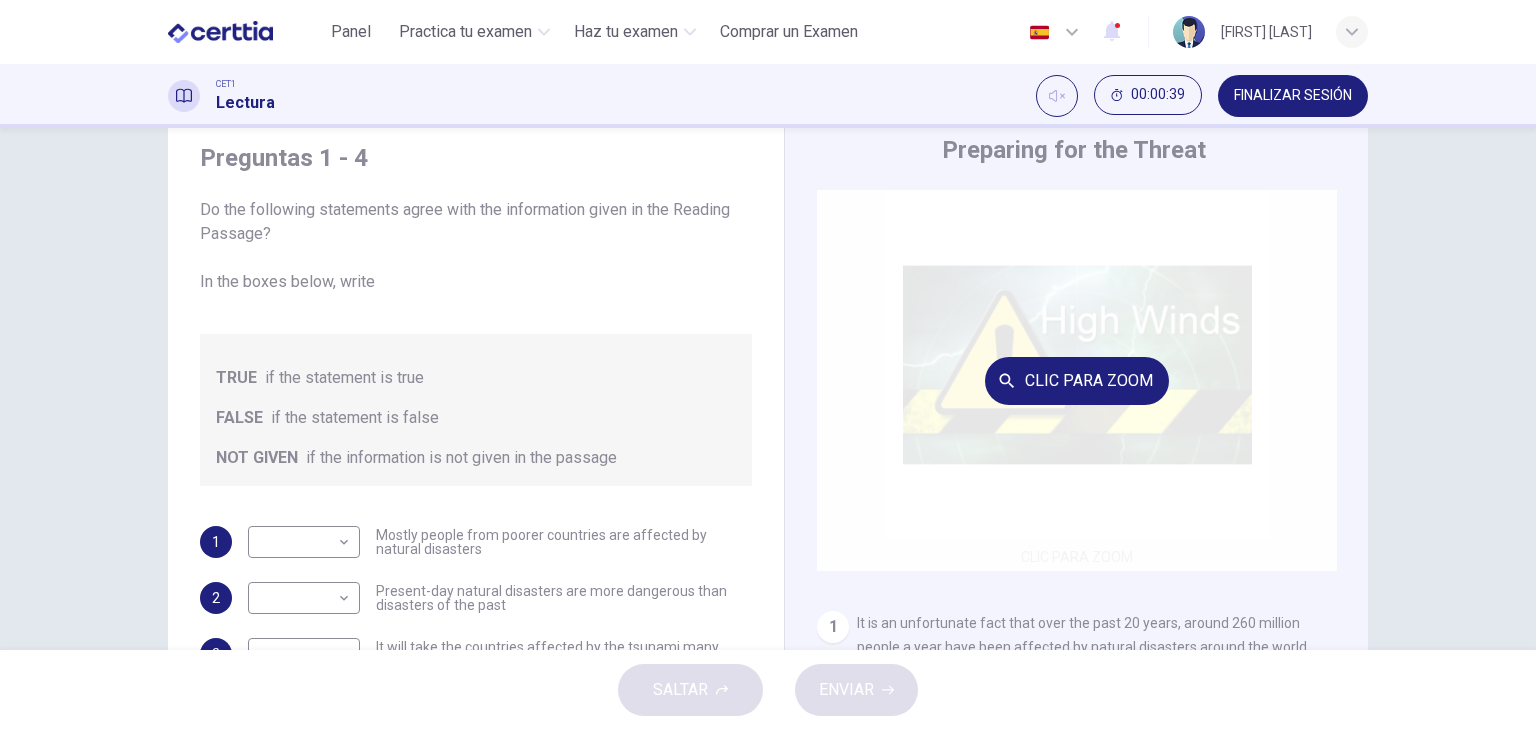 scroll, scrollTop: 53, scrollLeft: 0, axis: vertical 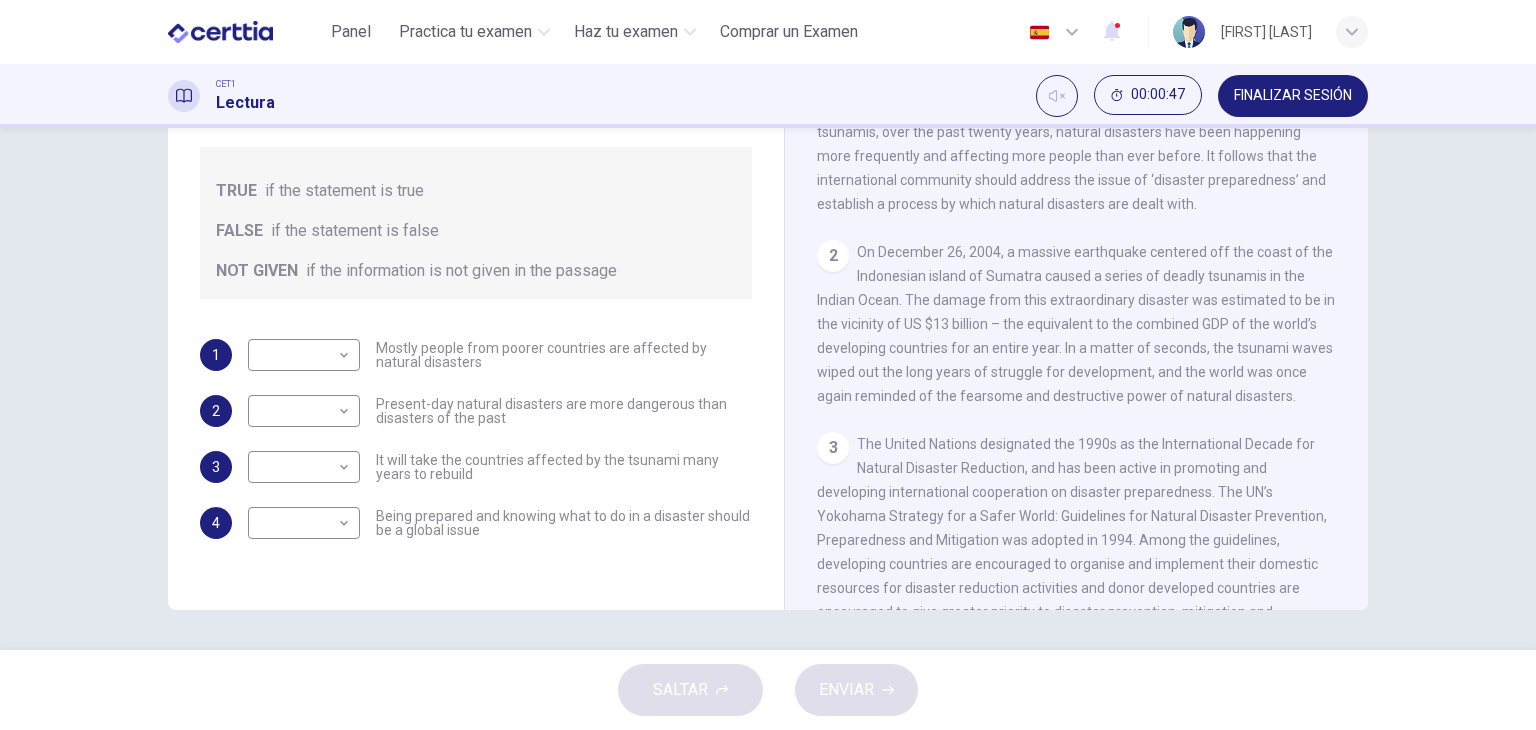 type 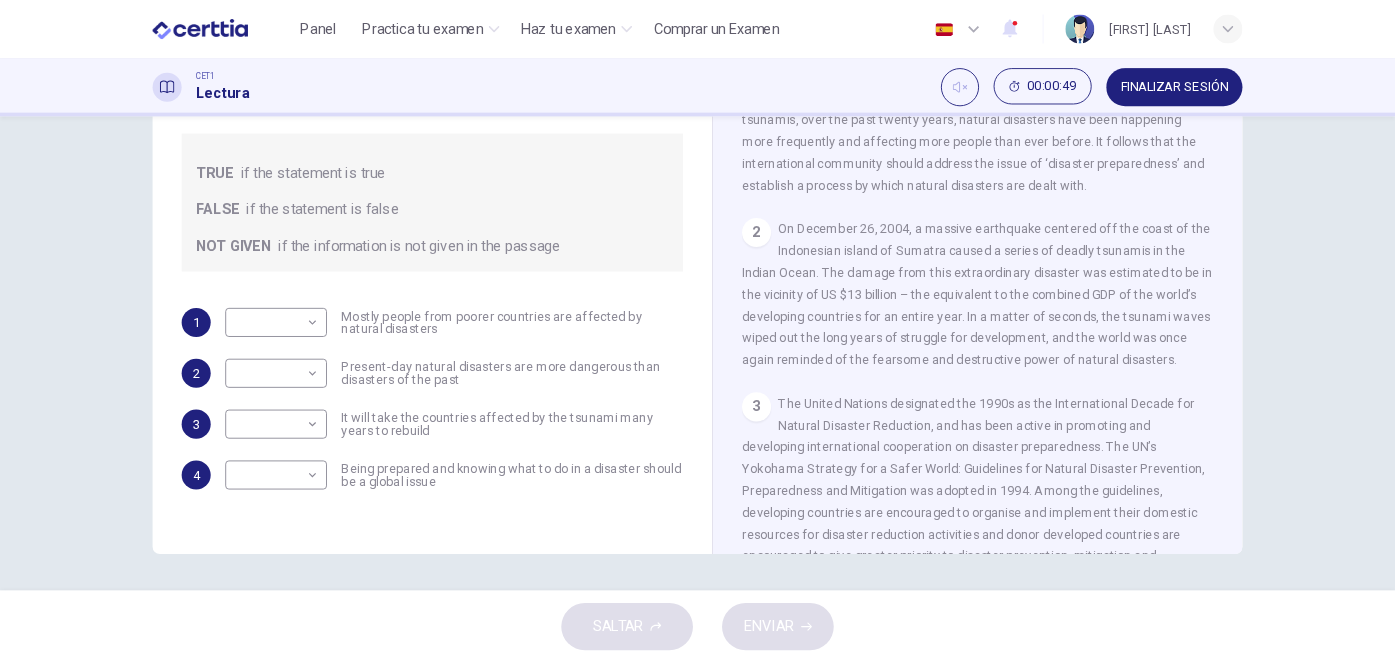 scroll, scrollTop: 253, scrollLeft: 0, axis: vertical 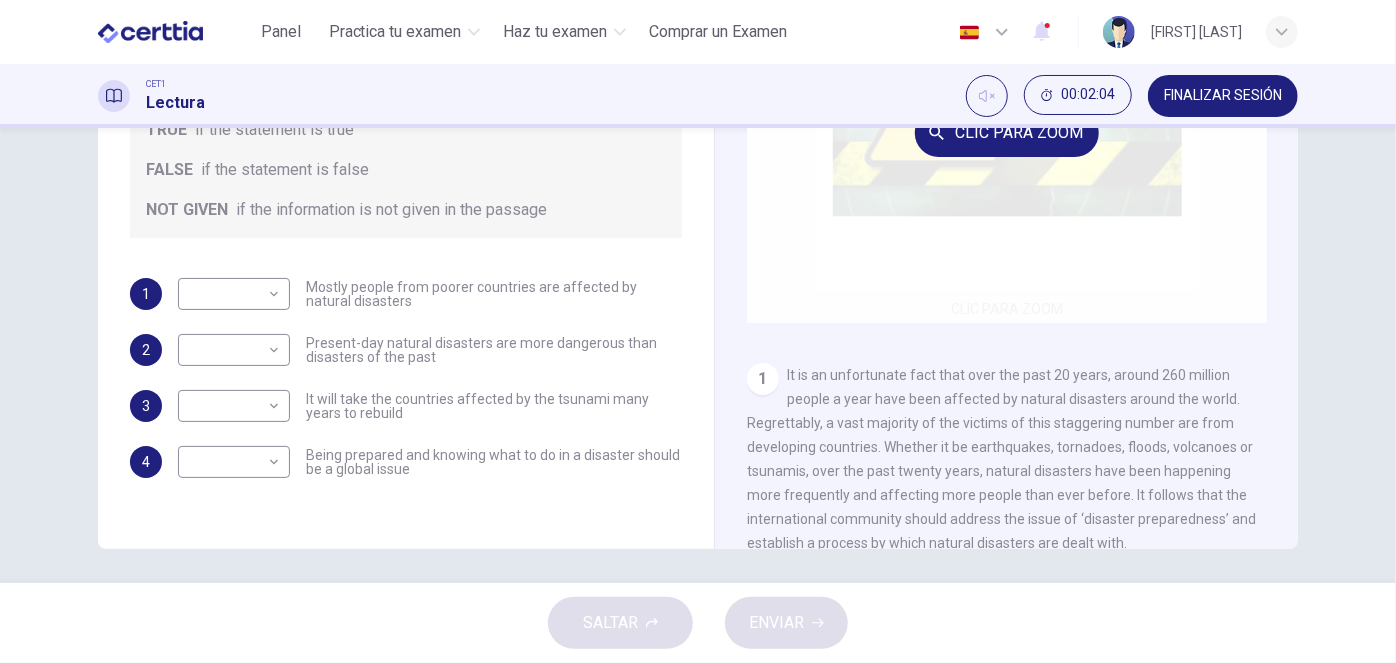 click on "Clic para zoom" at bounding box center (1007, 132) 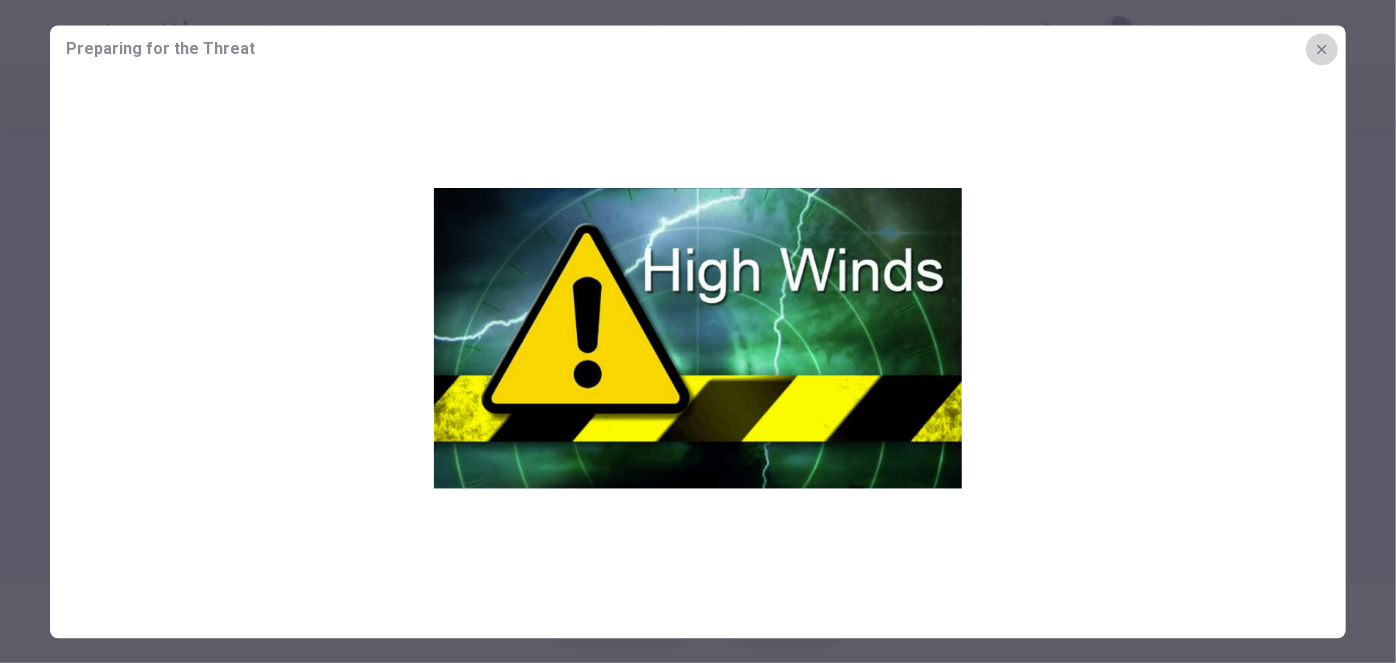 click at bounding box center [1322, 49] 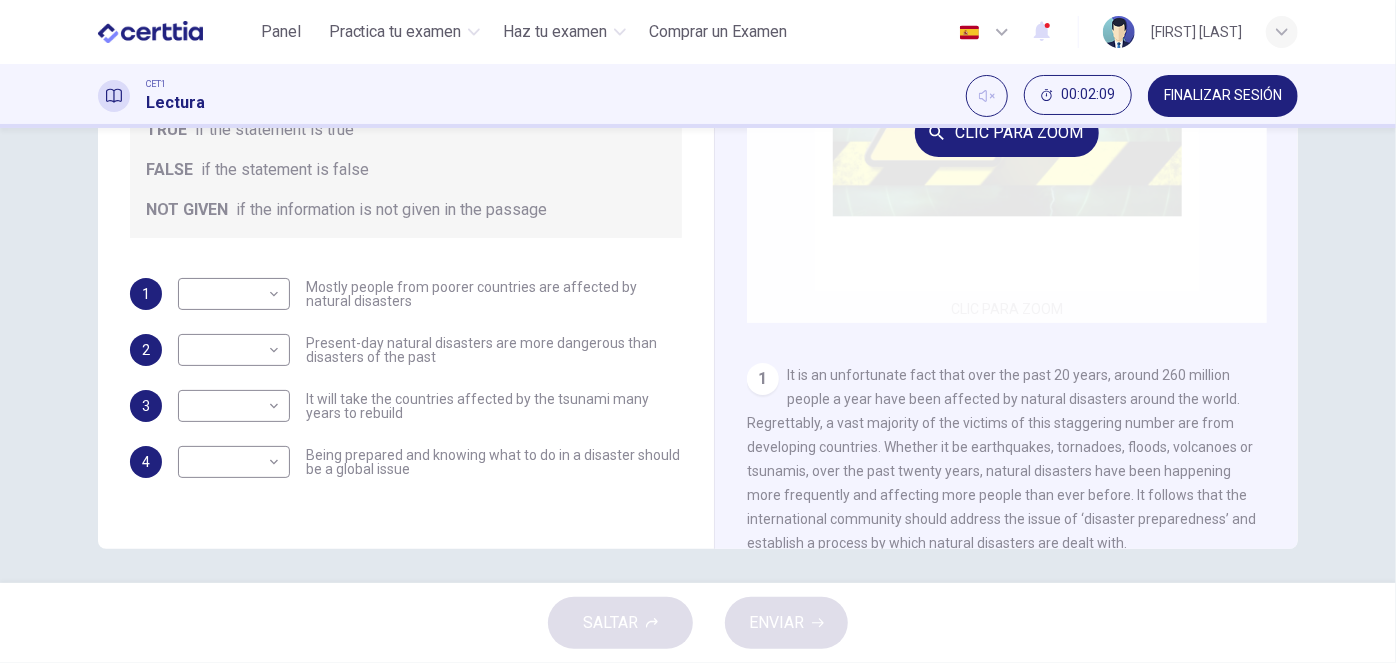 click on "Clic para zoom" at bounding box center (1007, 132) 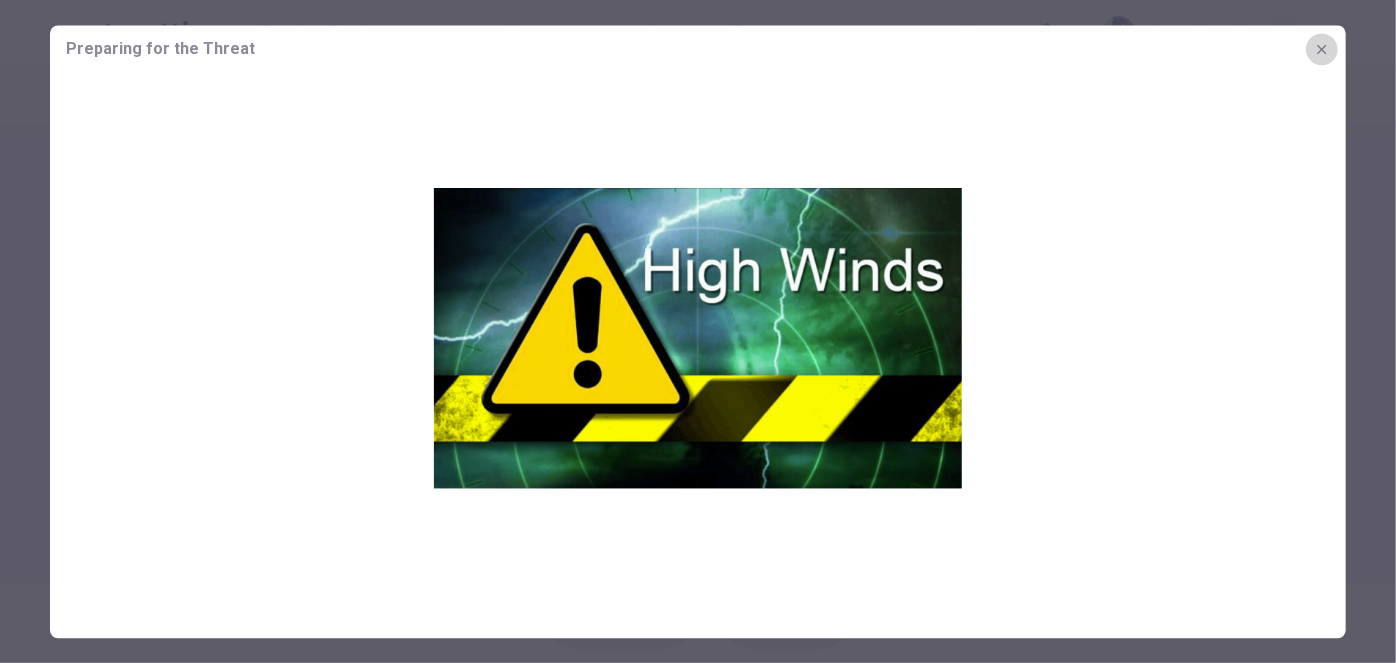click at bounding box center (1322, 49) 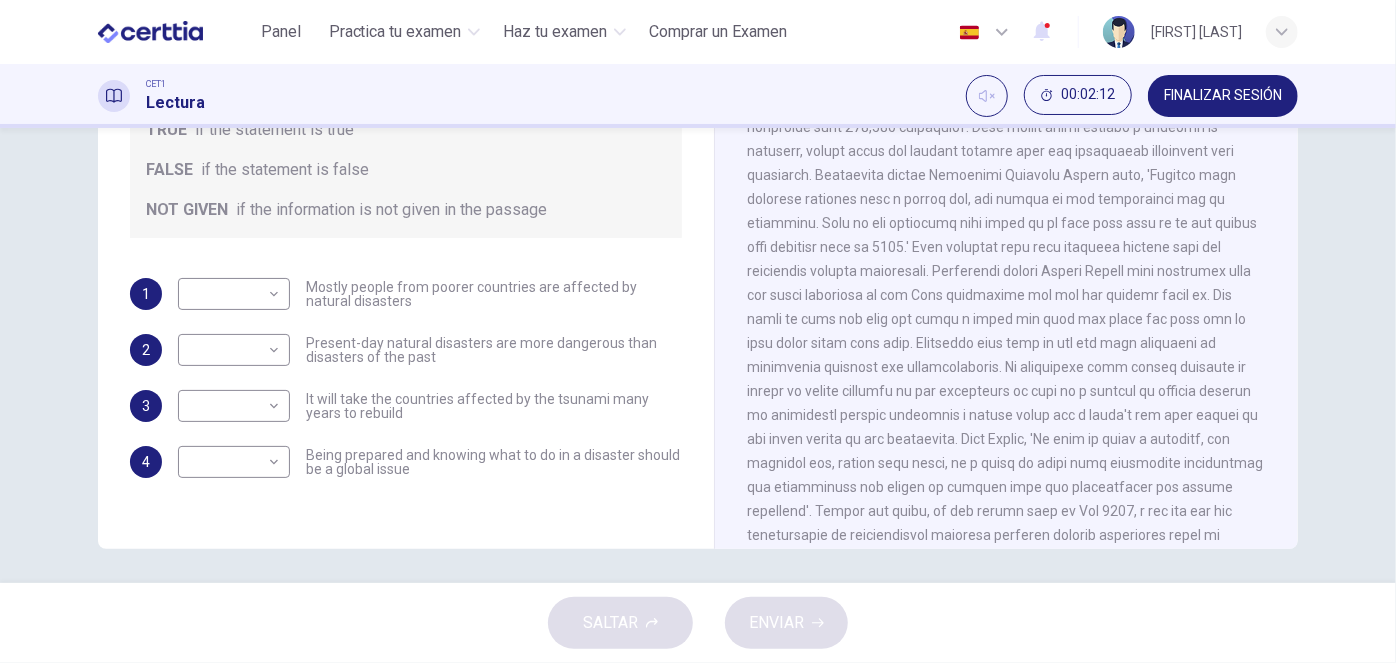 scroll, scrollTop: 1713, scrollLeft: 0, axis: vertical 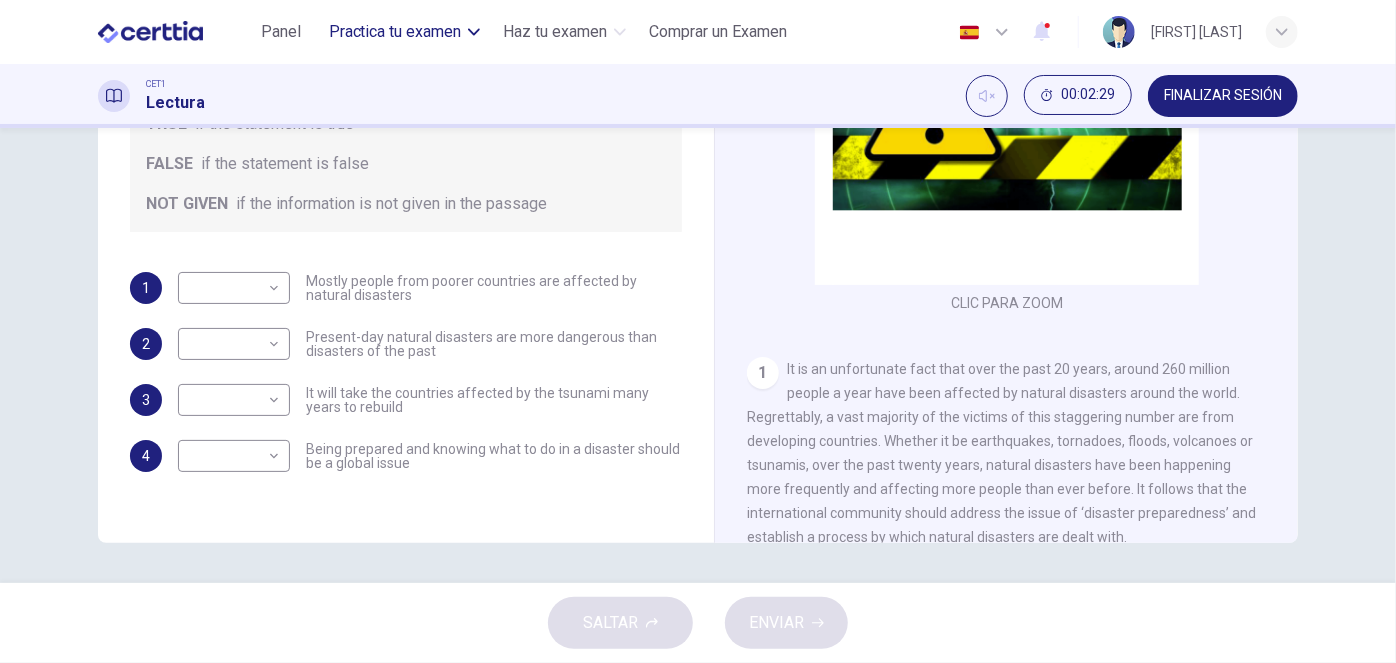 click on "Practica tu examen" at bounding box center [395, 32] 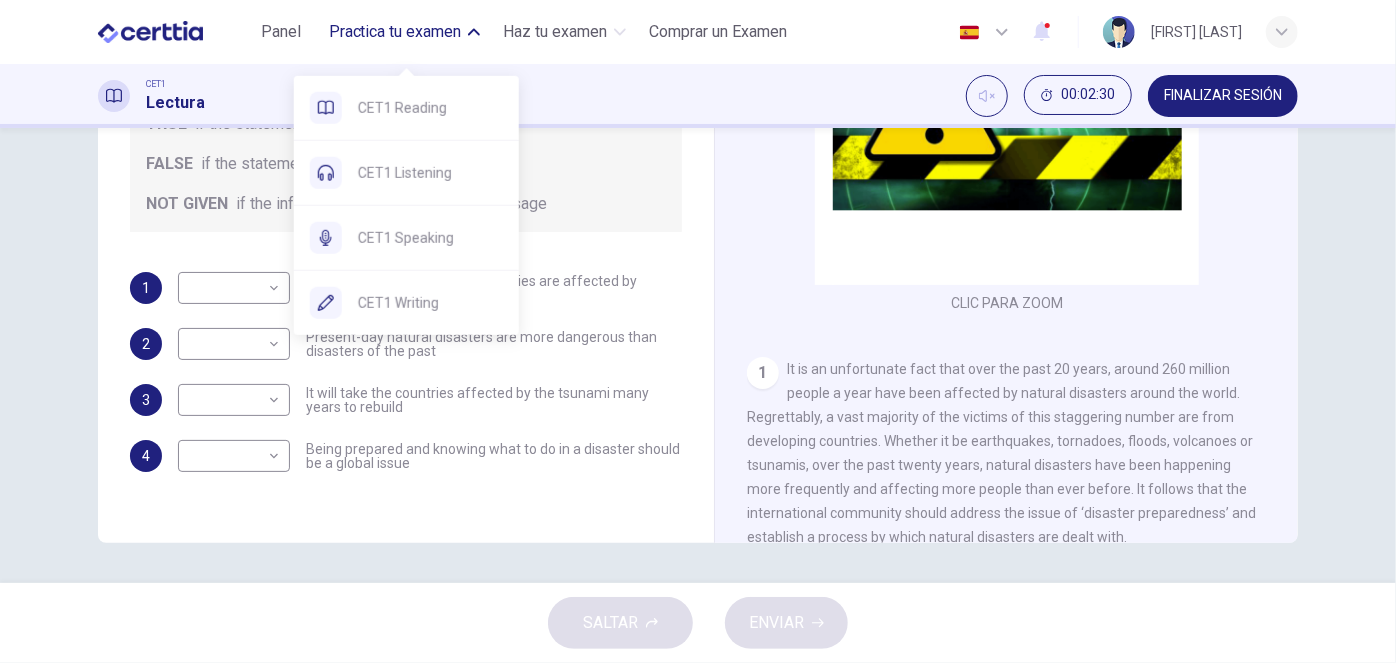 click on "Practica tu examen" at bounding box center (395, 32) 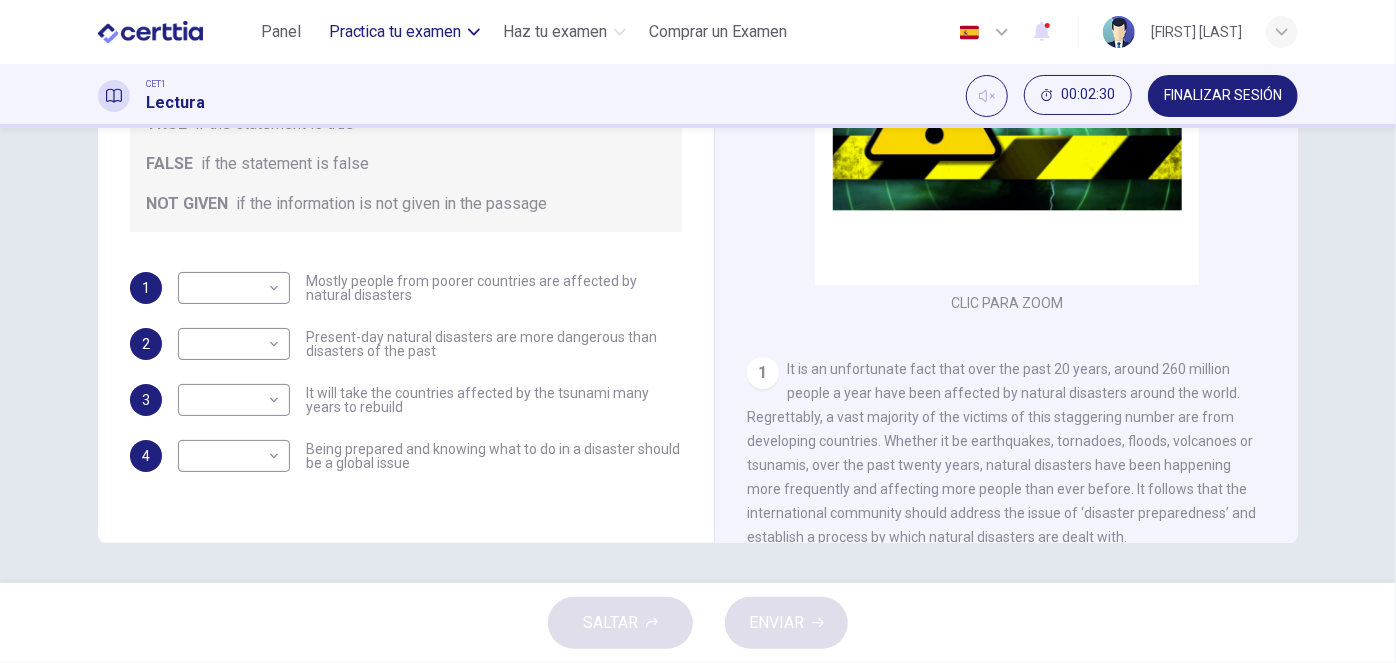 click on "Practica tu examen" at bounding box center [395, 32] 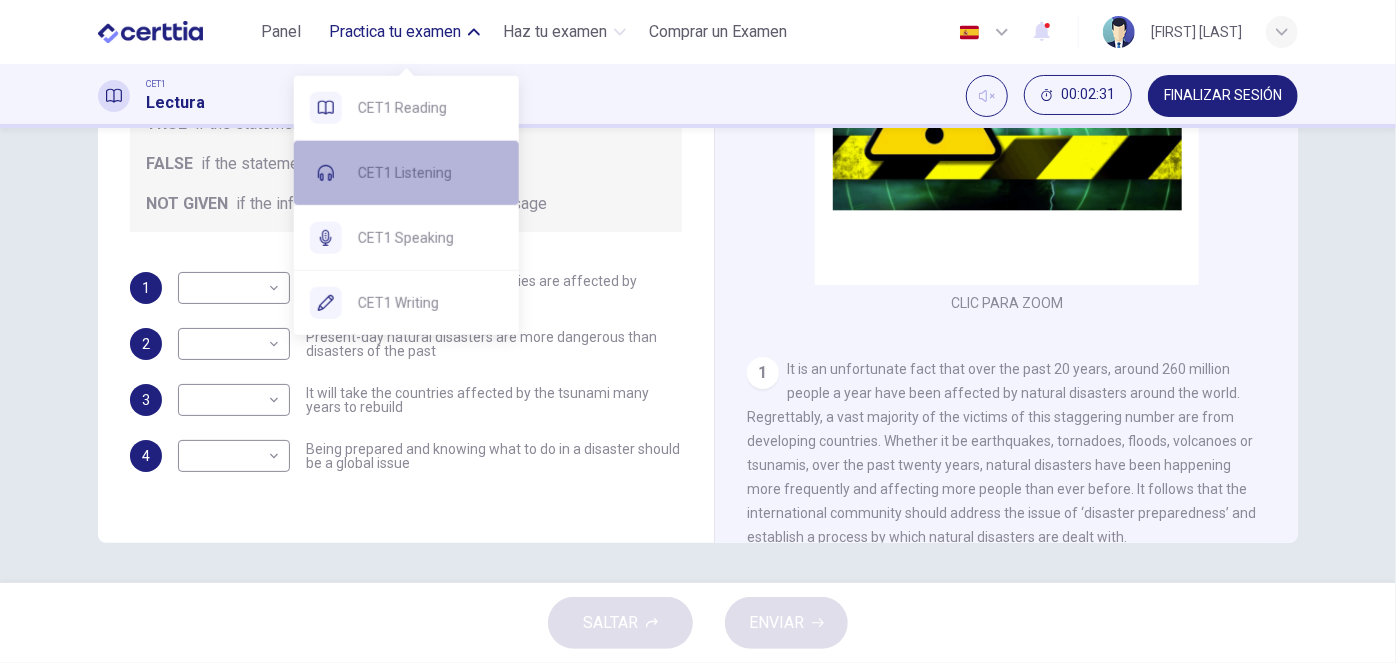 click on "CET1 Listening" at bounding box center [406, 173] 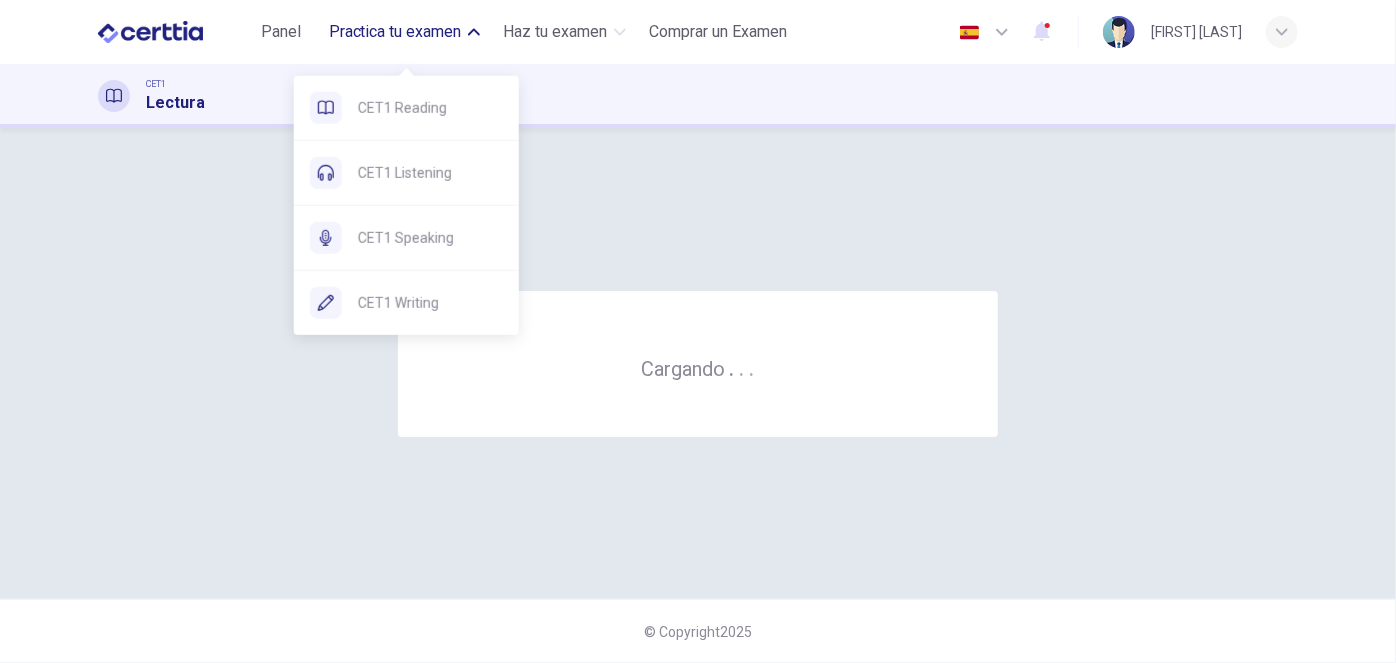 scroll, scrollTop: 0, scrollLeft: 0, axis: both 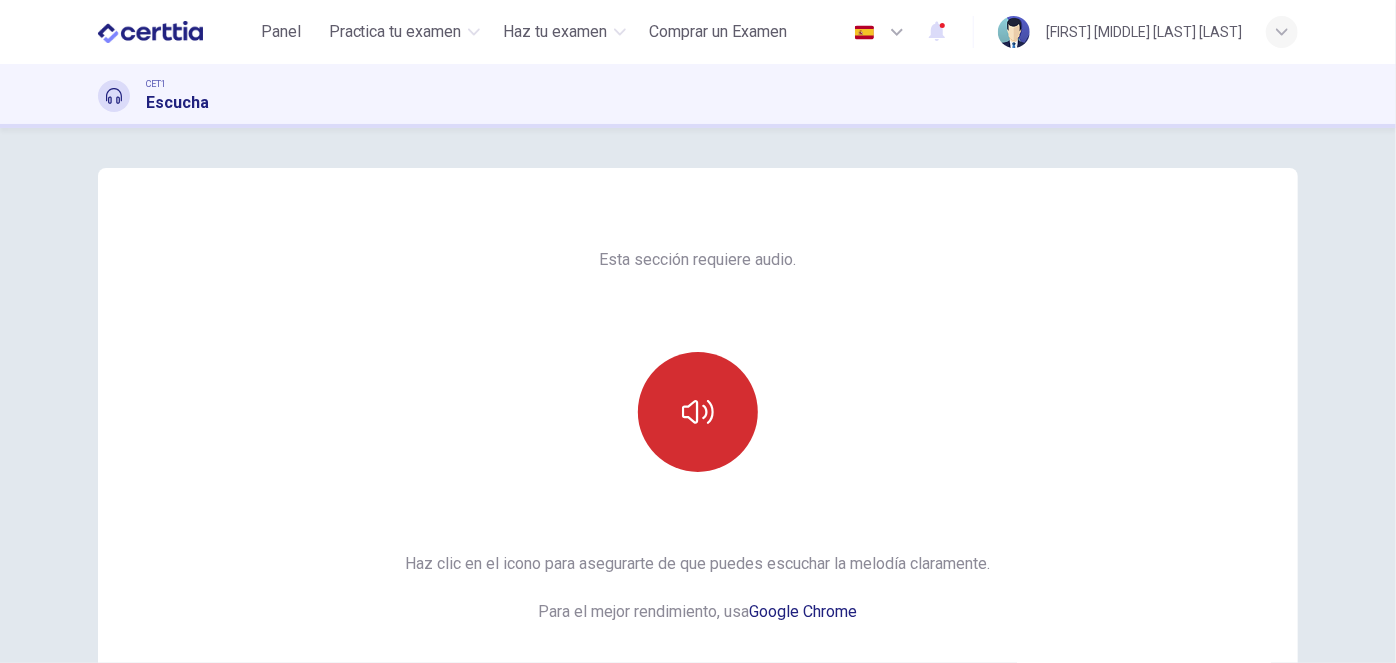 click at bounding box center [698, 412] 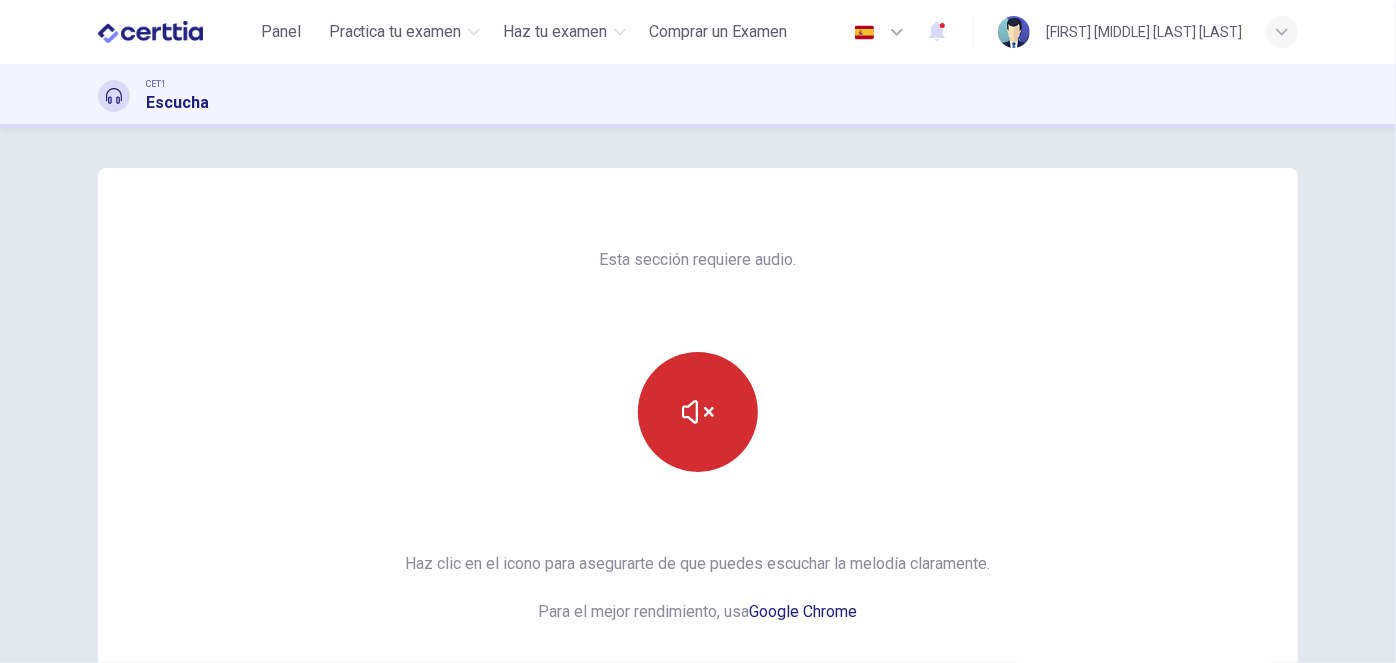 click at bounding box center (698, 412) 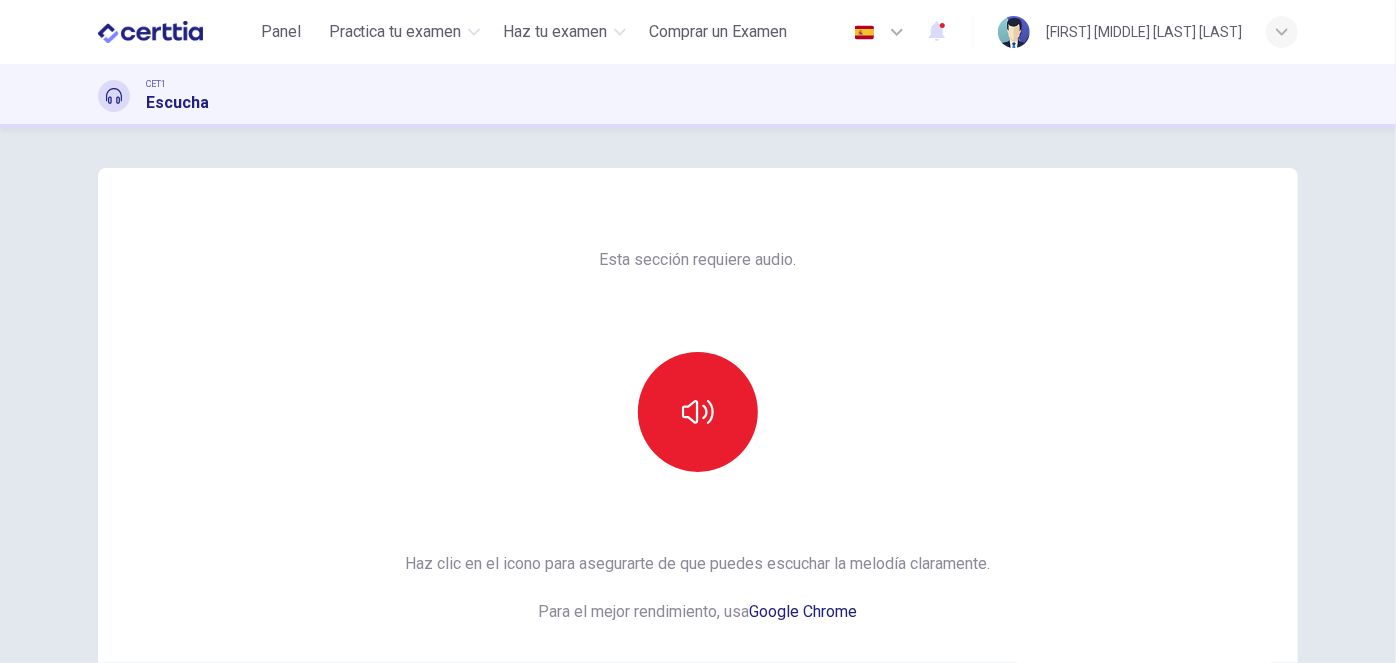 scroll, scrollTop: 304, scrollLeft: 0, axis: vertical 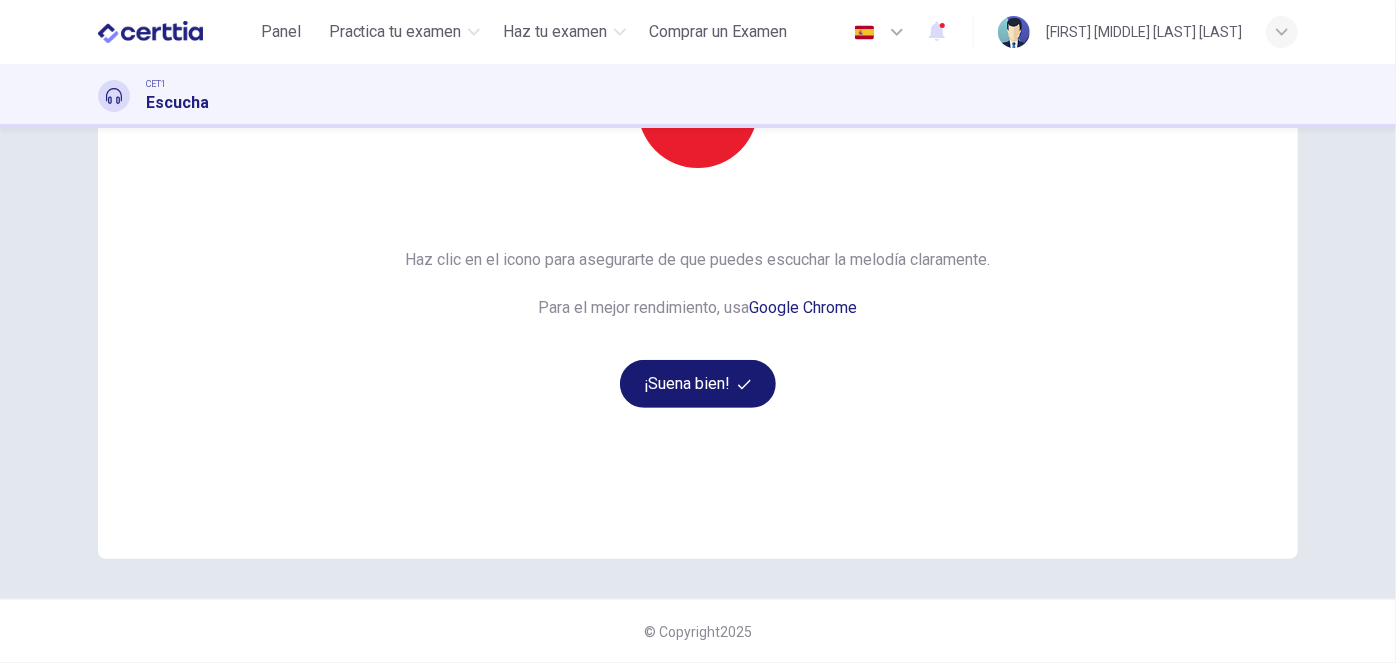click on "¡Suena bien!" at bounding box center [698, 384] 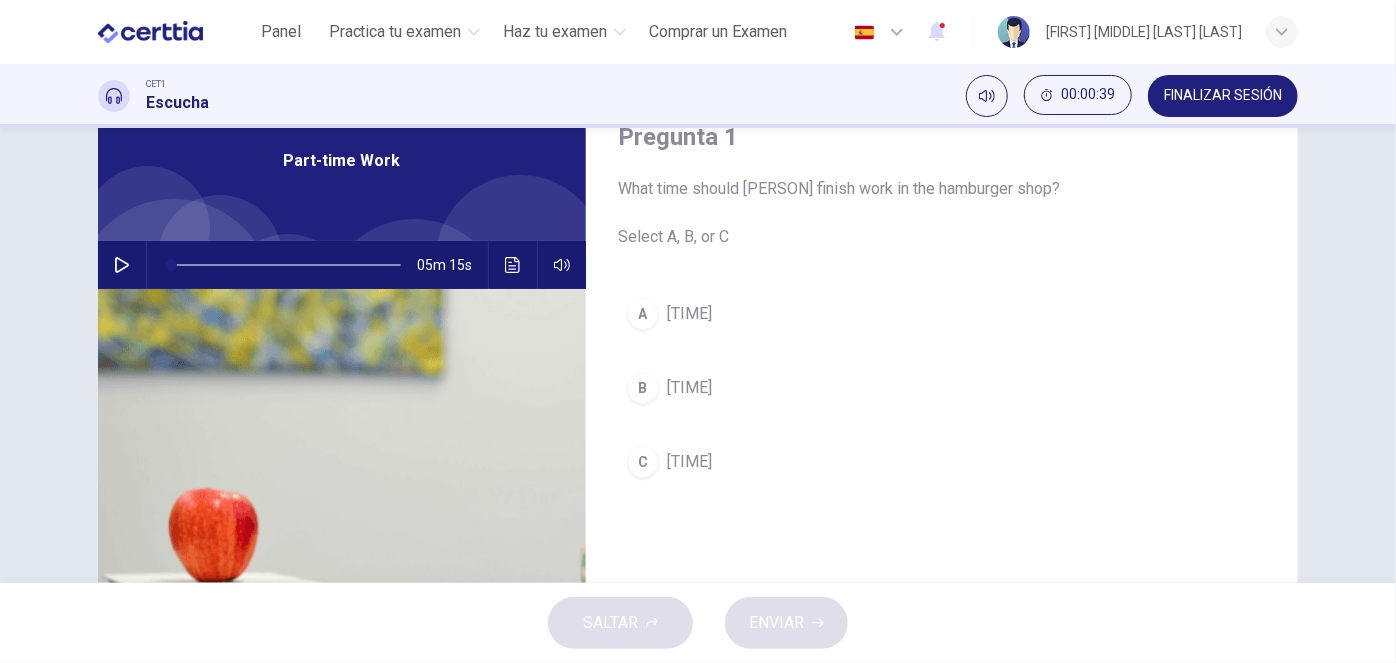 scroll, scrollTop: 0, scrollLeft: 0, axis: both 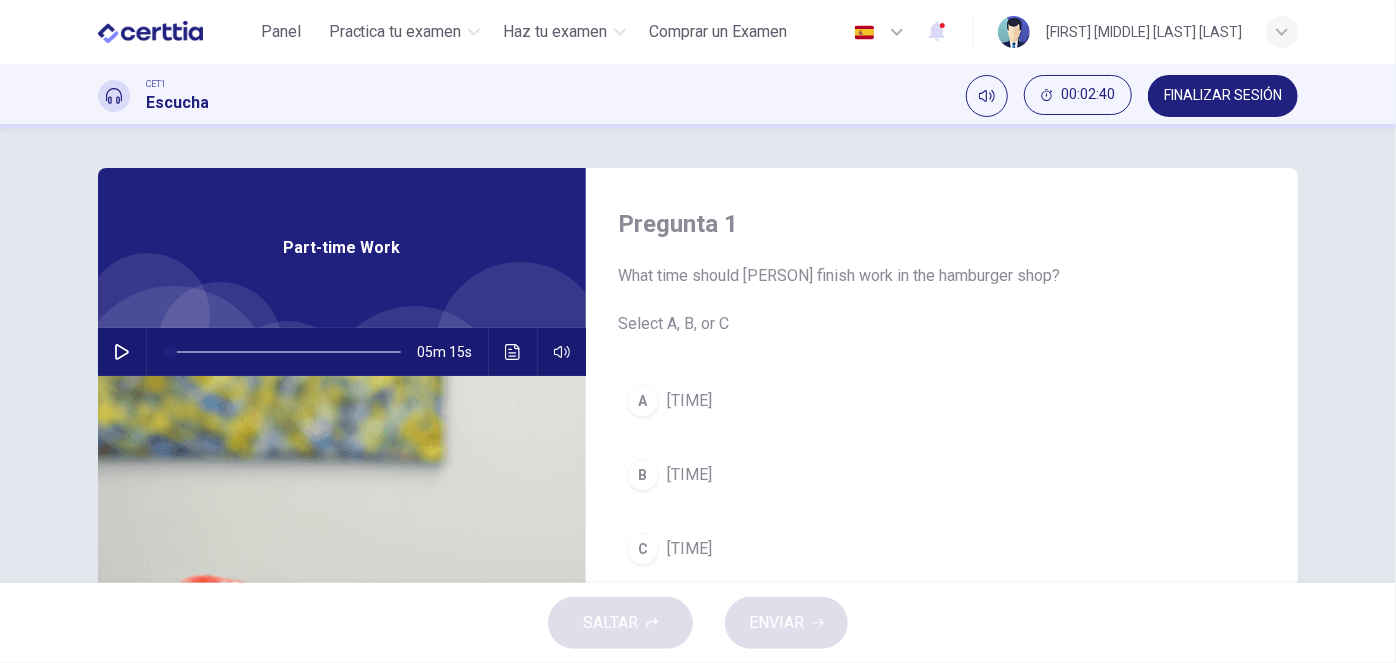 click on "FINALIZAR SESIÓN" at bounding box center (1223, 96) 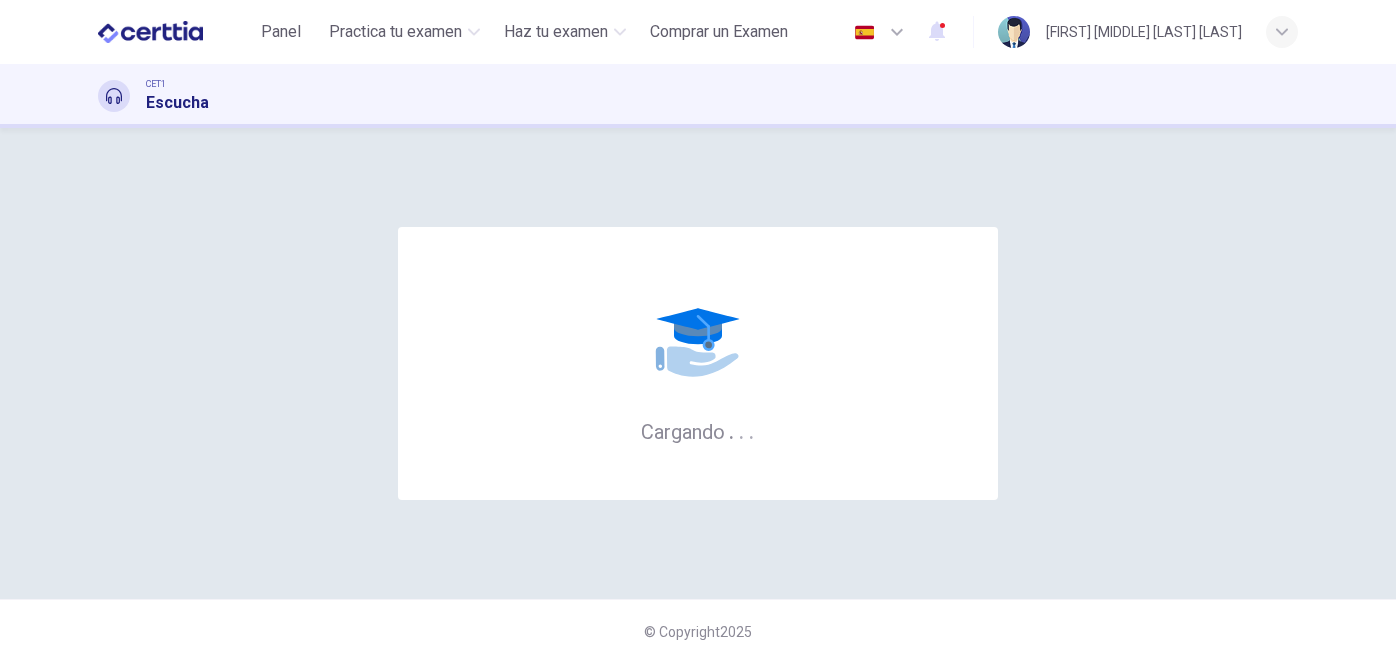 scroll, scrollTop: 0, scrollLeft: 0, axis: both 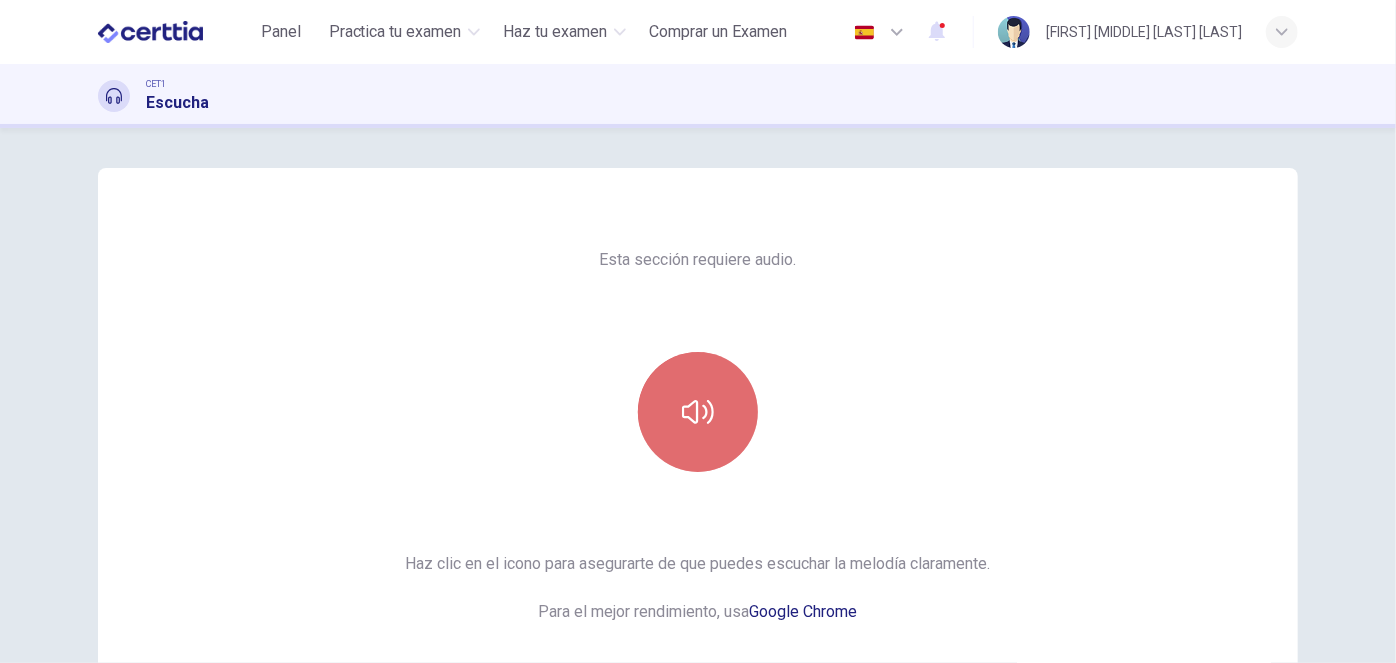 click at bounding box center [698, 412] 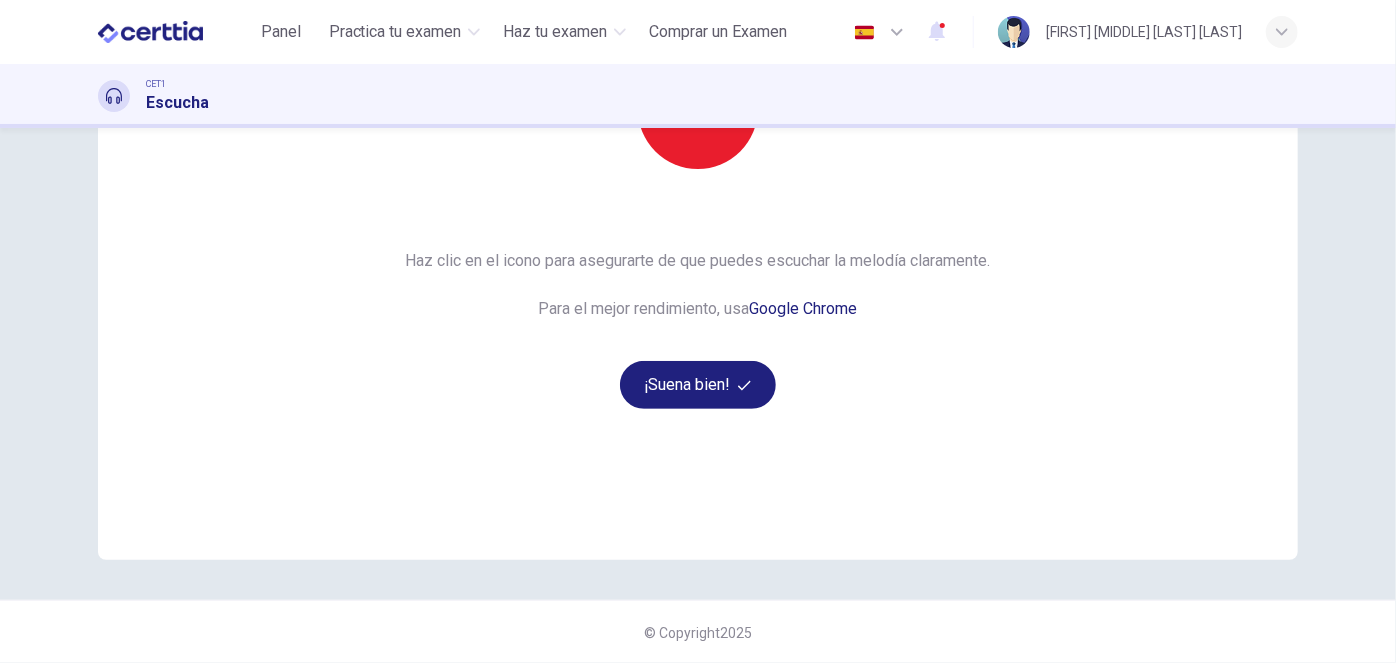 scroll, scrollTop: 304, scrollLeft: 0, axis: vertical 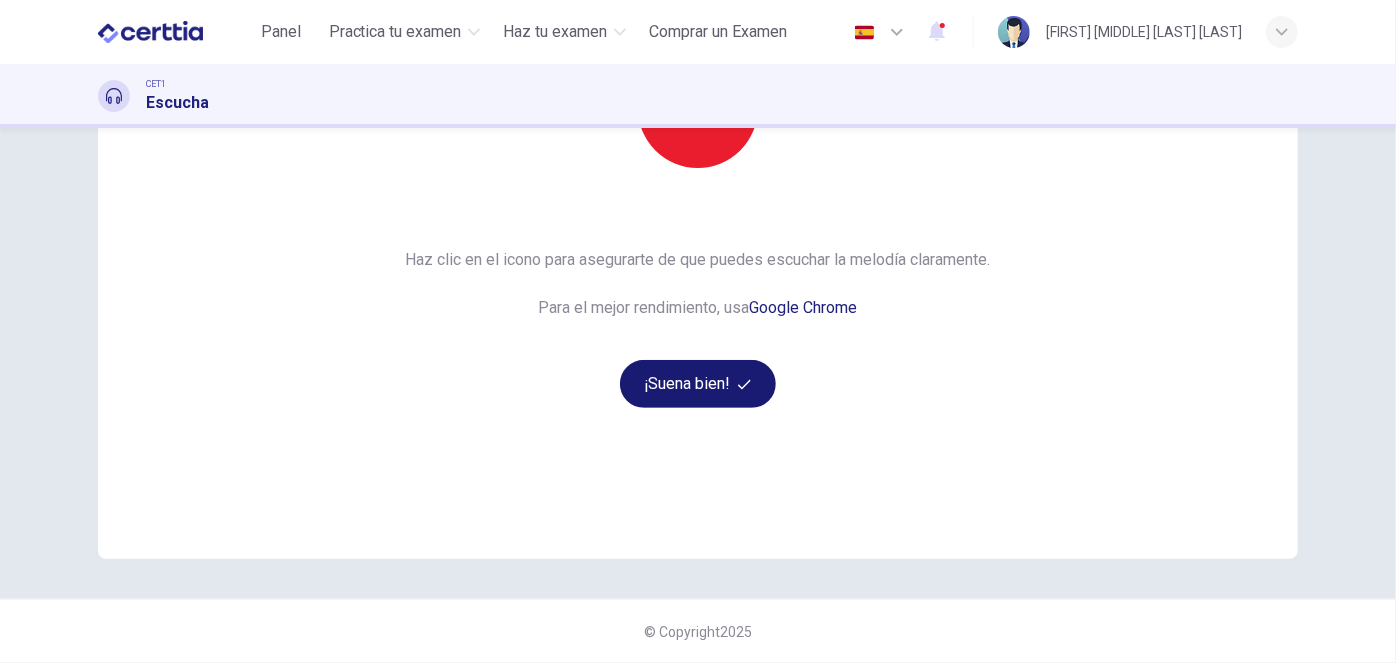 click on "¡Suena bien!" at bounding box center (698, 384) 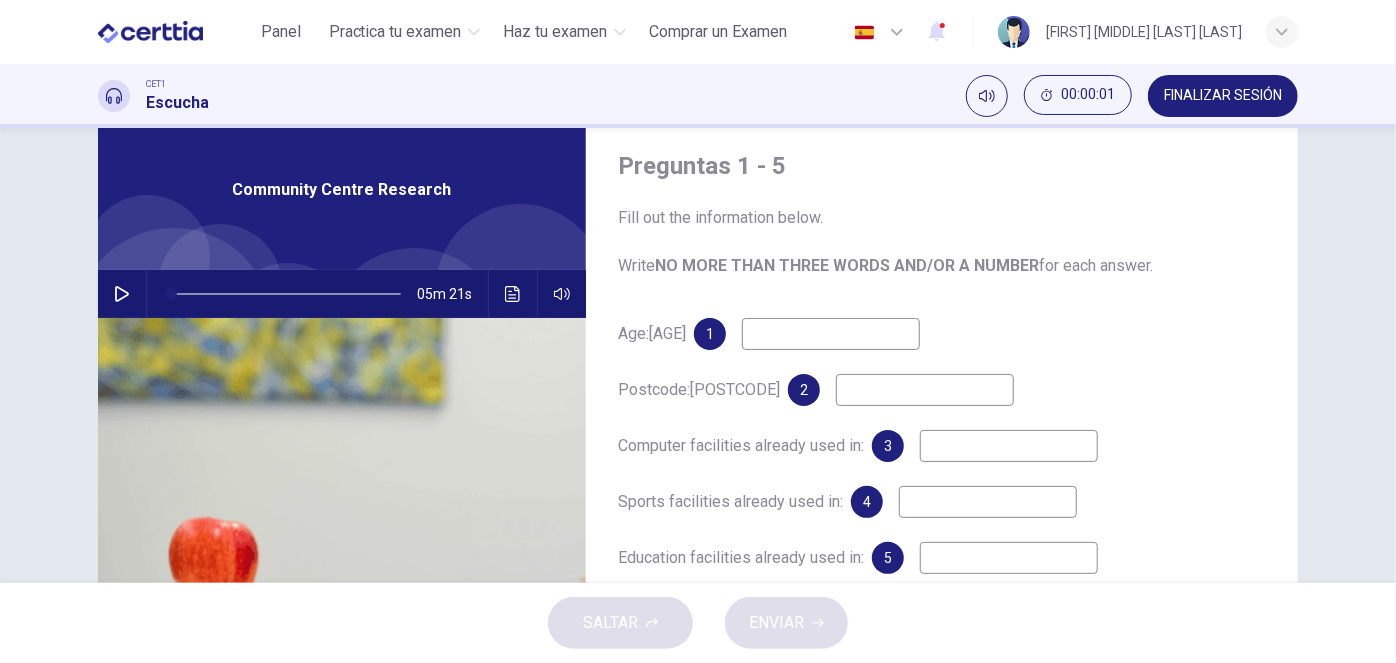 scroll, scrollTop: 90, scrollLeft: 0, axis: vertical 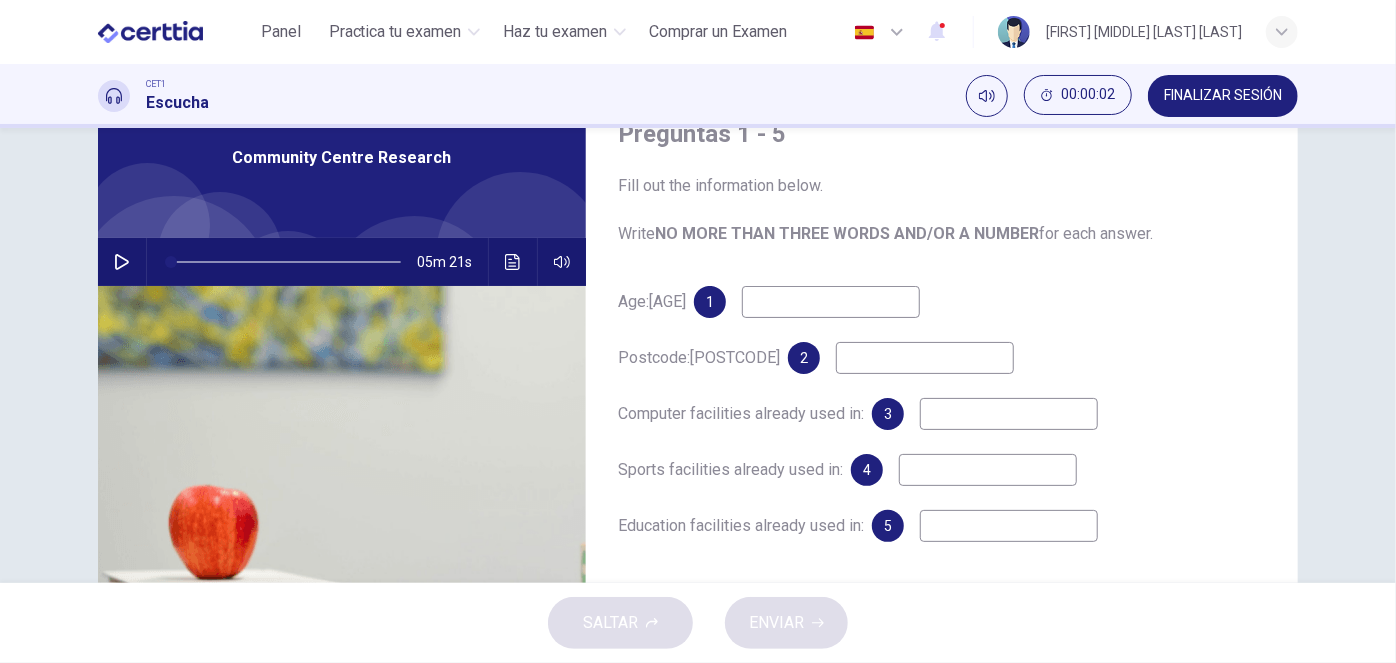 click at bounding box center (831, 302) 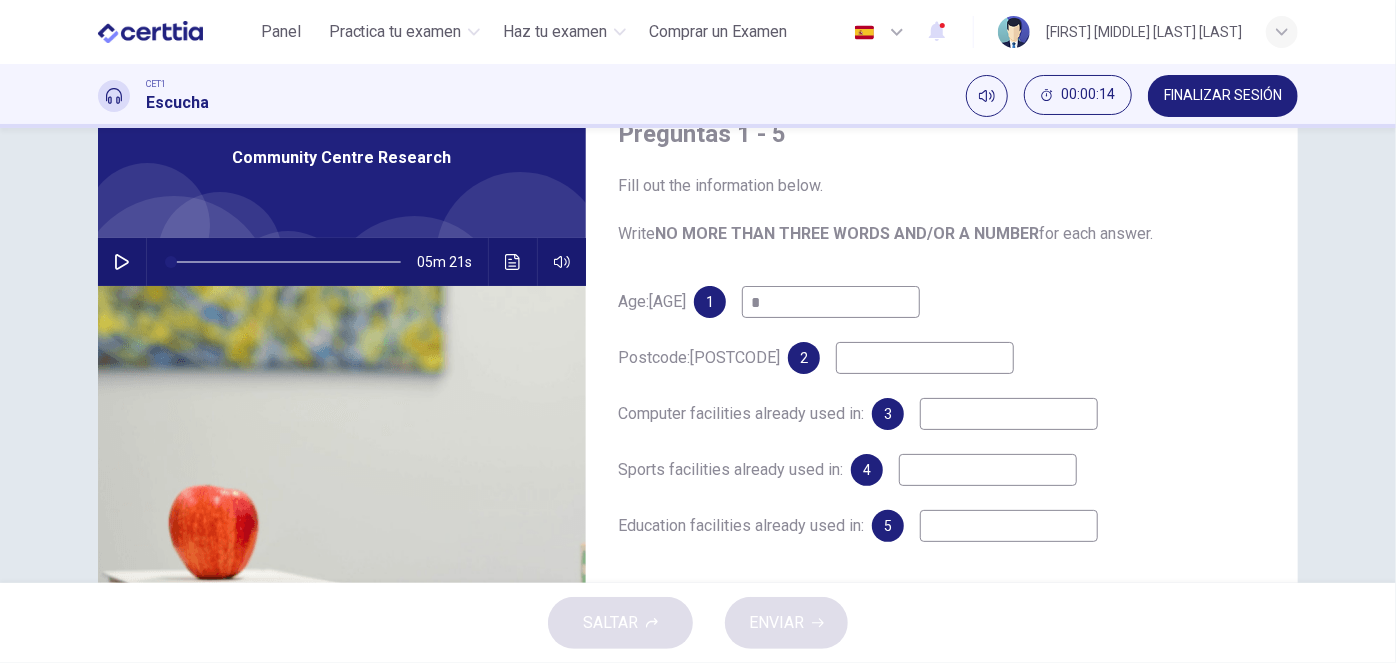 scroll, scrollTop: 0, scrollLeft: 0, axis: both 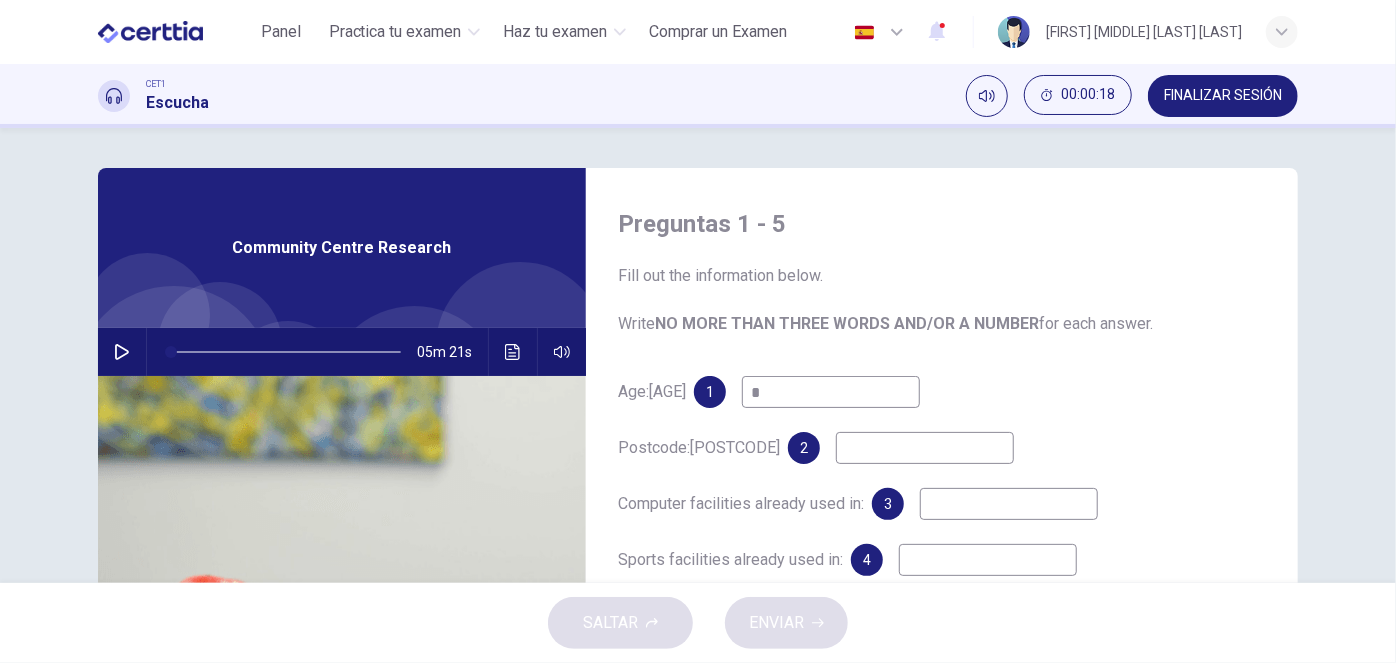 type on "*" 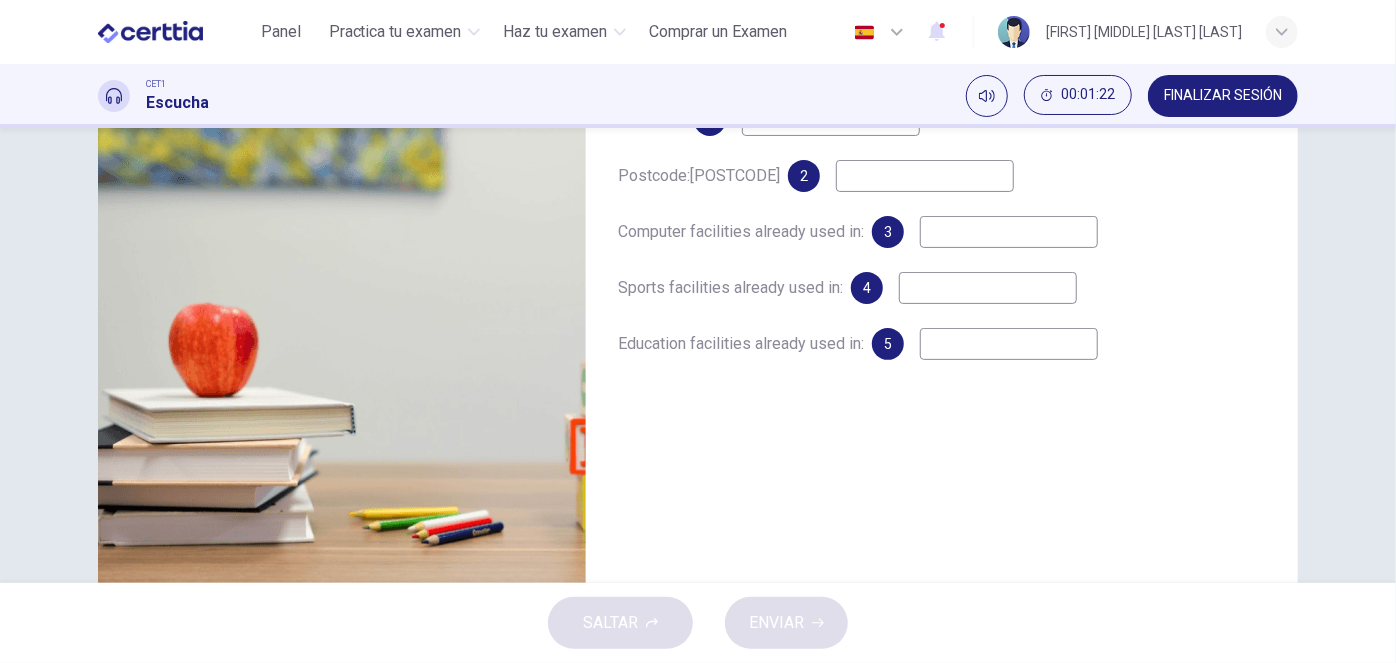 scroll, scrollTop: 181, scrollLeft: 0, axis: vertical 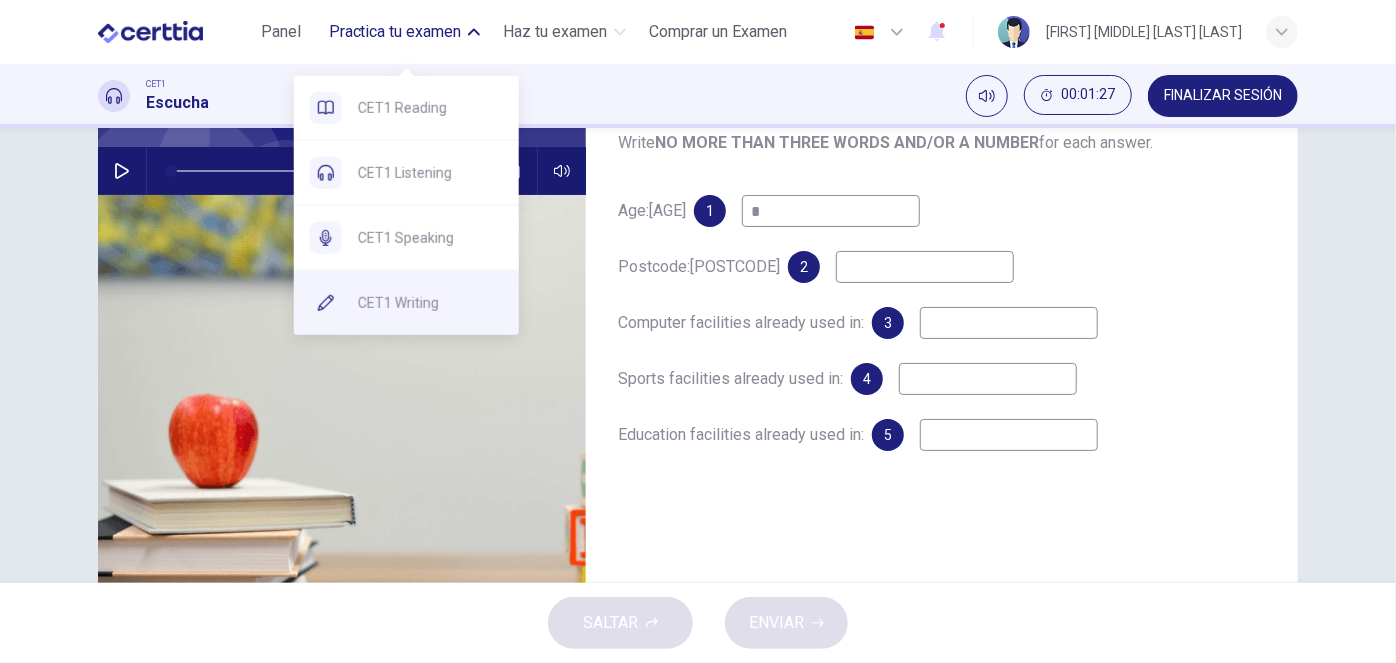 click on "CET1 Writing" at bounding box center (430, 303) 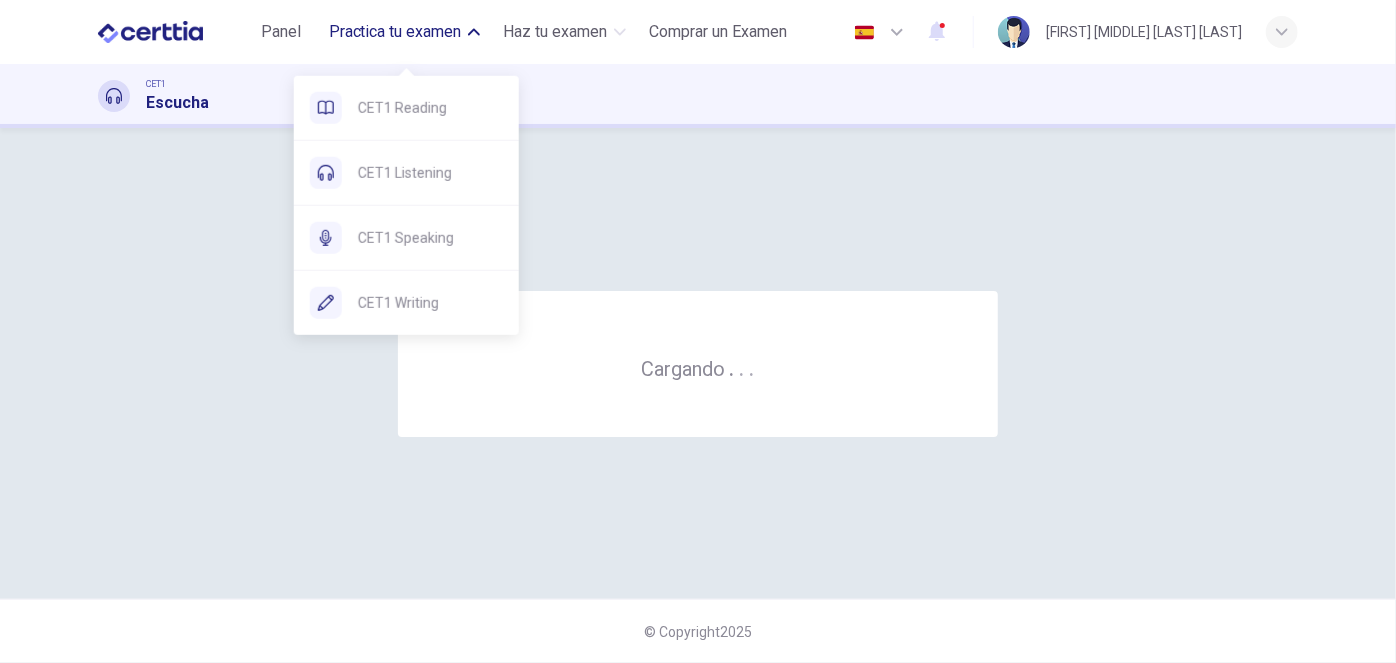 scroll, scrollTop: 0, scrollLeft: 0, axis: both 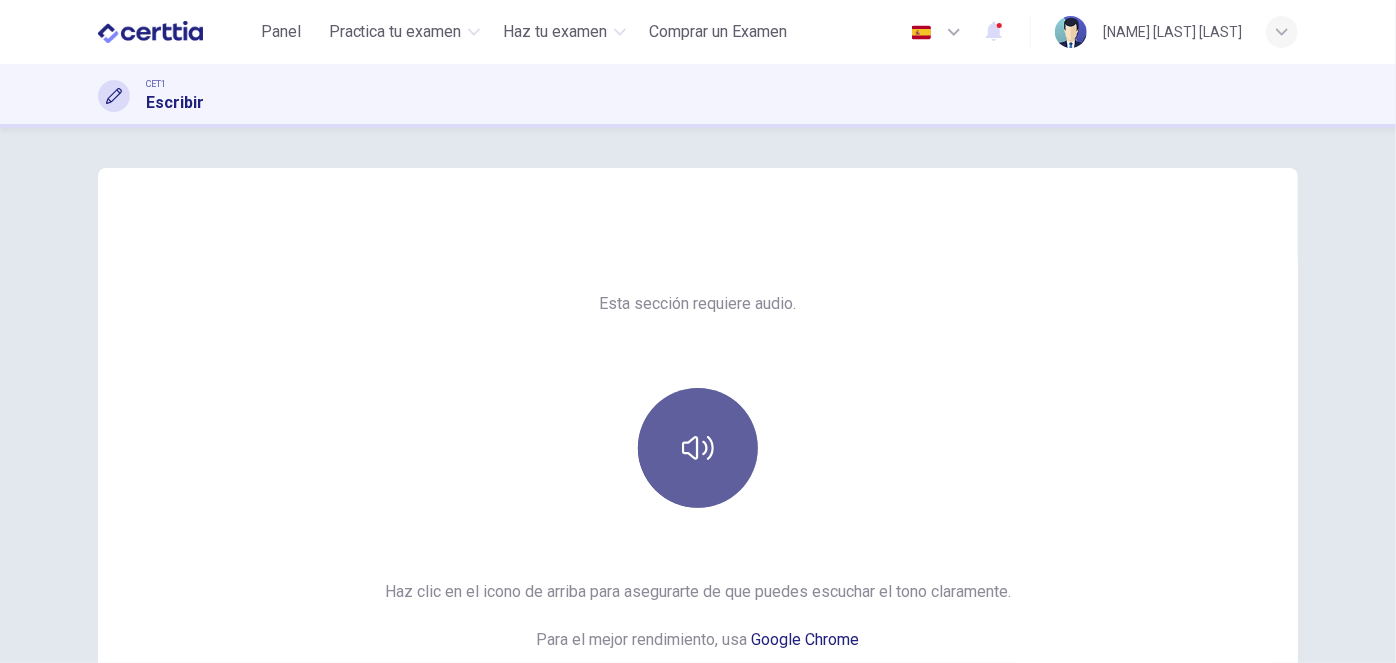 click at bounding box center [698, 448] 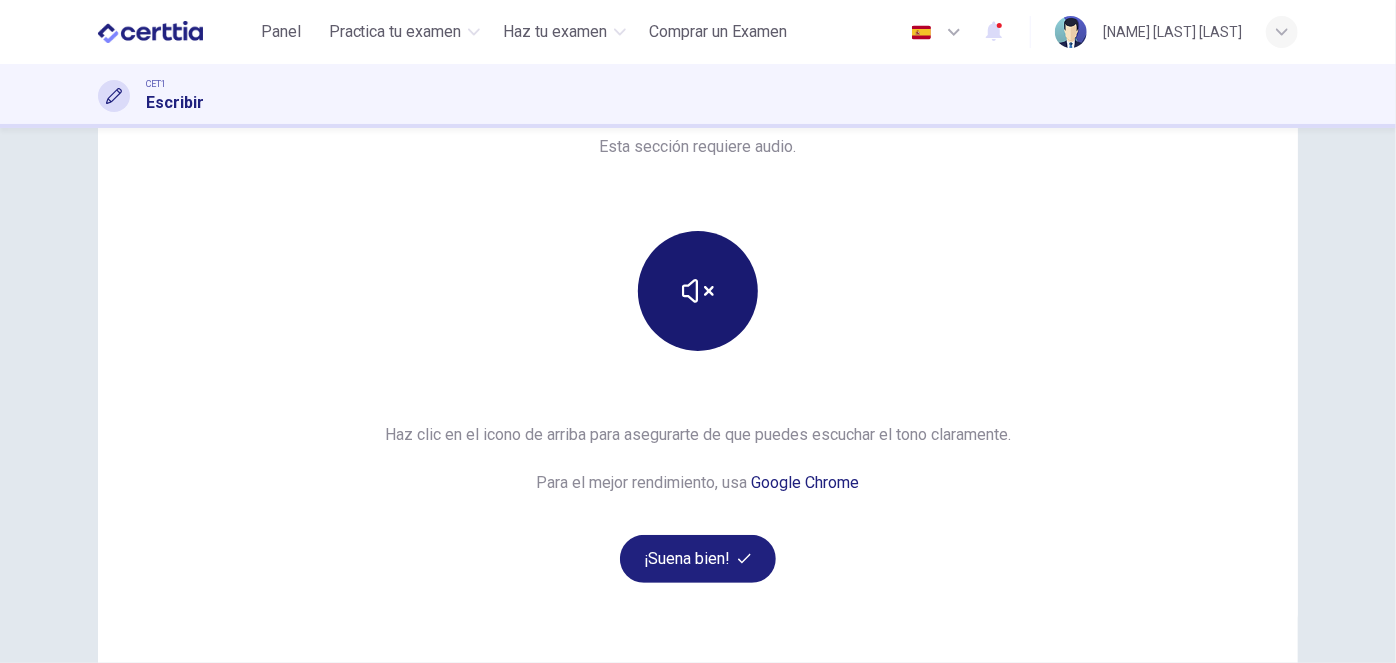 scroll, scrollTop: 304, scrollLeft: 0, axis: vertical 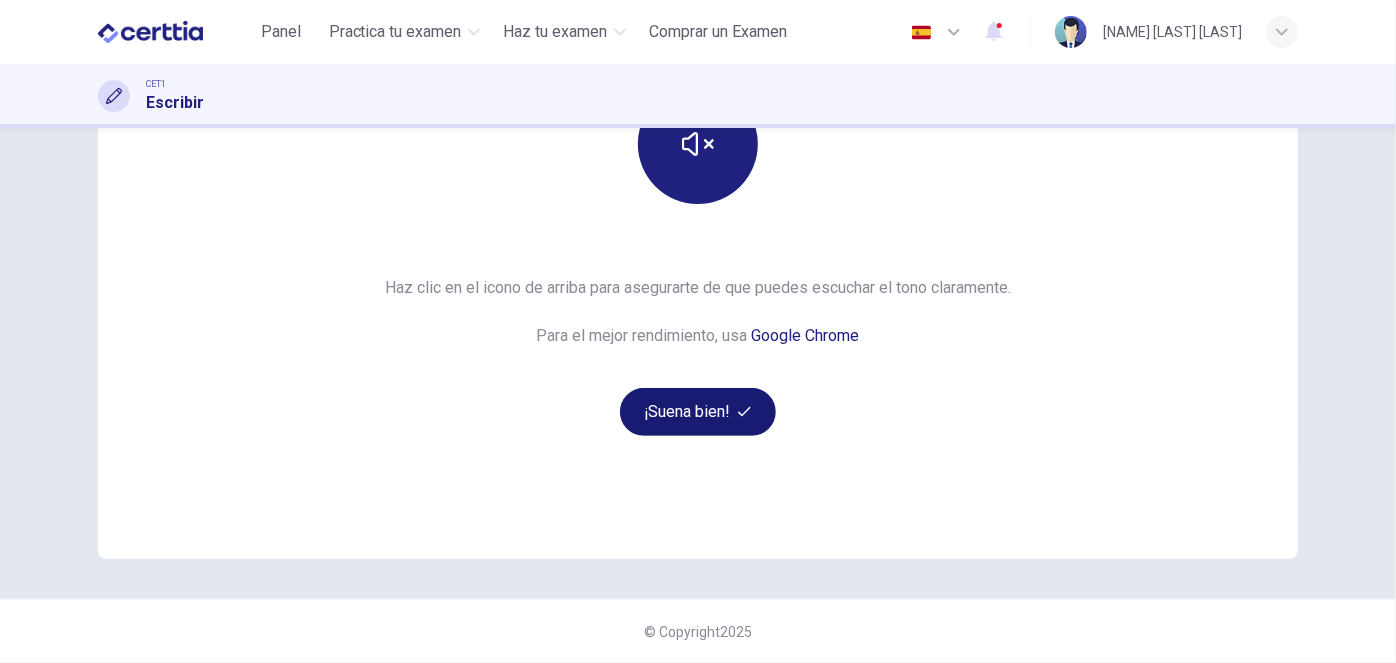 click on "¡Suena bien!" at bounding box center [698, 412] 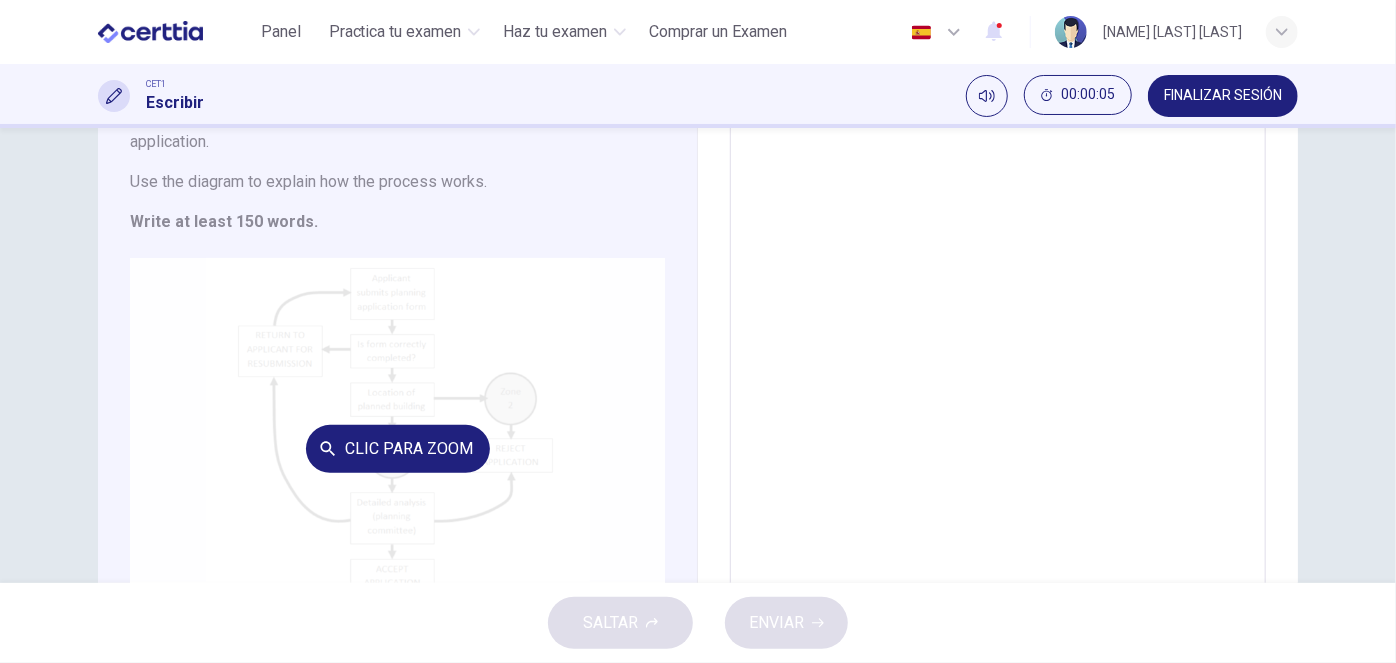 scroll, scrollTop: 85, scrollLeft: 0, axis: vertical 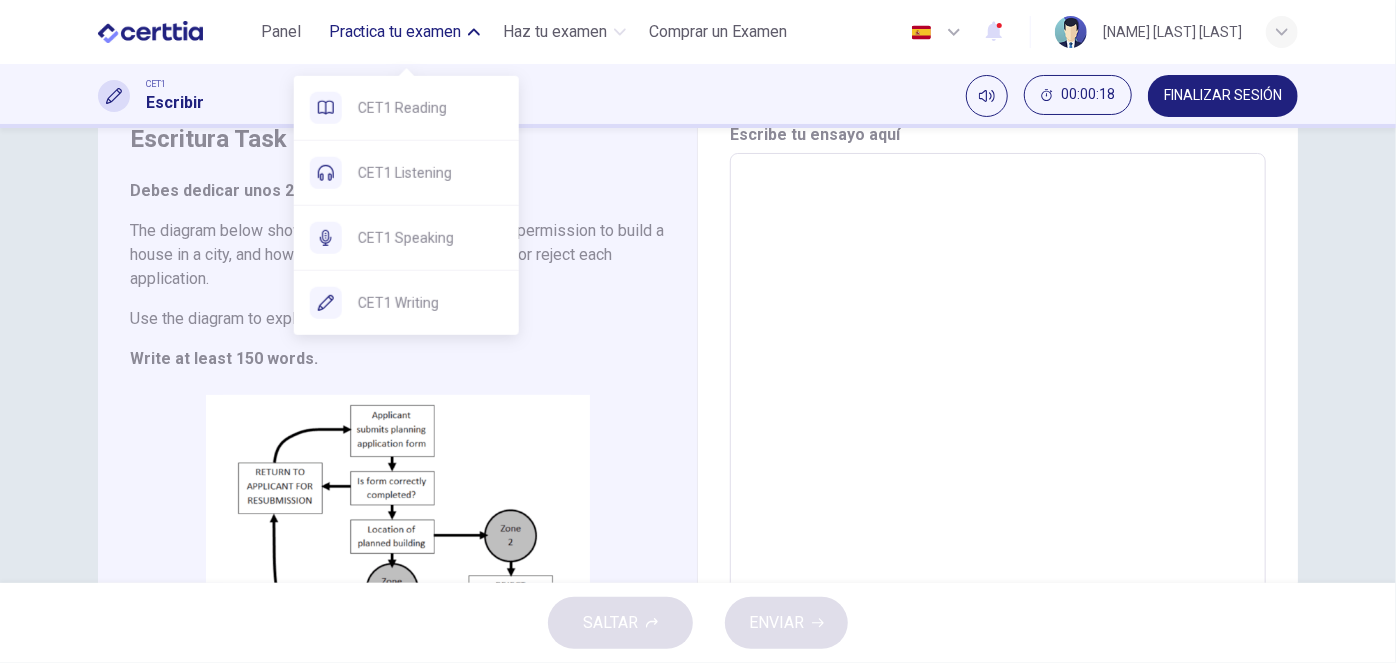 click on "Practica tu examen" at bounding box center (395, 32) 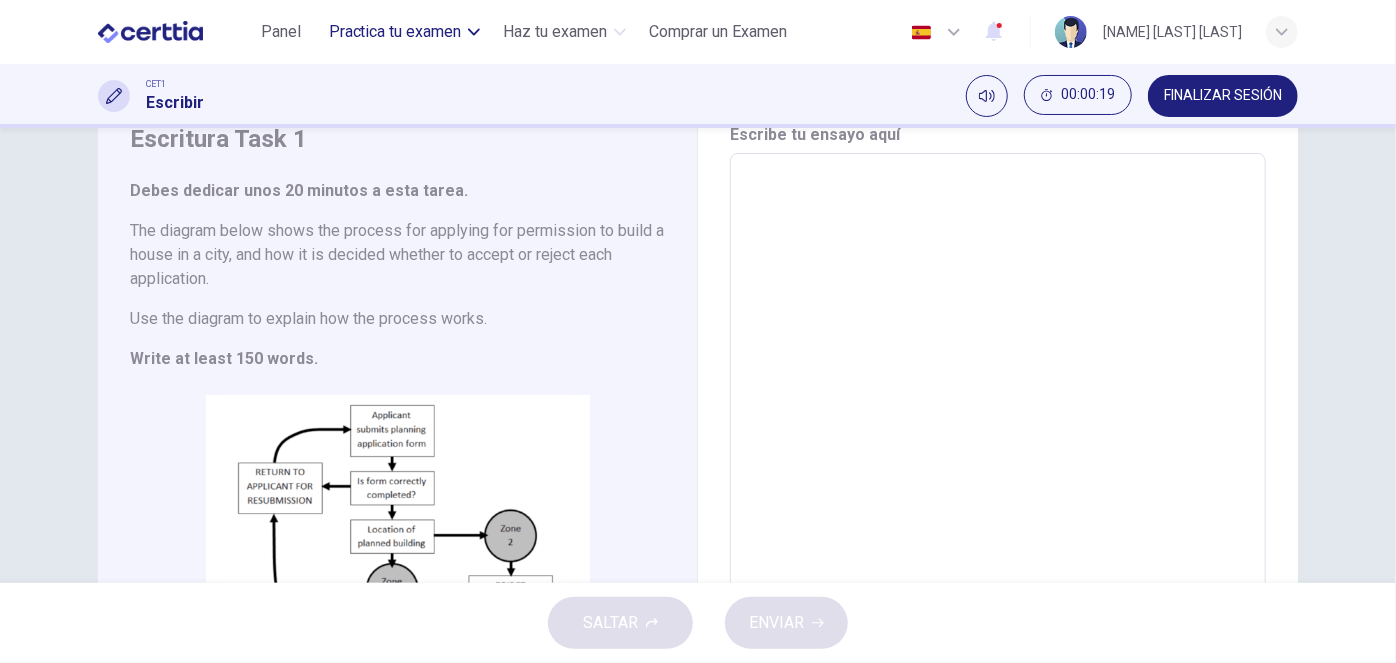 click on "Practica tu examen" at bounding box center (395, 32) 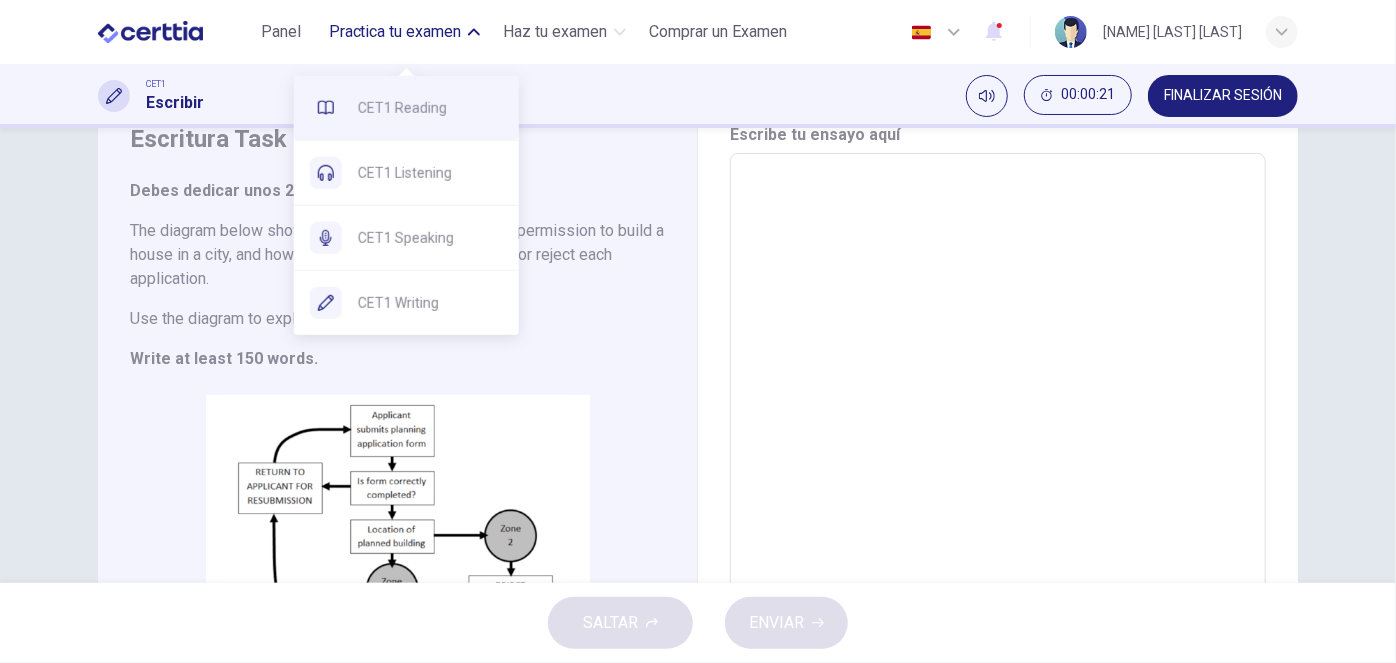 click on "CET1 Reading" at bounding box center (406, 108) 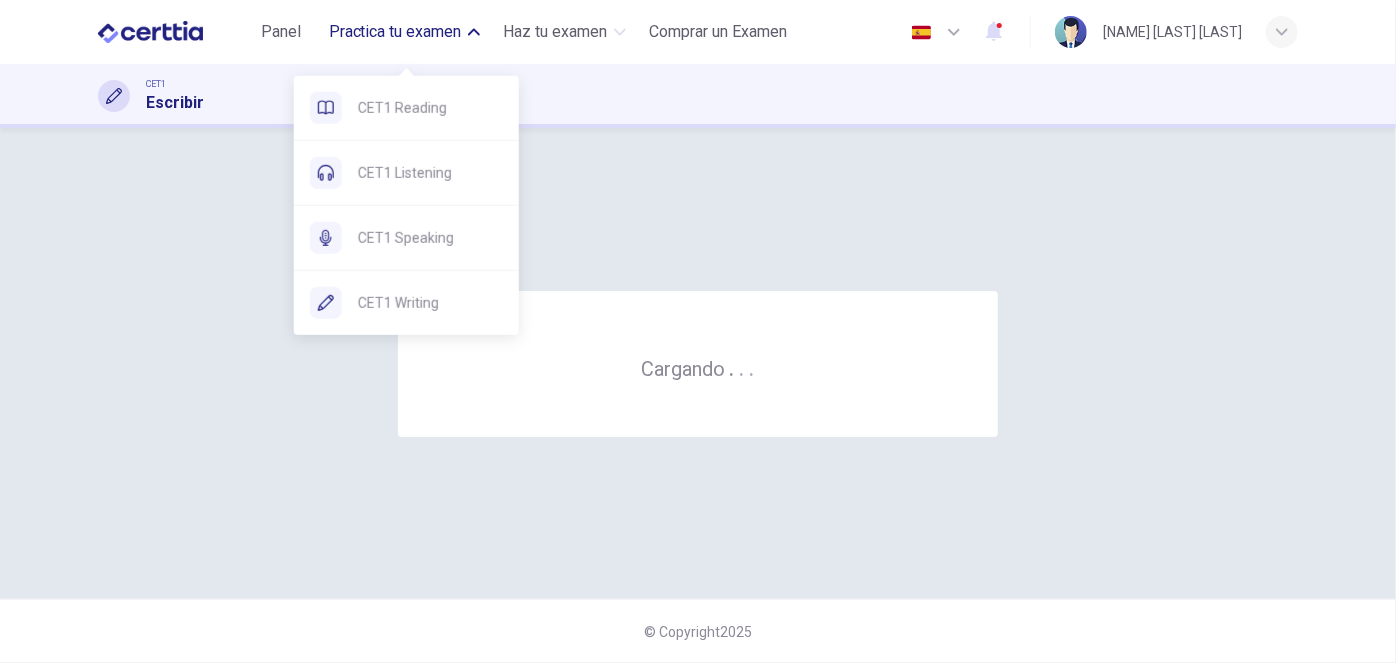 scroll, scrollTop: 0, scrollLeft: 0, axis: both 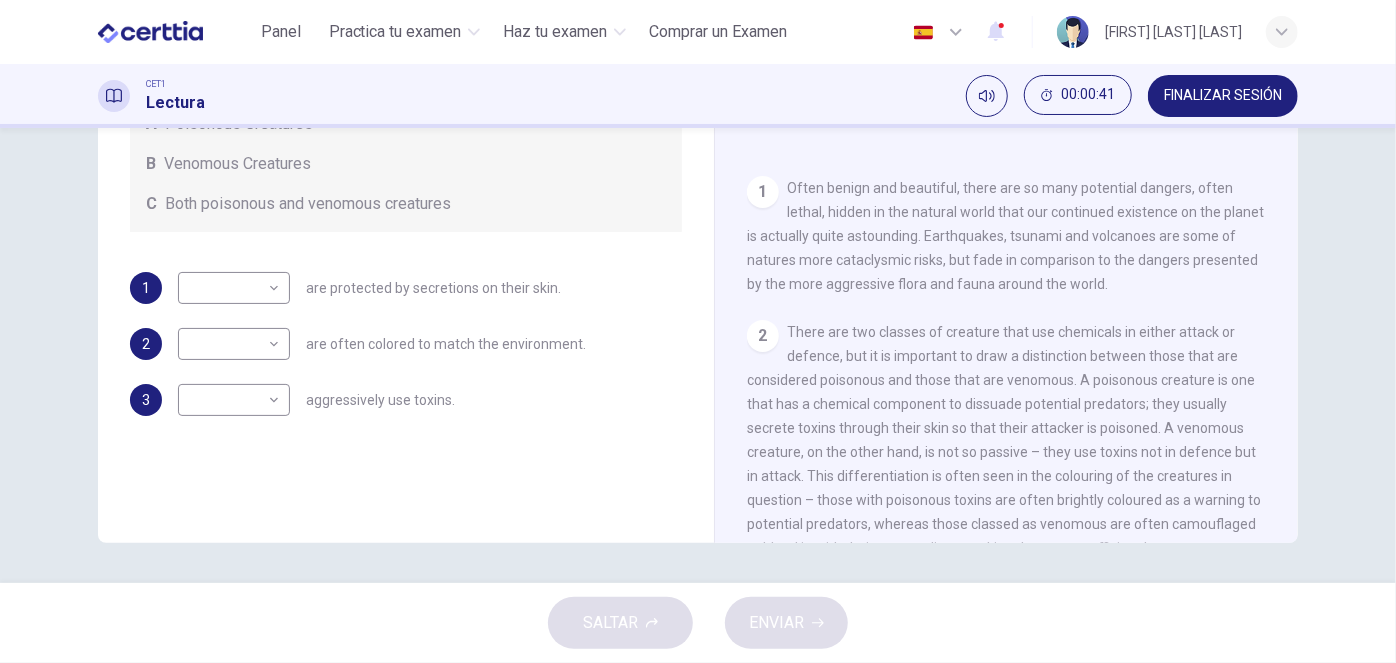 click on "CET1 Lectura 00:00:41 FINALIZAR SESIÓN" at bounding box center (698, 96) 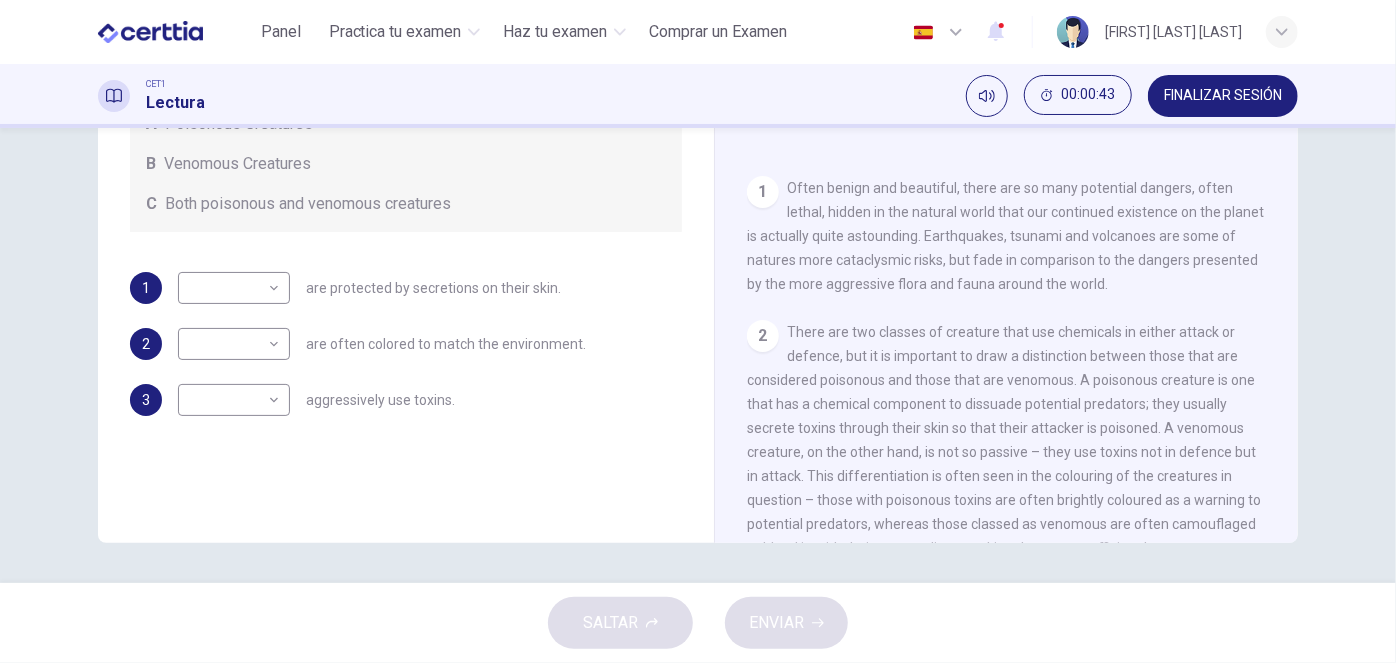 click on "FINALIZAR SESIÓN" at bounding box center [1223, 96] 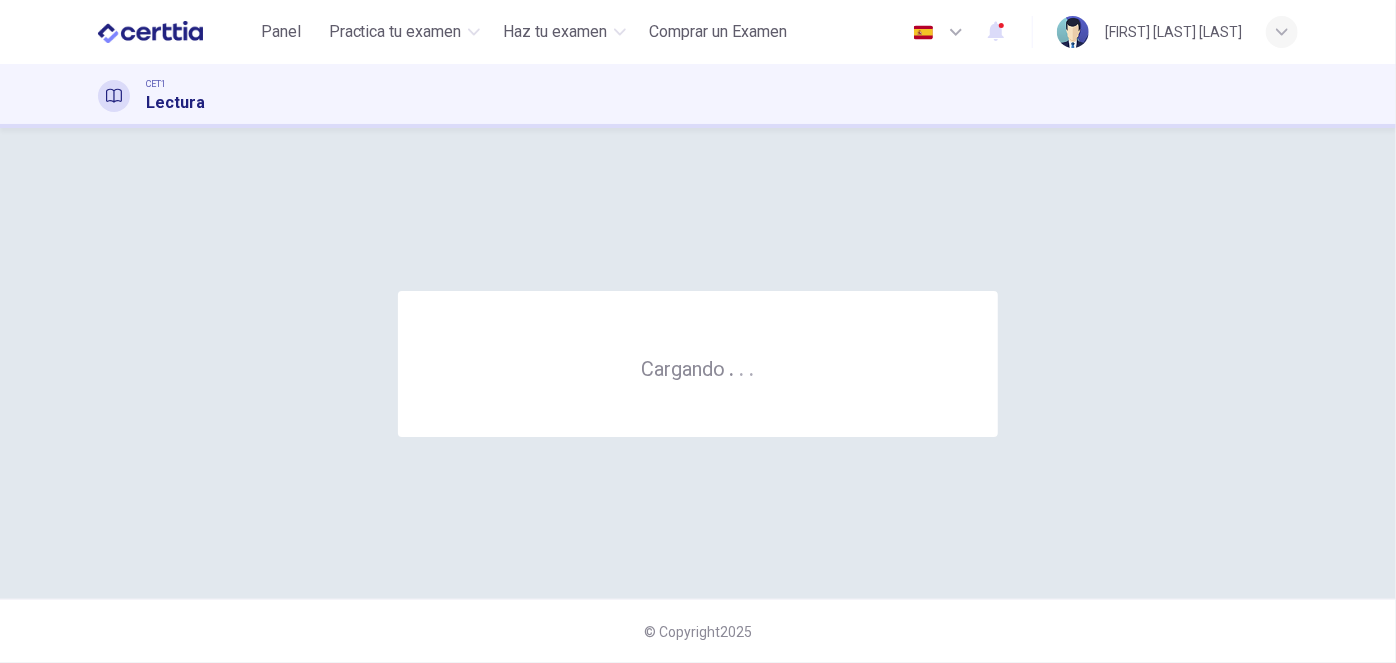 scroll, scrollTop: 0, scrollLeft: 0, axis: both 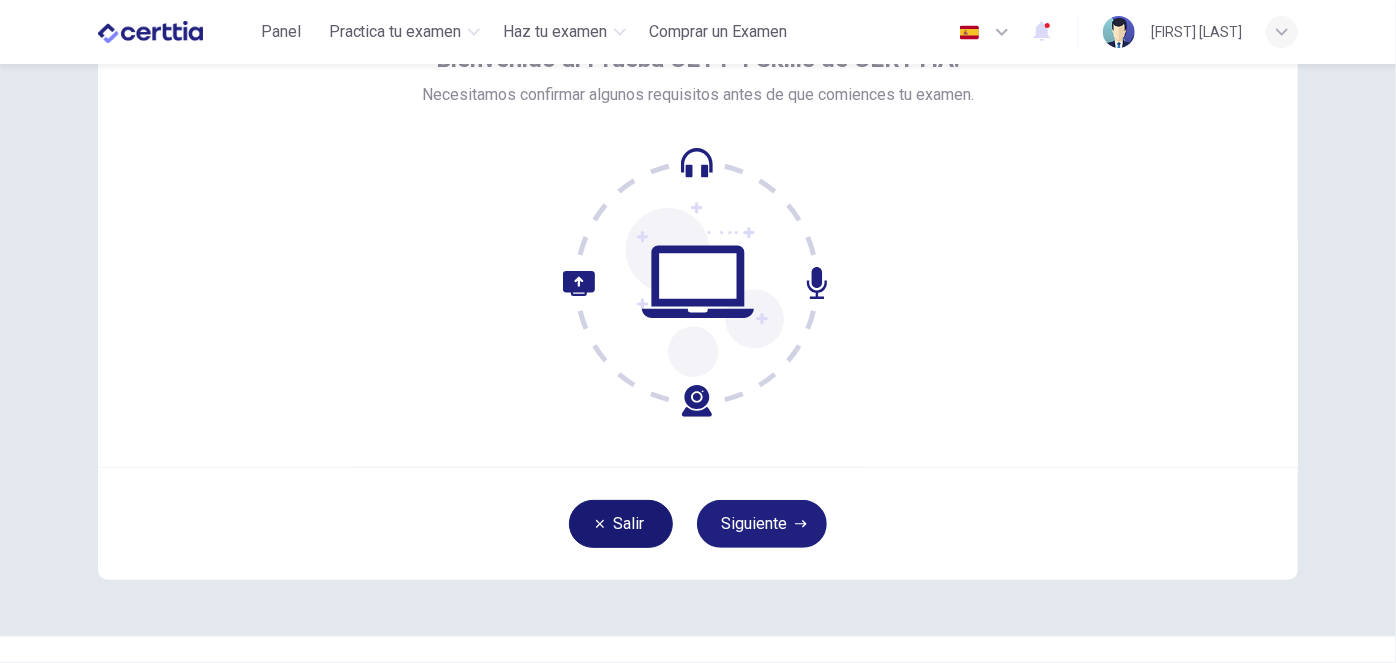 click on "Salir" at bounding box center (621, 524) 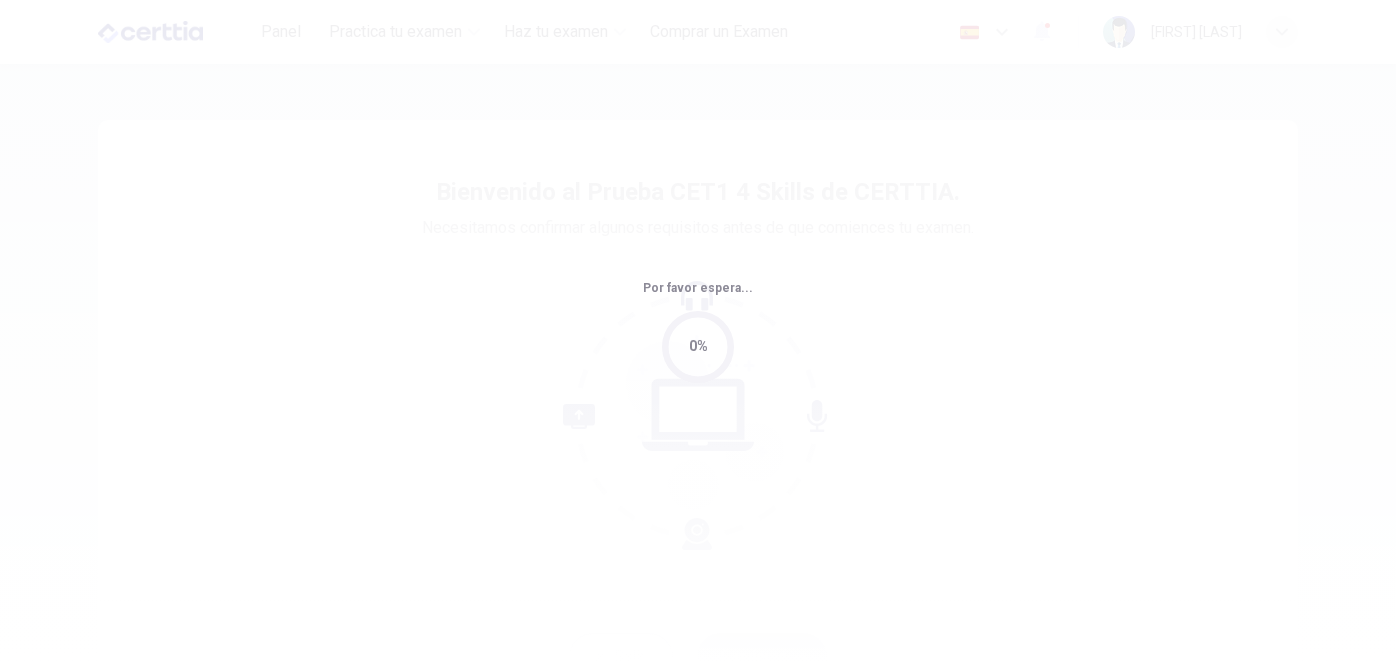scroll, scrollTop: 0, scrollLeft: 0, axis: both 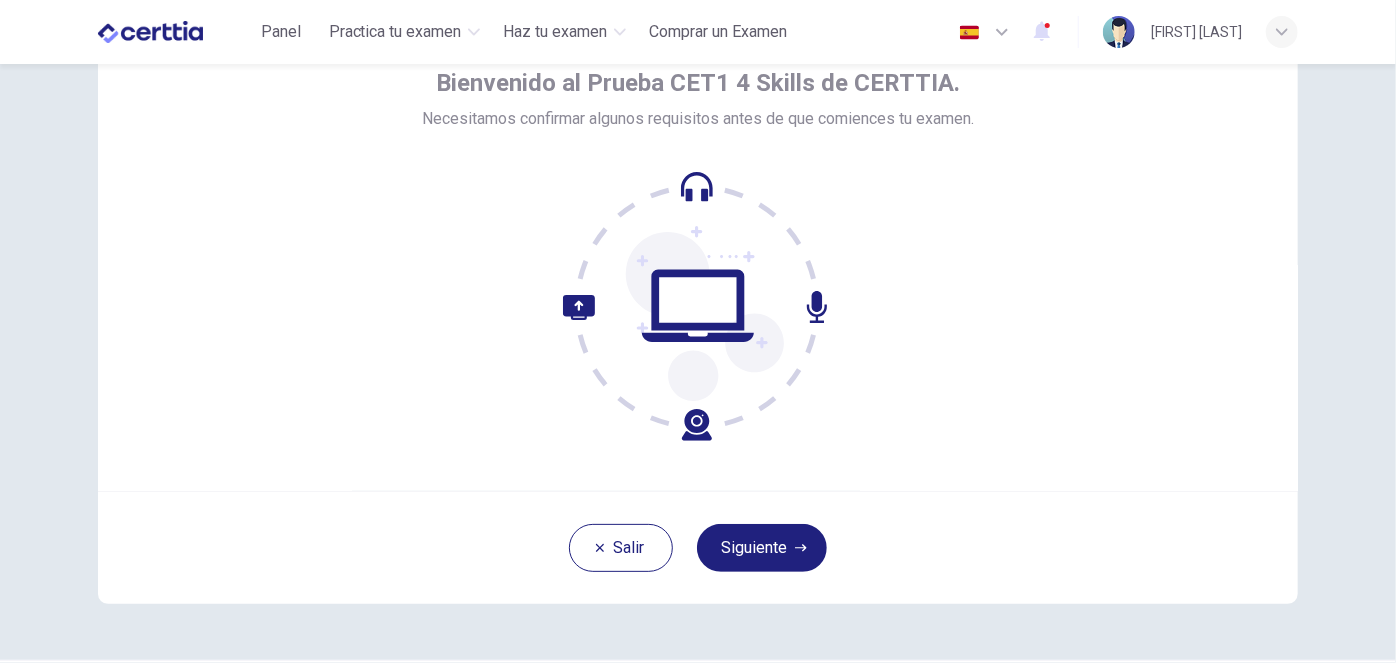 click on "Siguiente" at bounding box center [762, 548] 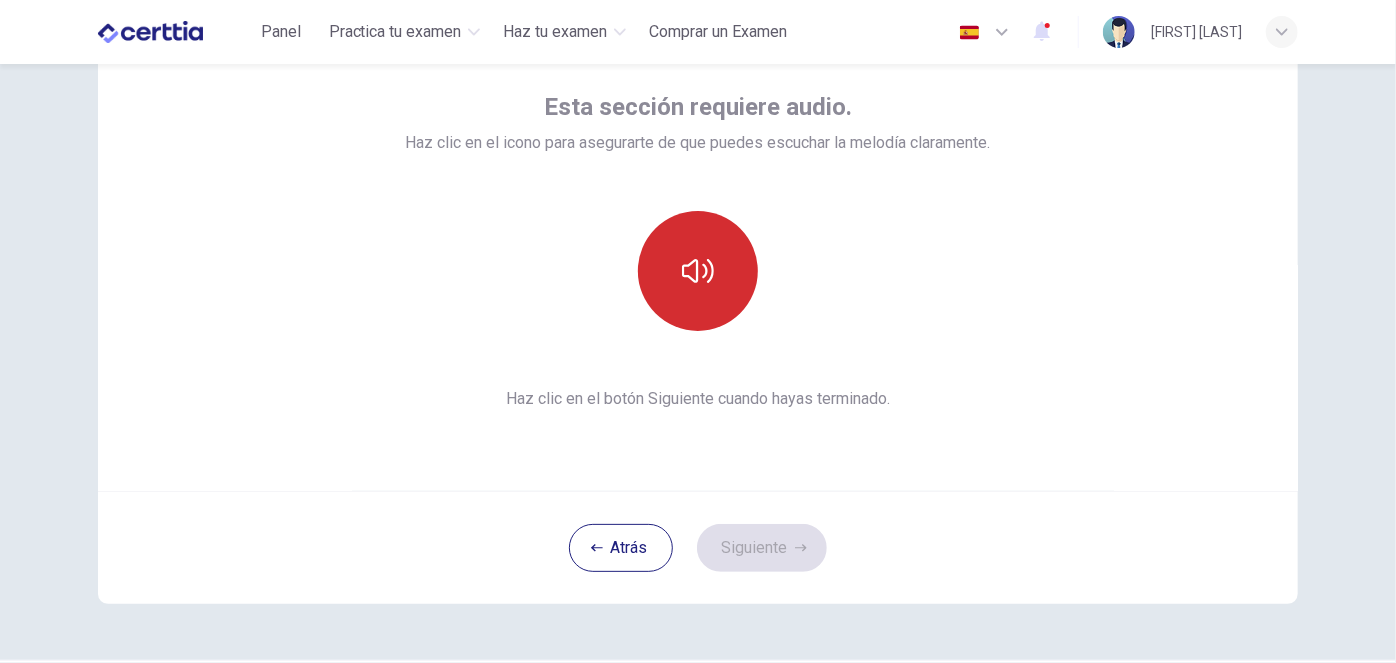 click at bounding box center (698, 271) 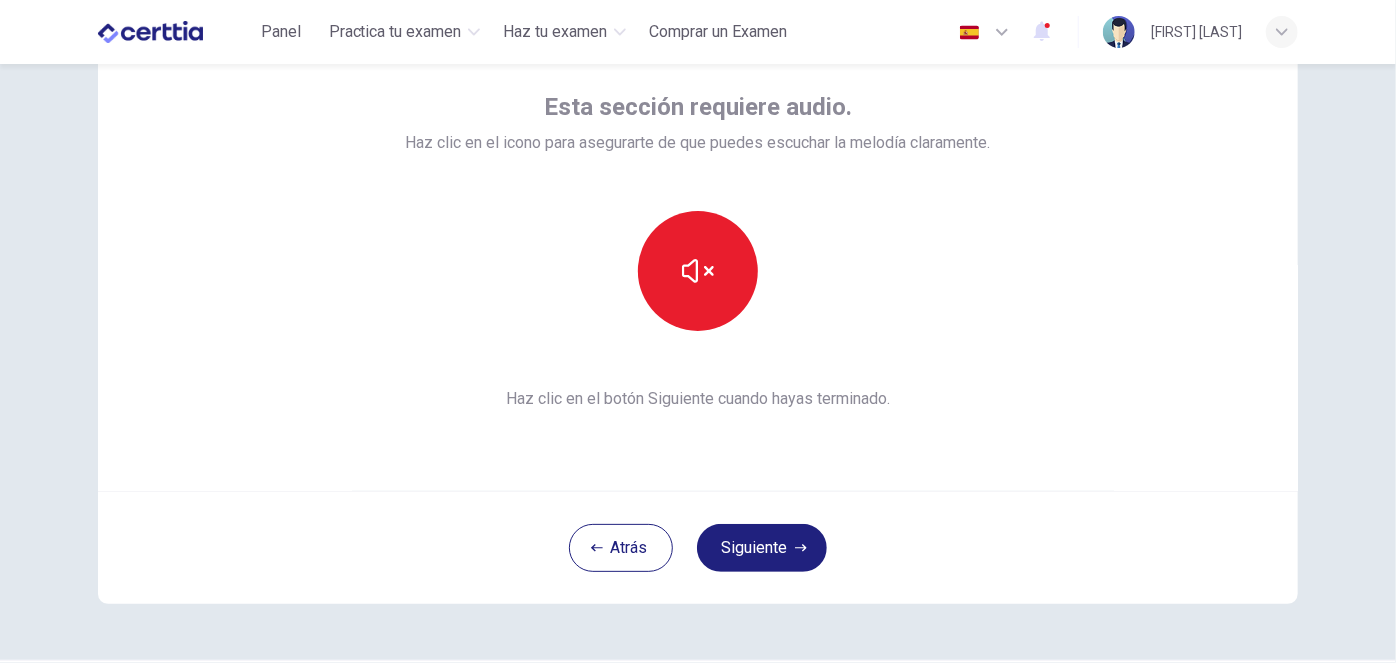 click on "Siguiente" at bounding box center [762, 548] 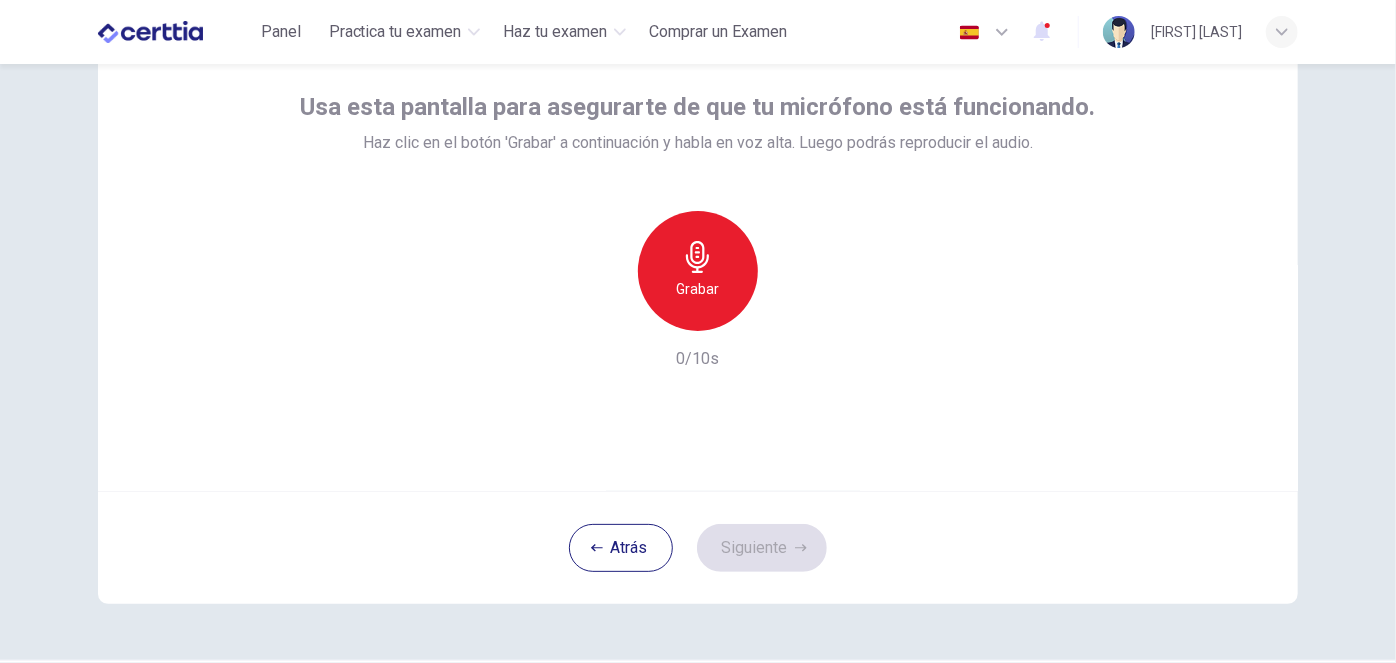click on "Grabar" at bounding box center (698, 289) 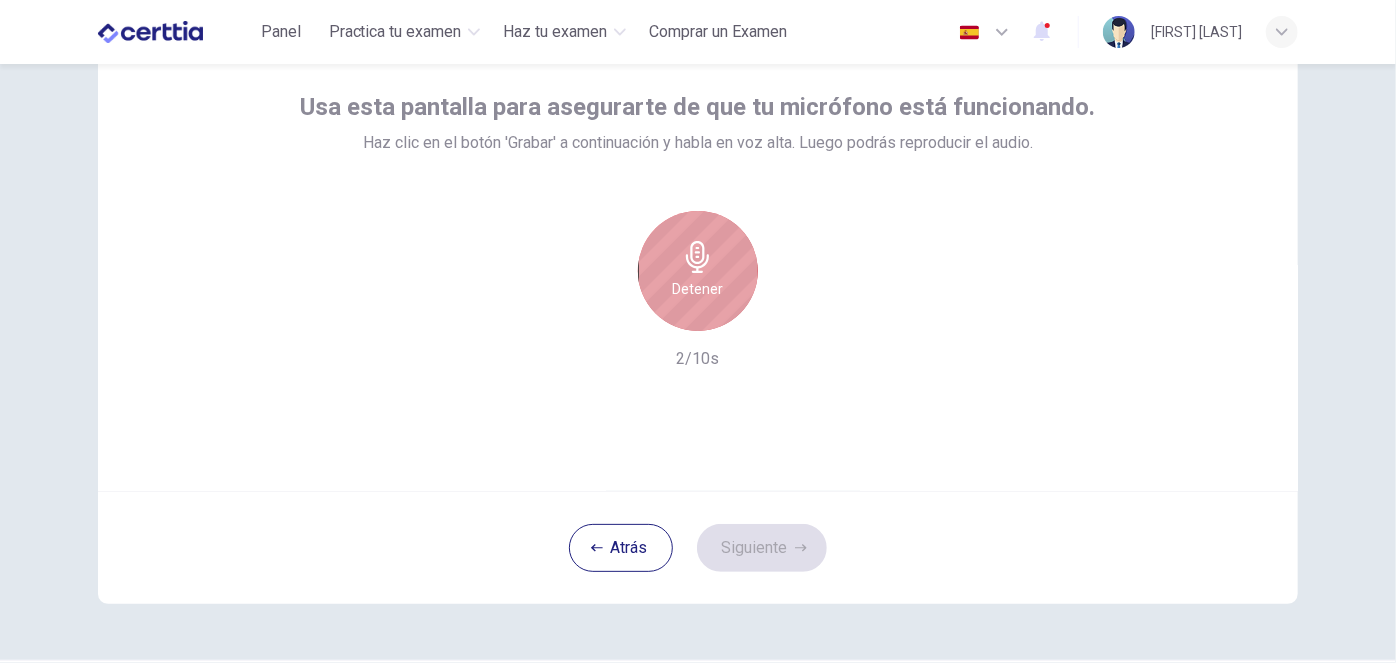 click on "Detener" at bounding box center (698, 289) 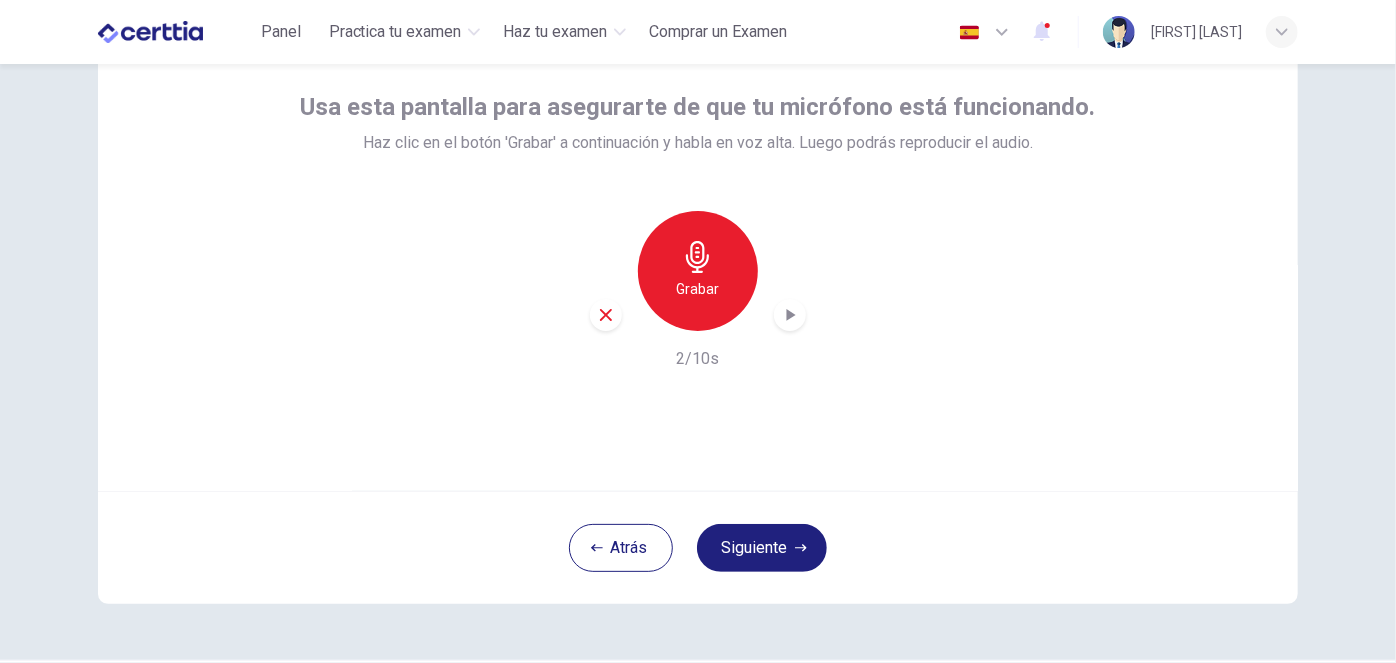 click 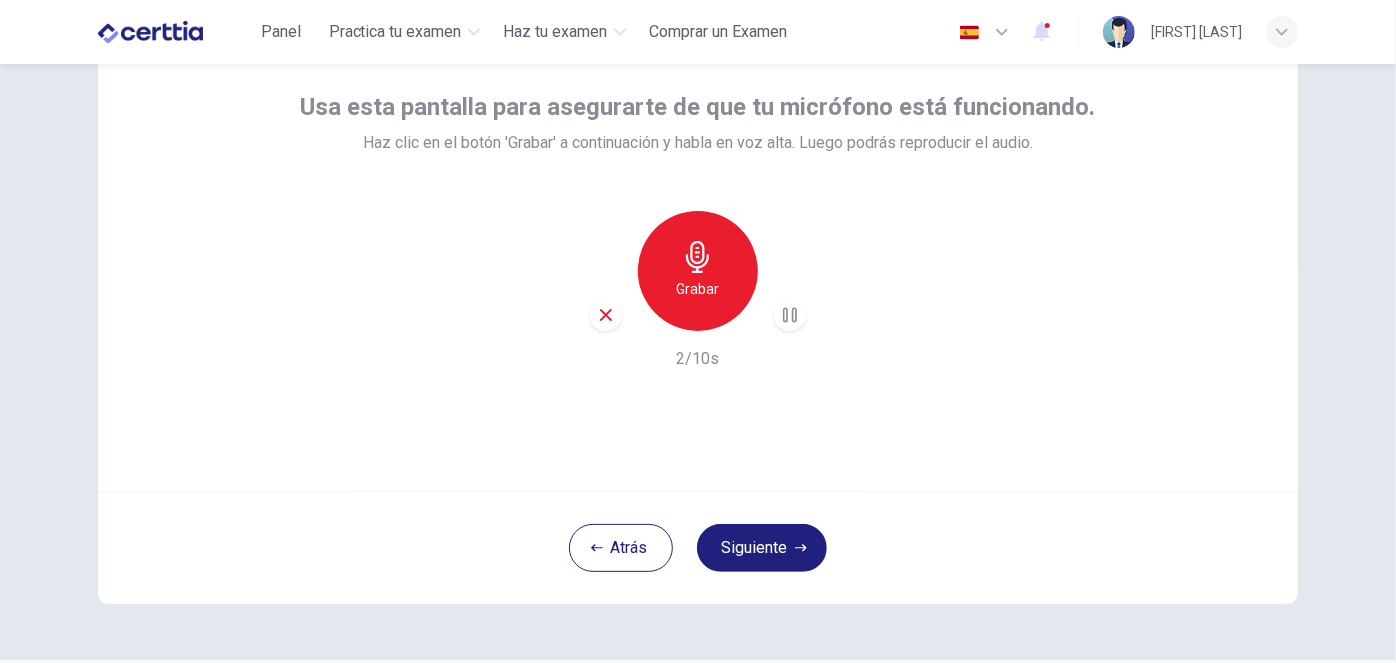 click 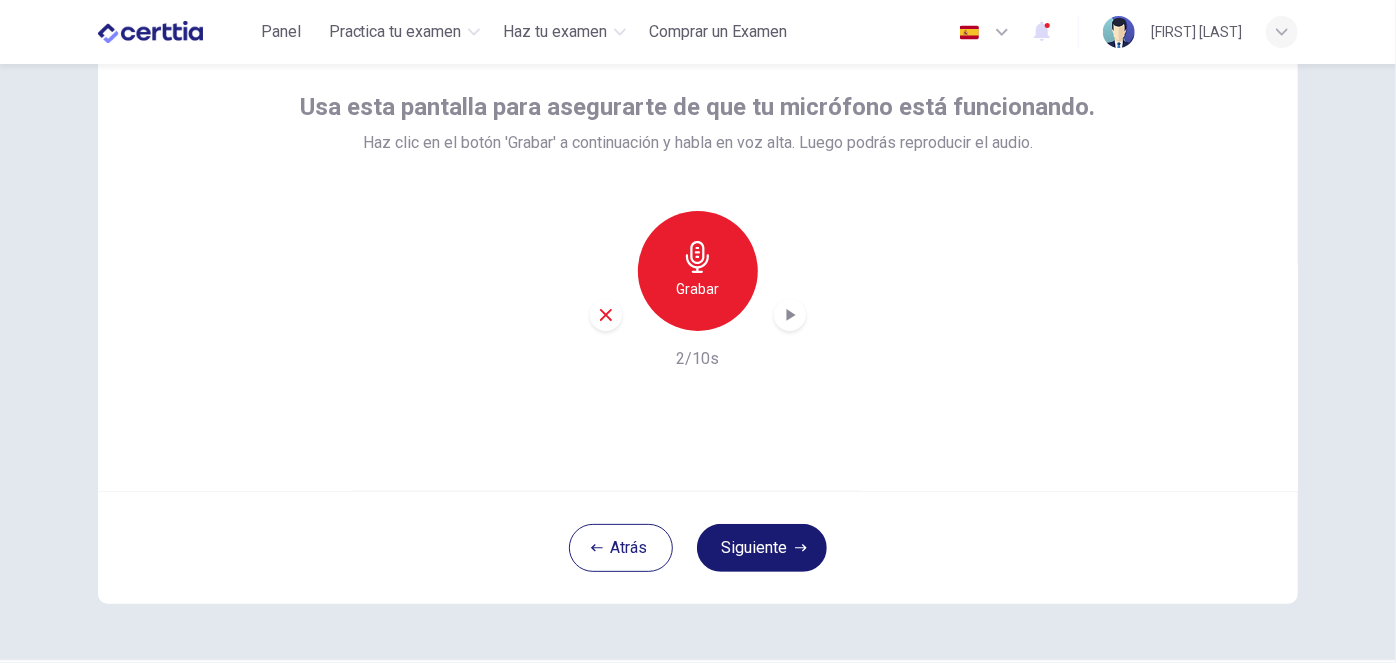 click on "Siguiente" at bounding box center (762, 548) 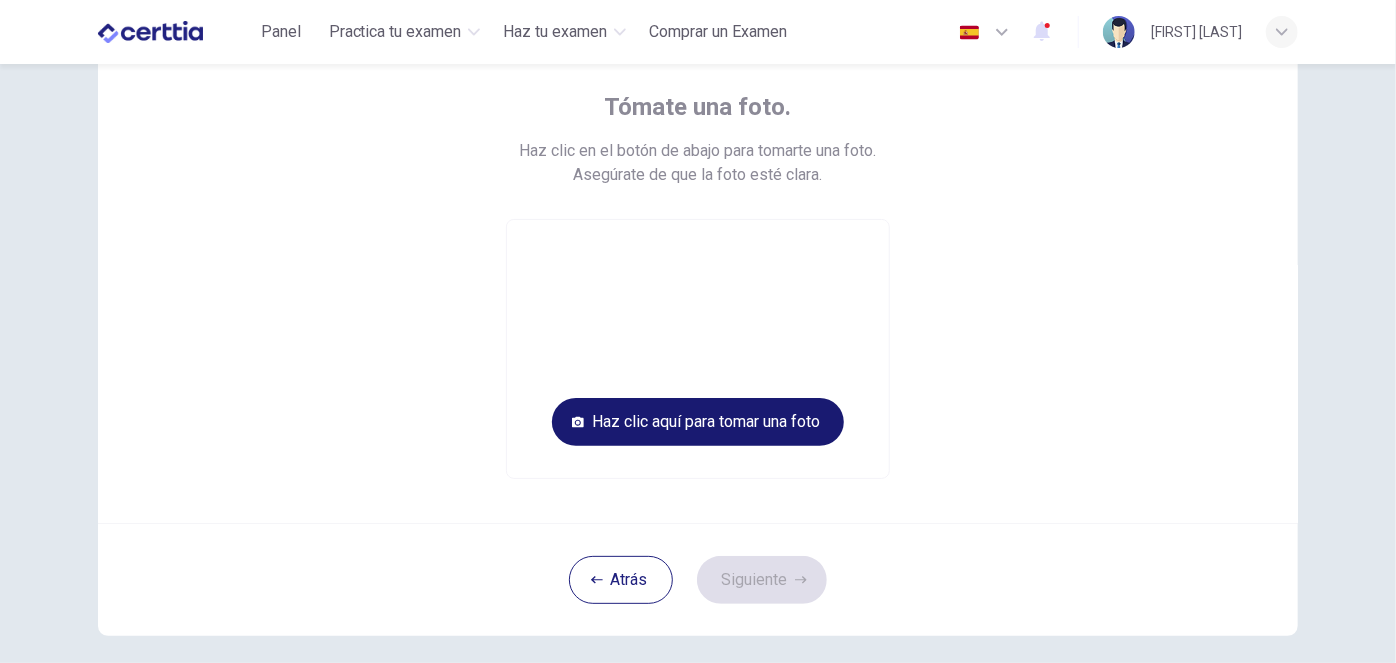 click on "Haz clic aquí para tomar una foto" at bounding box center (698, 422) 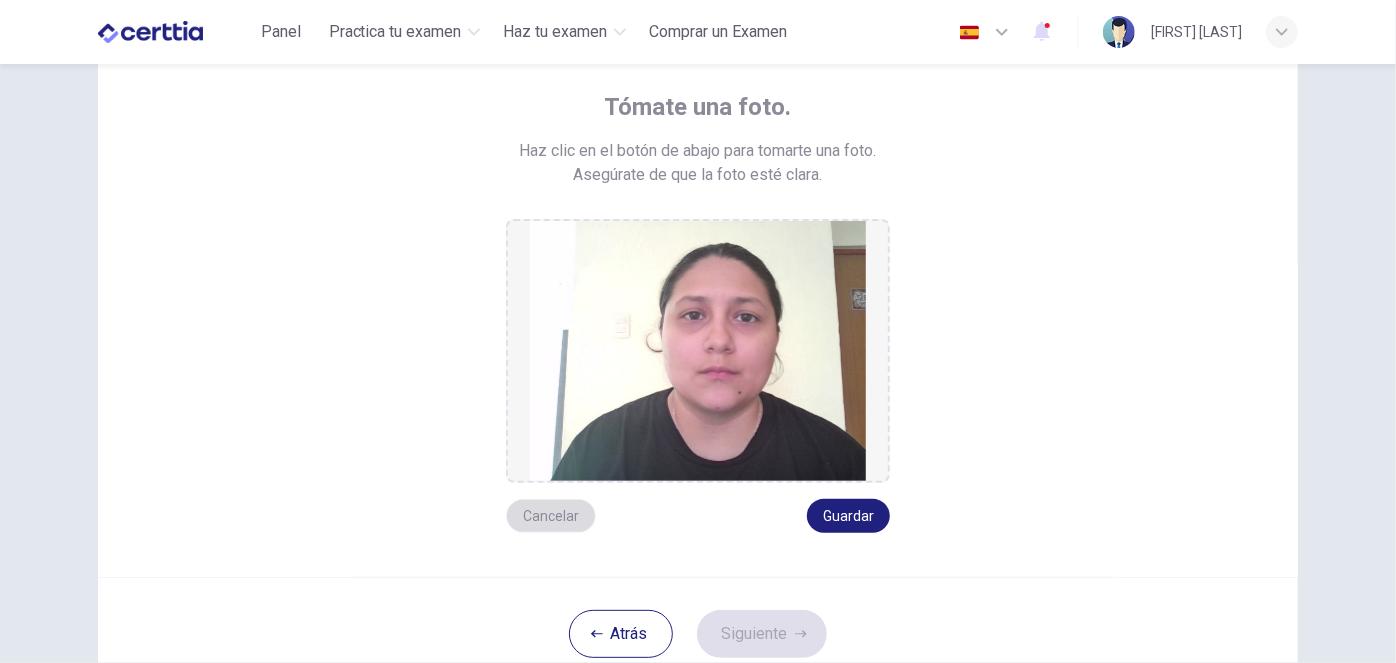 click on "Cancelar" at bounding box center (551, 516) 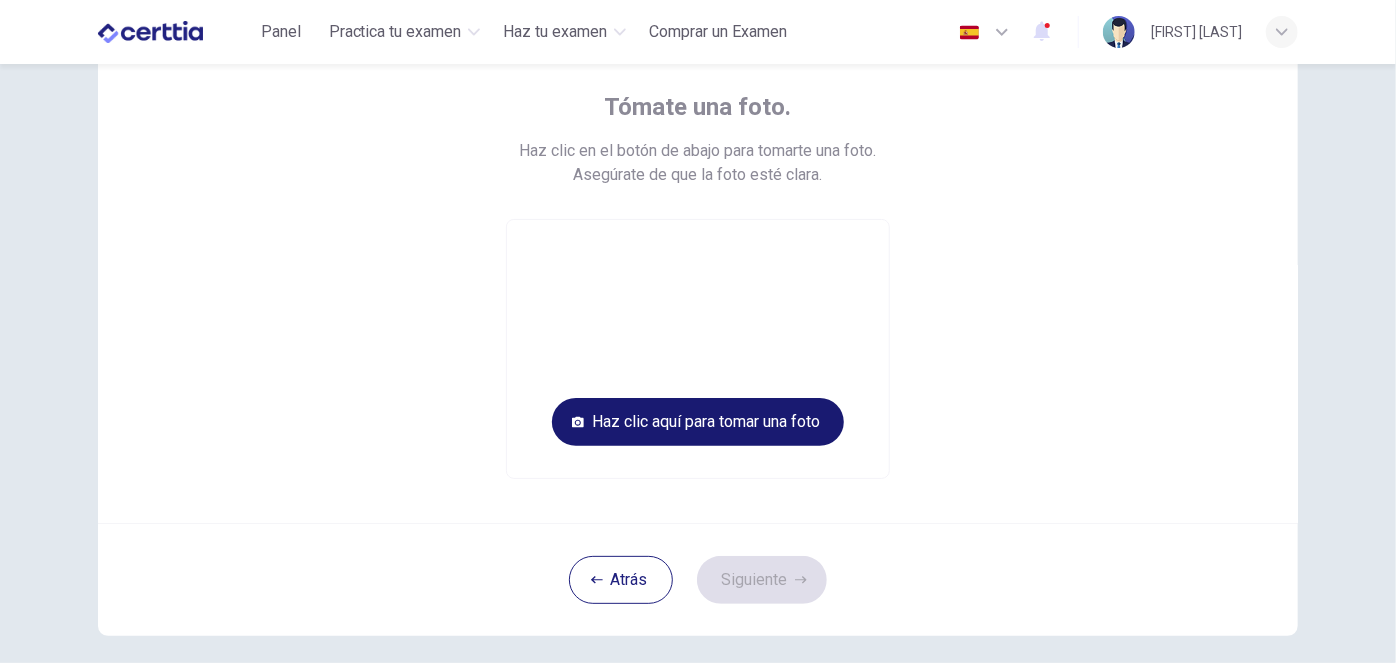 click on "Haz clic aquí para tomar una foto" at bounding box center [698, 422] 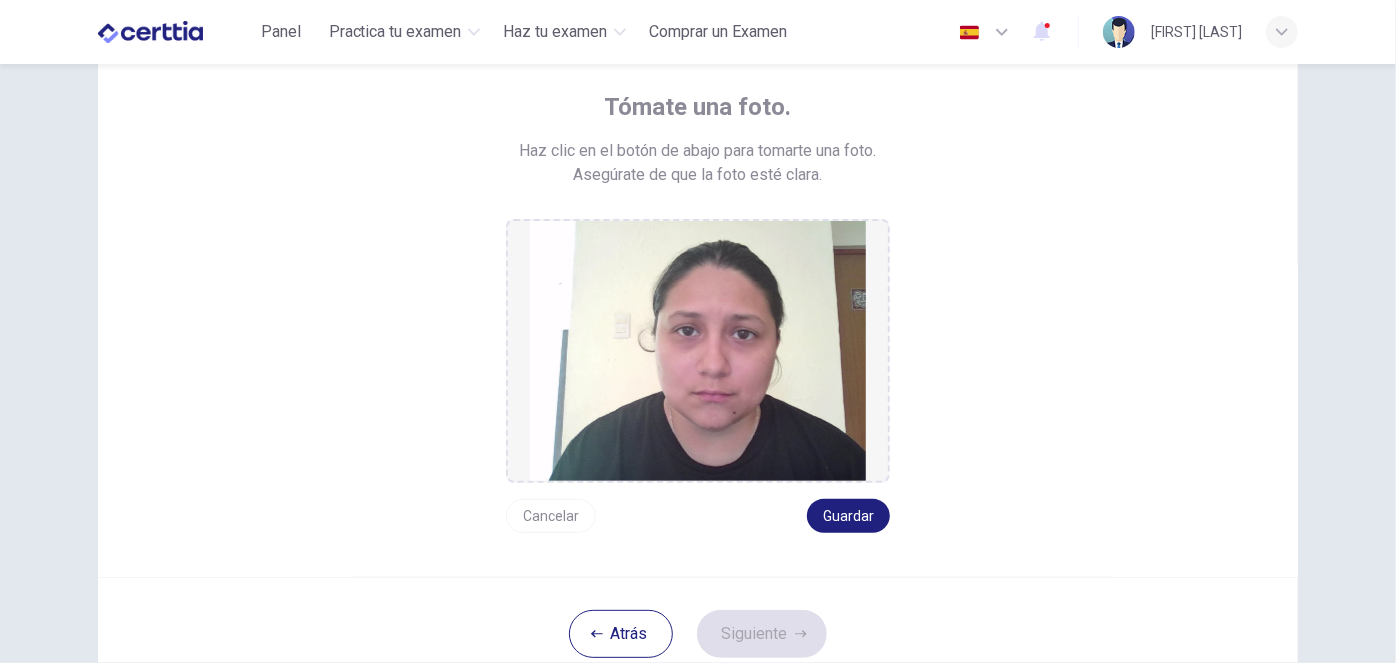 click on "Cancelar" at bounding box center (551, 516) 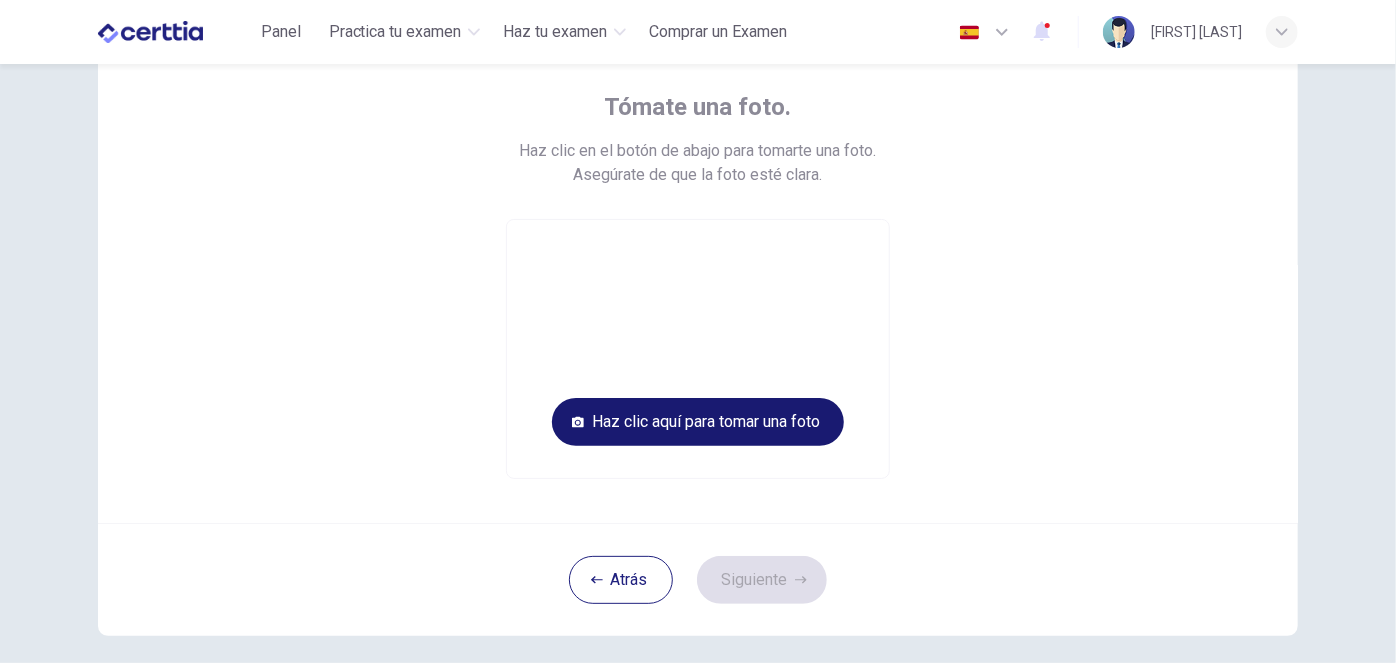 click on "Haz clic aquí para tomar una foto" at bounding box center (698, 422) 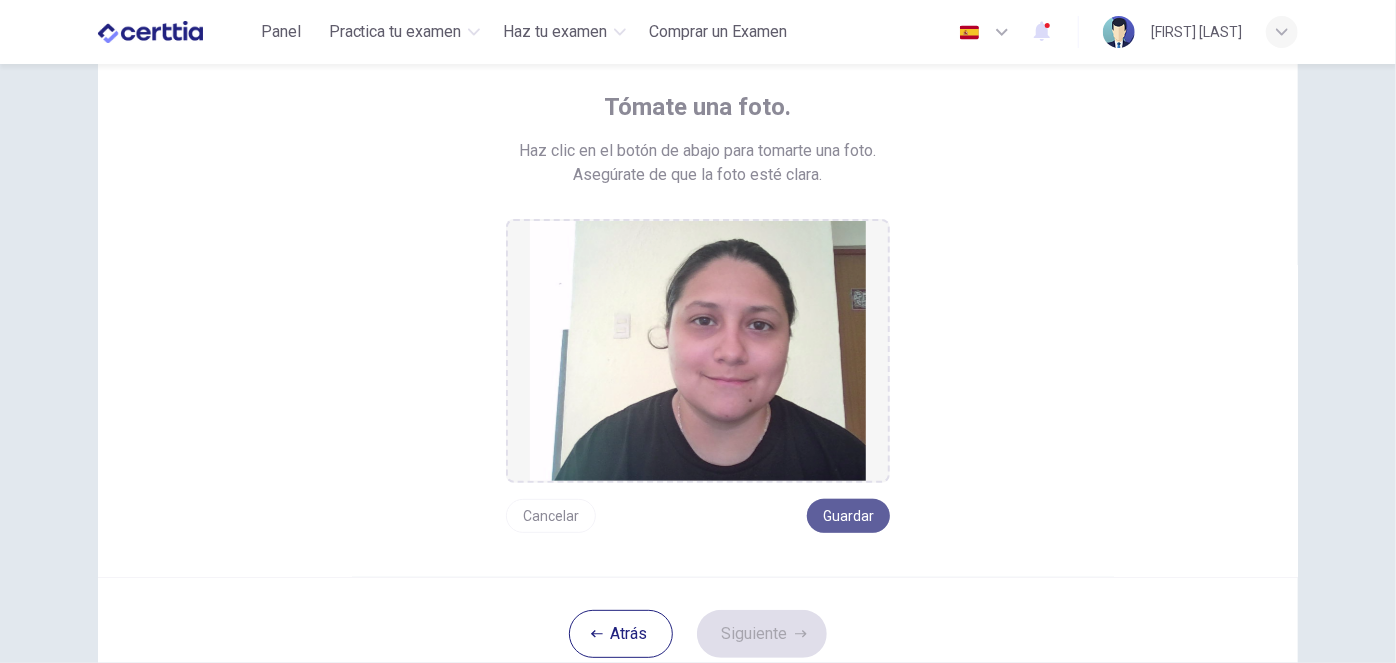 click on "Guardar" at bounding box center [848, 516] 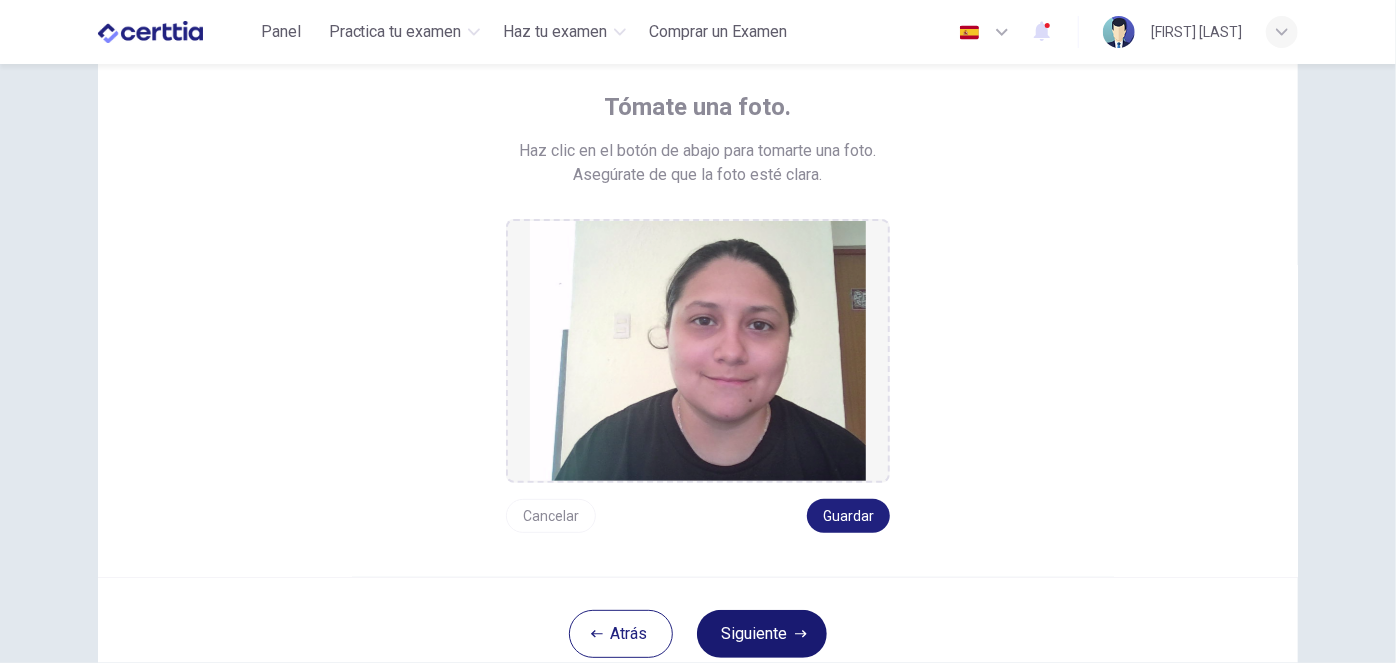 click on "Siguiente" at bounding box center (762, 634) 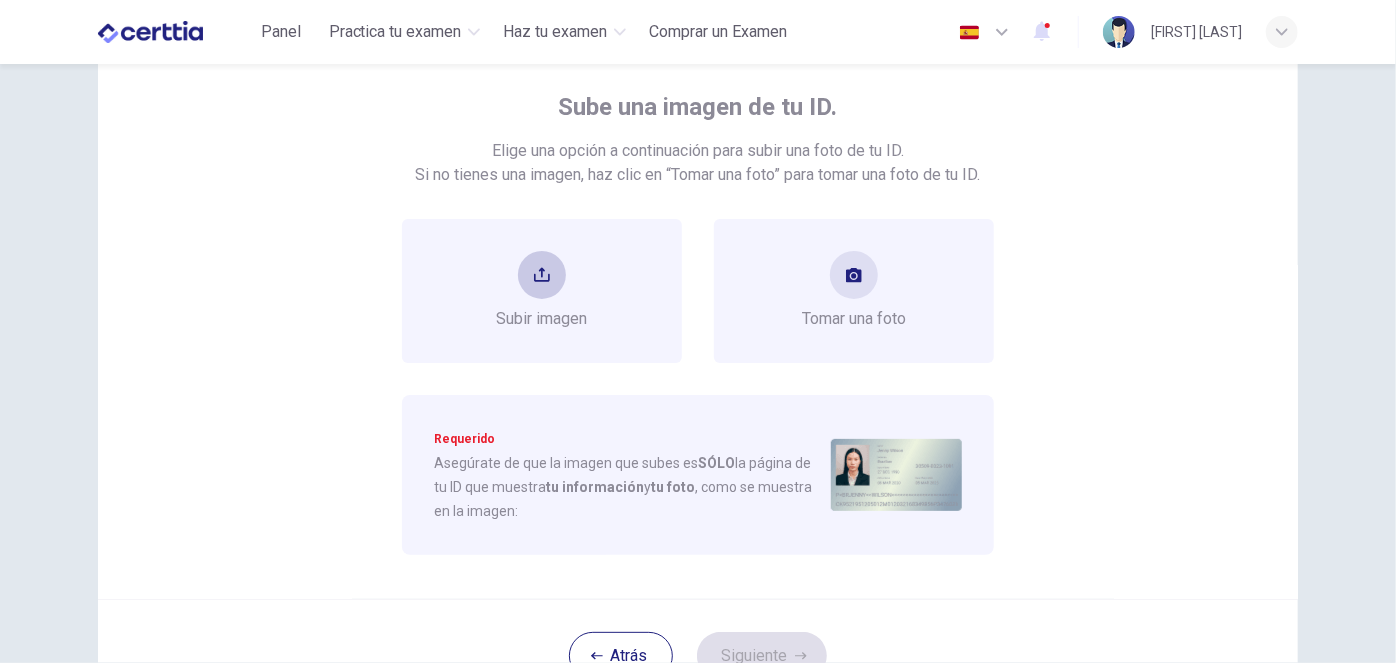click on "Subir imagen" at bounding box center (542, 291) 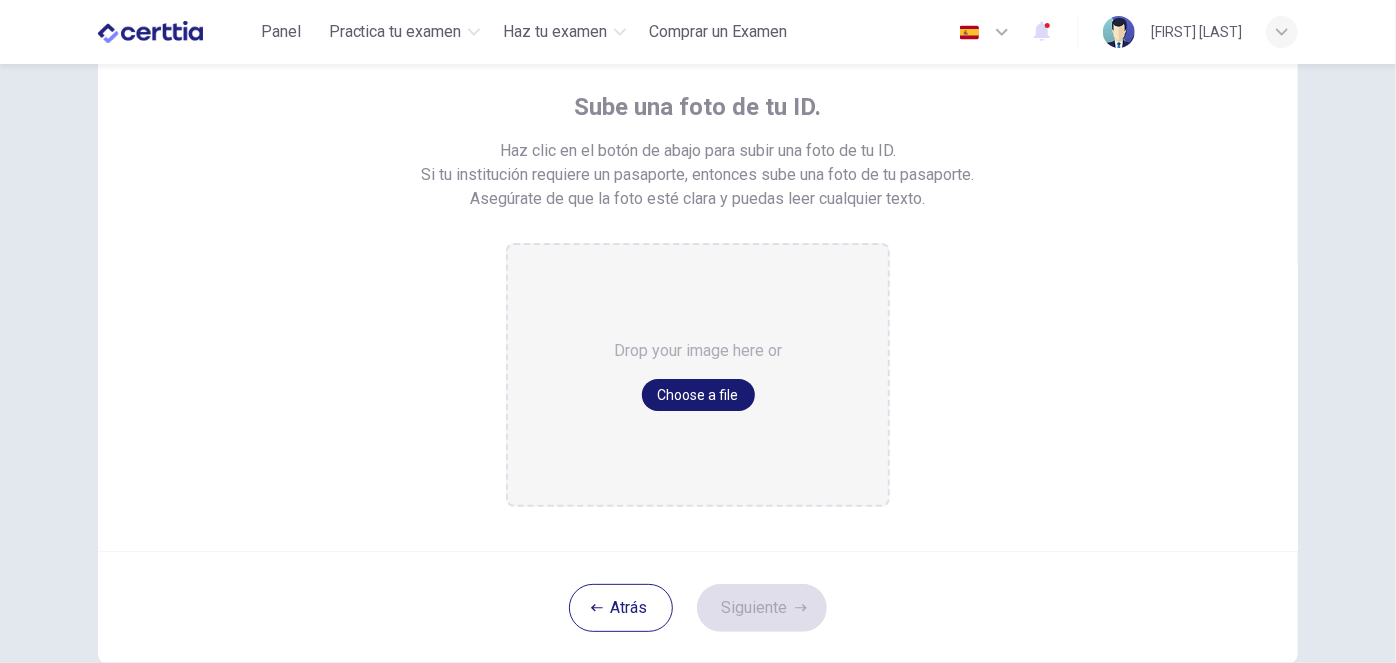 click on "Choose a file" at bounding box center (698, 395) 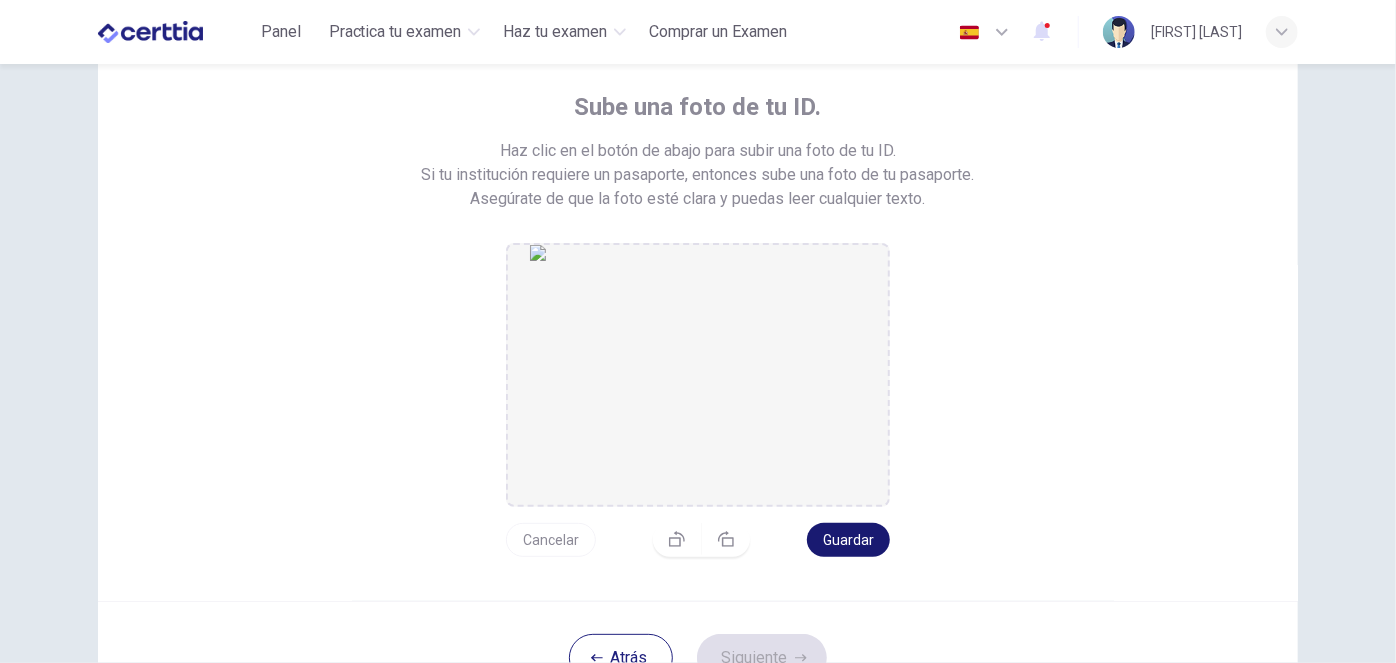 click on "Guardar" at bounding box center [848, 540] 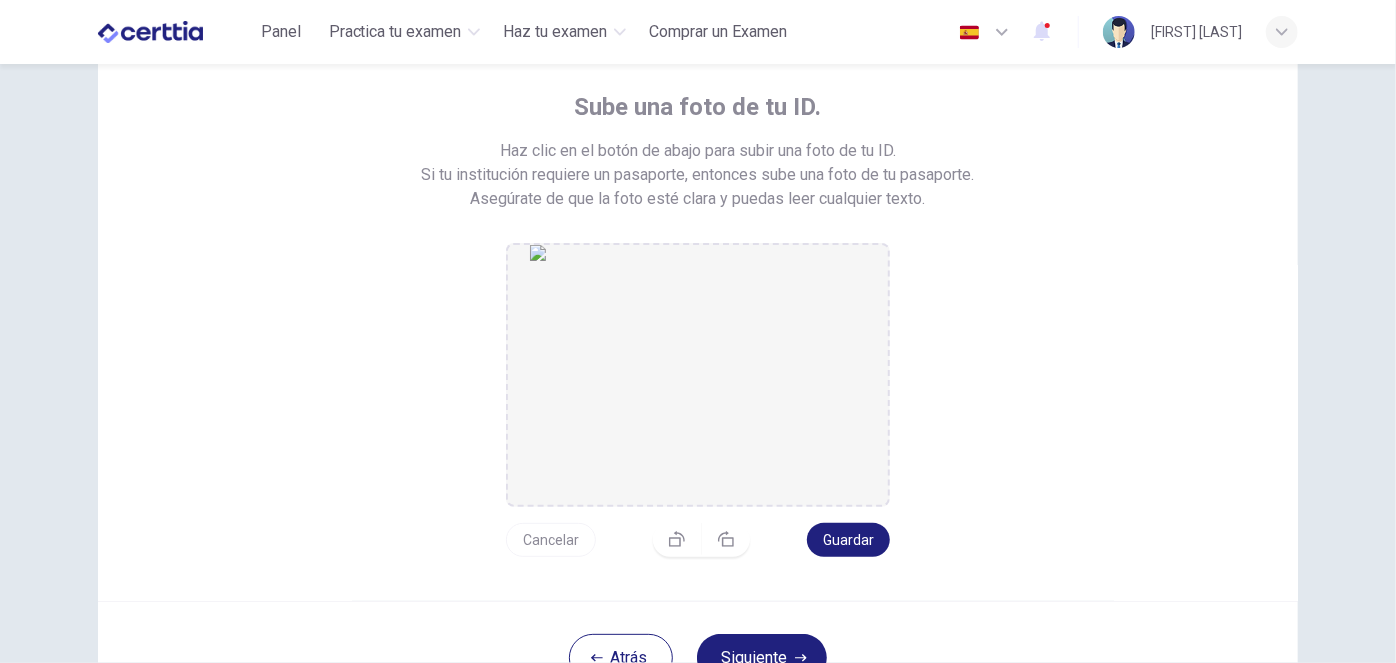 click on "Siguiente" at bounding box center [762, 658] 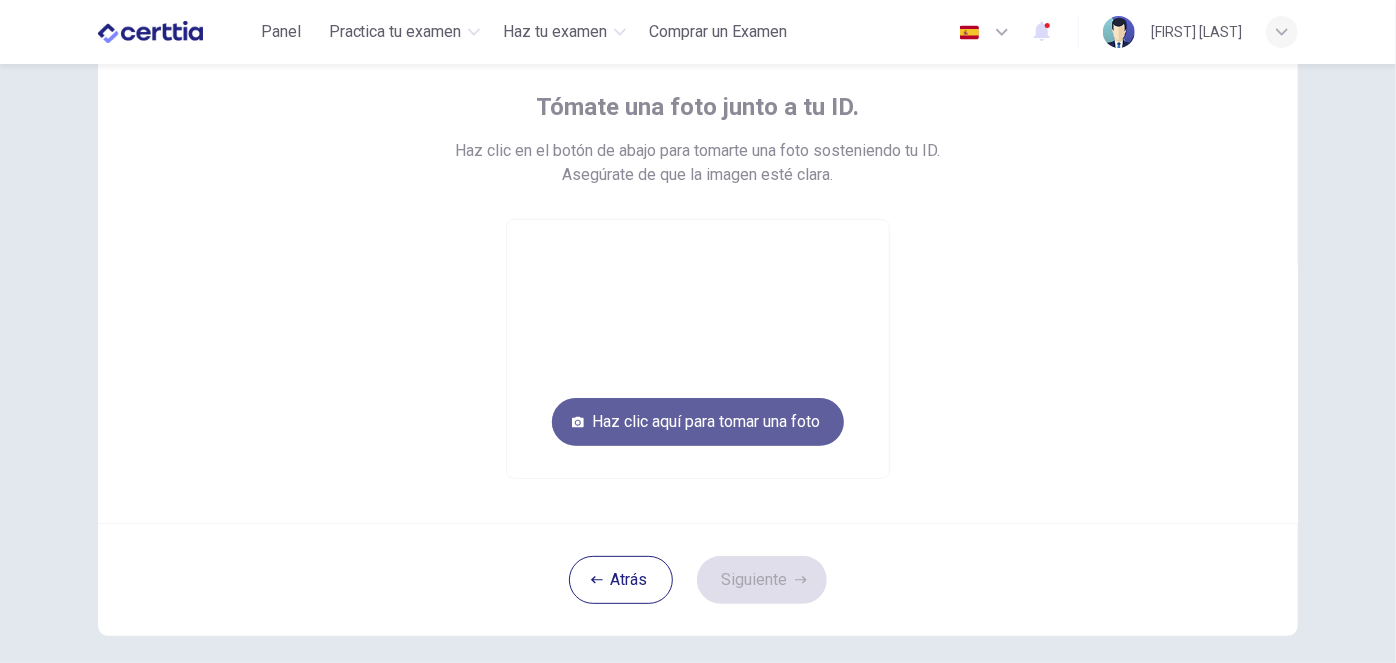 click on "Haz clic aquí para tomar una foto" at bounding box center [698, 422] 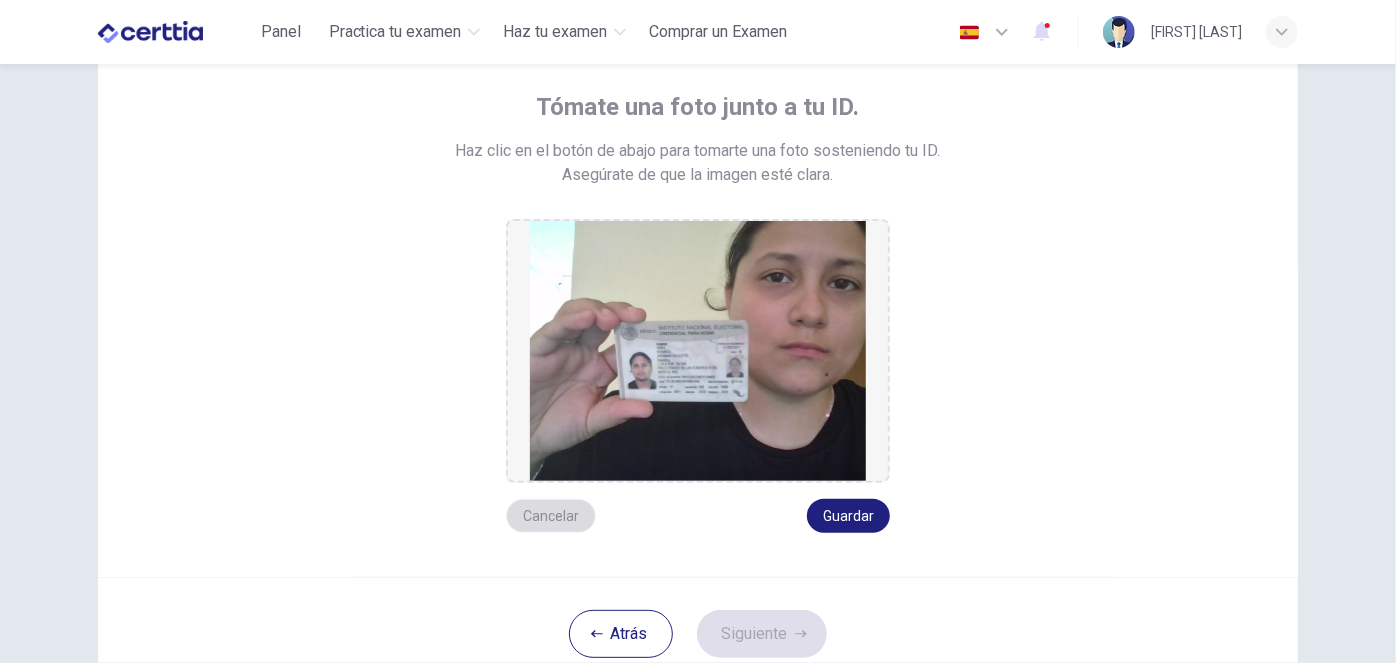 click on "Cancelar" at bounding box center (551, 516) 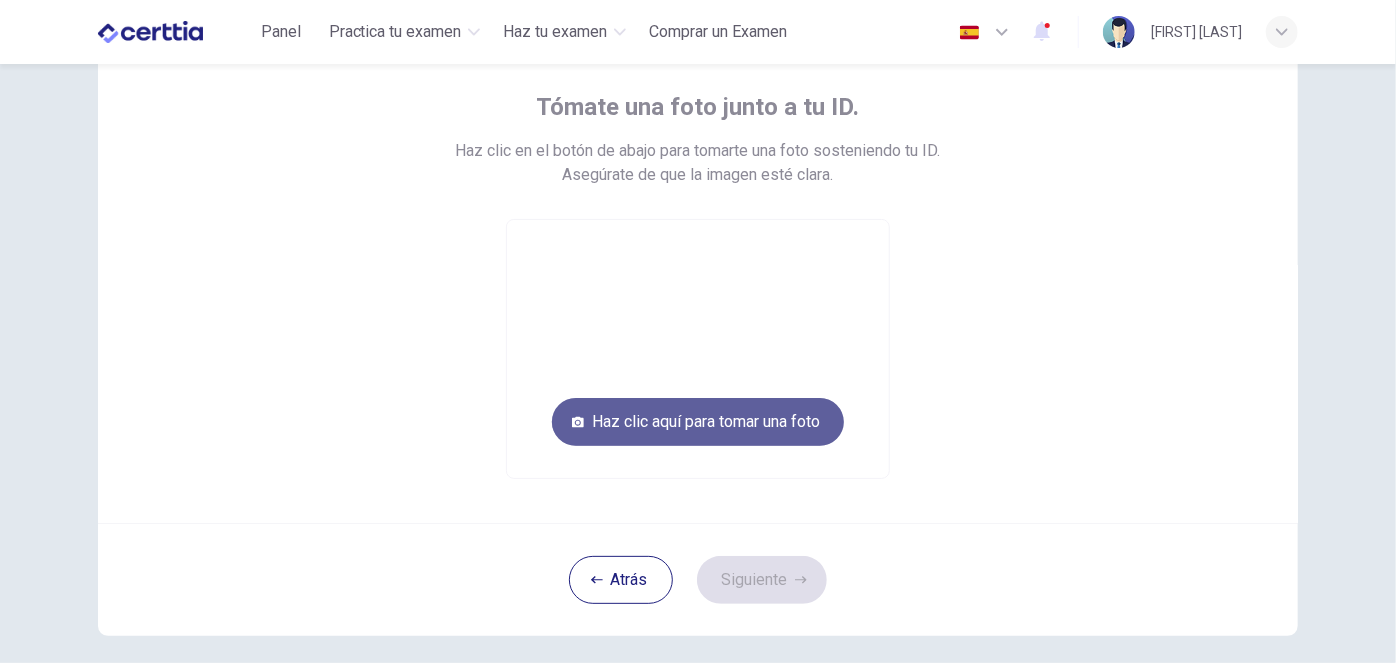 click on "Haz clic aquí para tomar una foto" at bounding box center (698, 422) 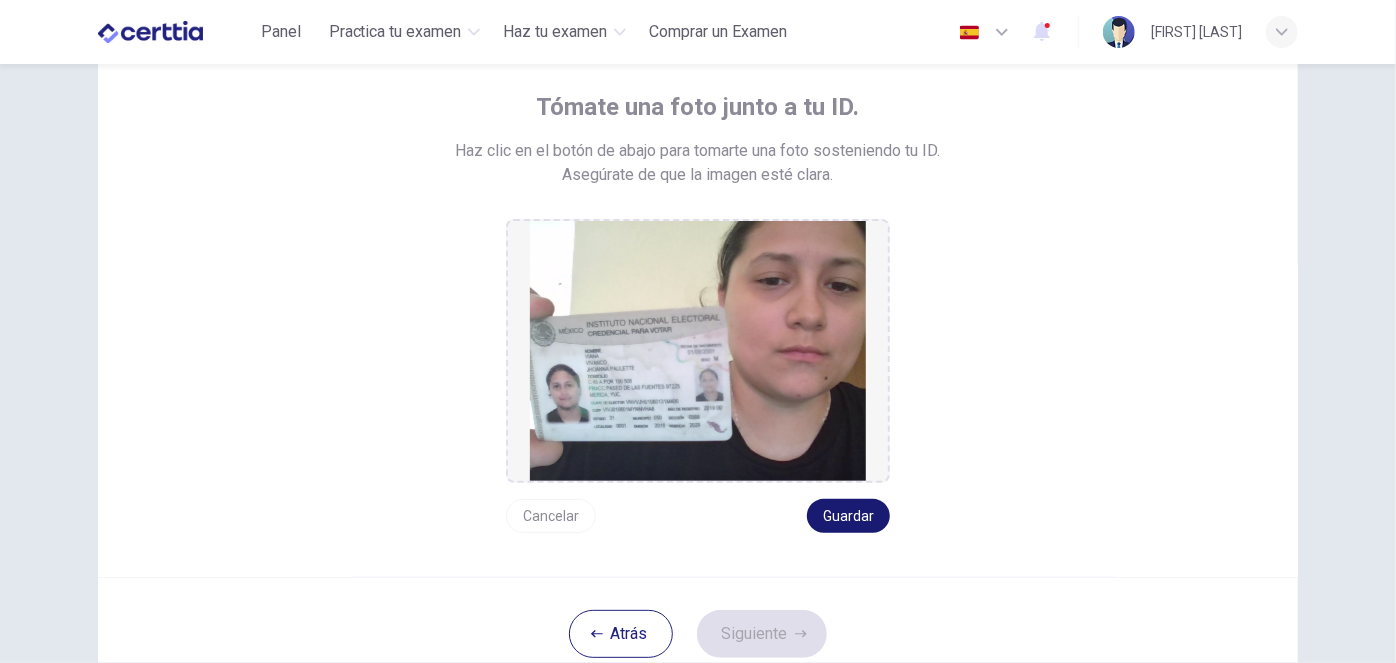 click on "Guardar" at bounding box center [848, 516] 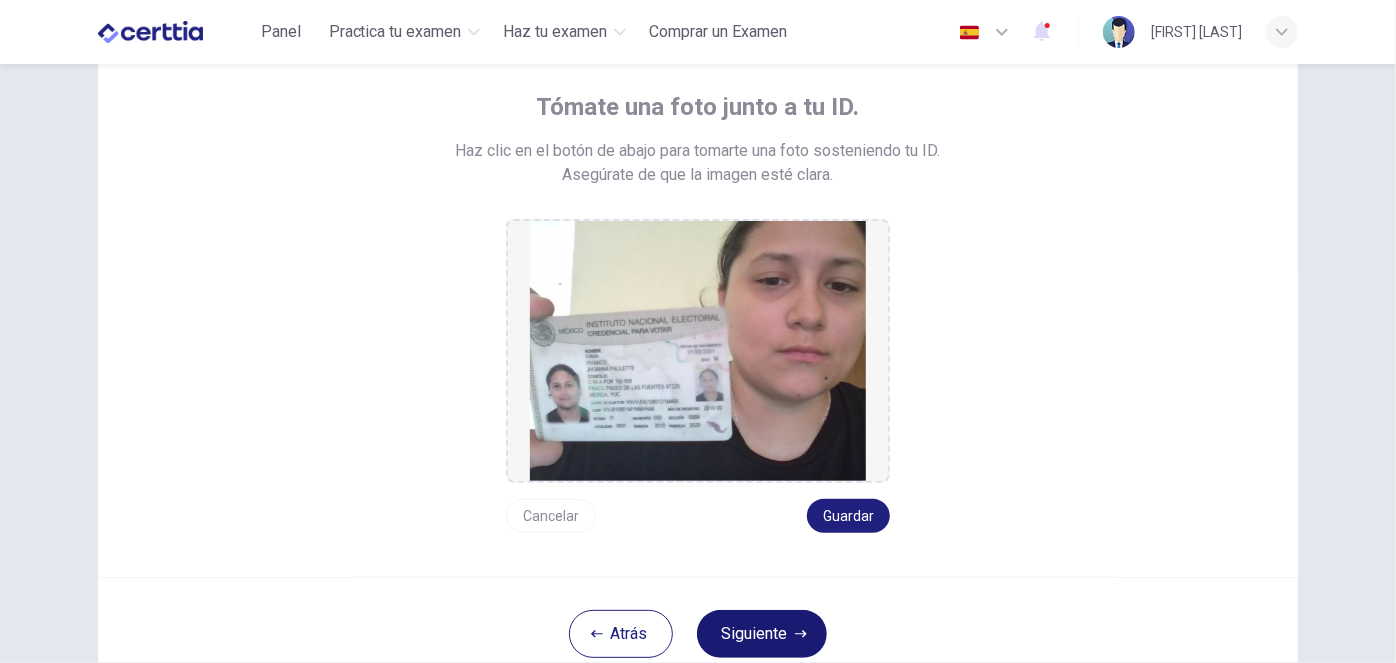 click on "Siguiente" at bounding box center (762, 634) 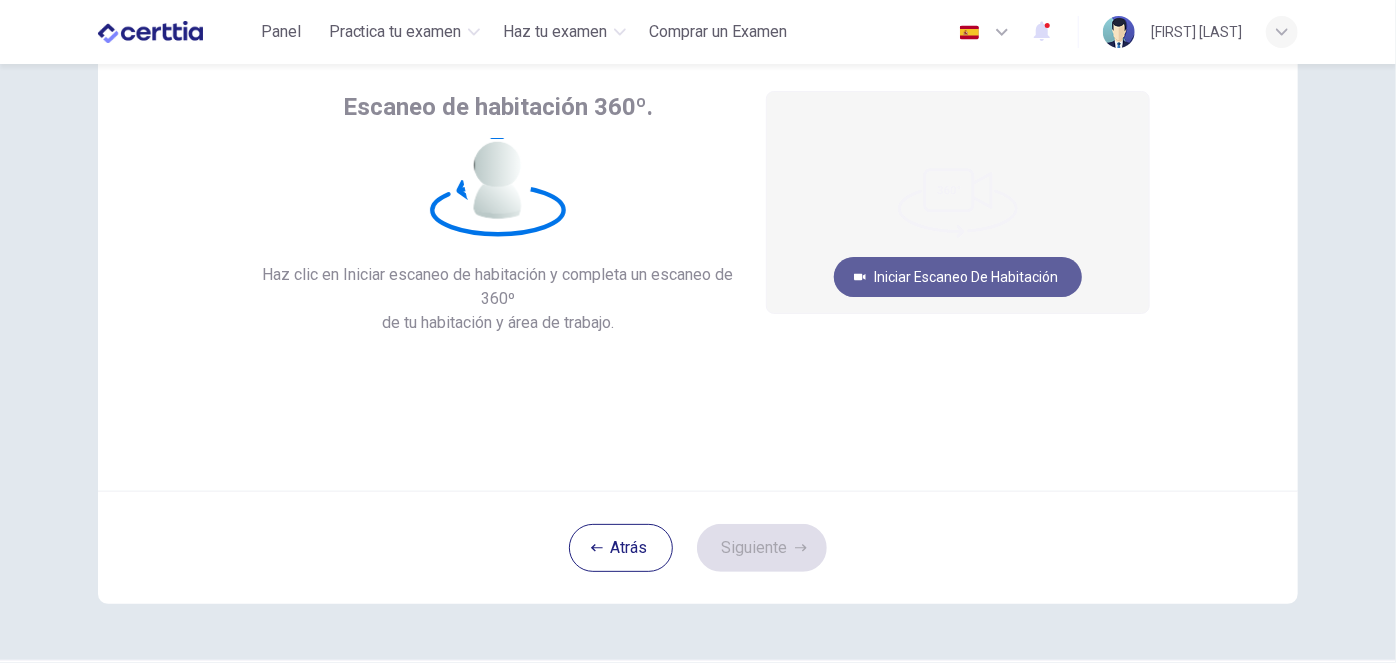 click on "Iniciar escaneo de habitación" at bounding box center (958, 277) 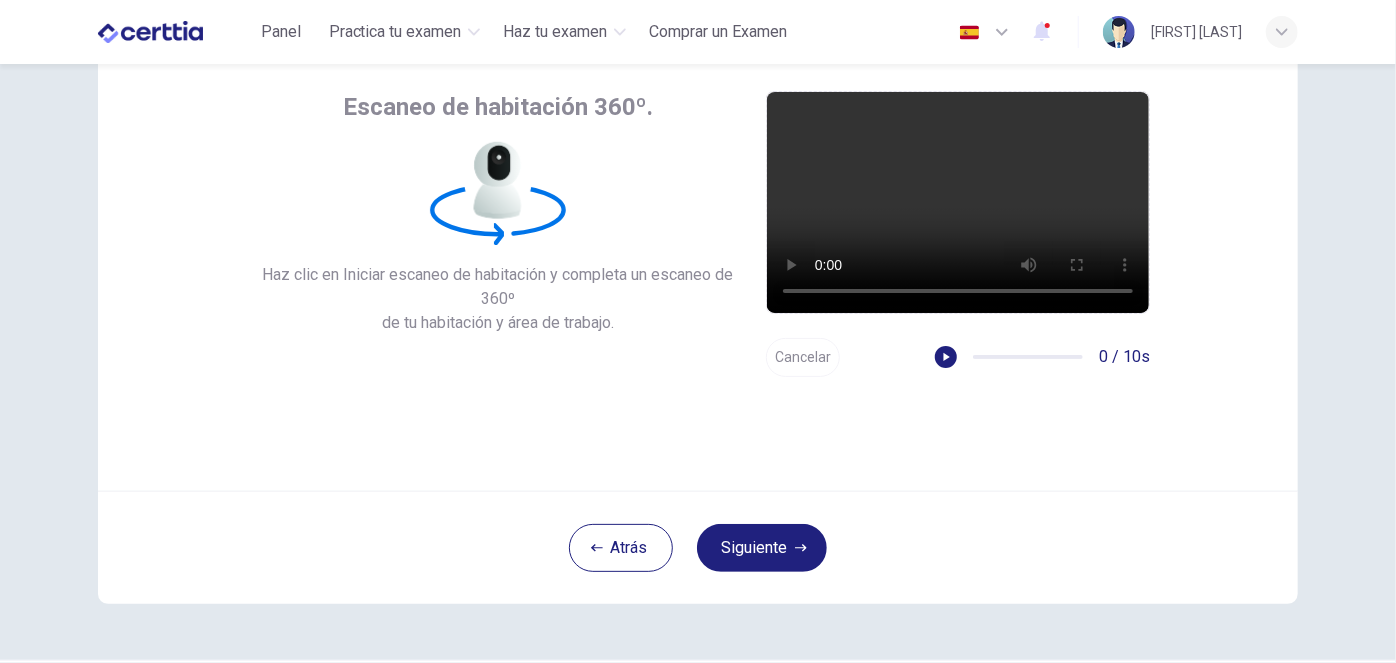 click on "Cancelar" at bounding box center [803, 357] 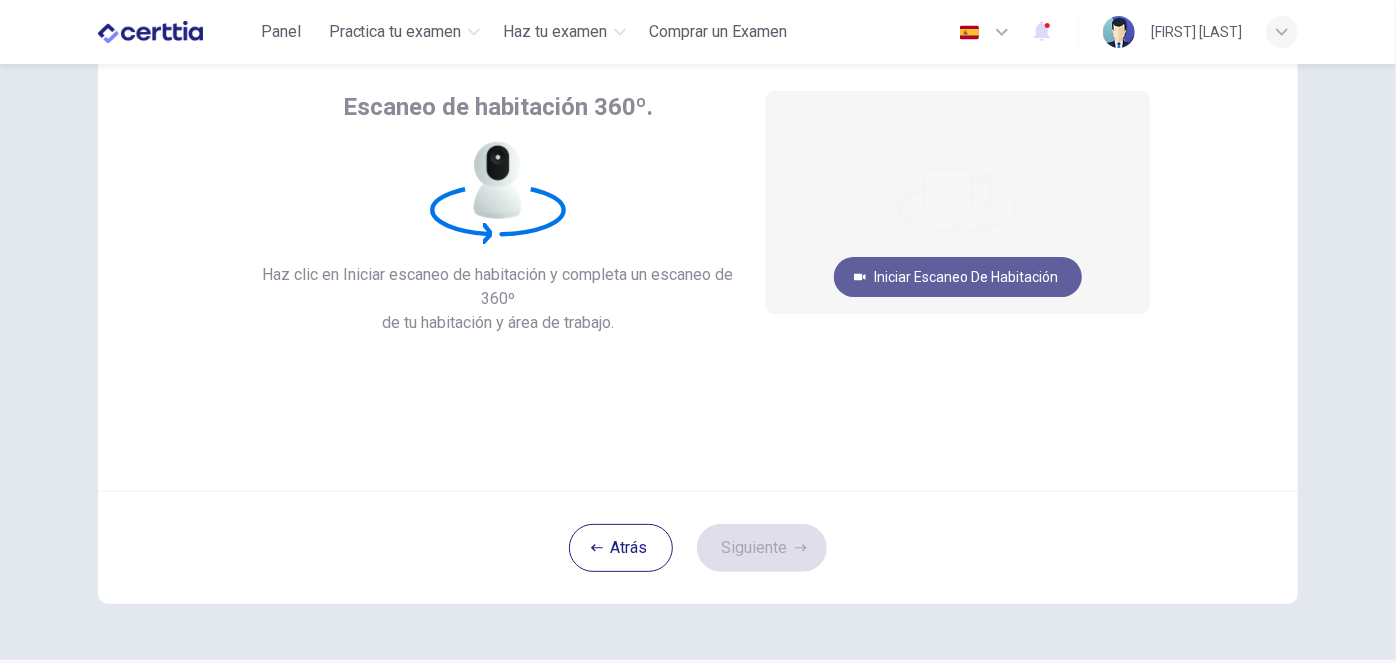 click on "Iniciar escaneo de habitación" at bounding box center [958, 277] 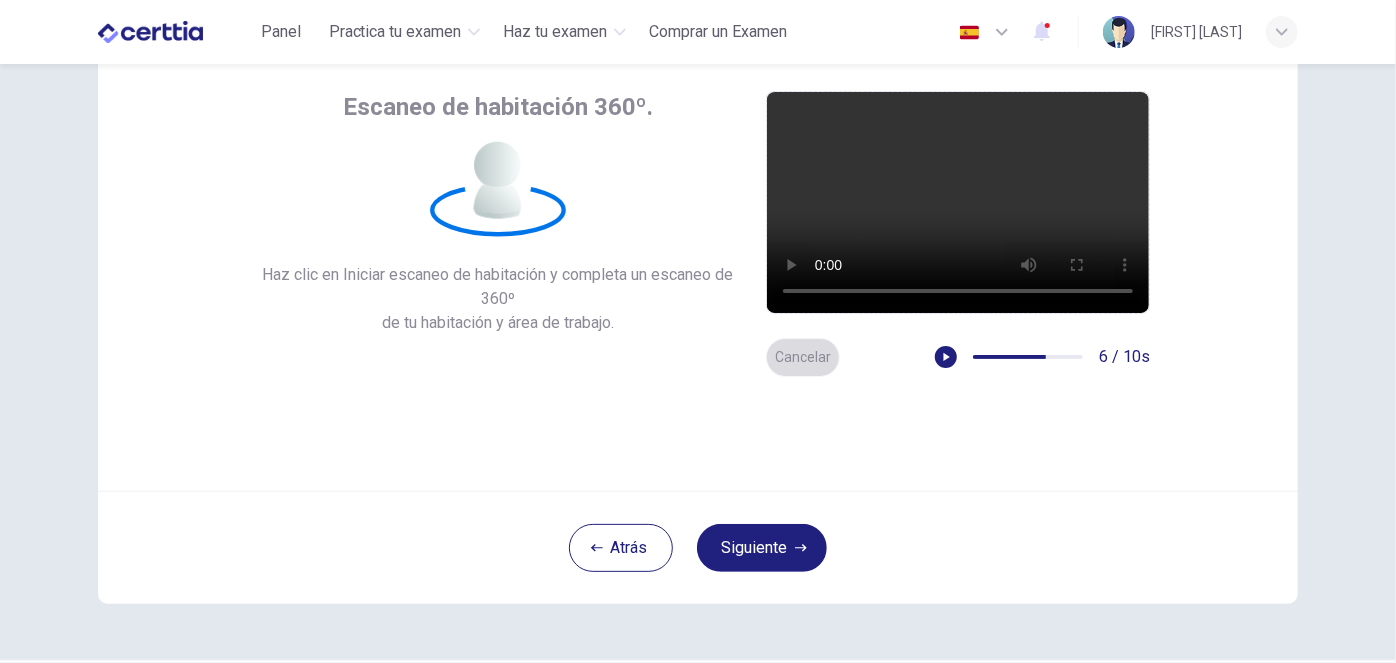 click on "Cancelar" at bounding box center [803, 357] 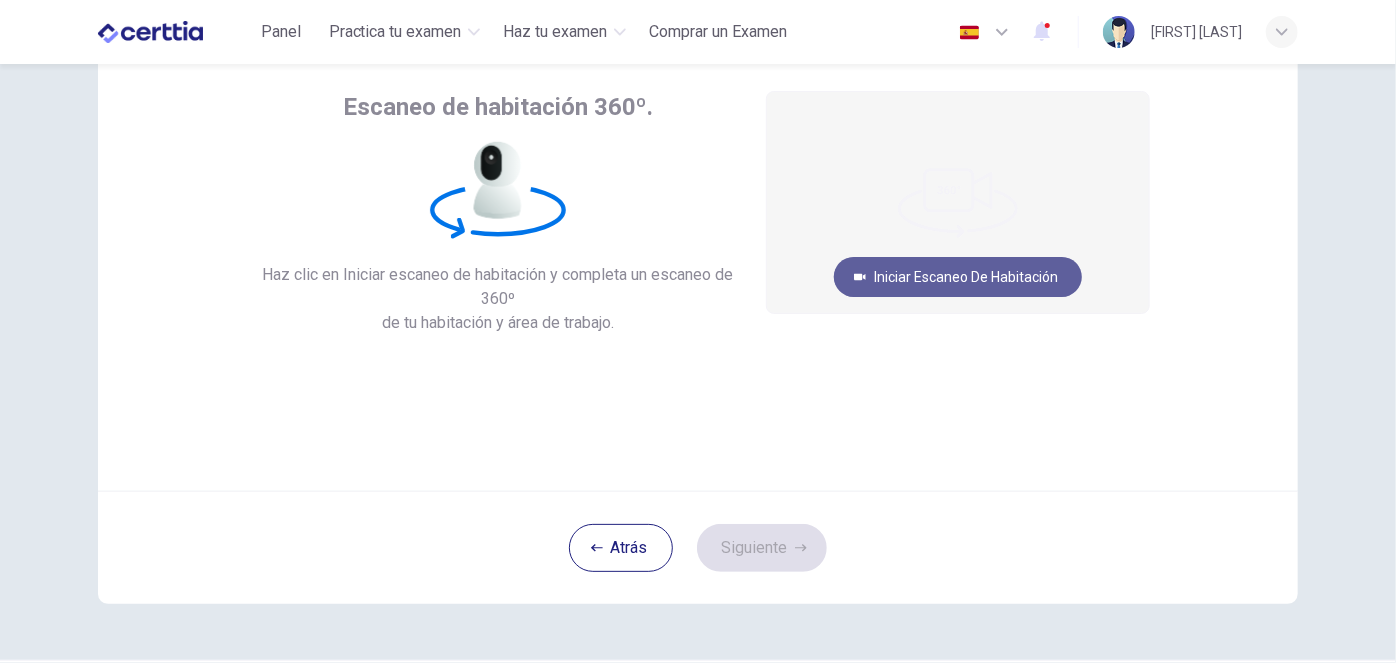 click on "Iniciar escaneo de habitación" at bounding box center [958, 277] 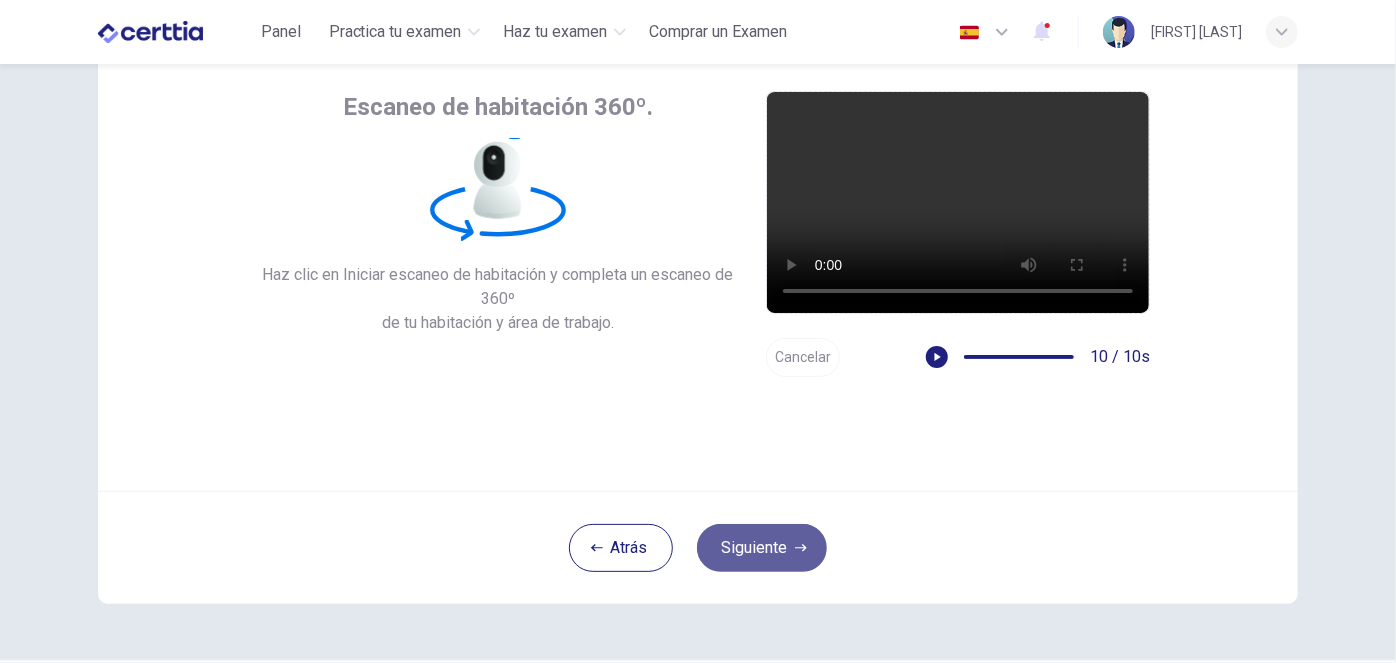 click on "Siguiente" at bounding box center [762, 548] 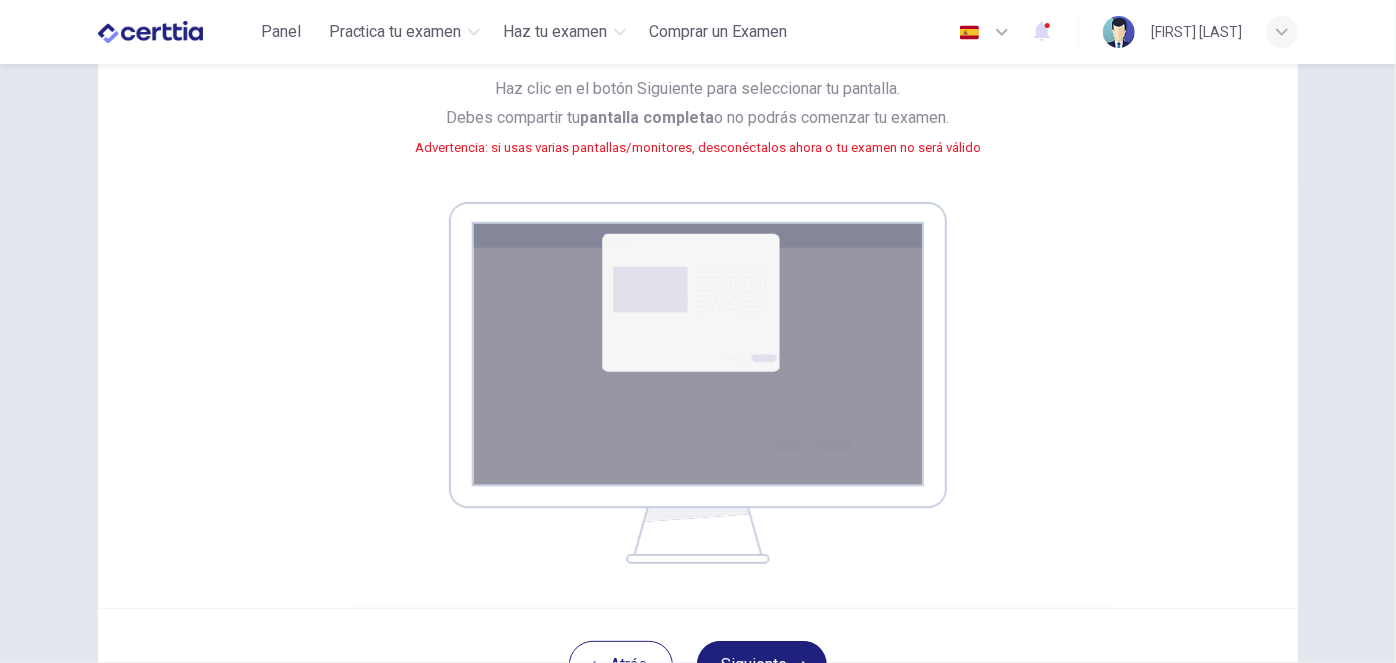 scroll, scrollTop: 333, scrollLeft: 0, axis: vertical 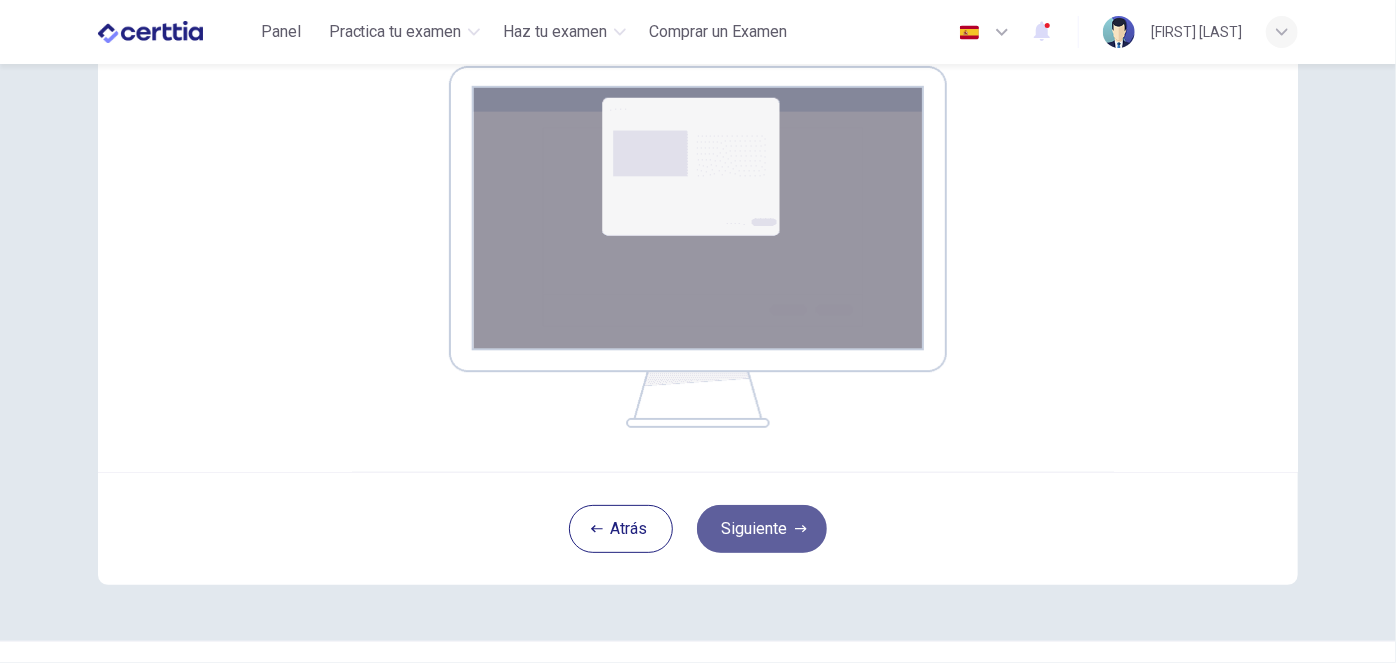click on "Siguiente" at bounding box center [762, 529] 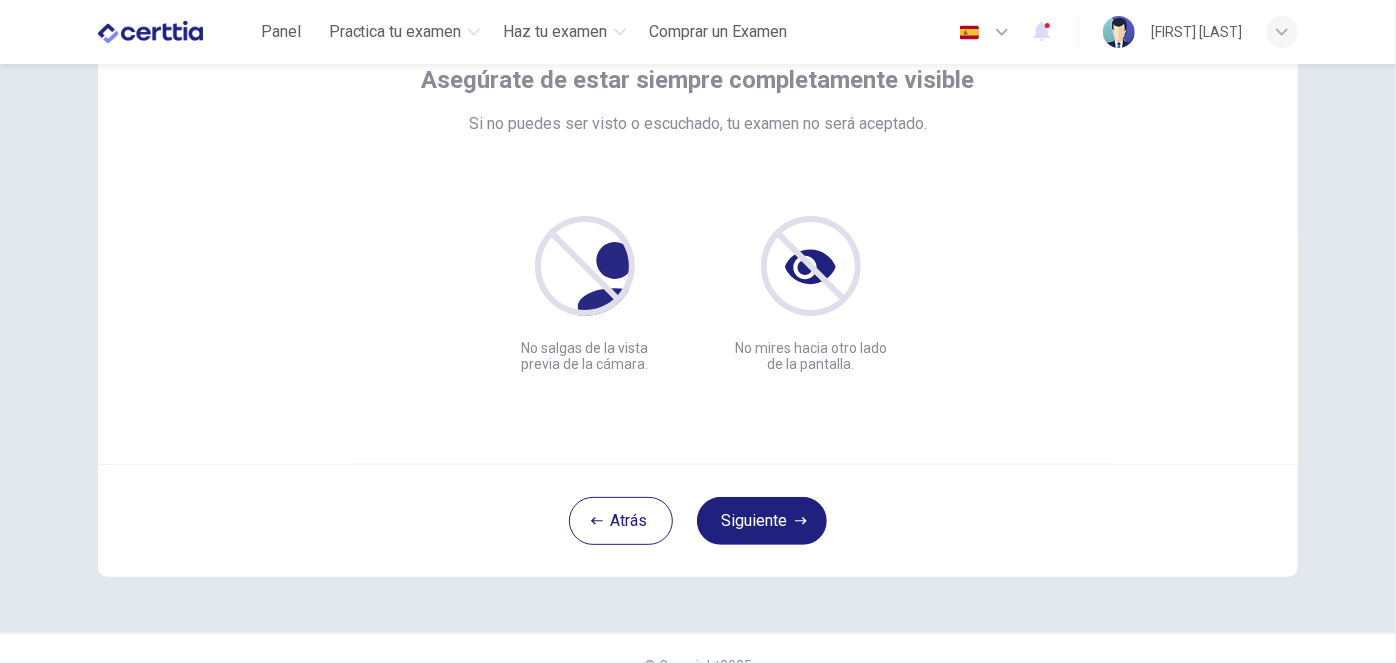 scroll, scrollTop: 132, scrollLeft: 0, axis: vertical 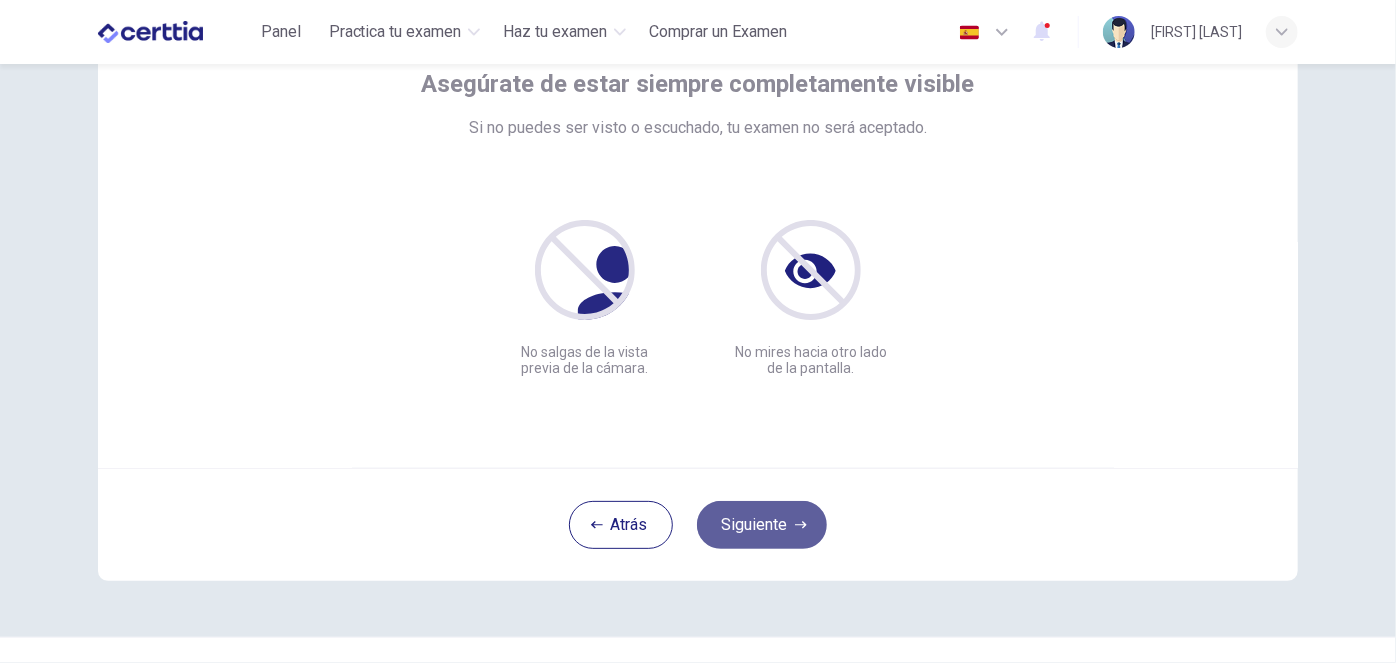click on "Siguiente" at bounding box center (762, 525) 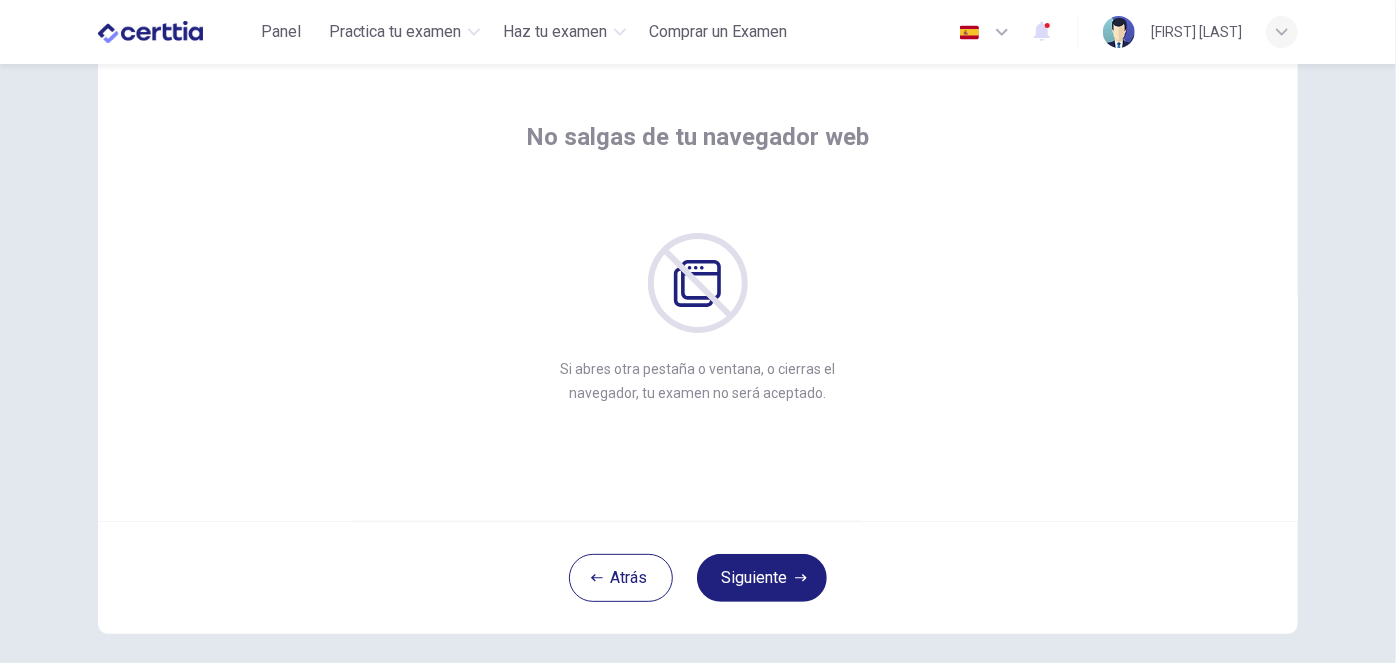 scroll, scrollTop: 85, scrollLeft: 0, axis: vertical 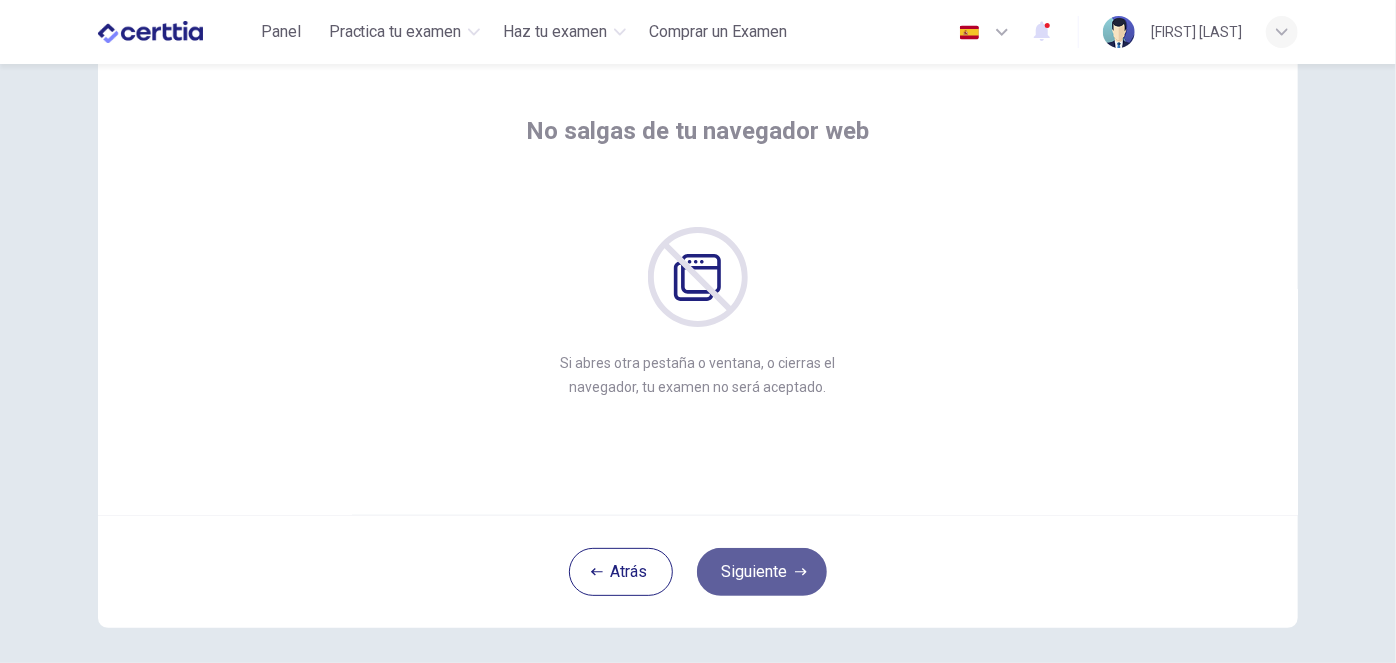 click on "Siguiente" at bounding box center (762, 572) 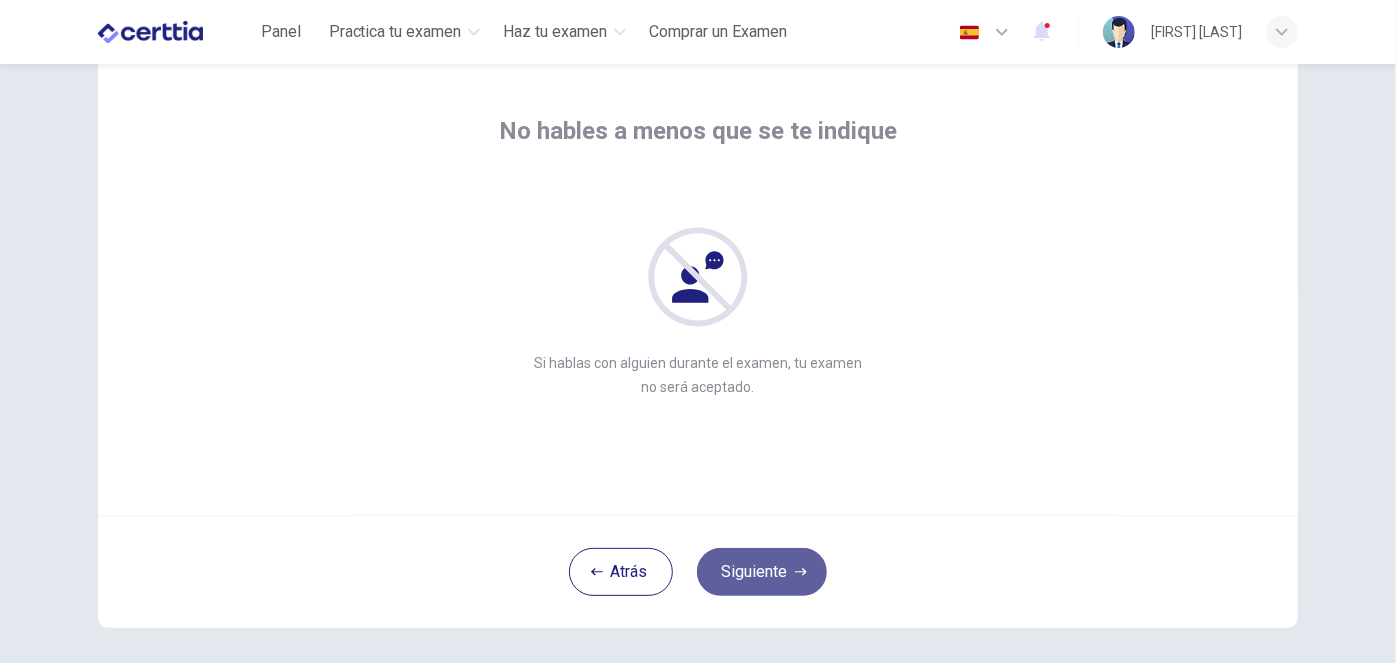 click on "Siguiente" at bounding box center (762, 572) 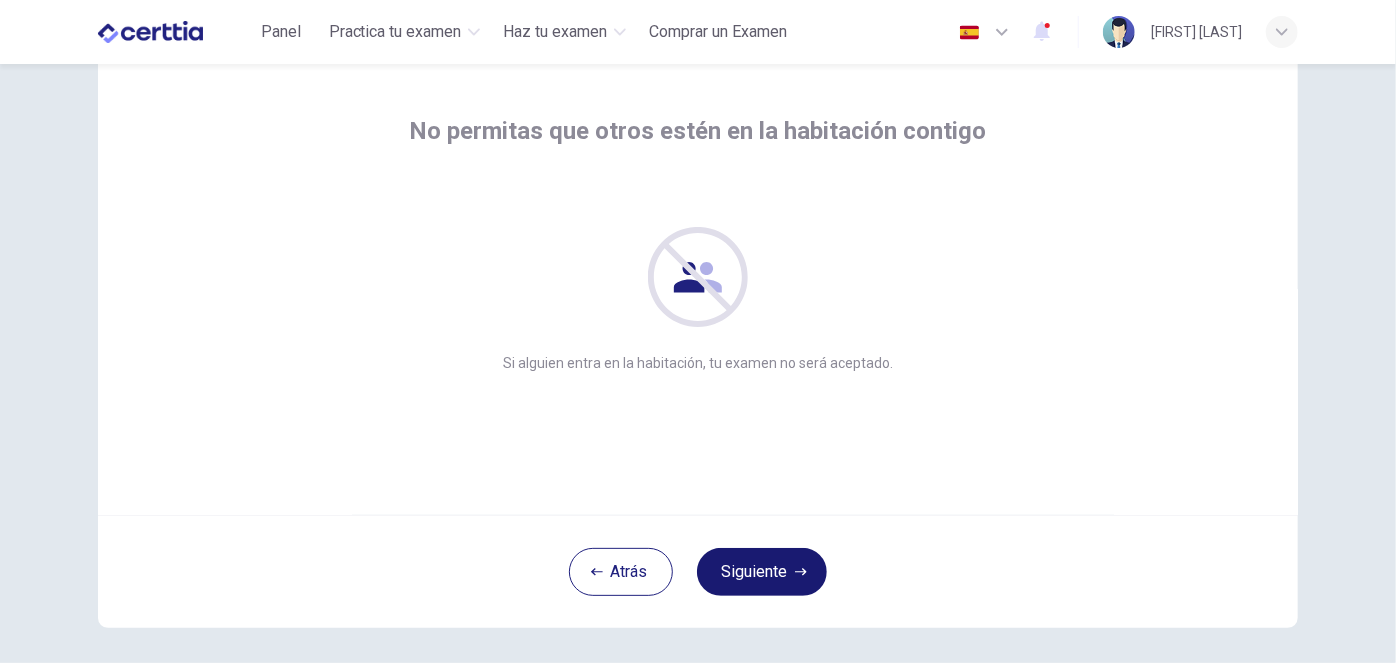 click on "Siguiente" at bounding box center [762, 572] 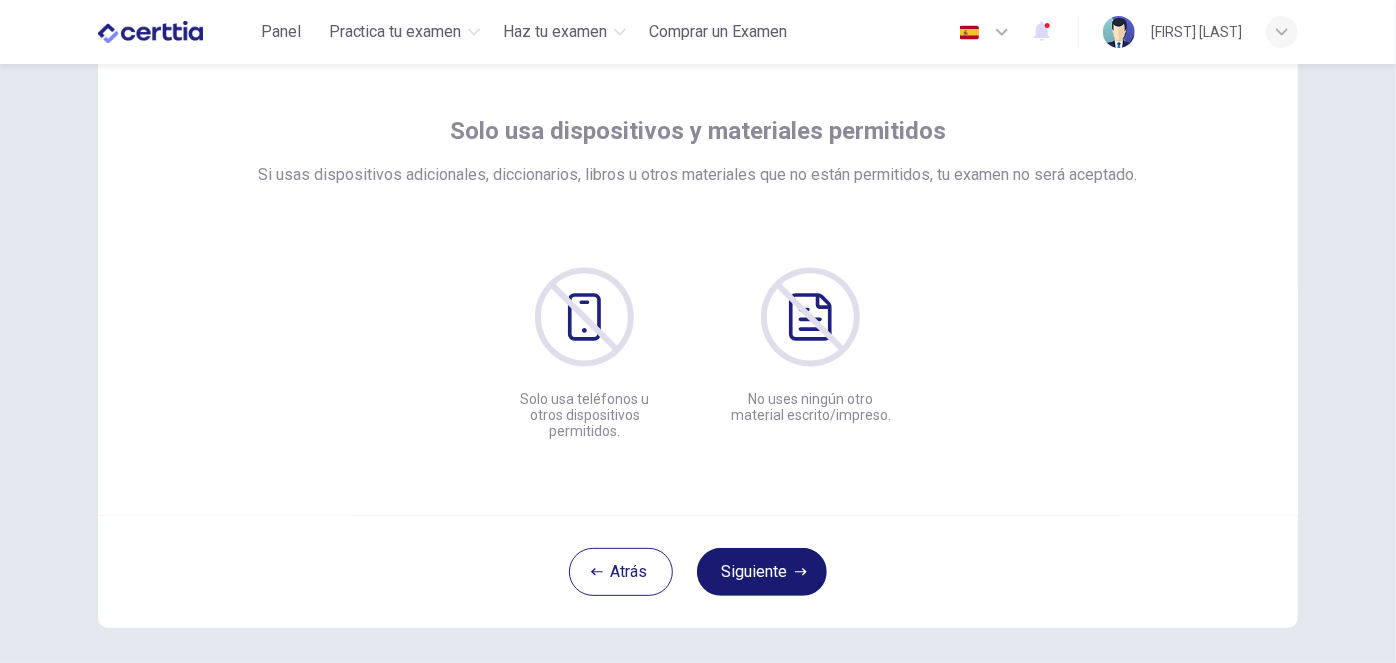 click on "Siguiente" at bounding box center (762, 572) 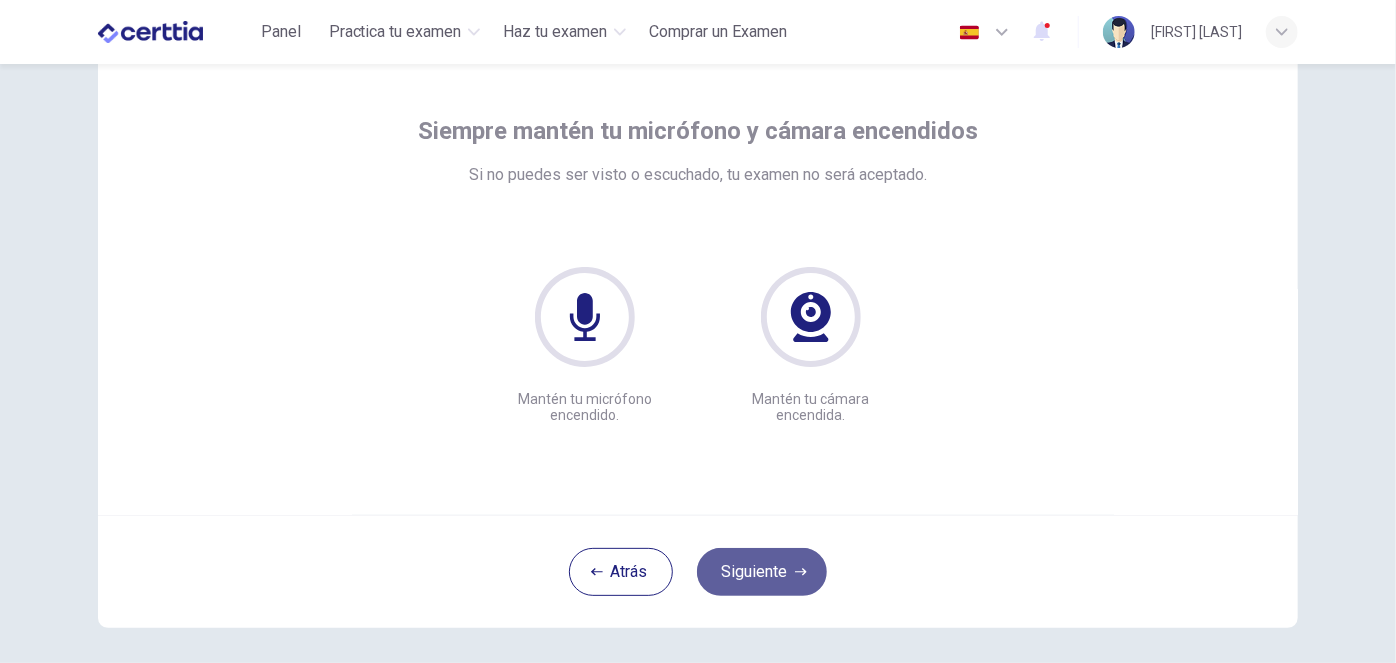 click on "Siguiente" at bounding box center [762, 572] 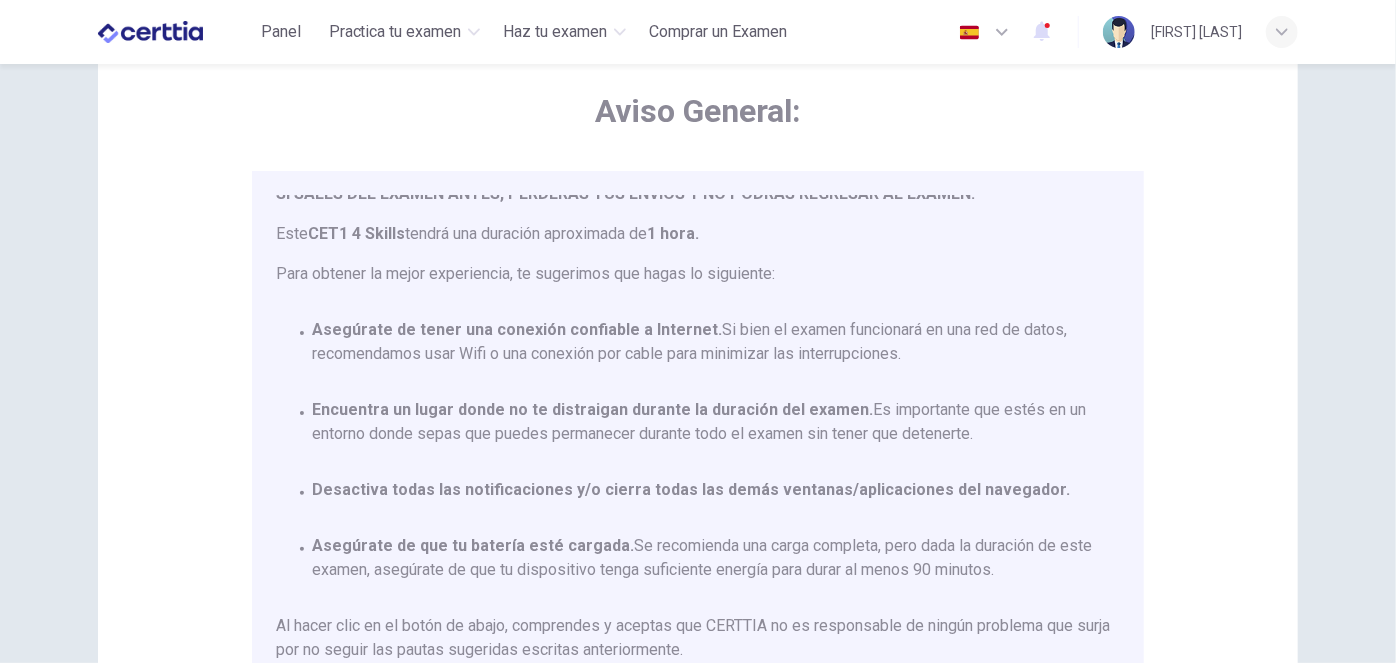 scroll, scrollTop: 117, scrollLeft: 0, axis: vertical 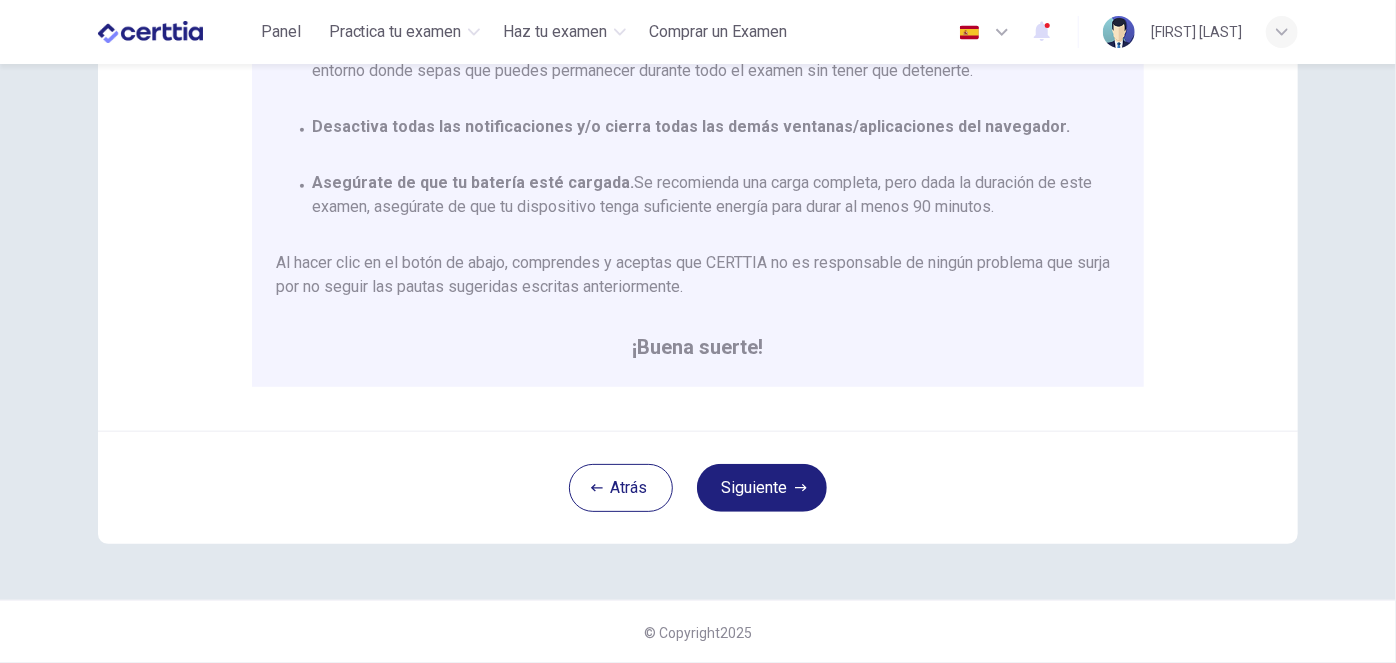 click on "Aviso General: Estás a punto de comenzar un  CET1 4 Skills . Por favor, lee el documento a continuación antes de comenzar tu examen. UNA VEZ QUE COMIENCES ESTE EXAMEN, NO PODRÁS PAUSARLO. SI SALES DEL EXAMEN ANTES, PERDERÁS TUS ENVÍOS Y NO PODRÁS REGRESAR AL EXAMEN. Este  CET1 4 Skills  tendrá una duración aproximada de  1 hora. Para obtener la mejor experiencia, te sugerimos que hagas lo siguiente: Asegúrate de tener una conexión confiable a Internet.  Si bien el examen funcionará en una red de datos, recomendamos usar Wifi o una conexión por cable para minimizar las interrupciones. Encuentra un lugar donde no te distraigan durante la duración del examen.  Es importante que estés en un entorno donde sepas que puedes permanecer durante todo el examen sin tener que detenerte. Desactiva todas las notificaciones y/o cierra todas las demás ventanas/aplicaciones del navegador. Asegúrate de que tu batería esté cargada. ¡Buena suerte! Atrás Siguiente" at bounding box center [698, 108] 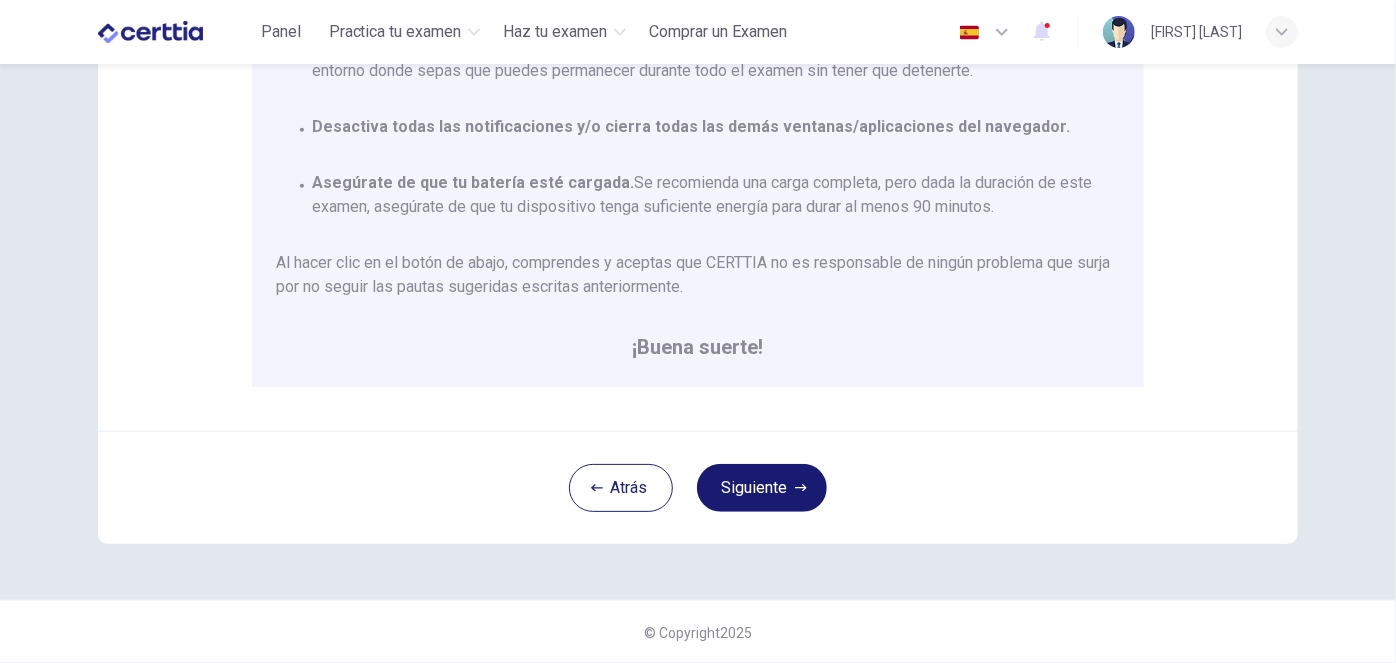 click on "Siguiente" at bounding box center (762, 488) 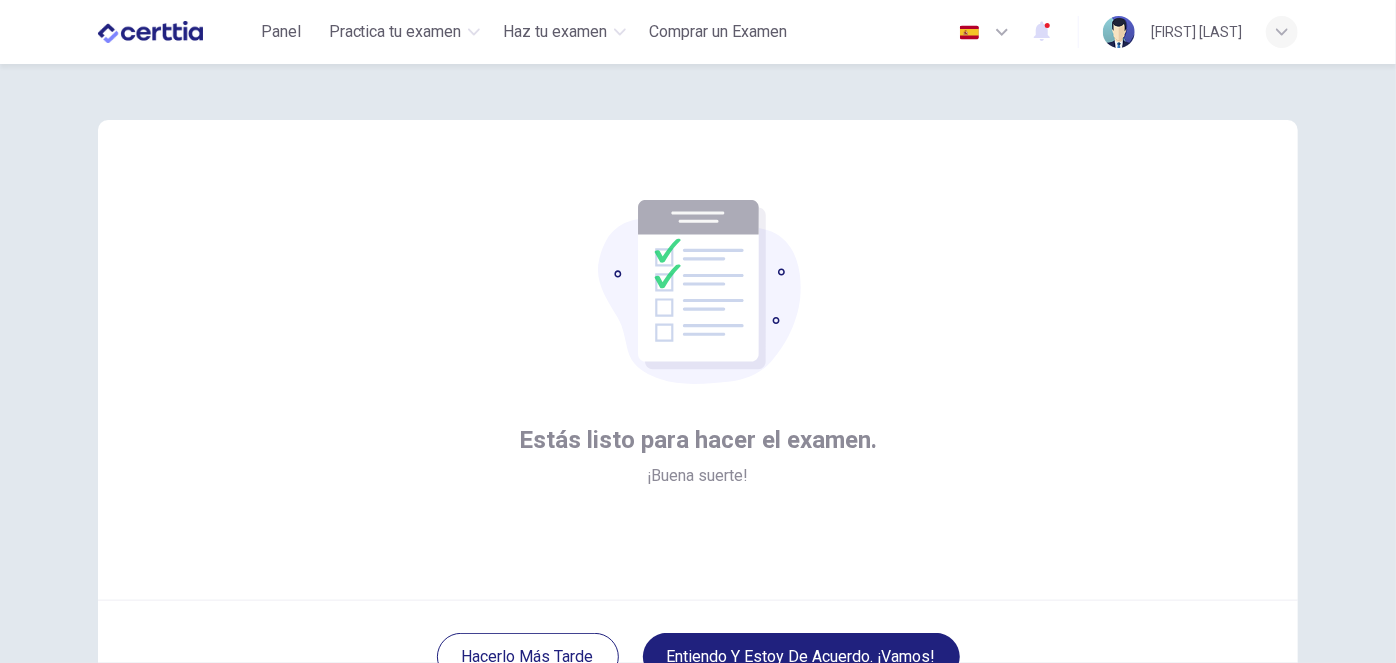 scroll, scrollTop: 169, scrollLeft: 0, axis: vertical 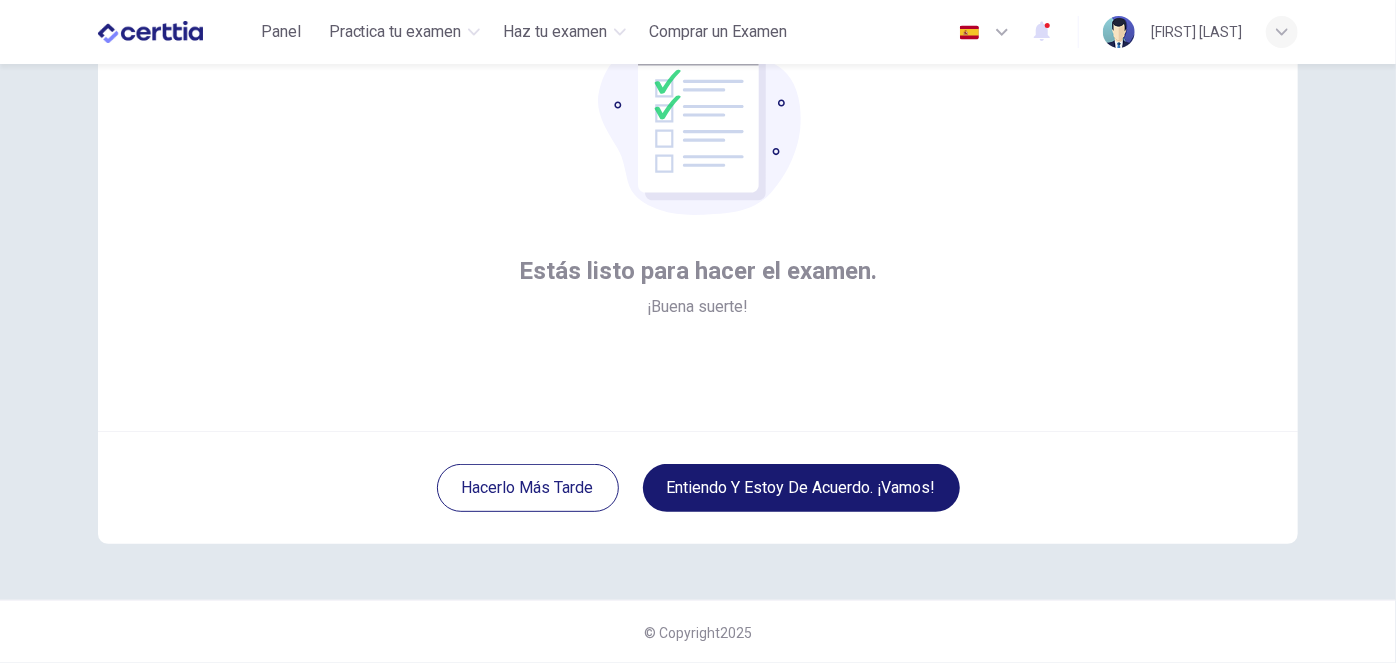 click on "Entiendo y estoy de acuerdo. ¡Vamos!" at bounding box center (801, 488) 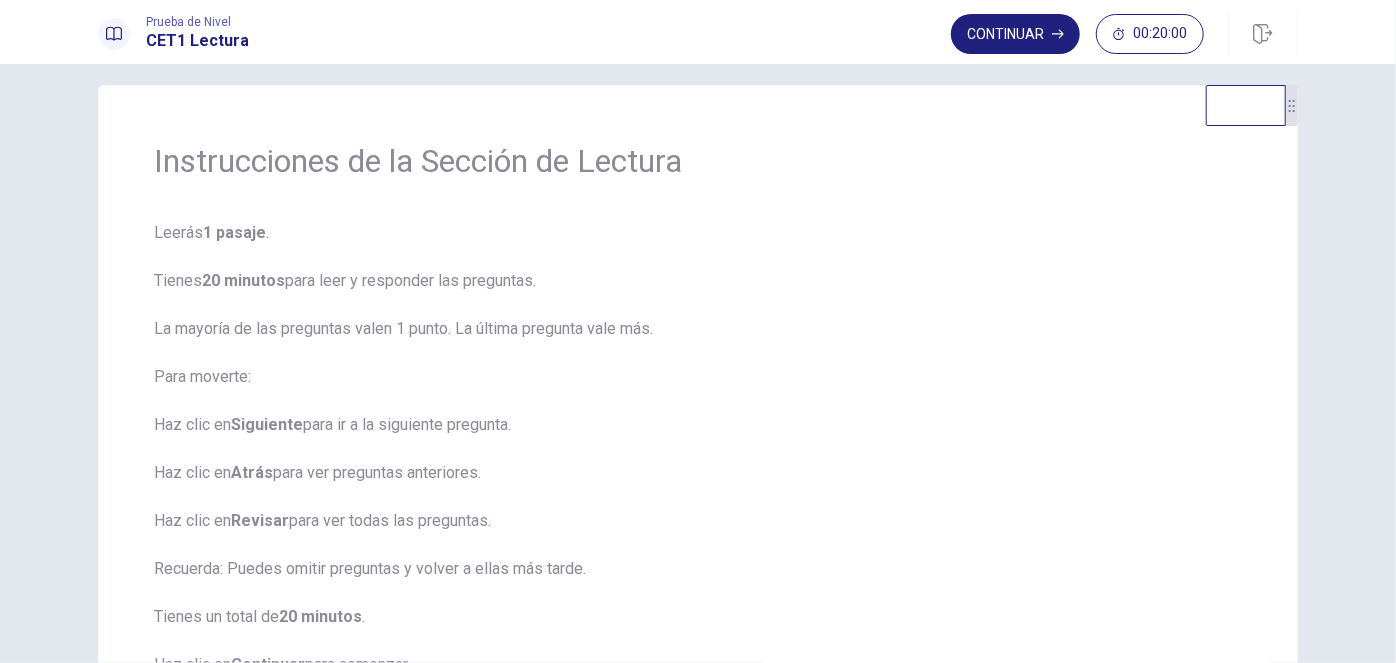 scroll, scrollTop: 0, scrollLeft: 0, axis: both 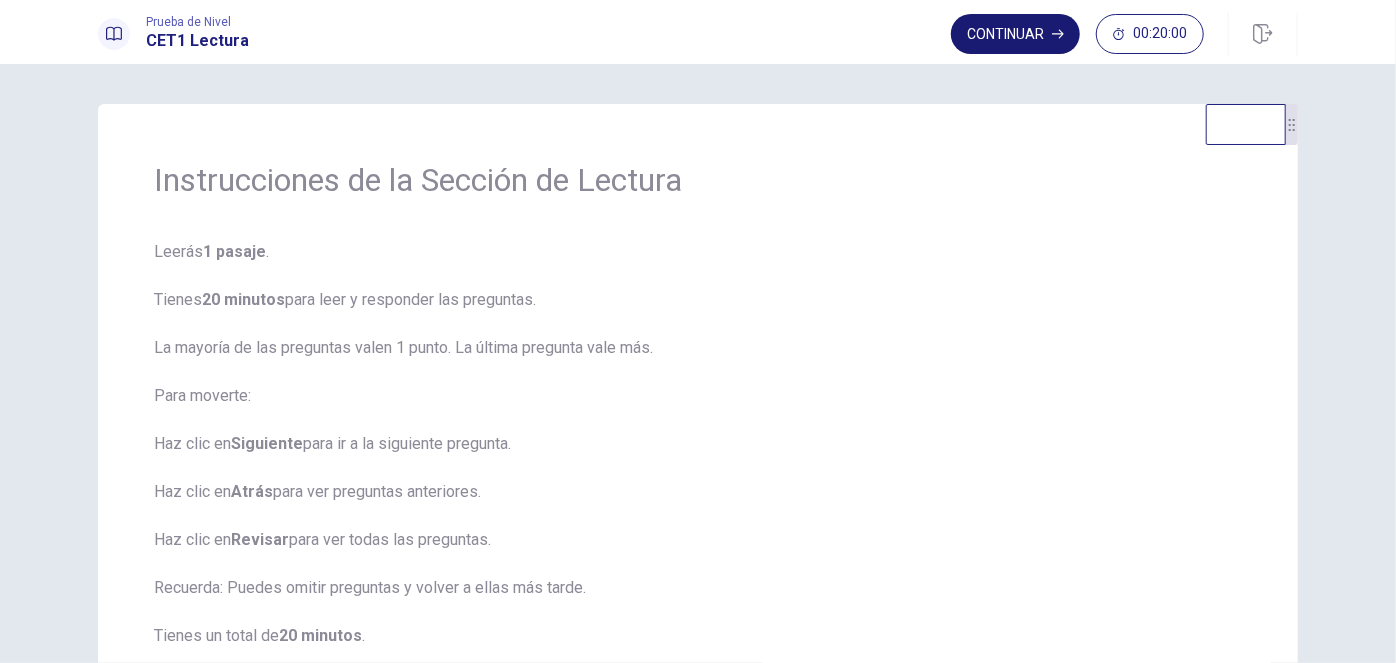 click on "Continuar" at bounding box center [1015, 34] 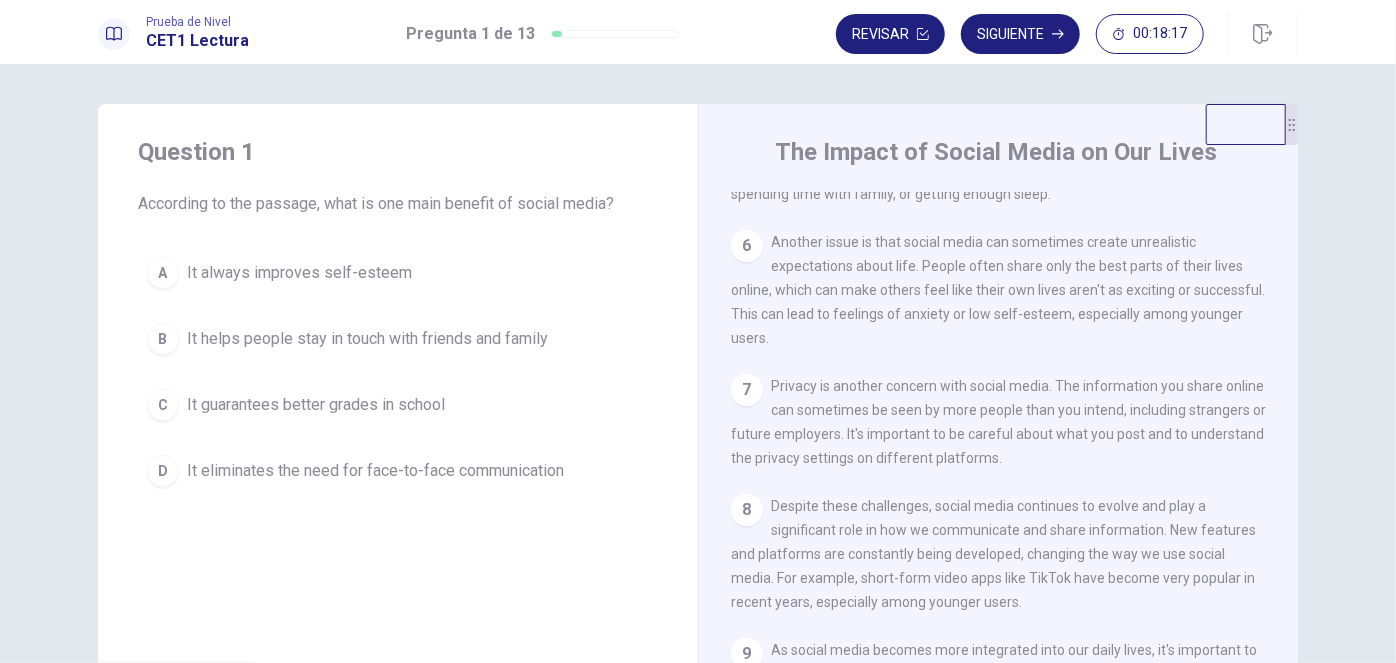 scroll, scrollTop: 679, scrollLeft: 0, axis: vertical 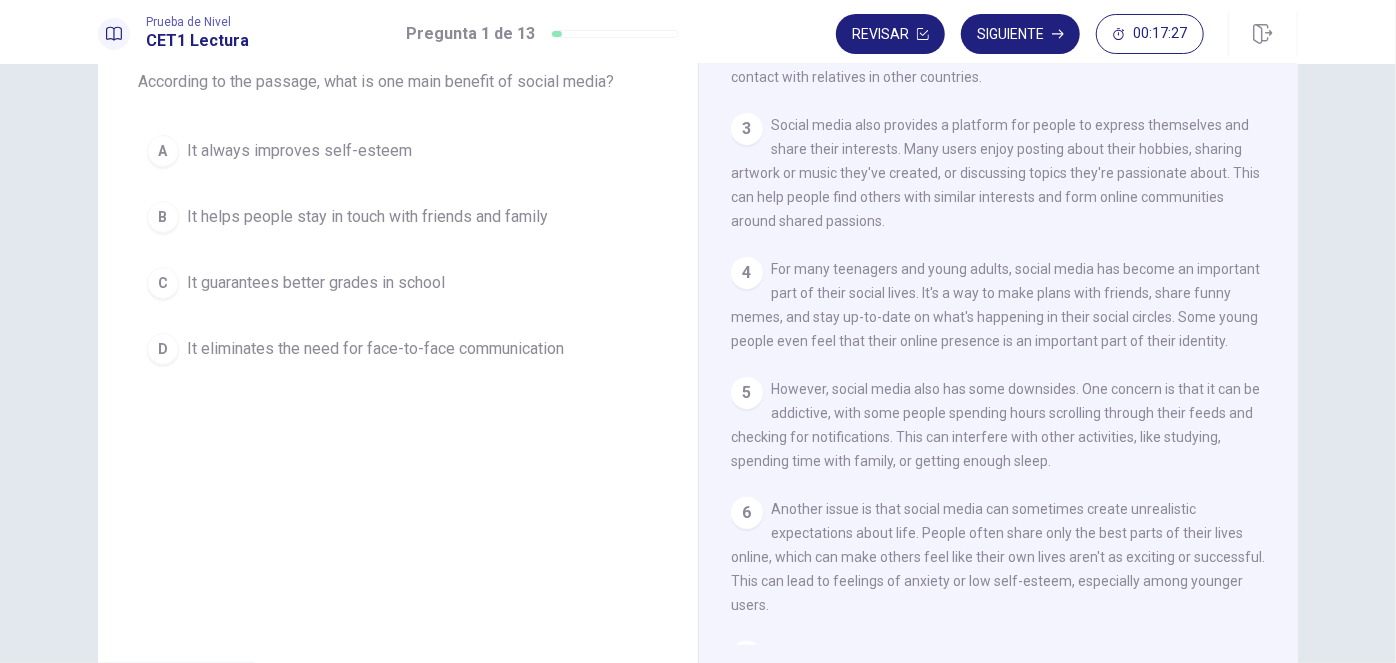 click on "A It always improves self-esteem B It helps people stay in touch with friends and family C It guarantees better grades in school D It eliminates the need for face-to-face communication" at bounding box center (398, 250) 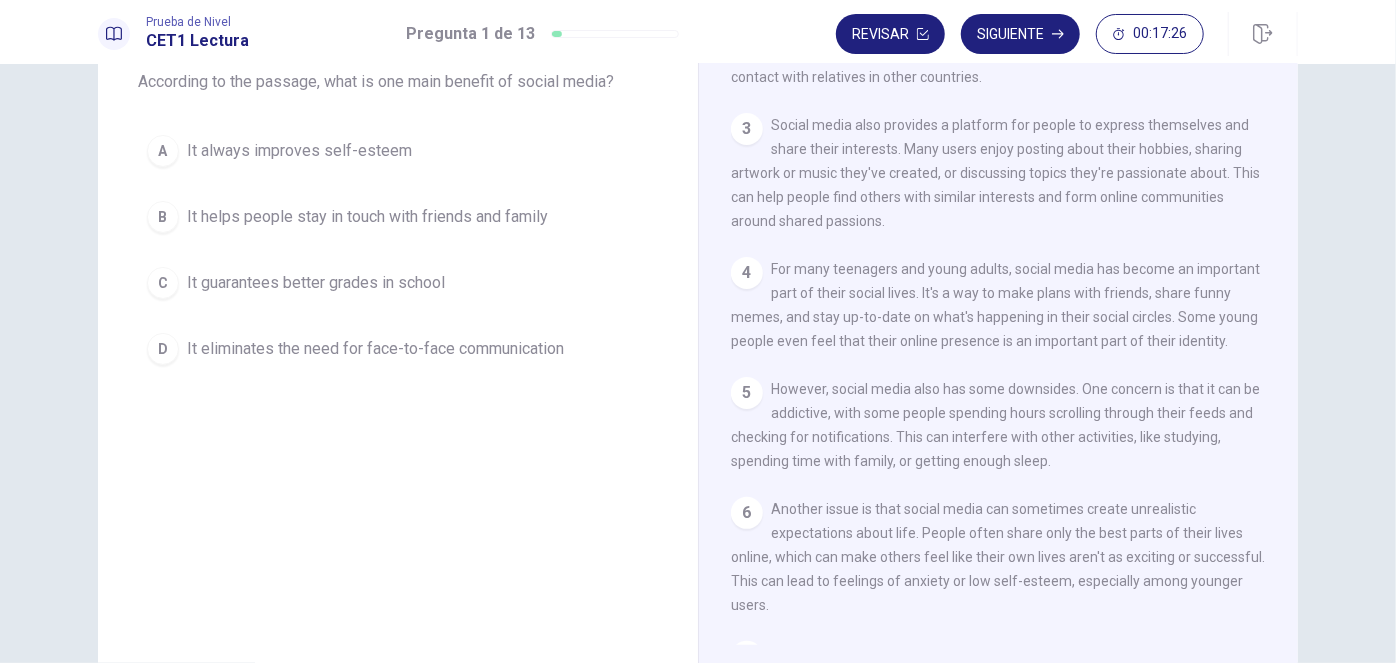 type 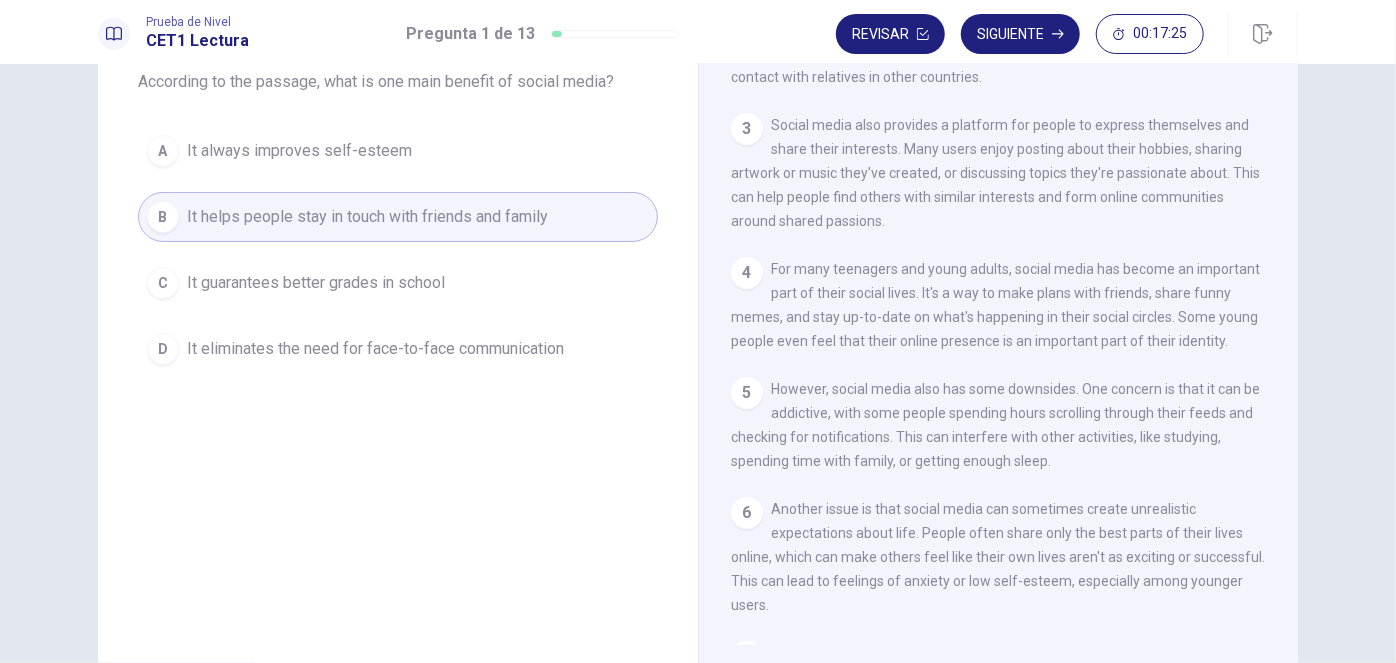 drag, startPoint x: 439, startPoint y: 219, endPoint x: 505, endPoint y: 203, distance: 67.911705 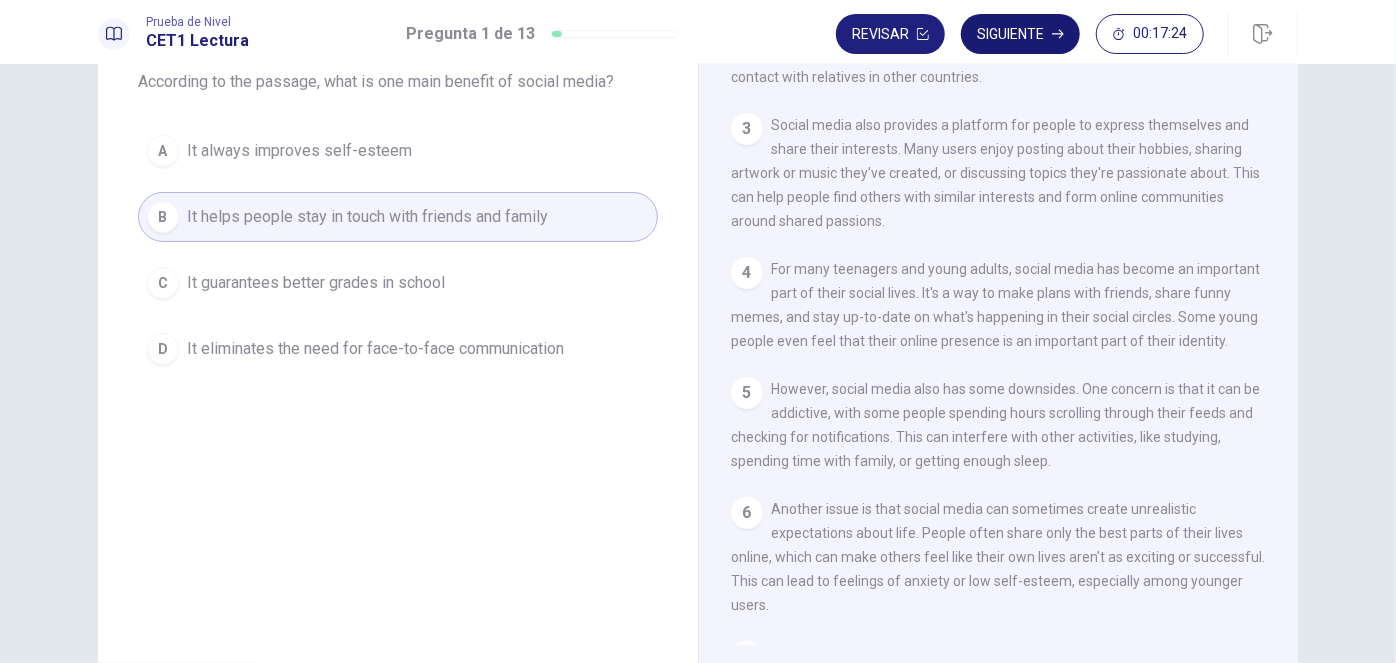 type 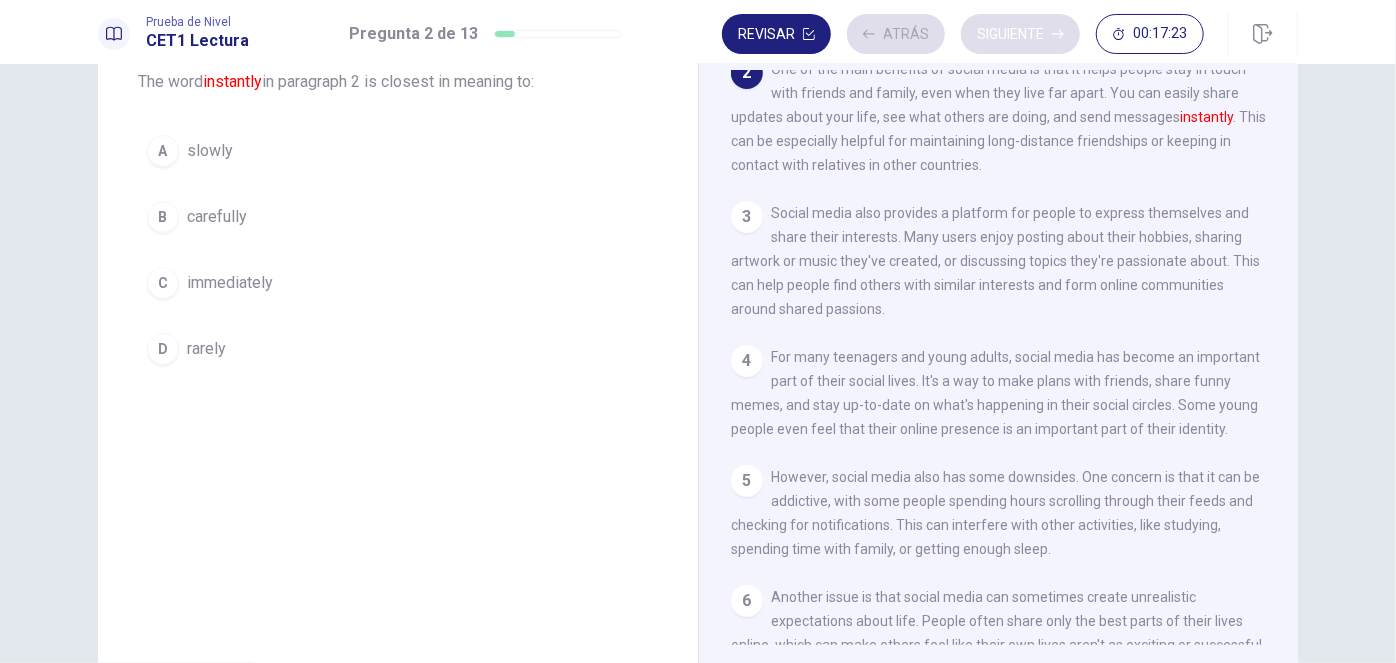 scroll, scrollTop: 147, scrollLeft: 0, axis: vertical 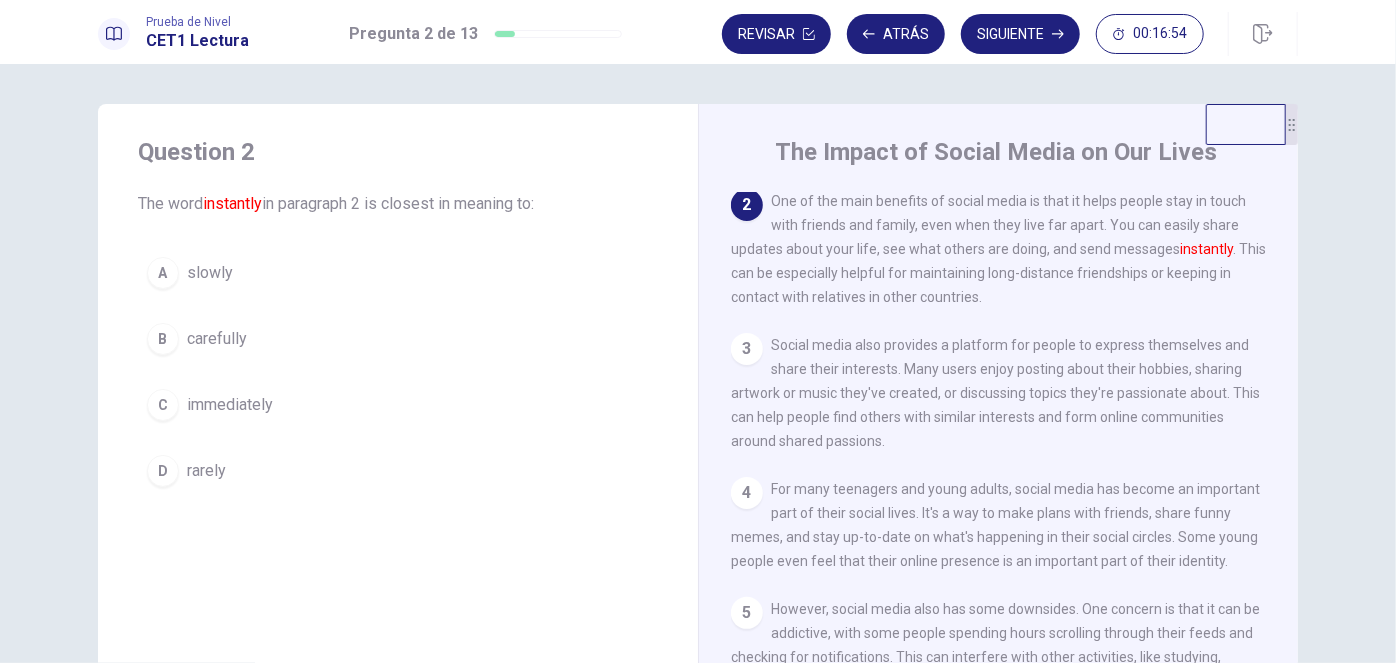 type 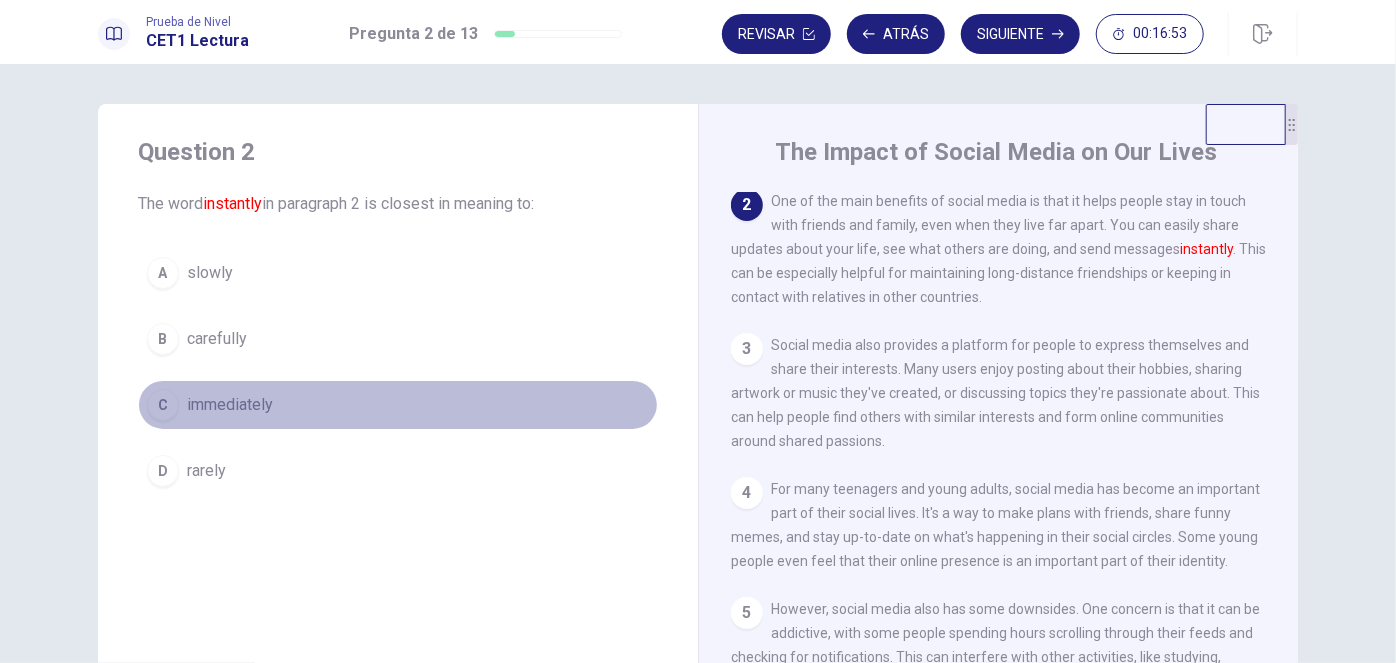 click on "immediately" at bounding box center [230, 405] 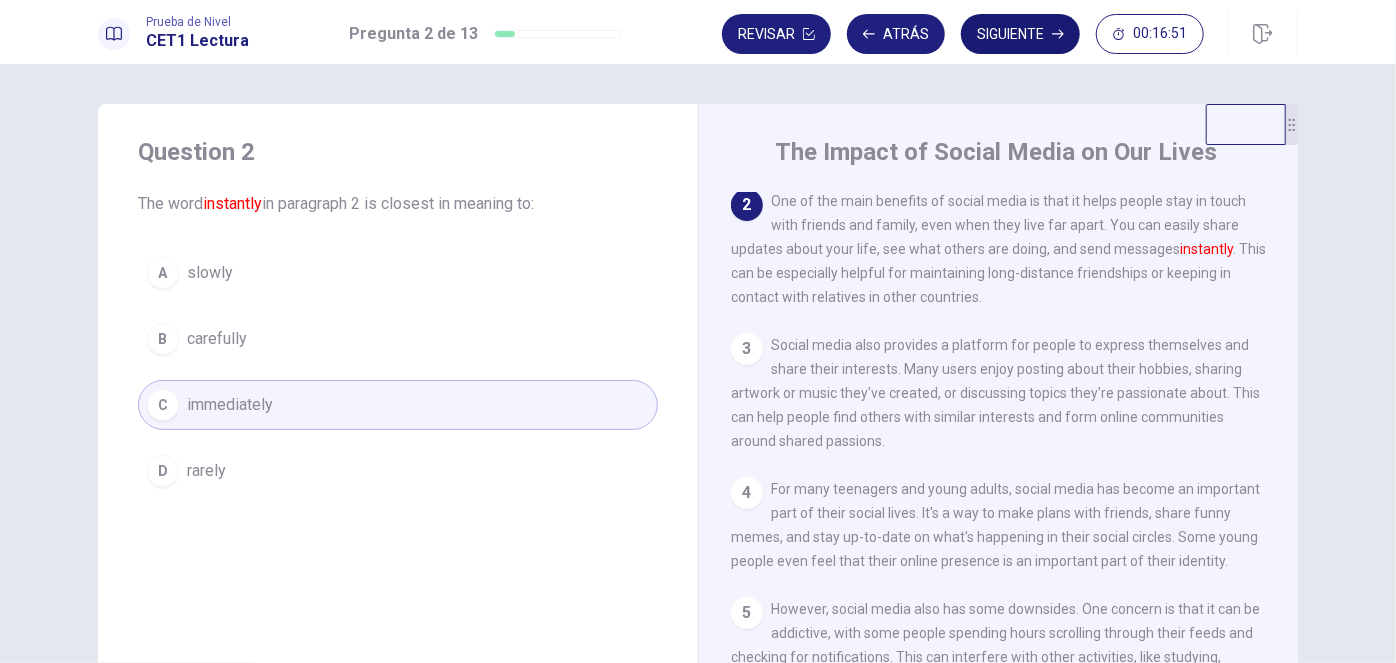 click on "Siguiente" at bounding box center (1020, 34) 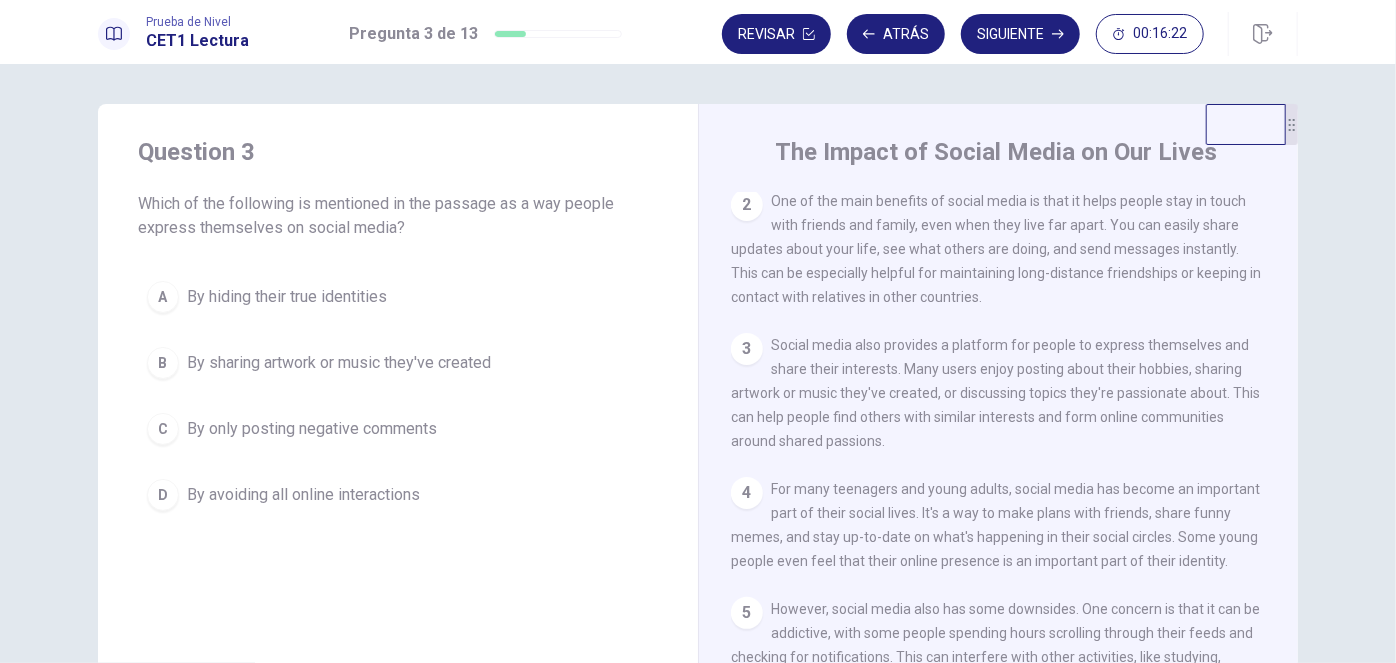 click on "A By hiding their true identities B By sharing artwork or music they've created C By only posting negative comments D By avoiding all online interactions" at bounding box center (398, 396) 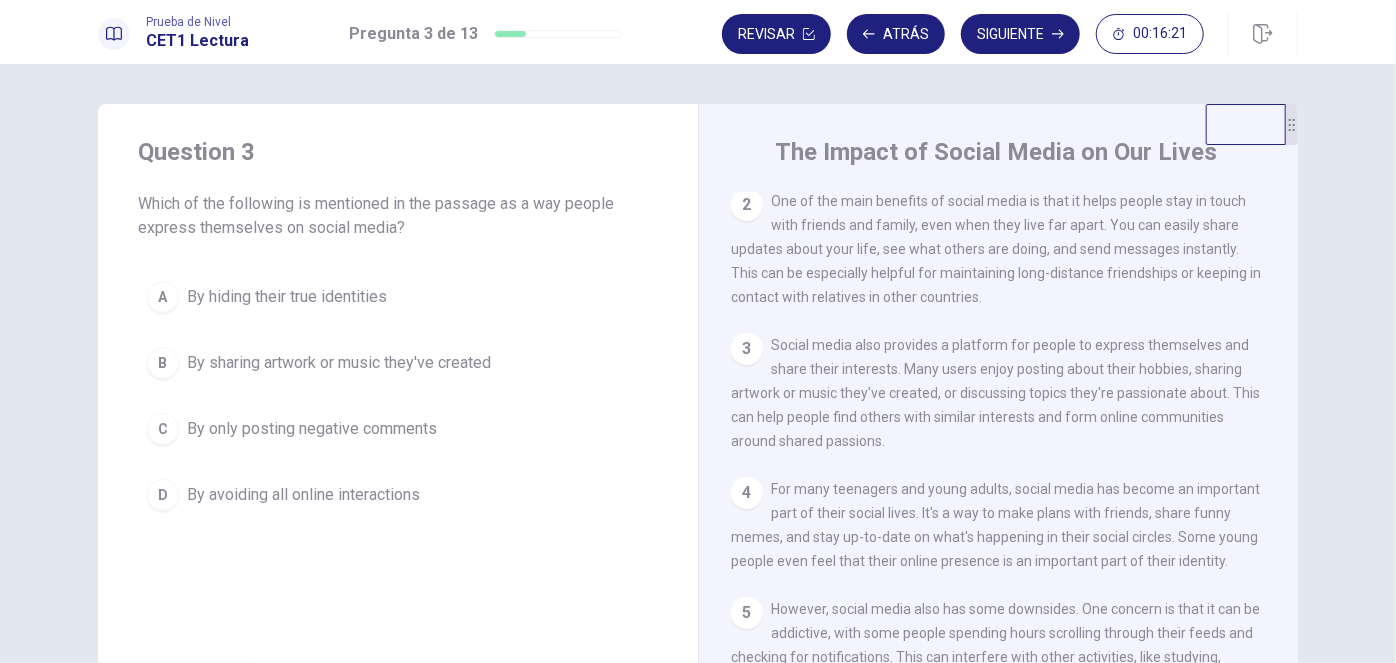 type 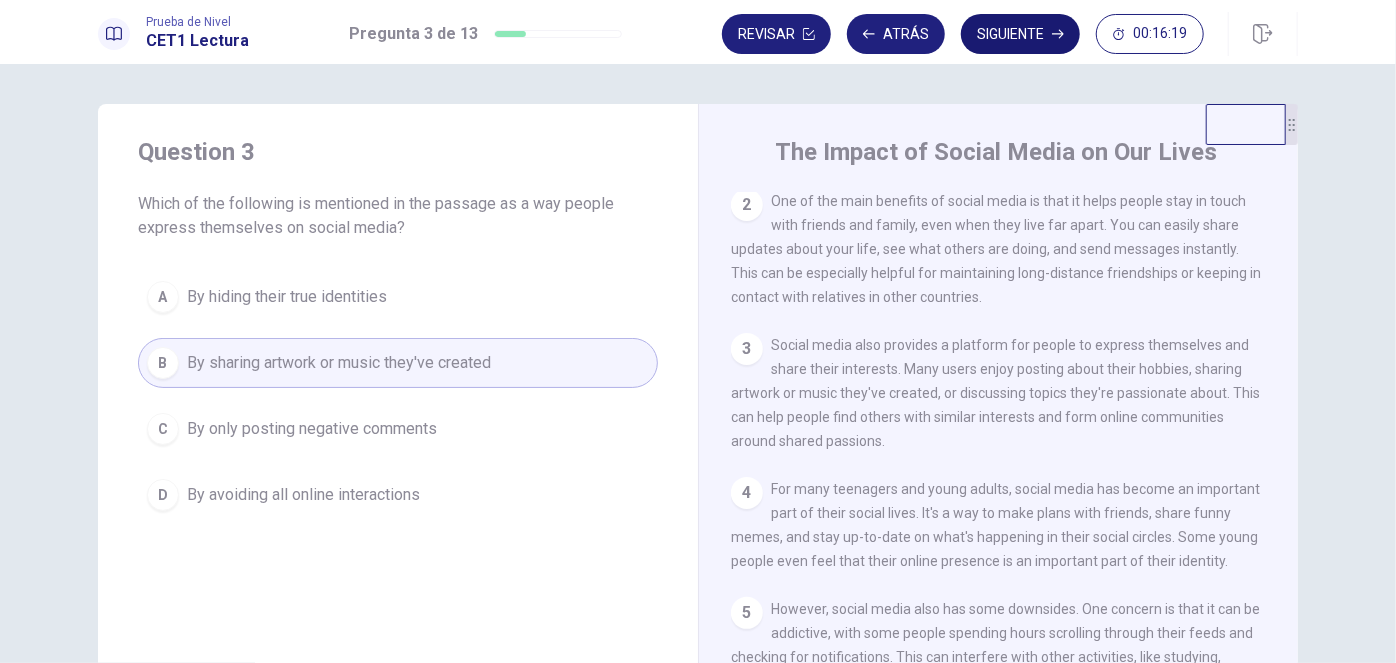 click on "Siguiente" at bounding box center [1020, 34] 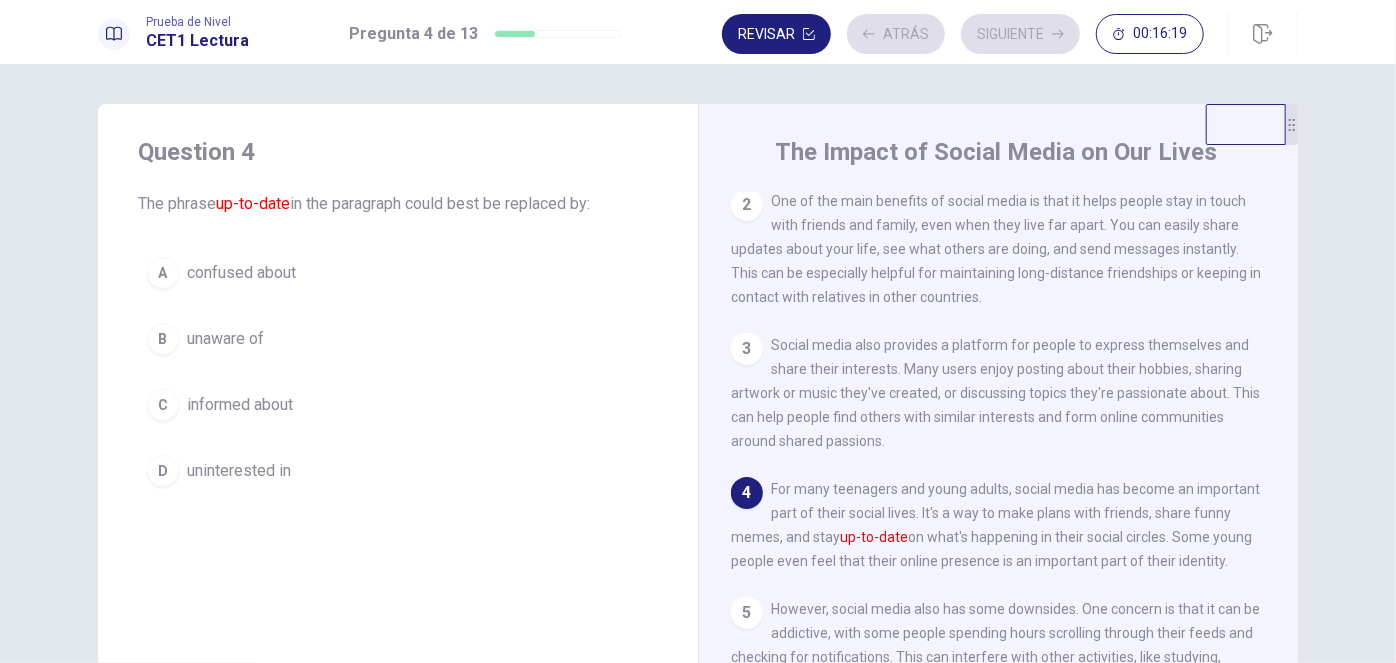 scroll, scrollTop: 166, scrollLeft: 0, axis: vertical 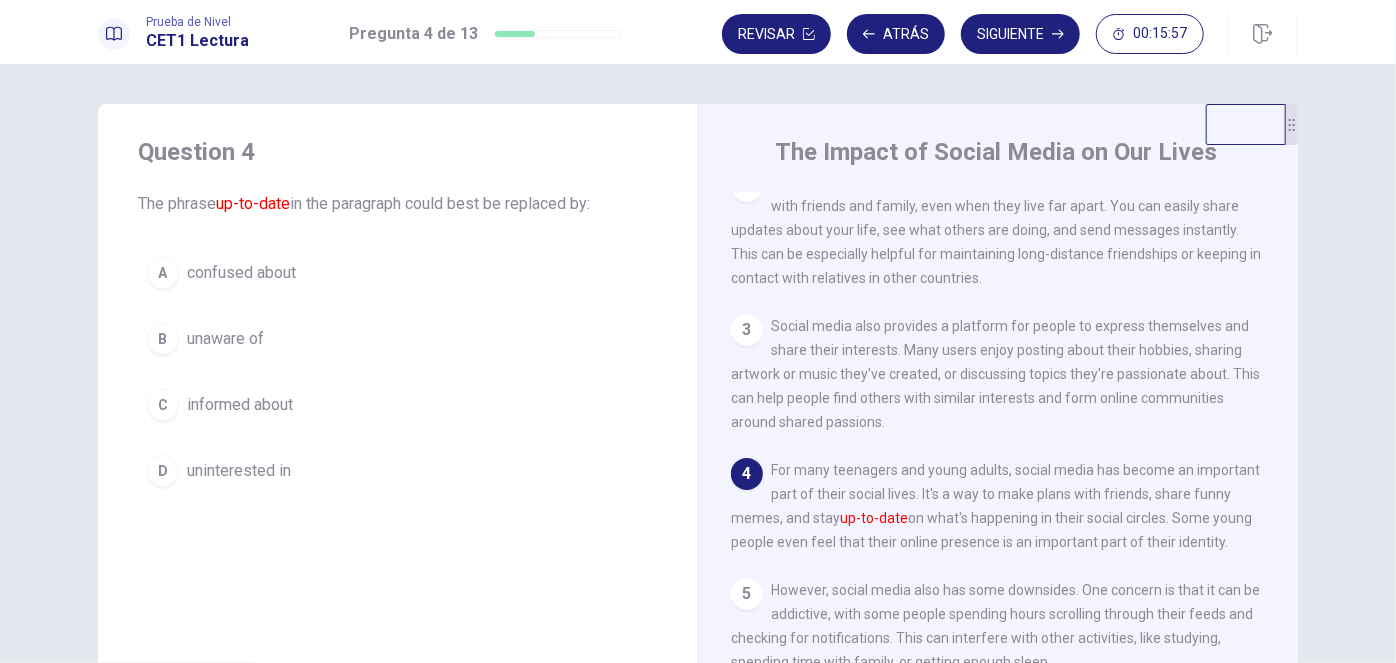 type 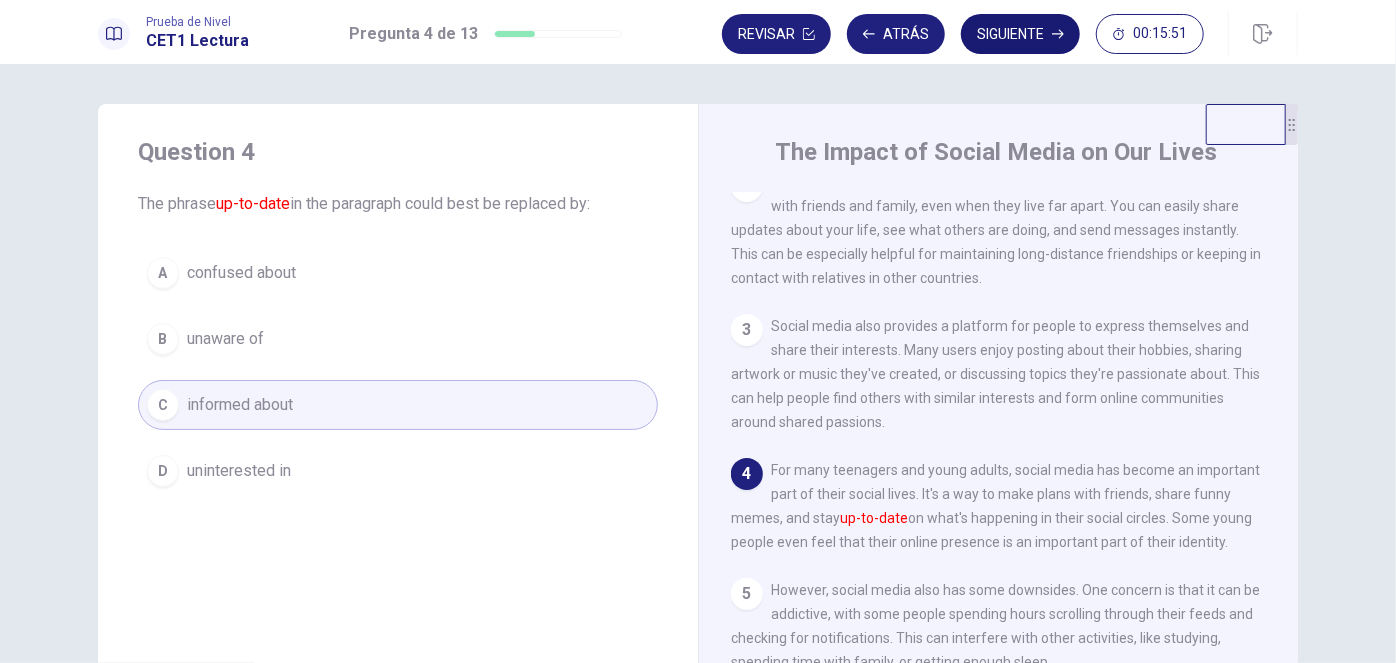 click on "Siguiente" at bounding box center [1020, 34] 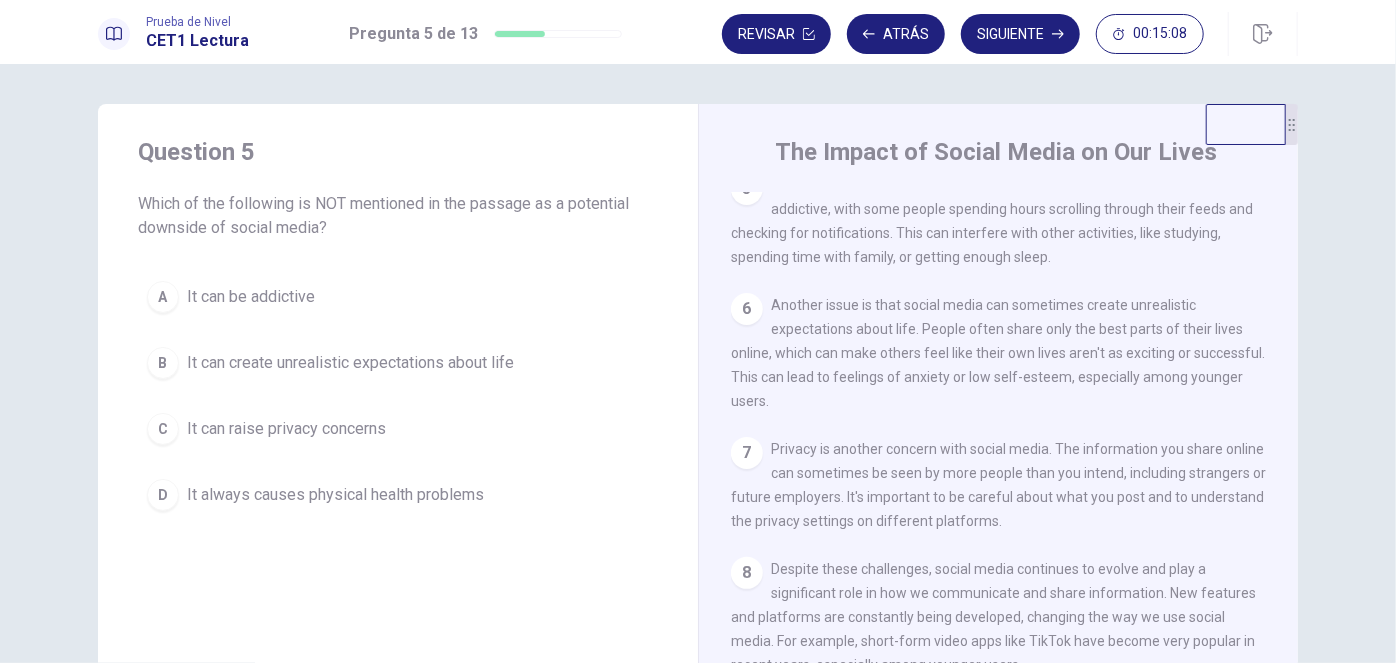 scroll, scrollTop: 588, scrollLeft: 0, axis: vertical 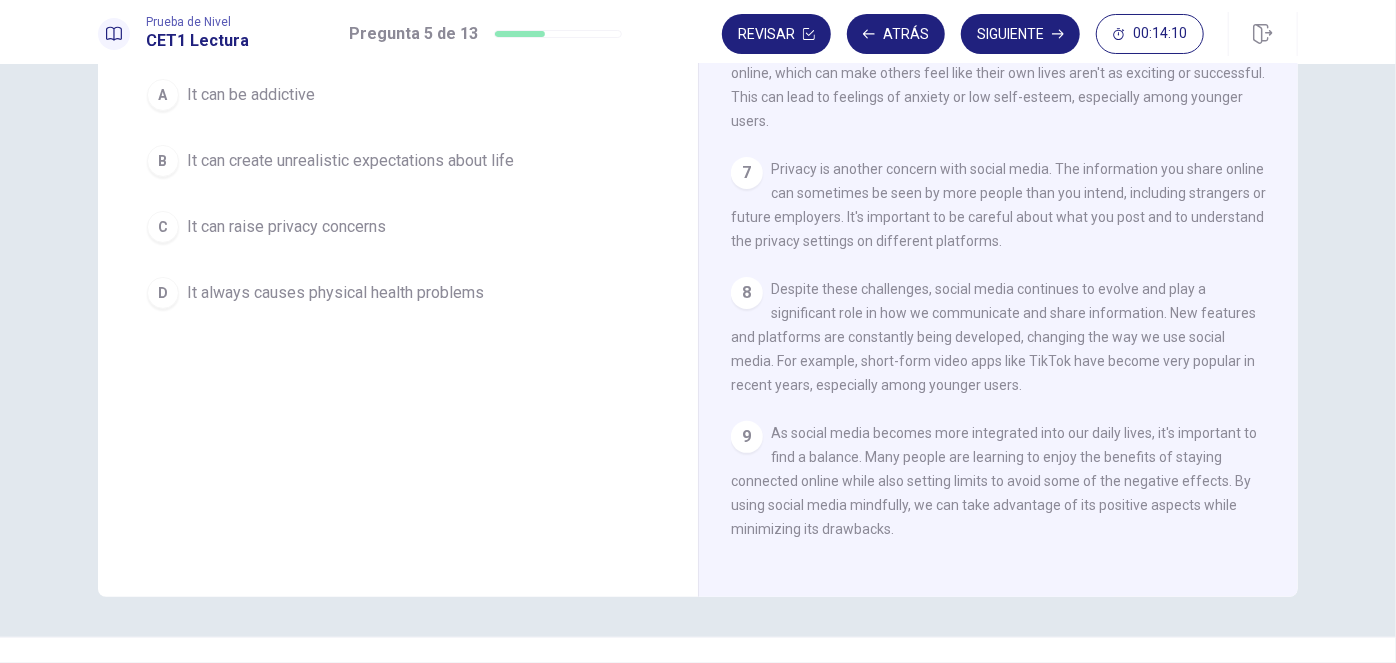drag, startPoint x: 1005, startPoint y: 431, endPoint x: 166, endPoint y: -80, distance: 982.36554 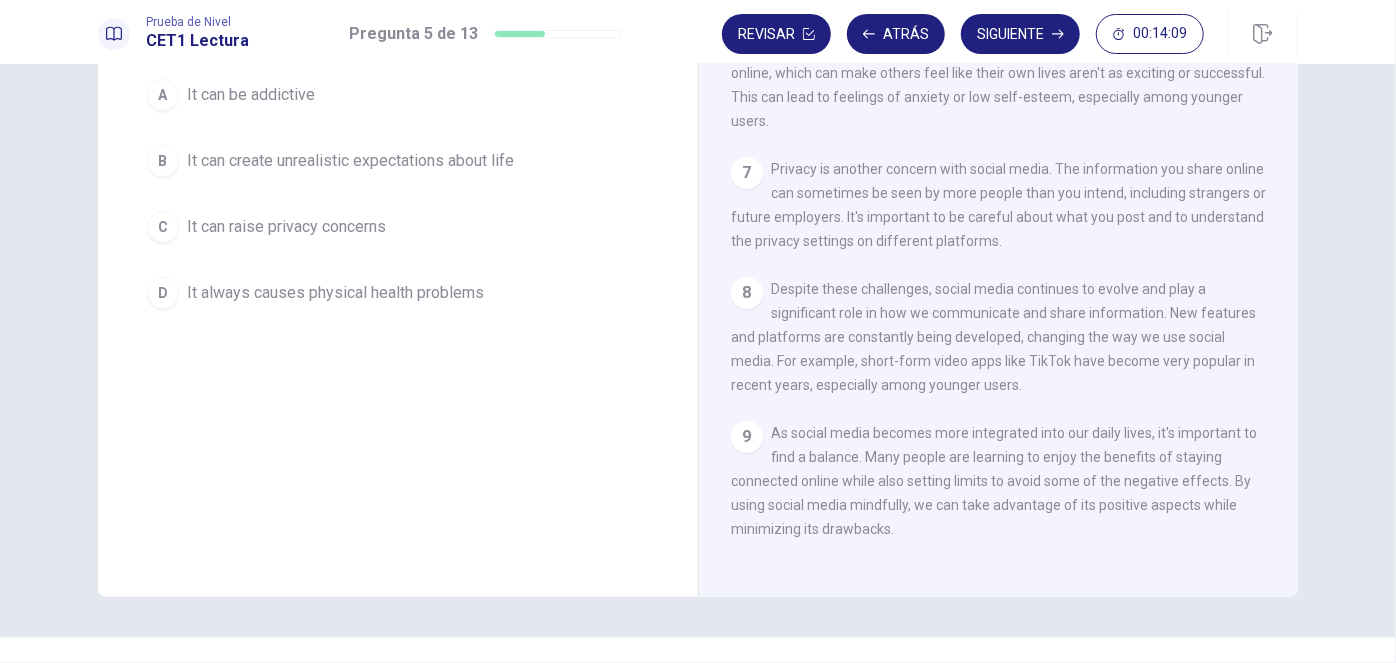 click on "D It always causes physical health problems" at bounding box center (398, 293) 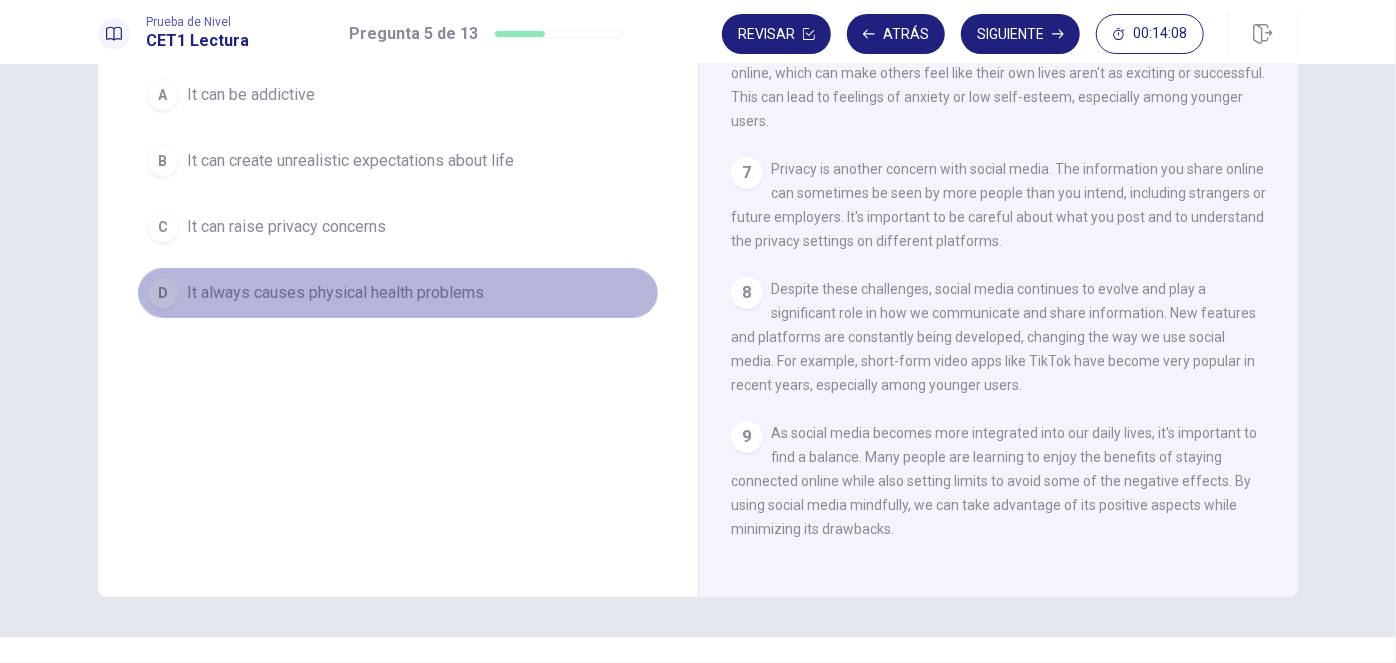 click on "It always causes physical health problems" at bounding box center [335, 293] 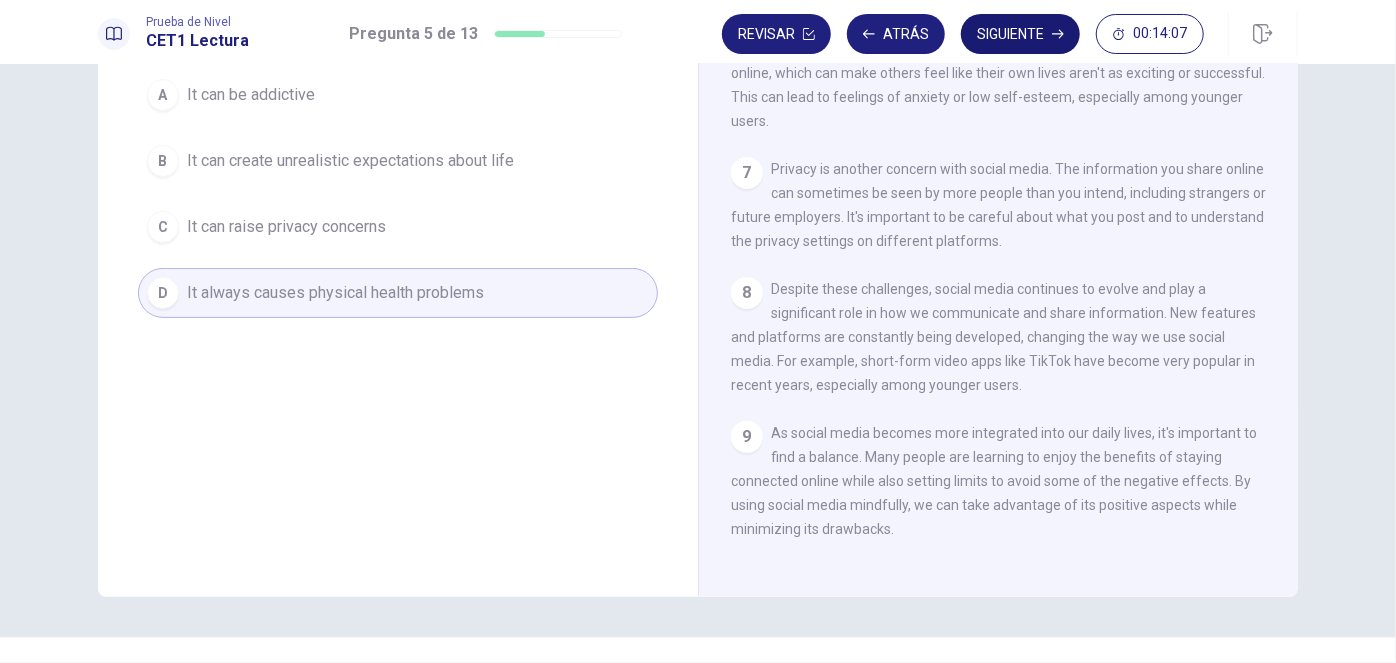 click on "Siguiente" at bounding box center (1020, 34) 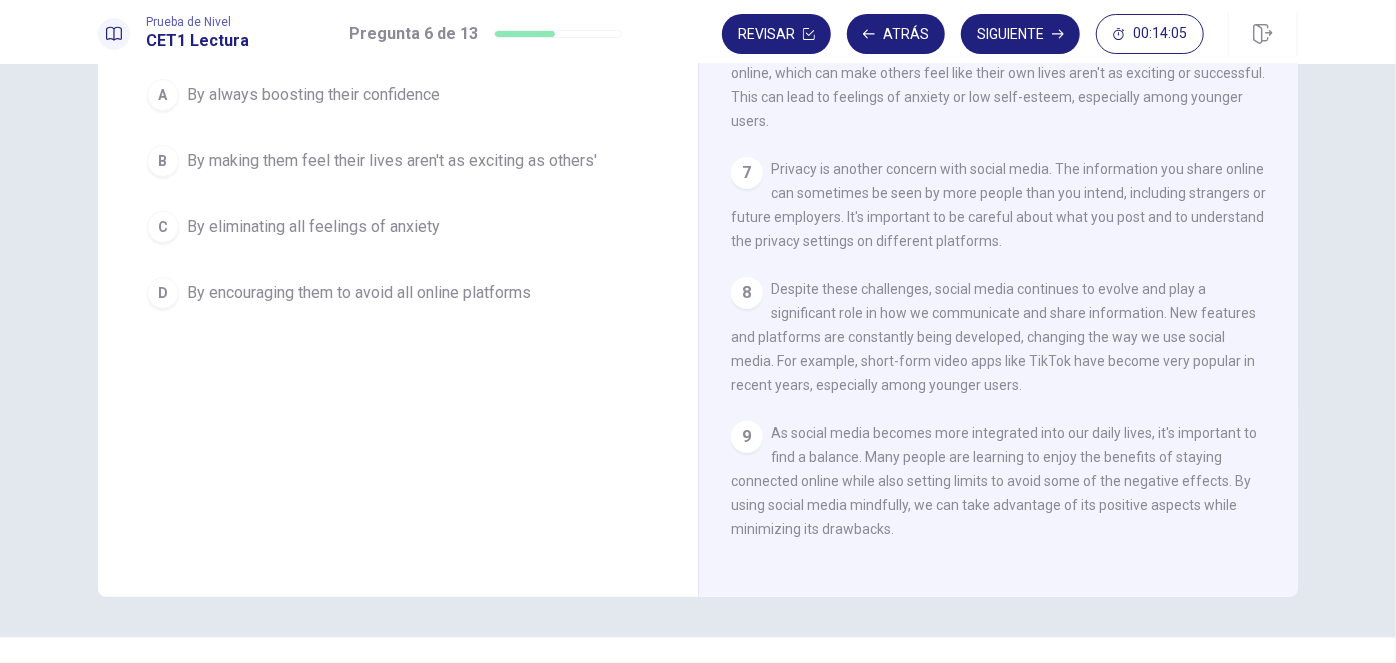 scroll, scrollTop: 111, scrollLeft: 0, axis: vertical 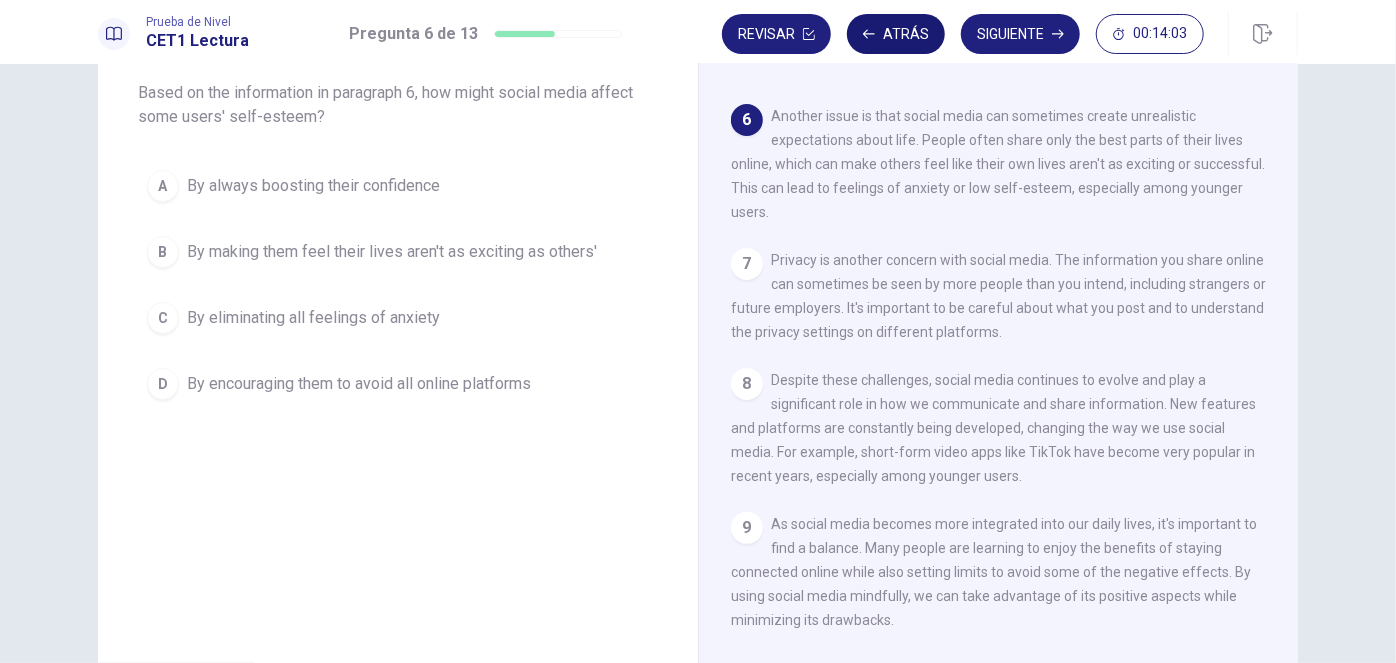 click on "Atrás" at bounding box center [896, 34] 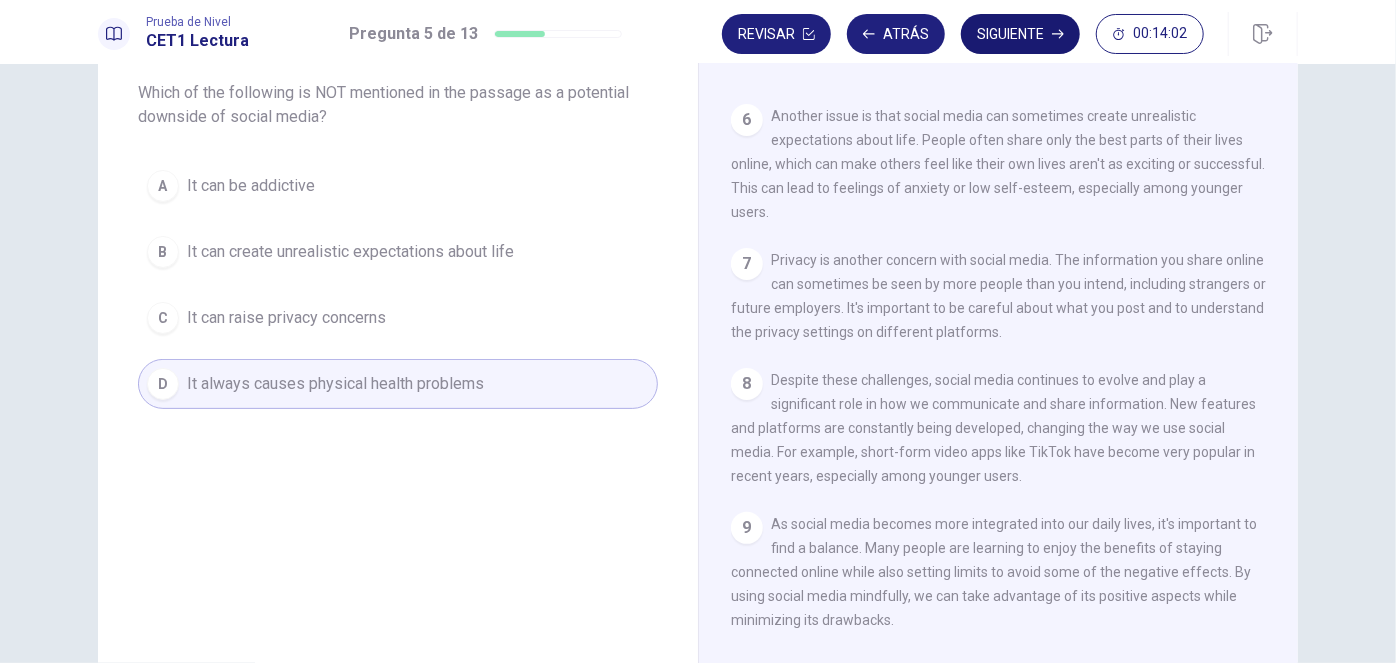click on "Siguiente" at bounding box center [1020, 34] 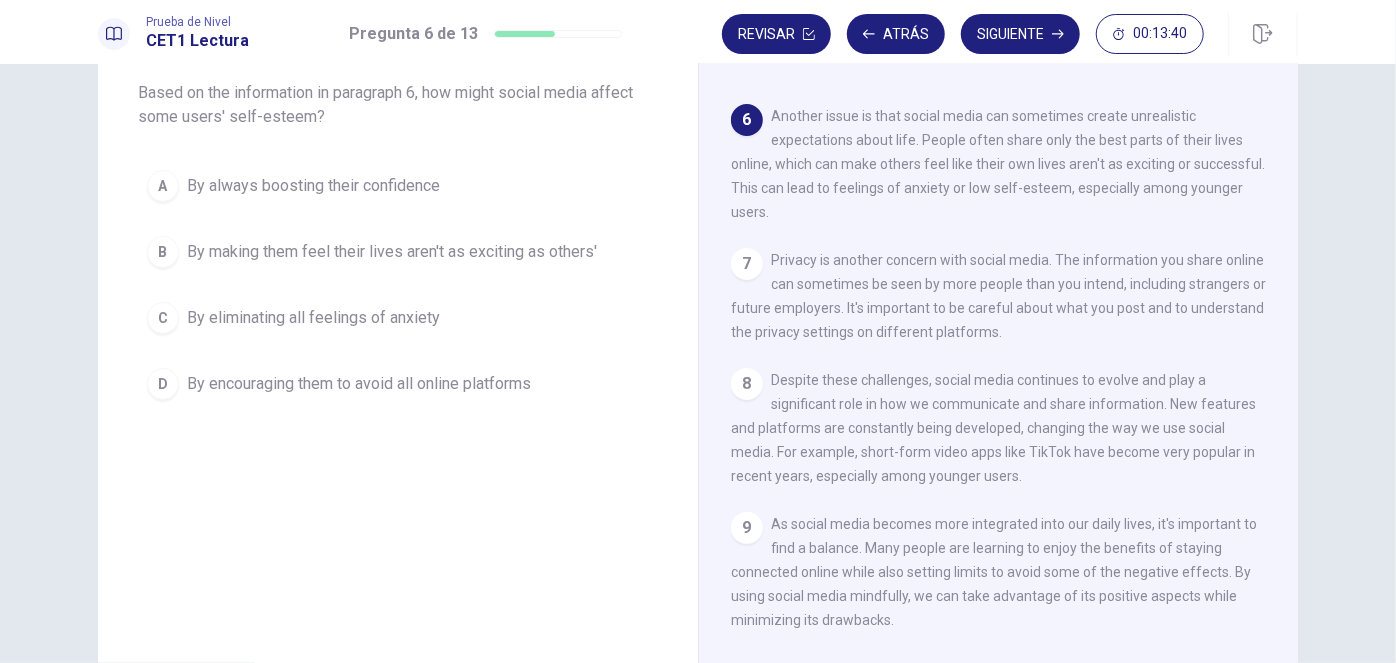 click on "By making them feel their lives aren't as exciting as others'" at bounding box center (392, 252) 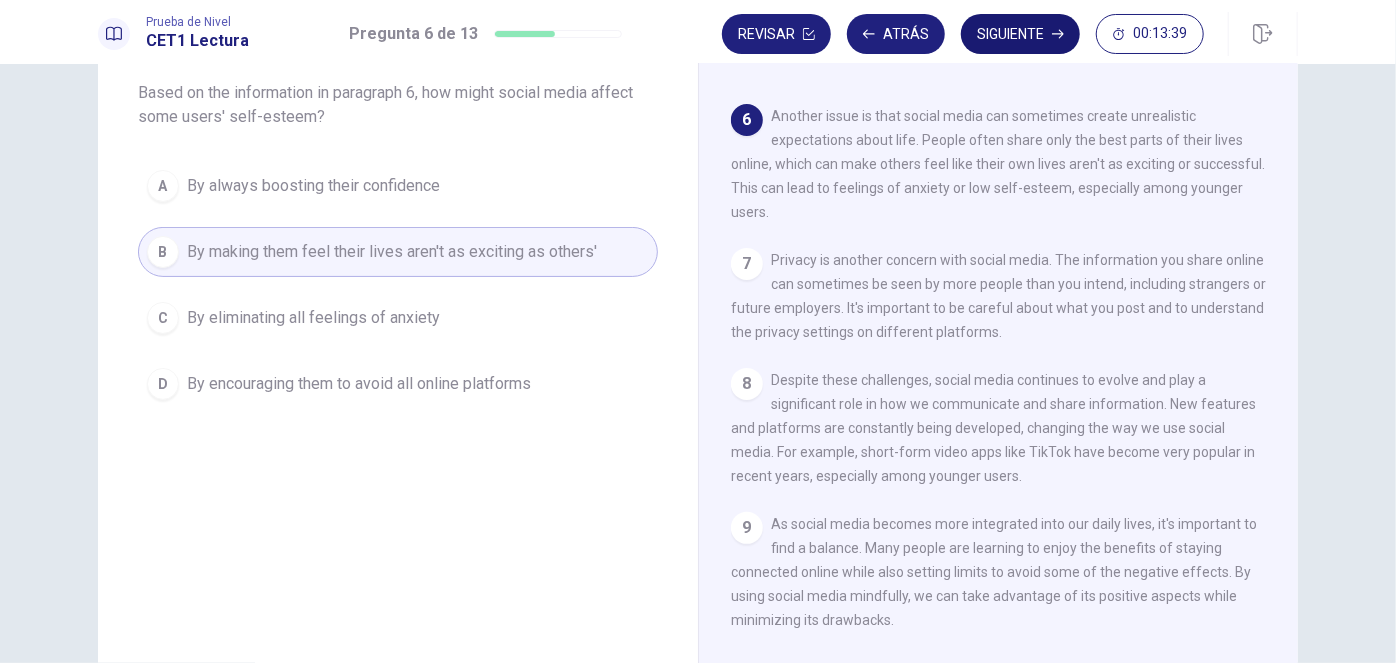click on "Siguiente" at bounding box center (1020, 34) 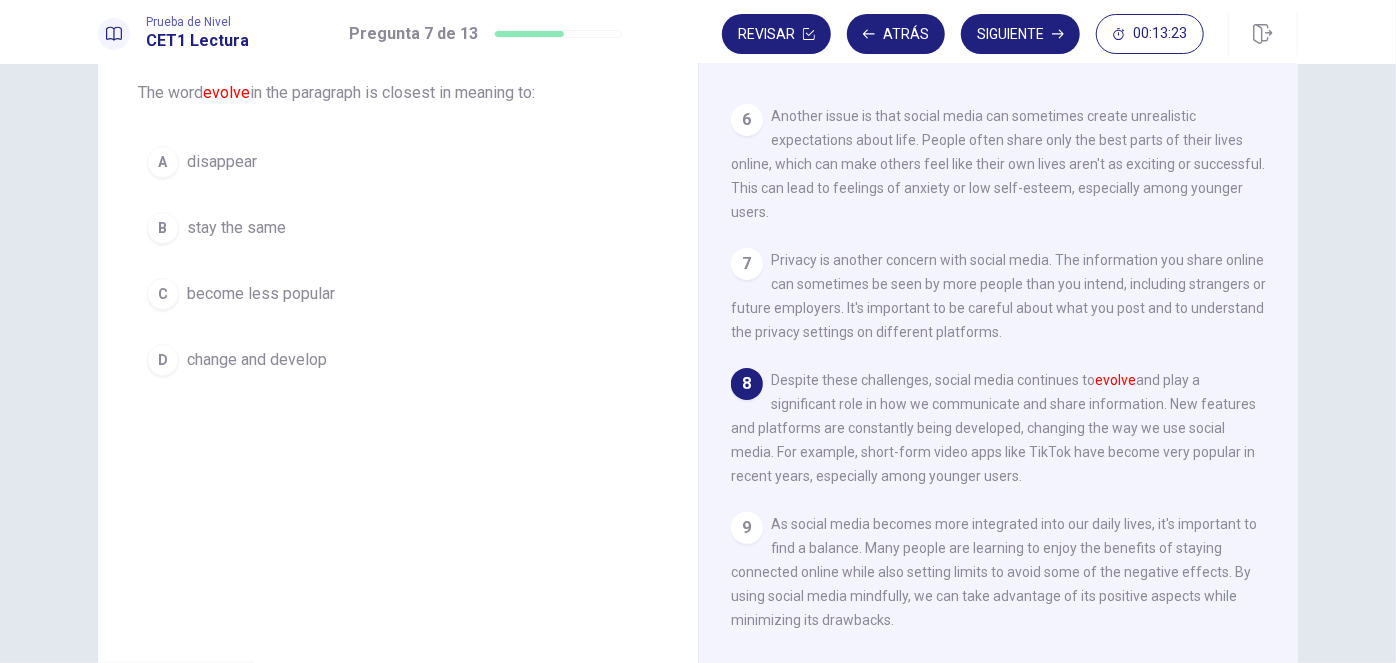 click on "change and develop" at bounding box center (257, 360) 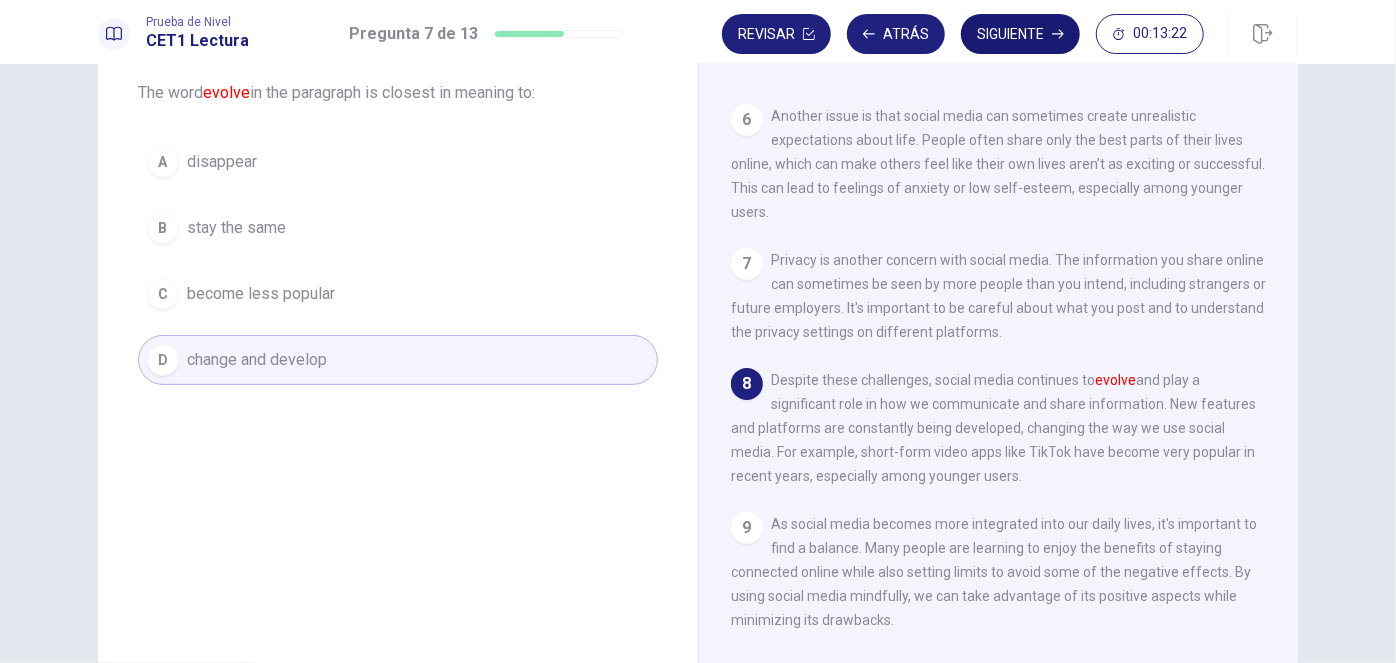 click on "Siguiente" at bounding box center [1020, 34] 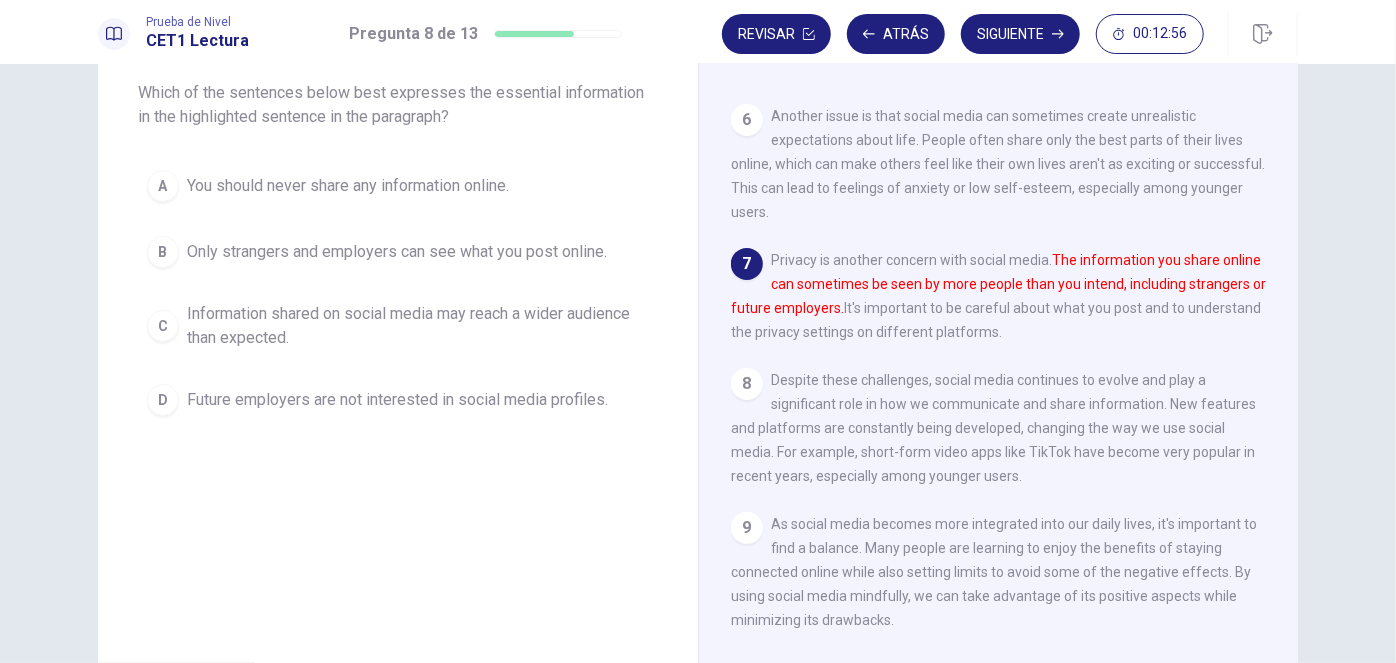 click on "Information shared on social media may reach a wider audience than expected." at bounding box center (418, 326) 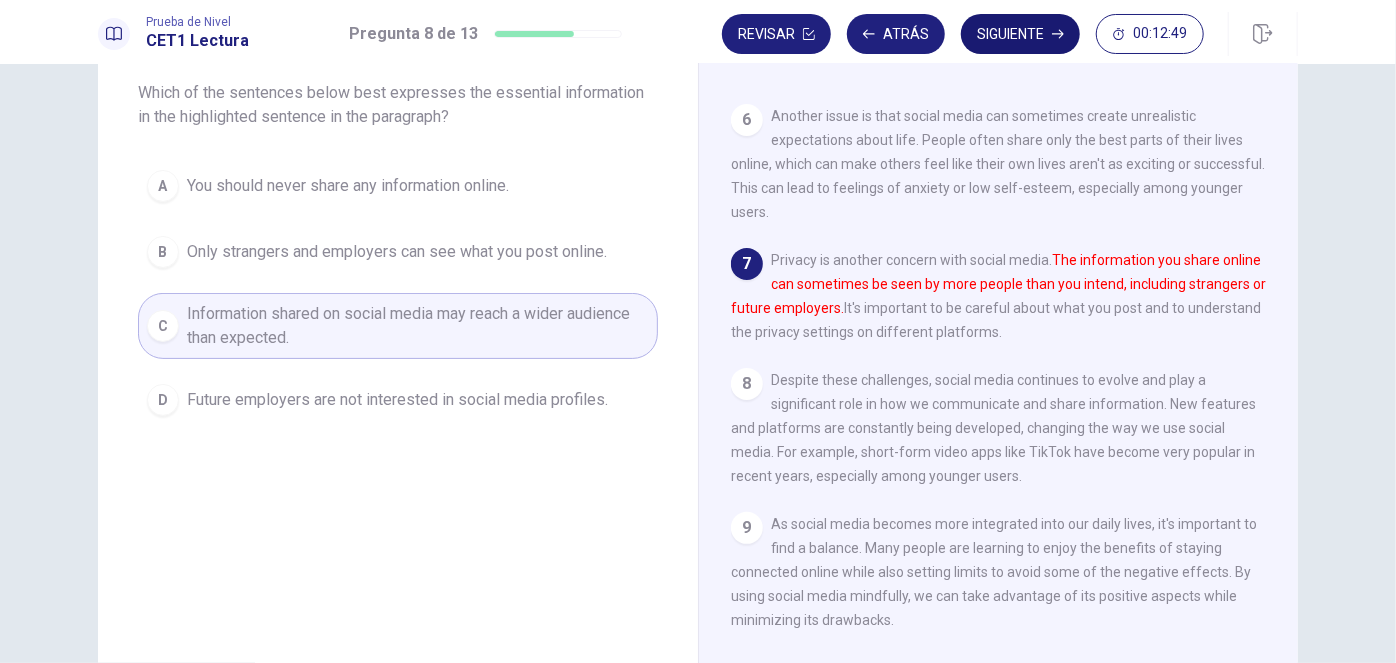 click on "Siguiente" at bounding box center [1020, 34] 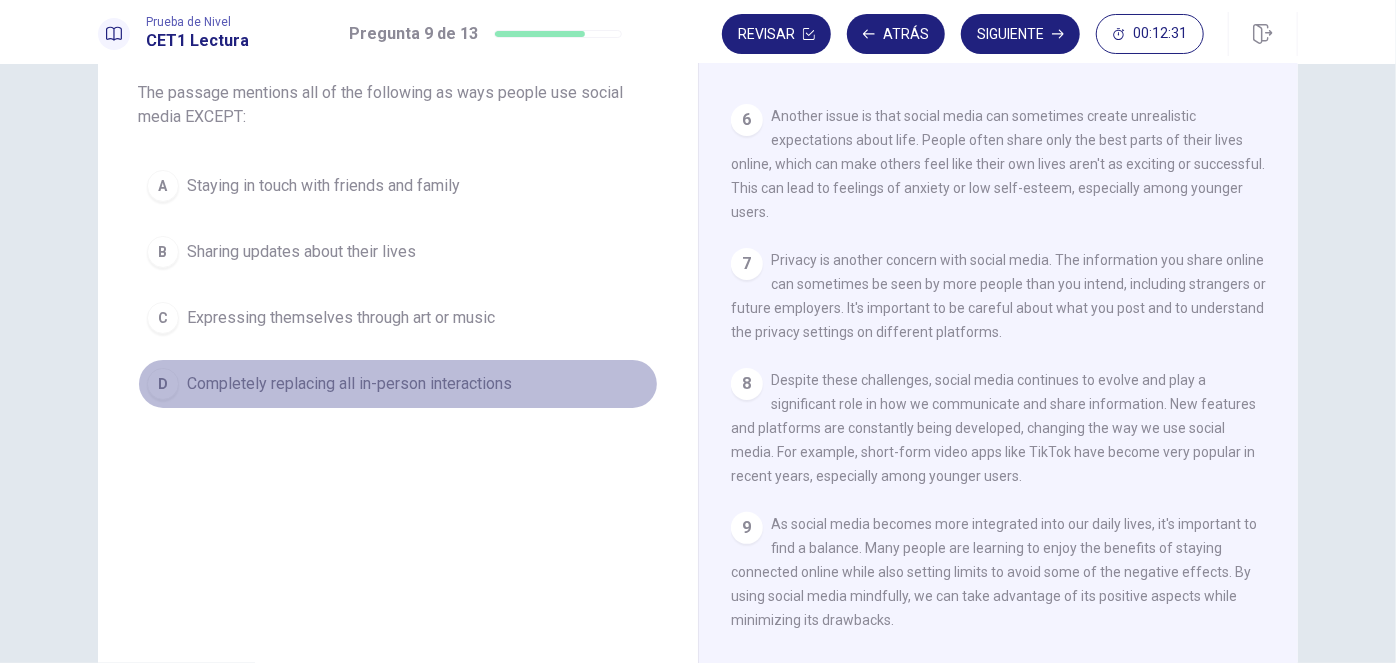 click on "D Completely replacing all in-person interactions" at bounding box center (398, 384) 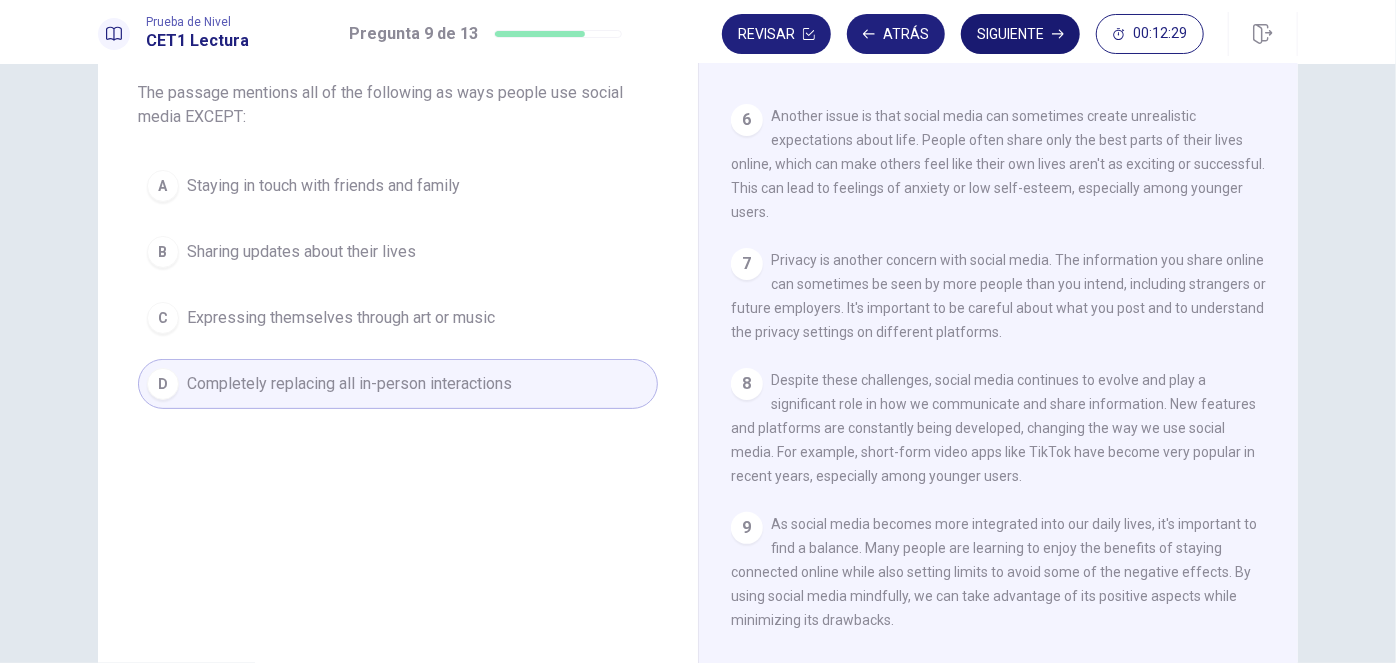 click on "Siguiente" at bounding box center (1020, 34) 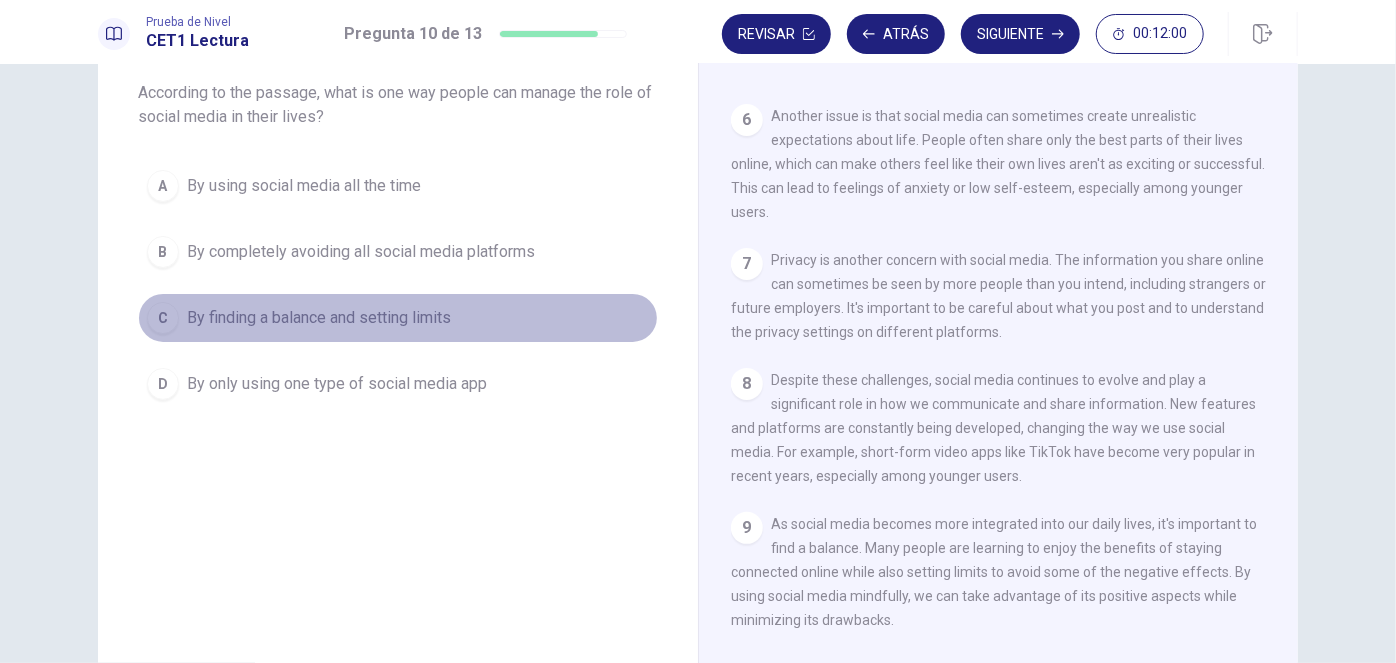 drag, startPoint x: 365, startPoint y: 323, endPoint x: 453, endPoint y: 296, distance: 92.0489 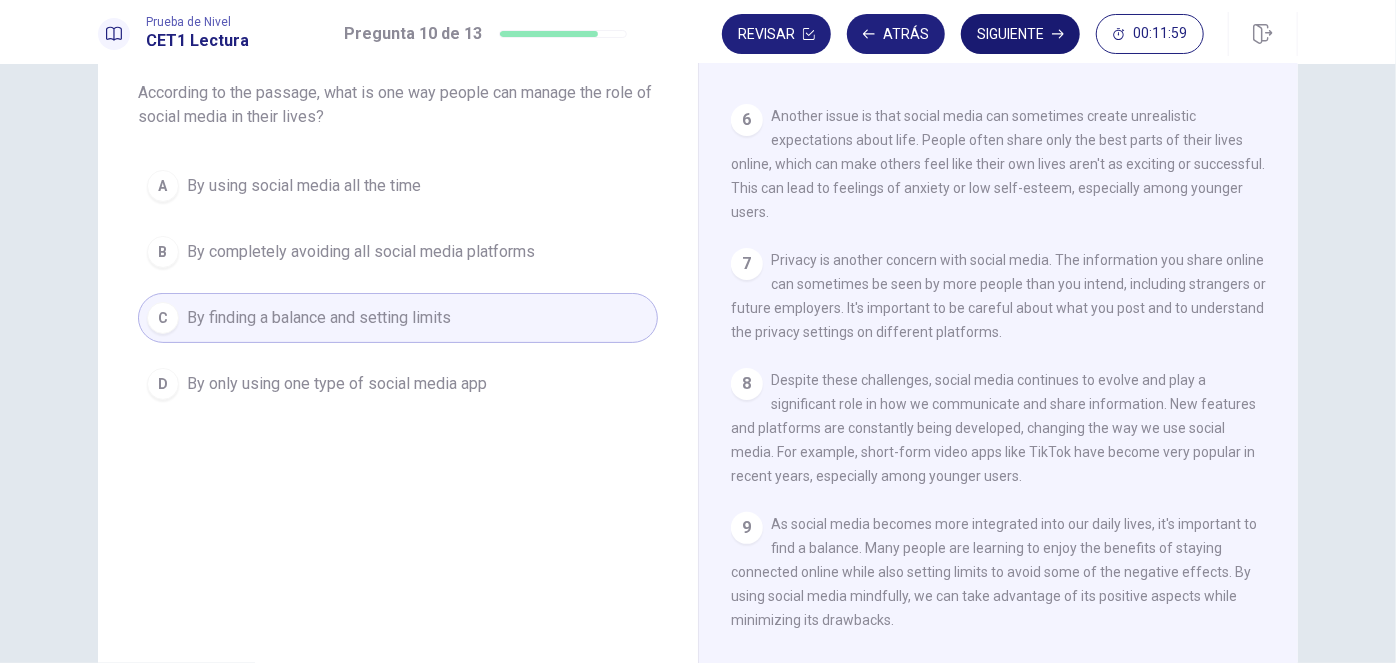 click on "Siguiente" at bounding box center (1020, 34) 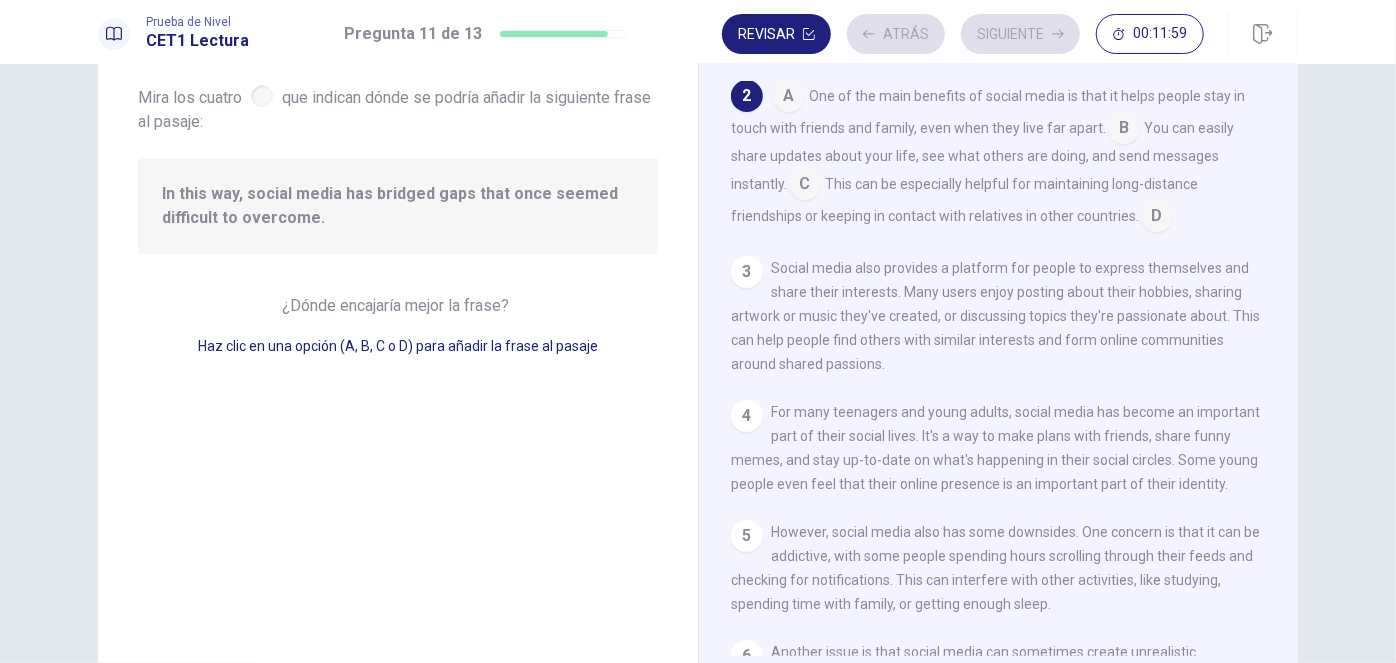 scroll, scrollTop: 147, scrollLeft: 0, axis: vertical 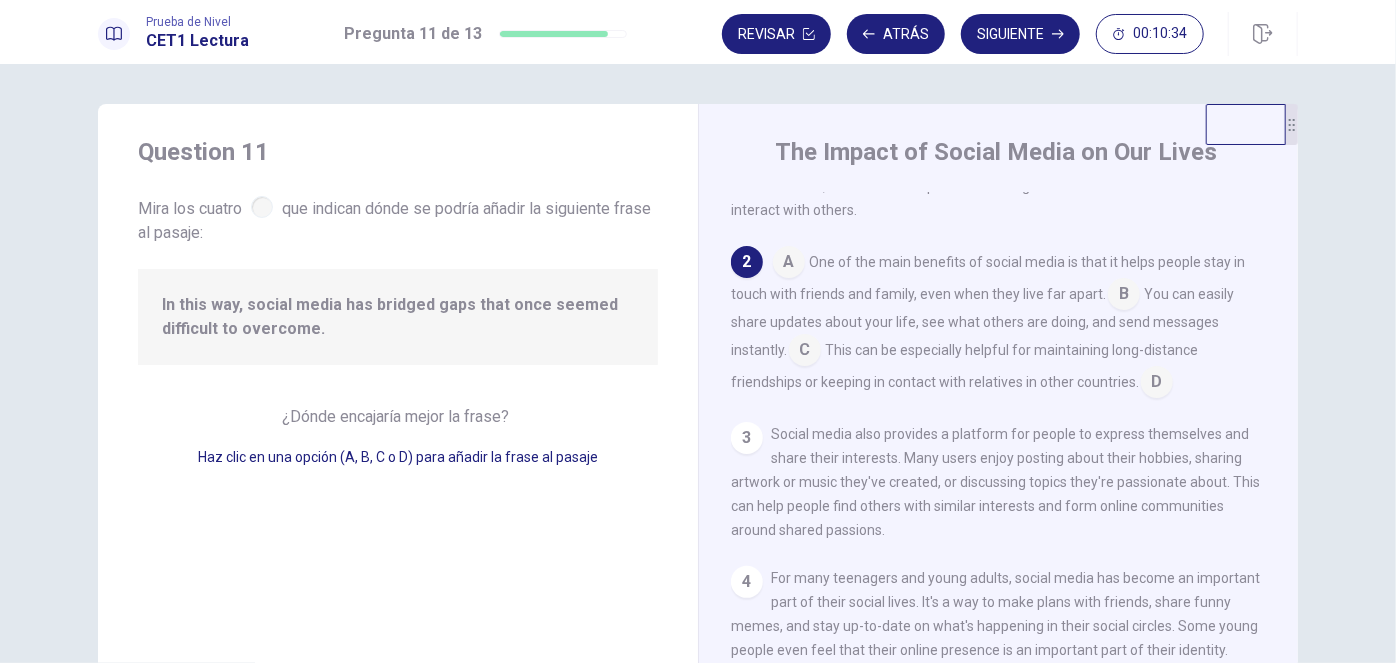 drag, startPoint x: 1157, startPoint y: 383, endPoint x: 1152, endPoint y: 352, distance: 31.400637 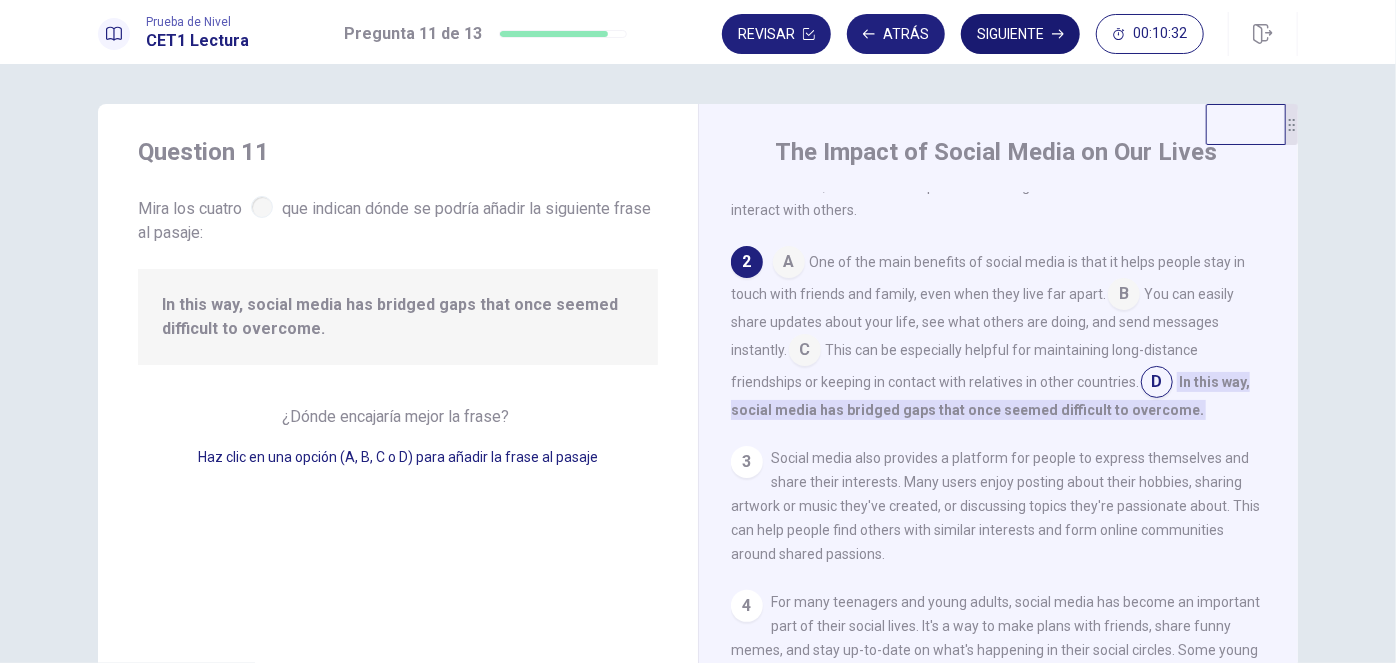 click on "Siguiente" at bounding box center [1020, 34] 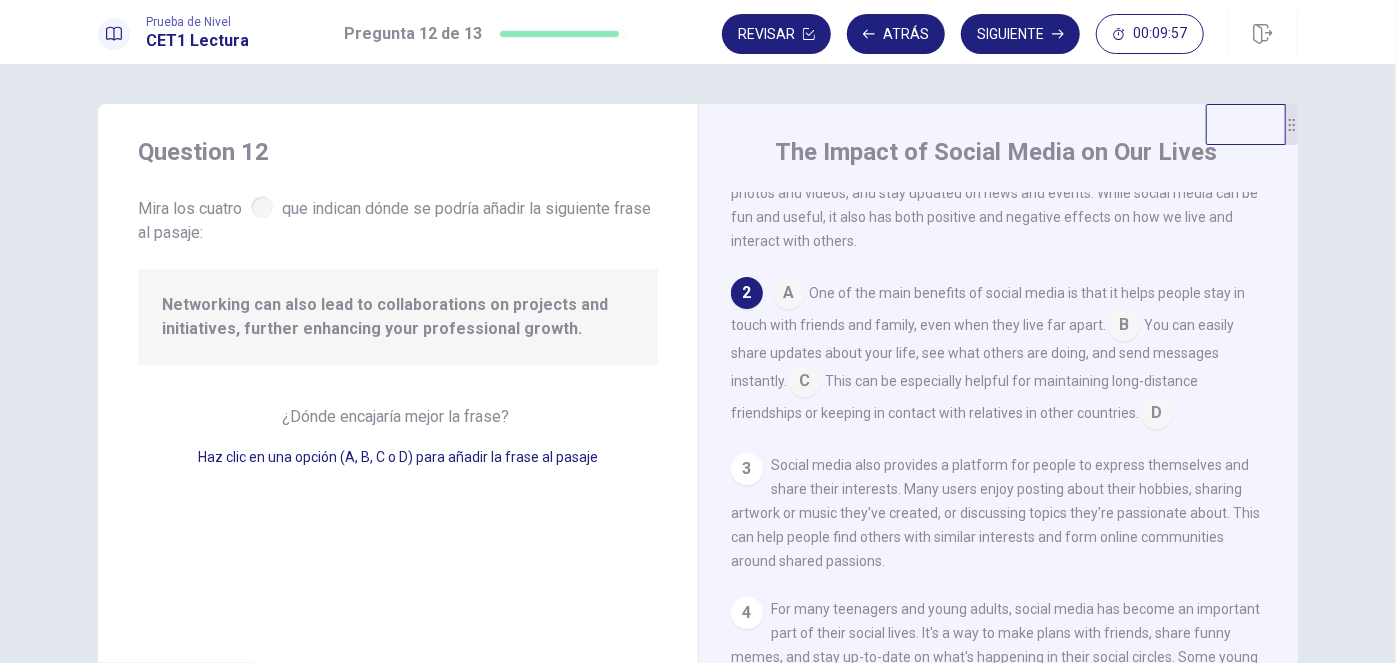 scroll, scrollTop: 90, scrollLeft: 0, axis: vertical 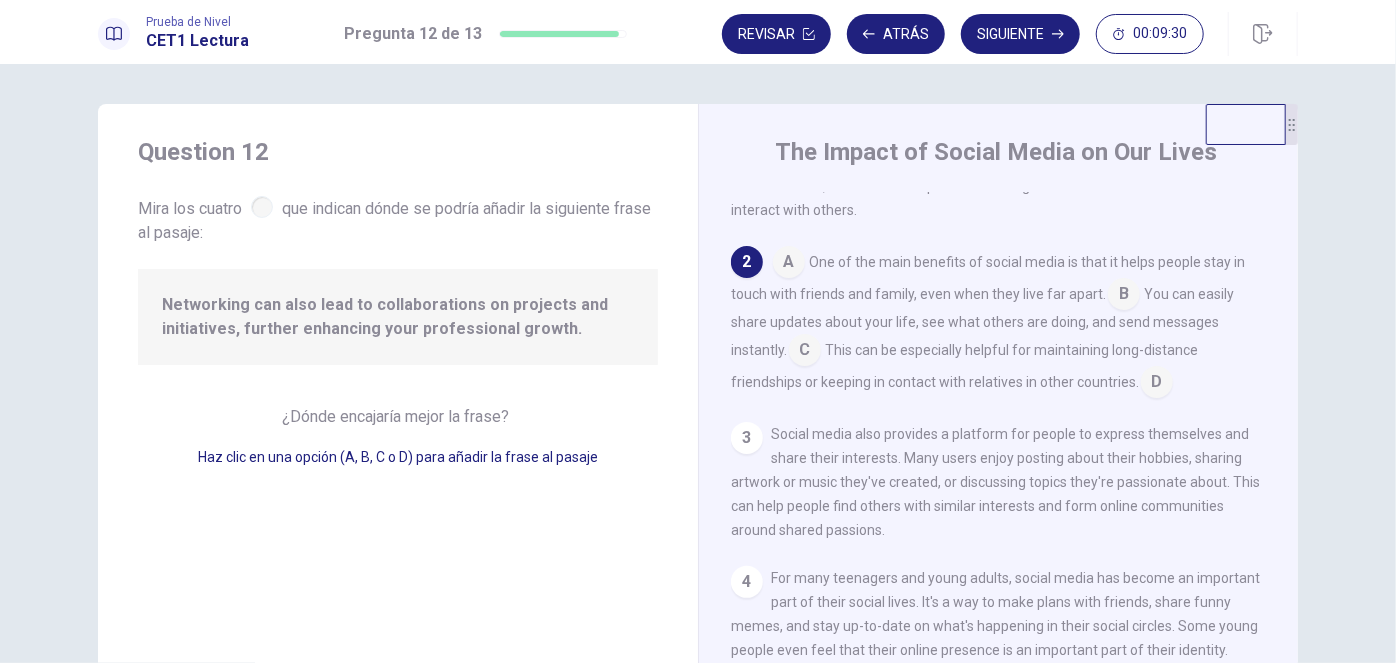 click at bounding box center [805, 352] 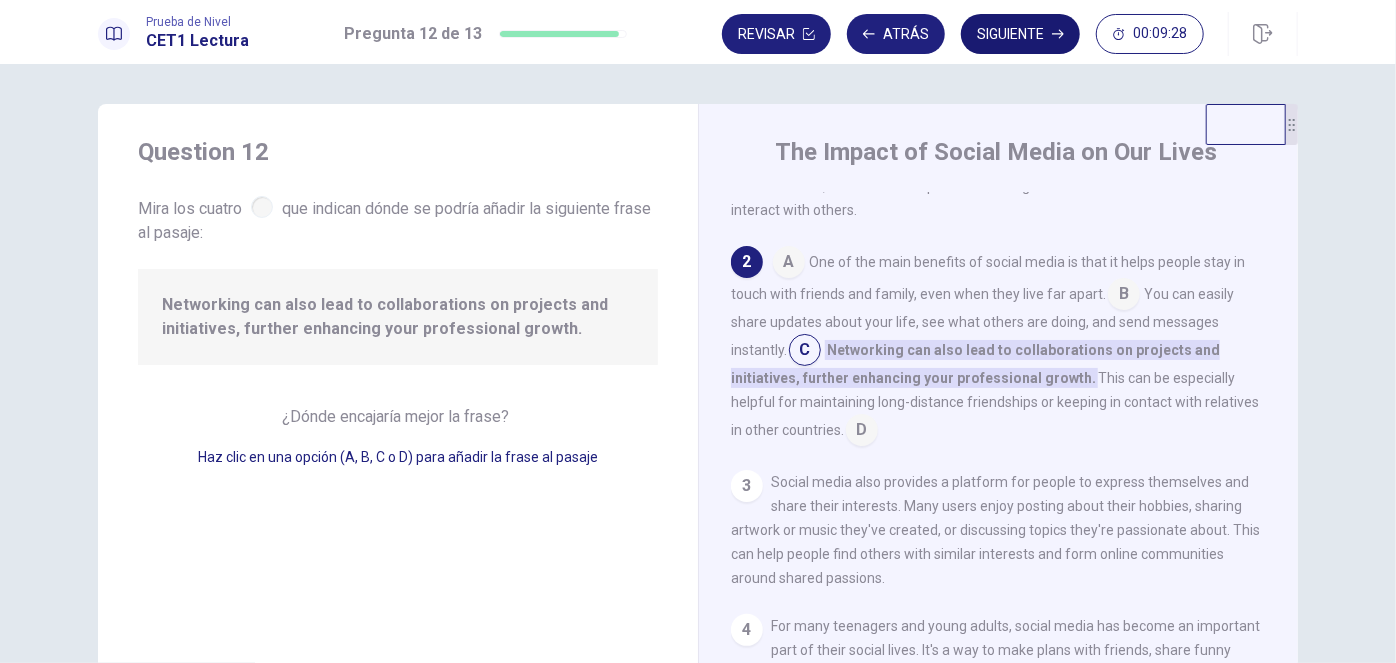 click on "Siguiente" at bounding box center (1020, 34) 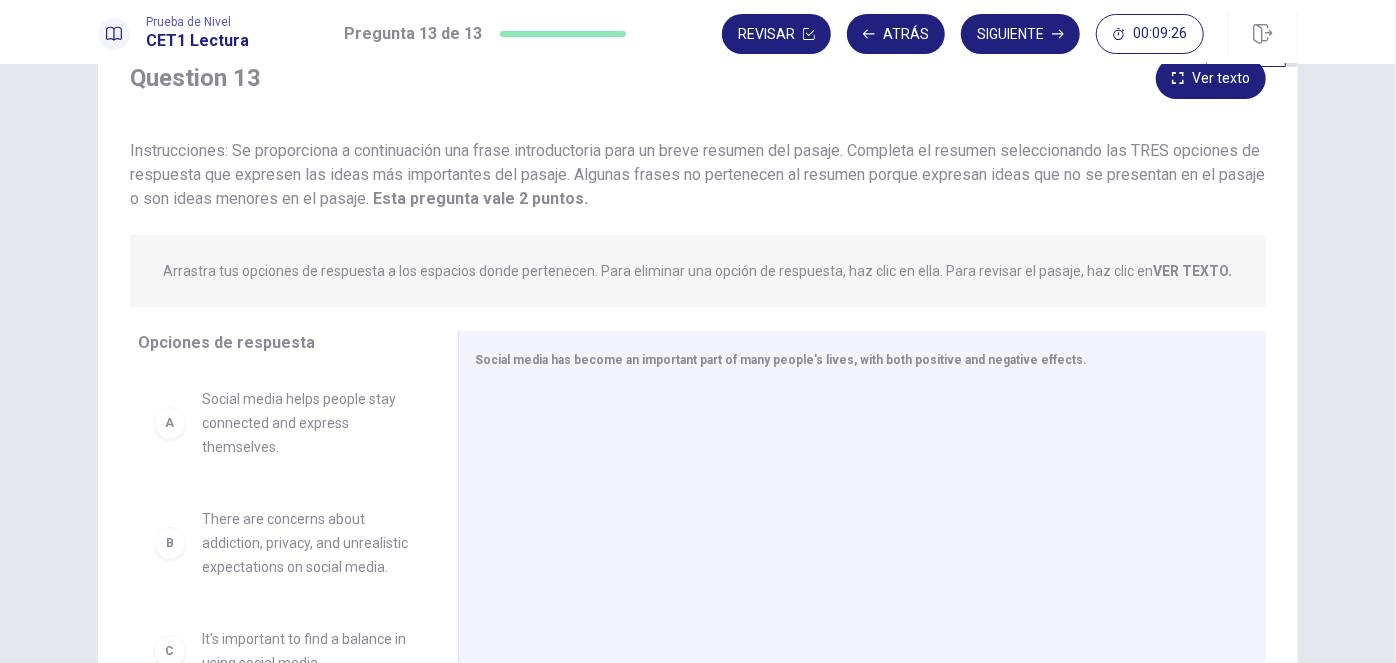 scroll, scrollTop: 0, scrollLeft: 0, axis: both 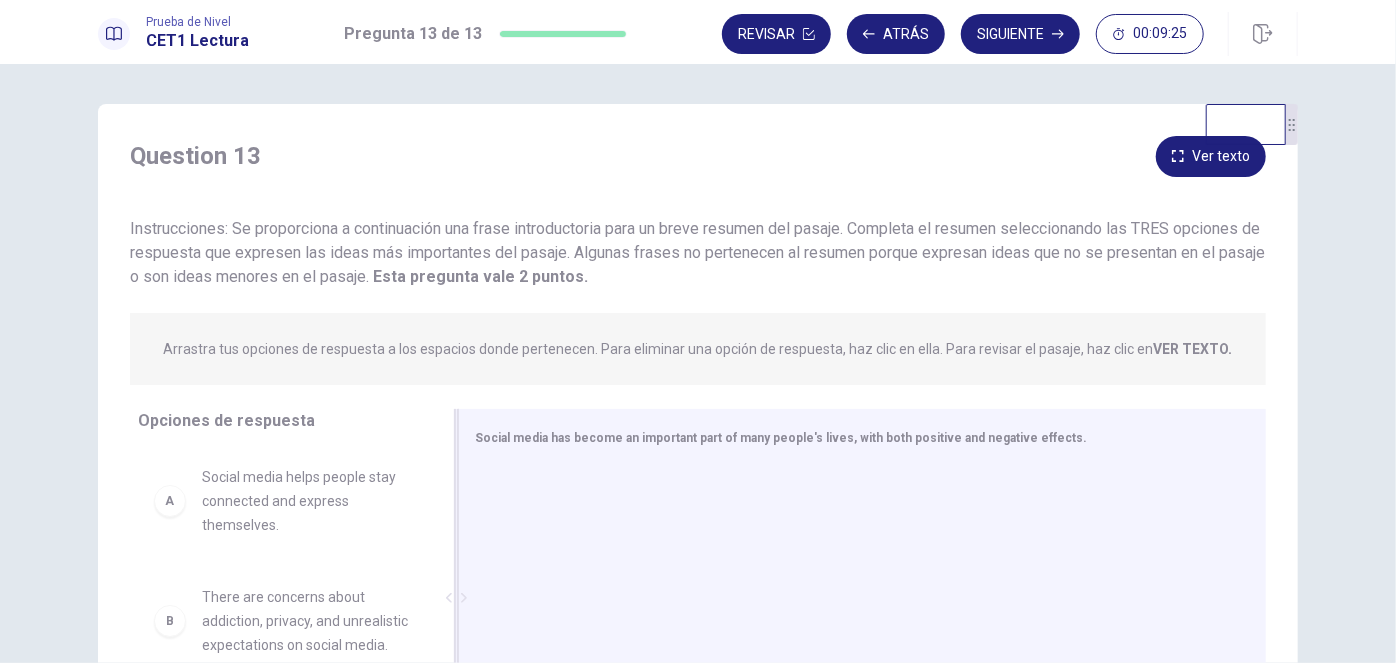 click on "Social media has become an important part of many people's lives, with both positive and negative effects." at bounding box center [862, 598] 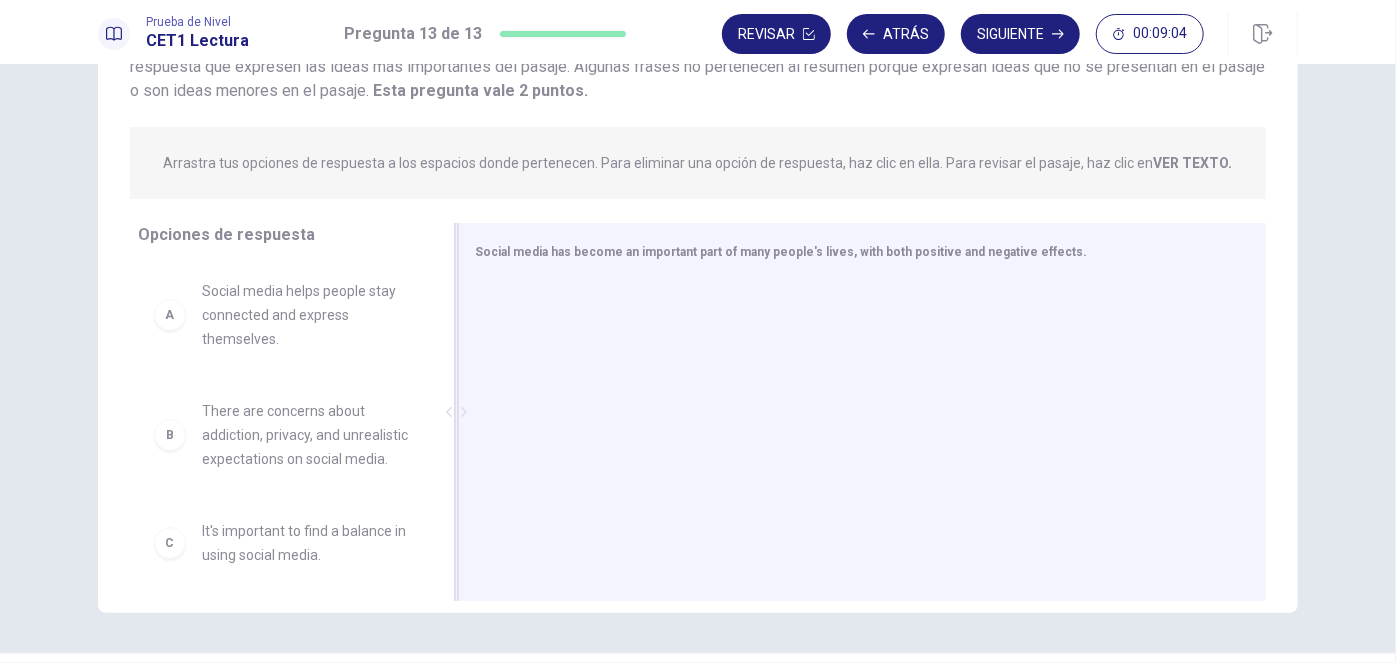 scroll, scrollTop: 188, scrollLeft: 0, axis: vertical 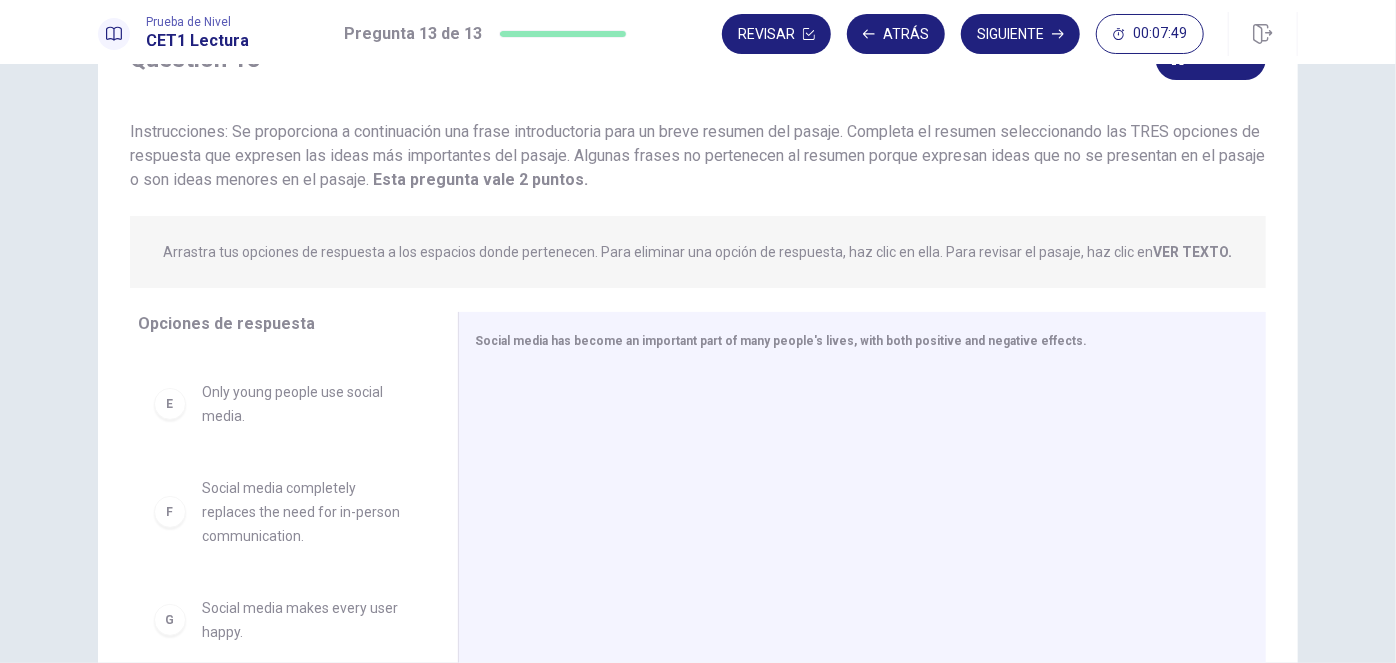 click on "E Only young people use social media." at bounding box center (282, 404) 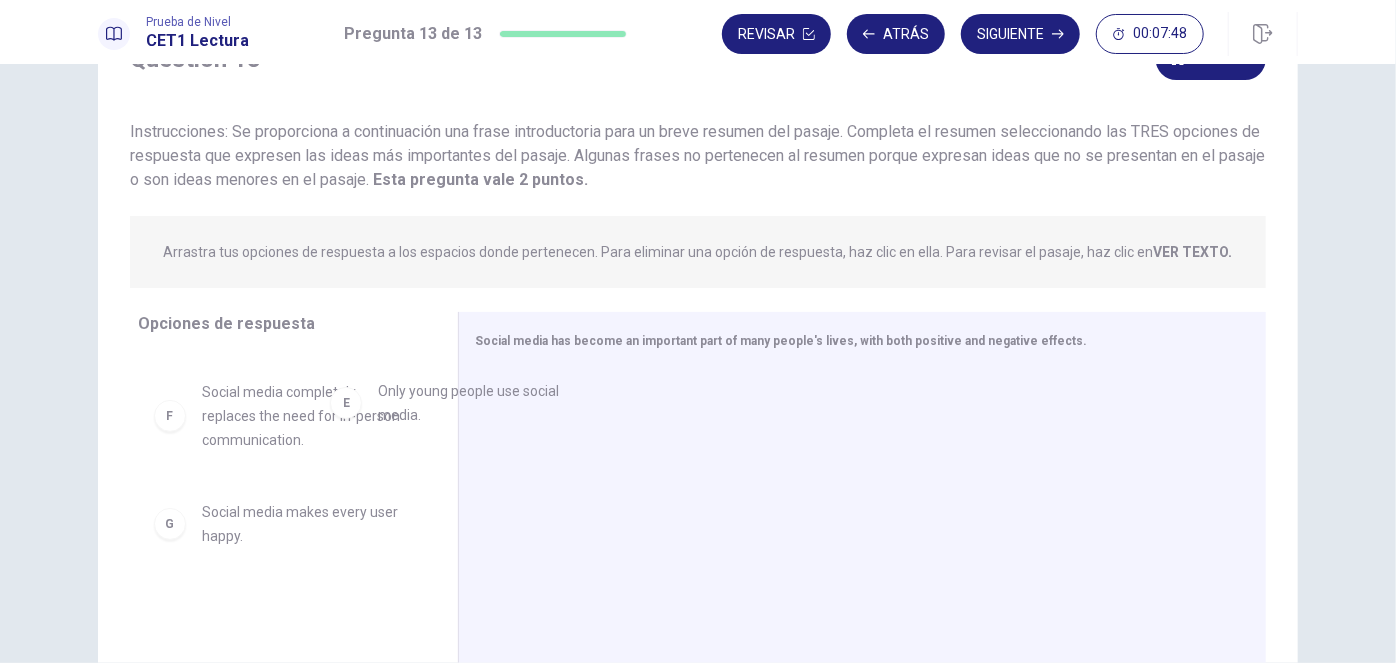 scroll, scrollTop: 433, scrollLeft: 0, axis: vertical 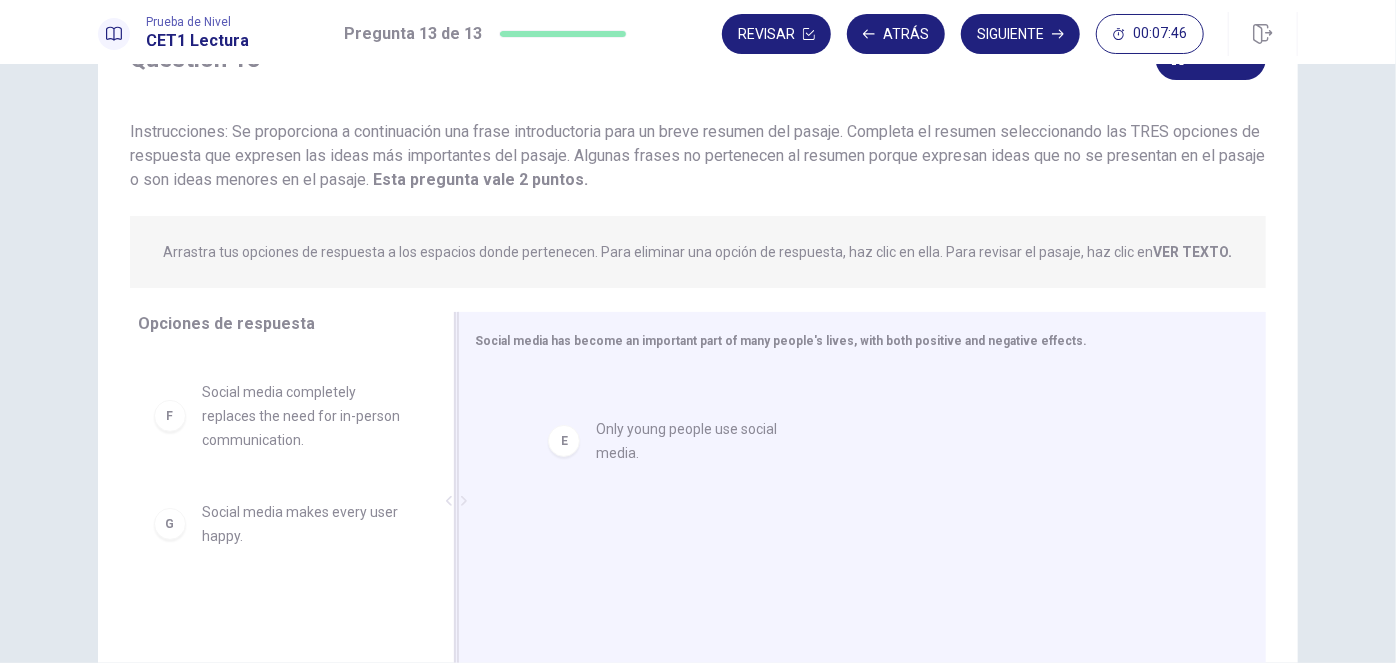 drag, startPoint x: 176, startPoint y: 410, endPoint x: 567, endPoint y: 448, distance: 392.8422 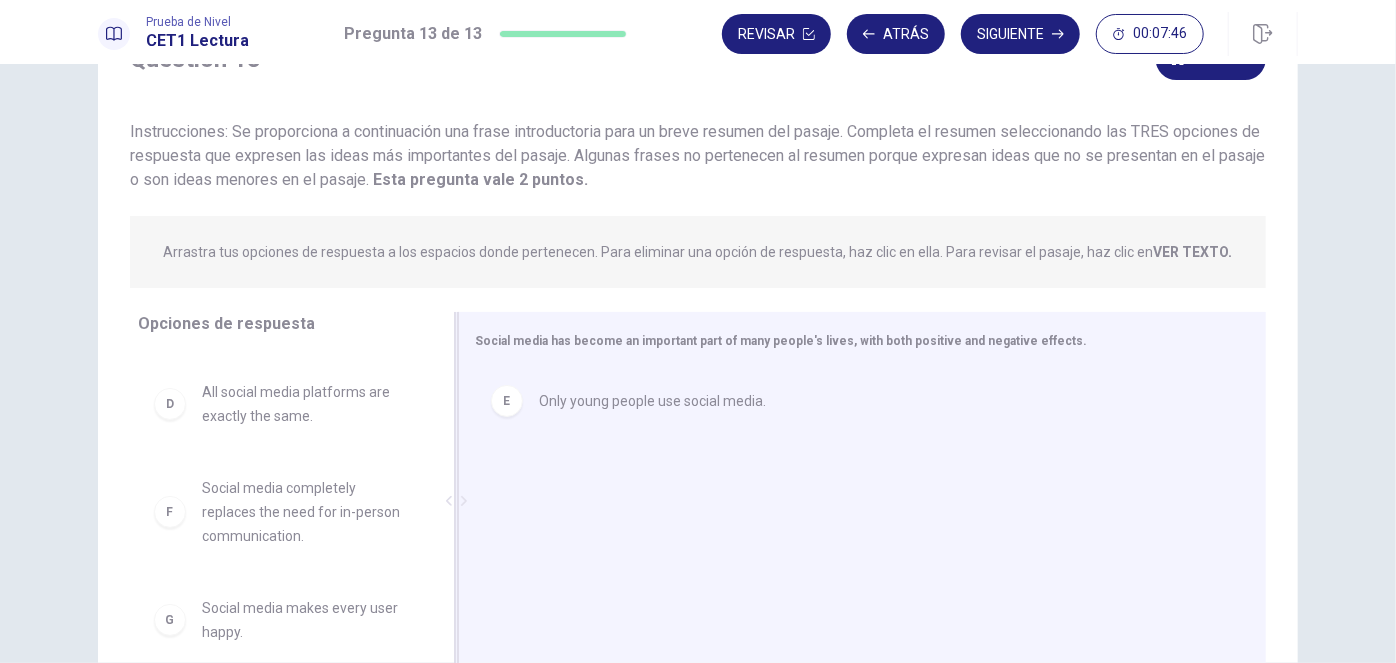scroll, scrollTop: 347, scrollLeft: 0, axis: vertical 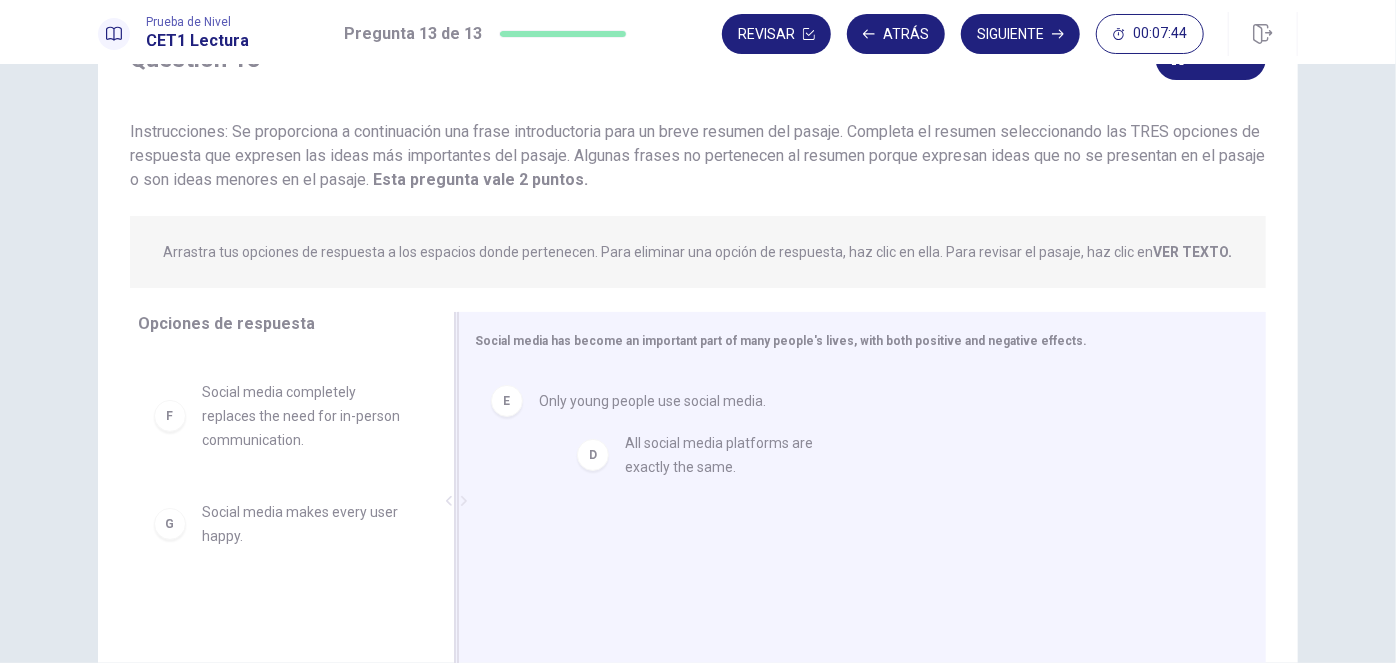 drag, startPoint x: 443, startPoint y: 446, endPoint x: 611, endPoint y: 461, distance: 168.66832 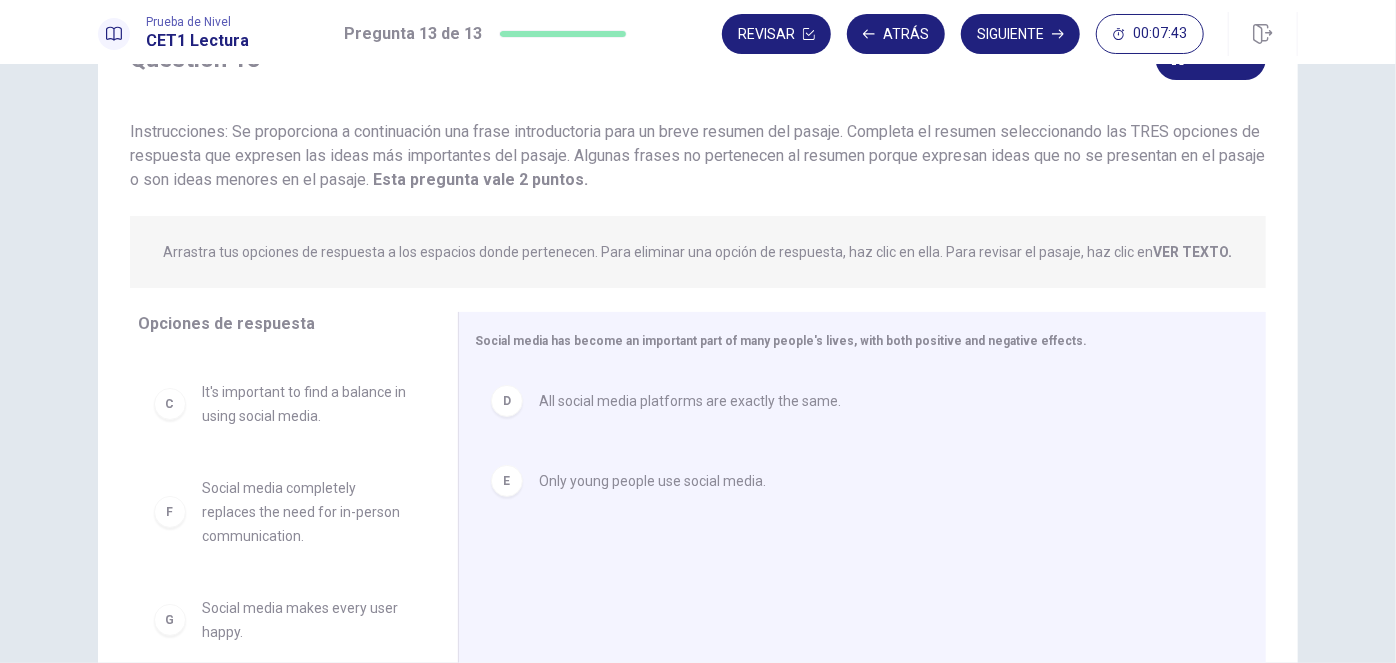 scroll, scrollTop: 251, scrollLeft: 0, axis: vertical 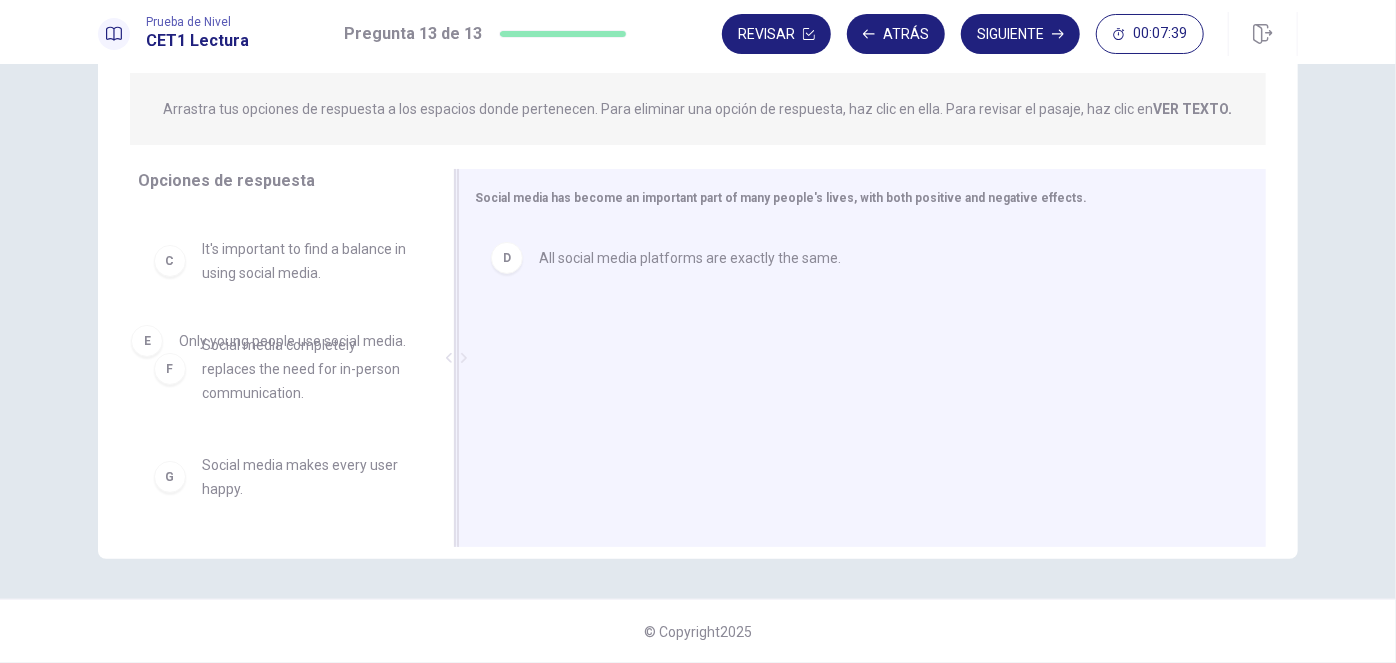 drag, startPoint x: 589, startPoint y: 350, endPoint x: 239, endPoint y: 352, distance: 350.0057 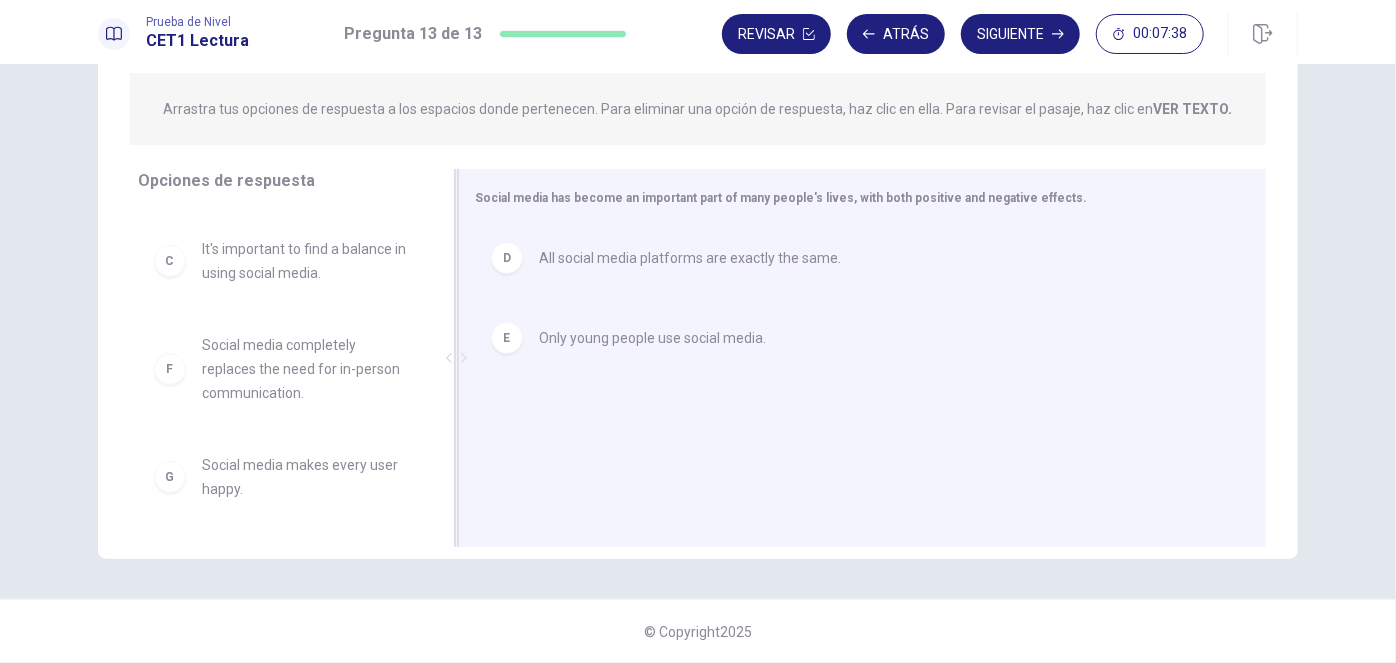 scroll, scrollTop: 58, scrollLeft: 0, axis: vertical 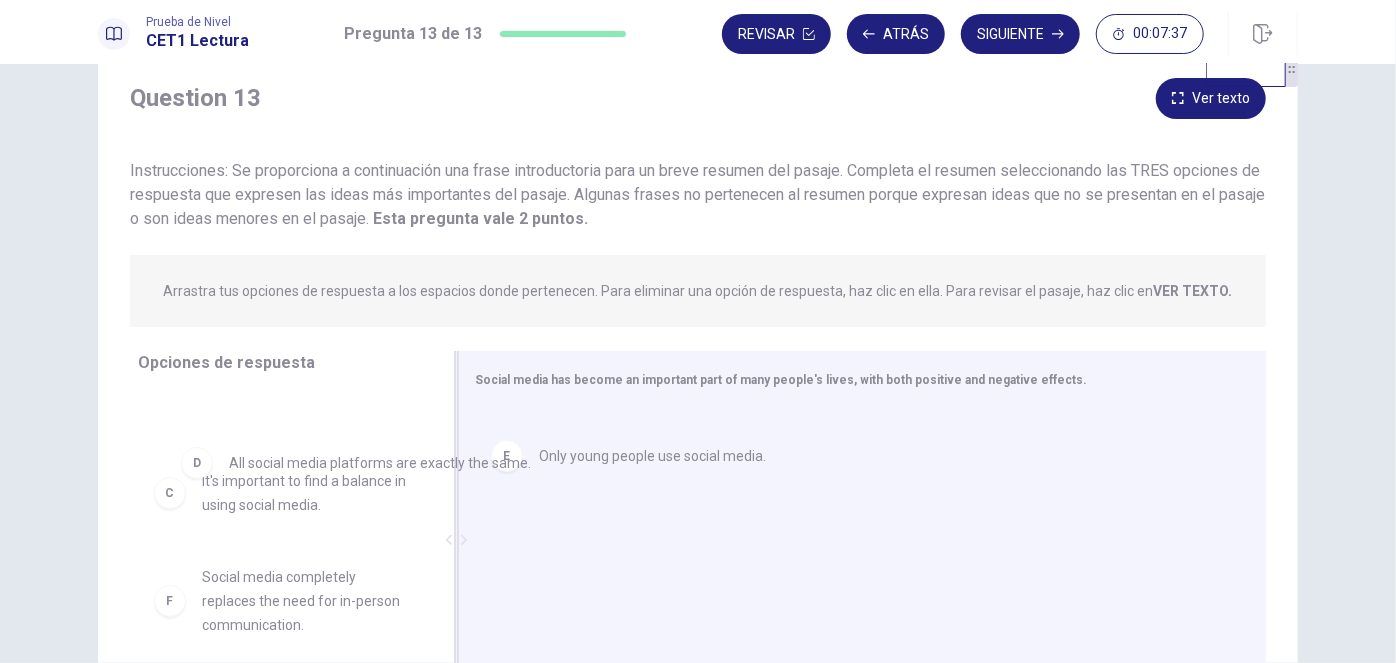 drag, startPoint x: 513, startPoint y: 454, endPoint x: 200, endPoint y: 478, distance: 313.9188 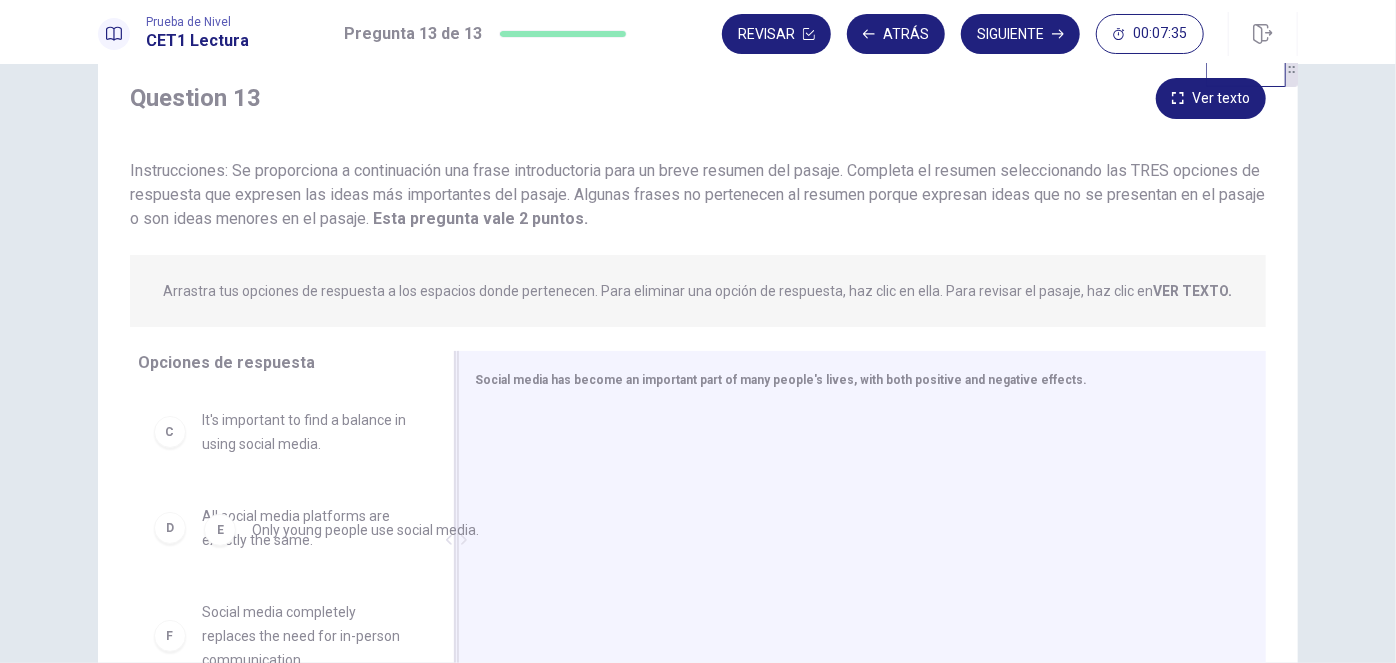 drag, startPoint x: 512, startPoint y: 444, endPoint x: 179, endPoint y: 528, distance: 343.4312 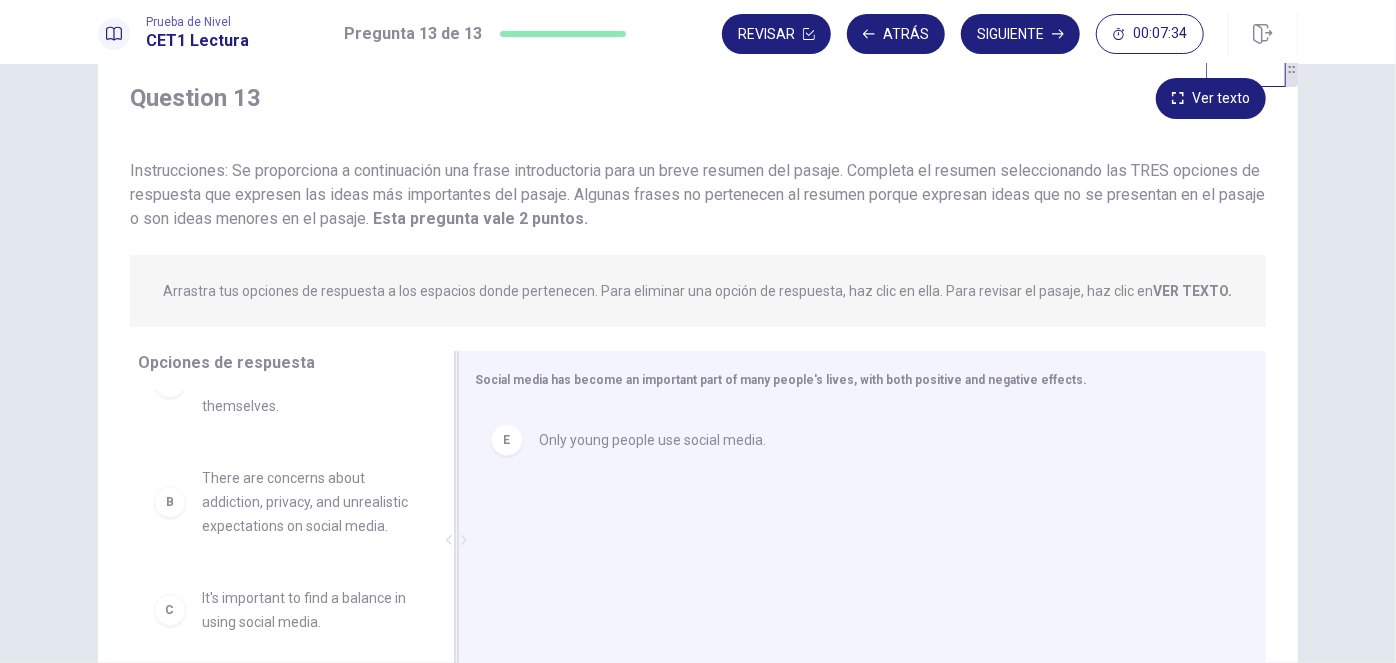 scroll, scrollTop: 0, scrollLeft: 0, axis: both 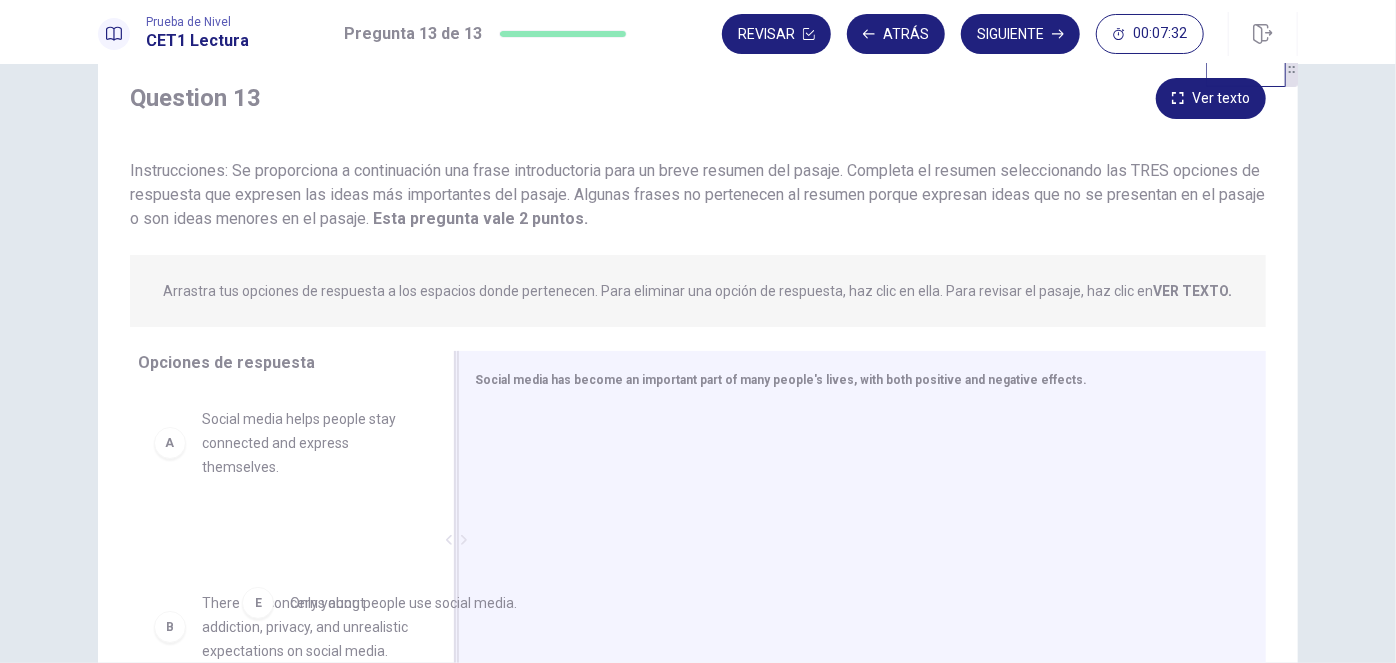 drag, startPoint x: 501, startPoint y: 446, endPoint x: 244, endPoint y: 610, distance: 304.86884 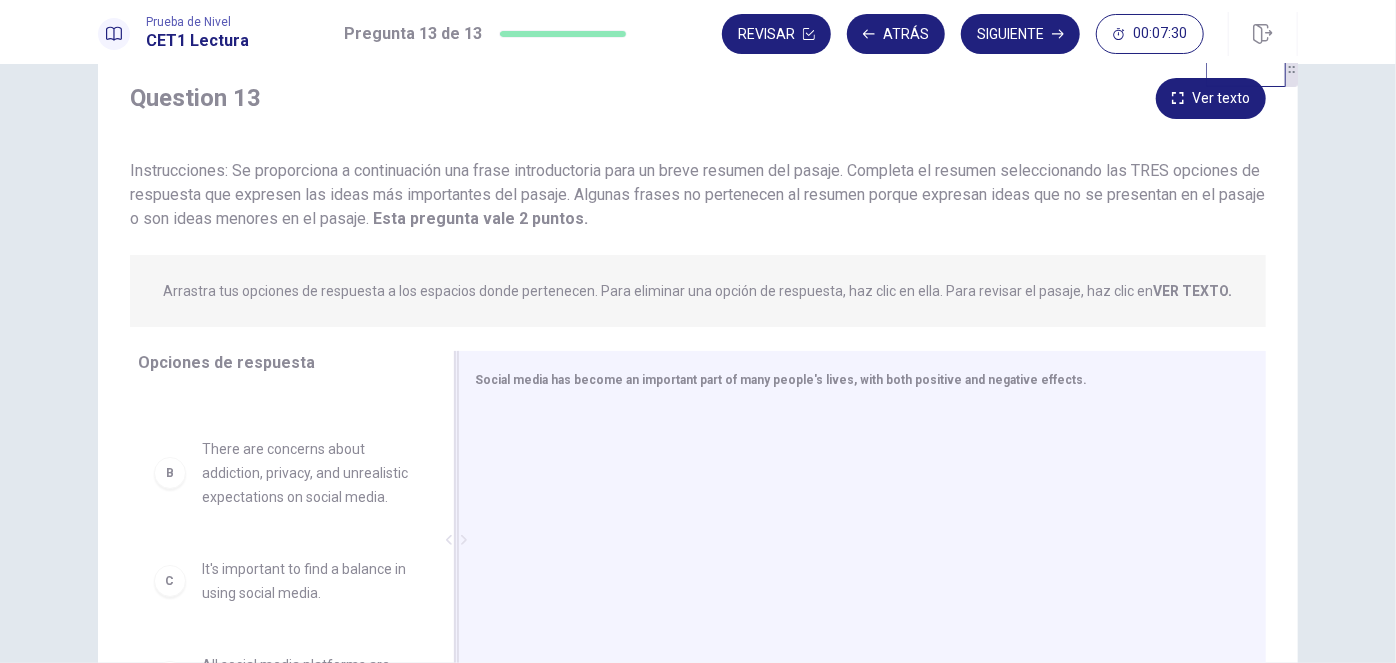 scroll, scrollTop: 0, scrollLeft: 0, axis: both 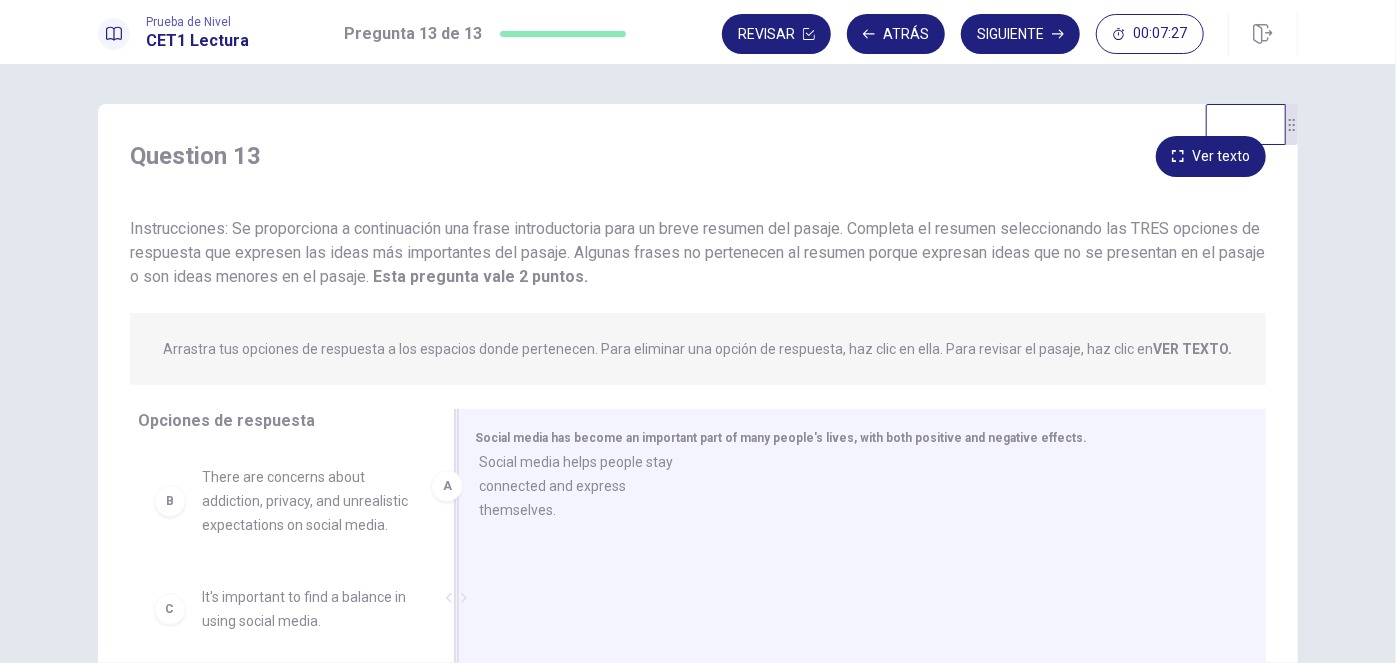 drag, startPoint x: 270, startPoint y: 501, endPoint x: 540, endPoint y: 484, distance: 270.53467 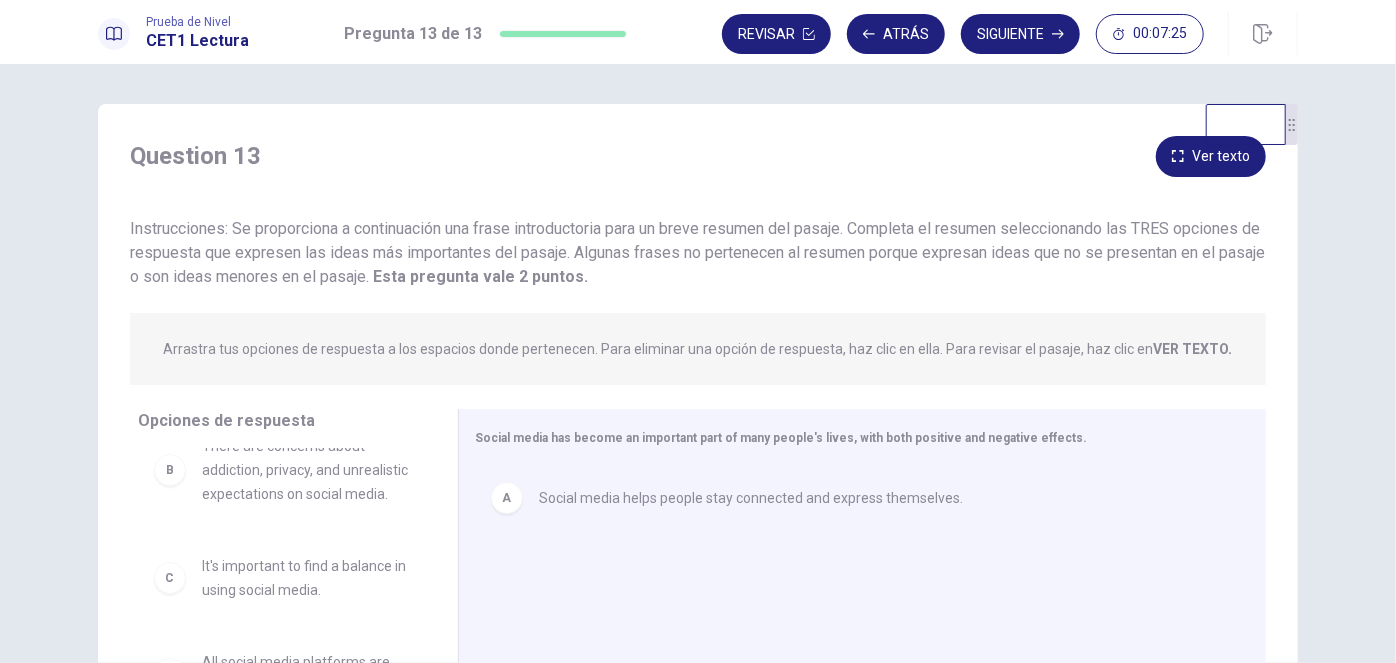 scroll, scrollTop: 0, scrollLeft: 0, axis: both 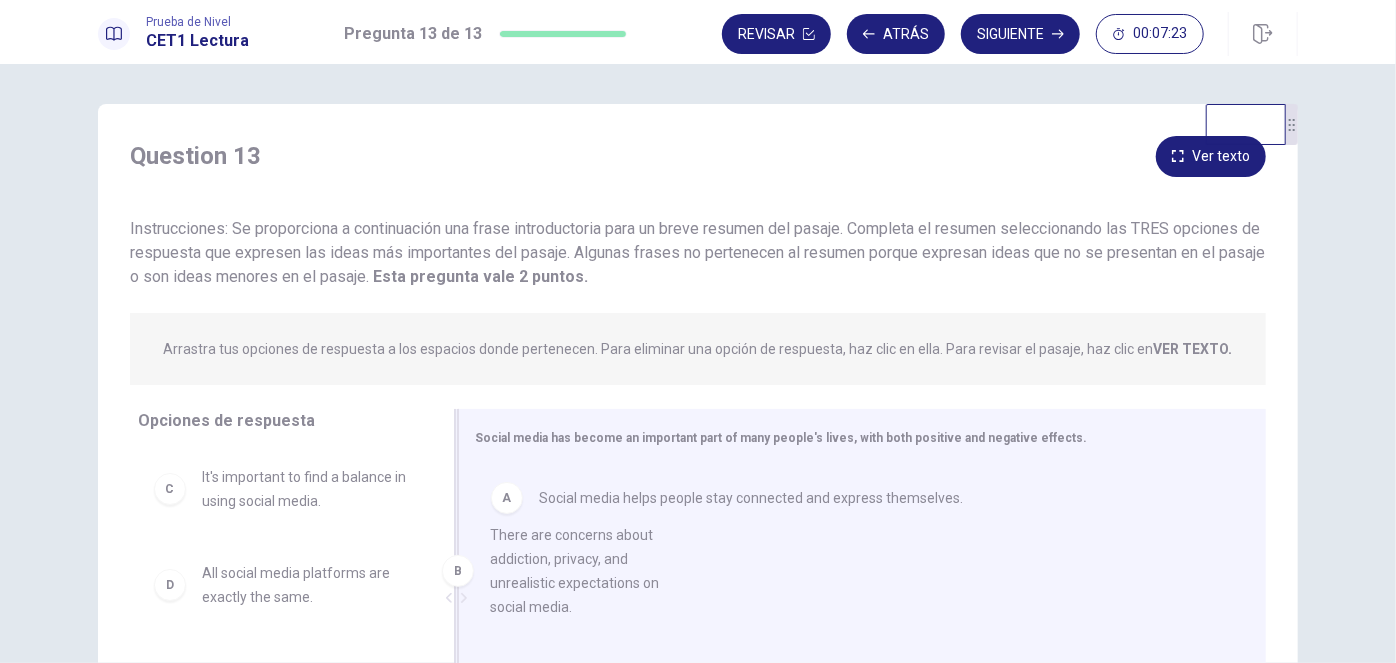 drag, startPoint x: 245, startPoint y: 515, endPoint x: 554, endPoint y: 582, distance: 316.18033 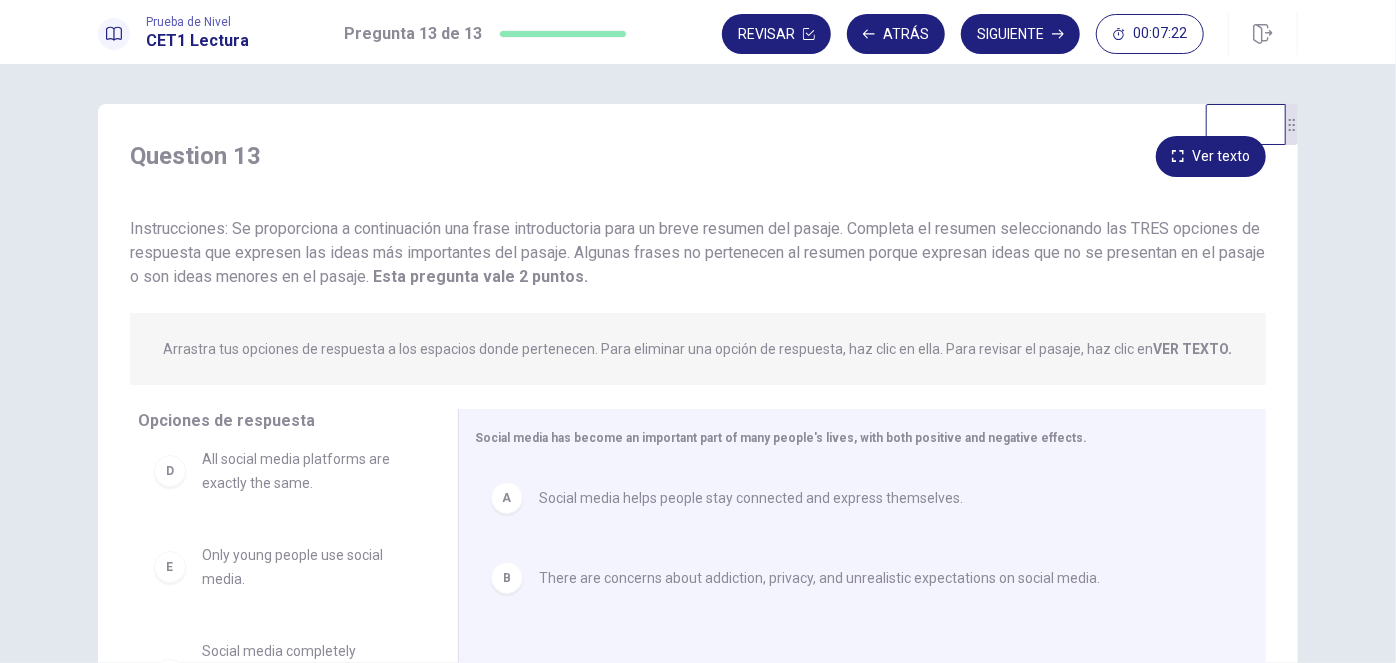scroll, scrollTop: 0, scrollLeft: 0, axis: both 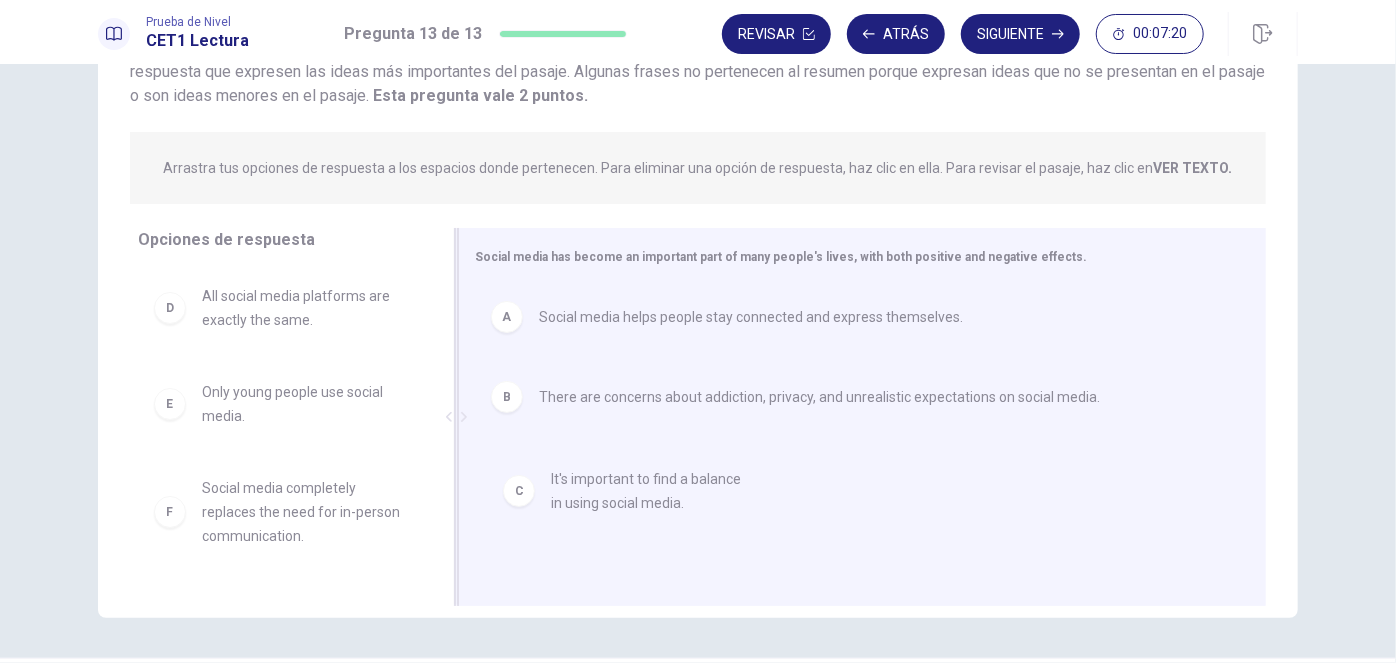 drag, startPoint x: 243, startPoint y: 324, endPoint x: 602, endPoint y: 508, distance: 403.40674 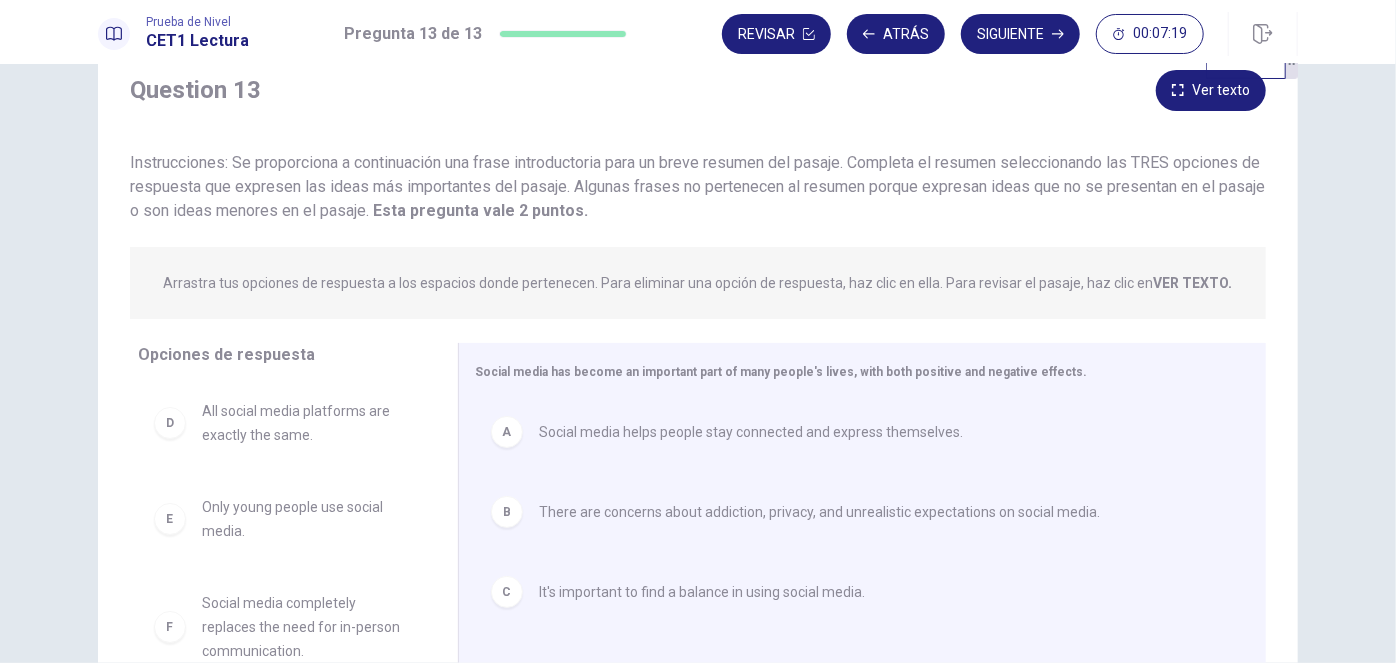 scroll, scrollTop: 0, scrollLeft: 0, axis: both 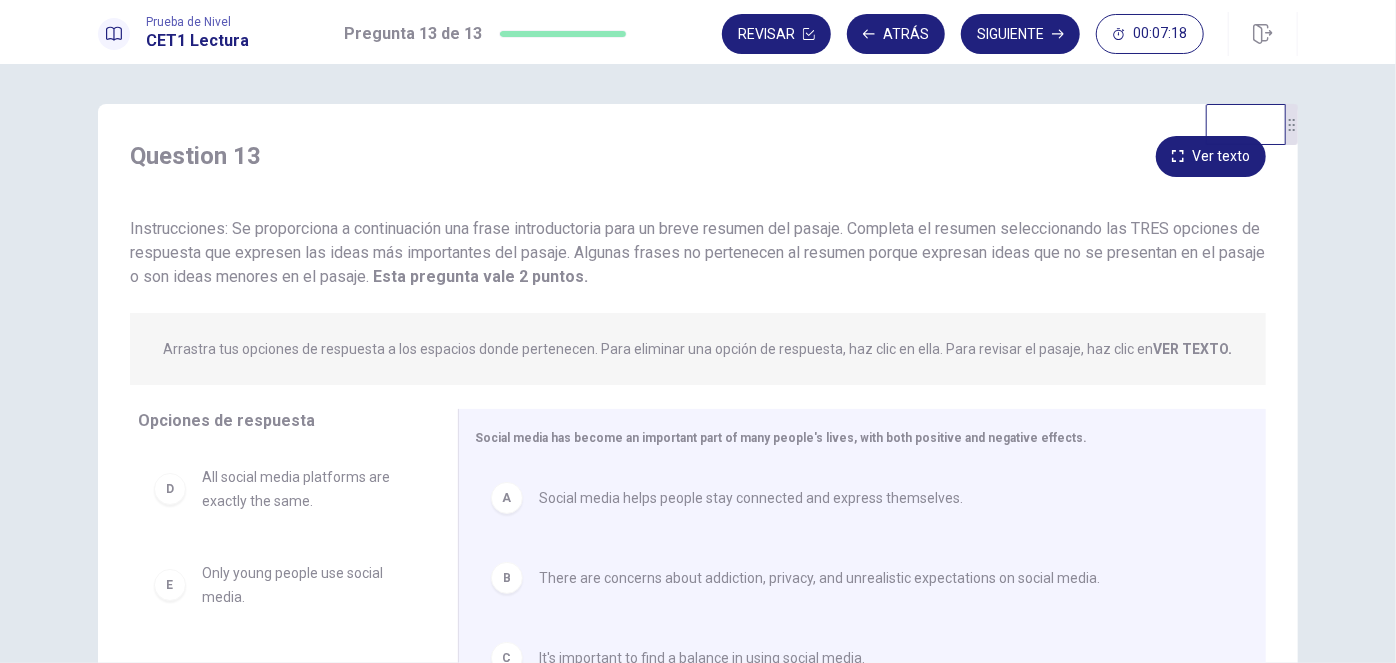 click on "Prueba de Nivel CET1   Lectura Pregunta 13 de 13 Revisar Atrás Siguiente 00:07:18" at bounding box center (698, 32) 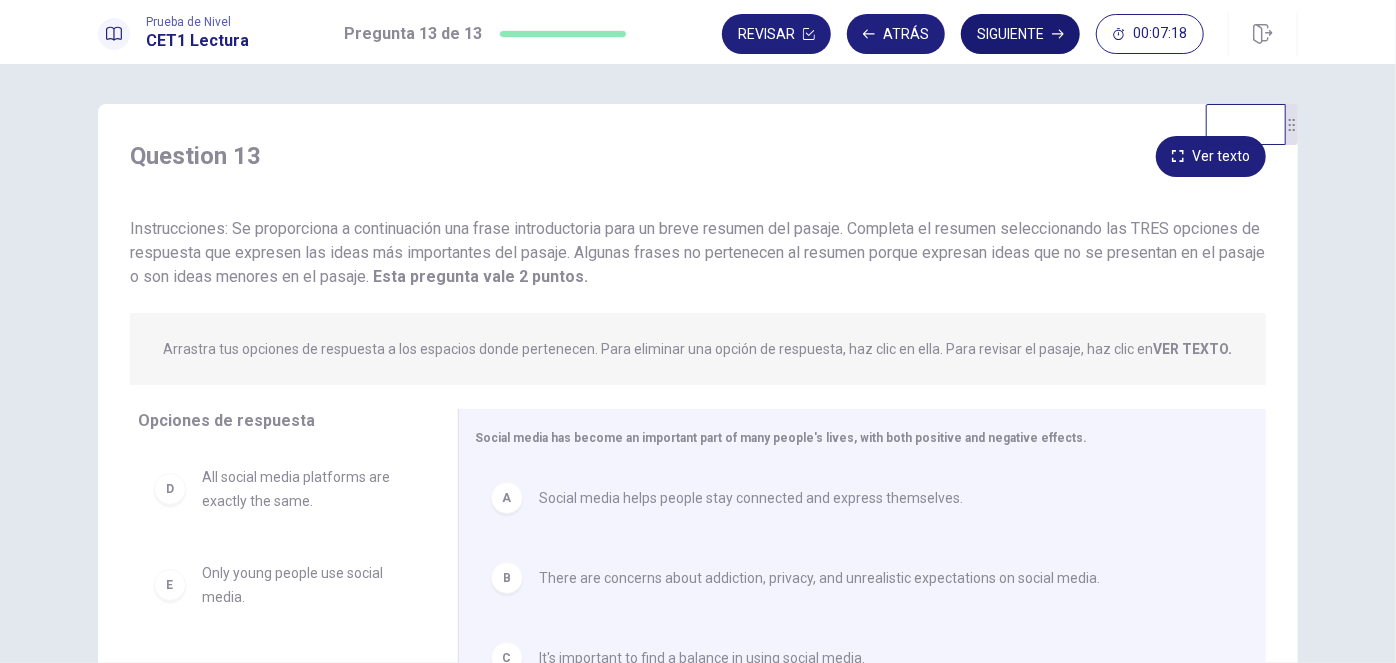 click on "Siguiente" at bounding box center (1020, 34) 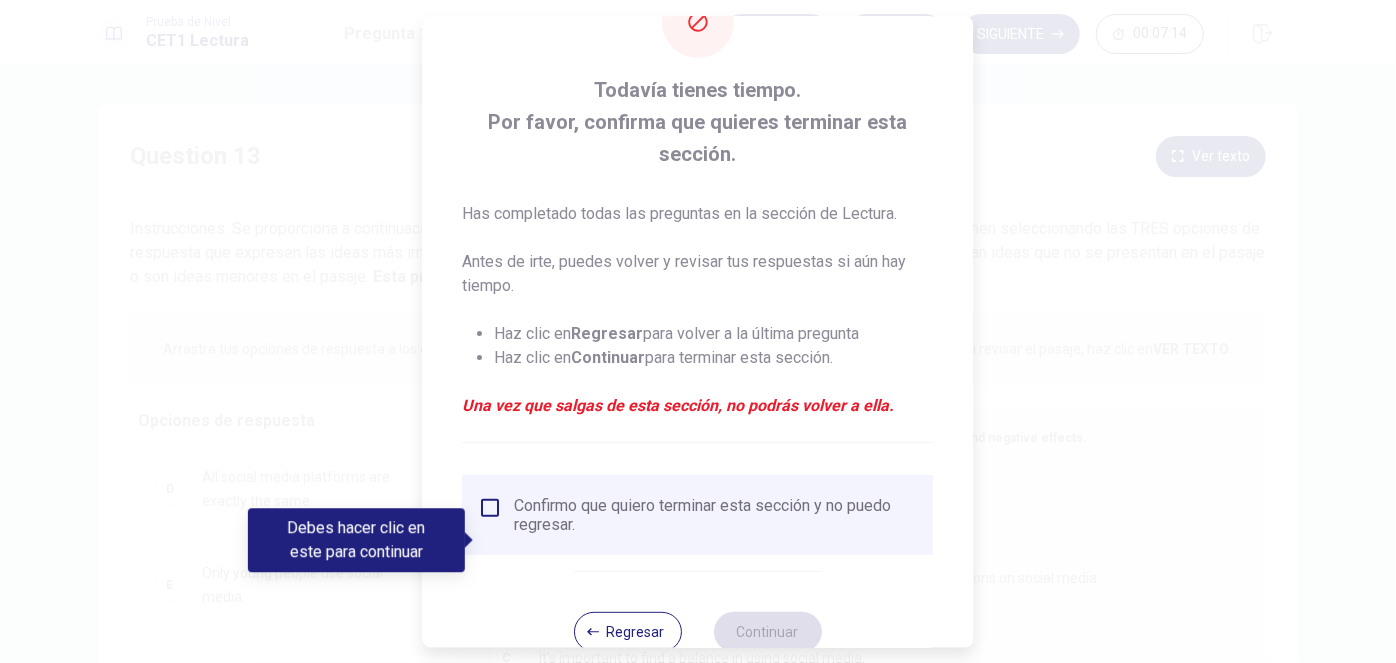 scroll, scrollTop: 115, scrollLeft: 0, axis: vertical 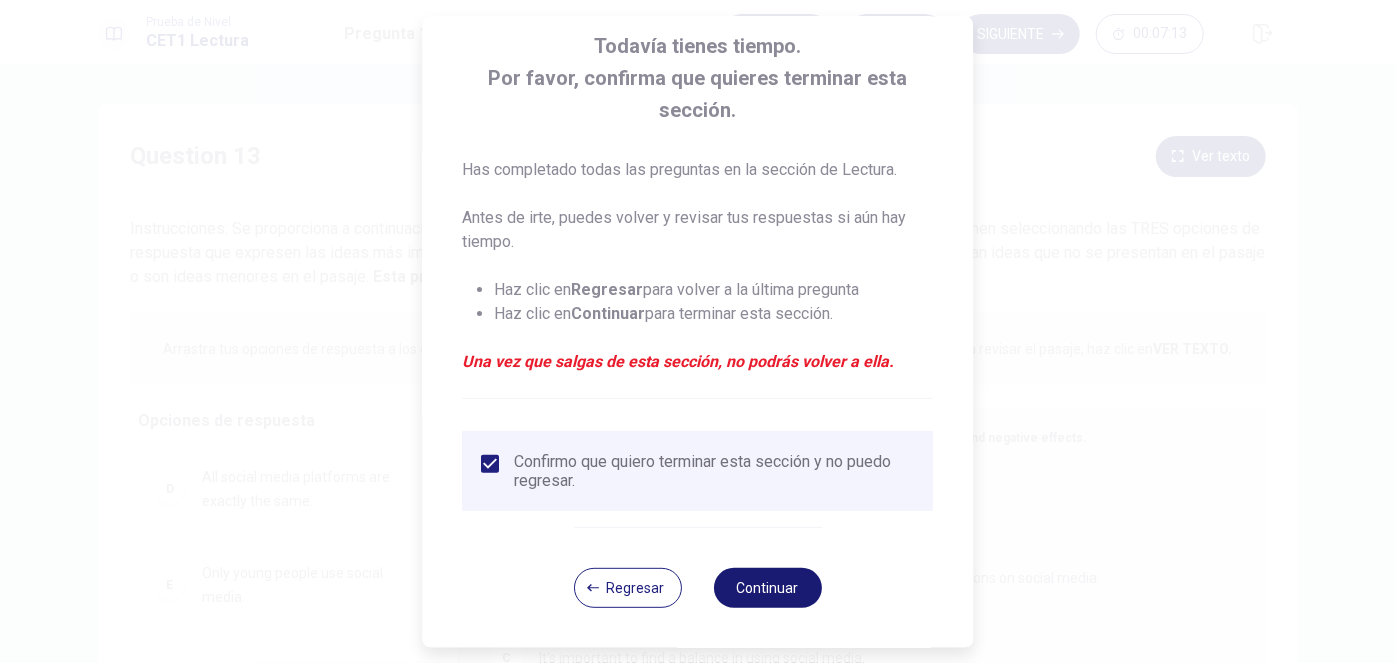 click on "Continuar" at bounding box center [768, 587] 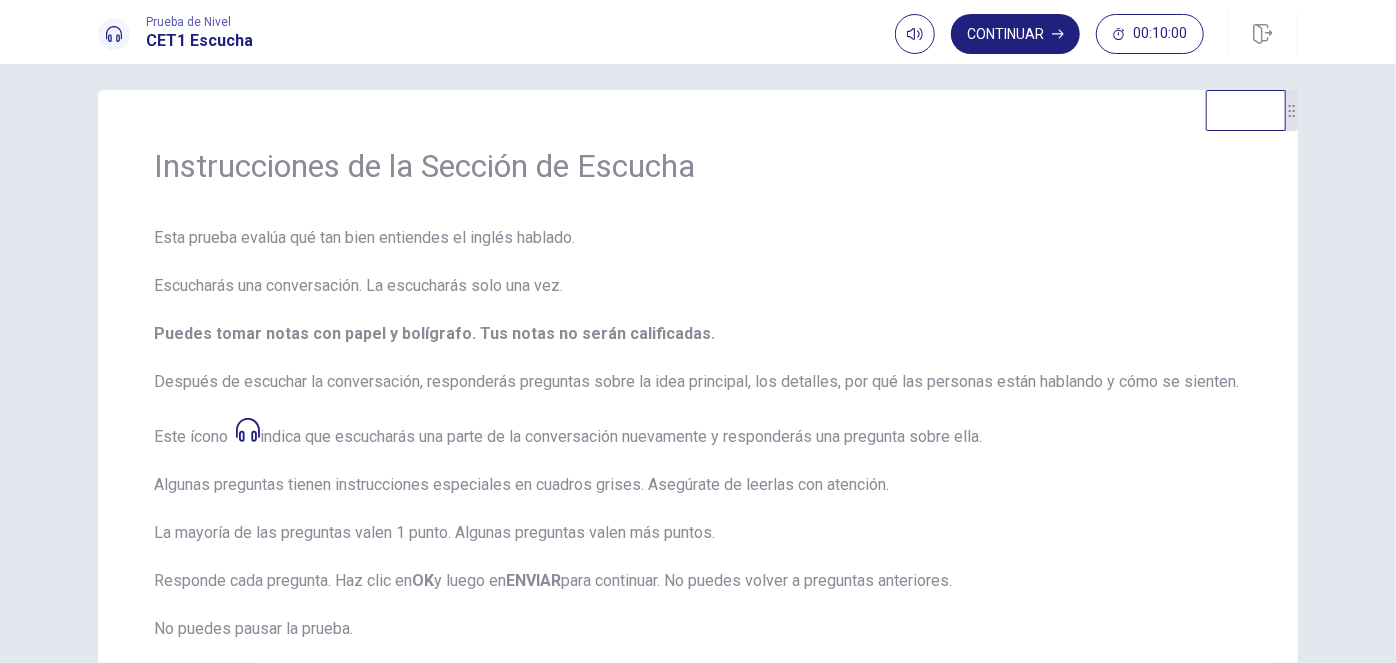 scroll, scrollTop: 0, scrollLeft: 0, axis: both 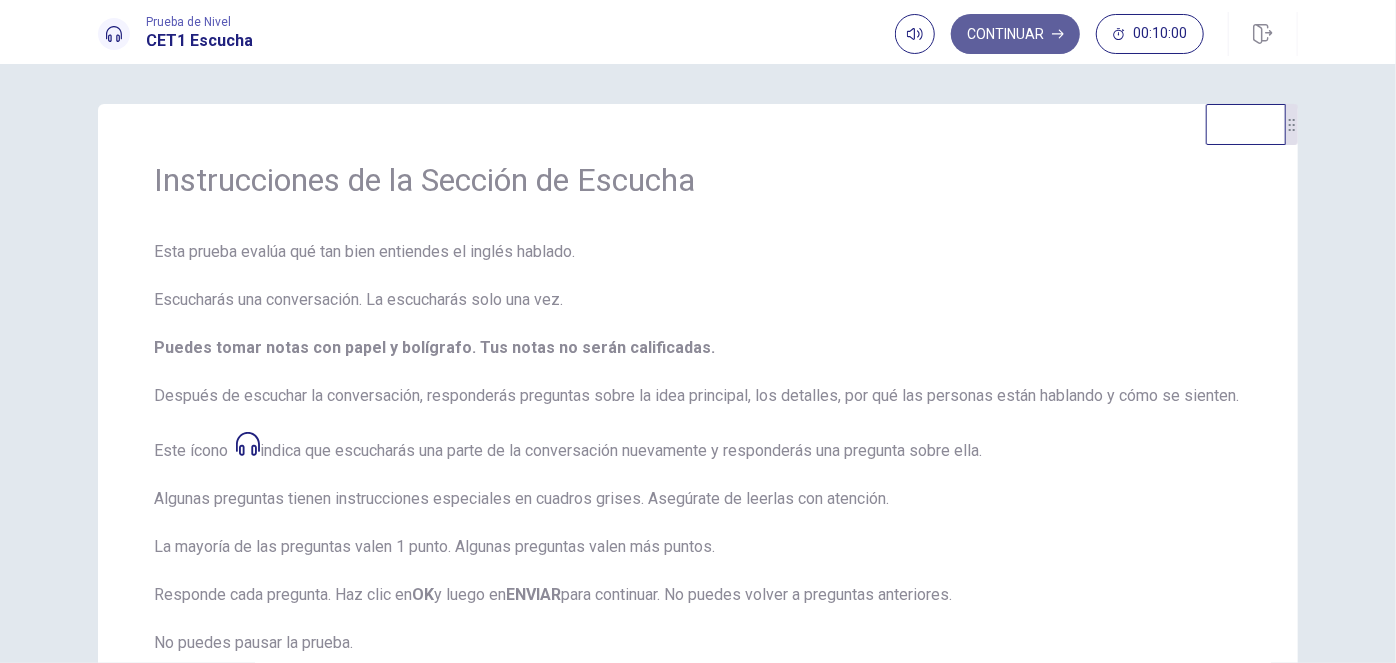 click on "Continuar" at bounding box center [1015, 34] 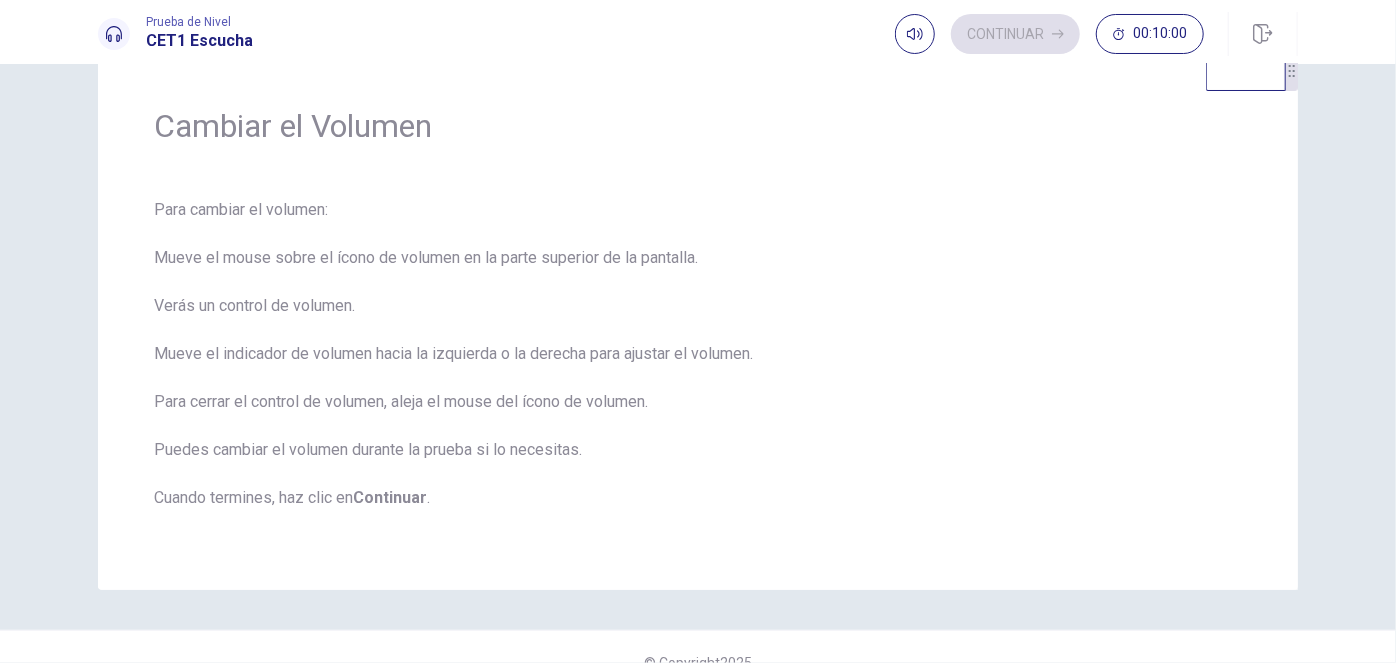 scroll, scrollTop: 85, scrollLeft: 0, axis: vertical 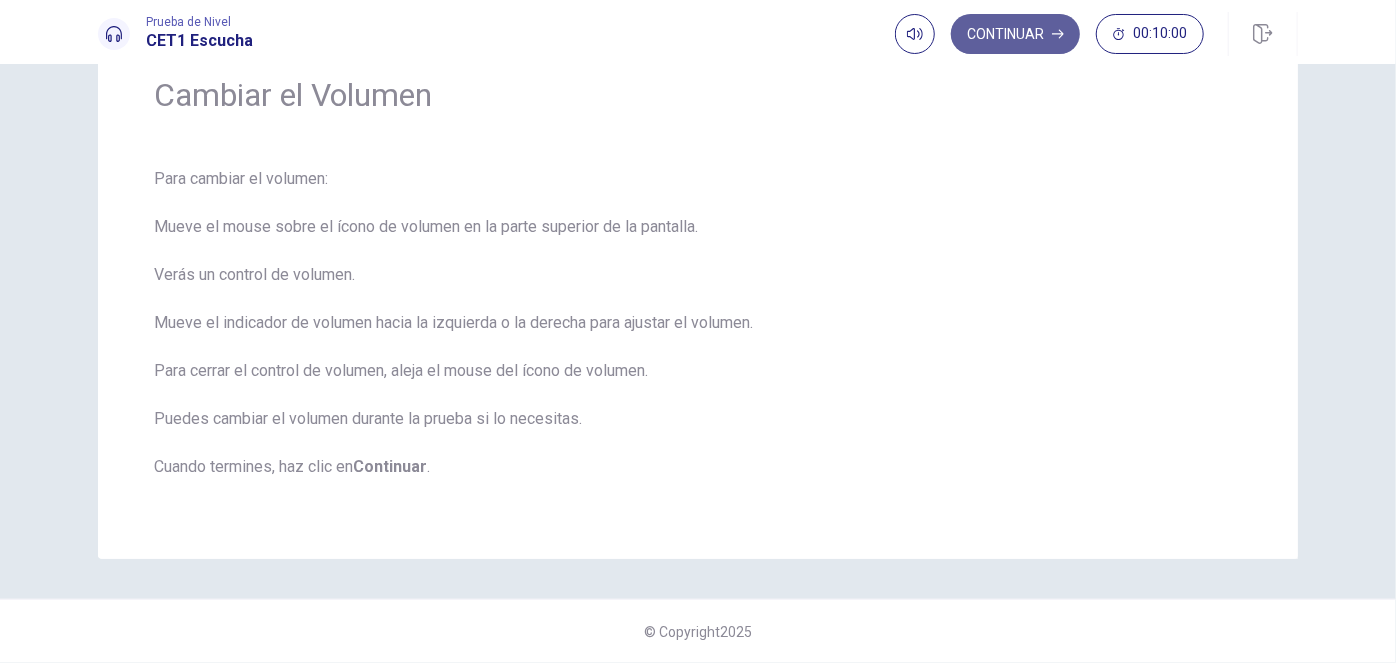 click on "Continuar" at bounding box center (1015, 34) 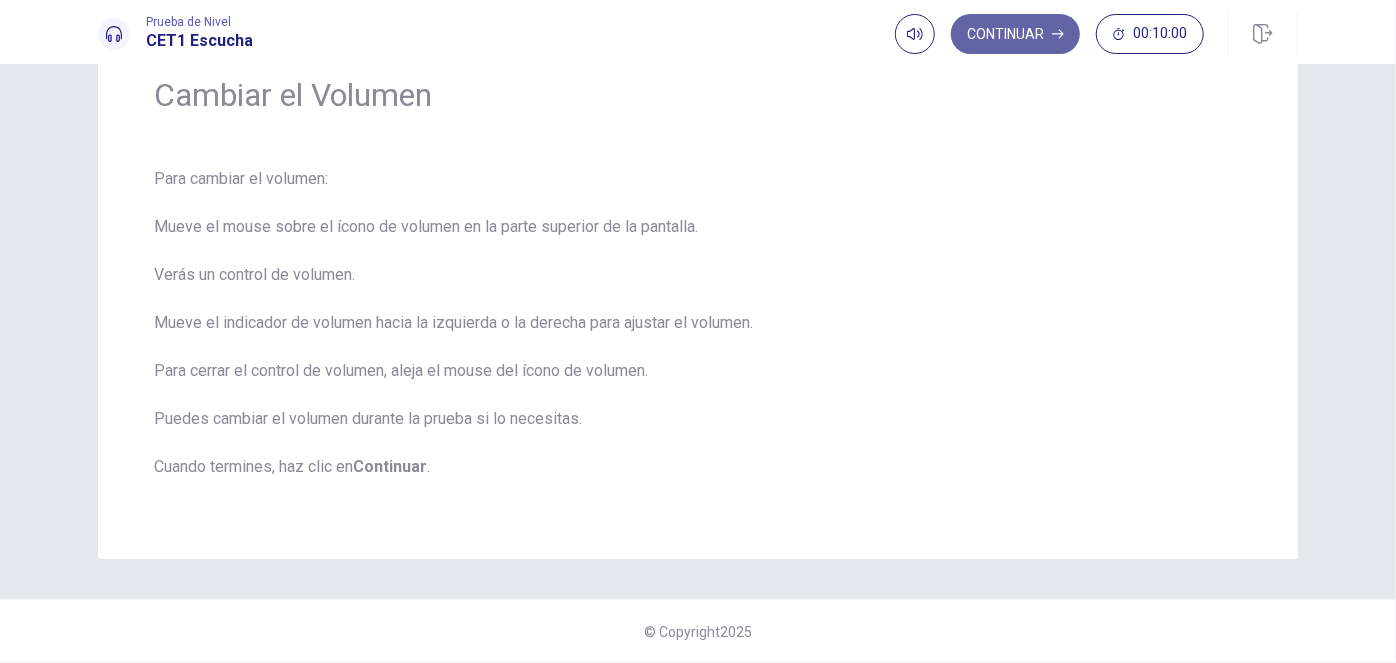 scroll, scrollTop: 0, scrollLeft: 0, axis: both 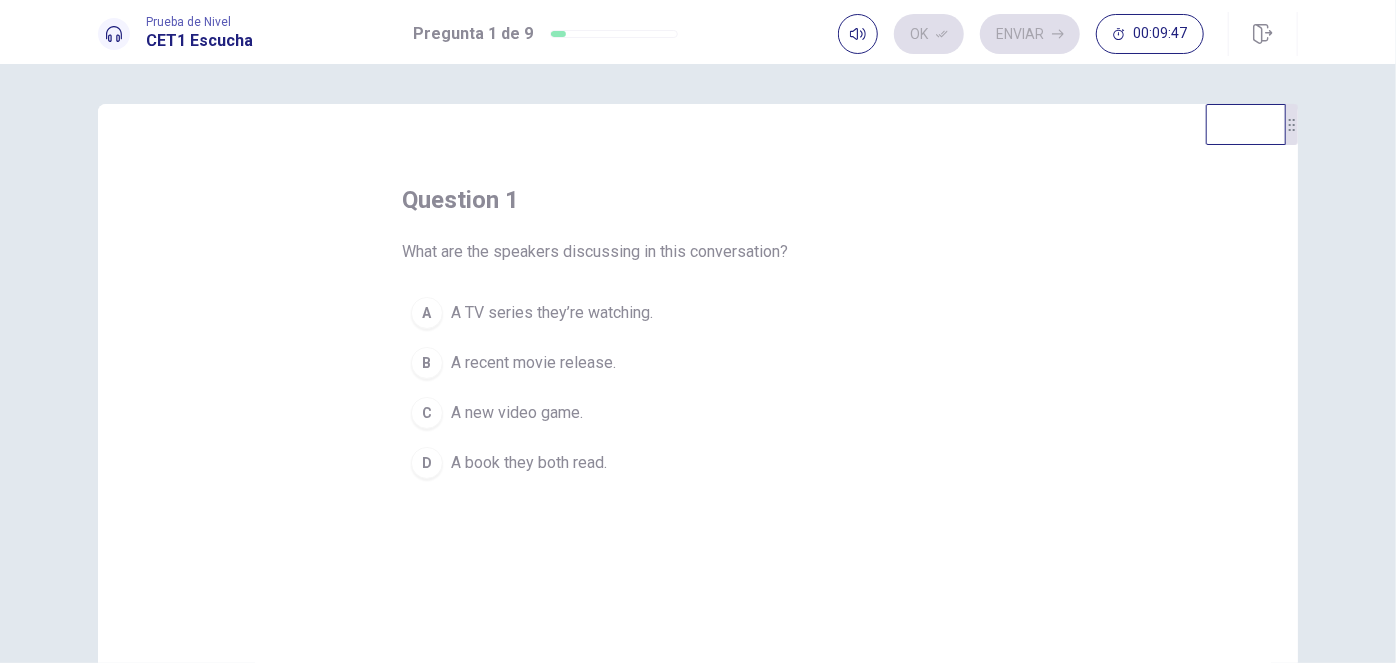 click on "A recent movie release." at bounding box center (533, 363) 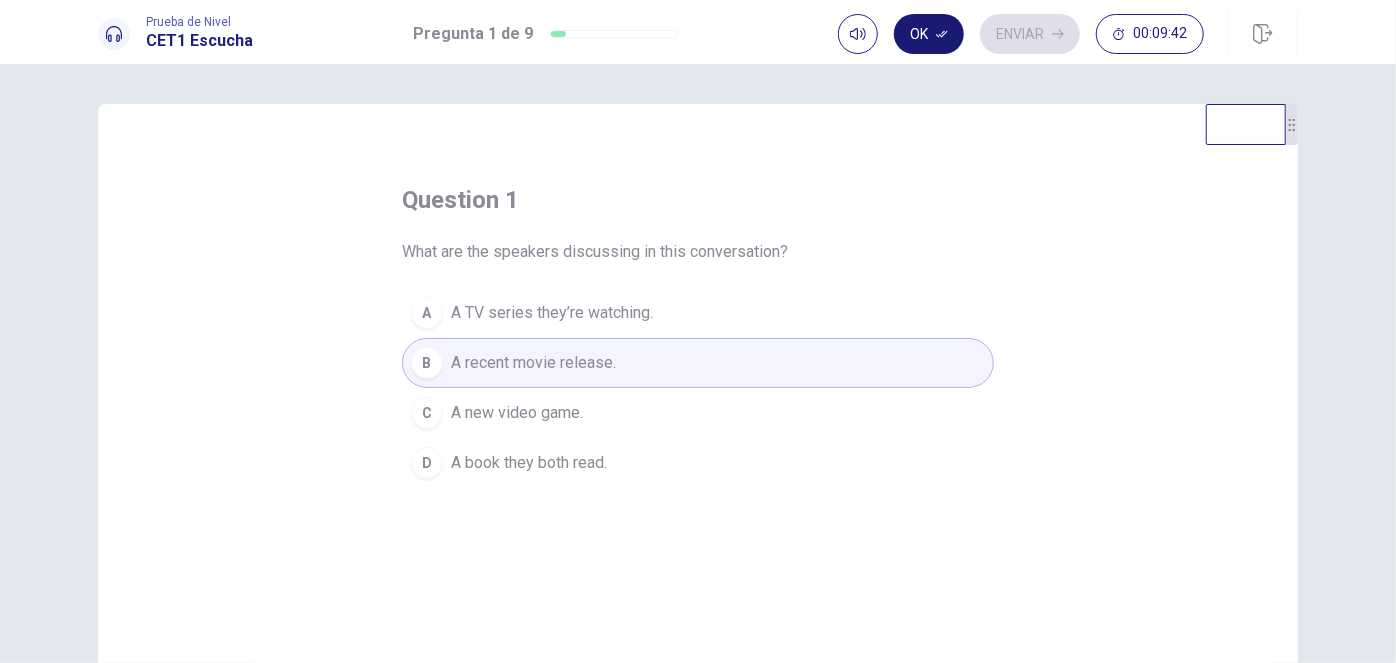 click 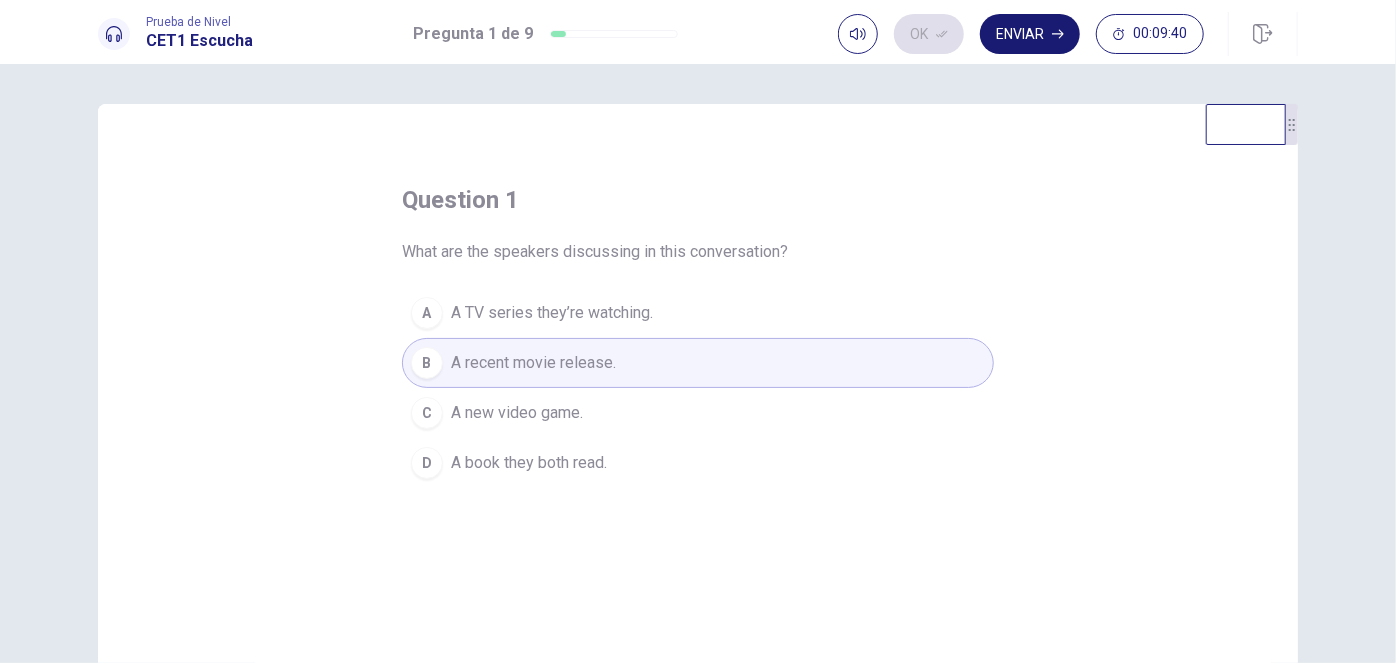 click on "Enviar" at bounding box center [1030, 34] 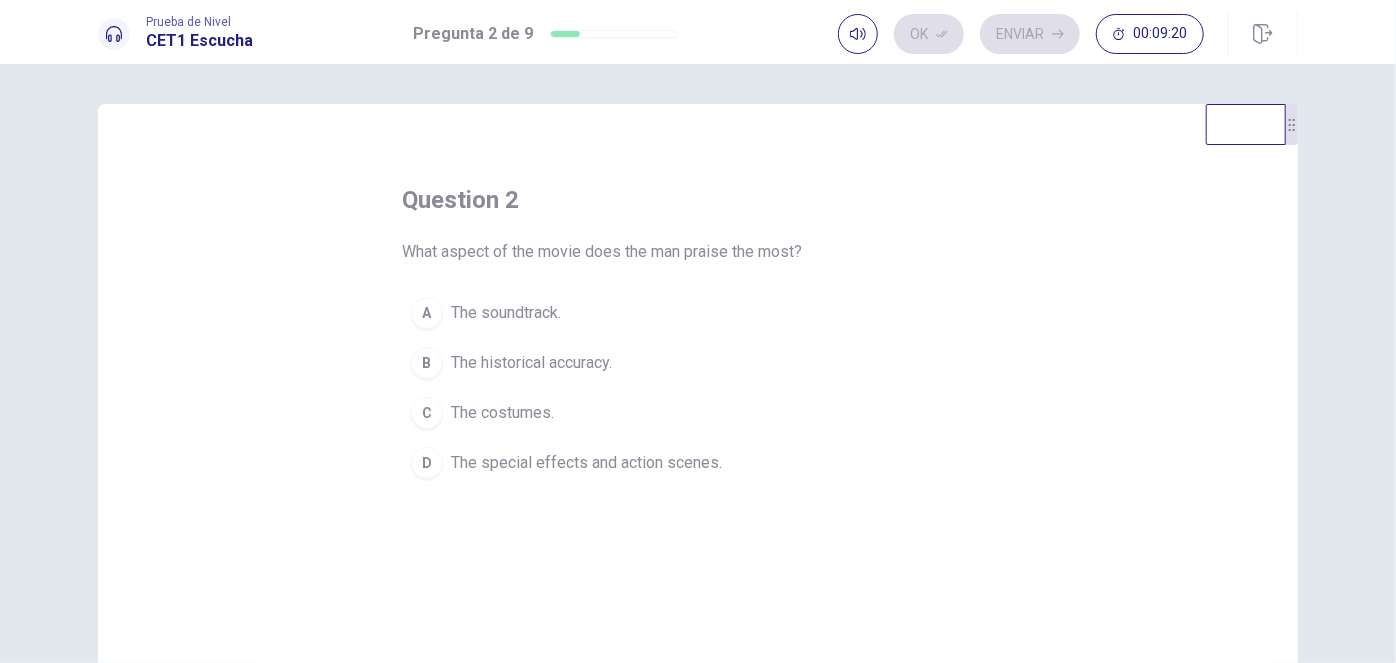 click on "D The special effects and action scenes." at bounding box center [698, 463] 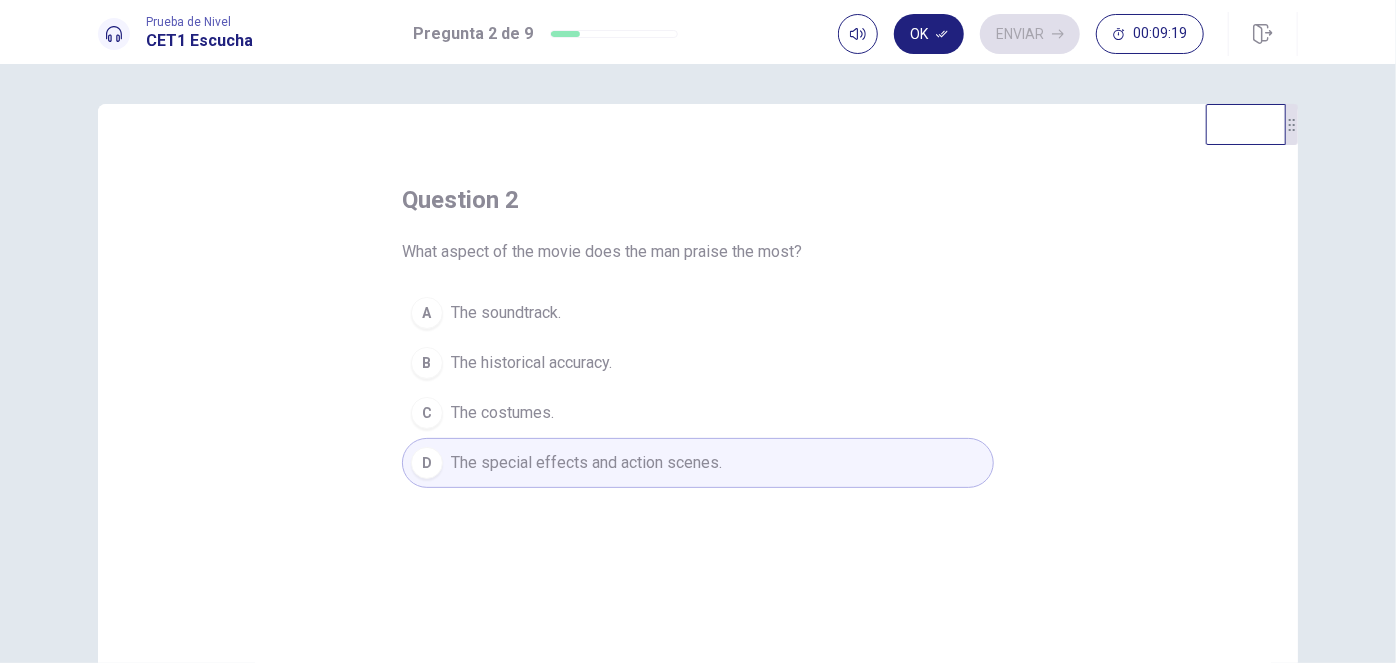 click 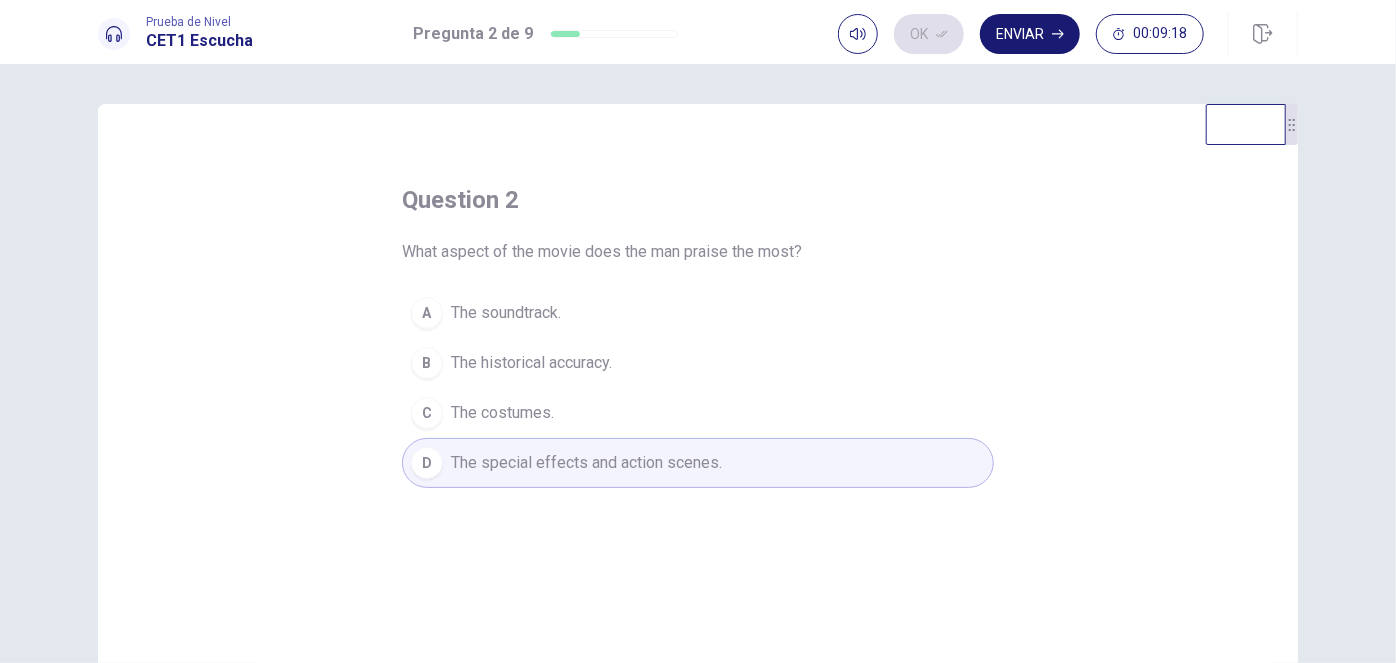 click on "Enviar" at bounding box center [1030, 34] 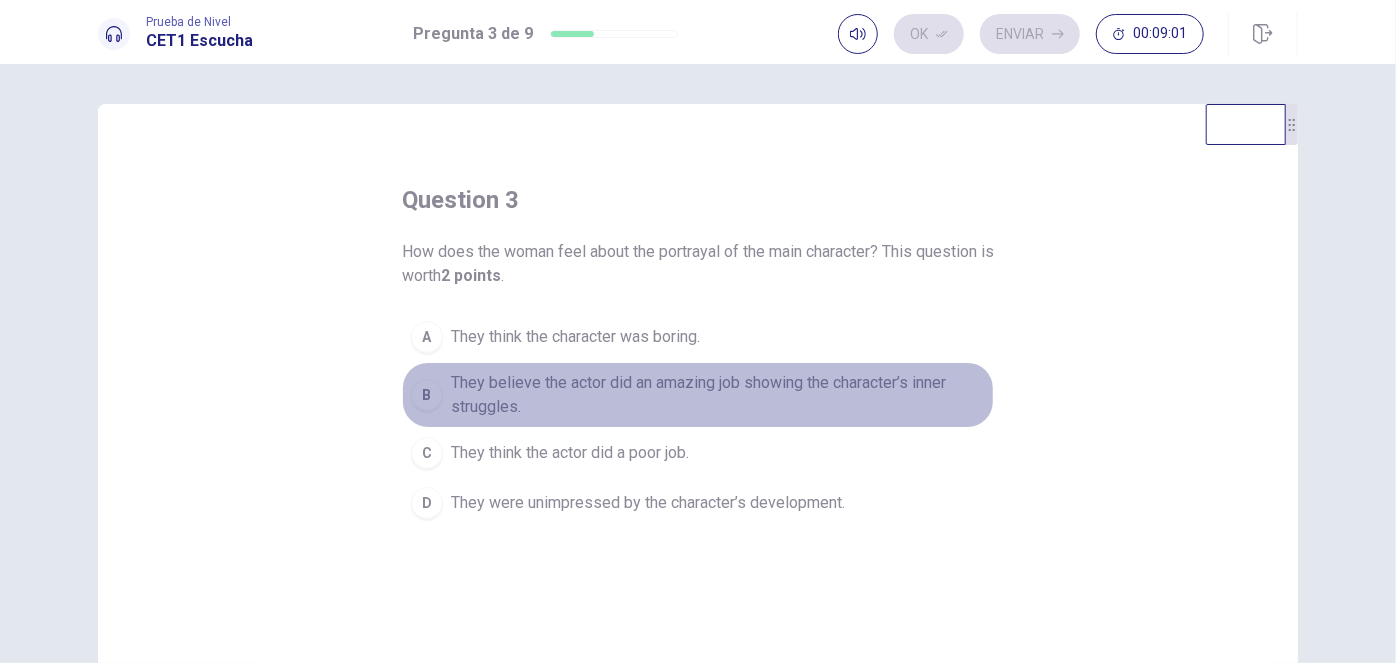click on "They believe the actor did an amazing job showing the character’s inner struggles." at bounding box center (718, 395) 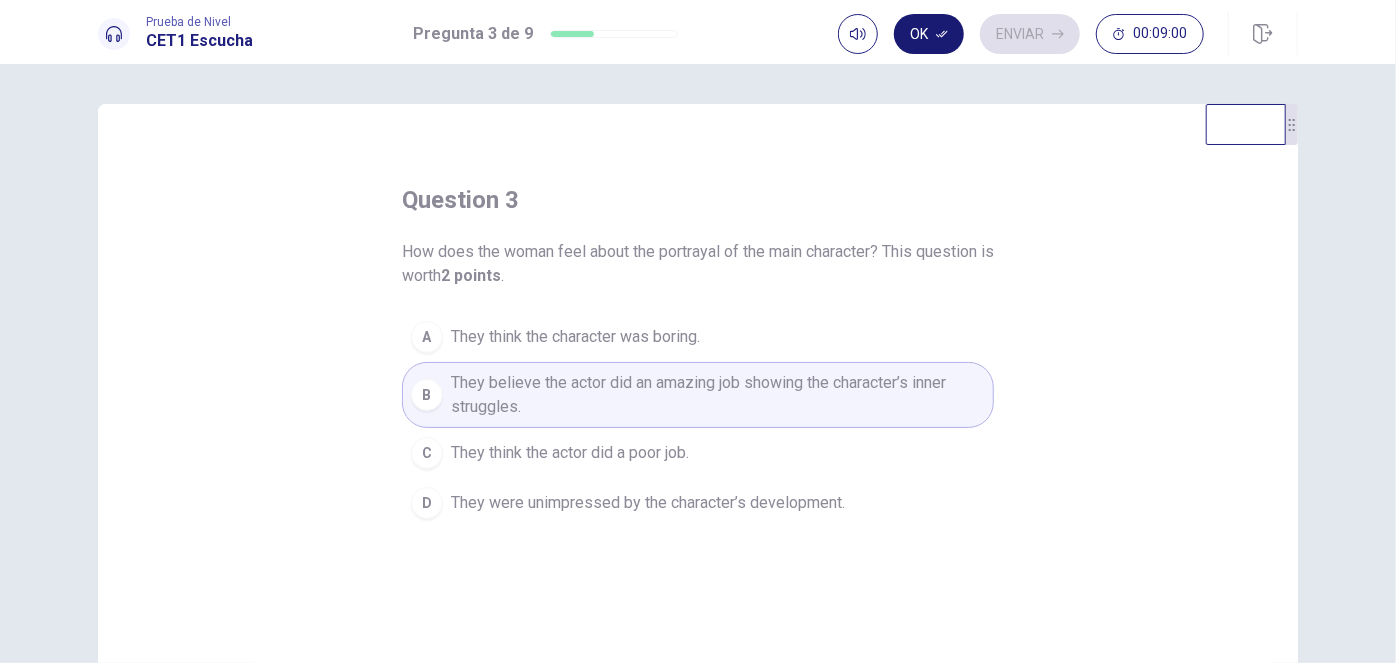 click on "Ok" at bounding box center (929, 34) 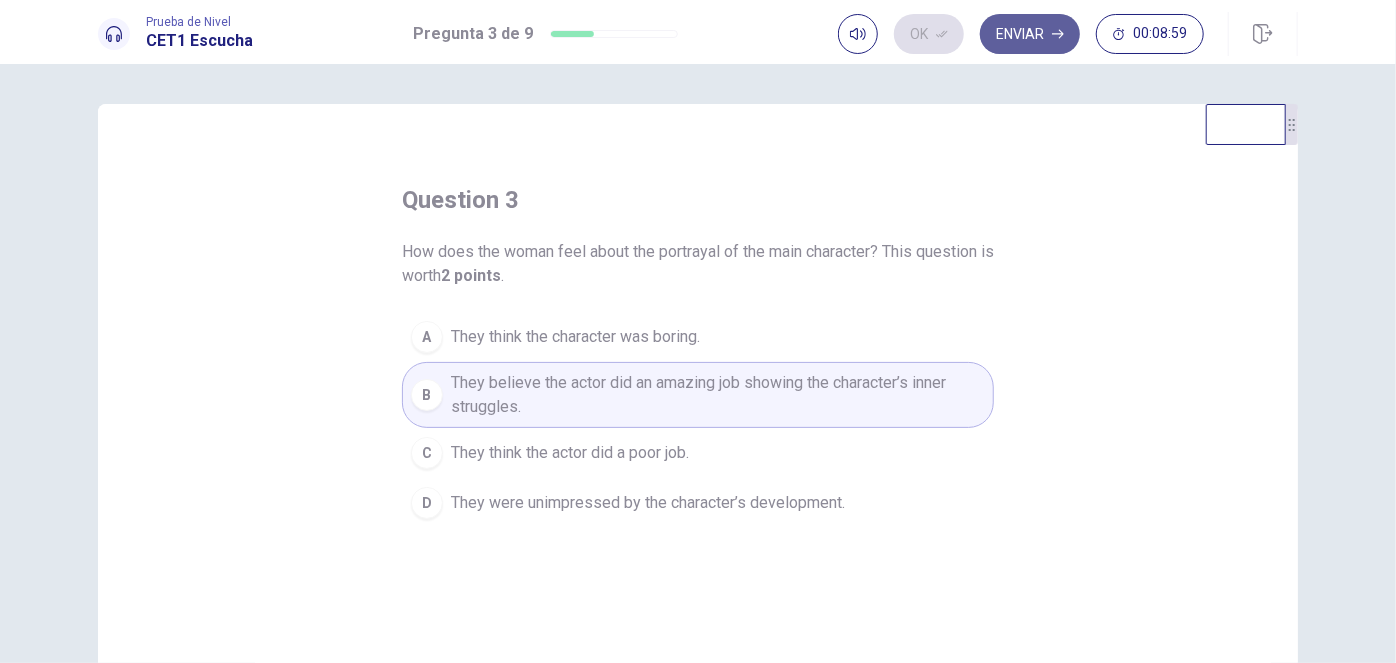 click on "Enviar" at bounding box center (1030, 34) 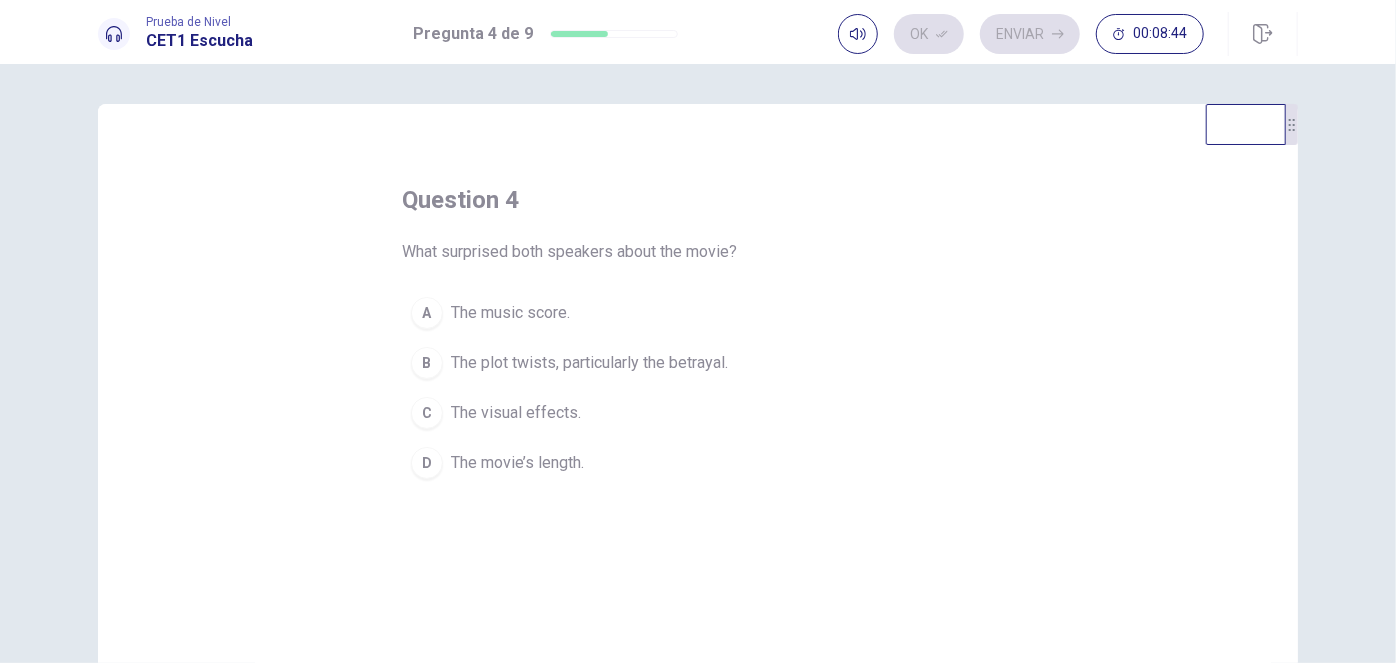 click on "The plot twists, particularly the betrayal." at bounding box center (589, 363) 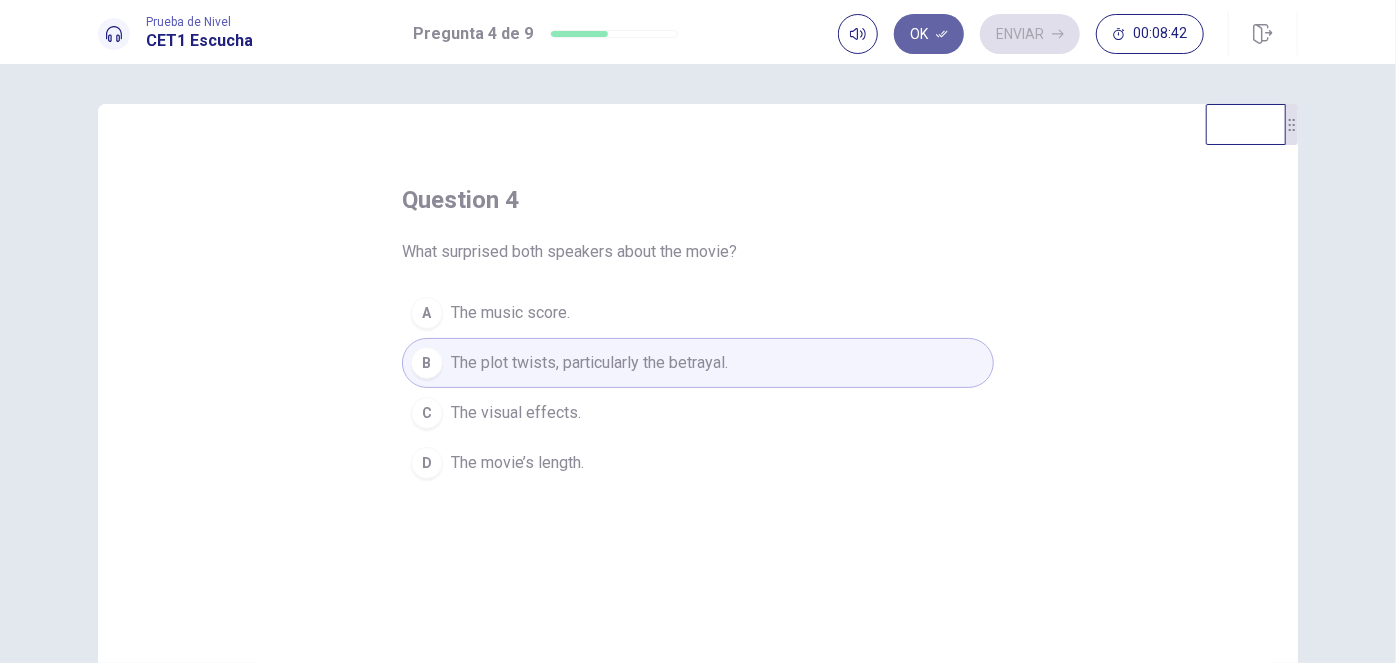 drag, startPoint x: 912, startPoint y: 38, endPoint x: 960, endPoint y: 35, distance: 48.09366 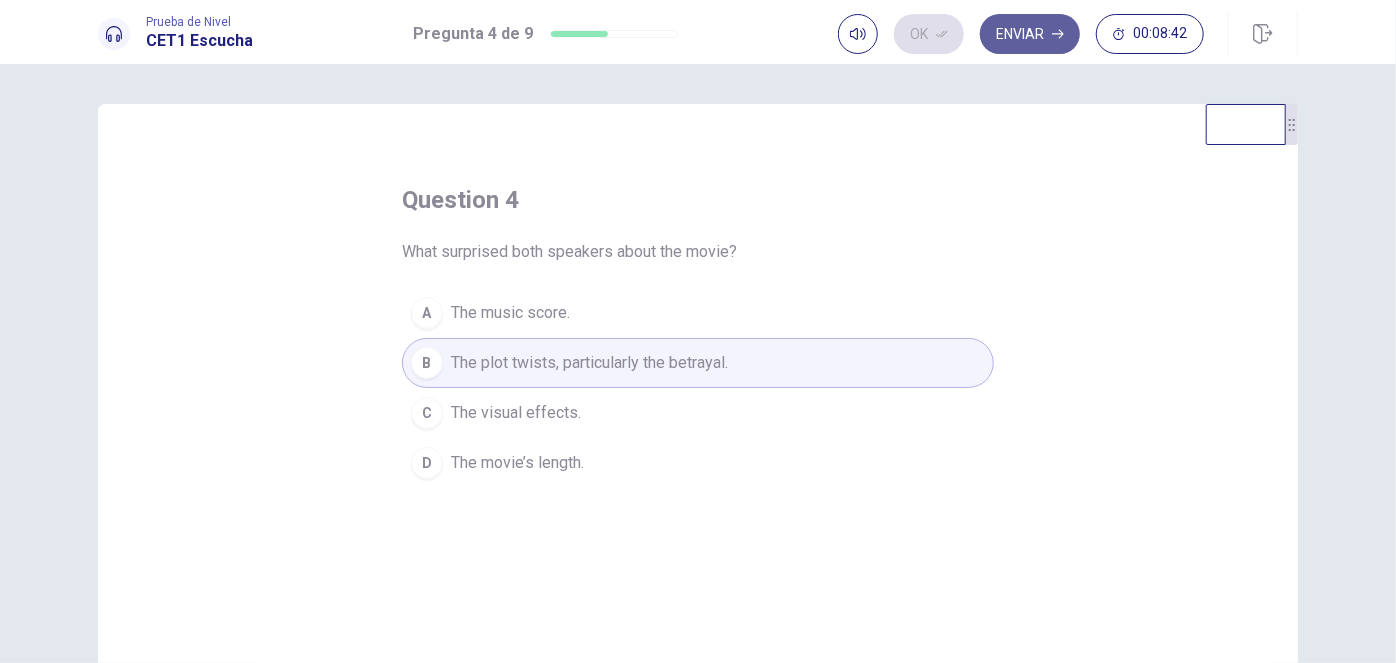 click on "Enviar" at bounding box center (1030, 34) 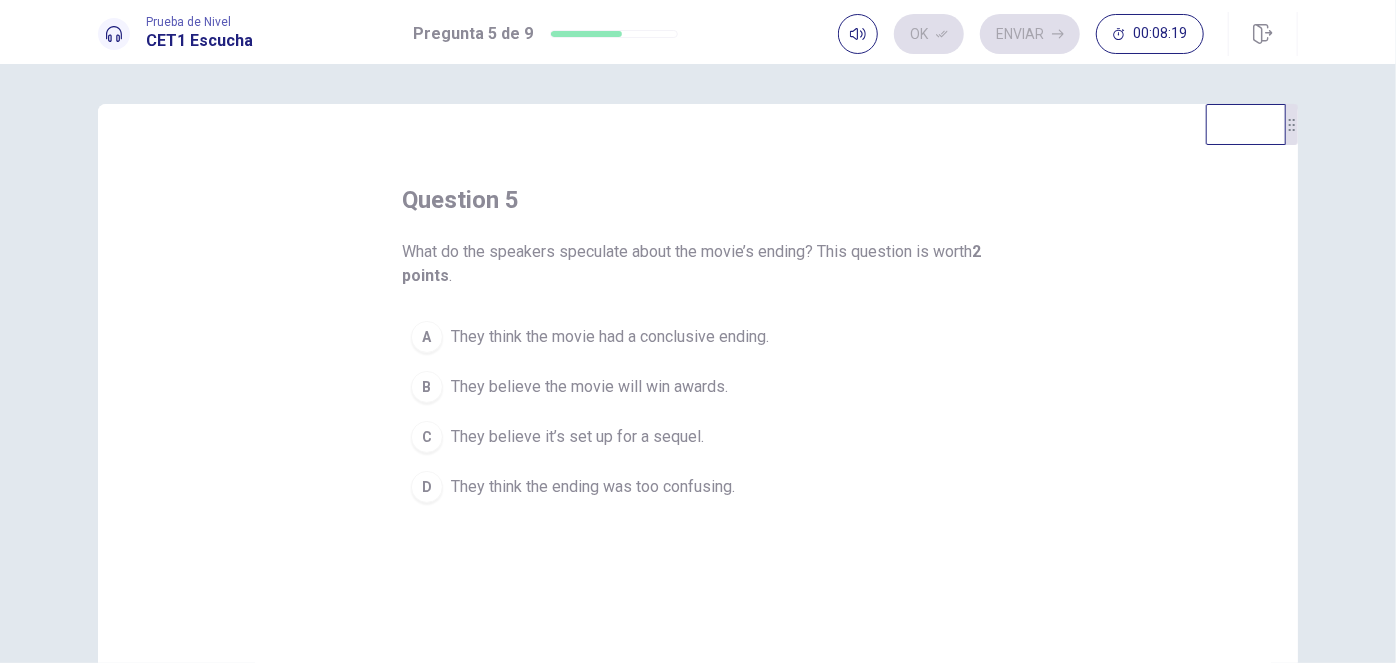 click on "C" at bounding box center [427, 437] 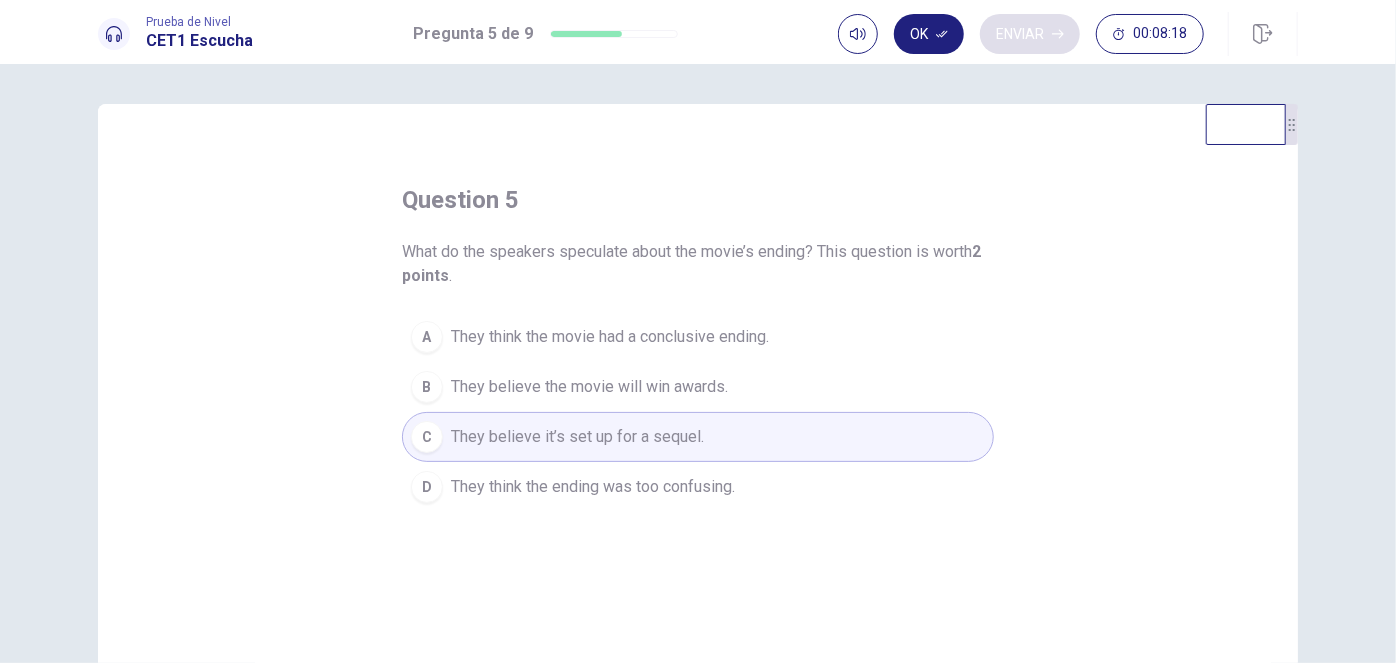drag, startPoint x: 928, startPoint y: 38, endPoint x: 998, endPoint y: 37, distance: 70.00714 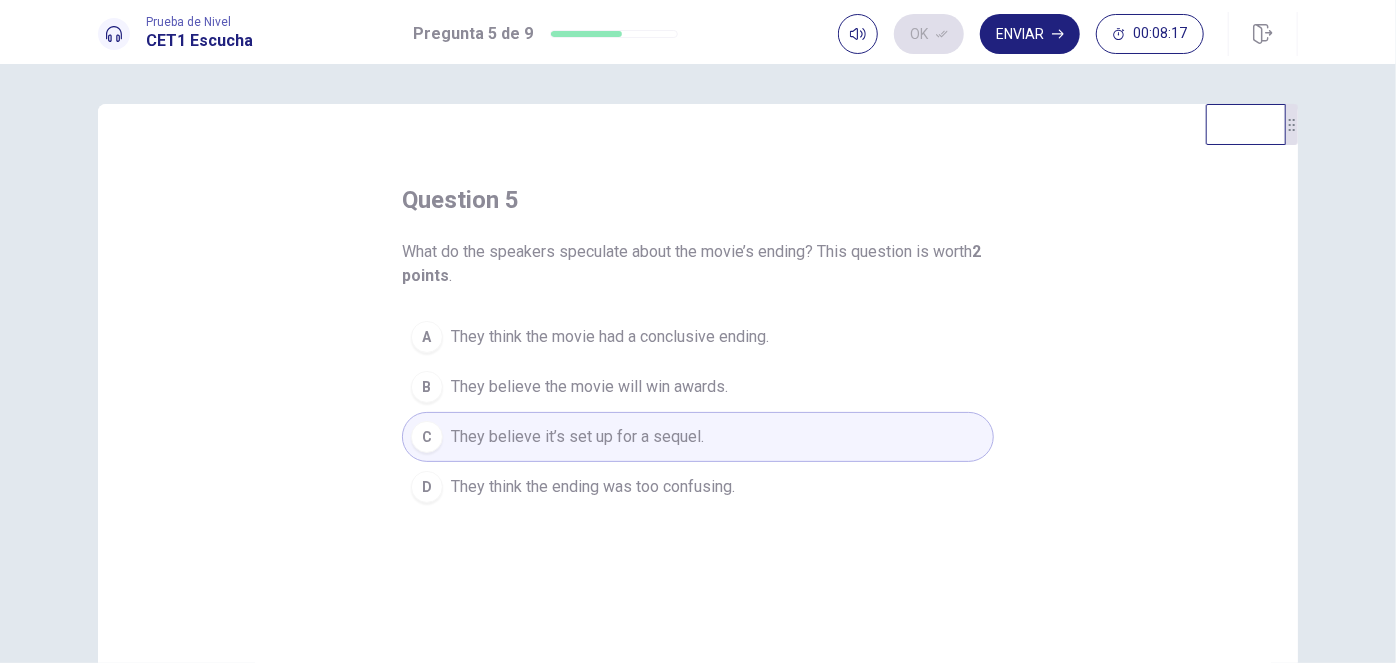 click on "Enviar" at bounding box center [1030, 34] 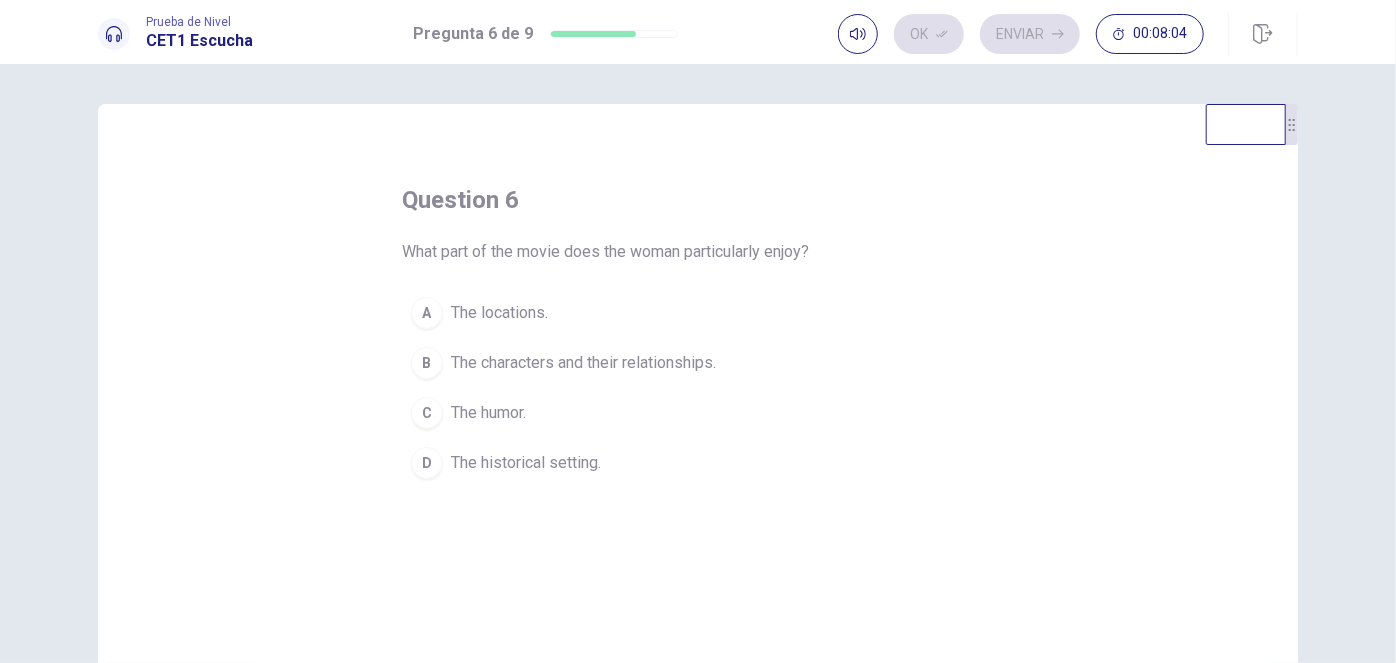 click on "The characters and their relationships." at bounding box center (583, 363) 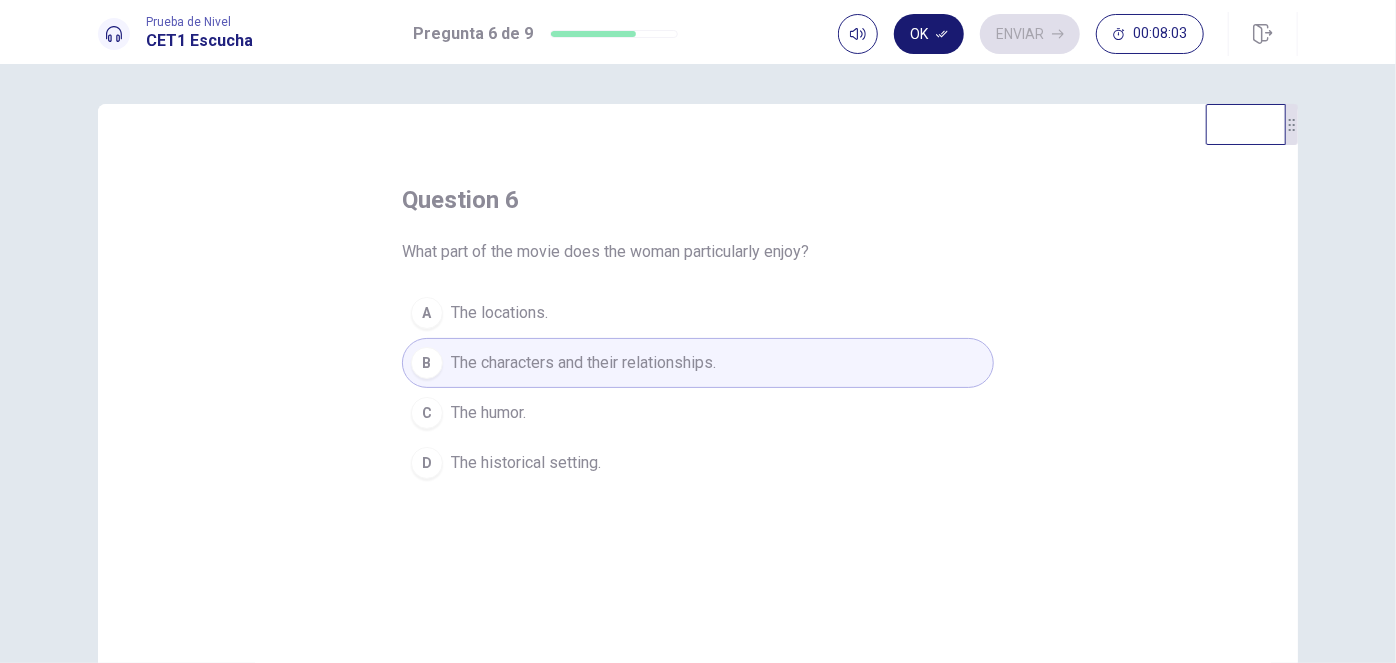 click 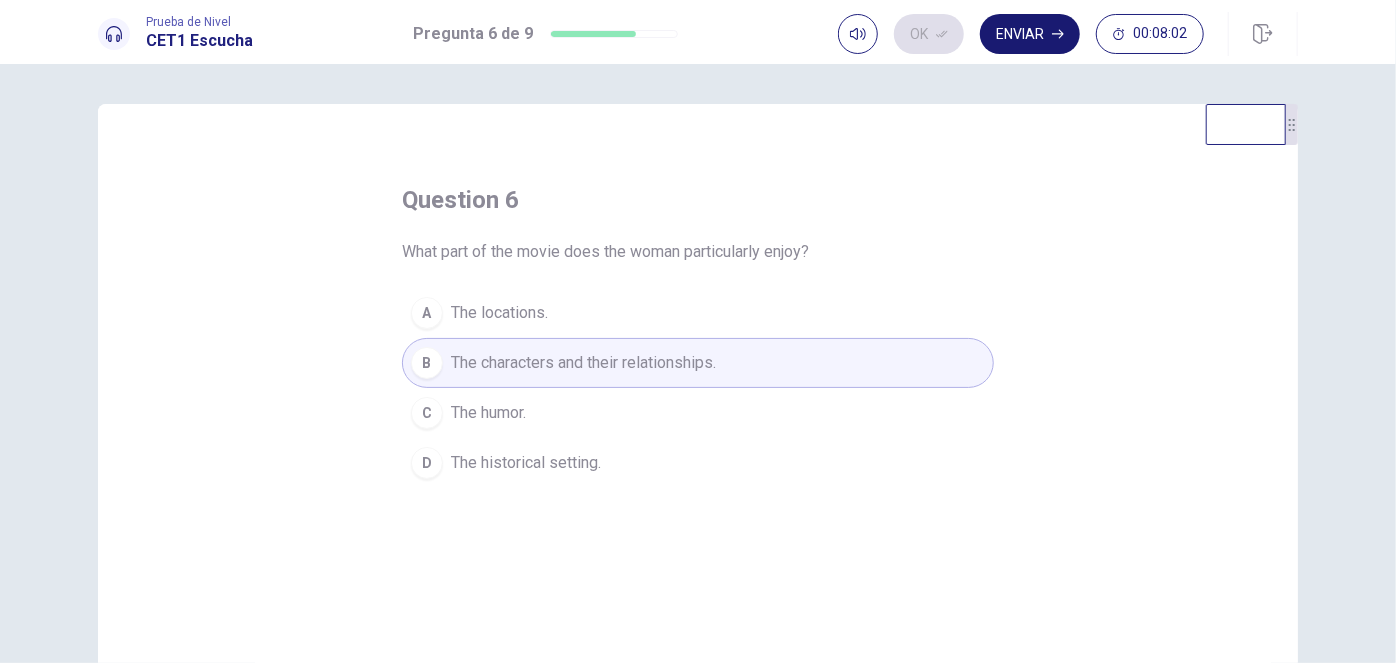 click on "Enviar" at bounding box center (1030, 34) 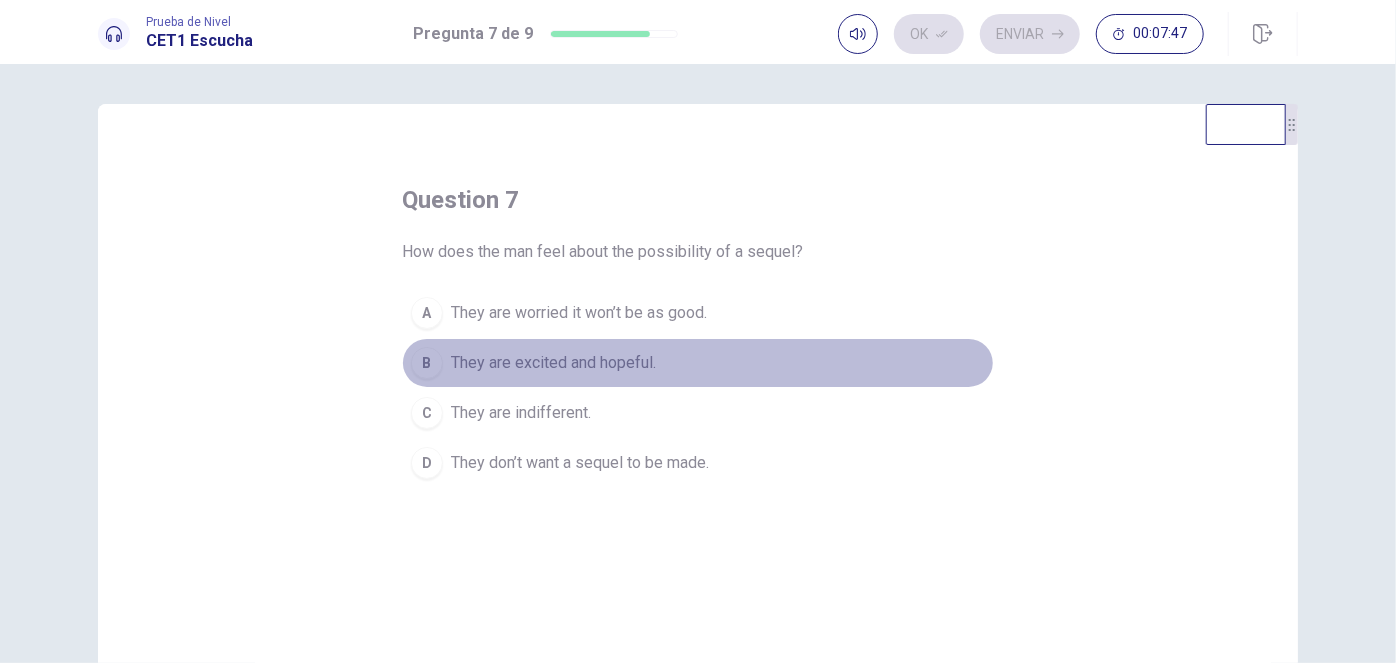 click on "They are excited and hopeful." at bounding box center [553, 363] 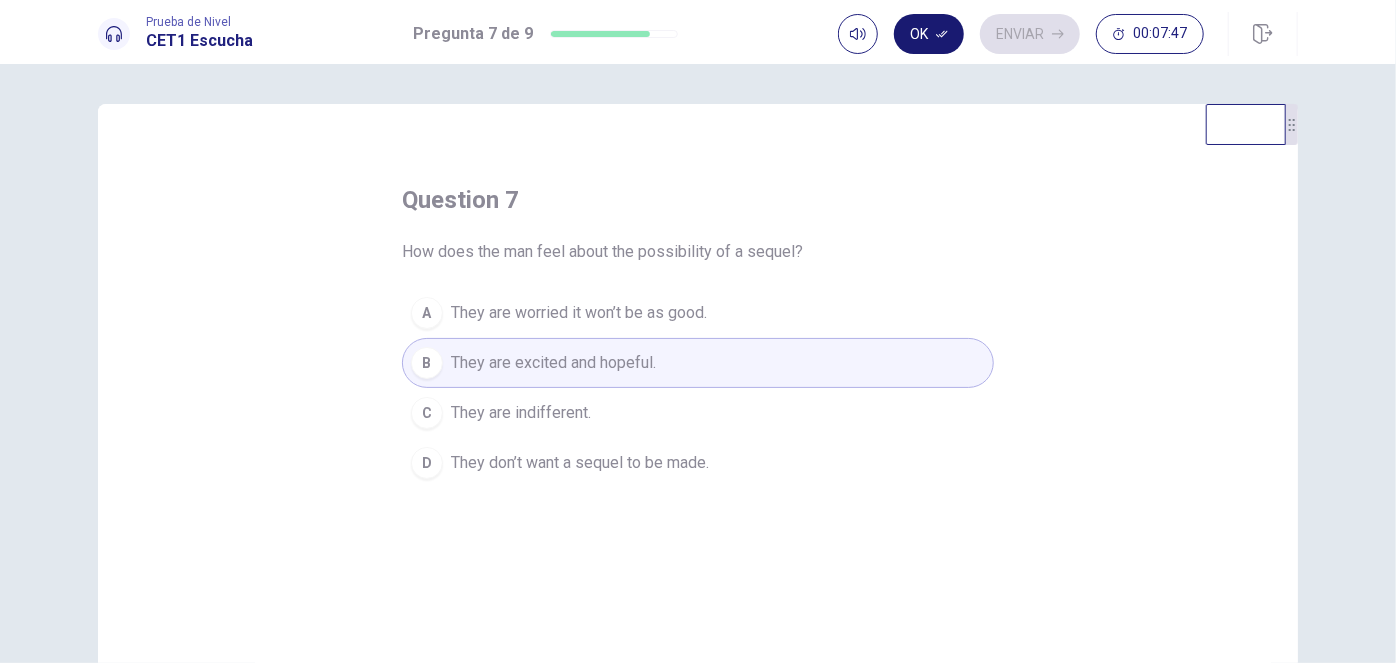 click on "Ok" at bounding box center [929, 34] 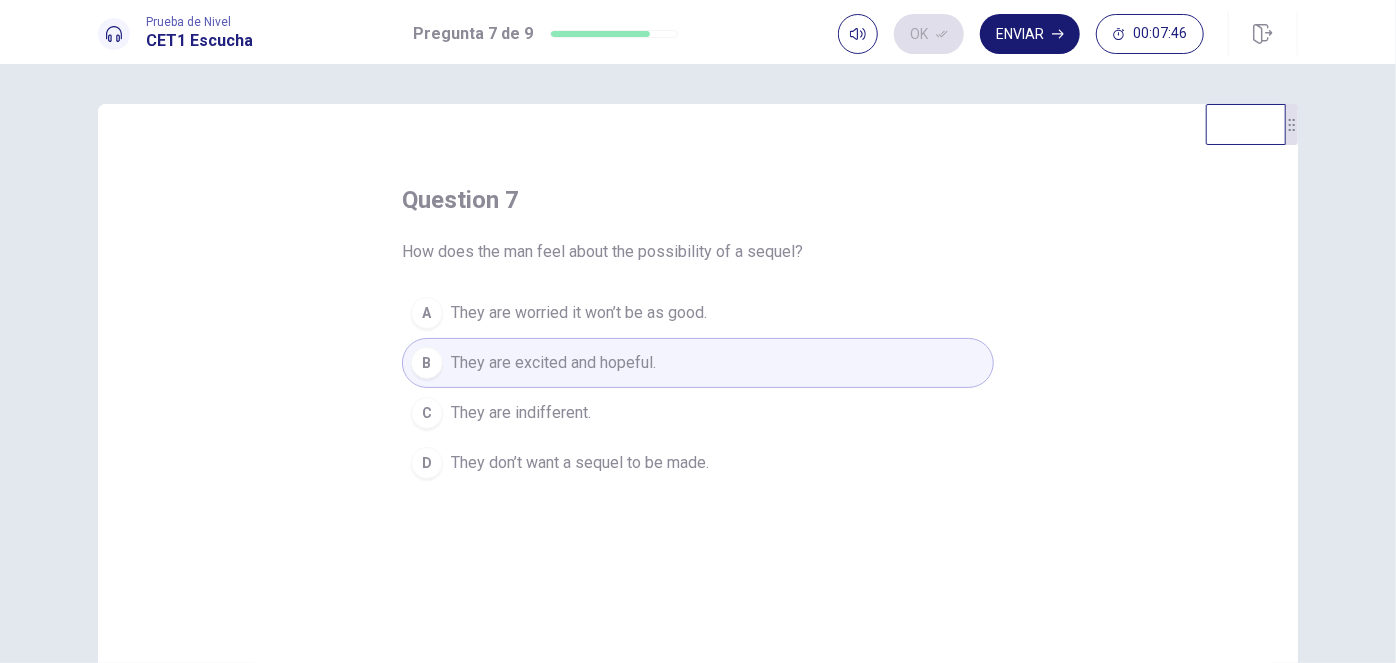 click on "Enviar" at bounding box center [1030, 34] 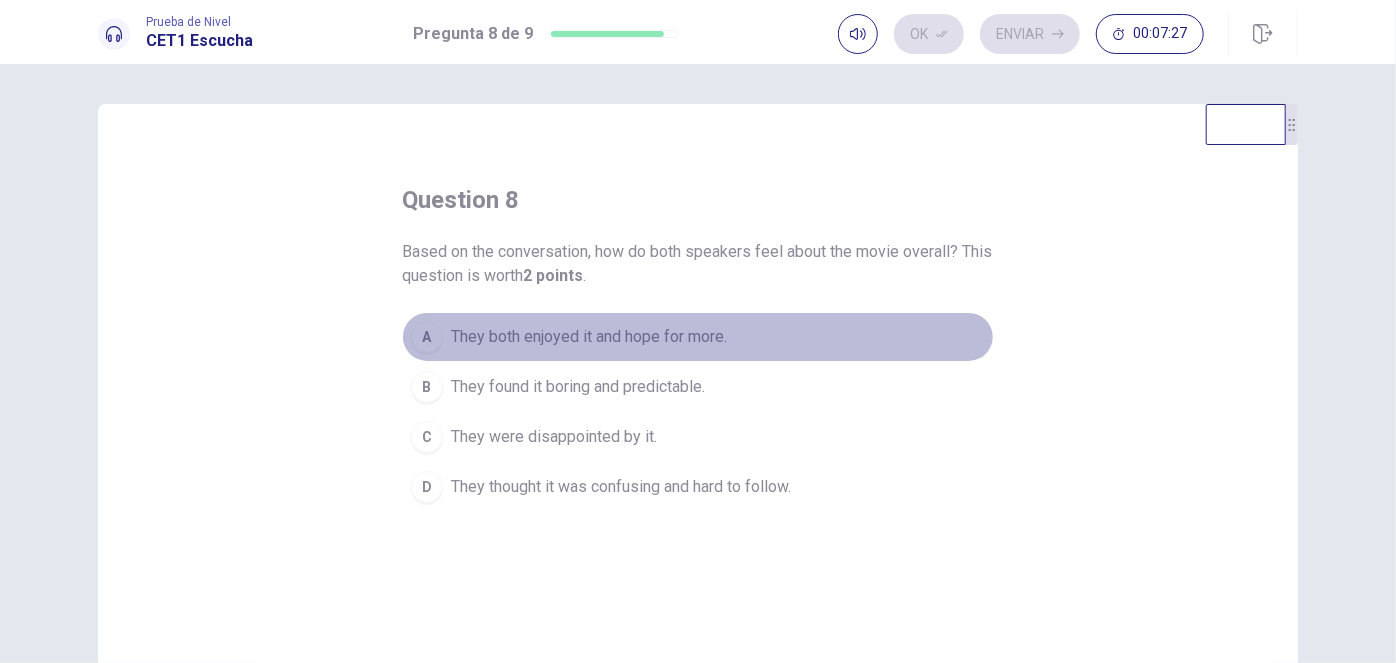 click on "A  They both enjoyed it and hope for more." at bounding box center (698, 337) 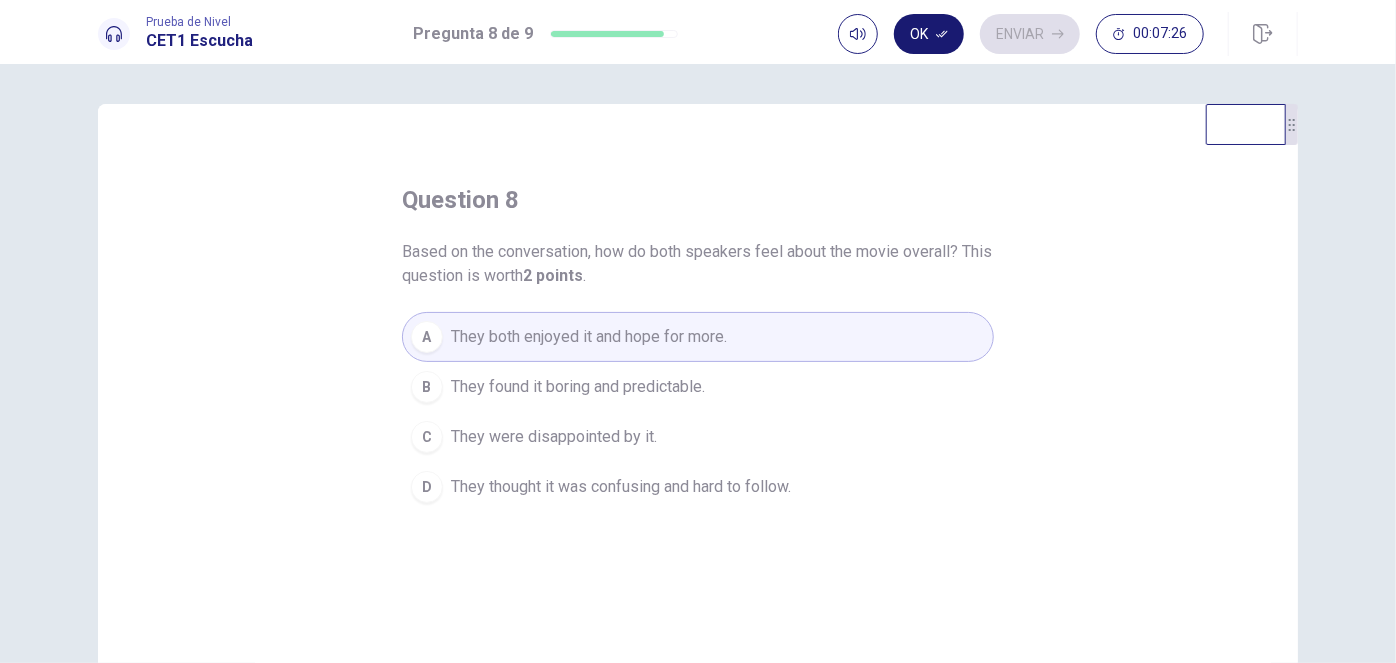 click 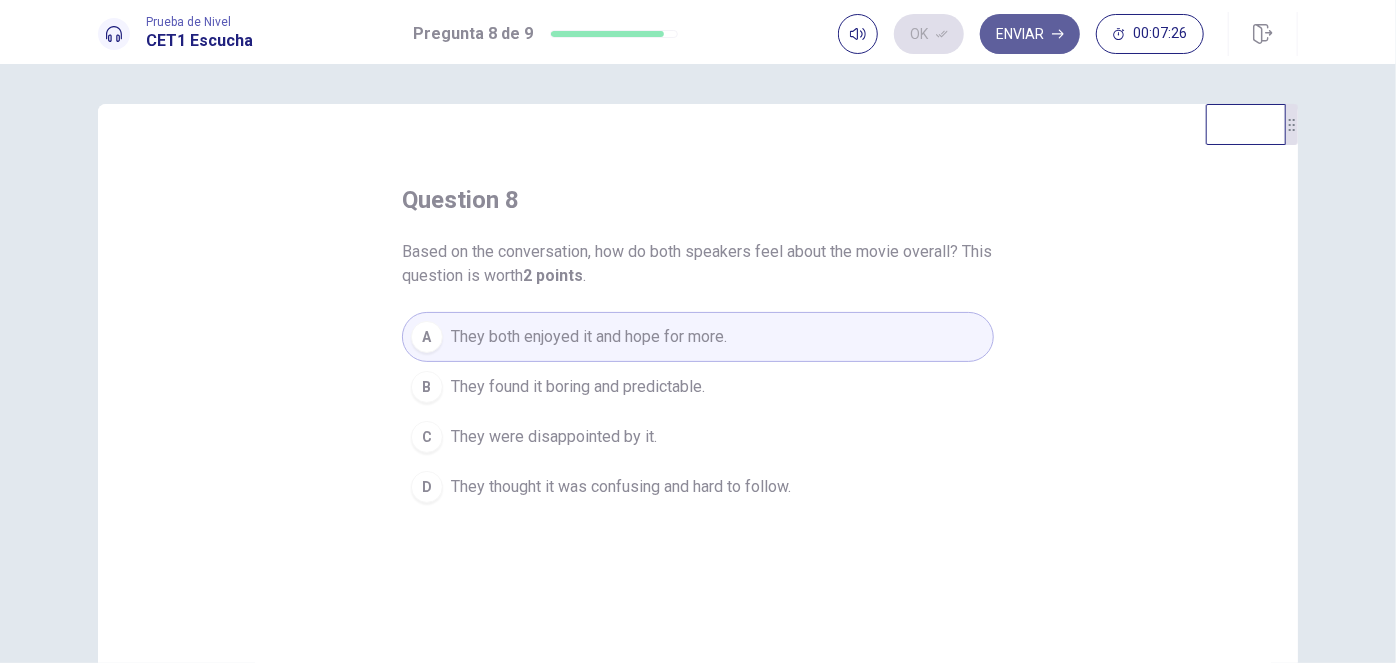 click on "Enviar" at bounding box center (1030, 34) 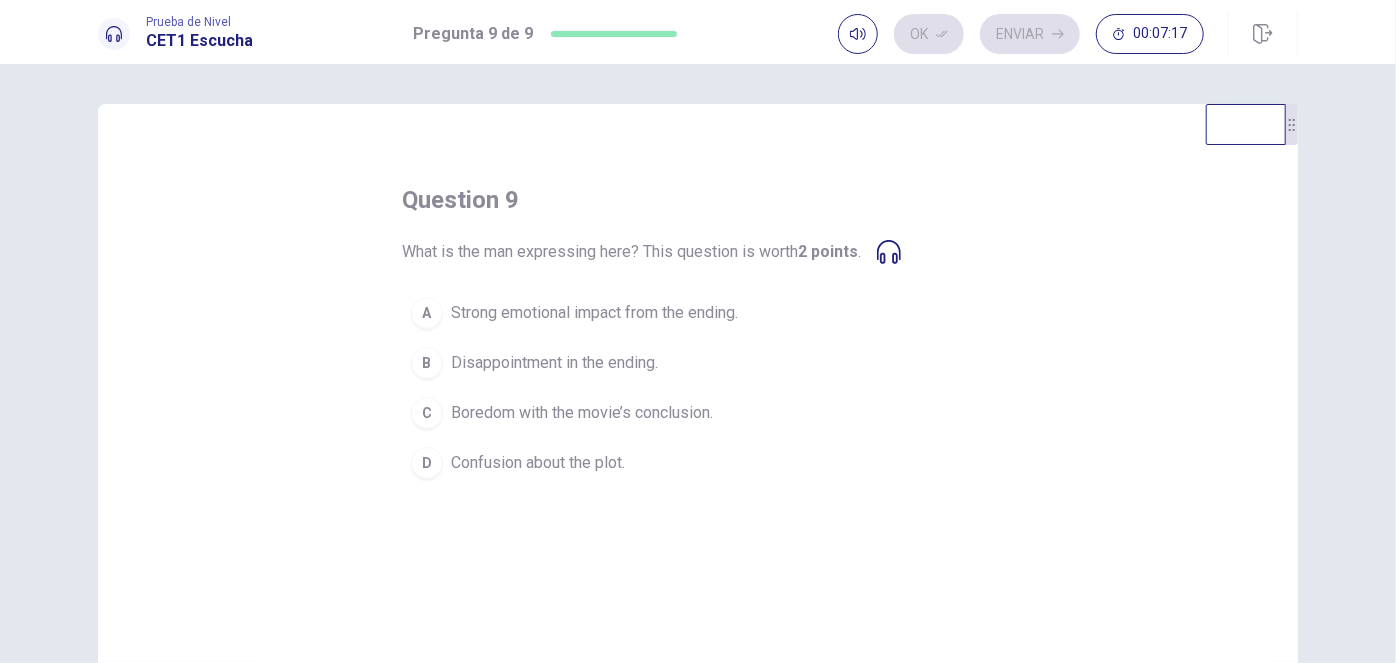 click on "A" at bounding box center [427, 313] 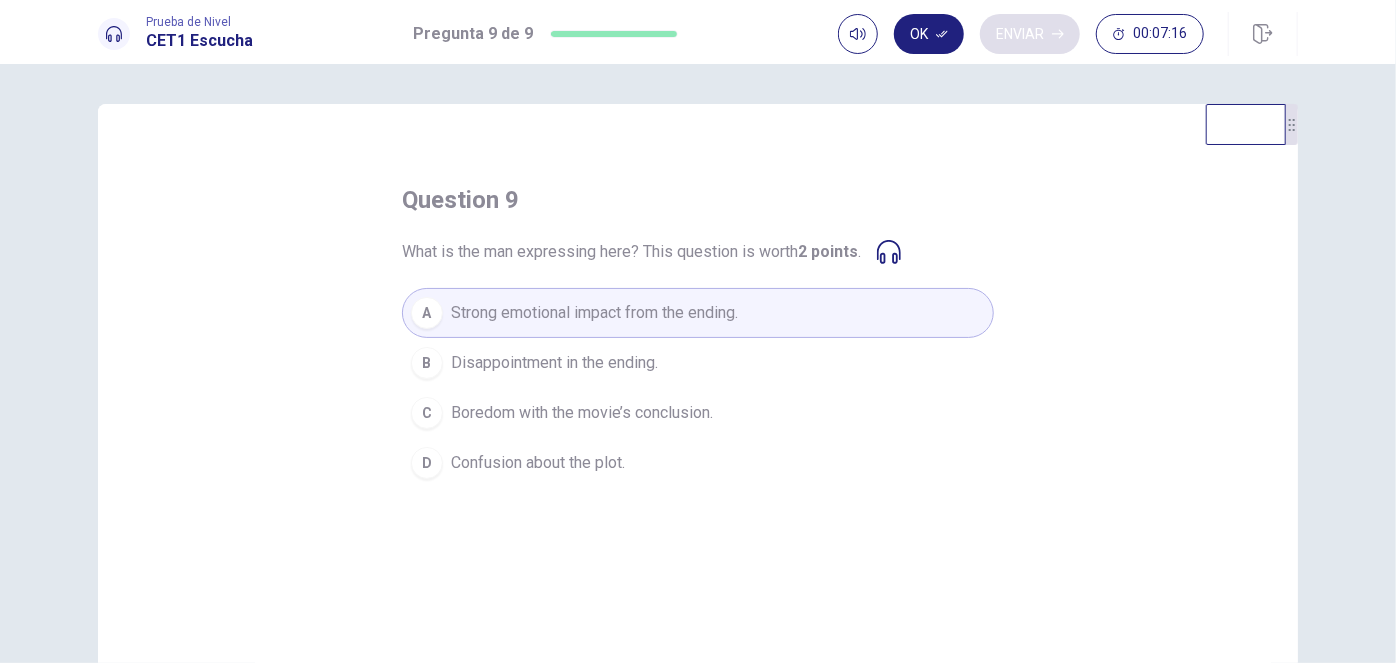drag, startPoint x: 933, startPoint y: 22, endPoint x: 1011, endPoint y: 41, distance: 80.280754 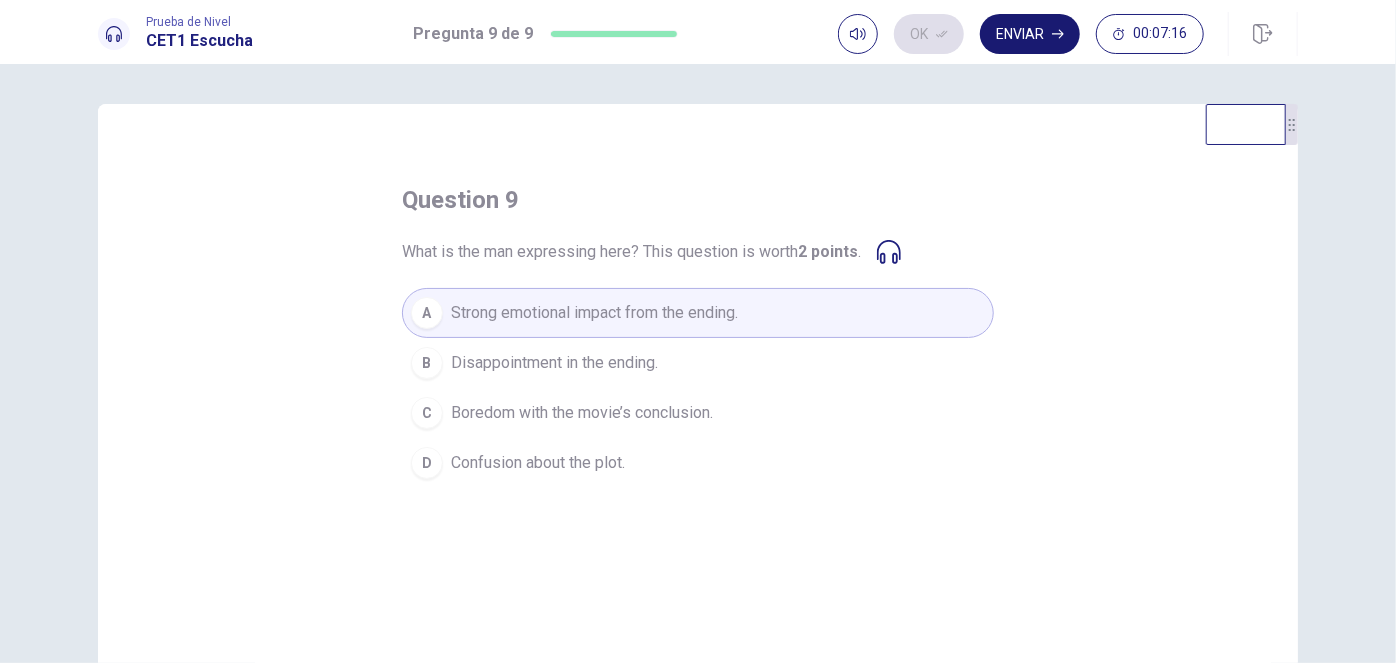 click on "Enviar" at bounding box center [1030, 34] 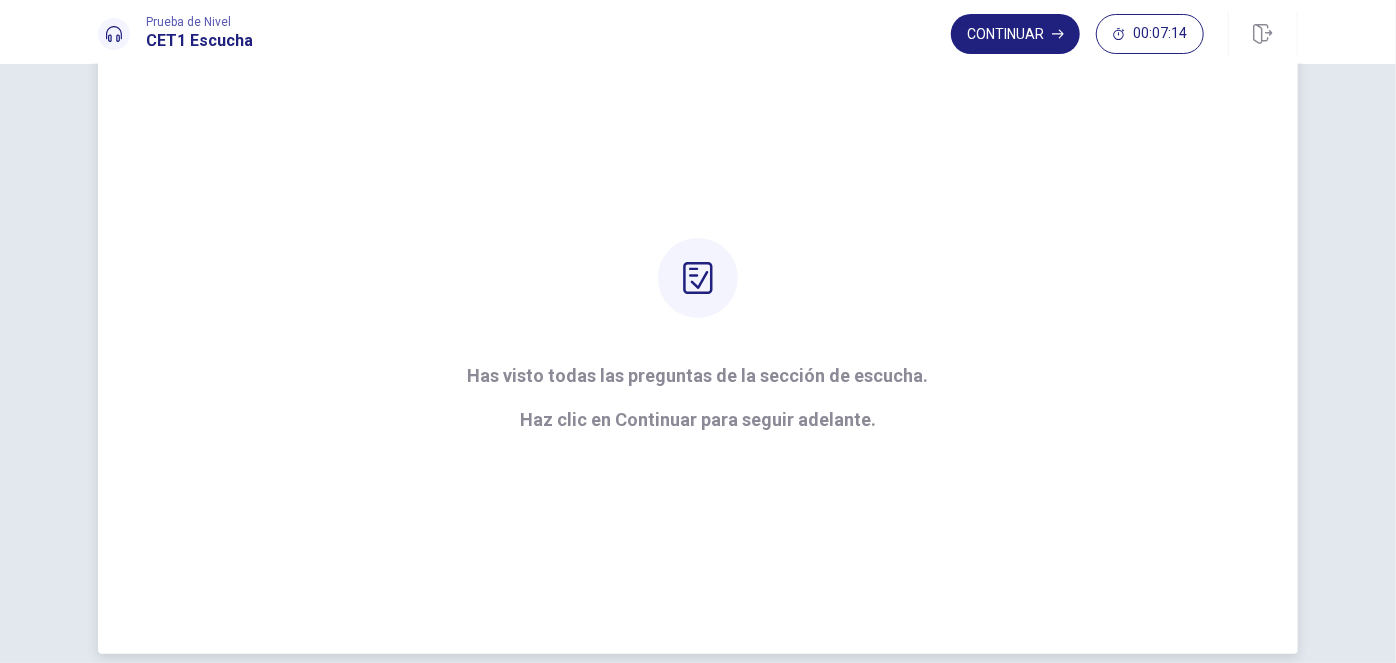 scroll, scrollTop: 181, scrollLeft: 0, axis: vertical 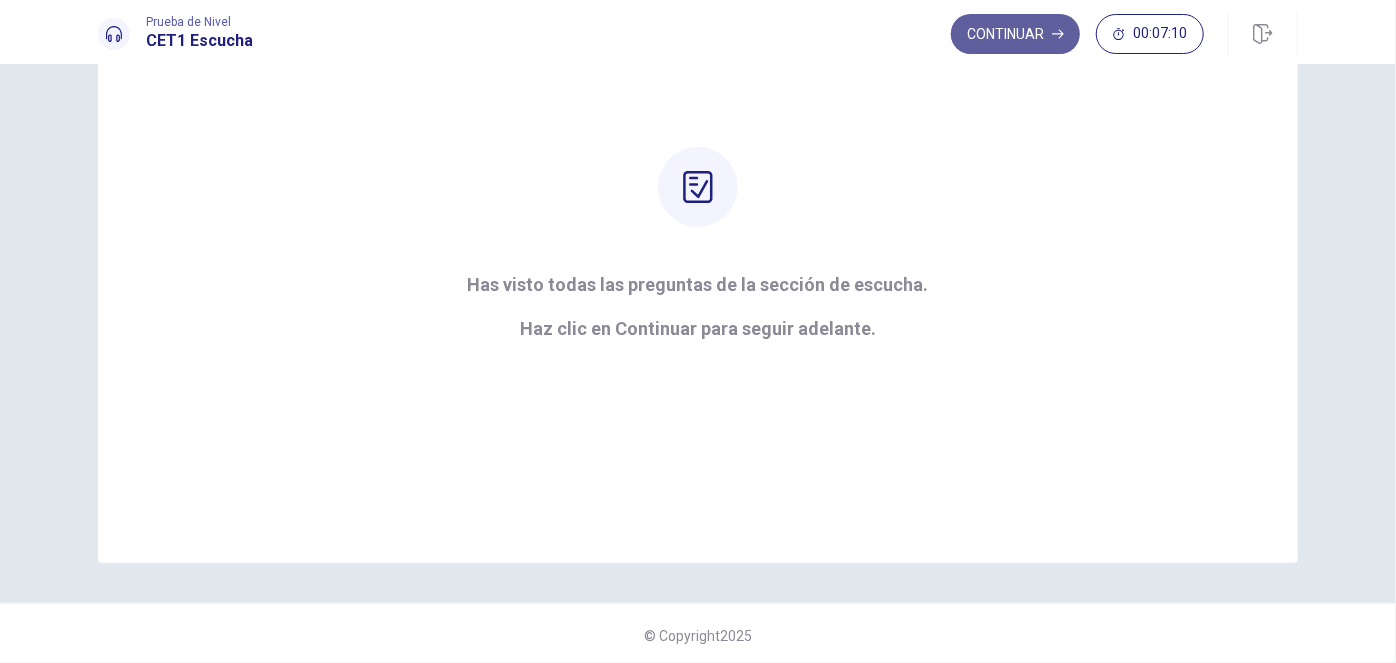click on "Continuar" at bounding box center (1015, 34) 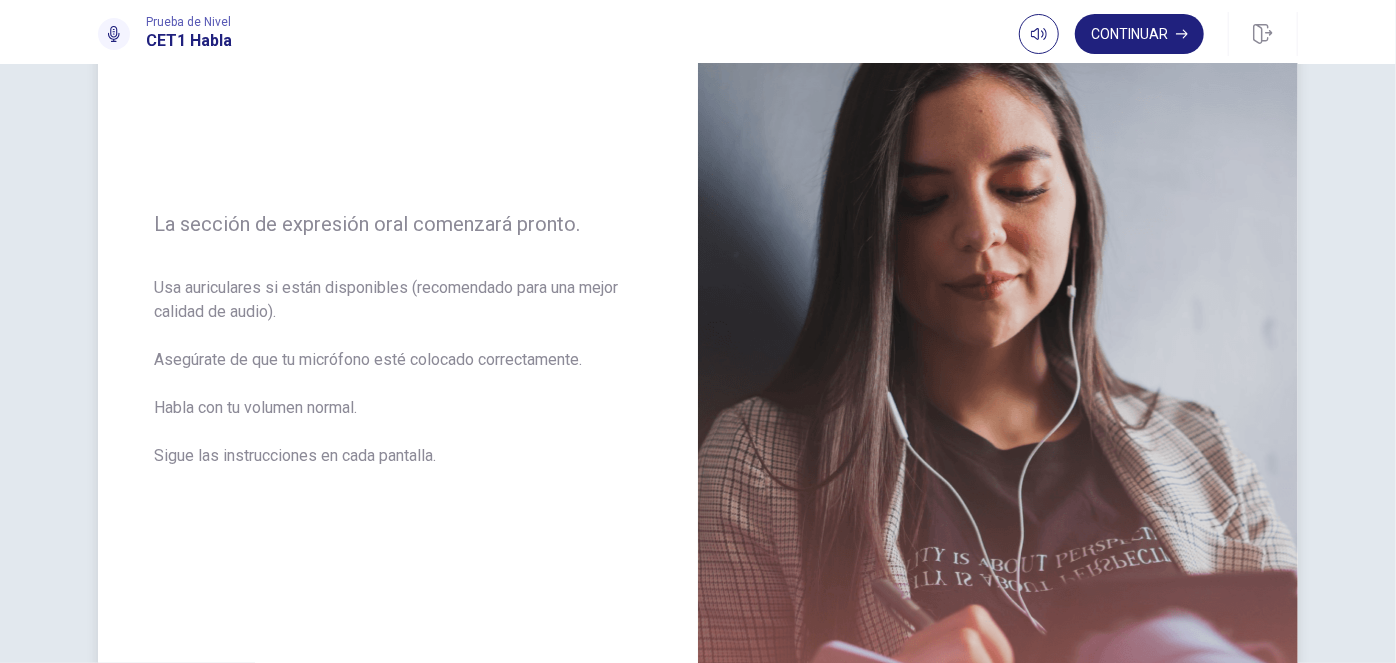 scroll, scrollTop: 181, scrollLeft: 0, axis: vertical 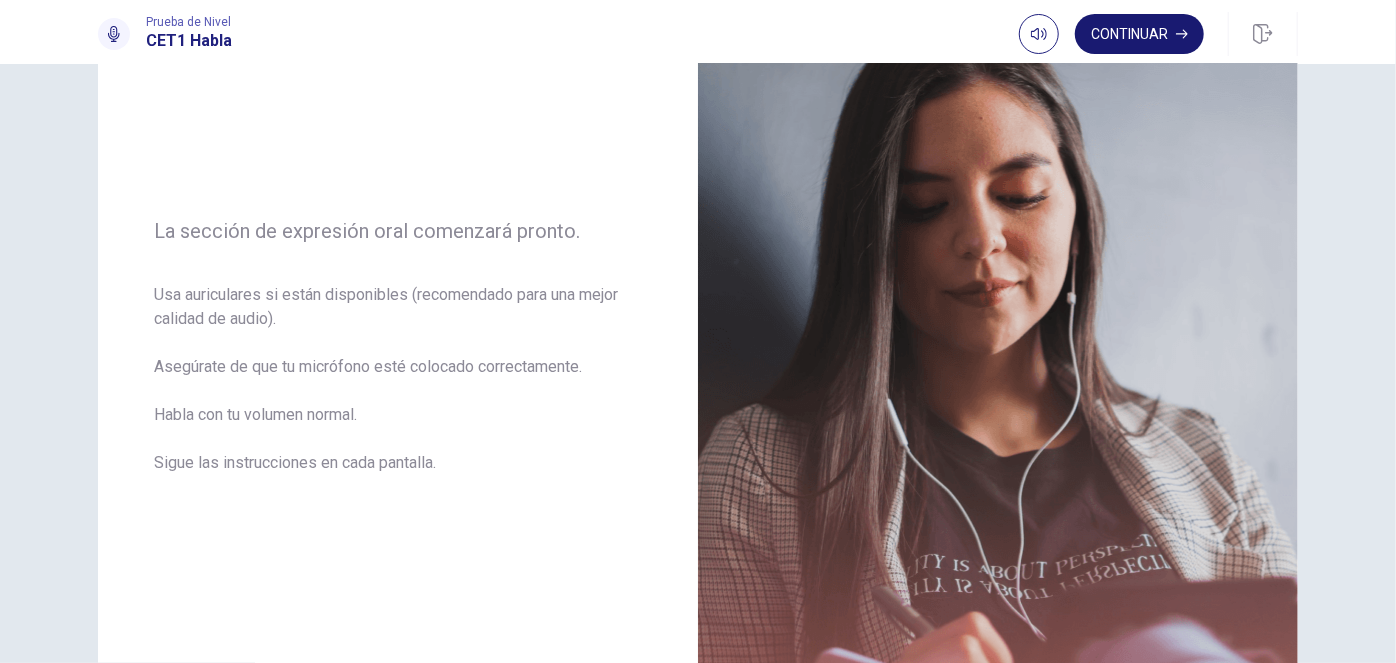 click on "Continuar" at bounding box center [1139, 34] 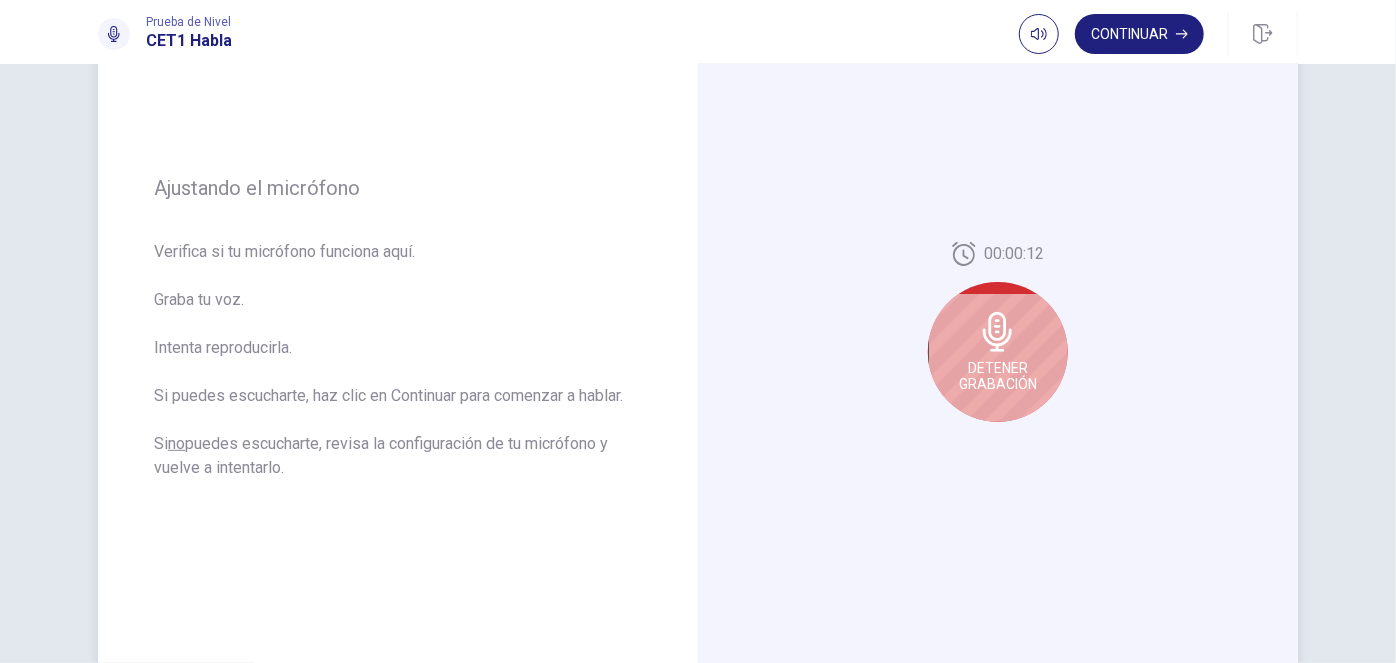 scroll, scrollTop: 199, scrollLeft: 0, axis: vertical 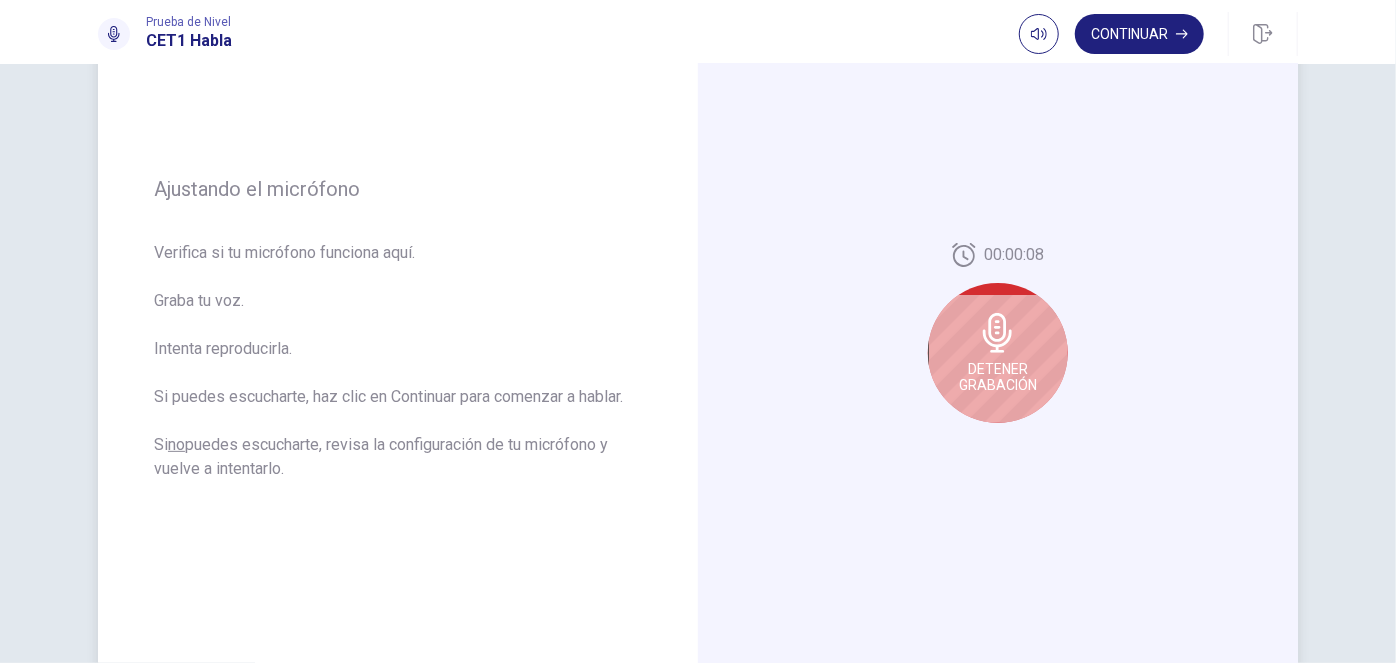click on "Detener   Grabación" at bounding box center (998, 377) 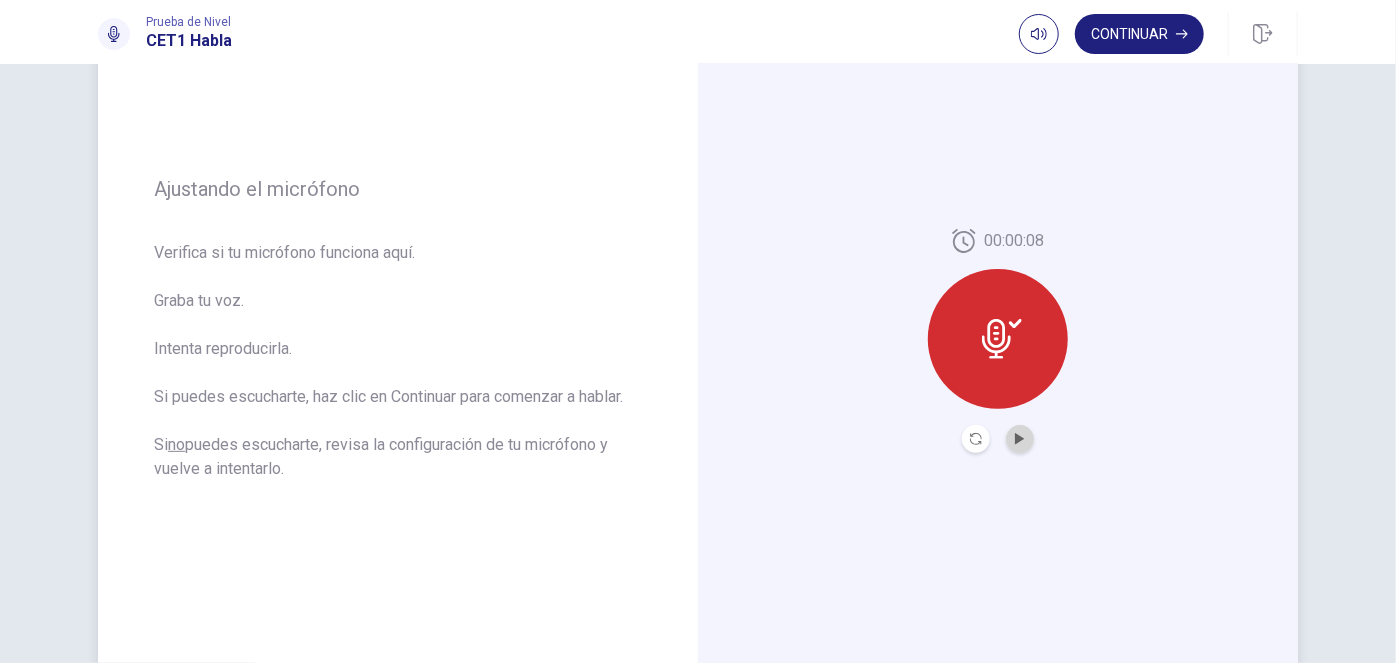 click at bounding box center (1020, 439) 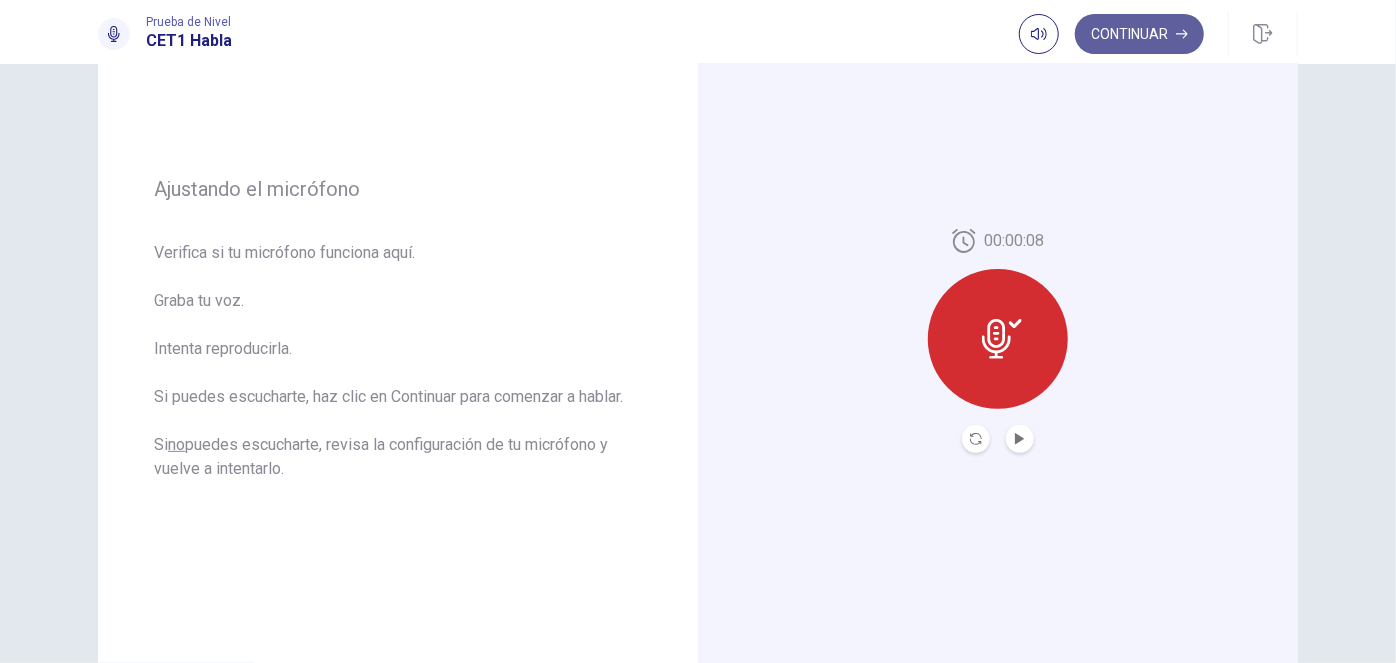 click on "Continuar" at bounding box center (1139, 34) 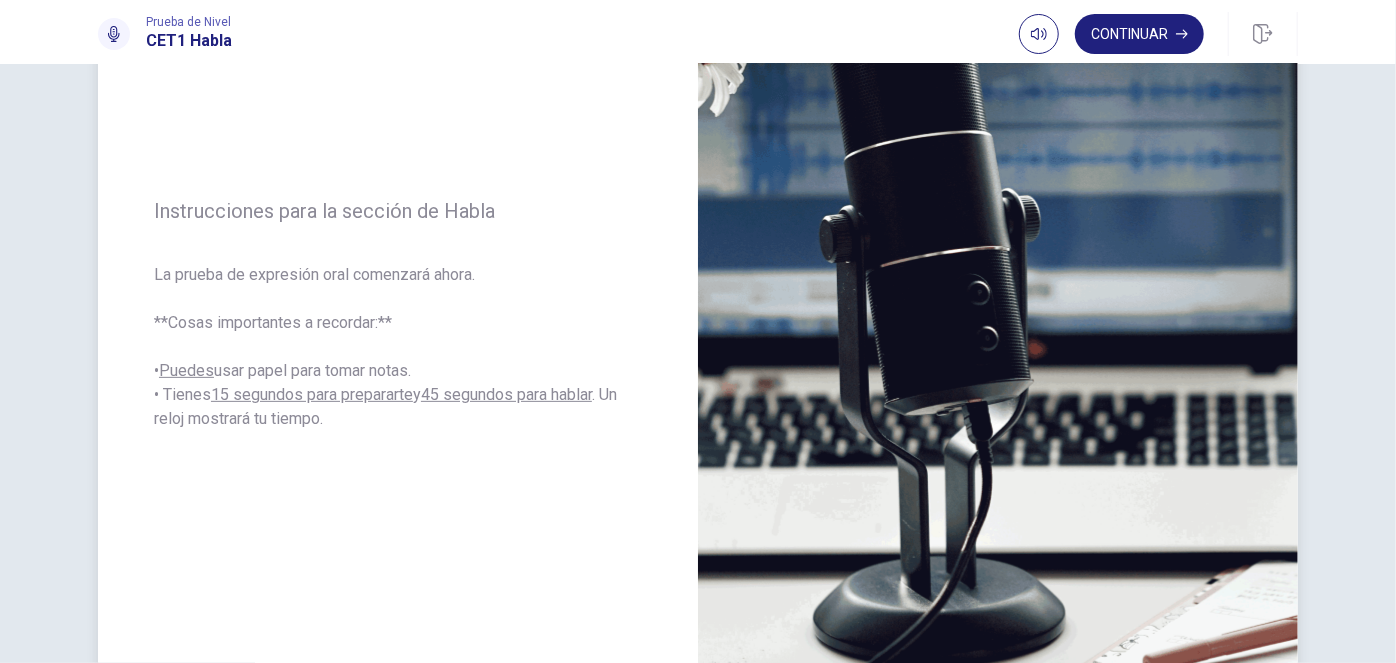 scroll, scrollTop: 224, scrollLeft: 0, axis: vertical 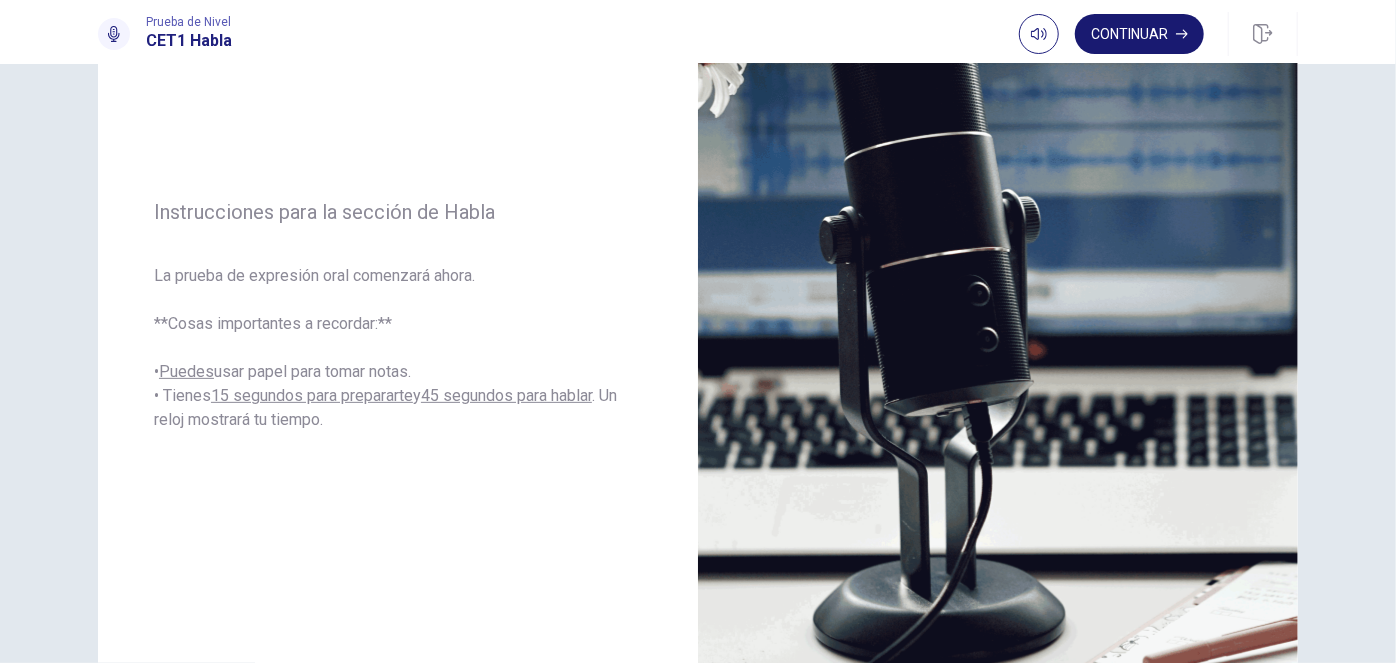 click on "Continuar" at bounding box center (1139, 34) 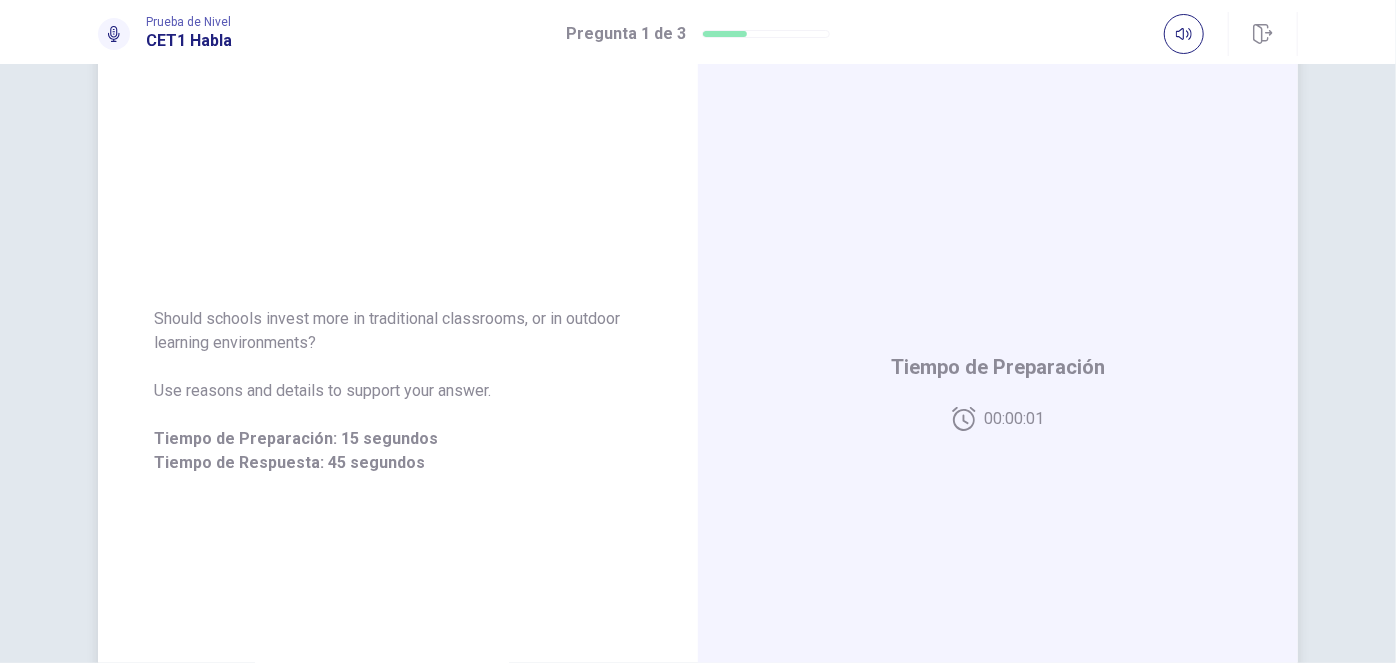 scroll, scrollTop: 149, scrollLeft: 0, axis: vertical 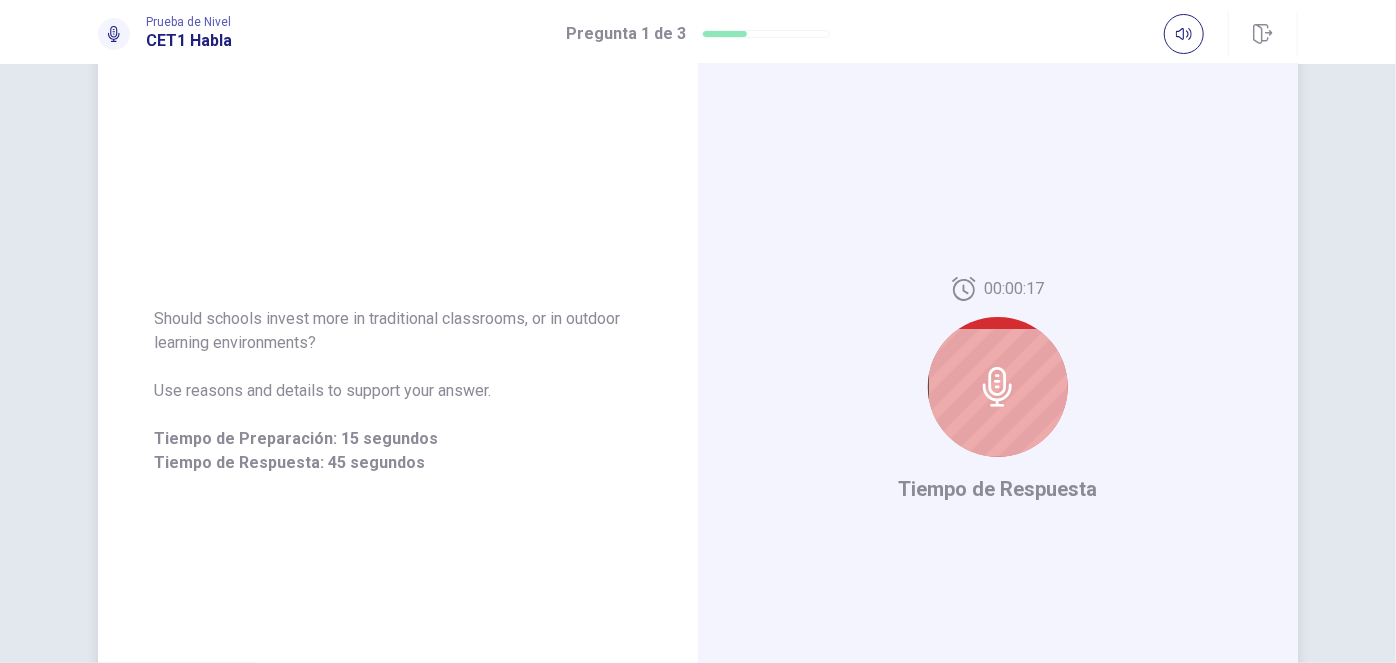 click at bounding box center (998, 387) 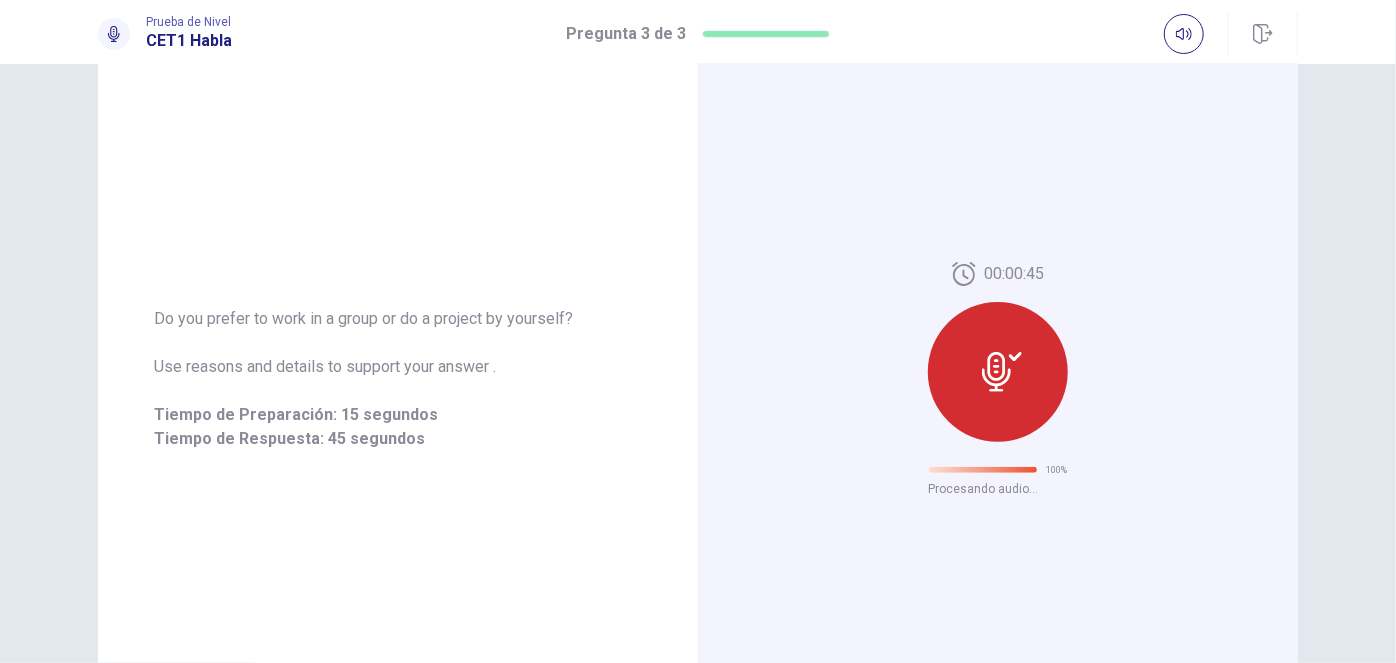 scroll, scrollTop: 64, scrollLeft: 0, axis: vertical 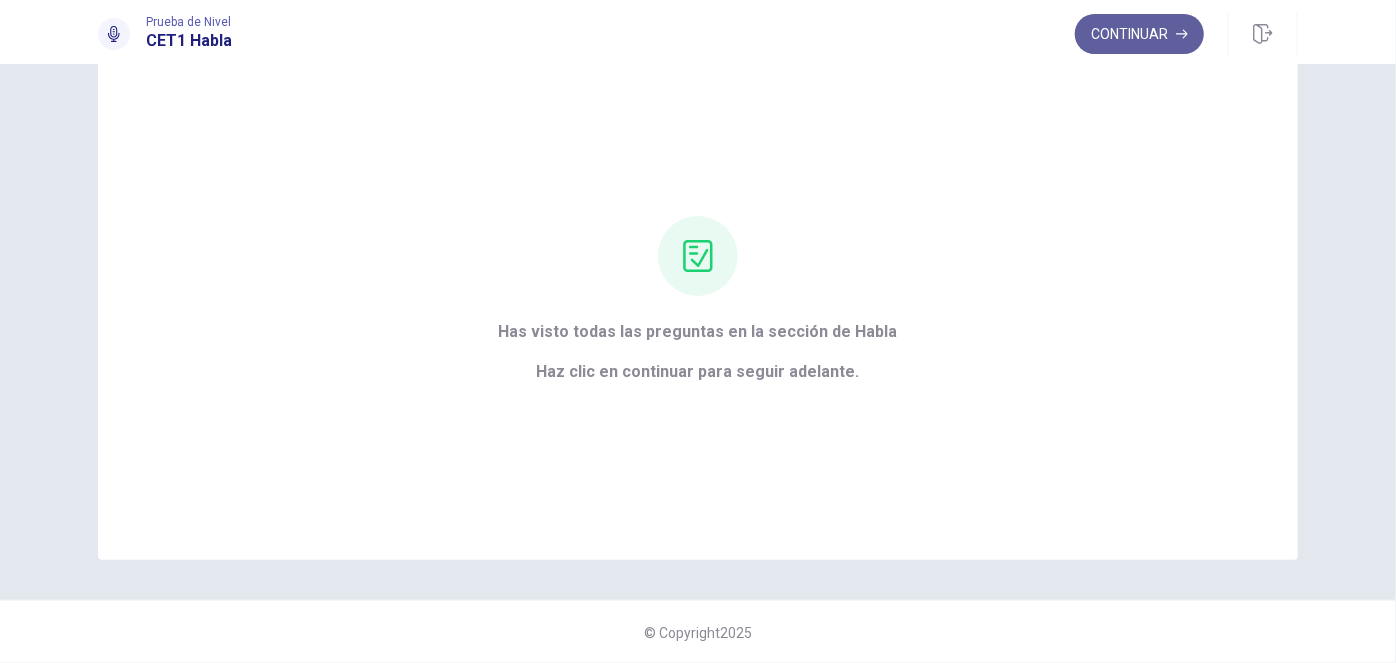 click on "Continuar" at bounding box center (1139, 34) 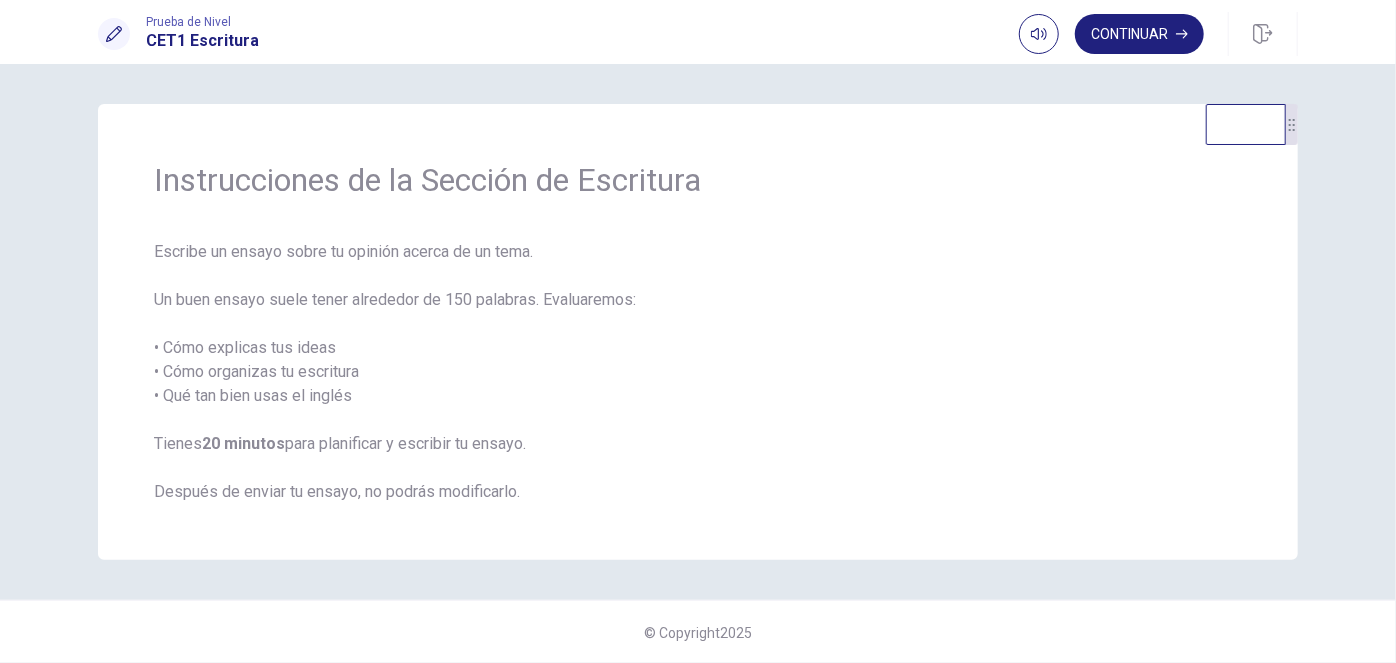 scroll, scrollTop: 0, scrollLeft: 0, axis: both 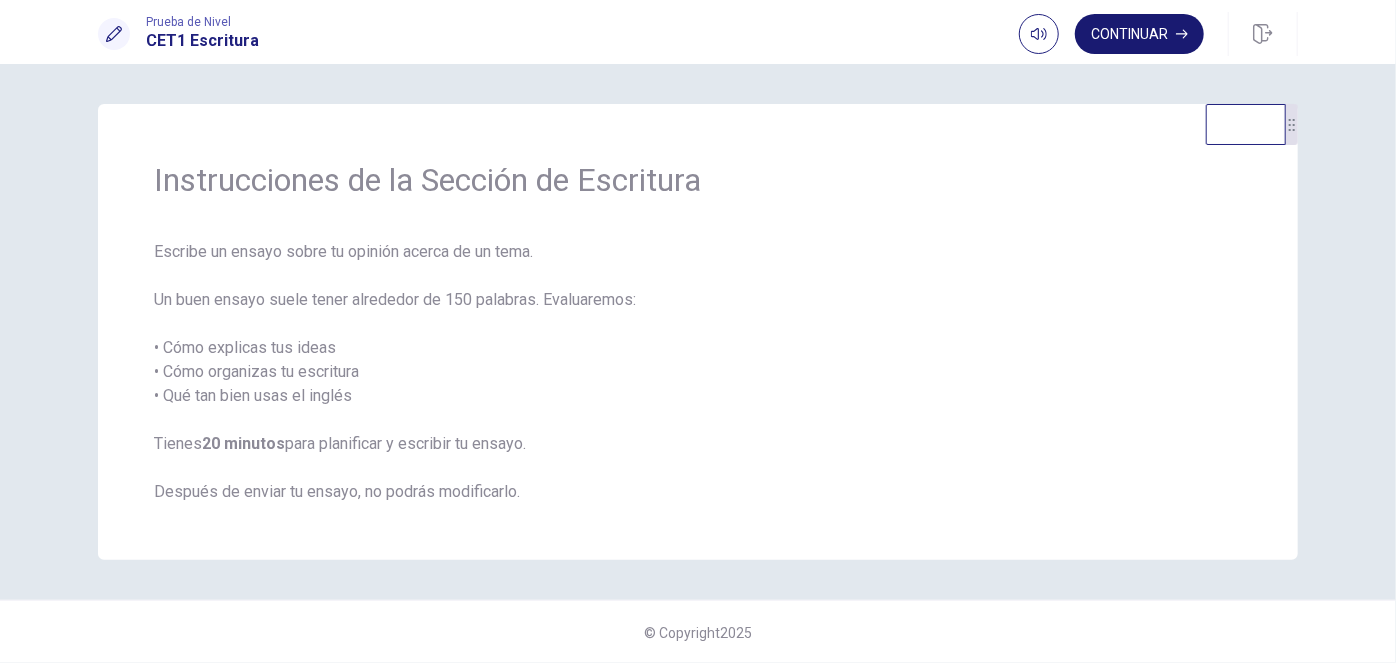 click on "Continuar" at bounding box center (1139, 34) 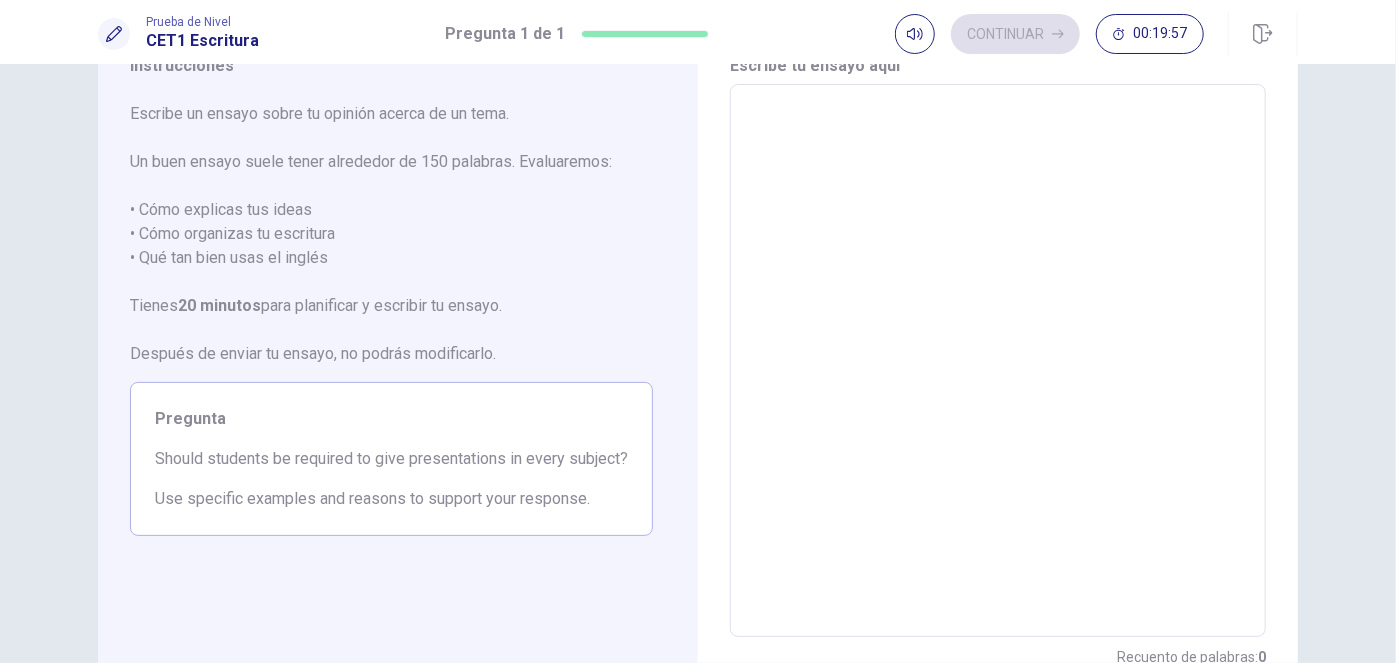 scroll, scrollTop: 0, scrollLeft: 0, axis: both 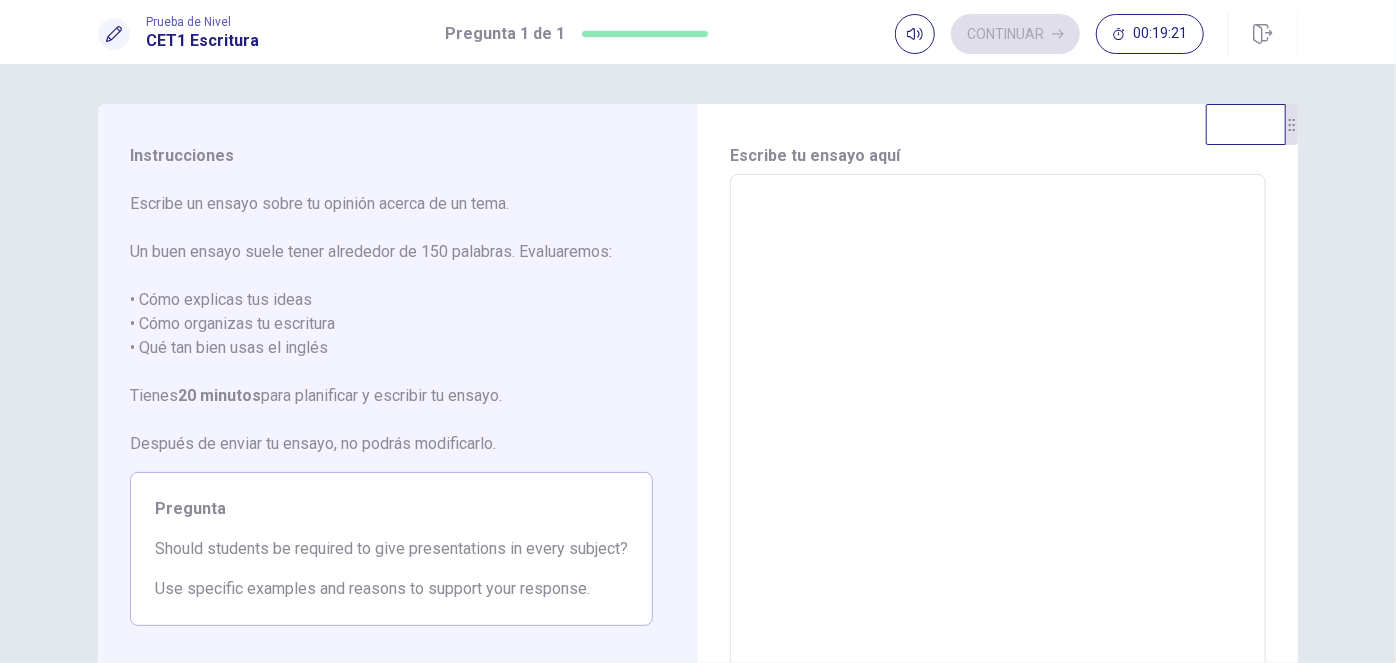 click at bounding box center [998, 451] 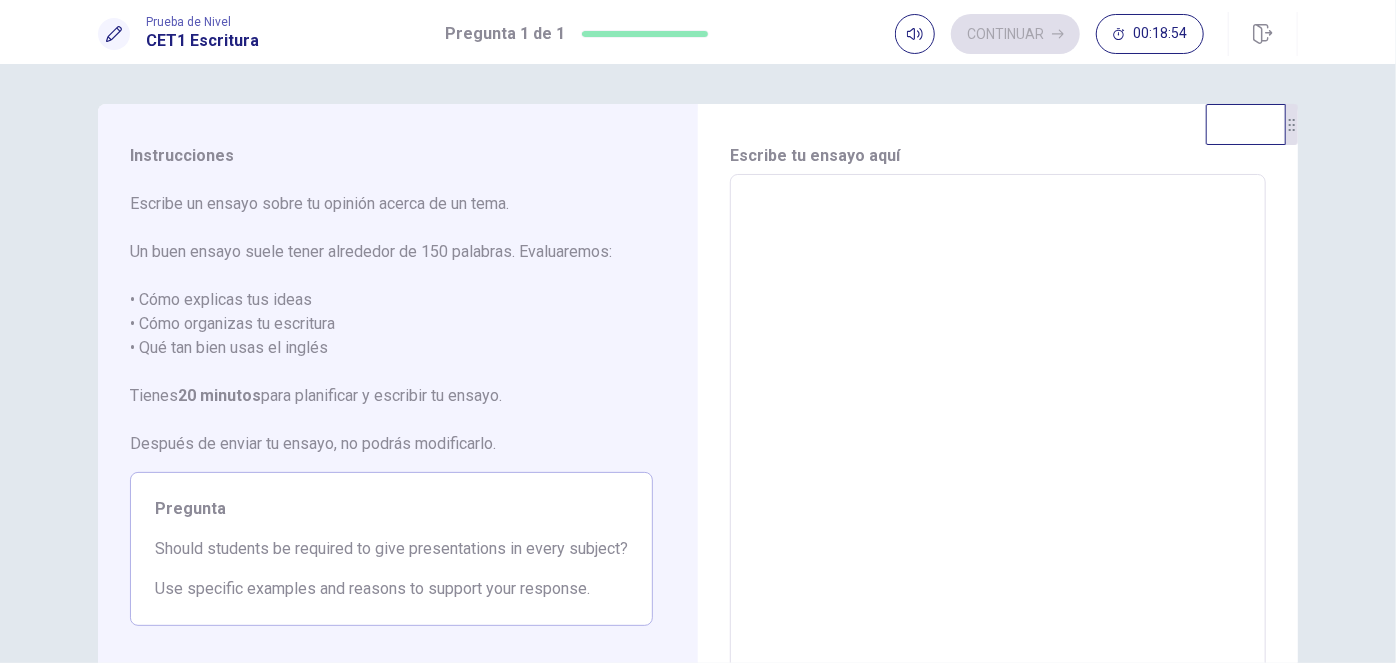 type on "*" 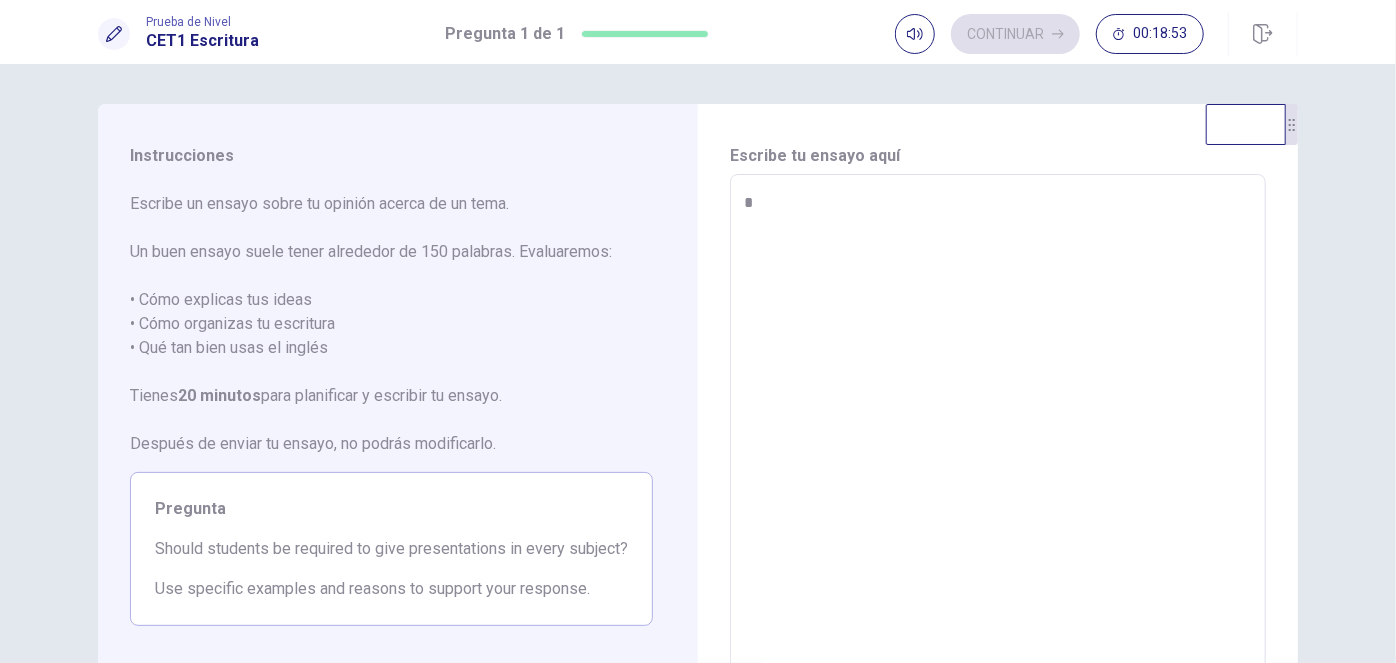 type on "*" 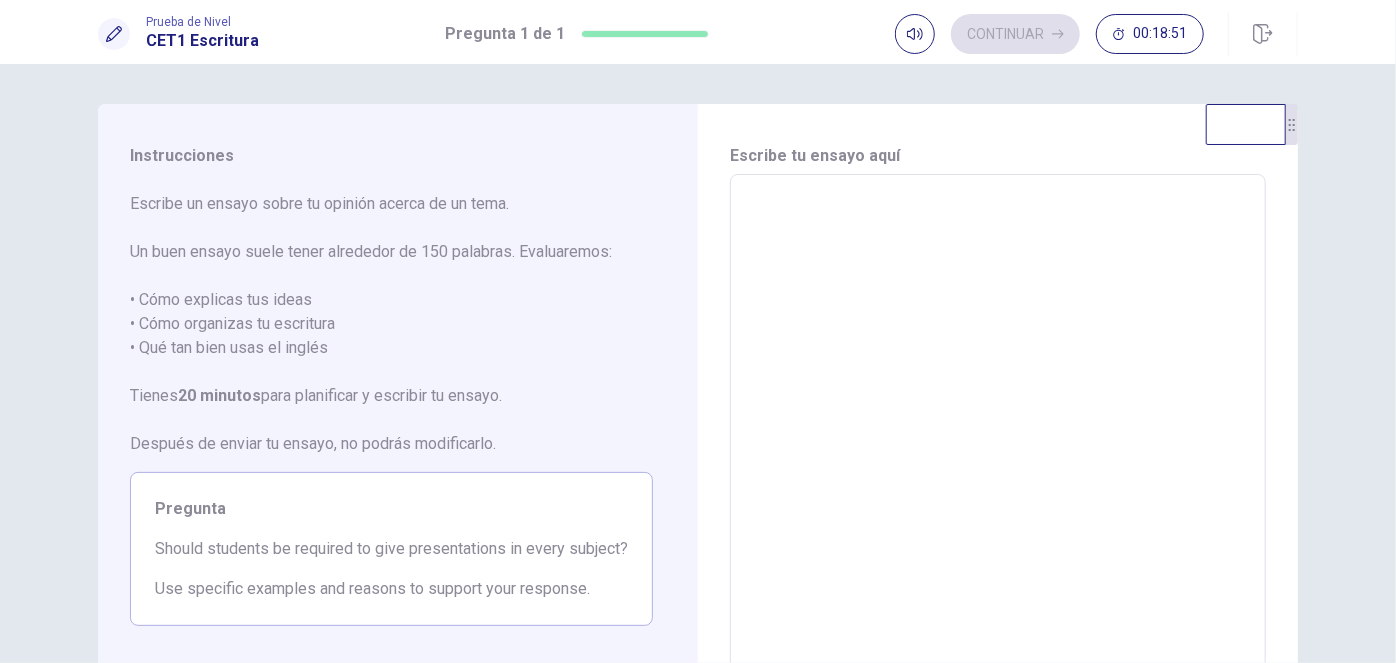 type on "*" 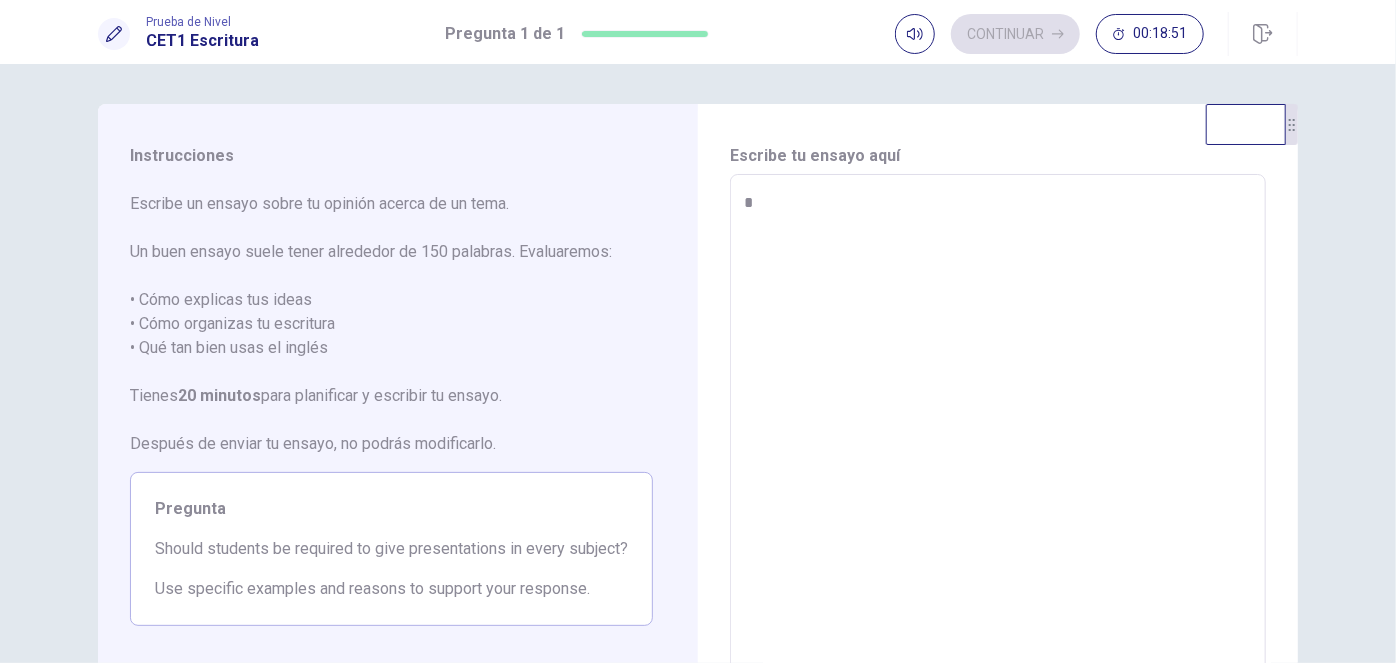 type on "*" 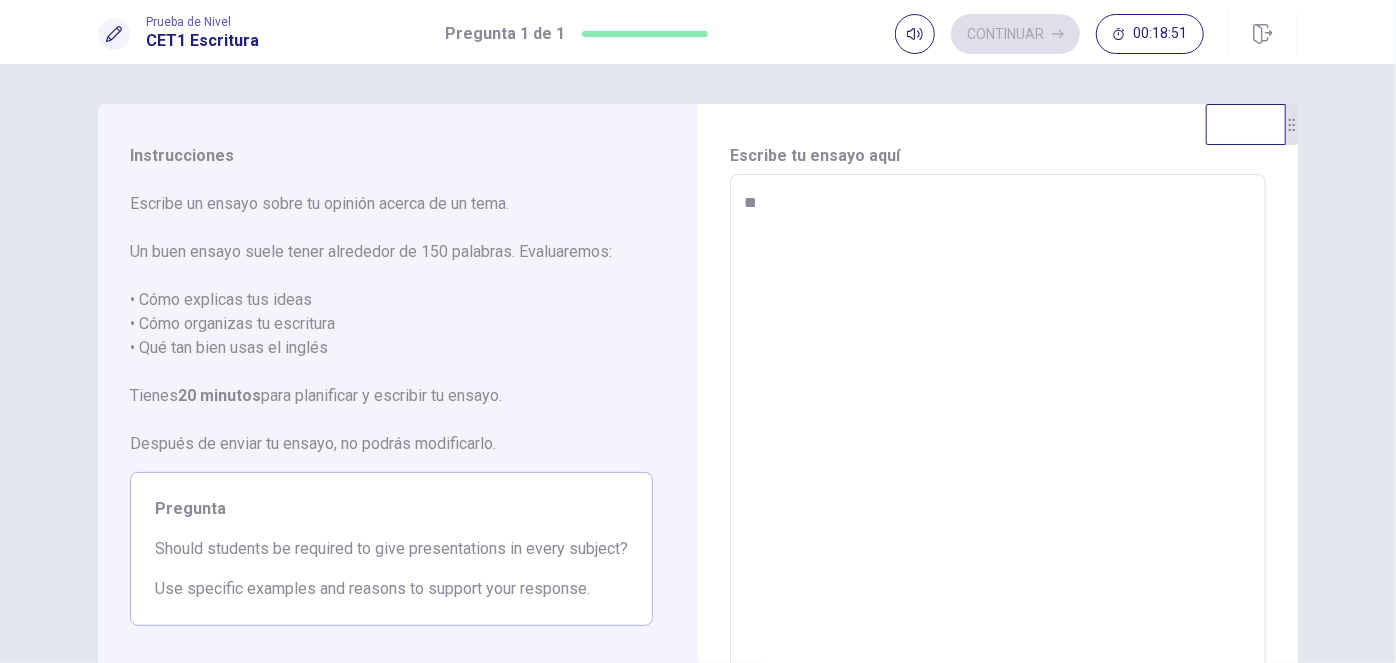type on "*" 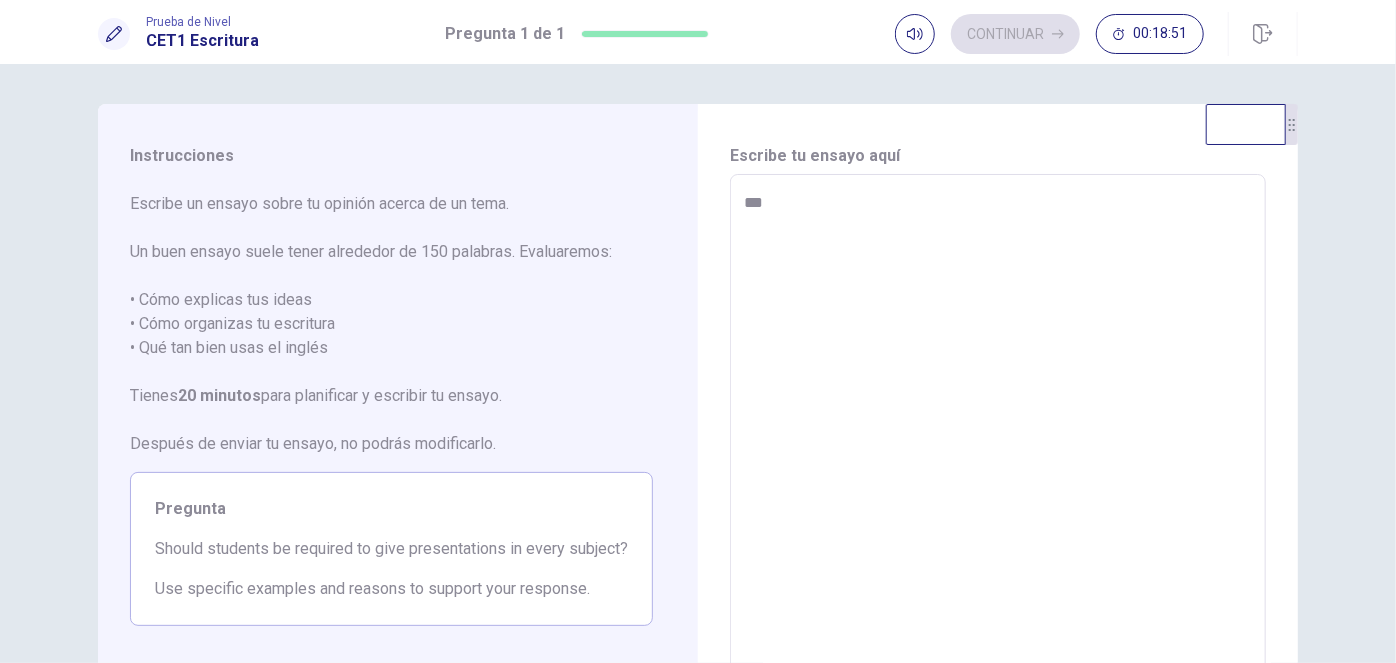 type on "*" 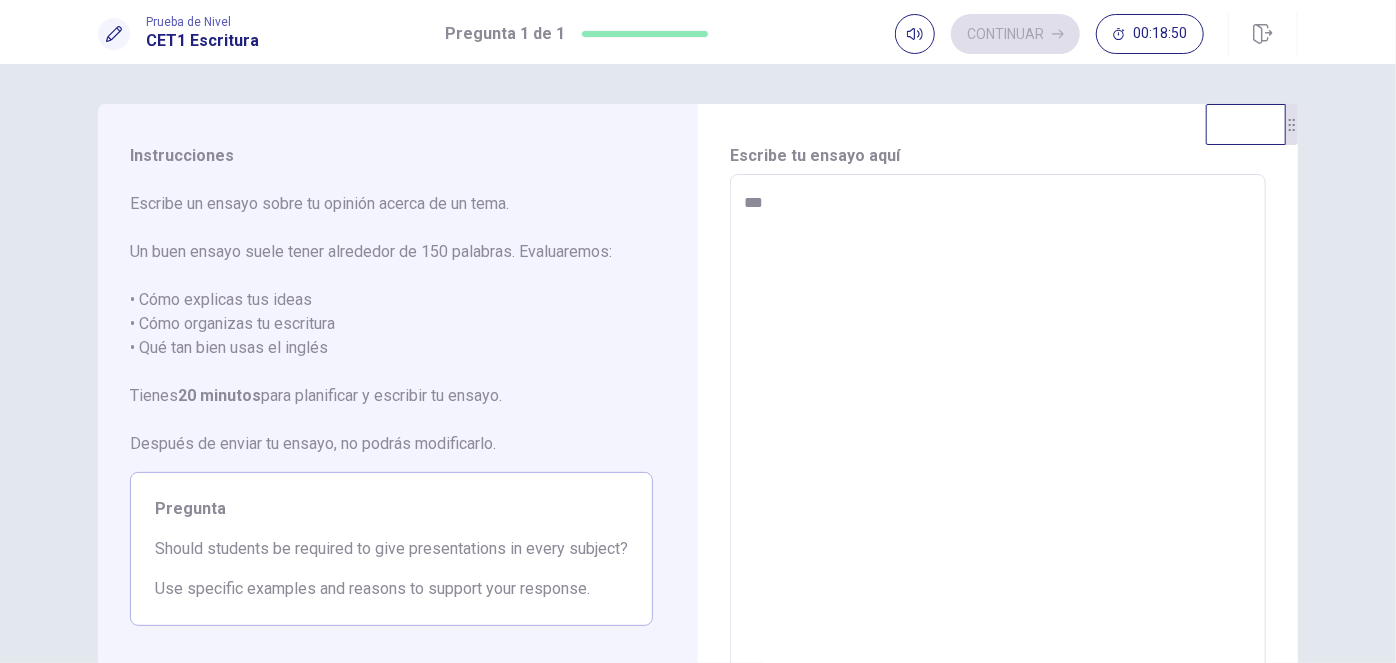 type on "**" 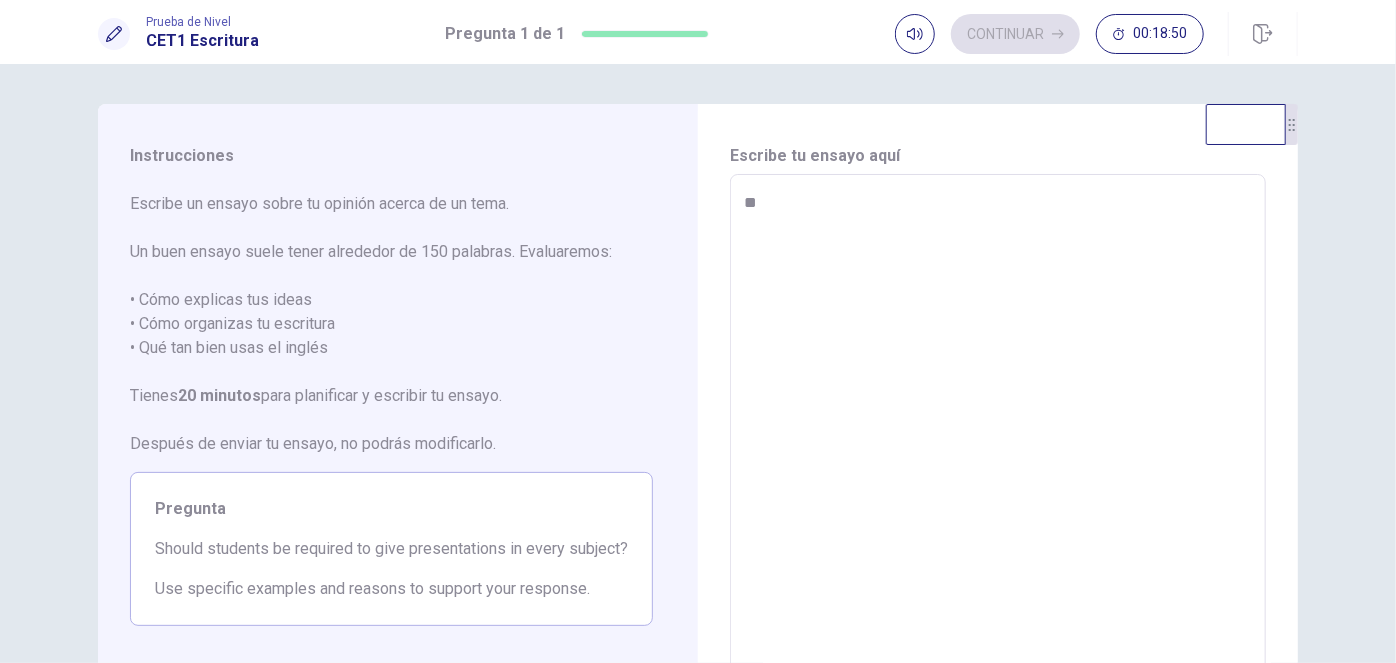 type on "*" 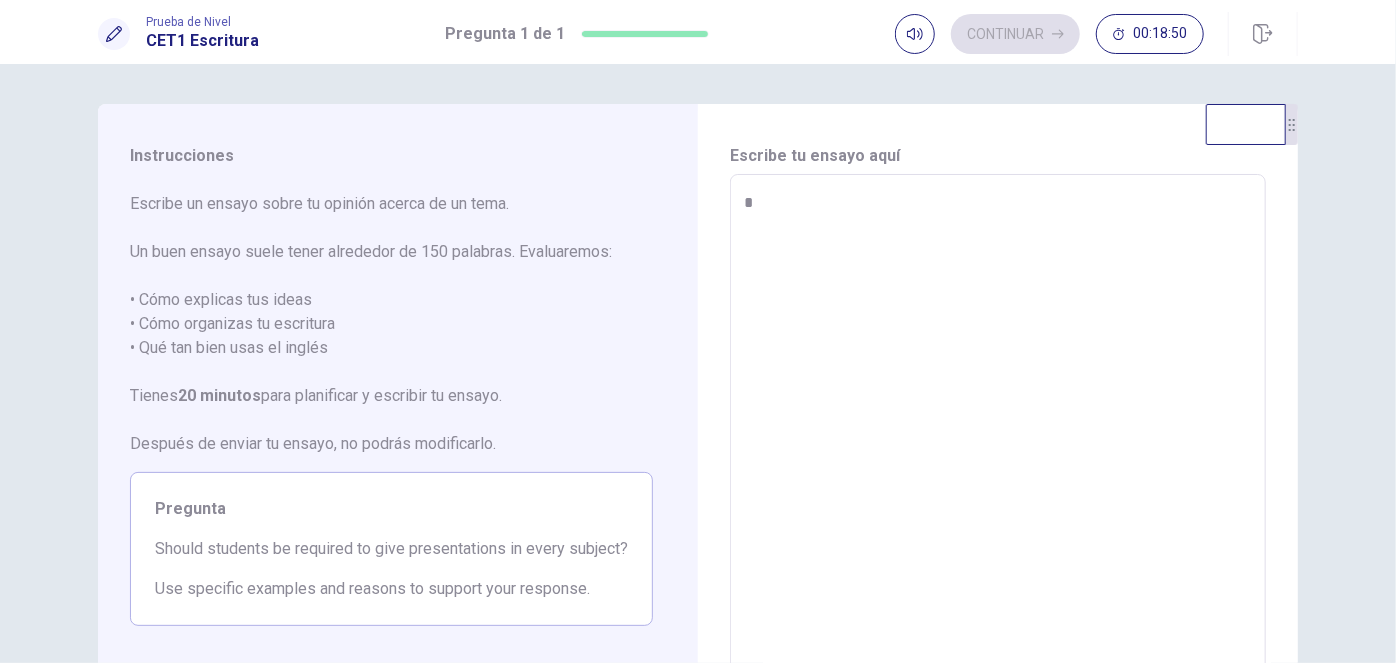type on "*" 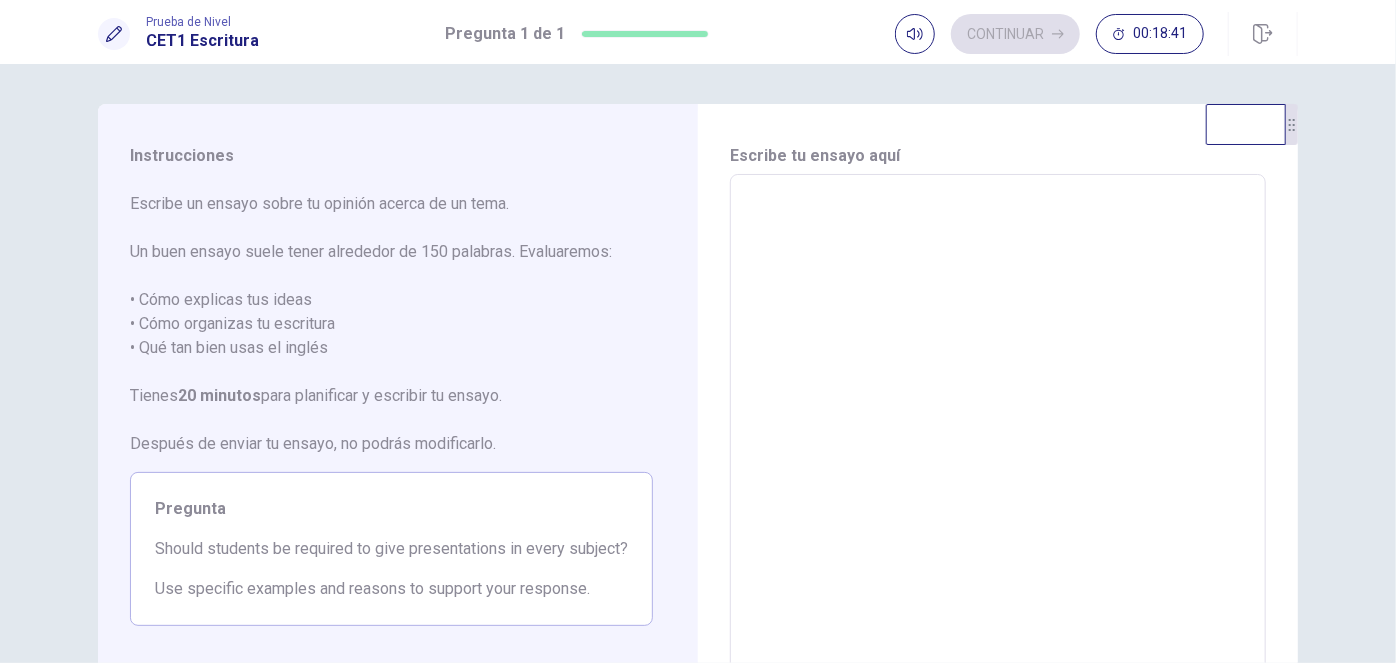 type on "*" 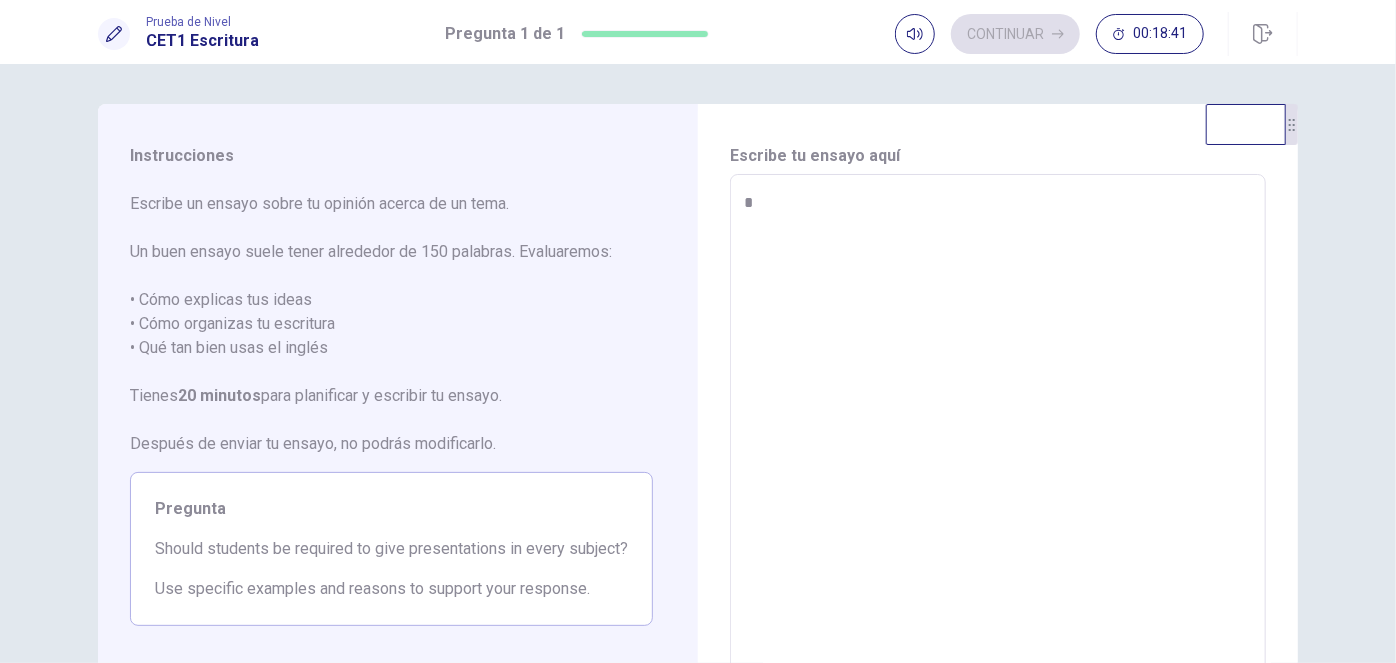 type on "*" 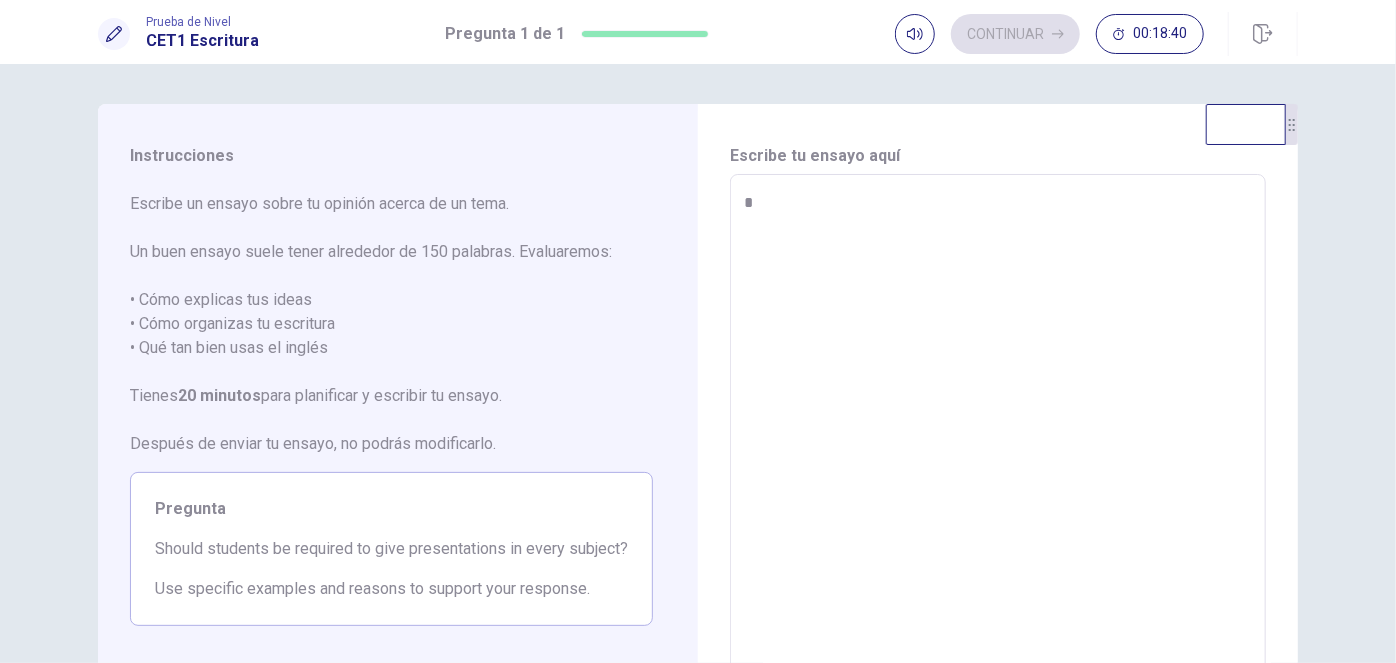 type on "**" 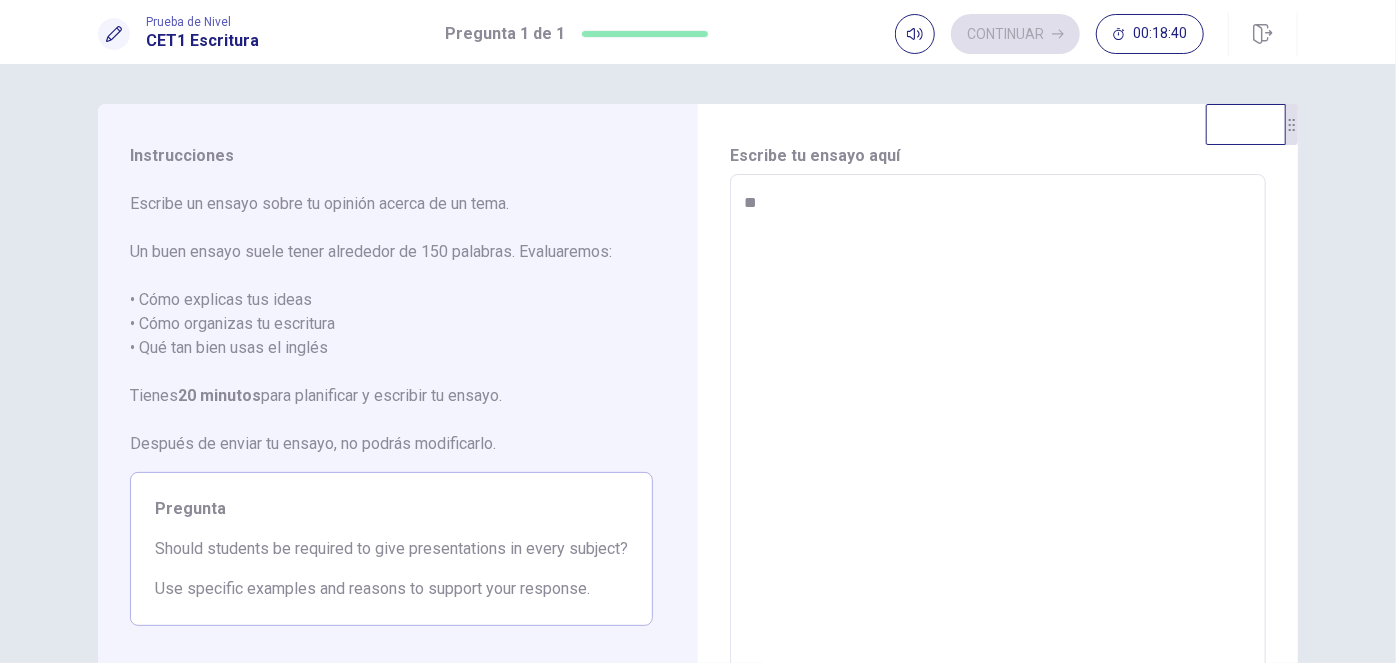 type on "*" 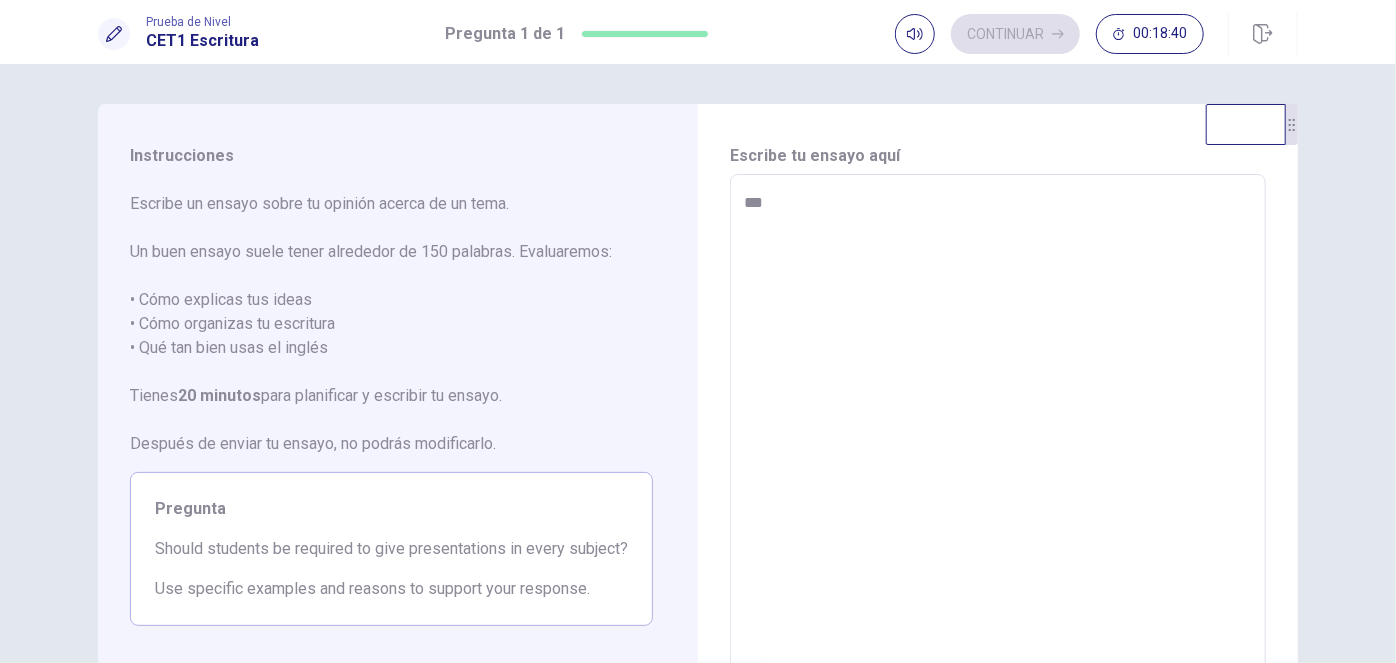 type on "*" 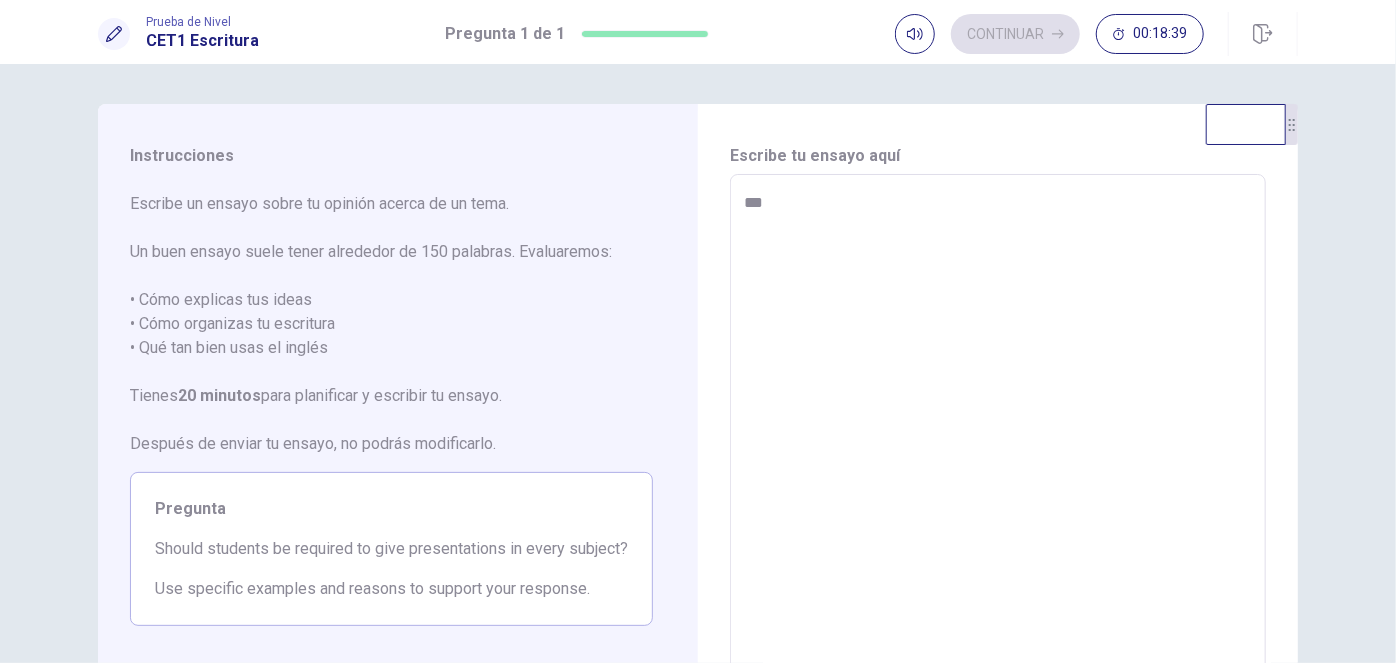 type on "***" 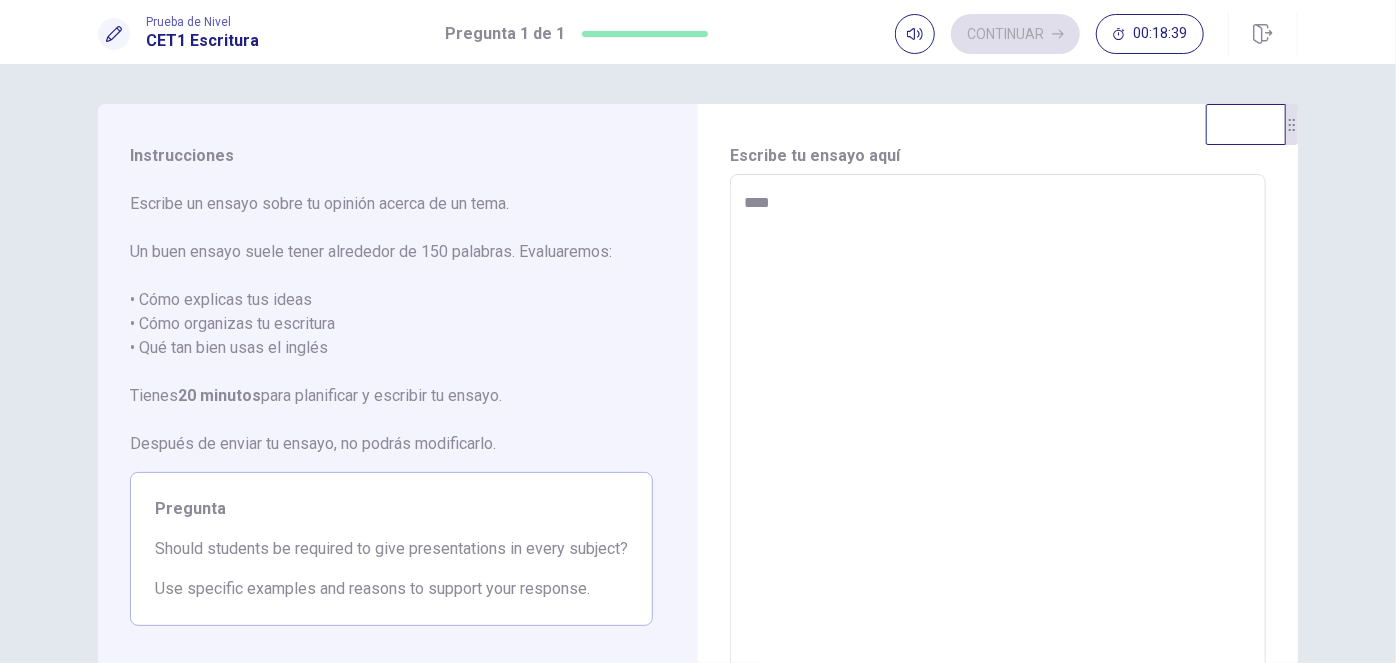 type on "*" 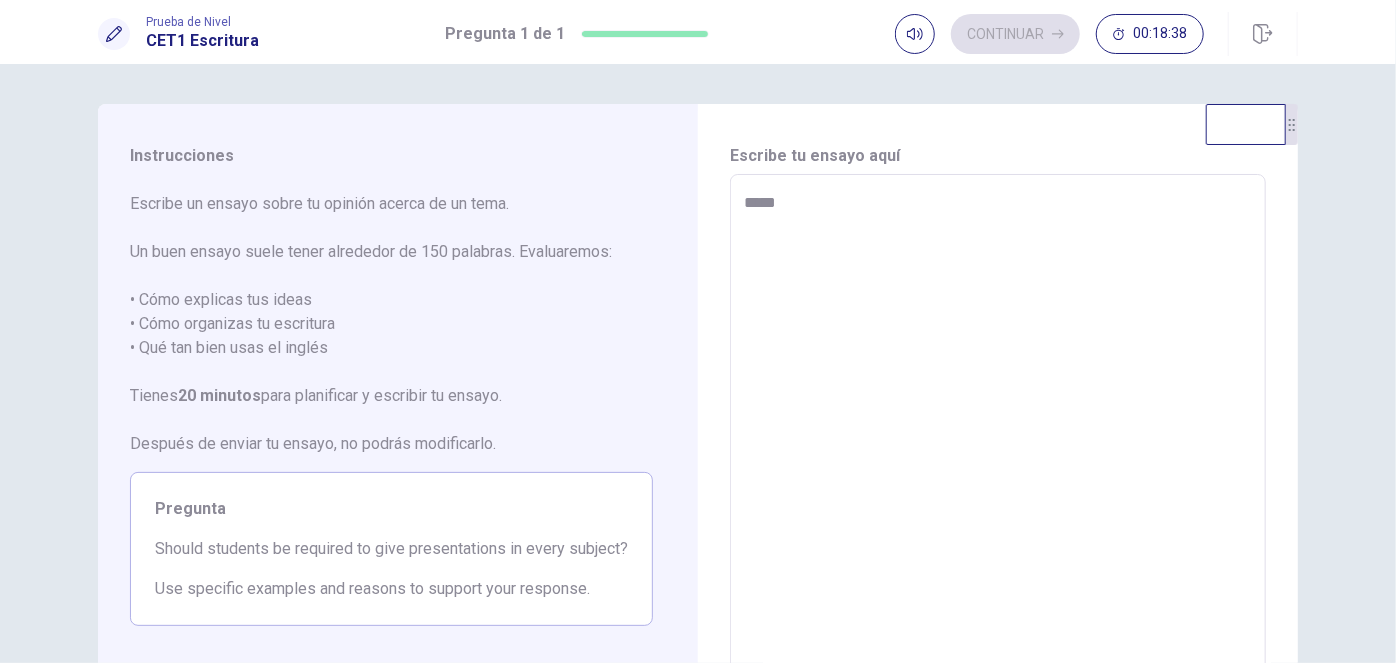 type on "*" 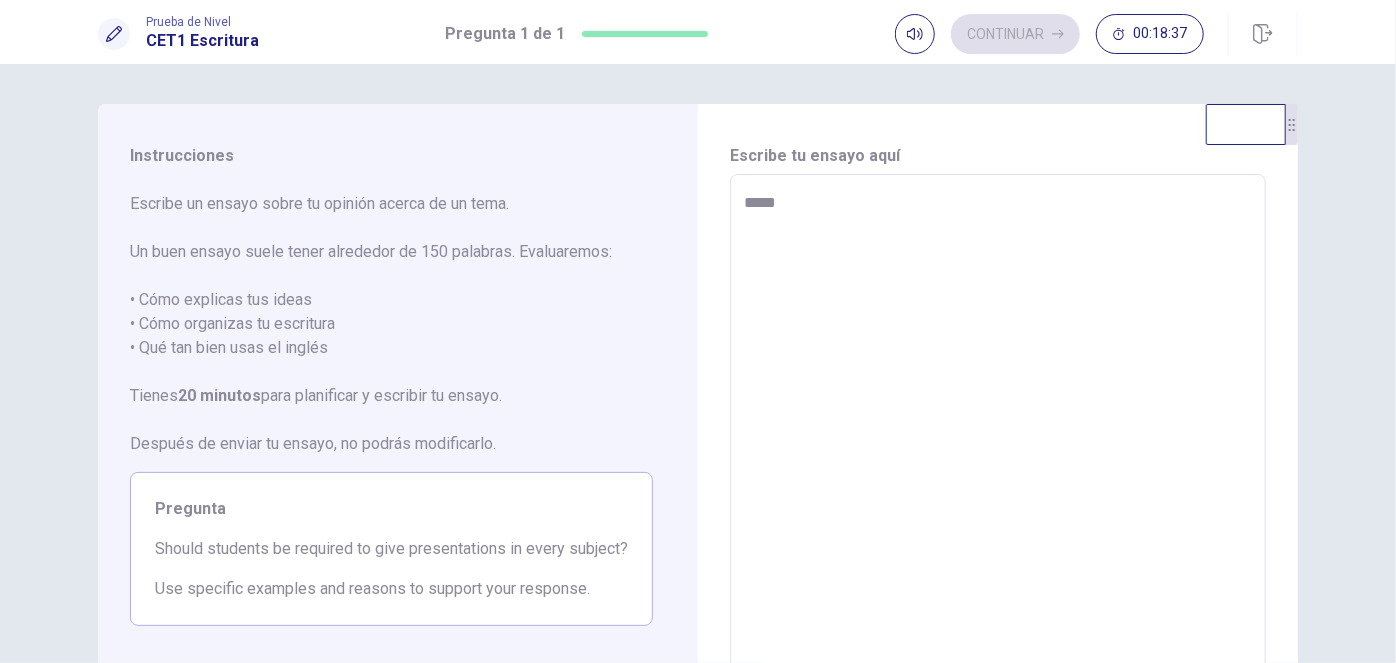 type on "***" 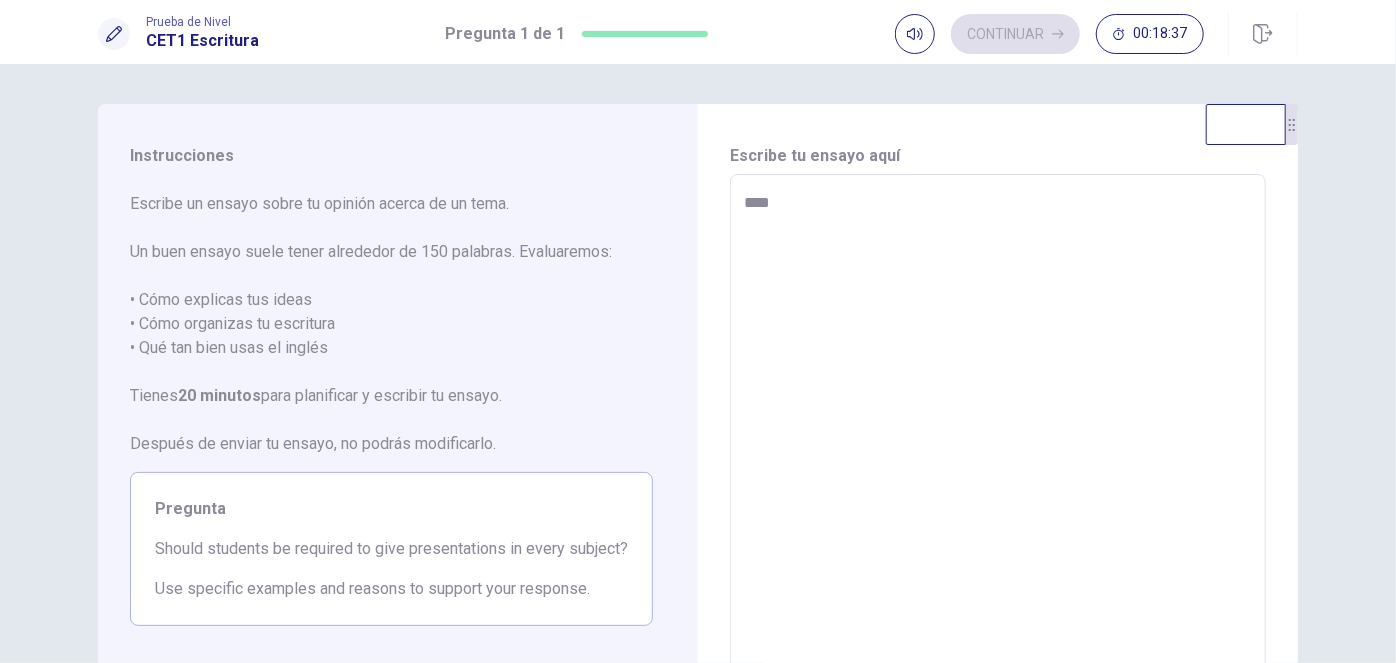 type on "*" 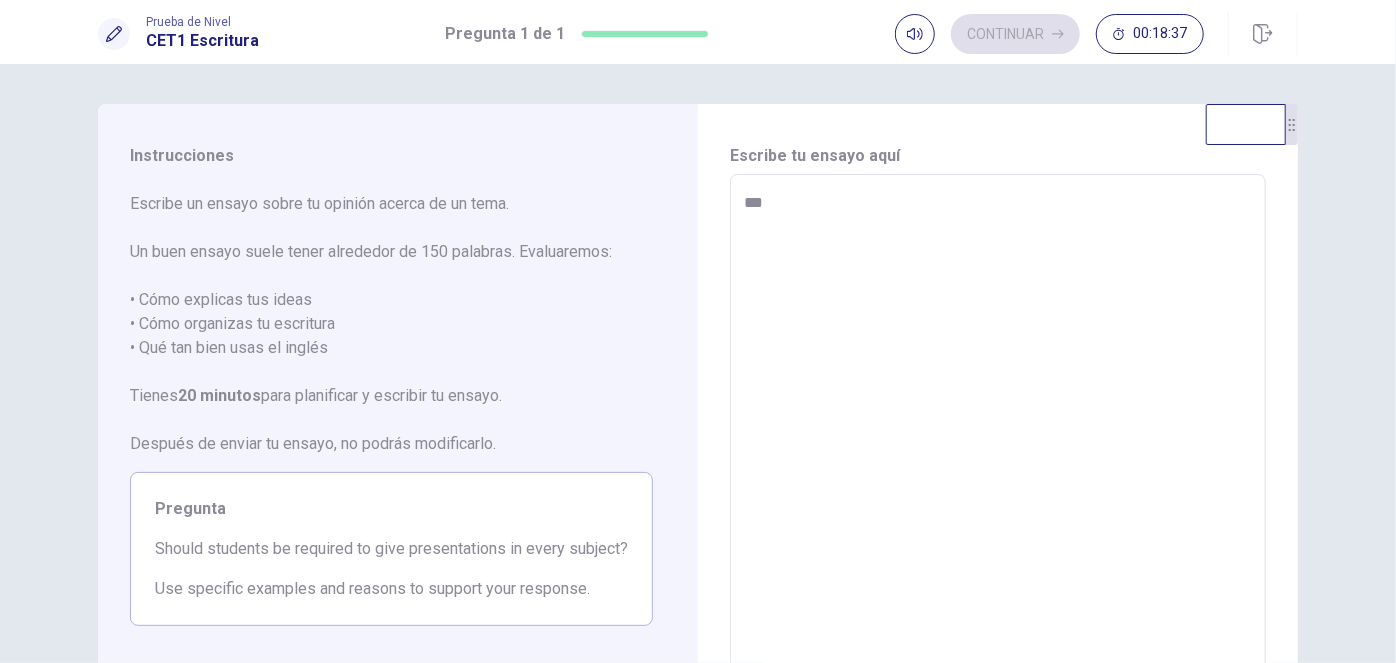 type on "*" 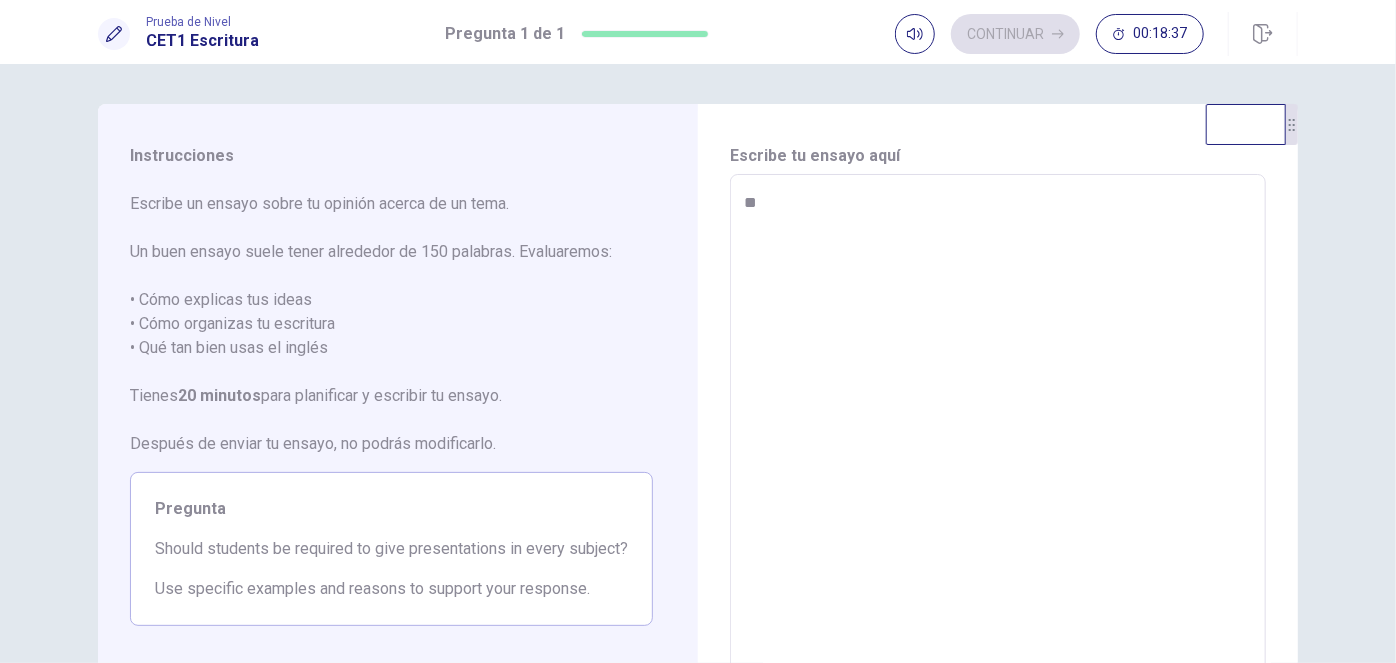 type on "*" 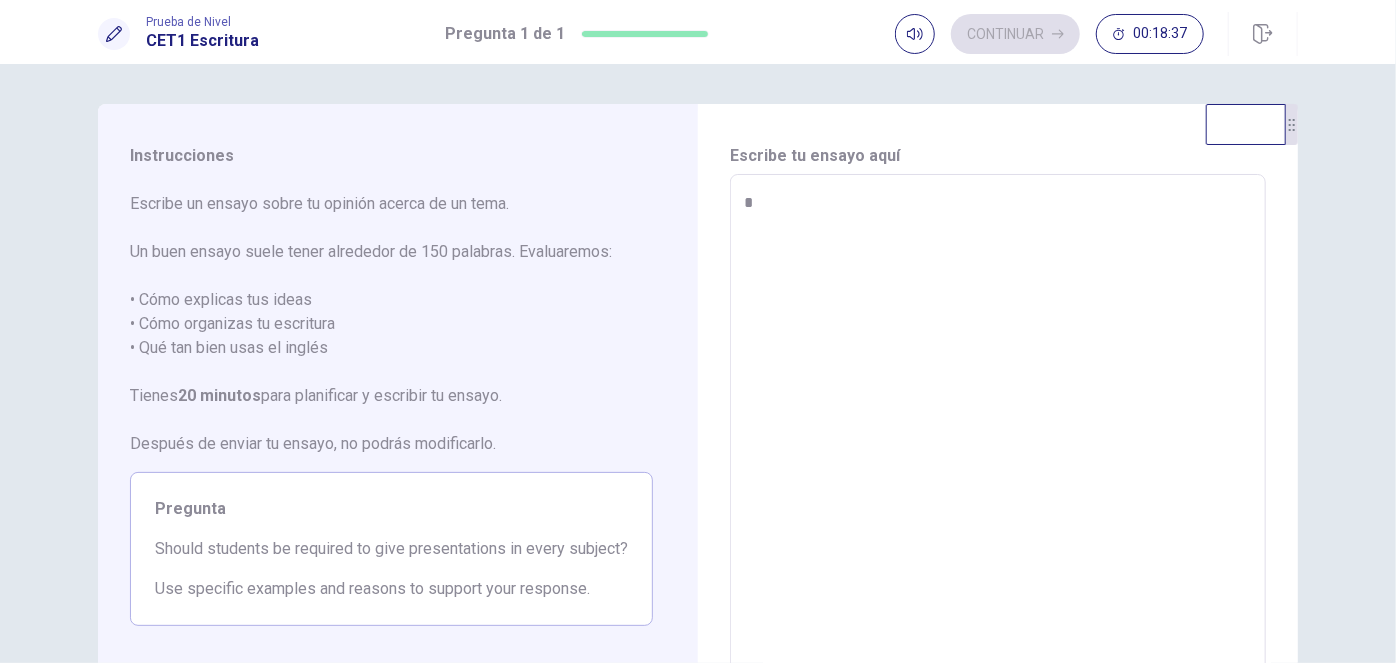 type on "*" 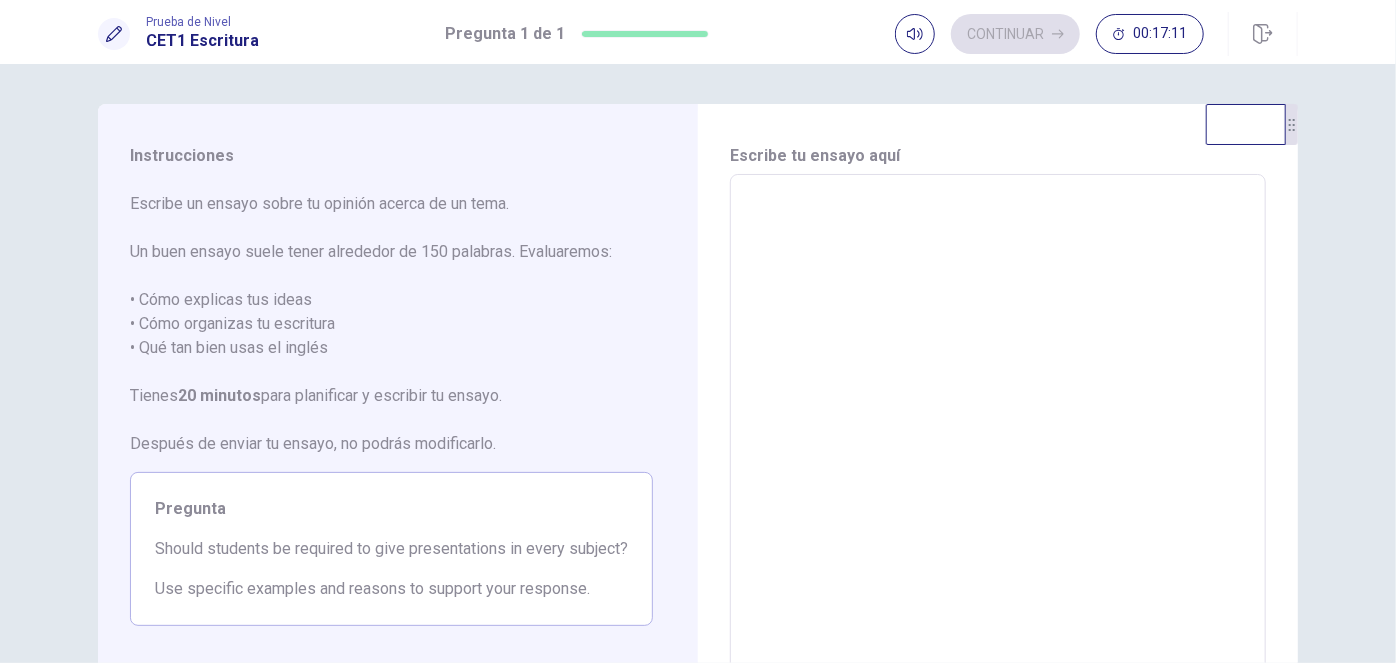 click at bounding box center (998, 451) 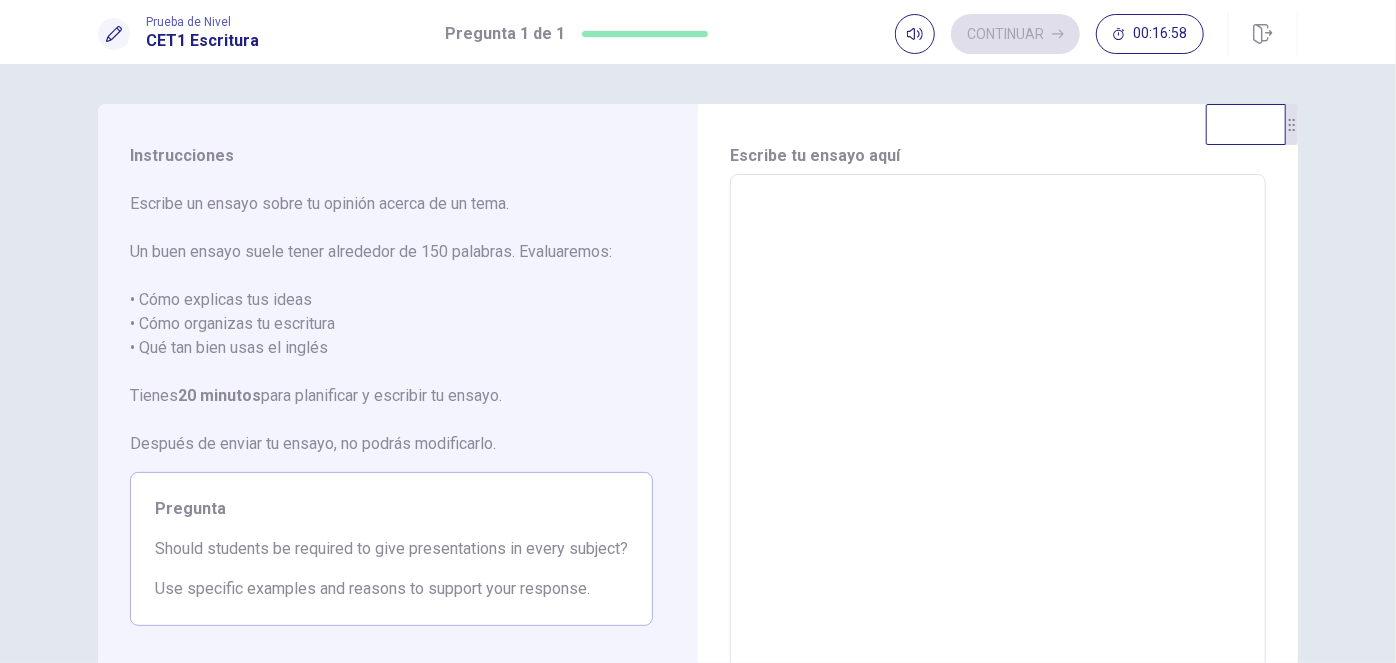 type 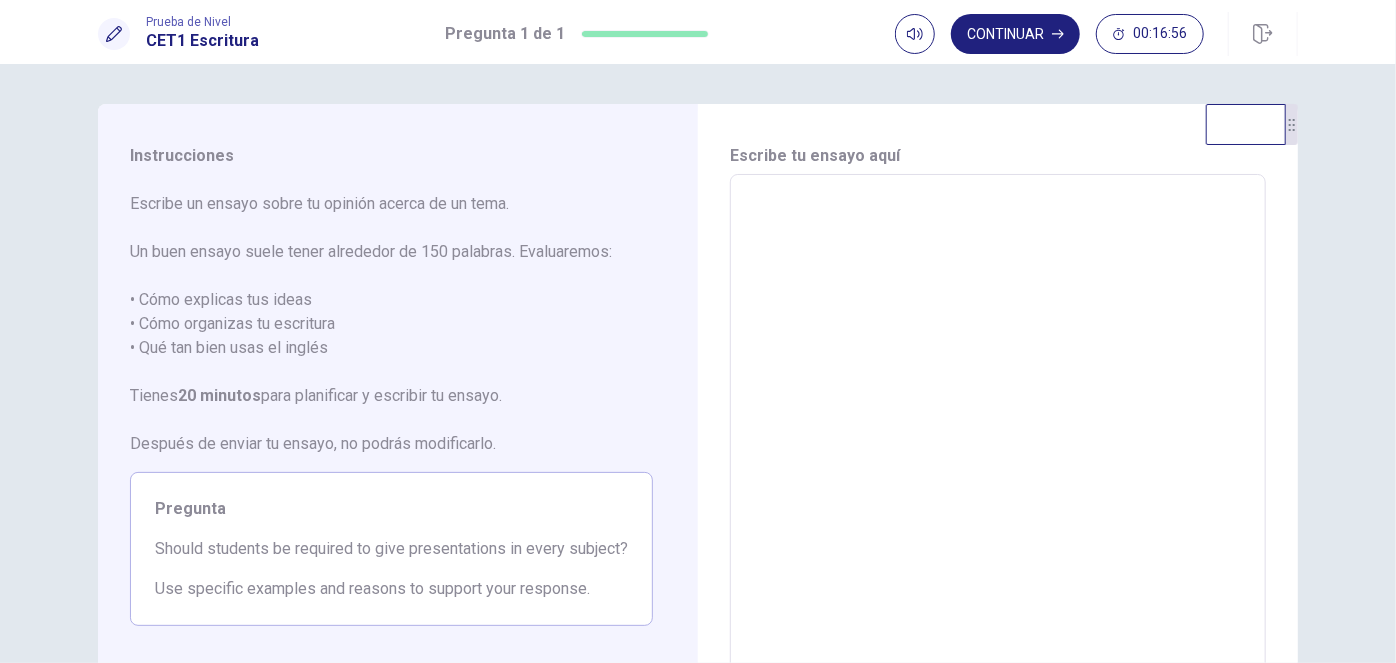 type on "*" 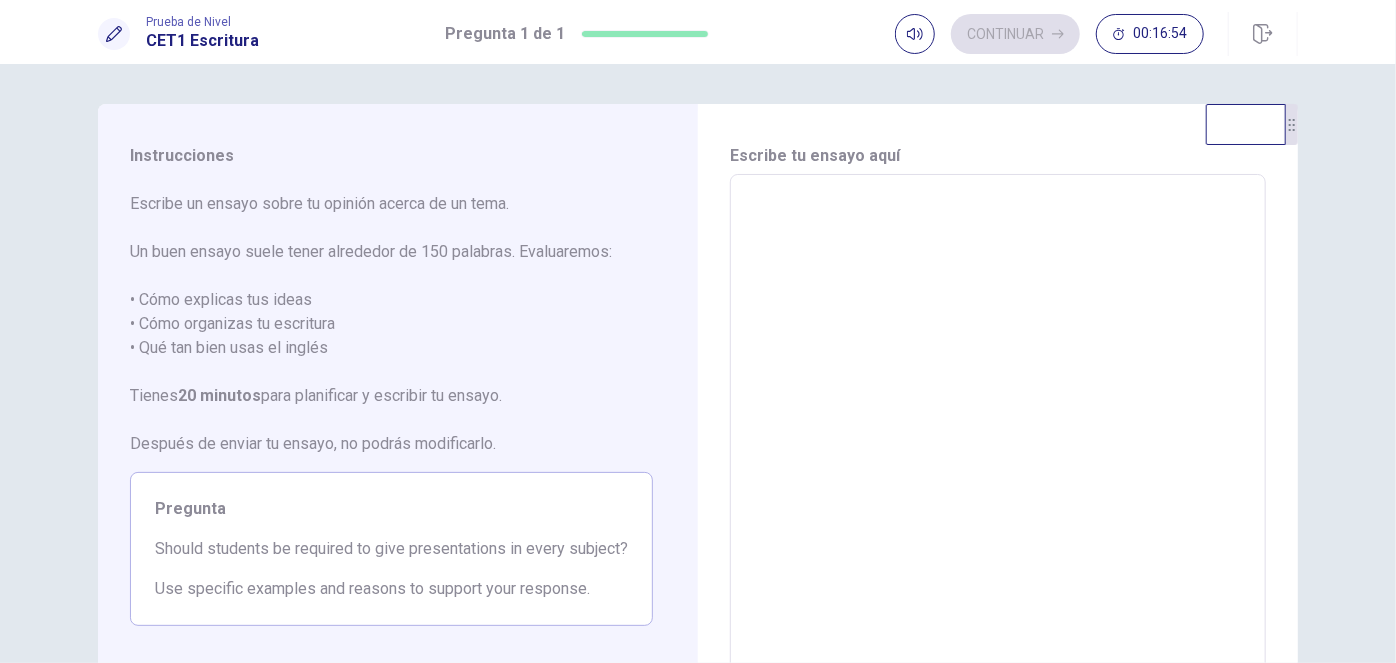 type on "*" 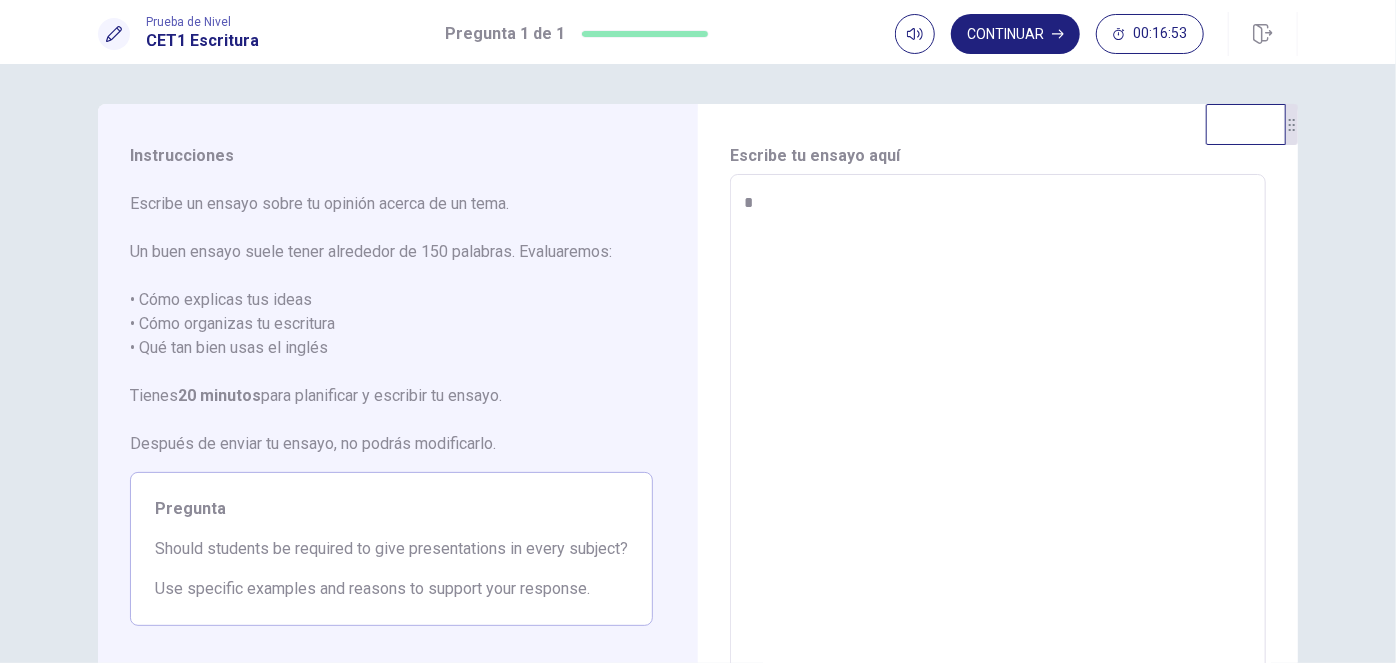 type on "*" 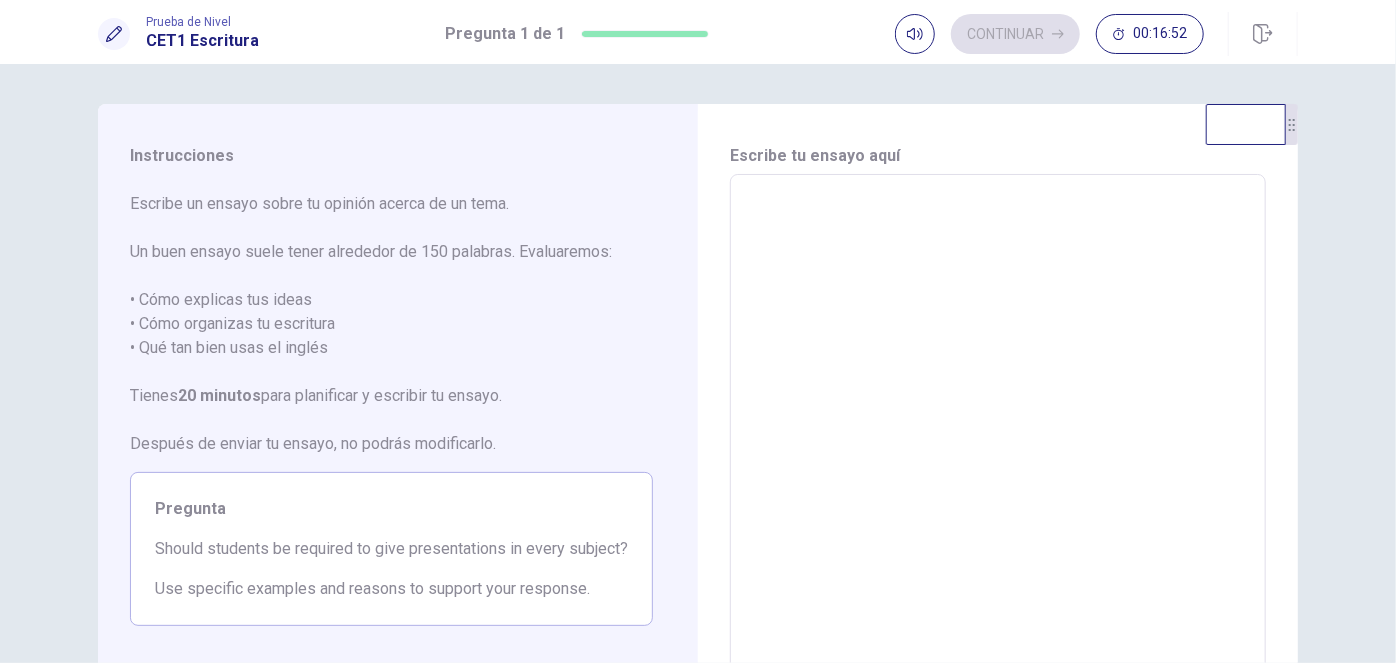 type on "*" 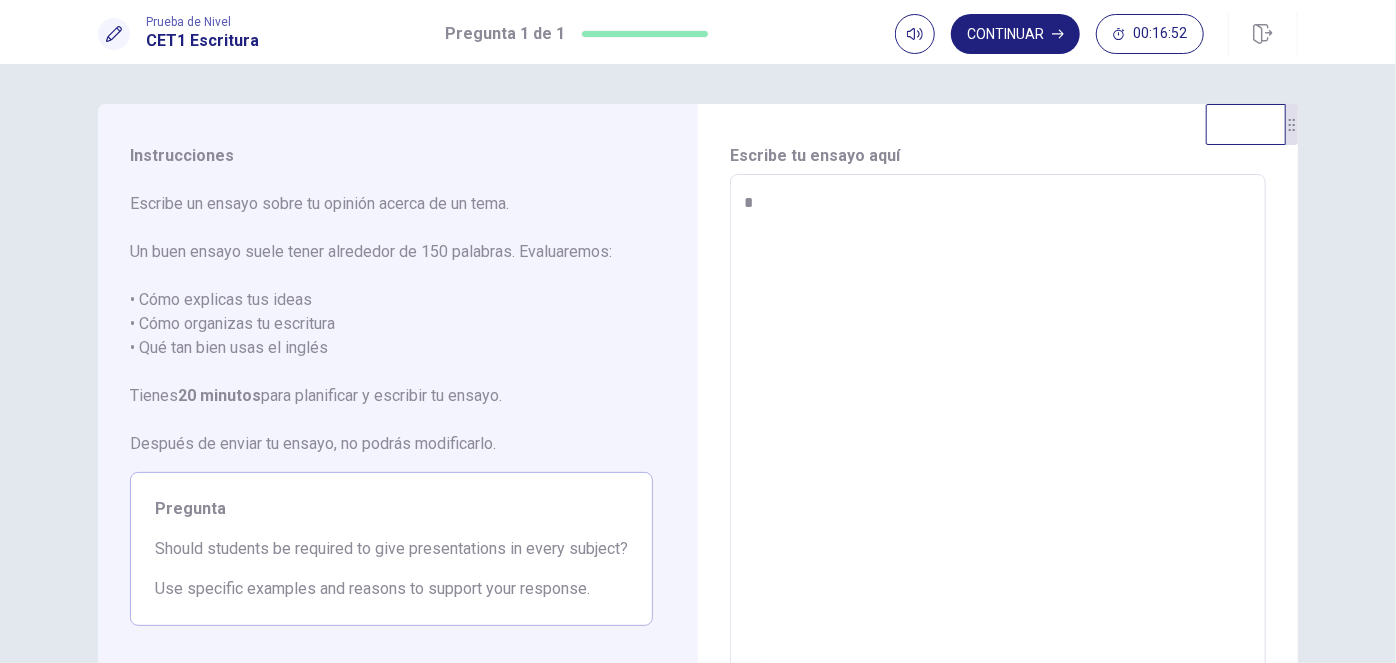type on "*" 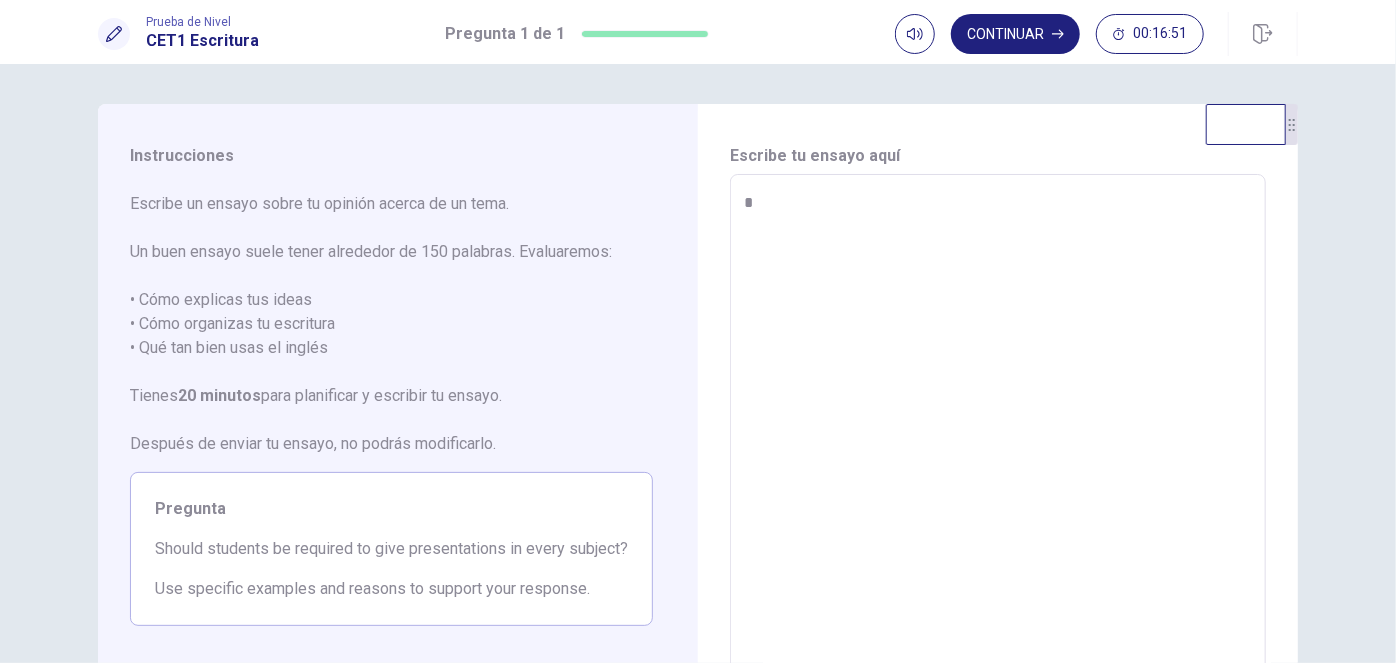type on "**" 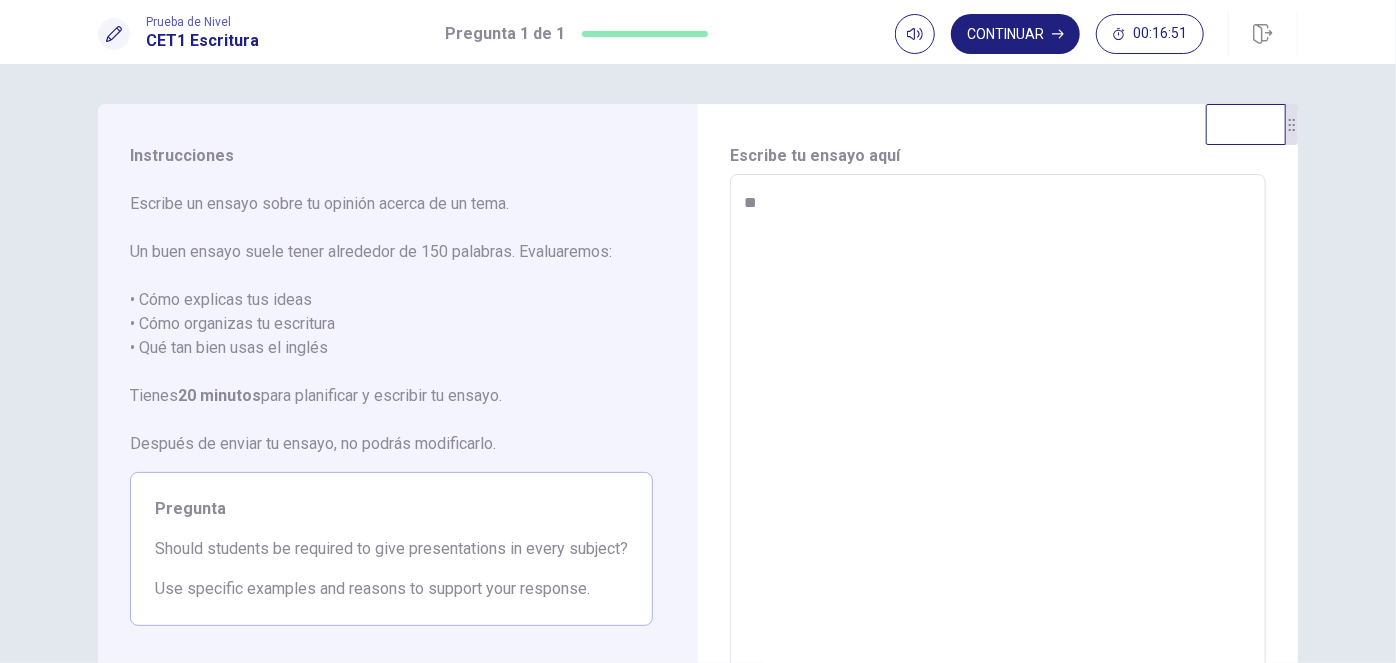 type on "*" 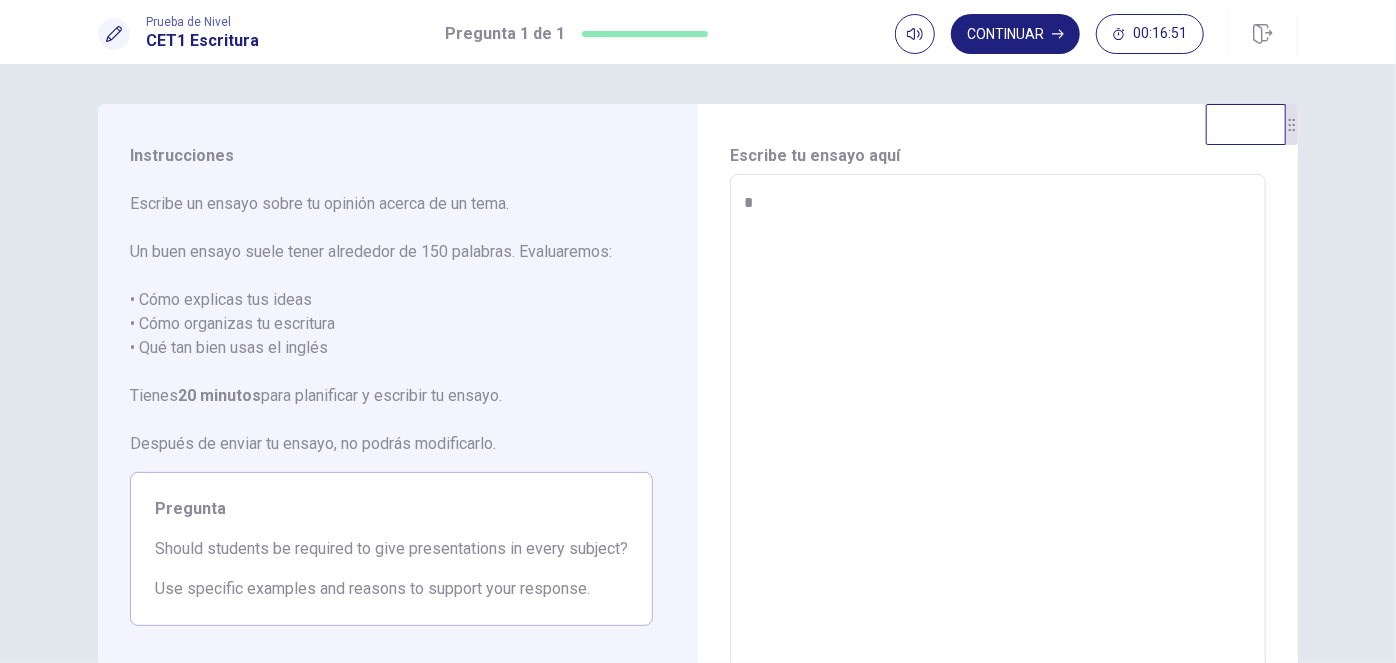 type on "*" 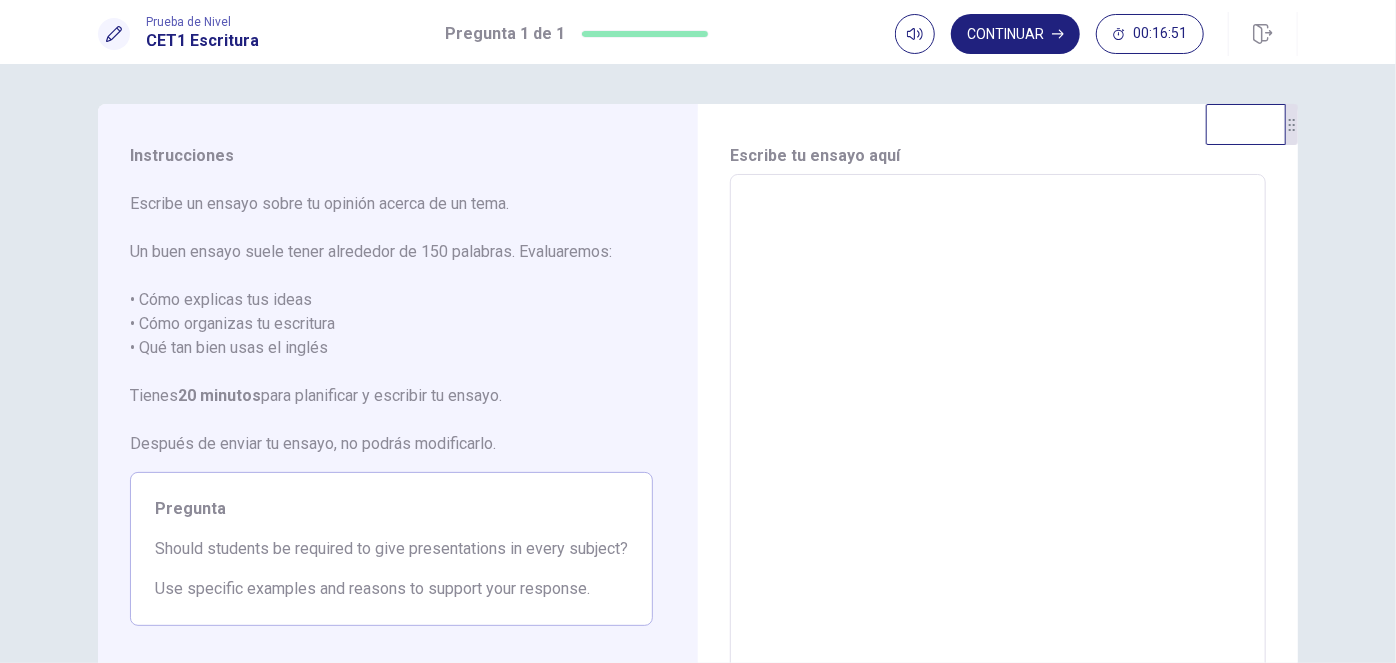 type on "*" 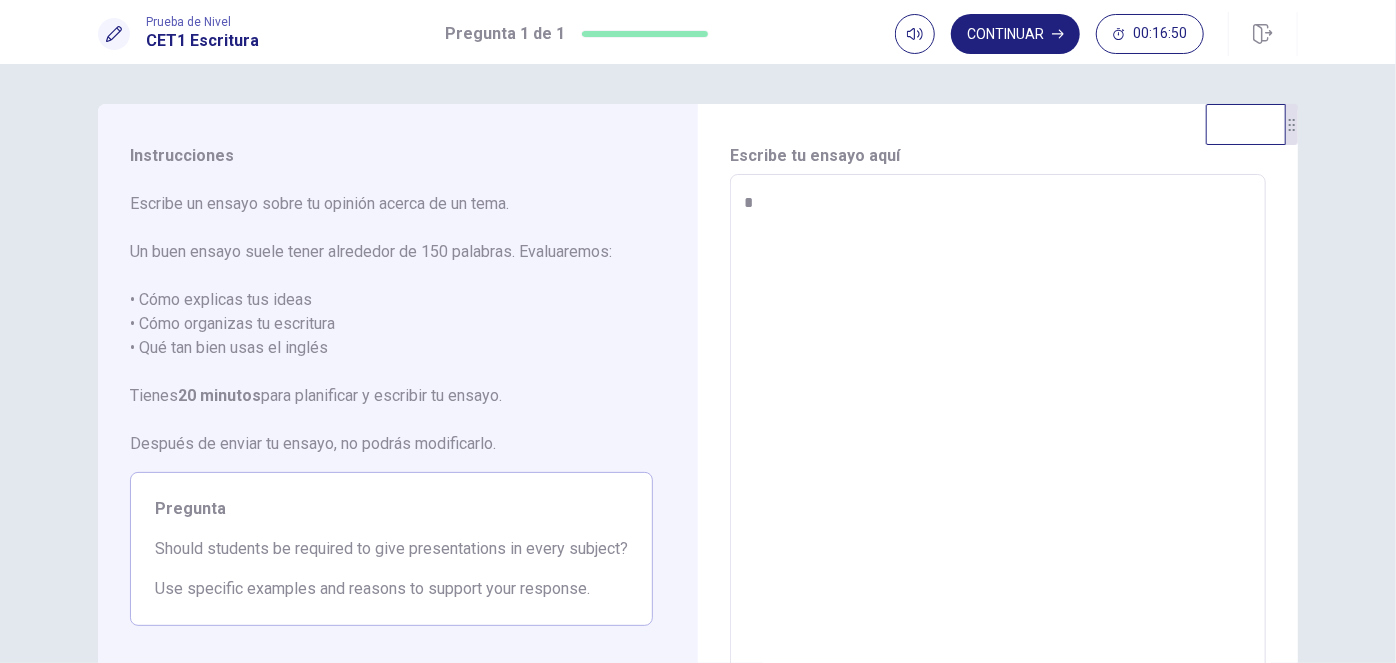 type on "**" 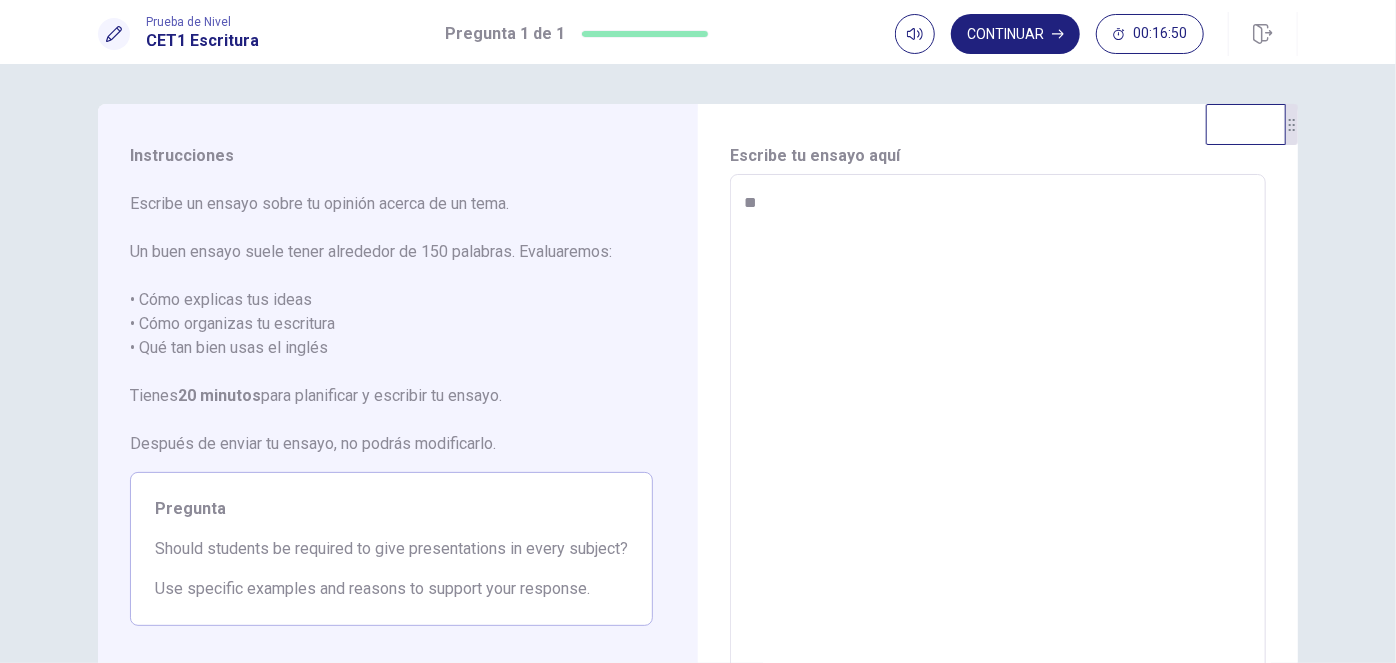 type on "*" 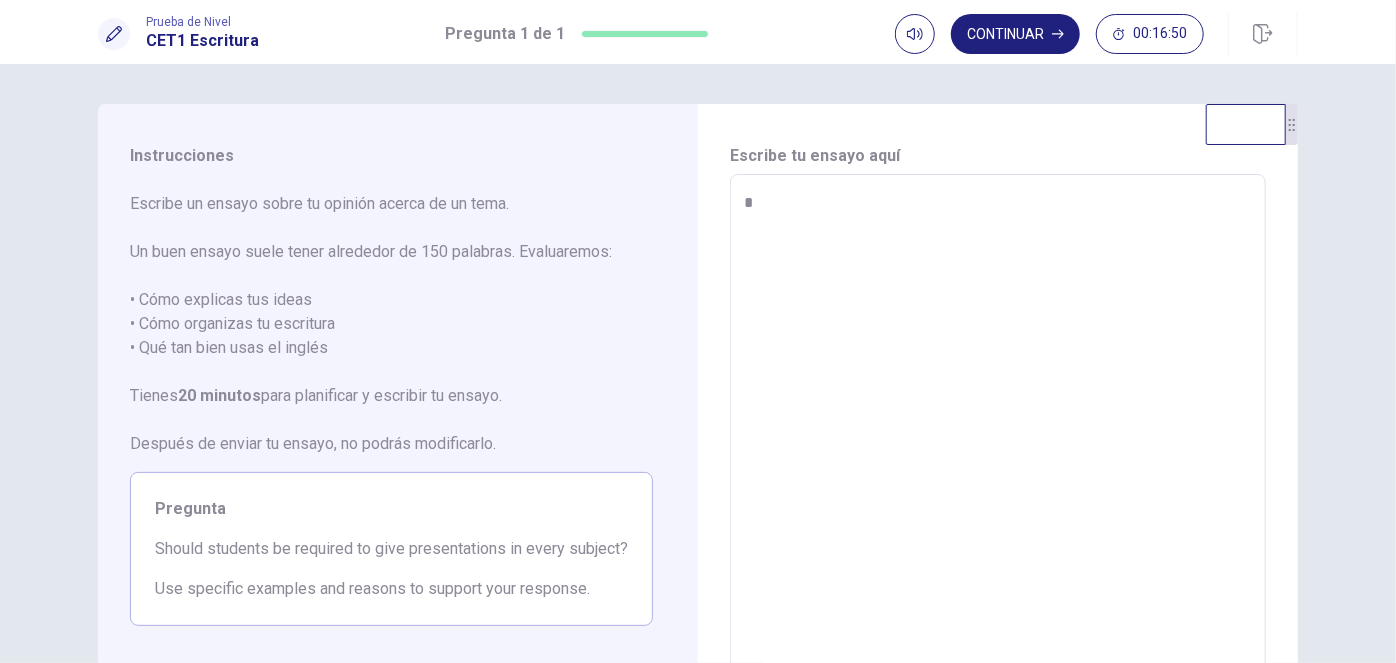type on "*" 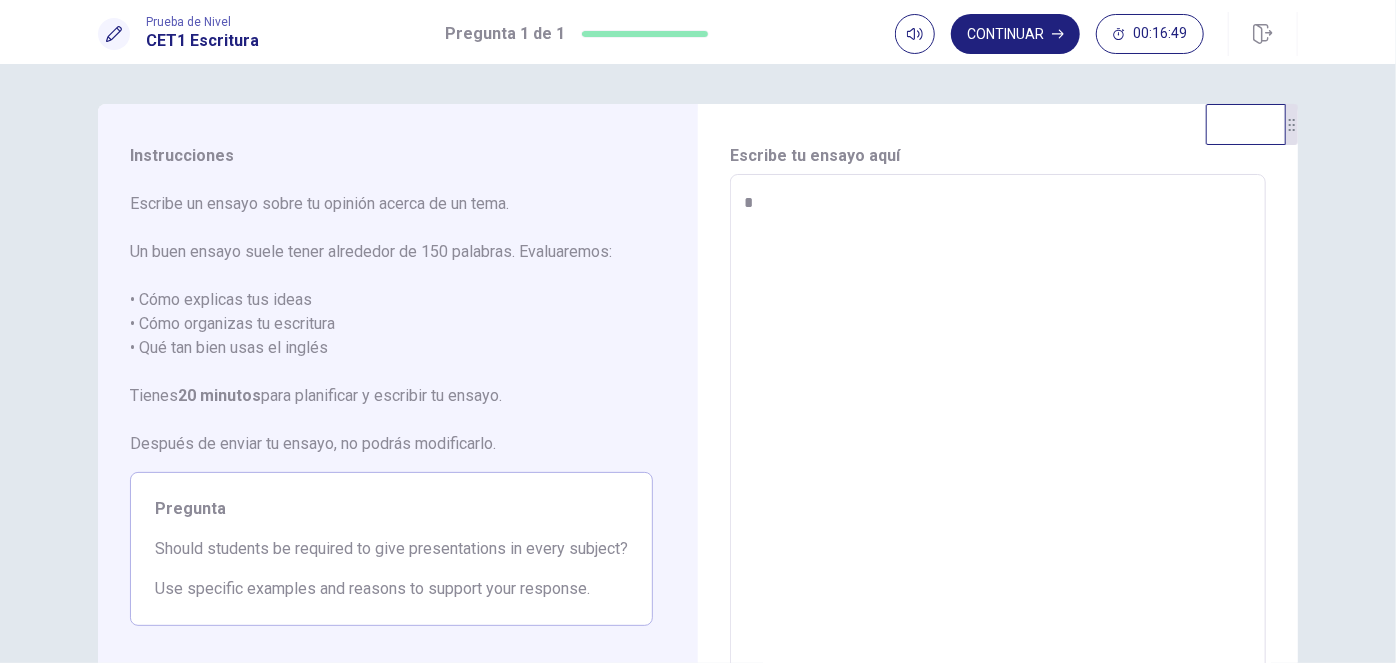 type on "**" 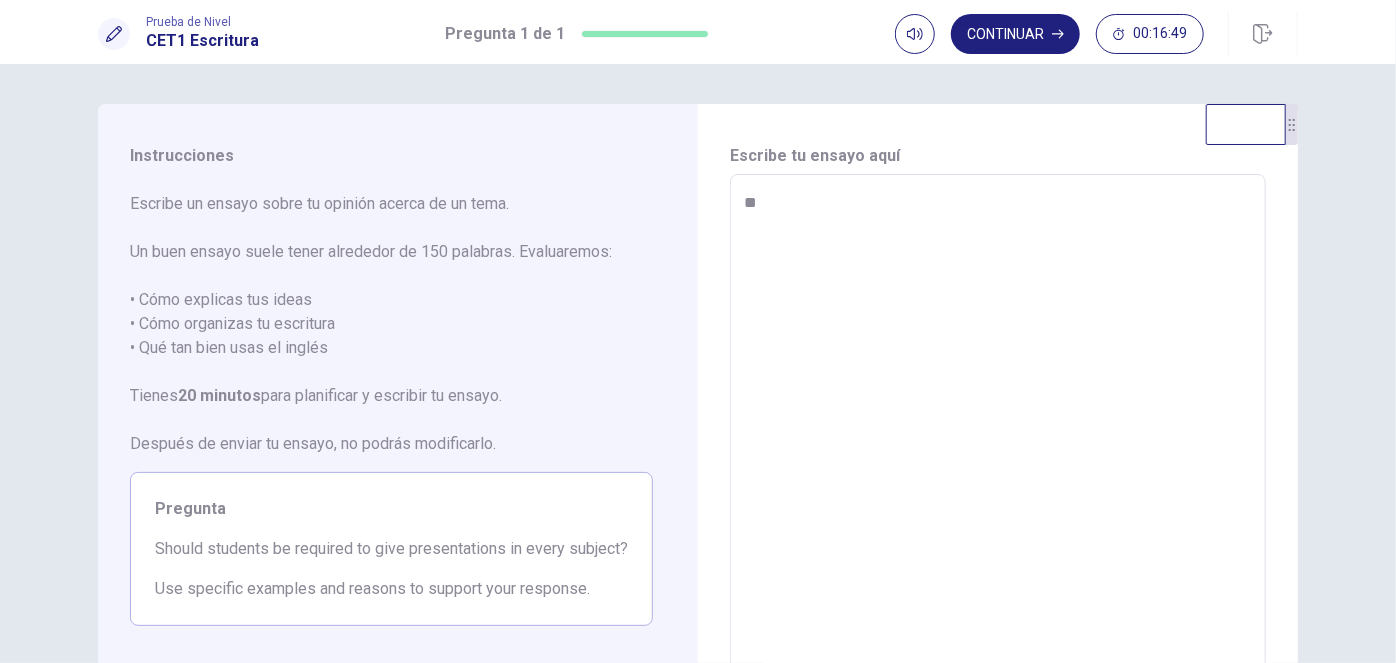 type on "*" 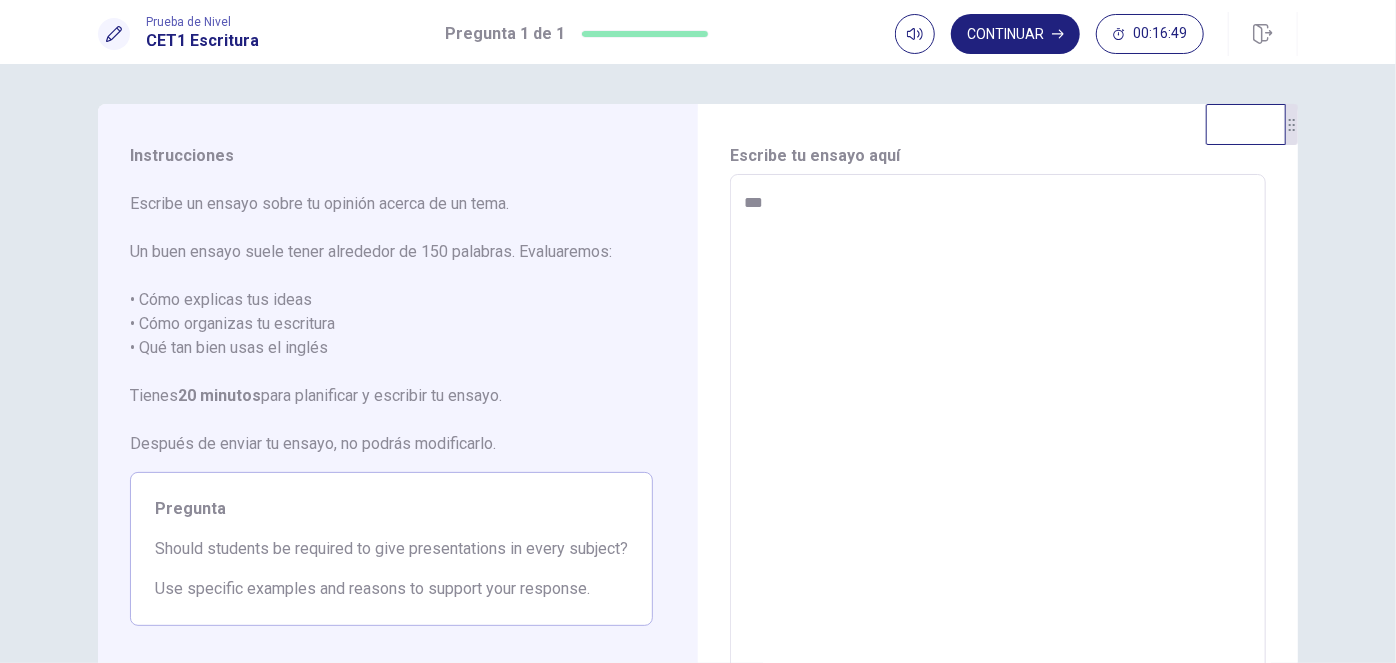 type on "*" 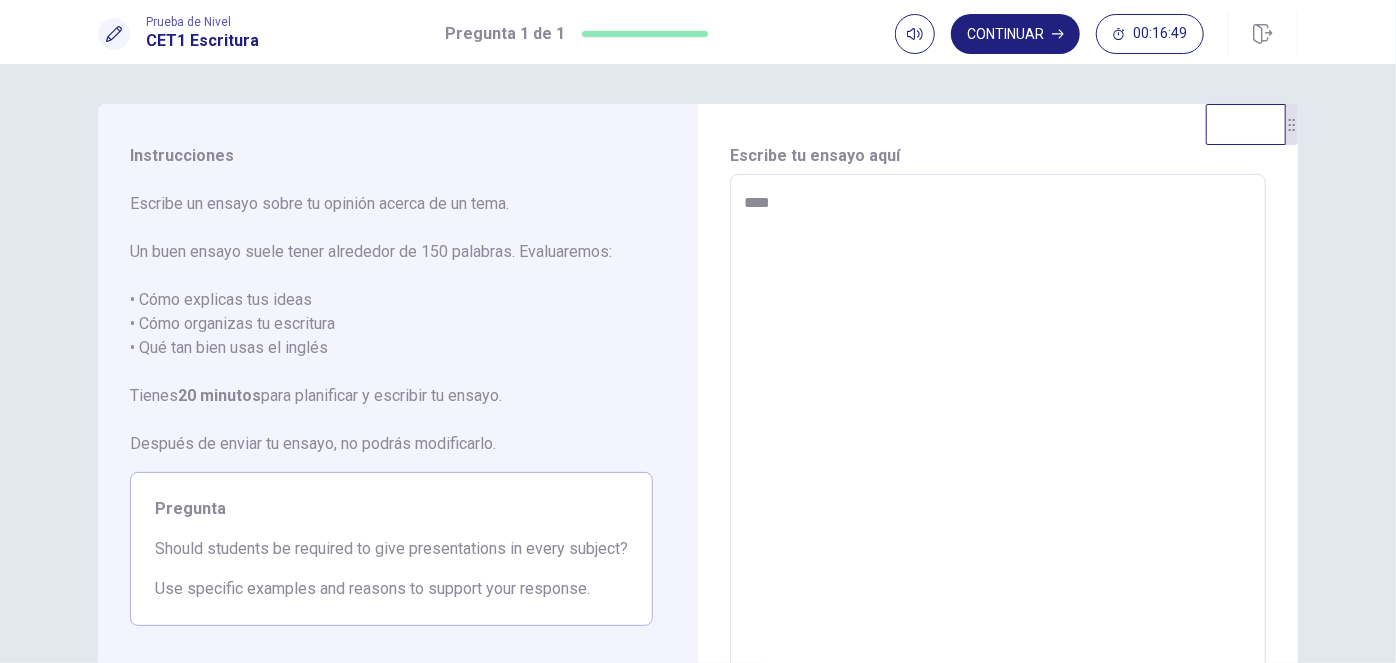 type on "*" 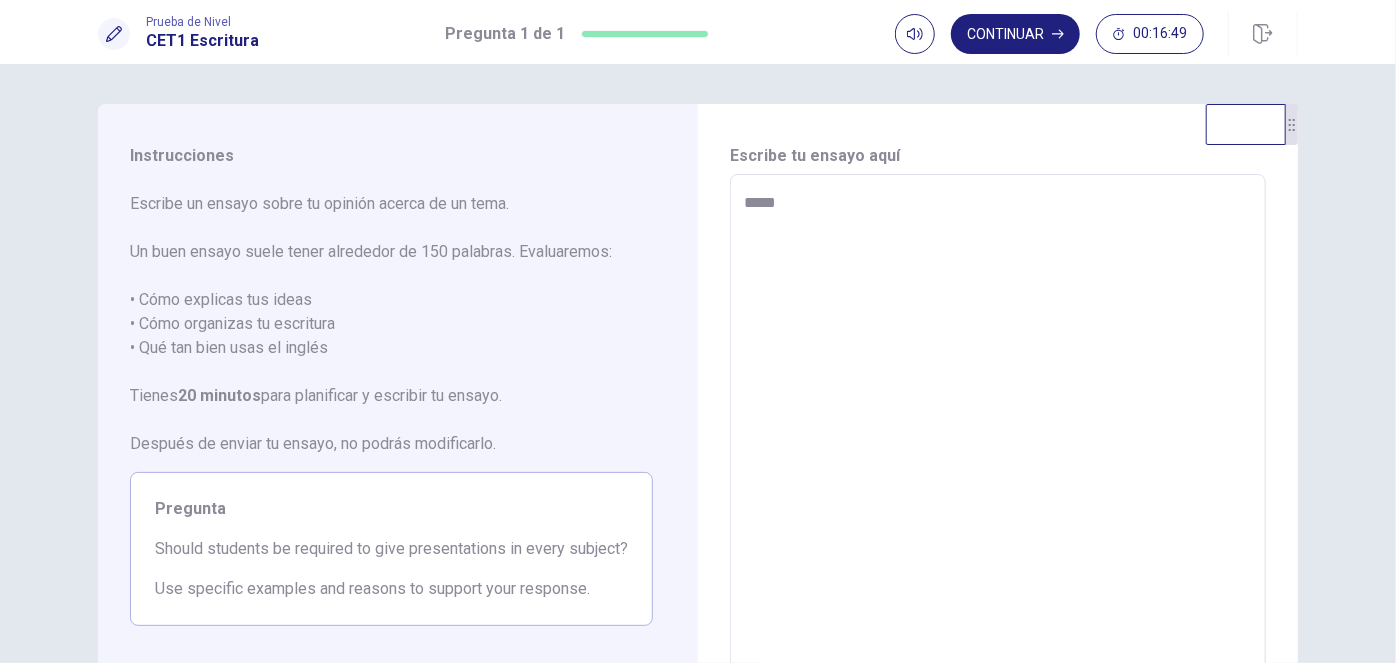 type on "*" 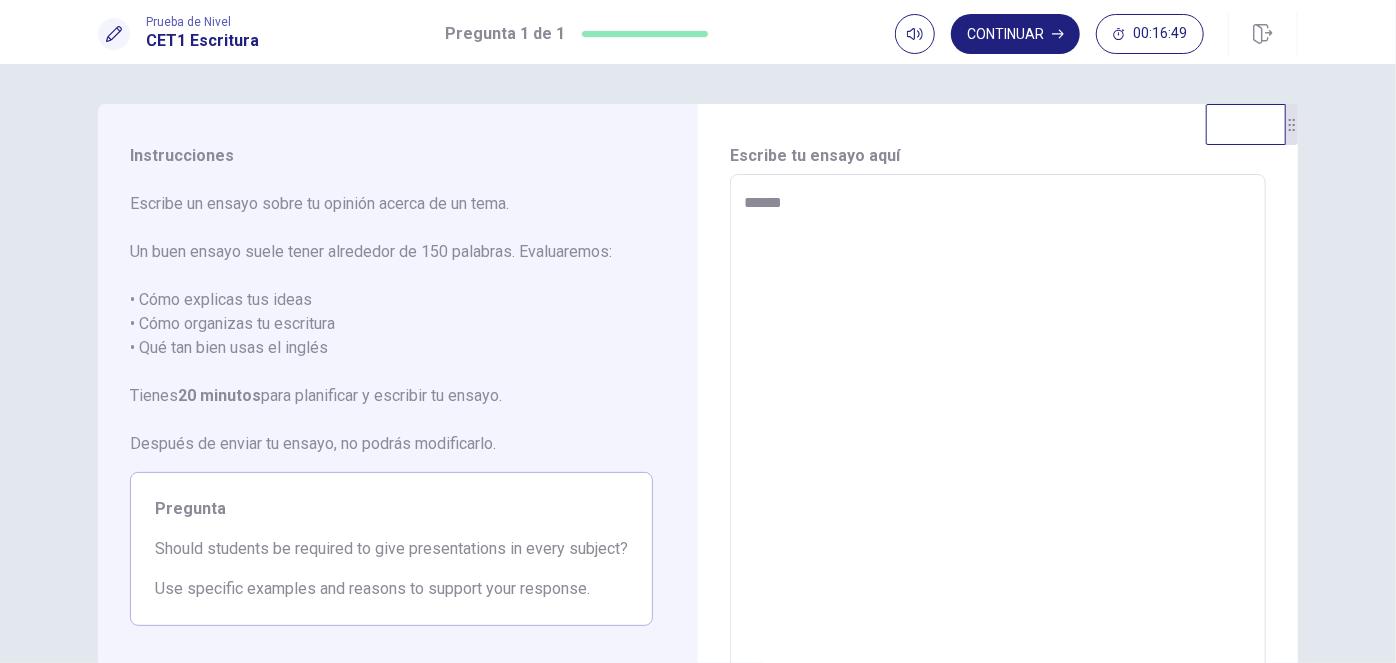 type on "*******" 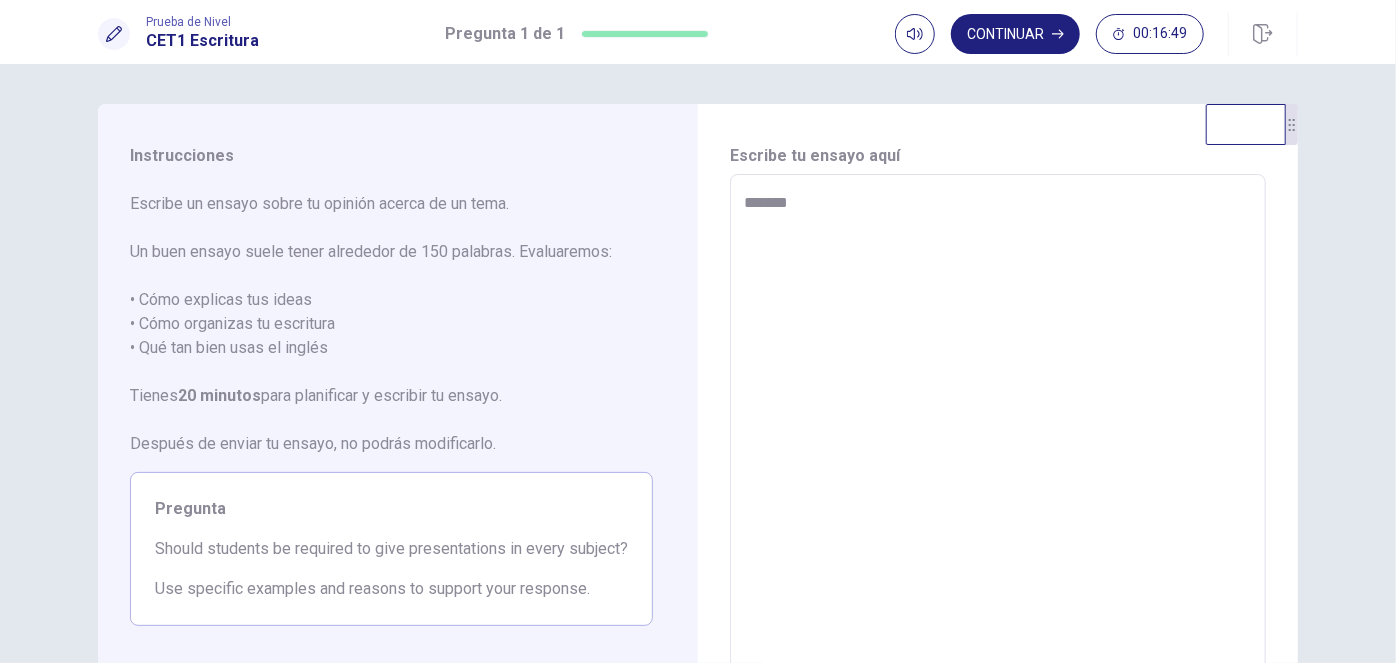 type on "*" 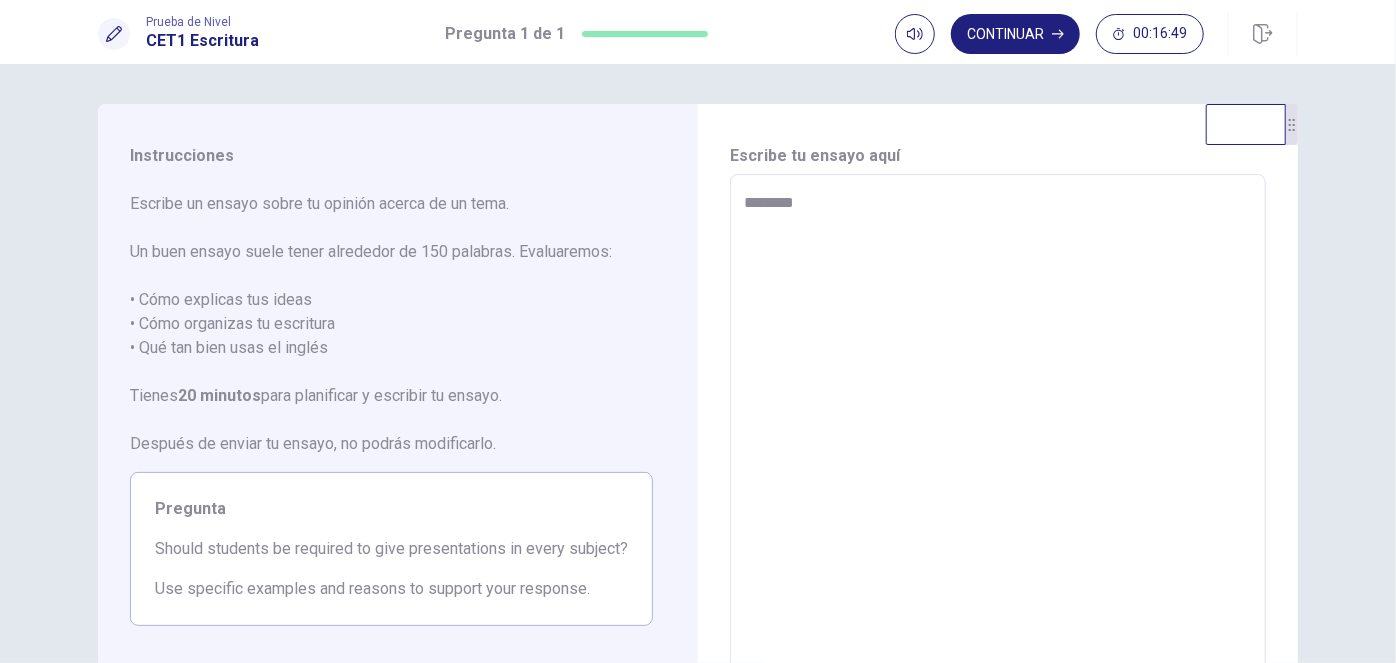 type on "*" 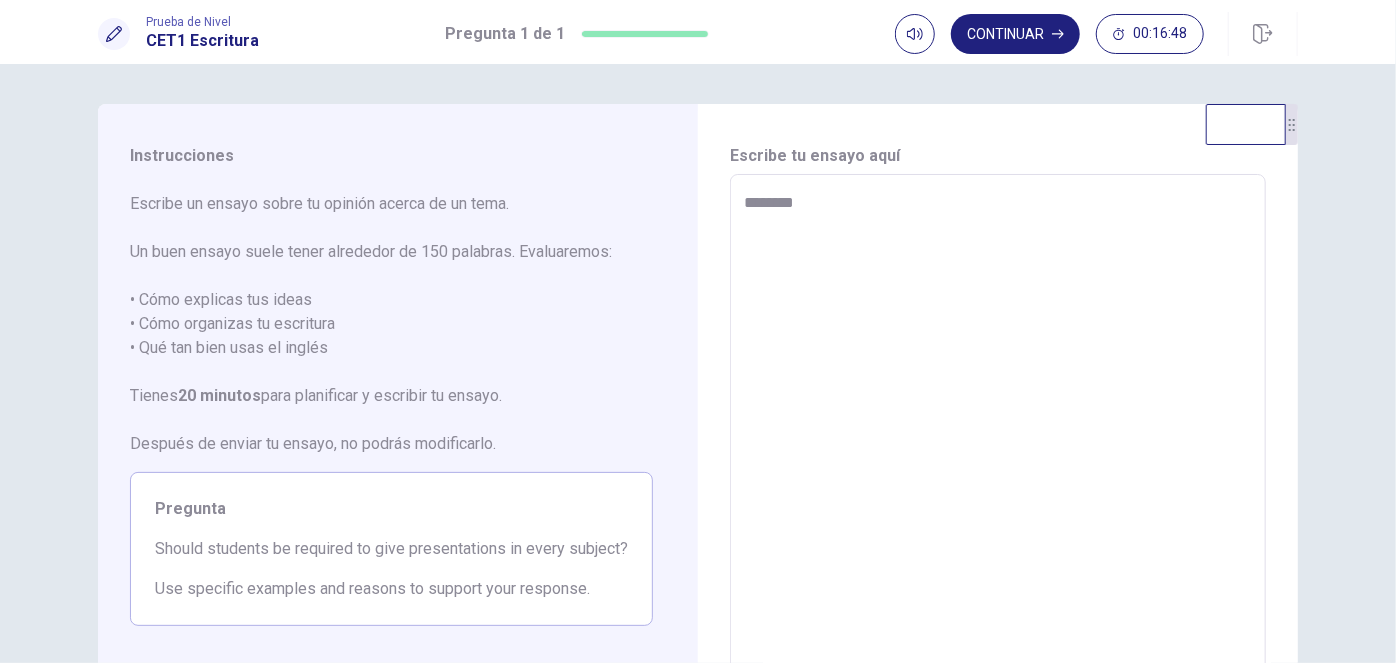type on "*********" 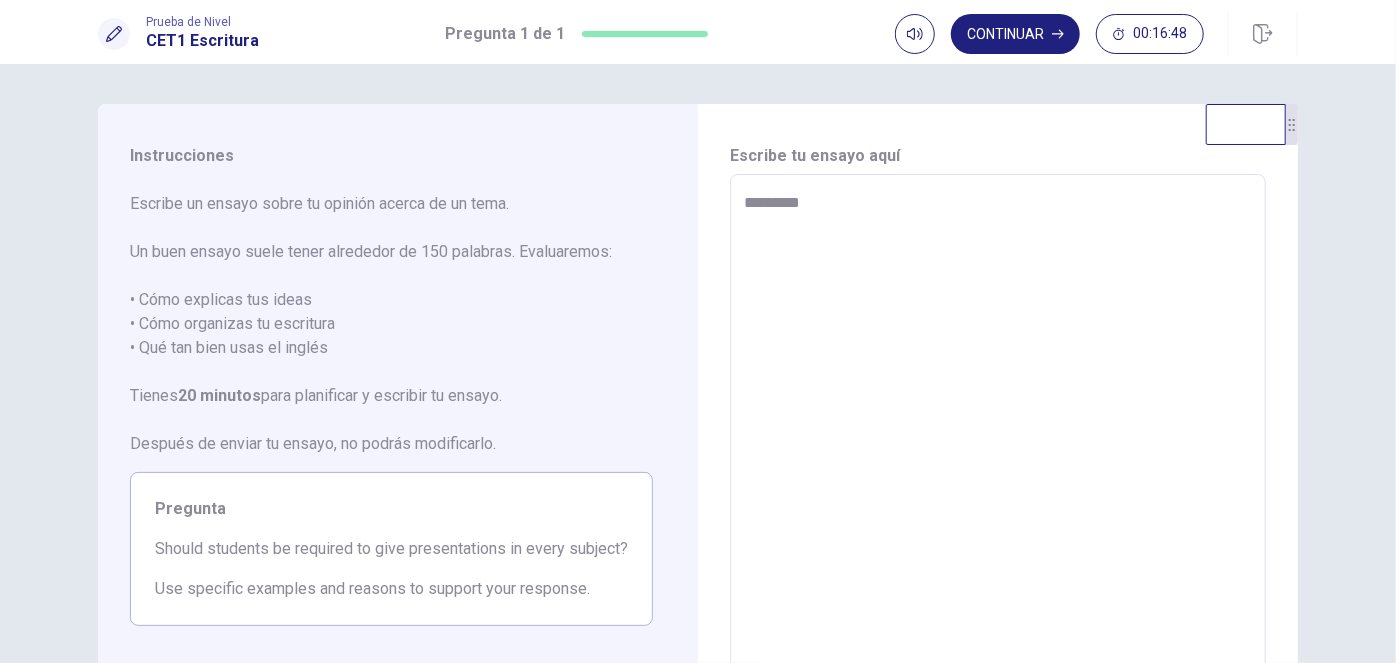type on "*" 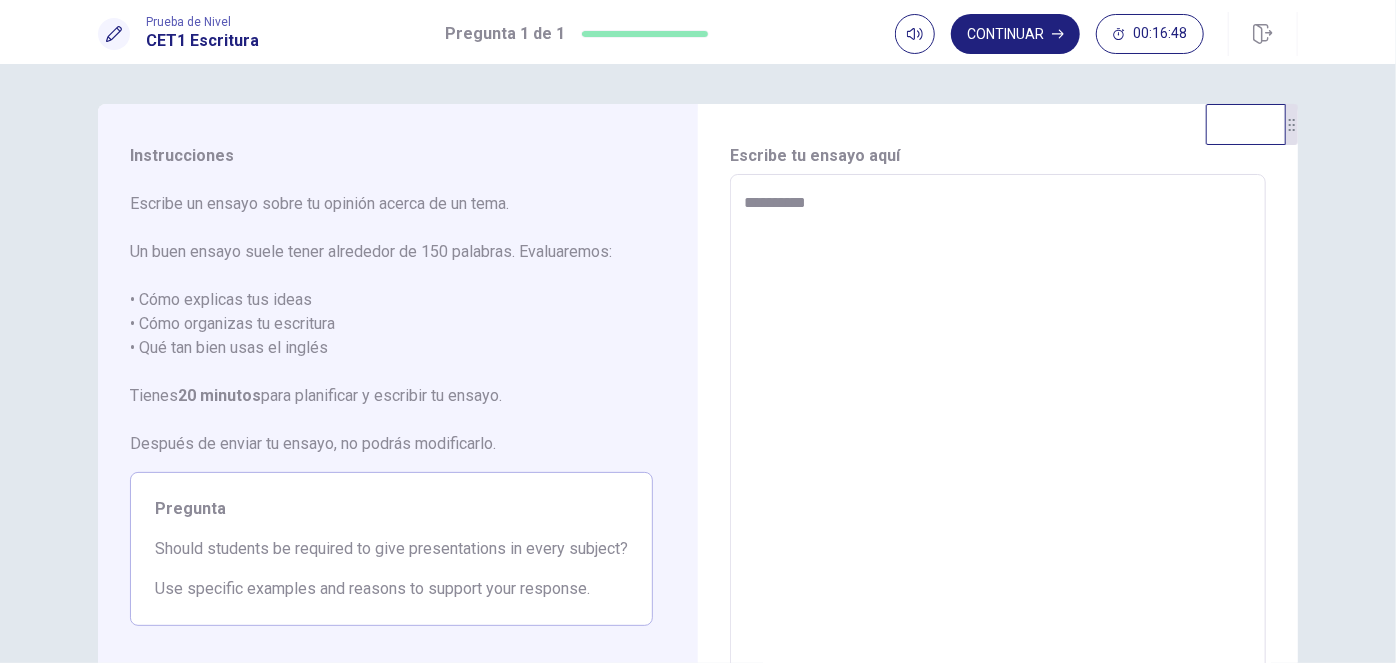 type on "*" 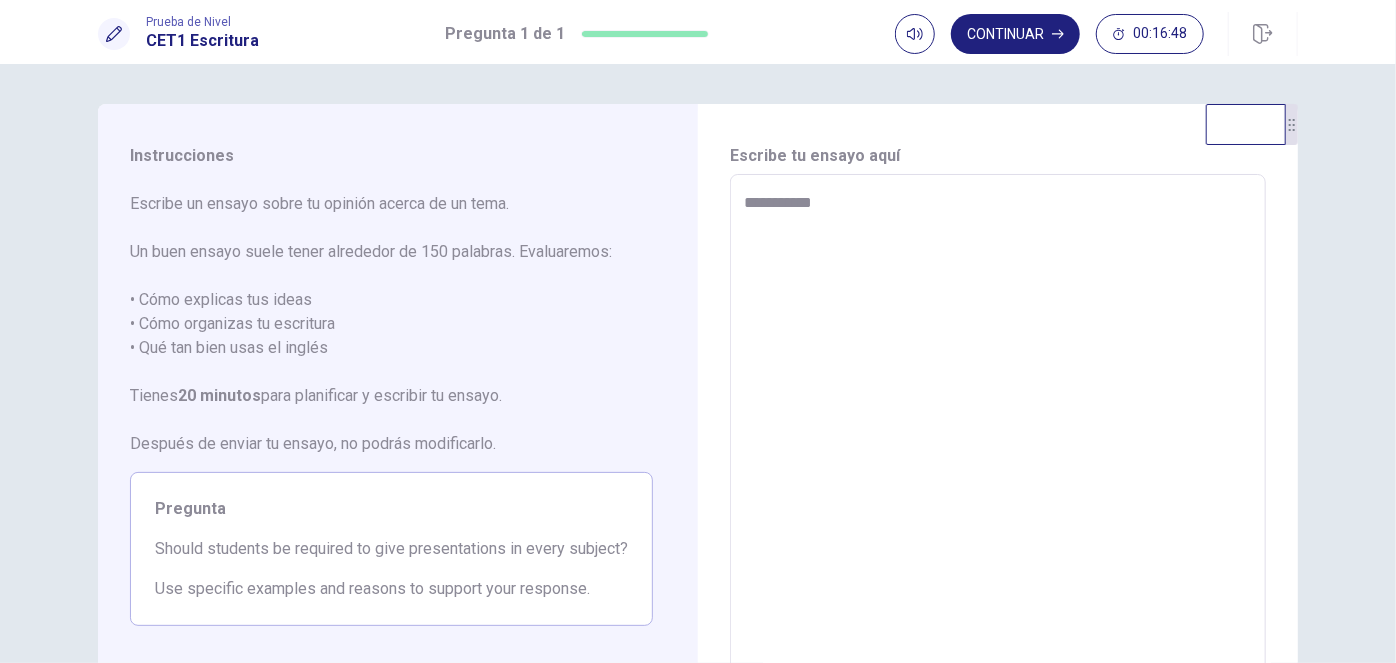 type on "*" 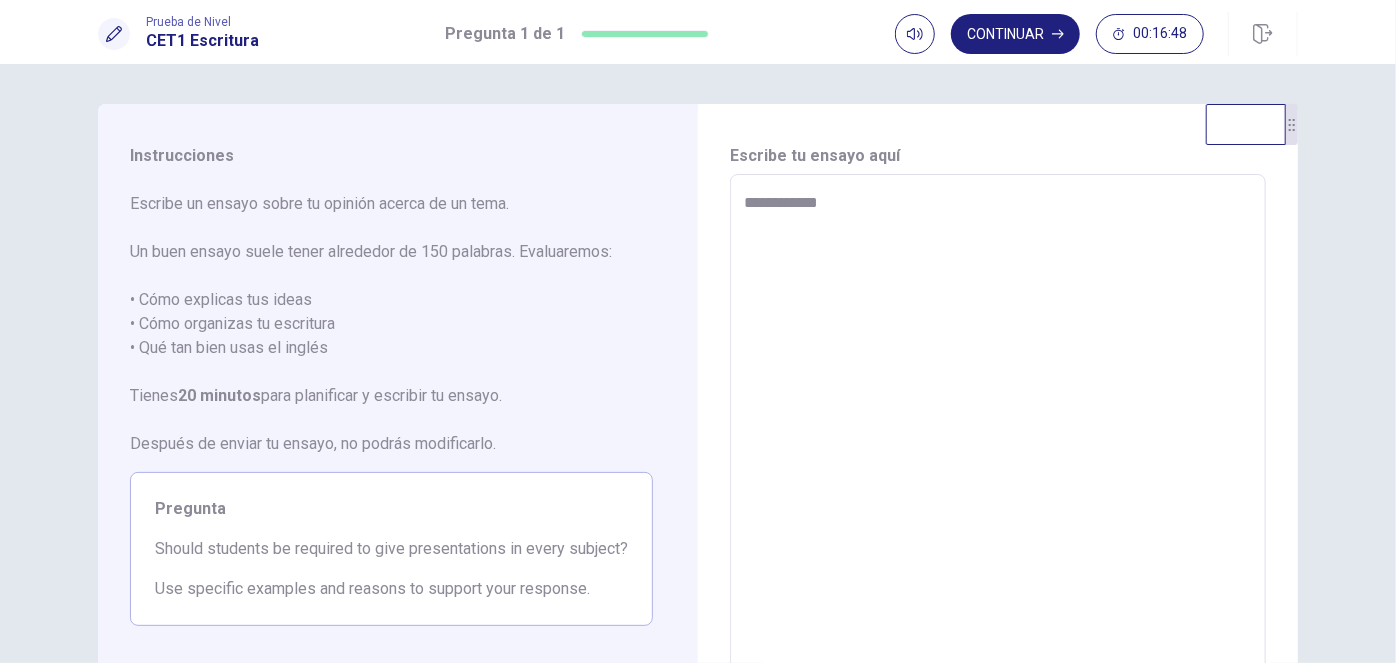 type on "*" 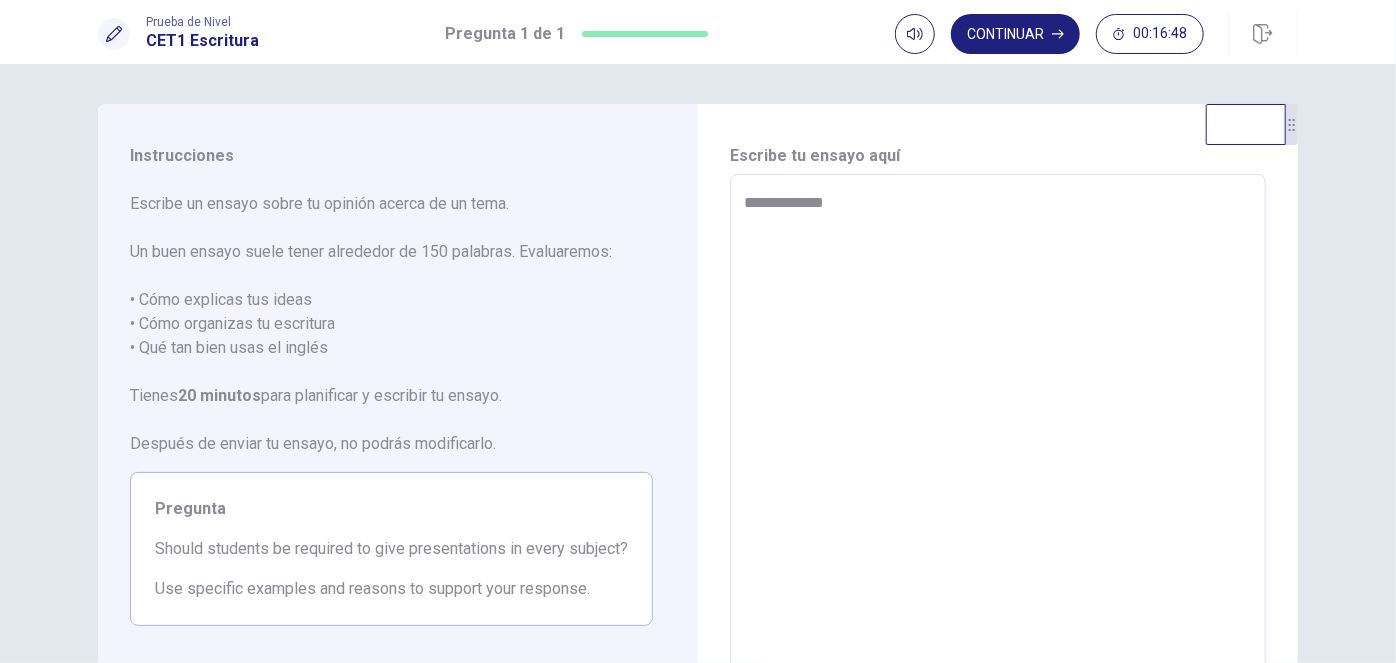 type on "*" 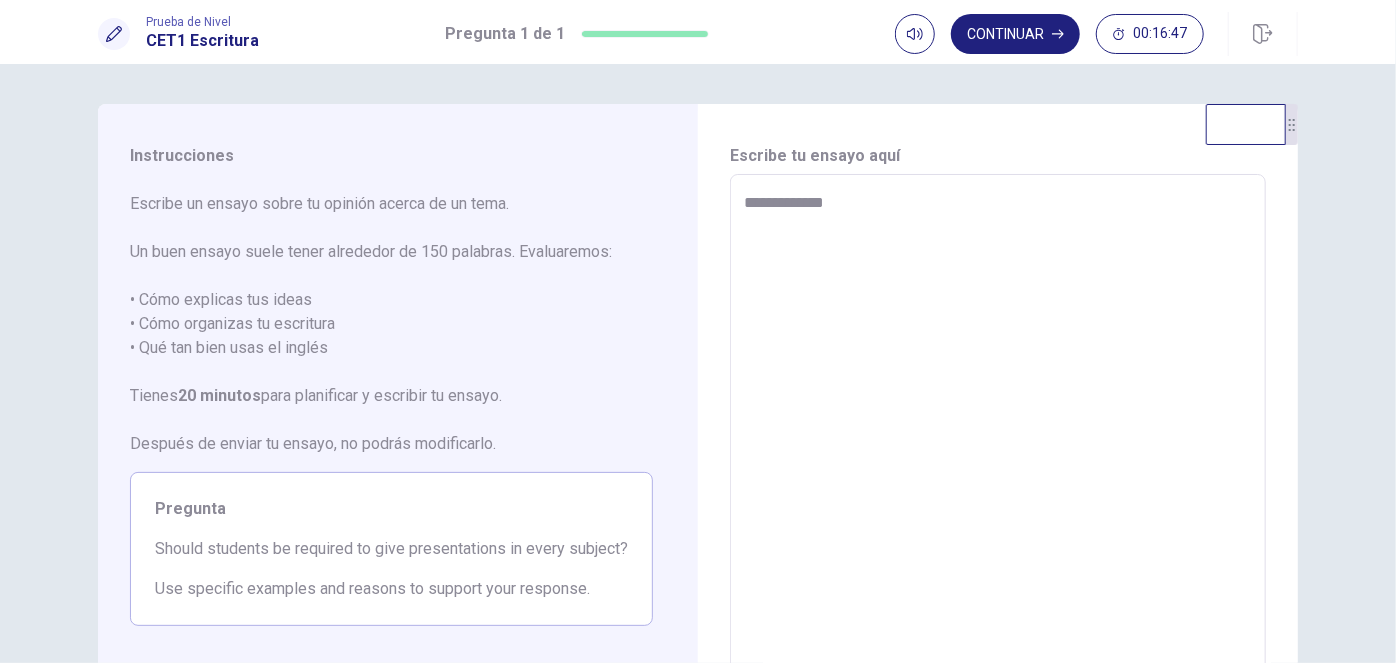 type on "**********" 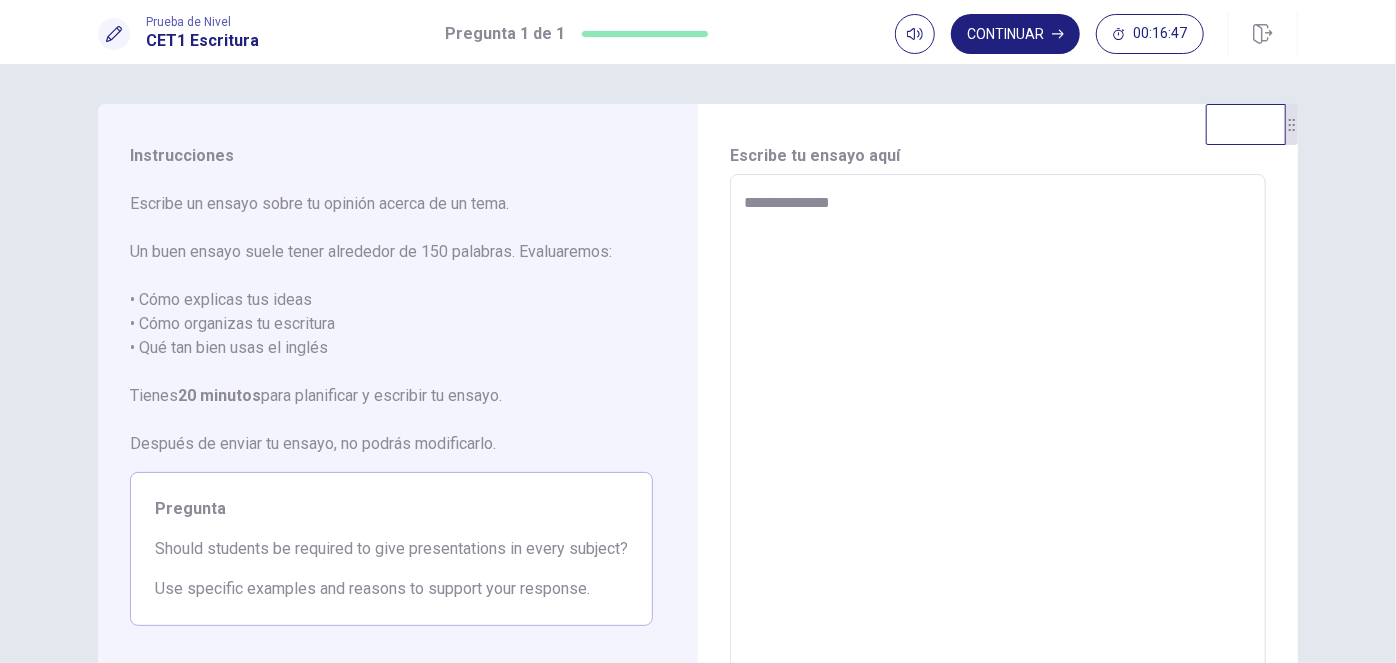 type on "*" 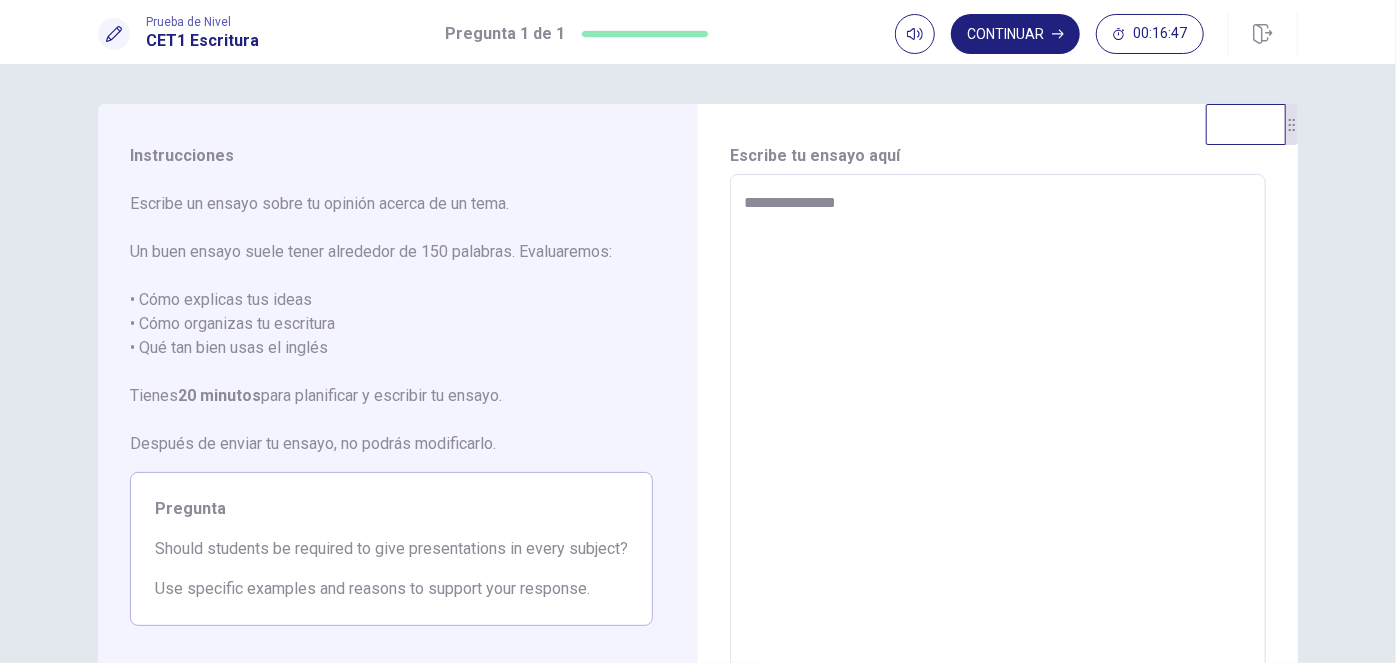 type on "*" 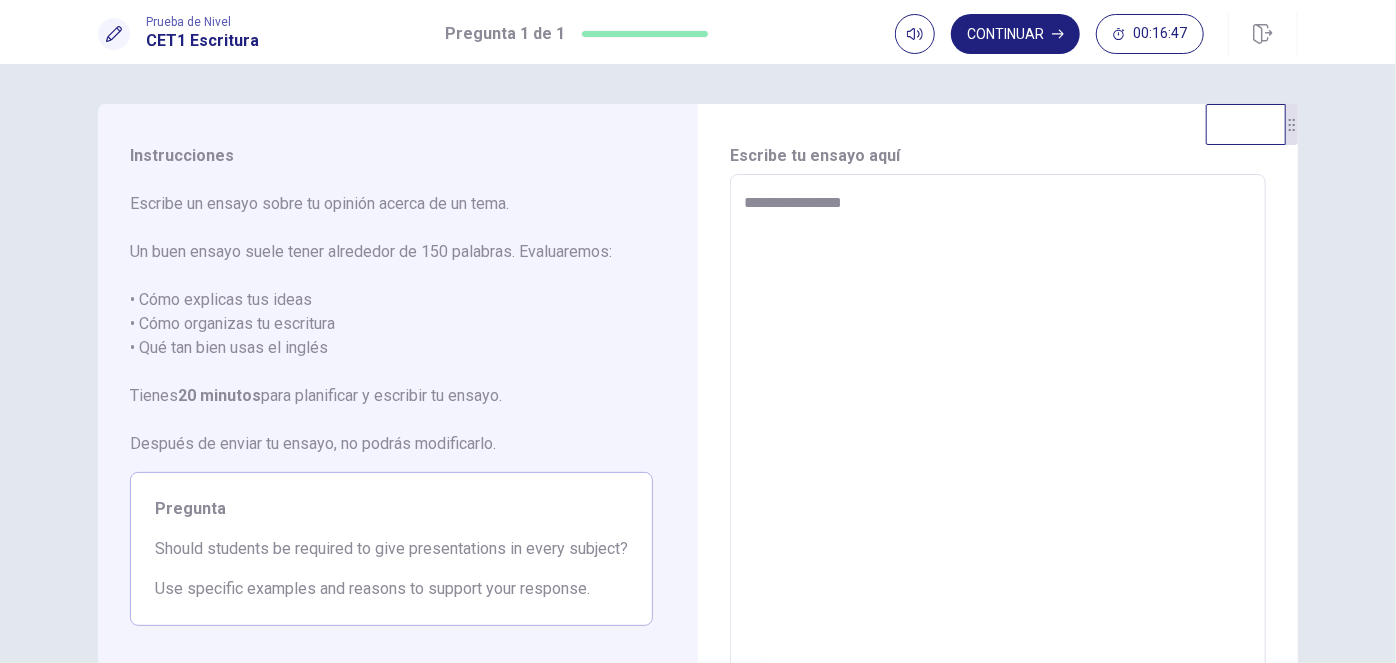 type on "*" 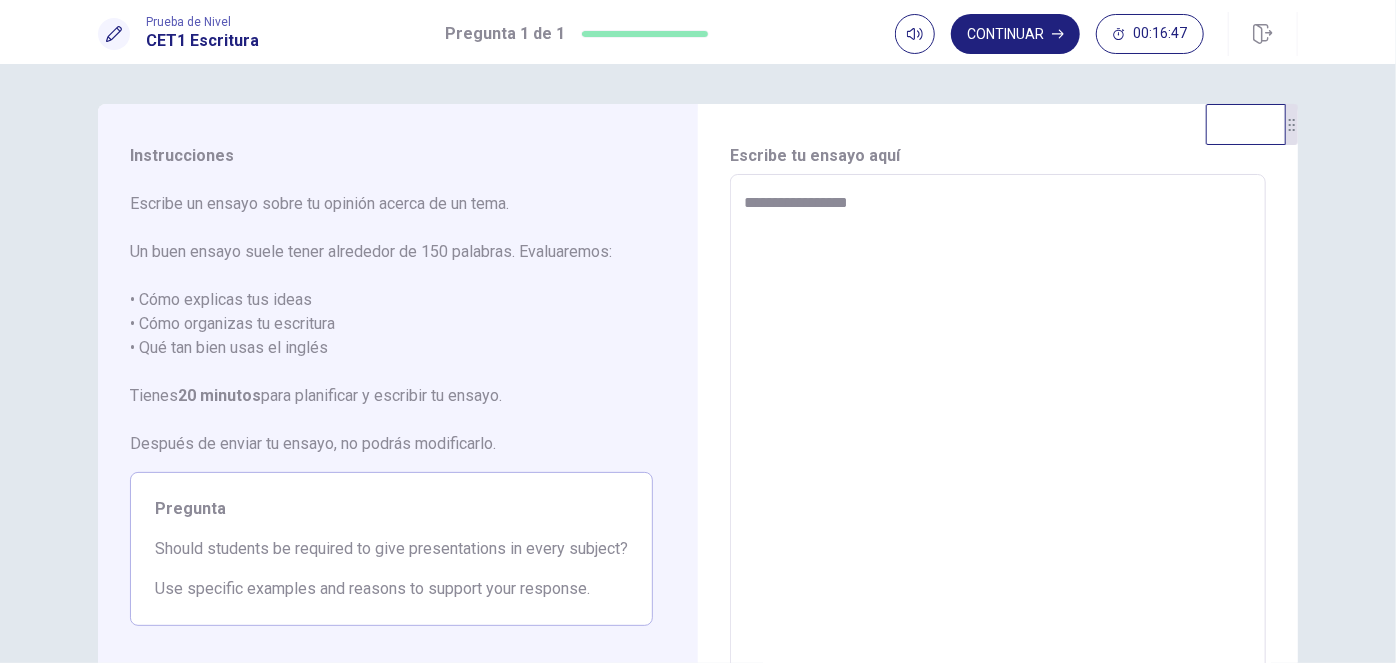 type on "*" 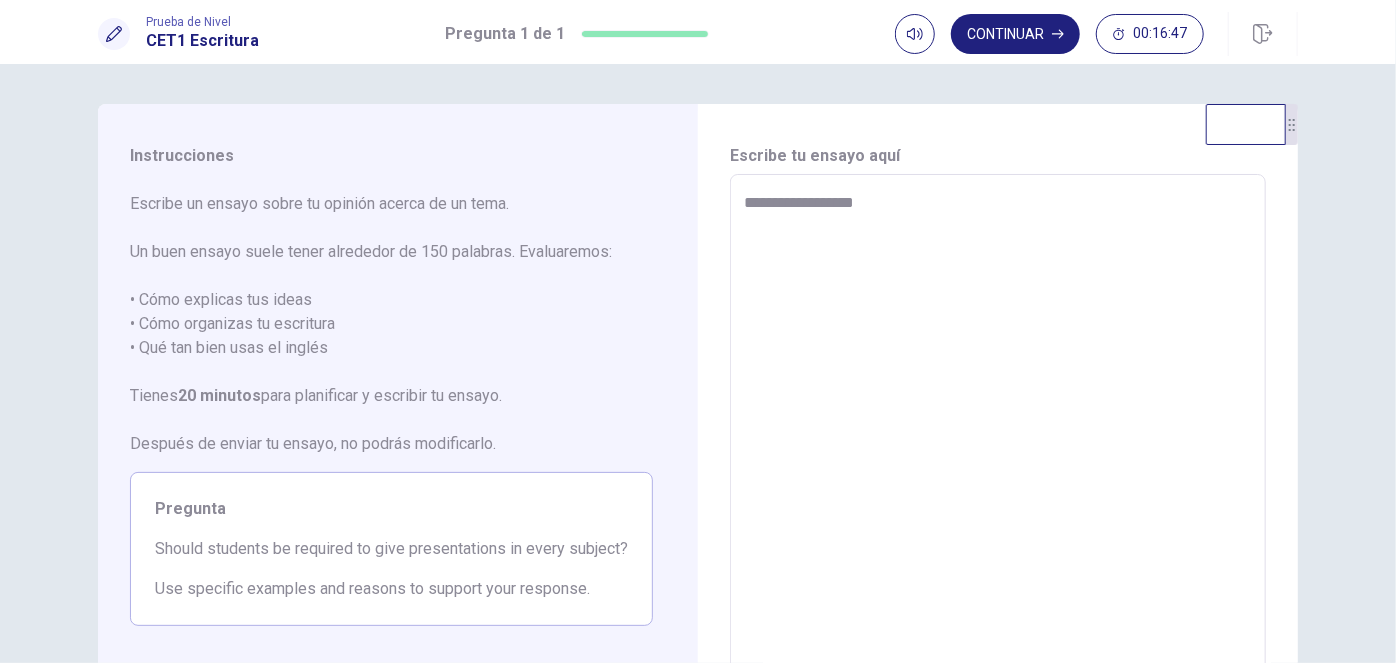 type on "*" 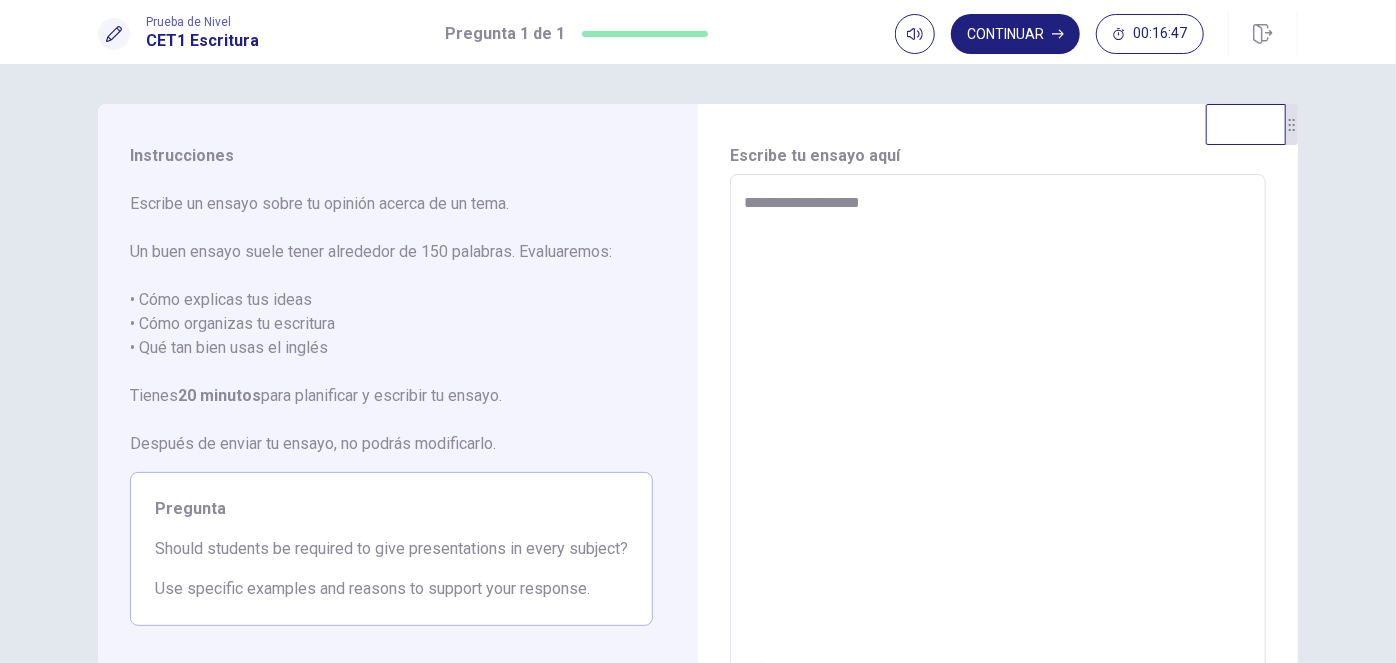 type on "*" 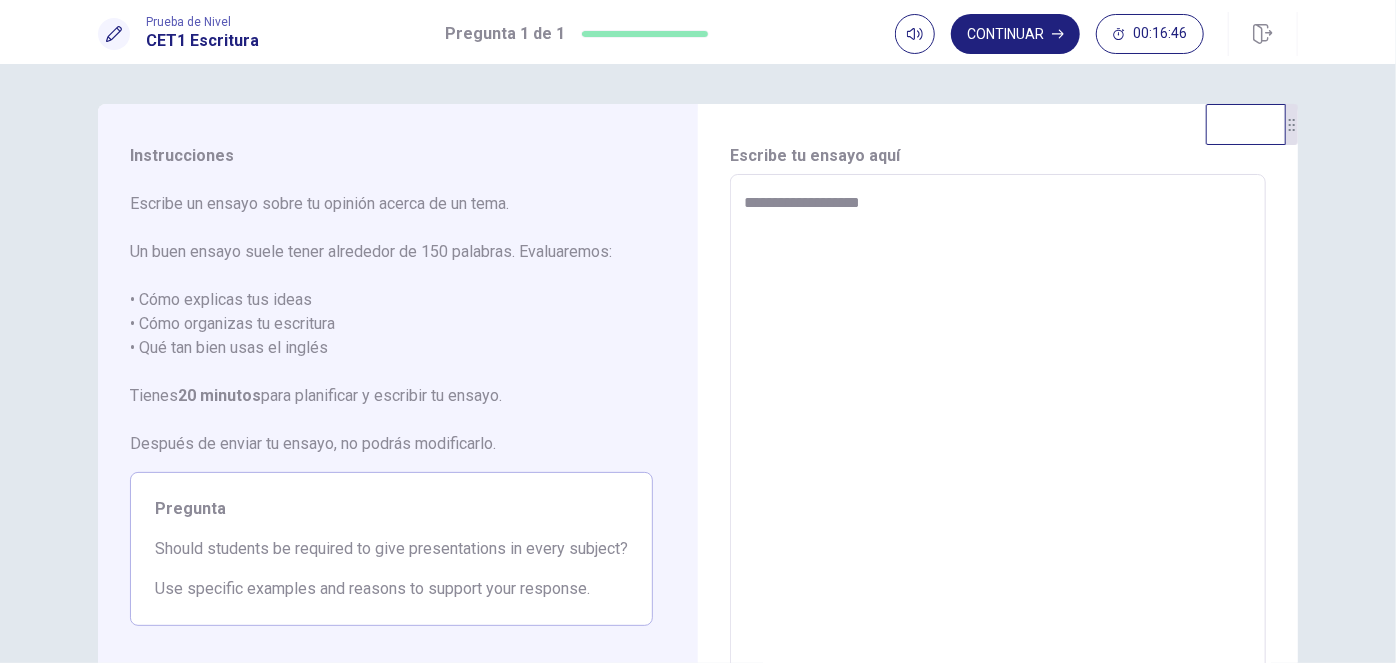 type on "**********" 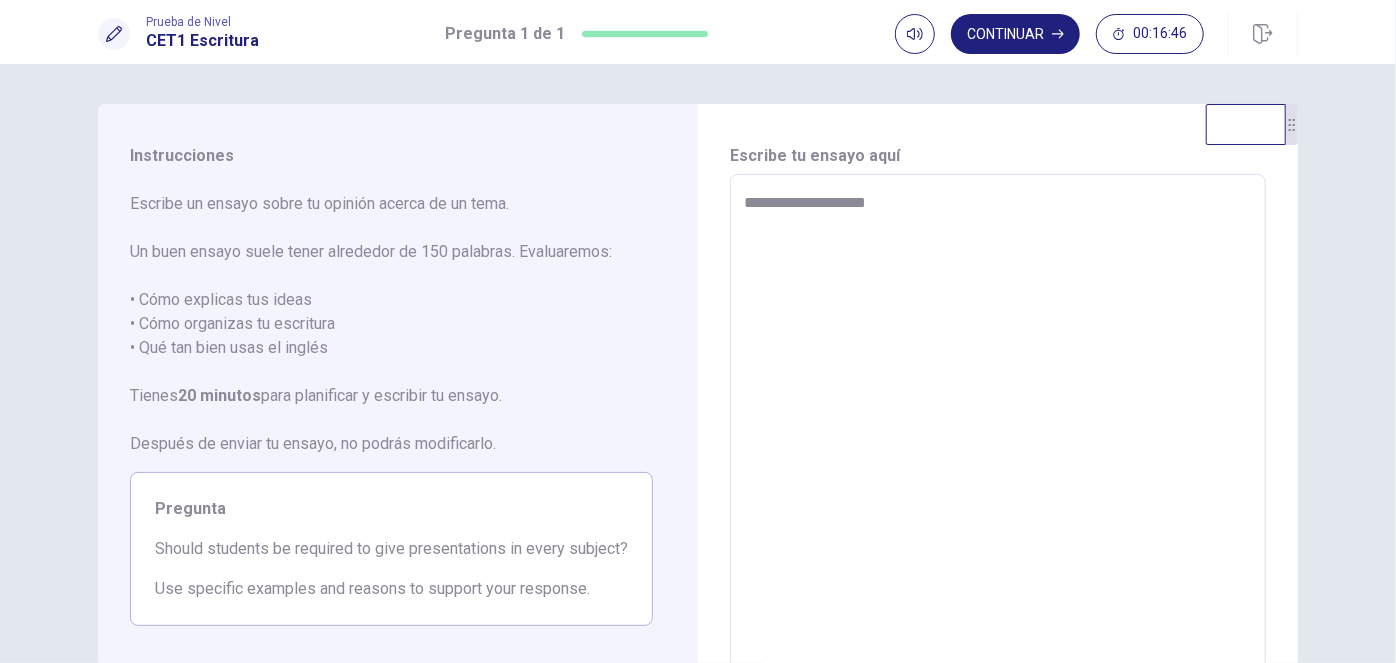 type on "*" 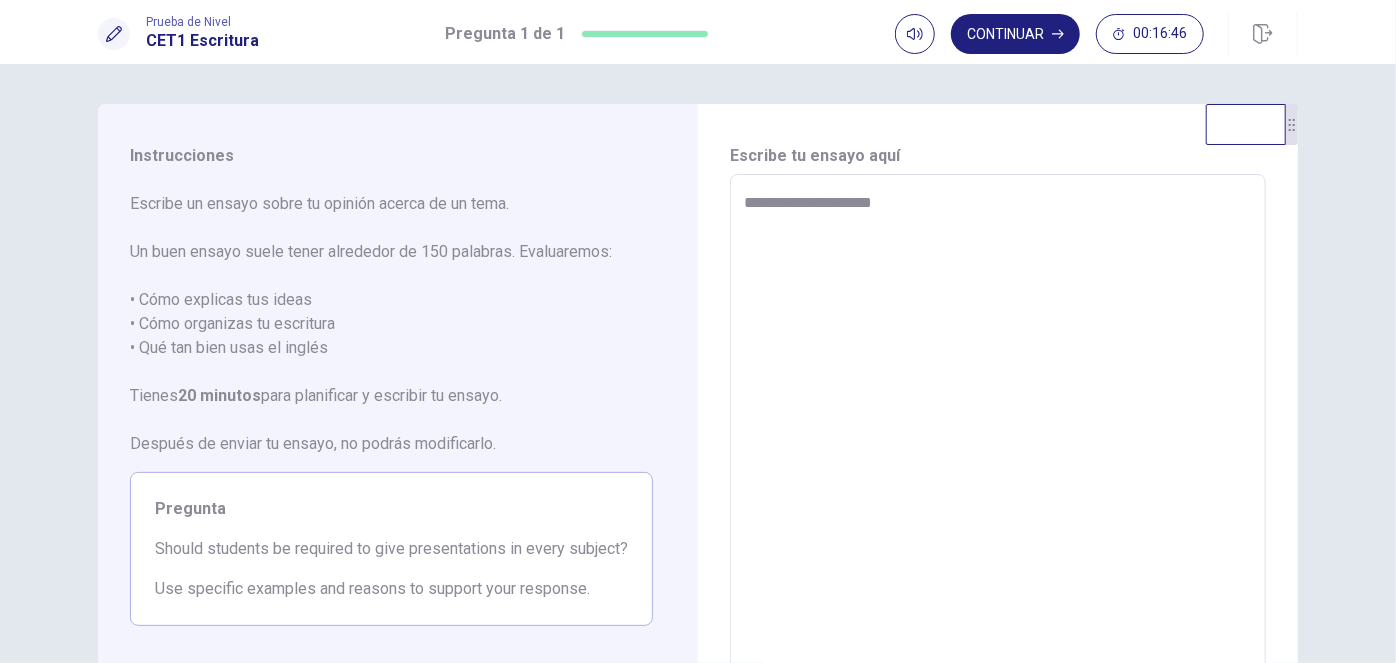 type on "*" 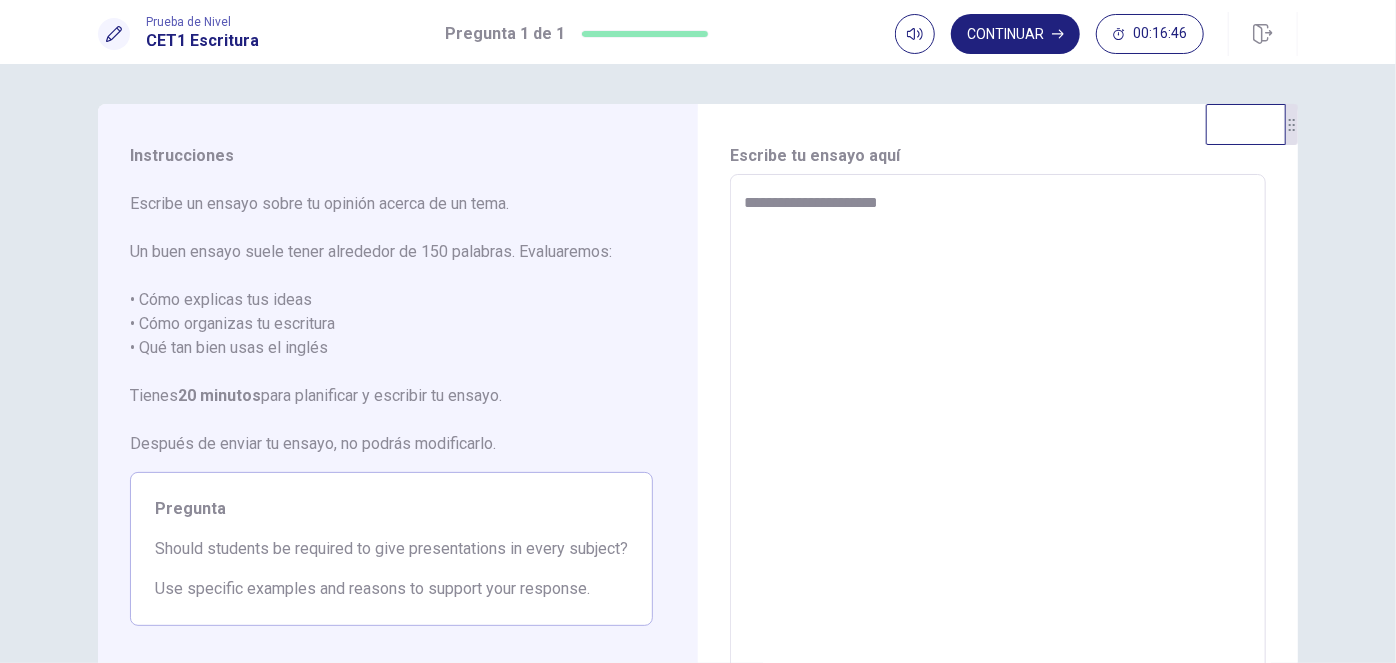 type on "*" 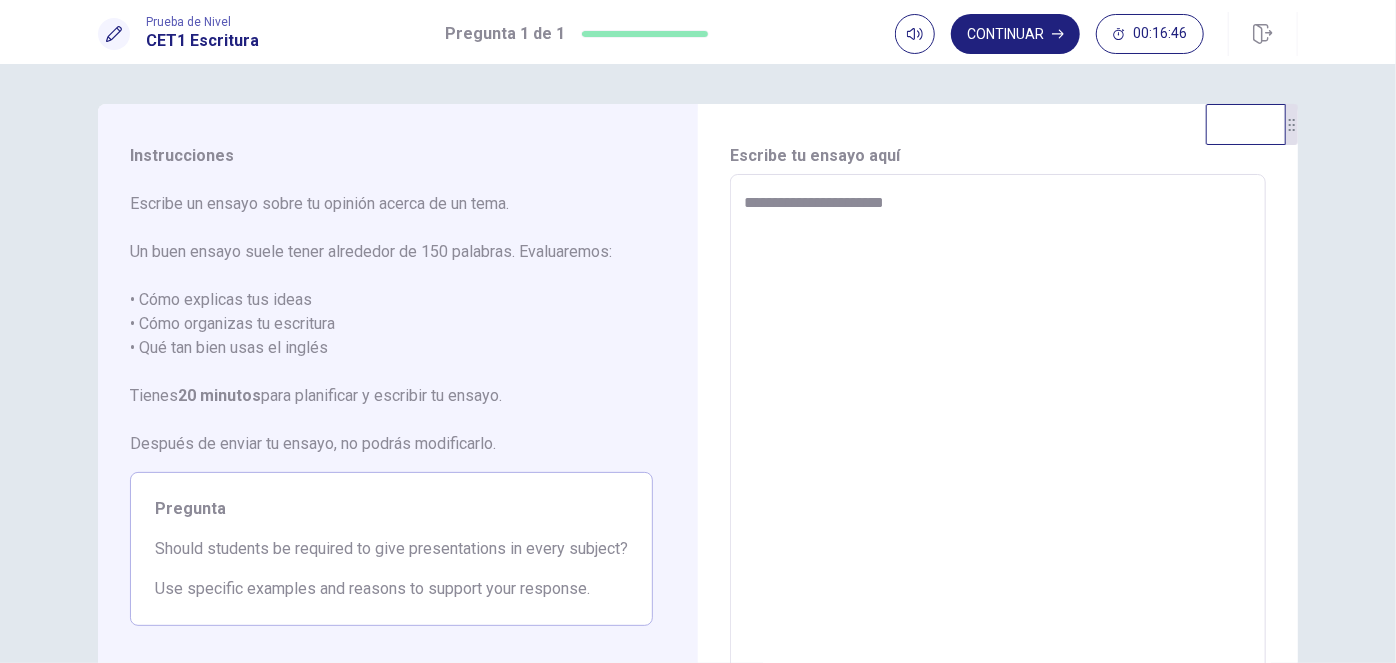 type on "*" 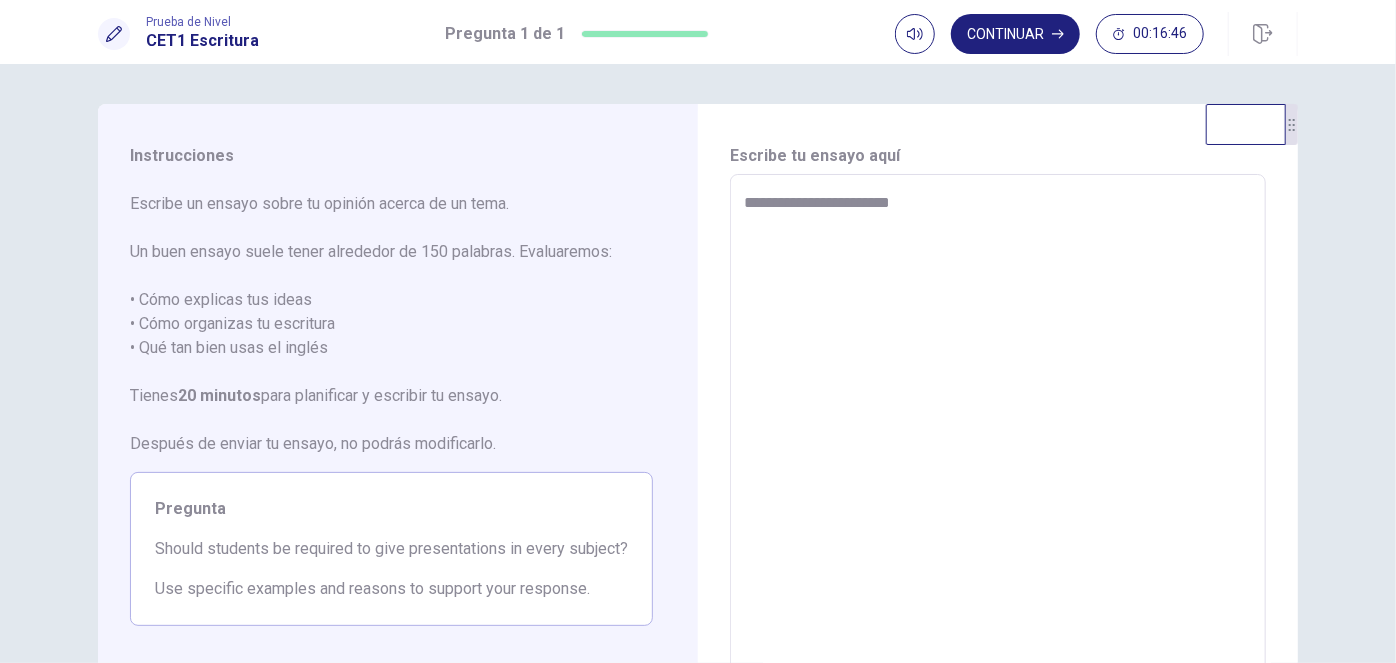 type on "*" 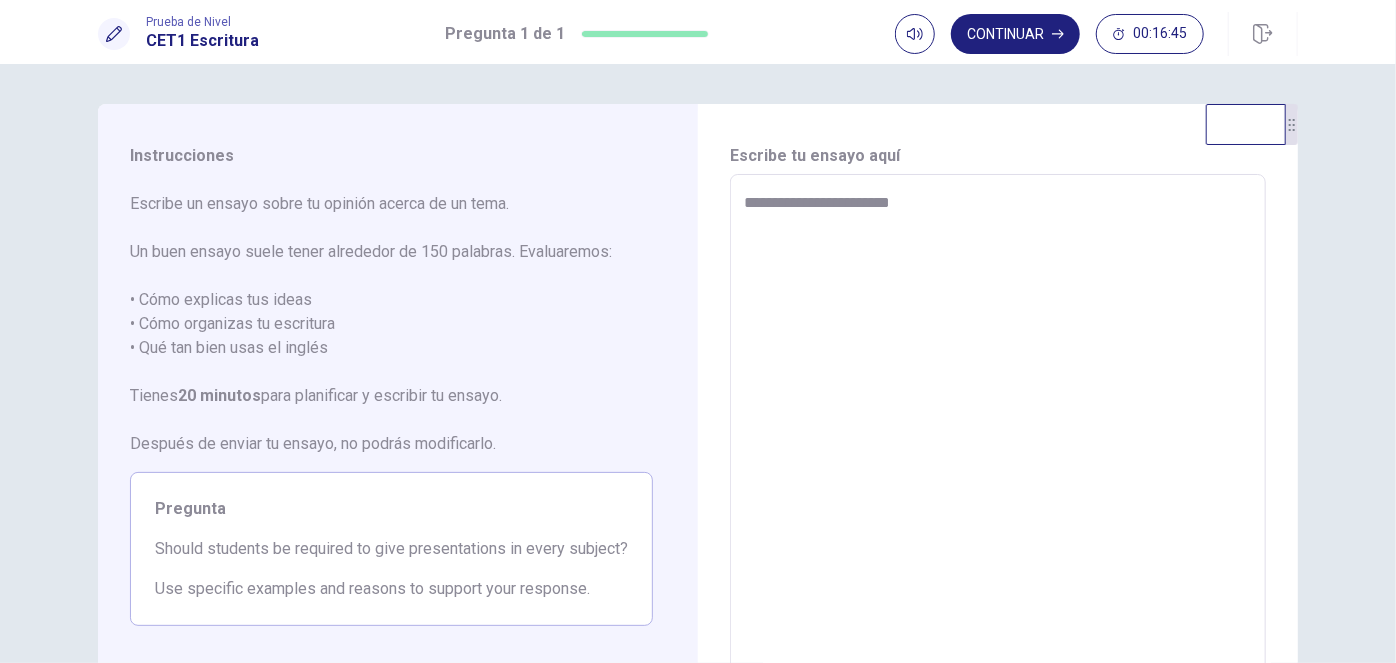 type on "**********" 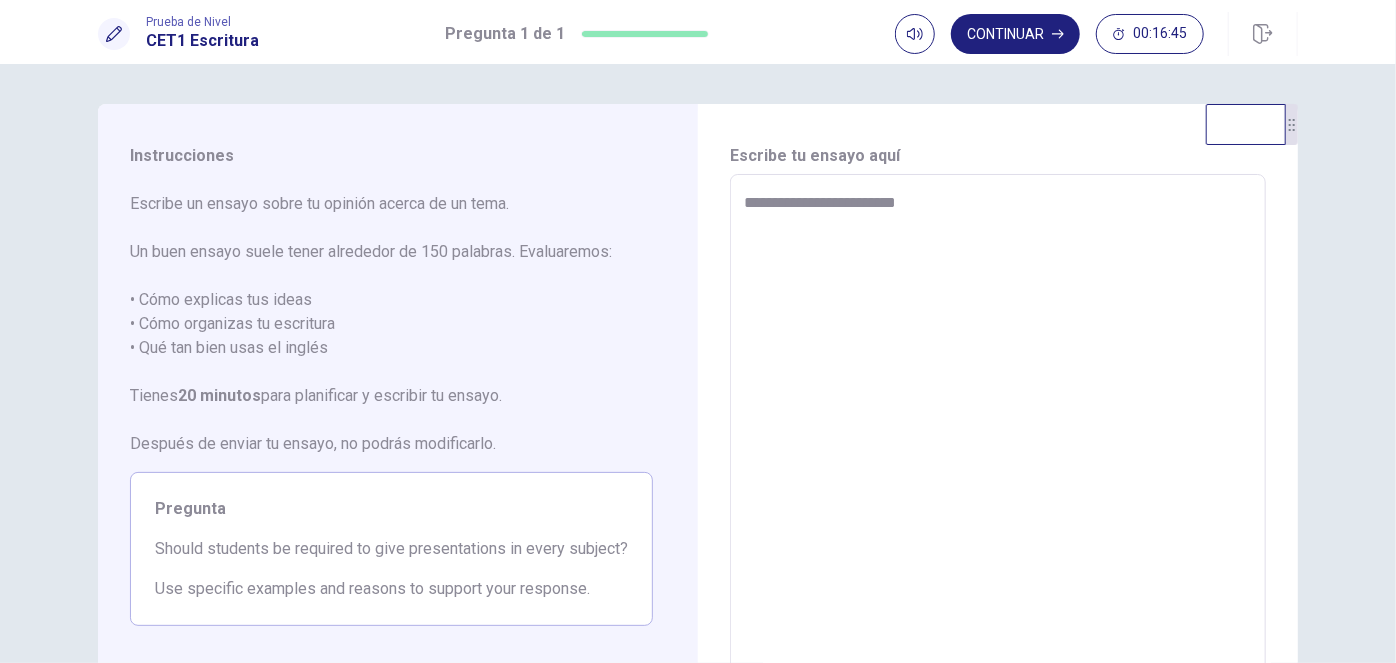 type on "*" 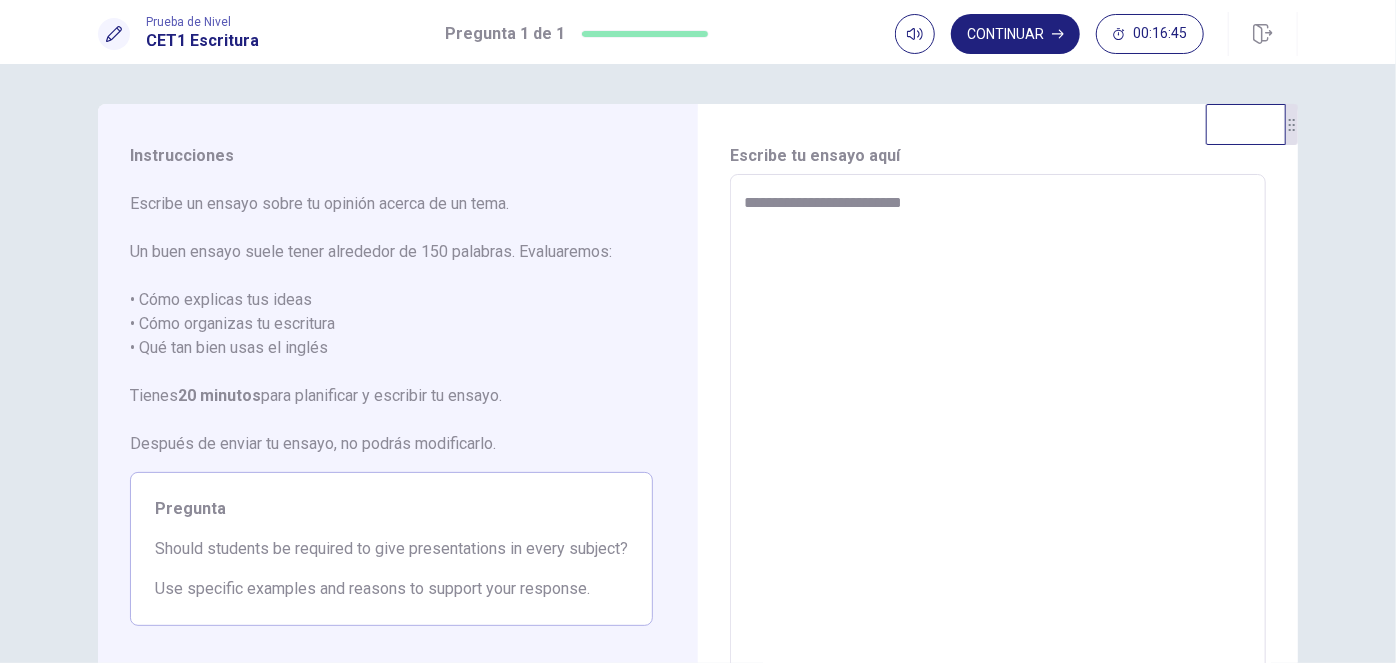 type on "*" 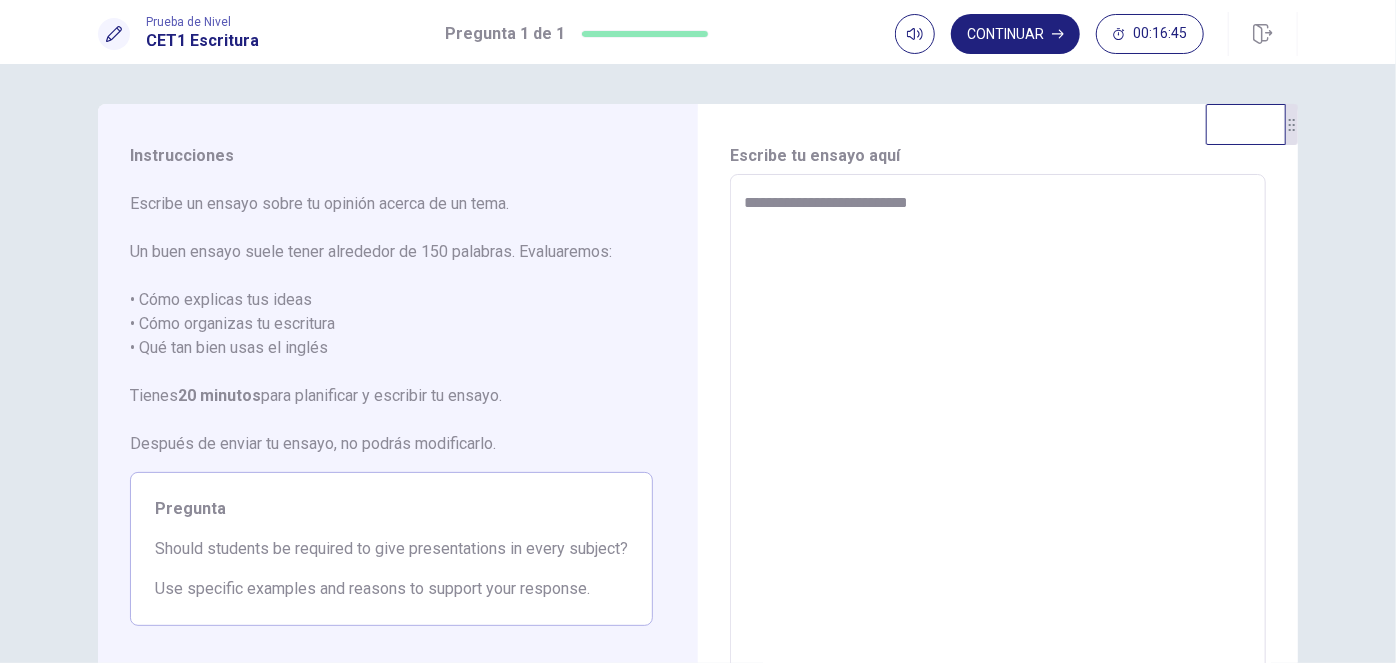type on "*" 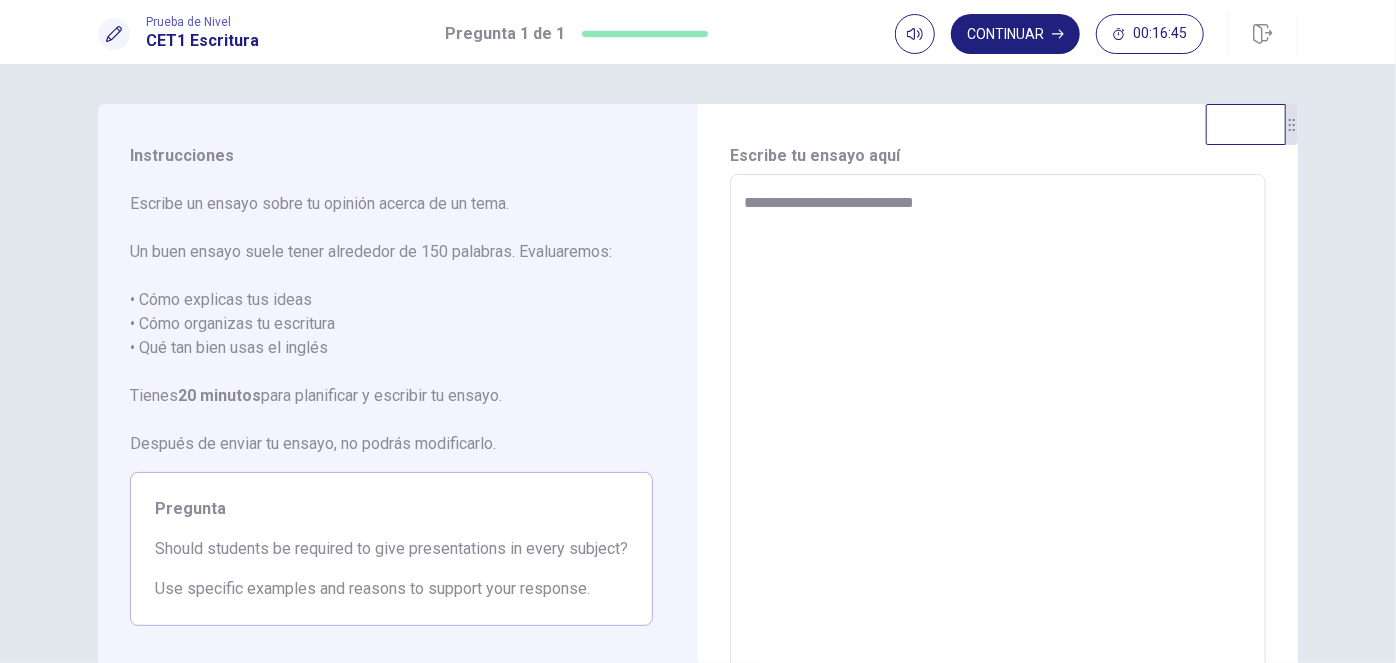 type on "*" 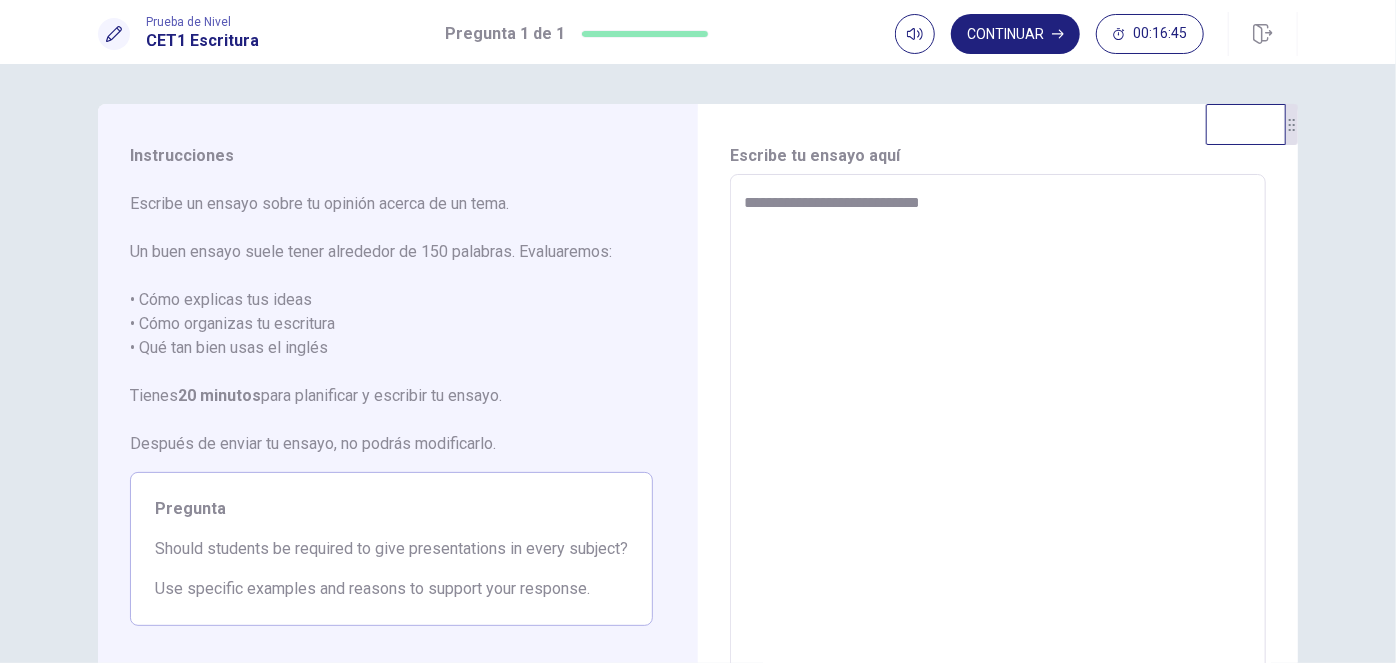 type on "*" 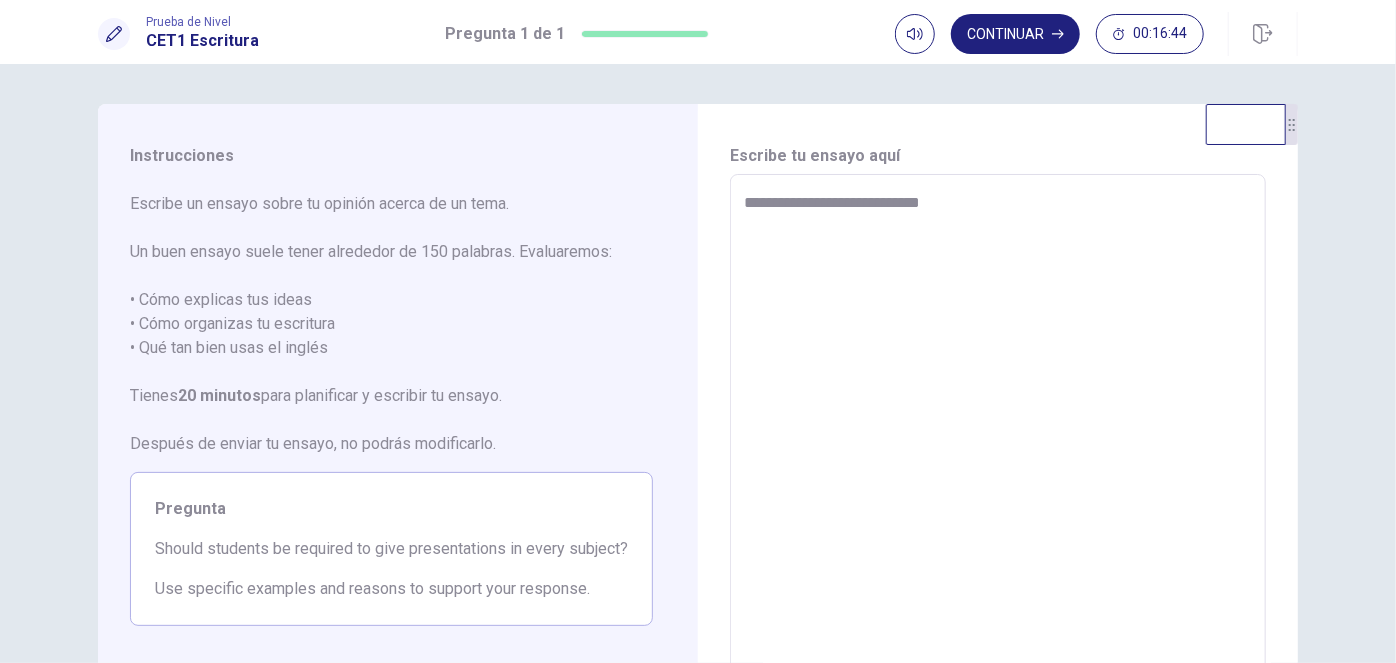 type on "**********" 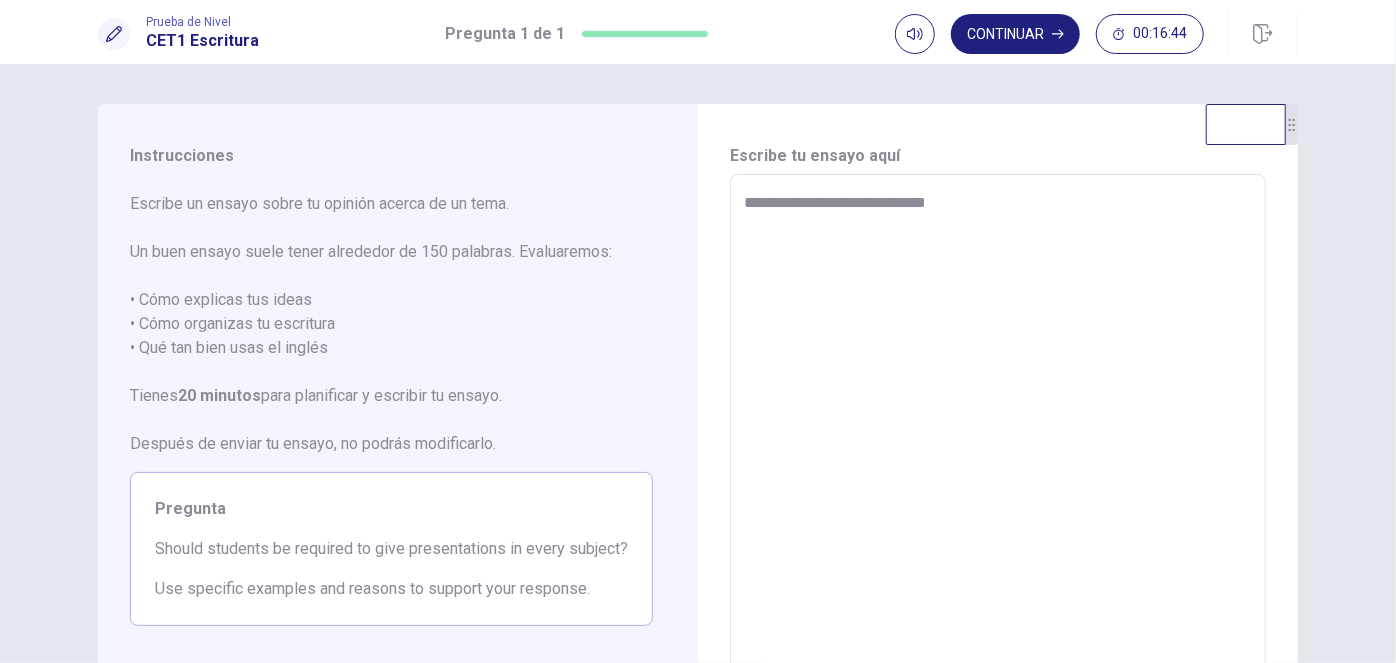 type on "*" 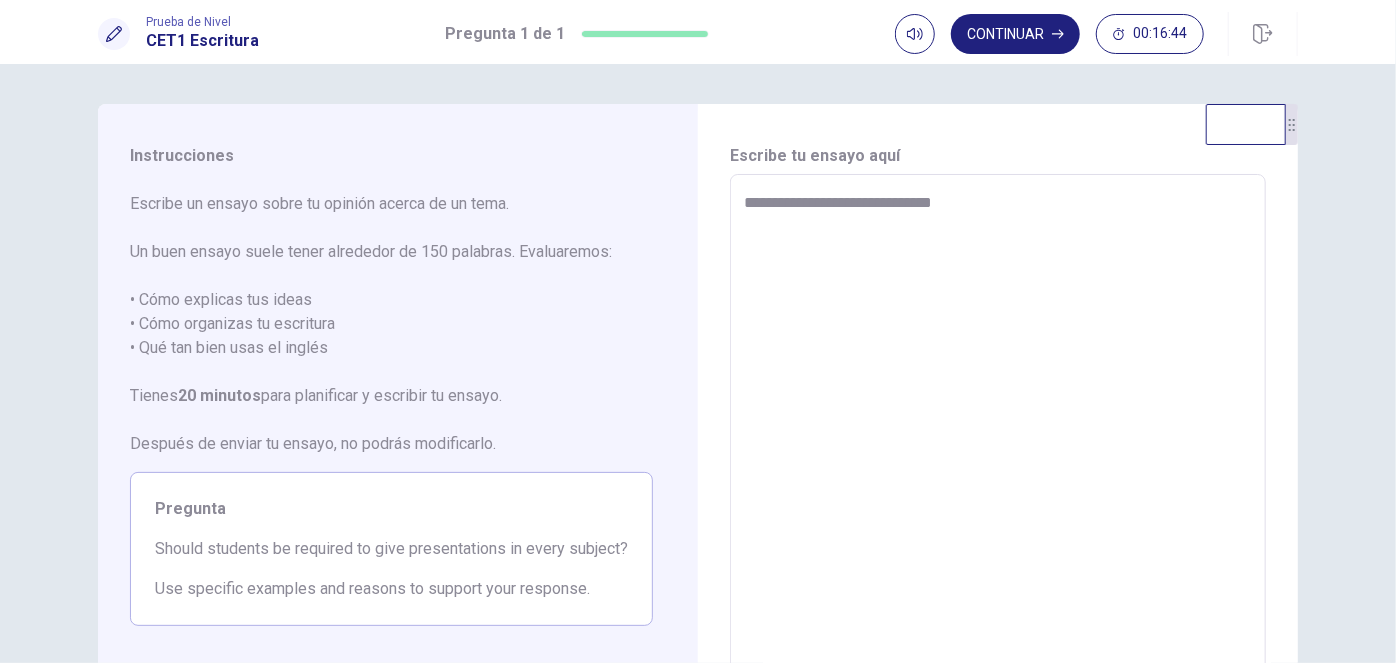 type on "*" 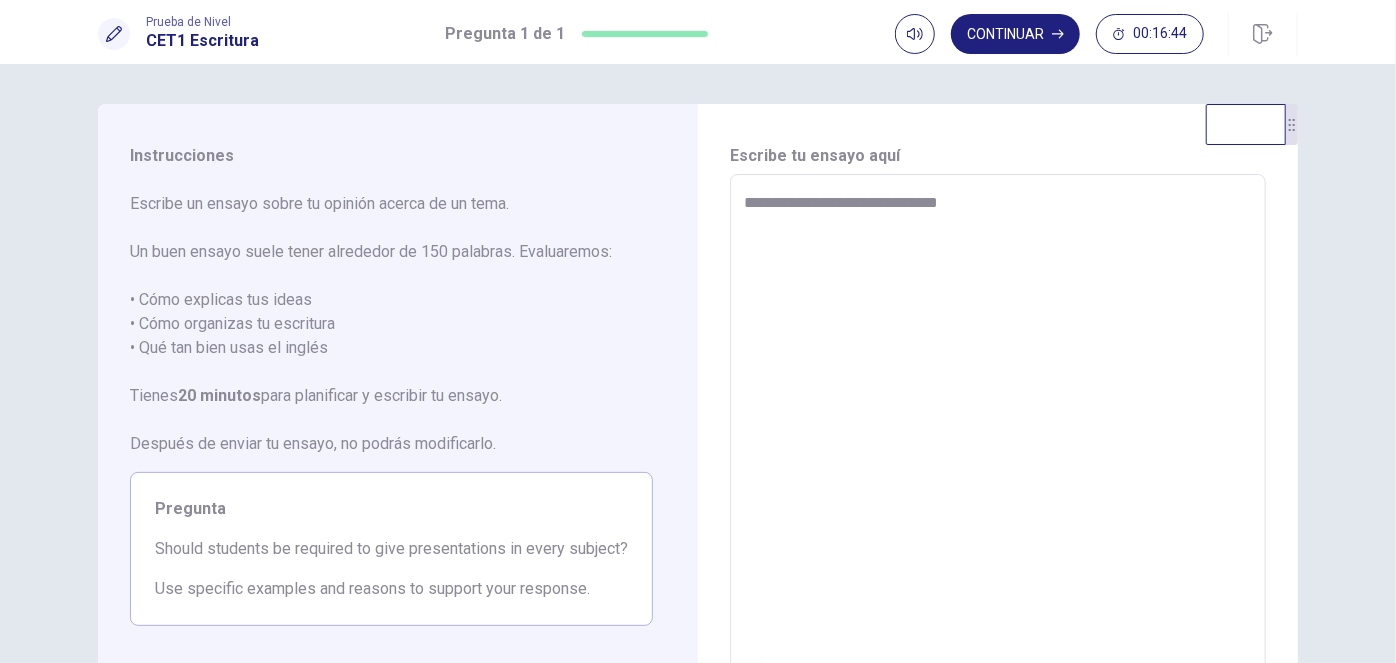 type on "*" 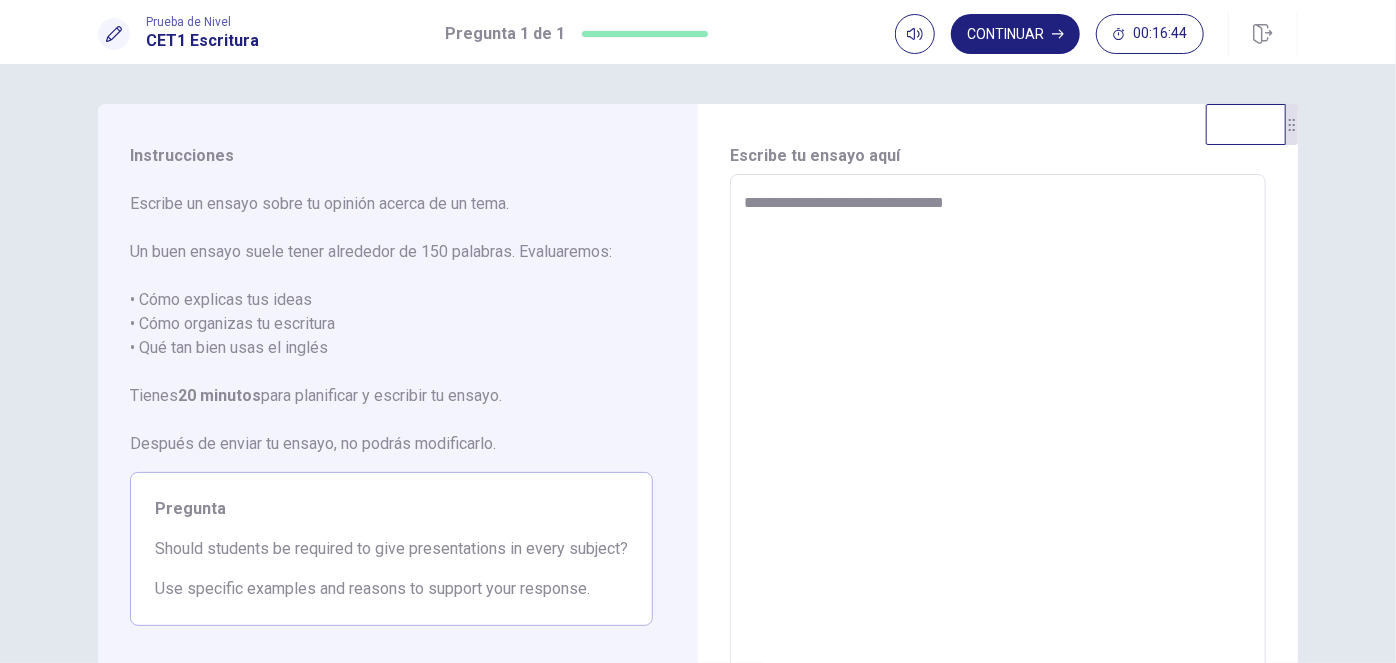 type on "**********" 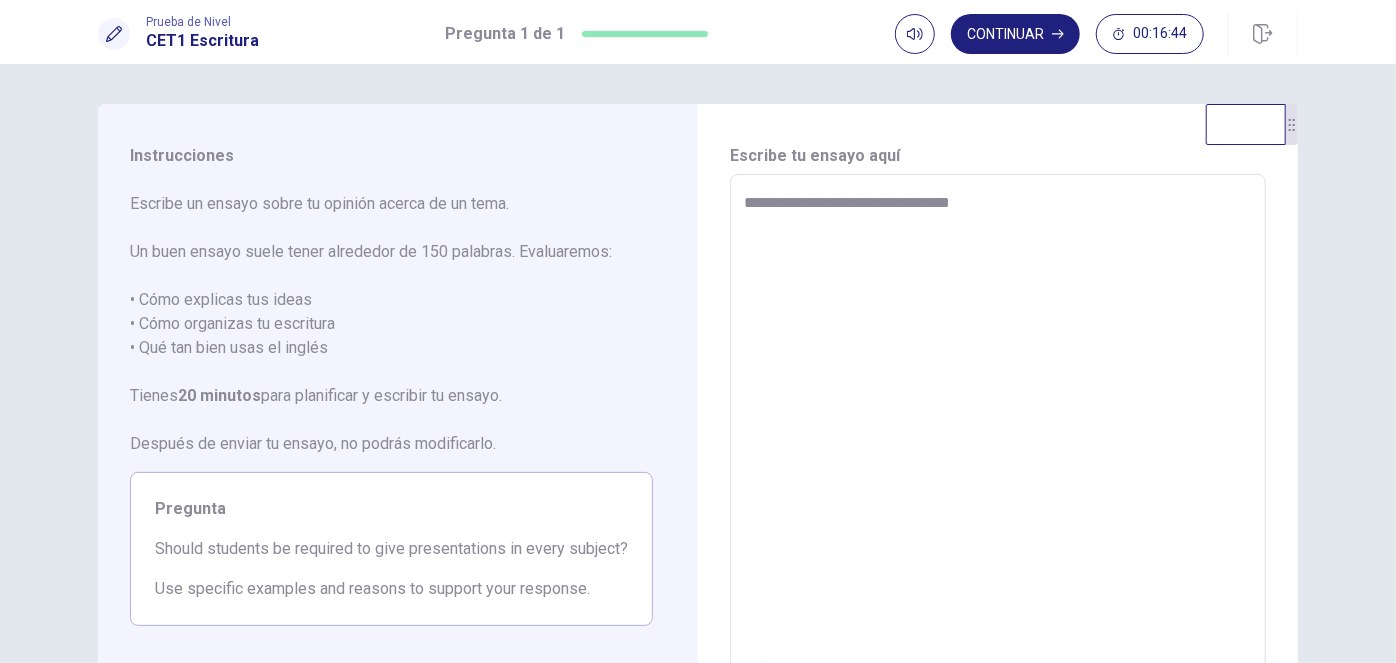 type on "*" 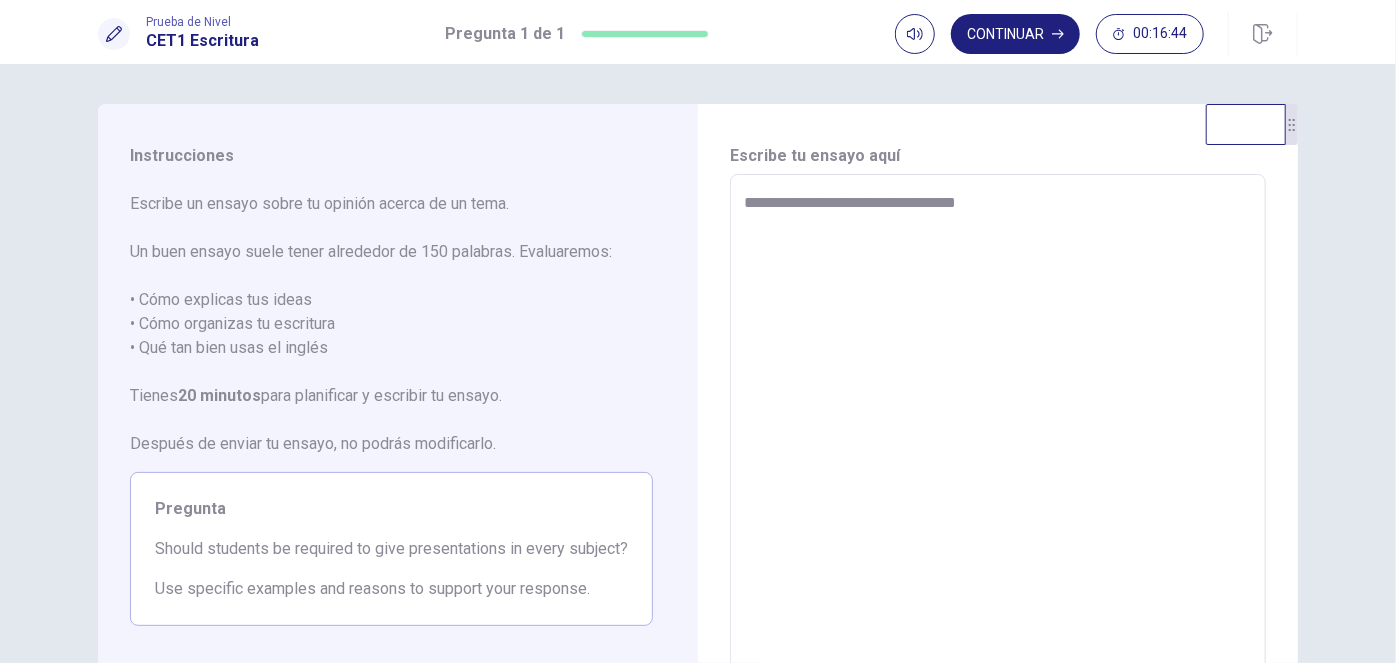 type on "*" 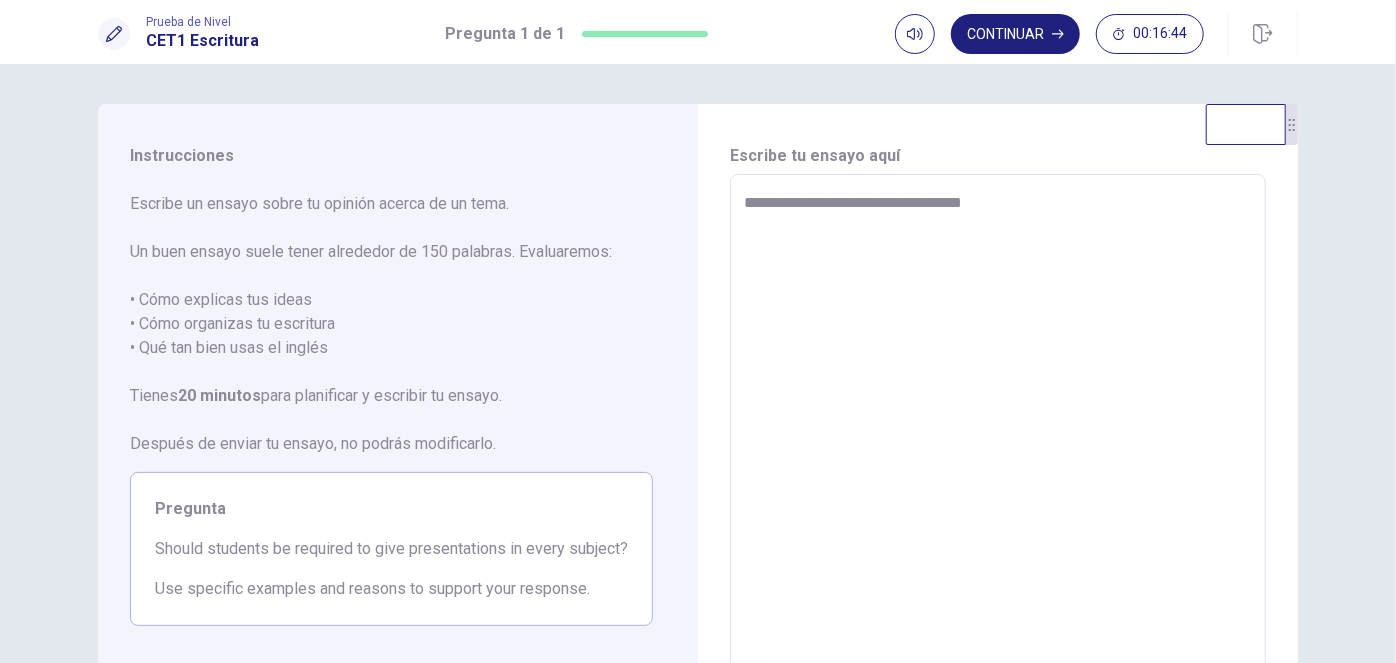 type on "*" 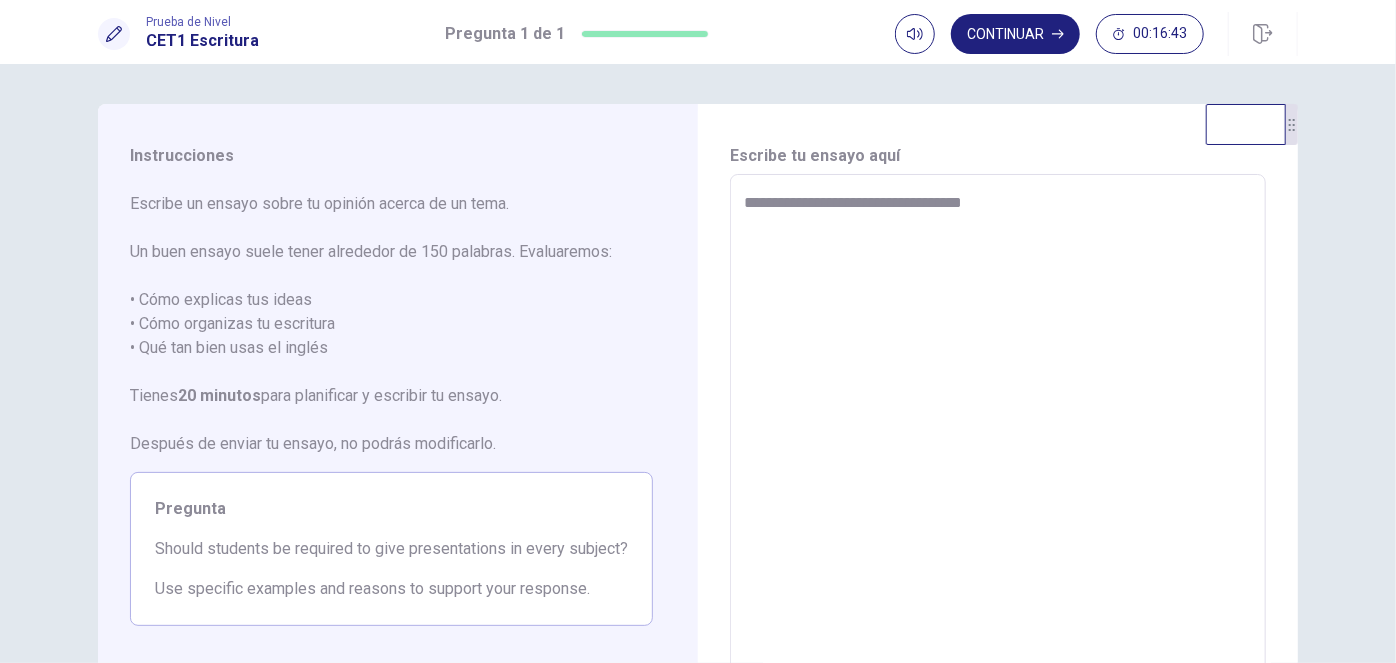 type on "**********" 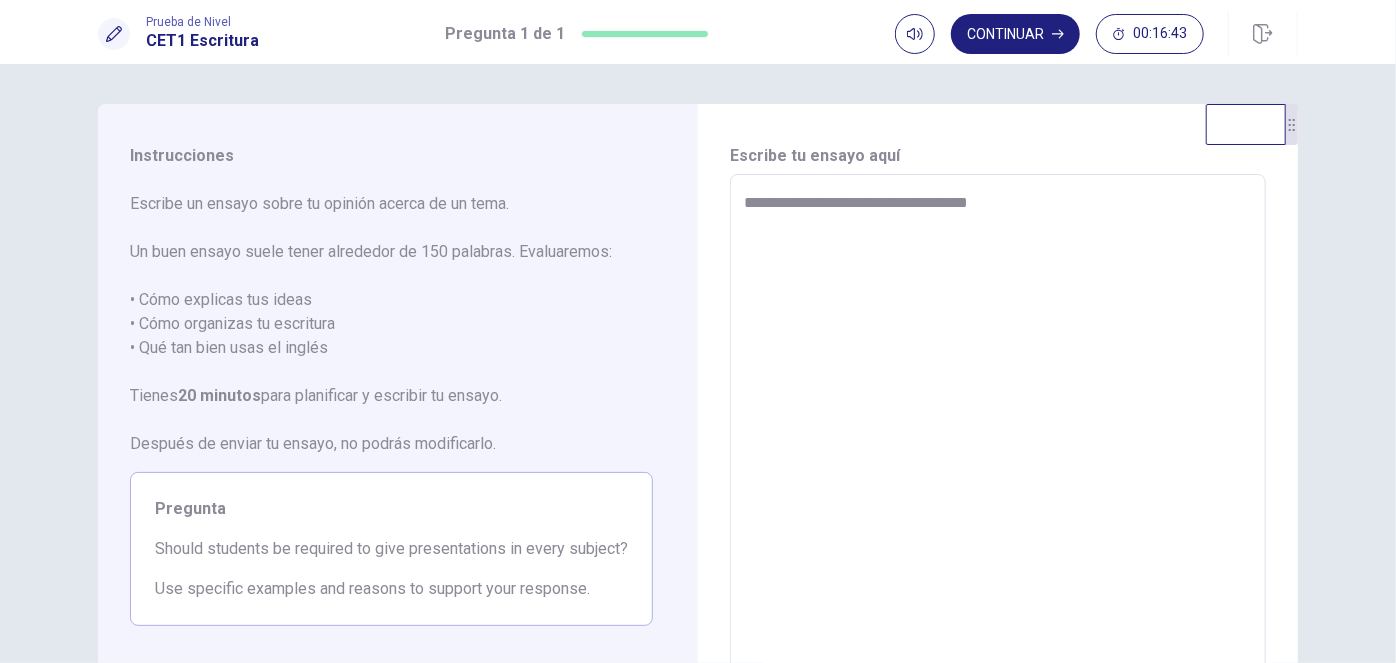 type on "*" 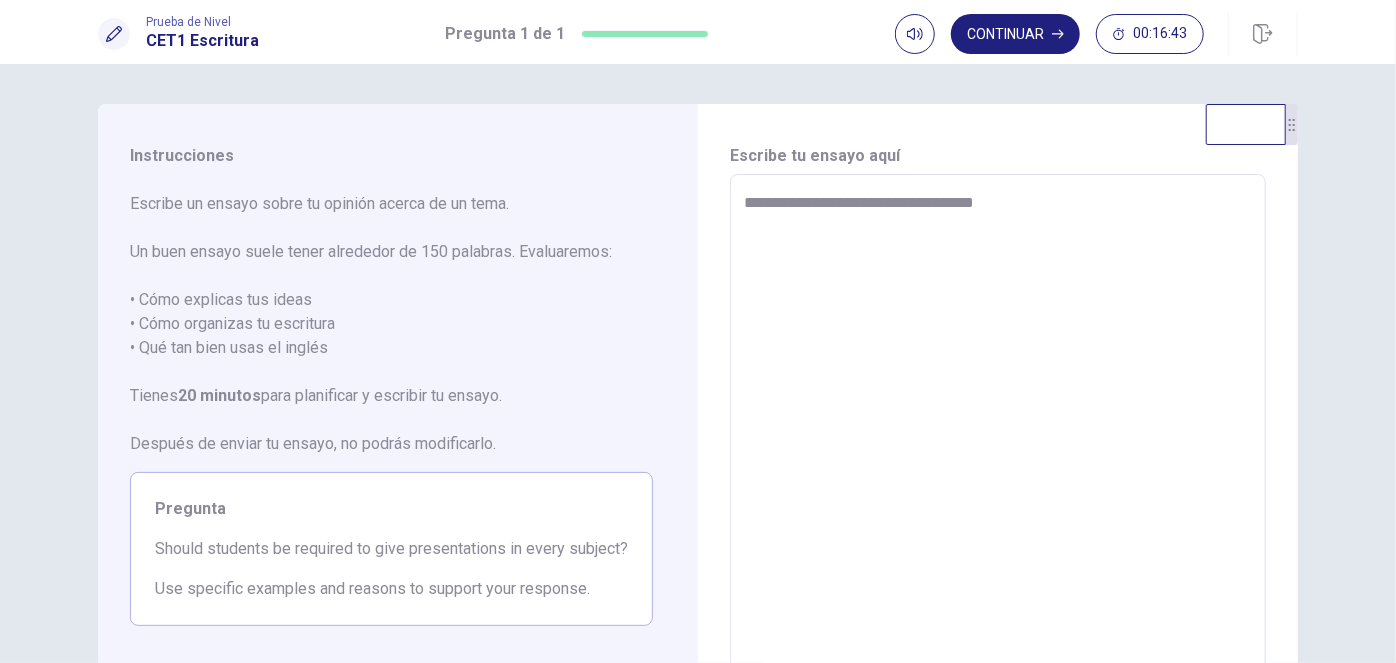 type on "*" 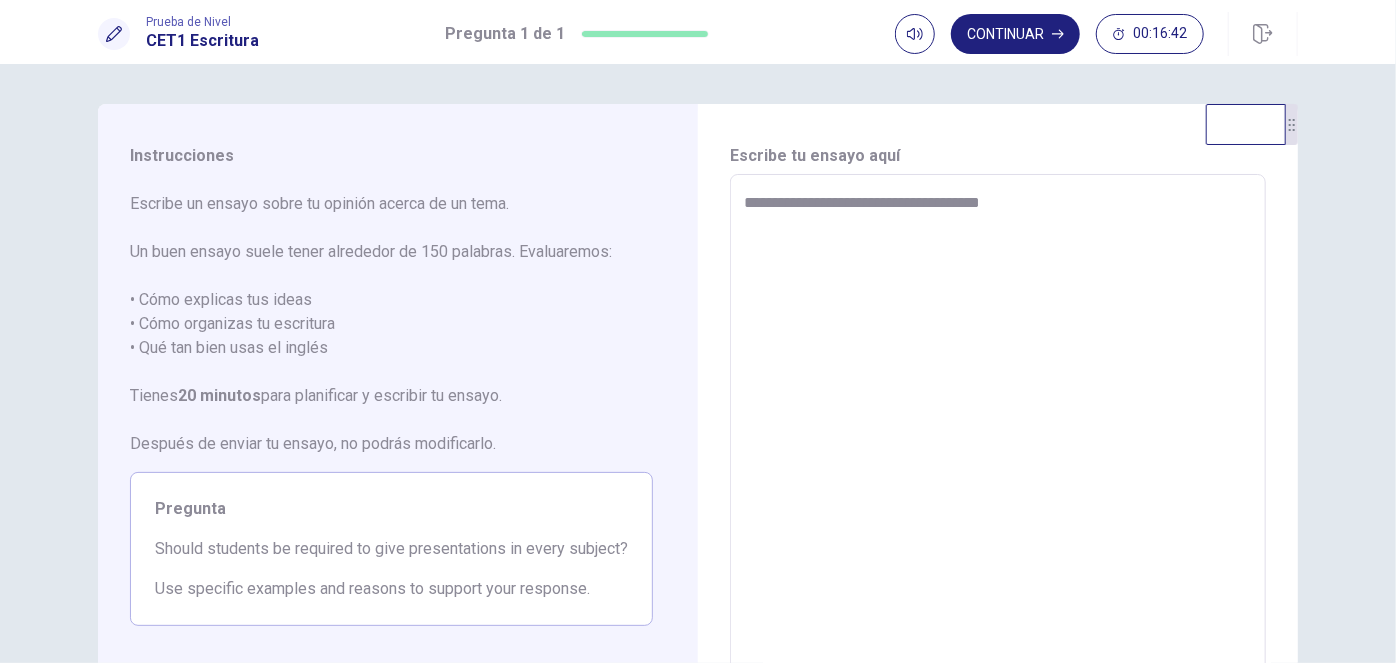 type on "*" 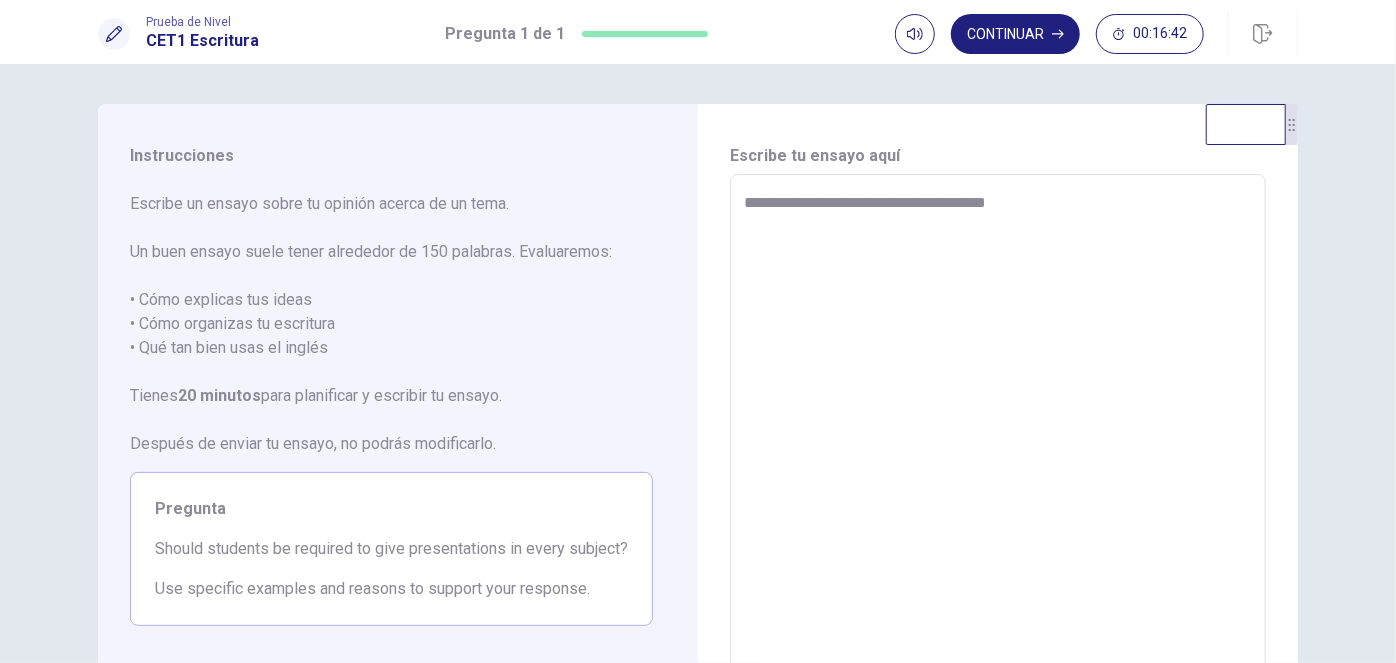 type on "*" 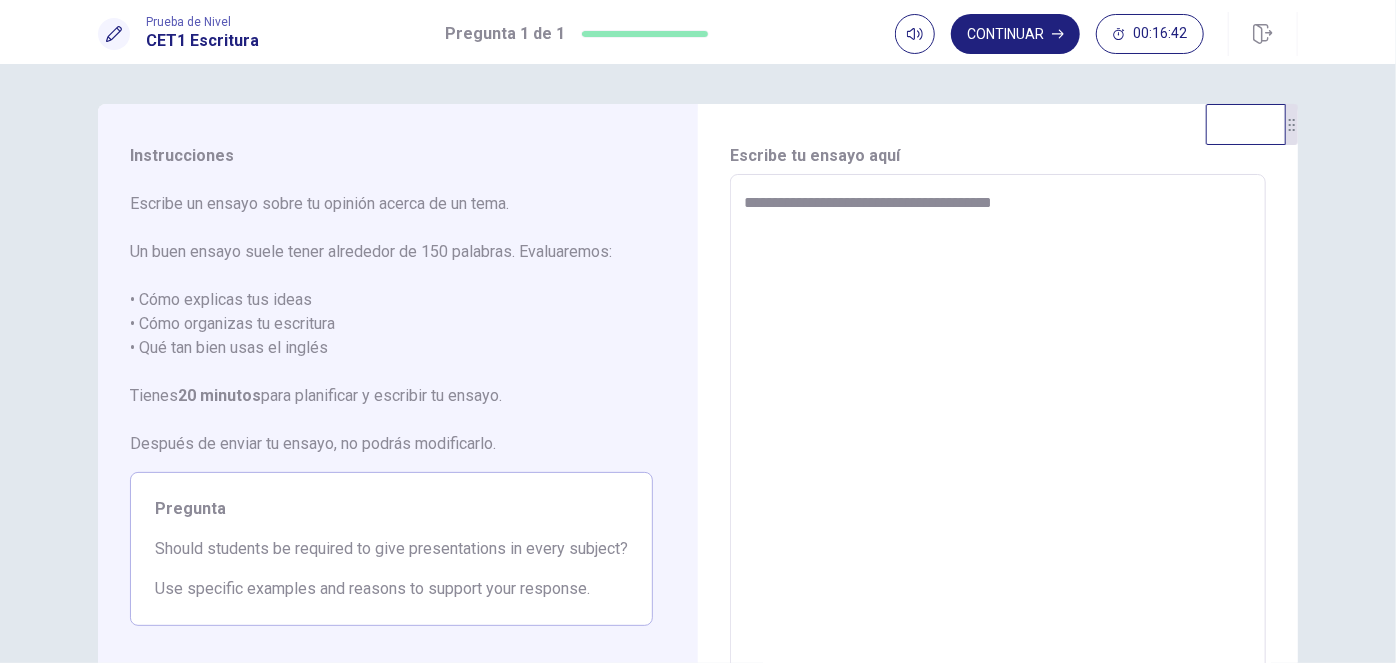 type on "*" 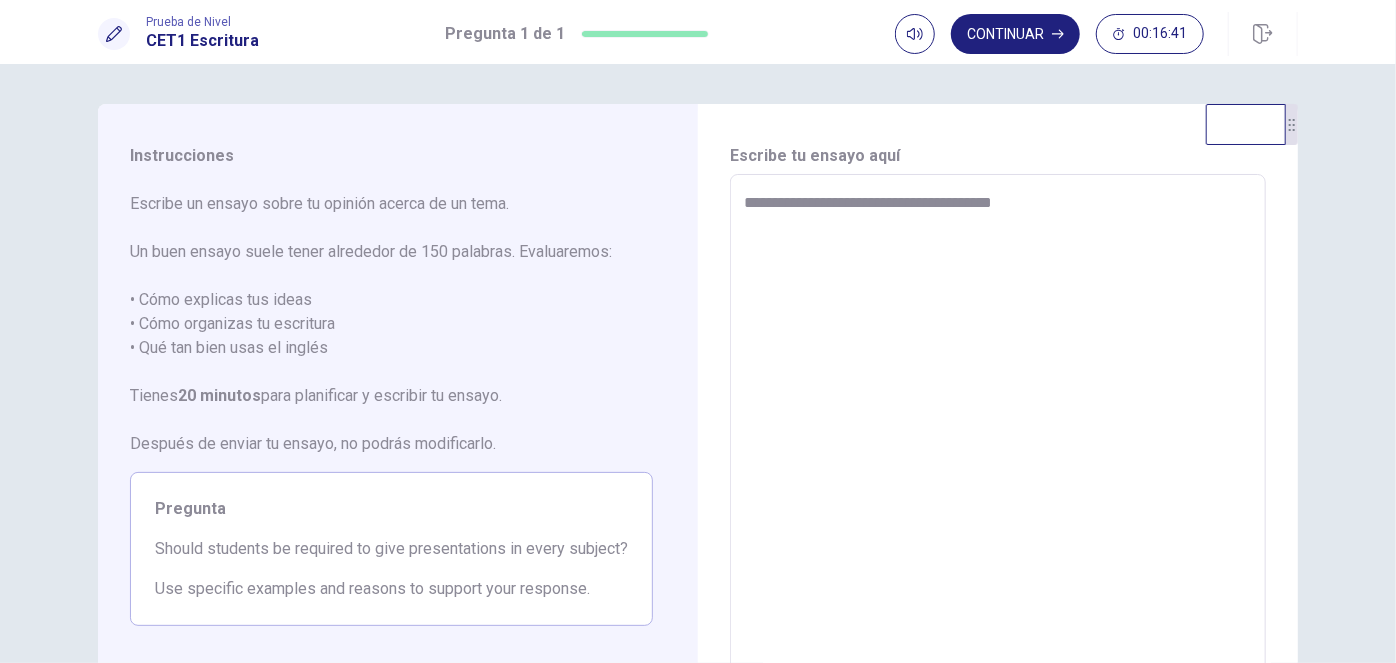 type on "**********" 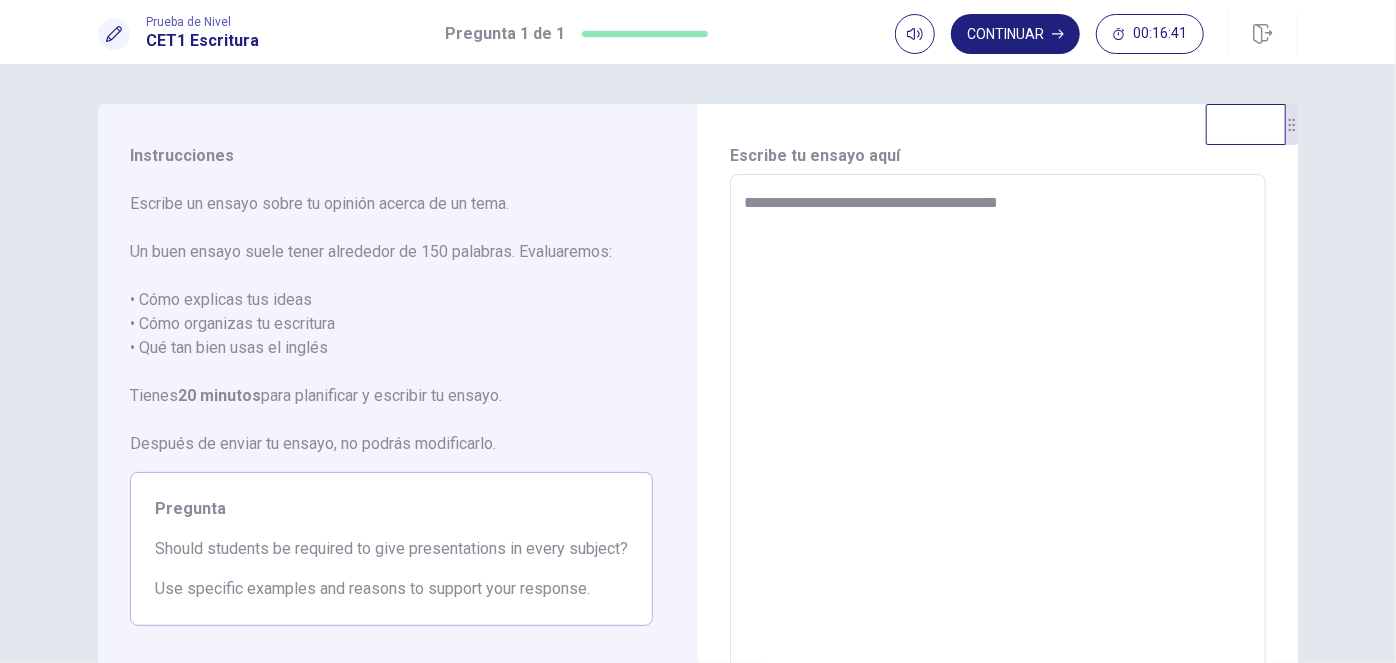 type on "**********" 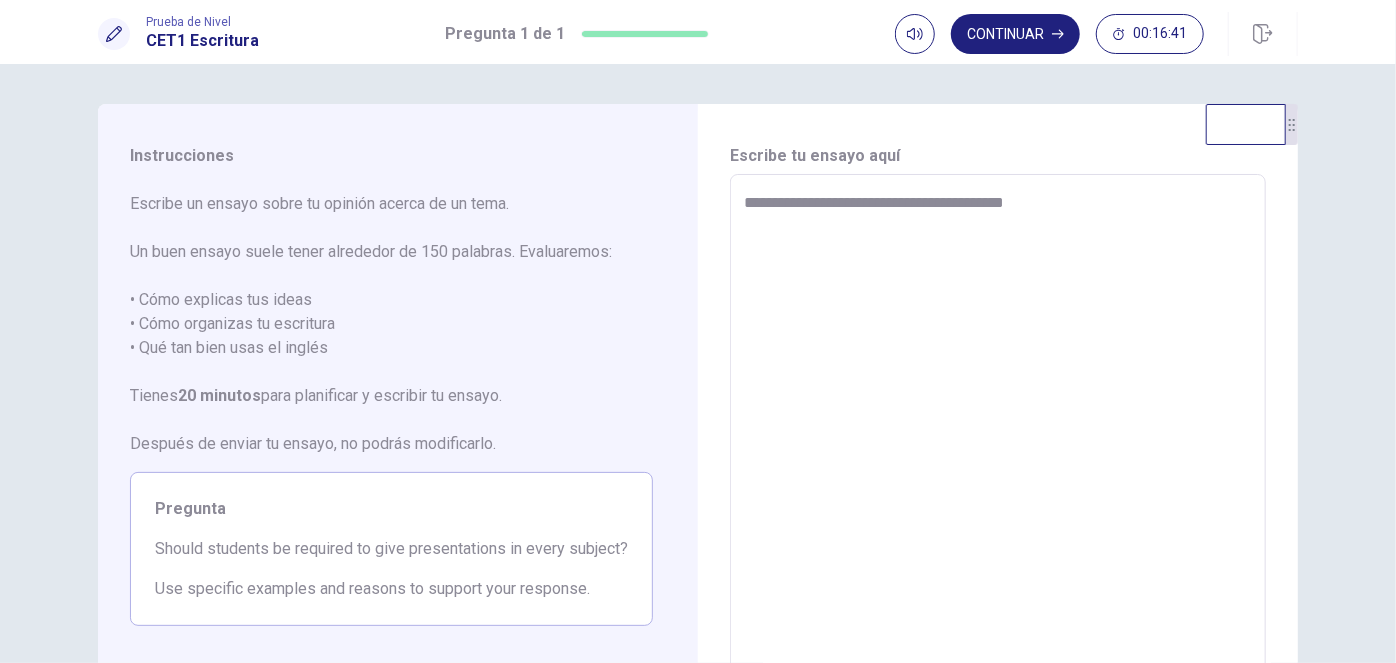 type on "*" 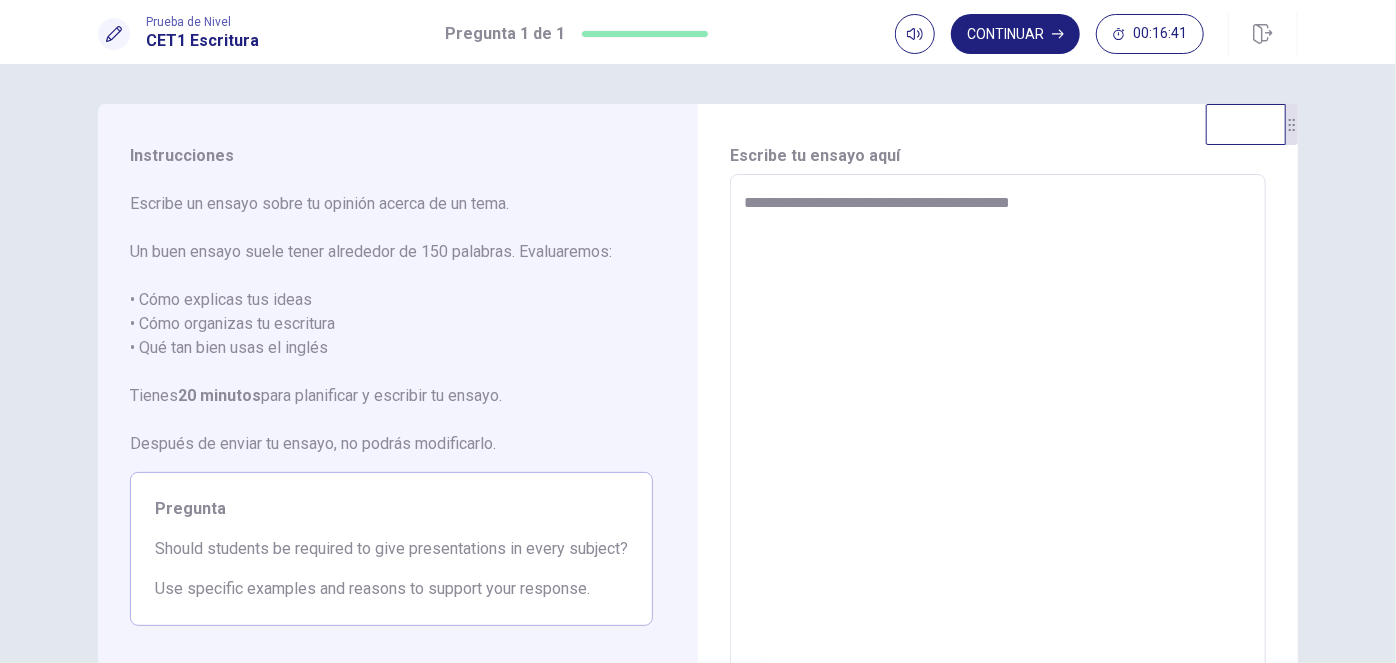 type on "*" 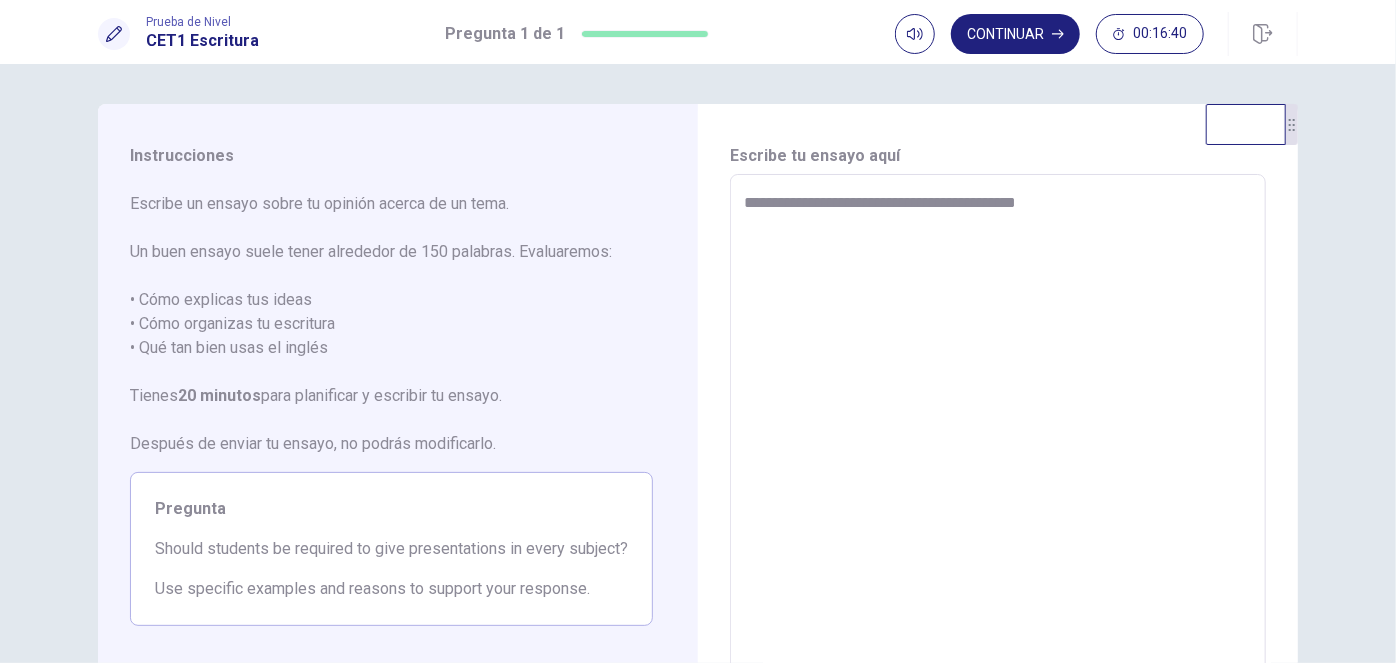 type on "*" 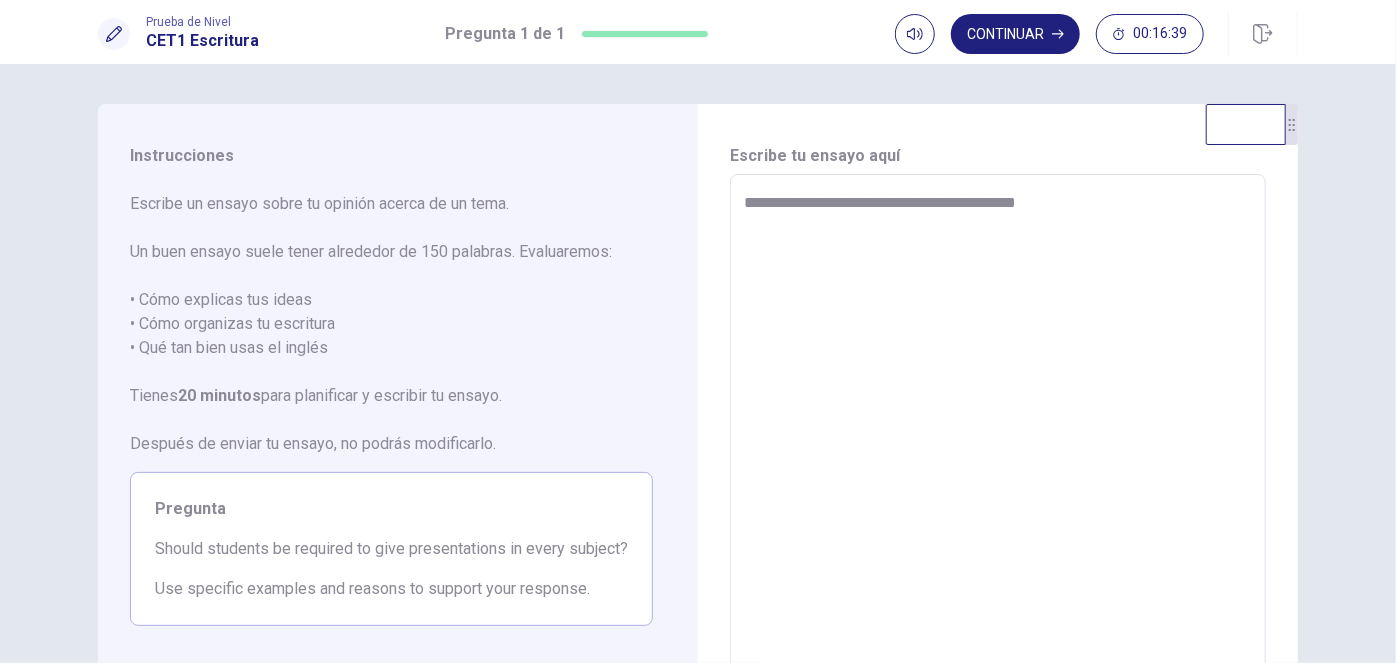 type on "**********" 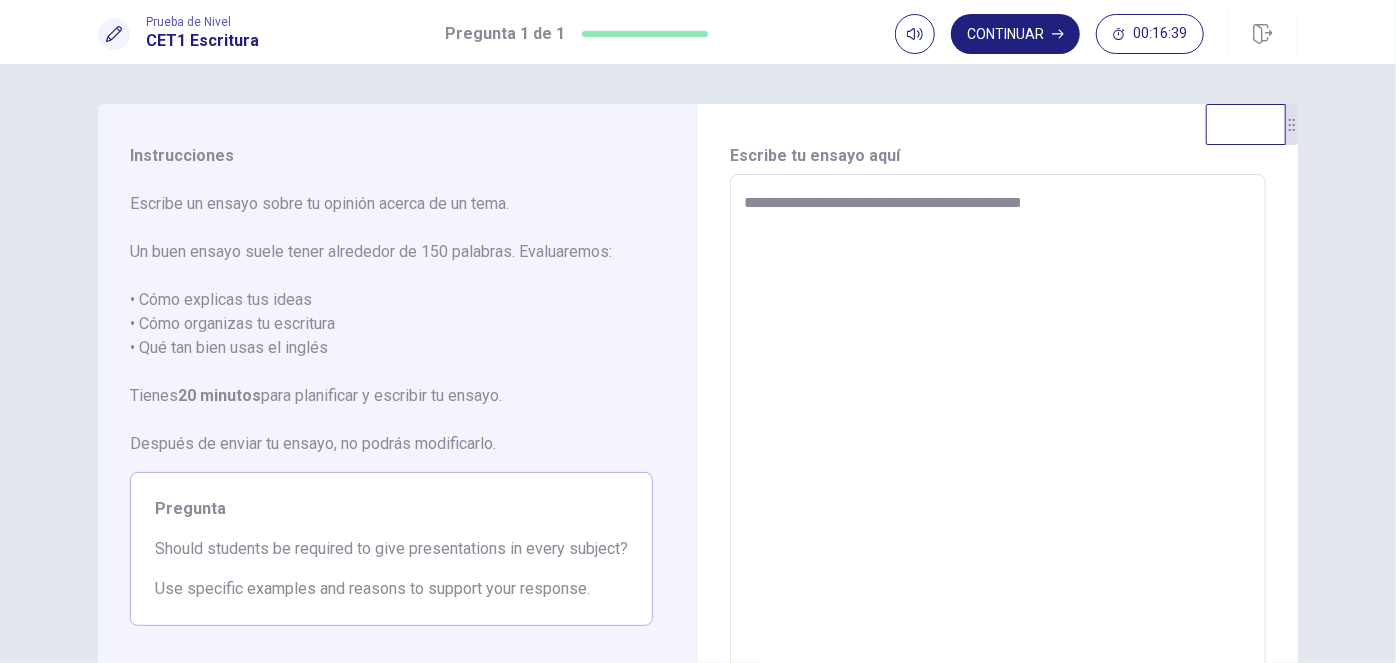 type on "*" 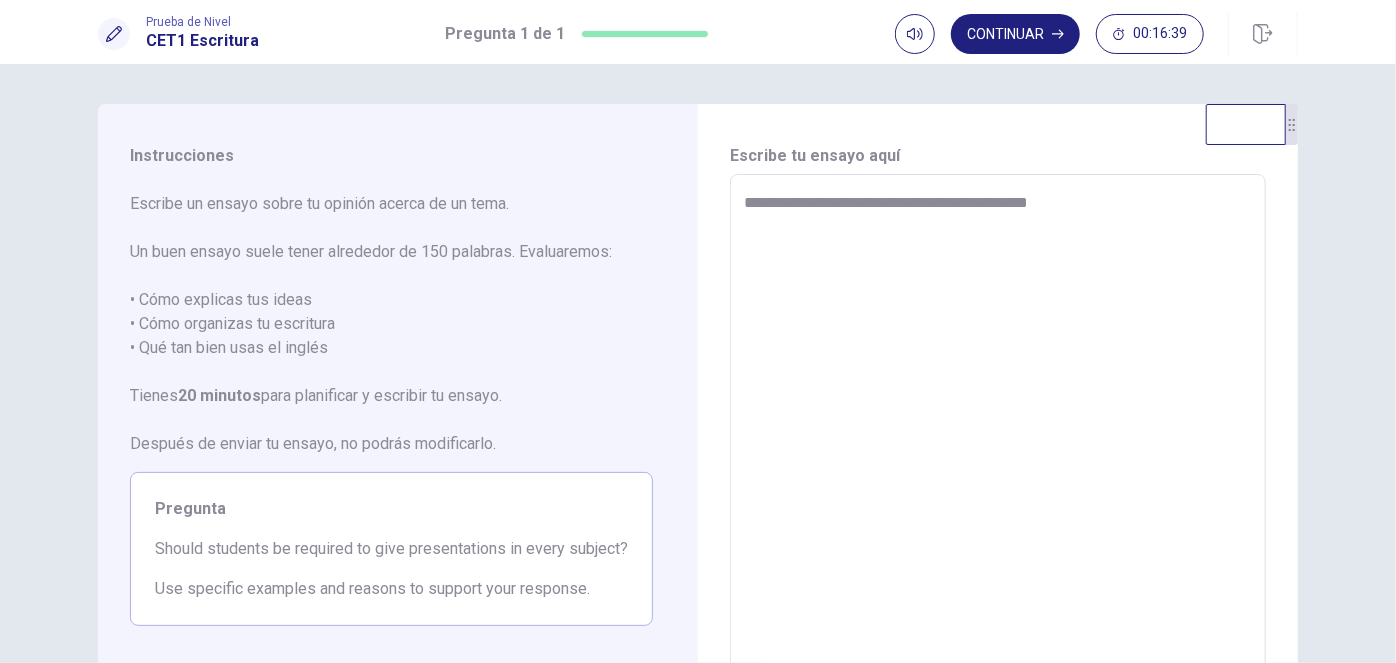 type on "*" 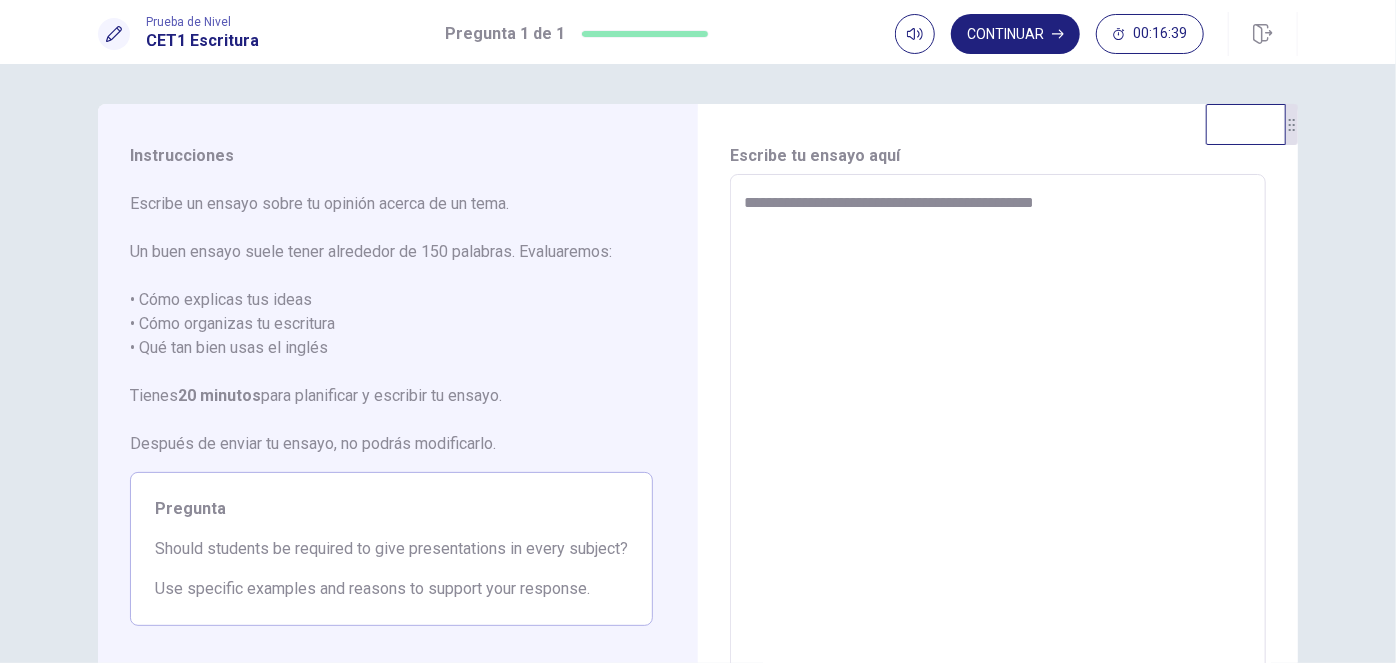 type on "*" 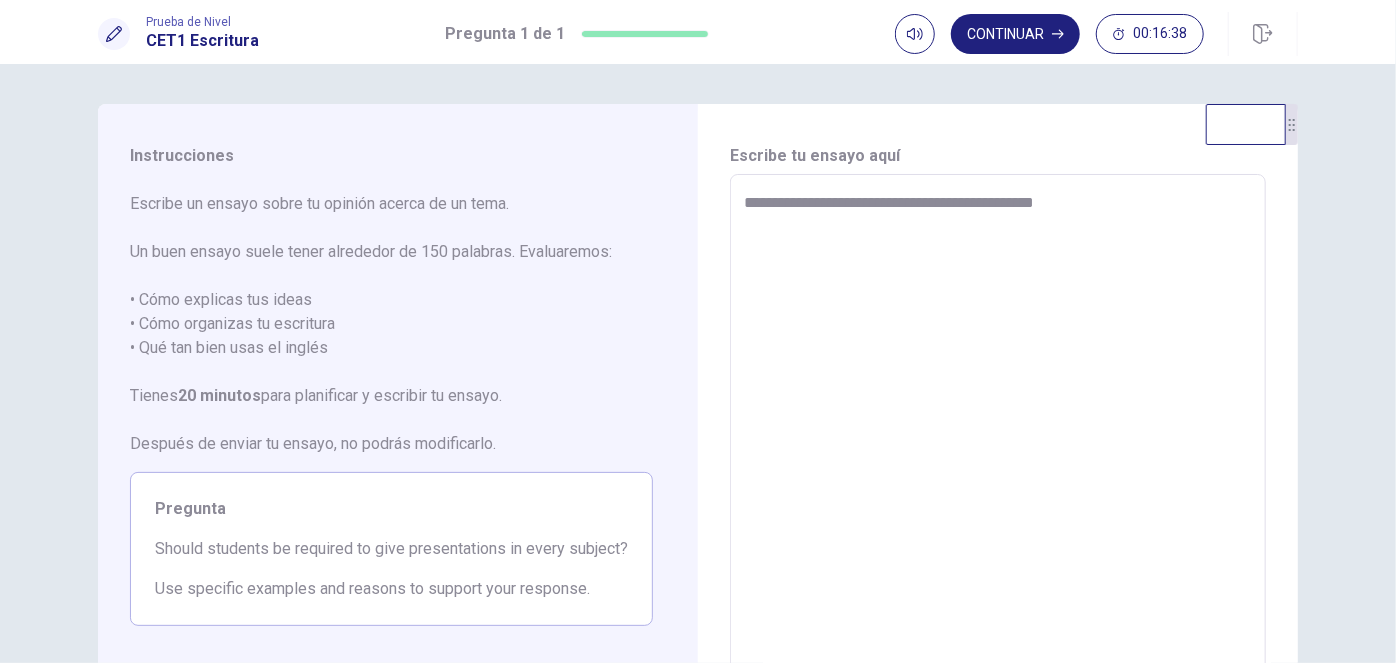 type on "**********" 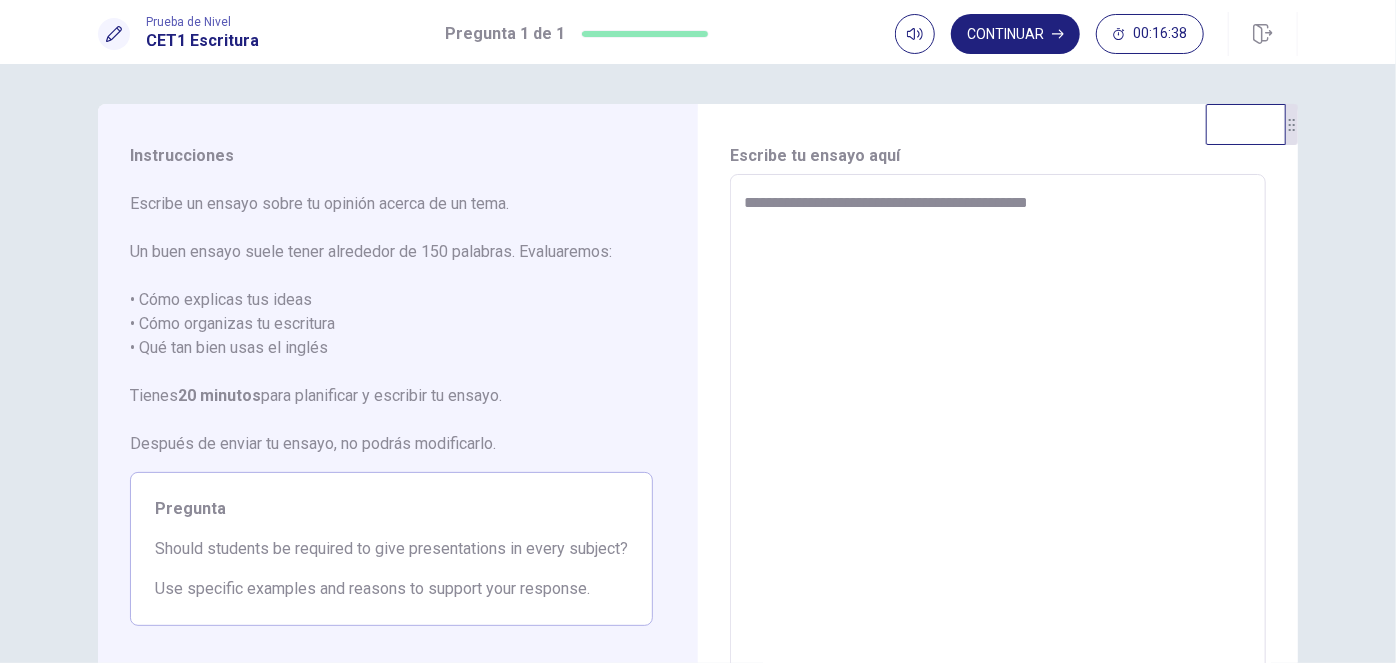 type on "*" 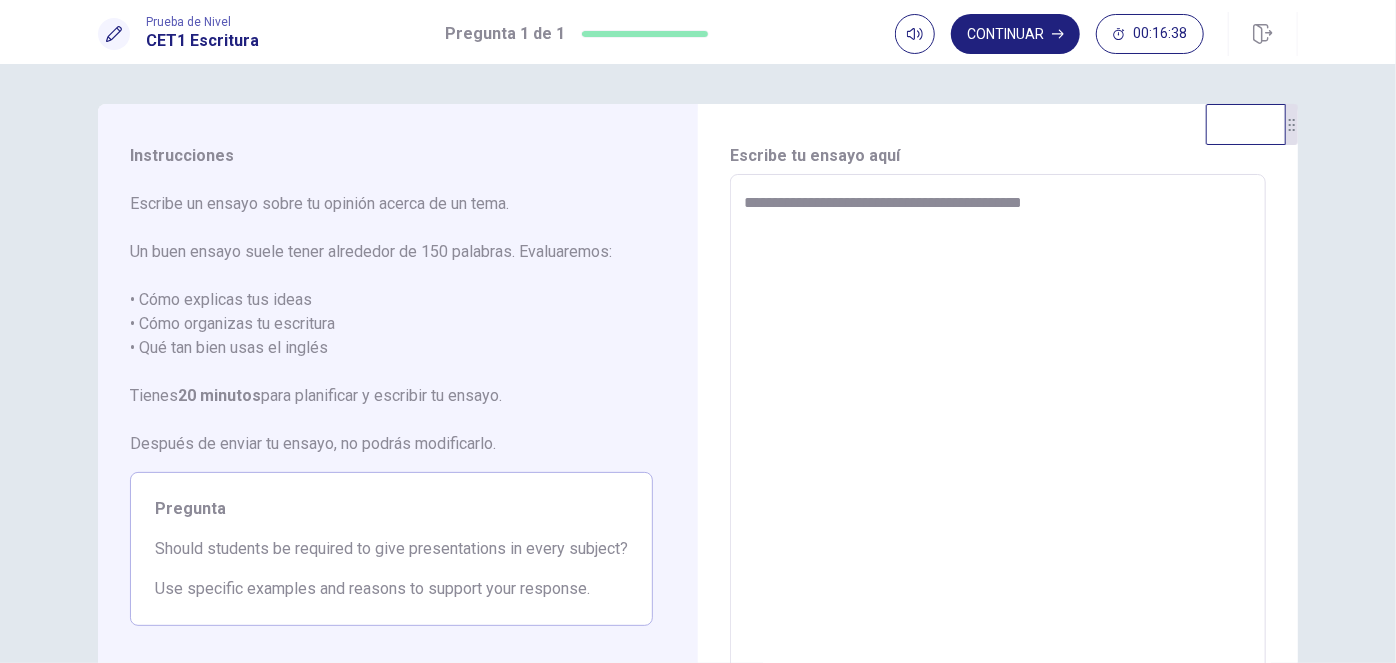 type on "*" 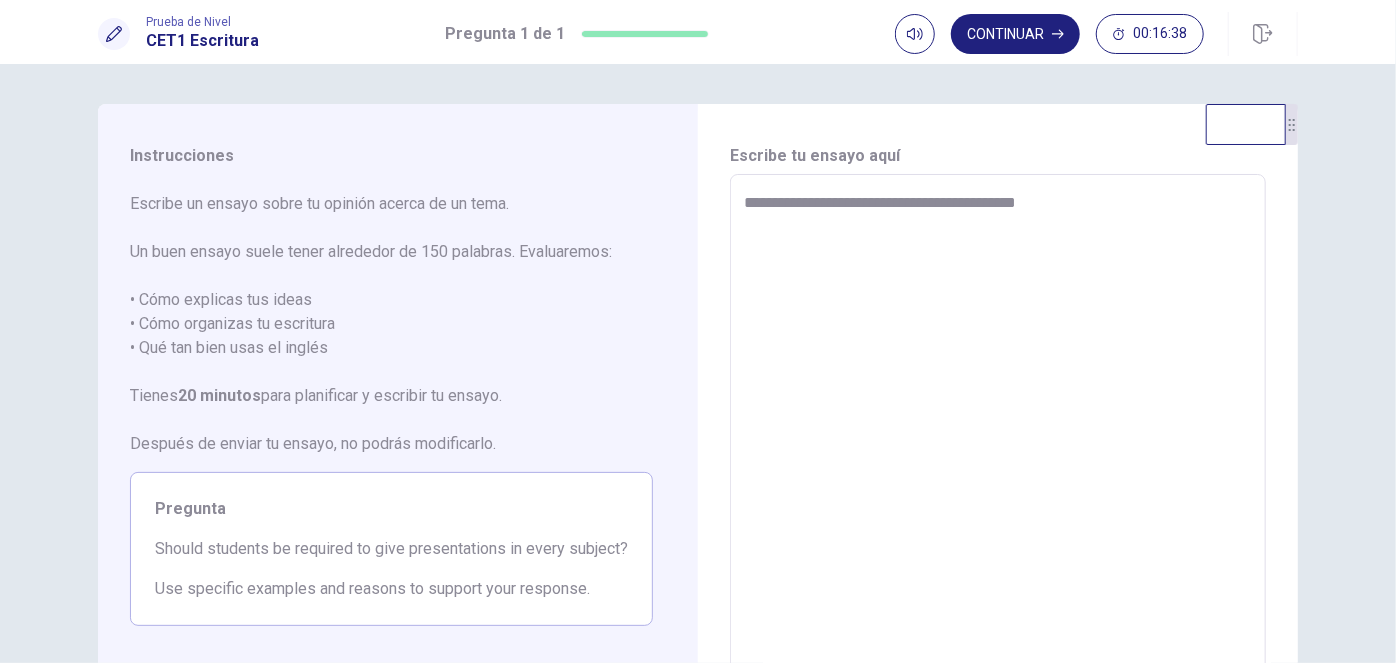 type on "*" 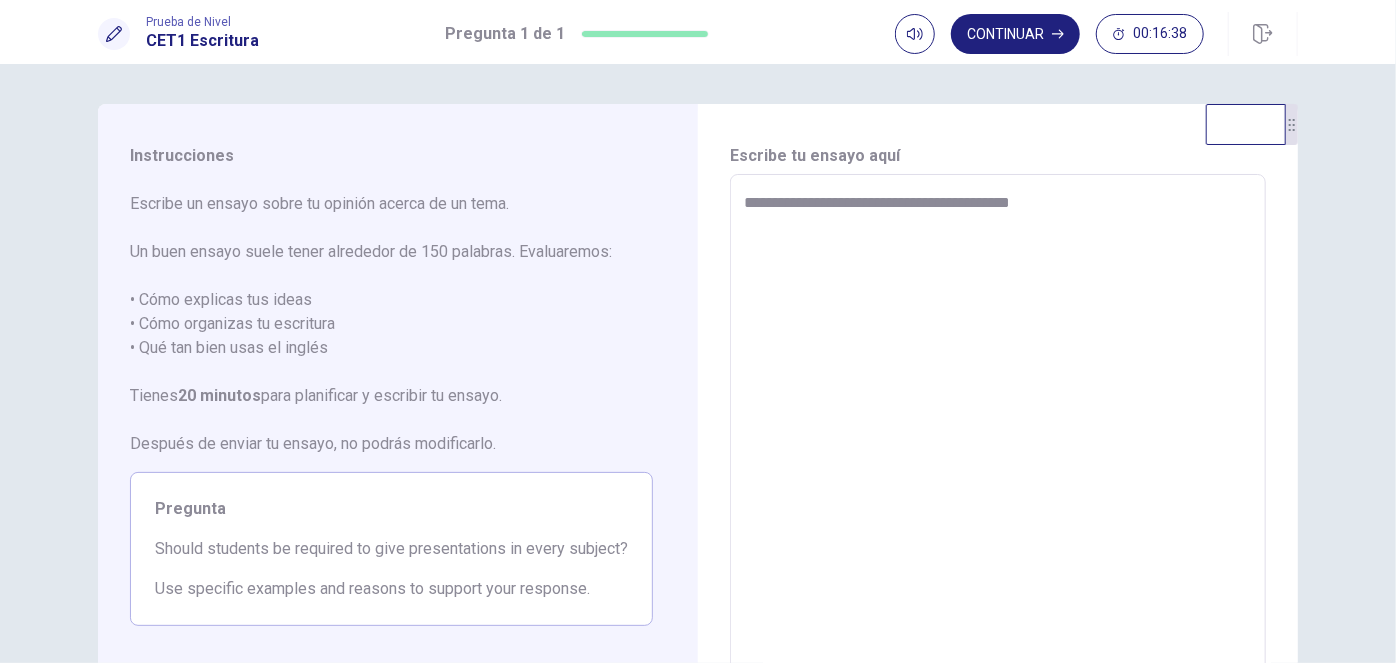 type on "*" 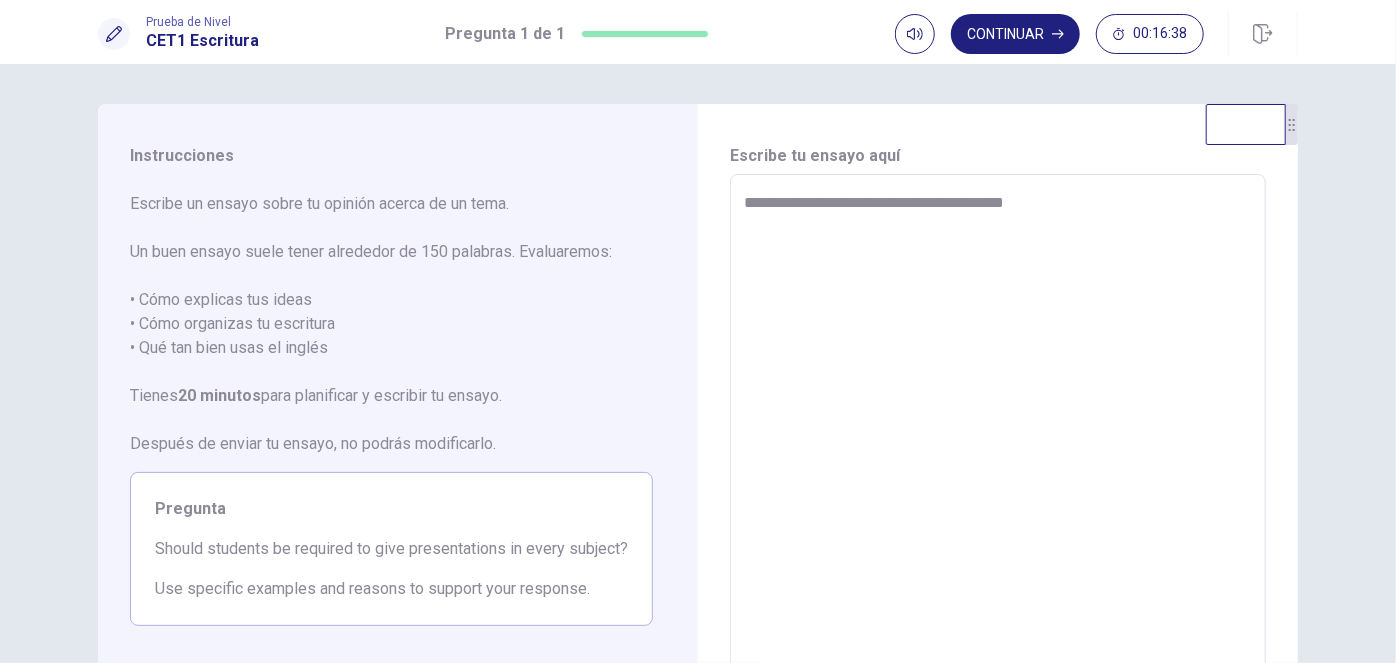 type on "*" 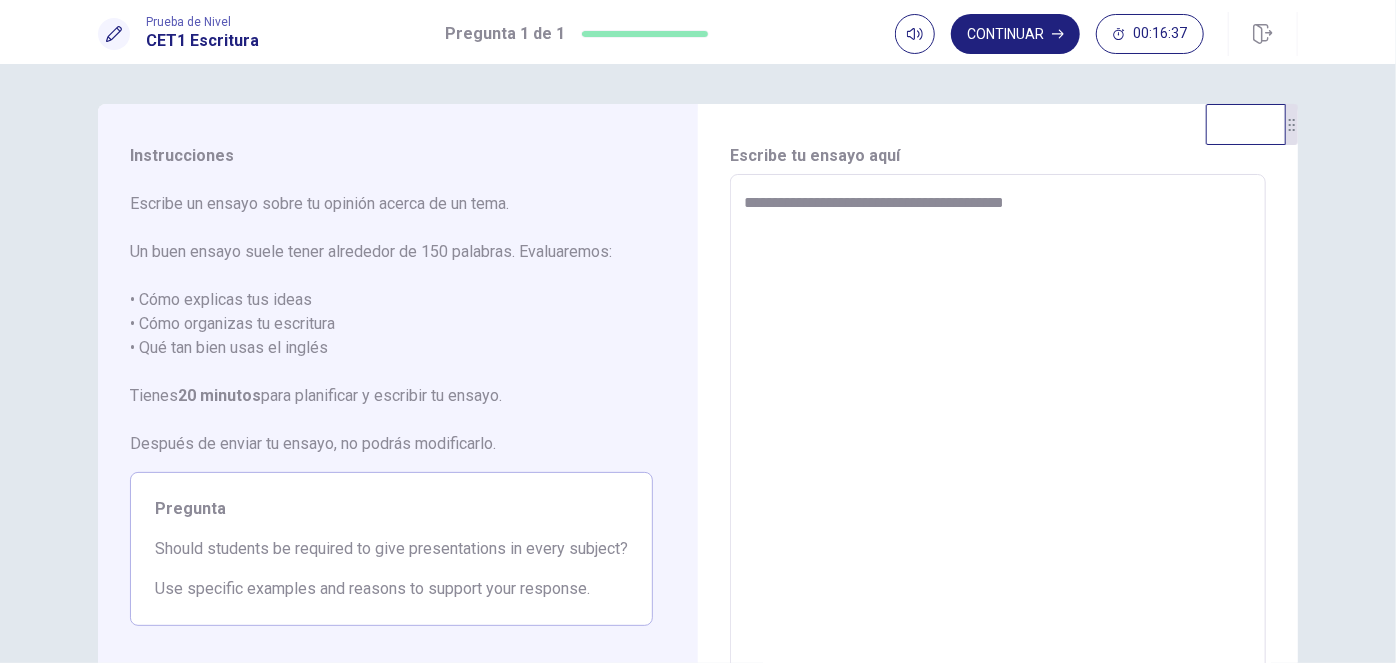 type on "**********" 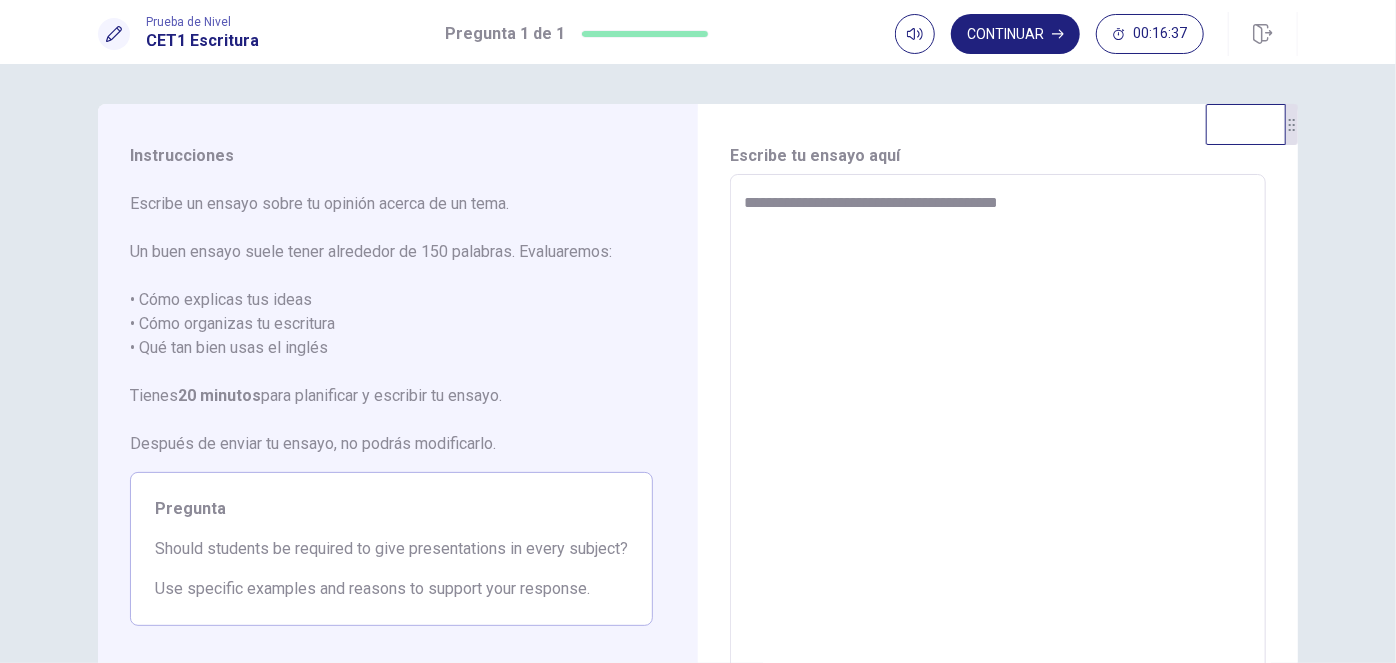 type on "*" 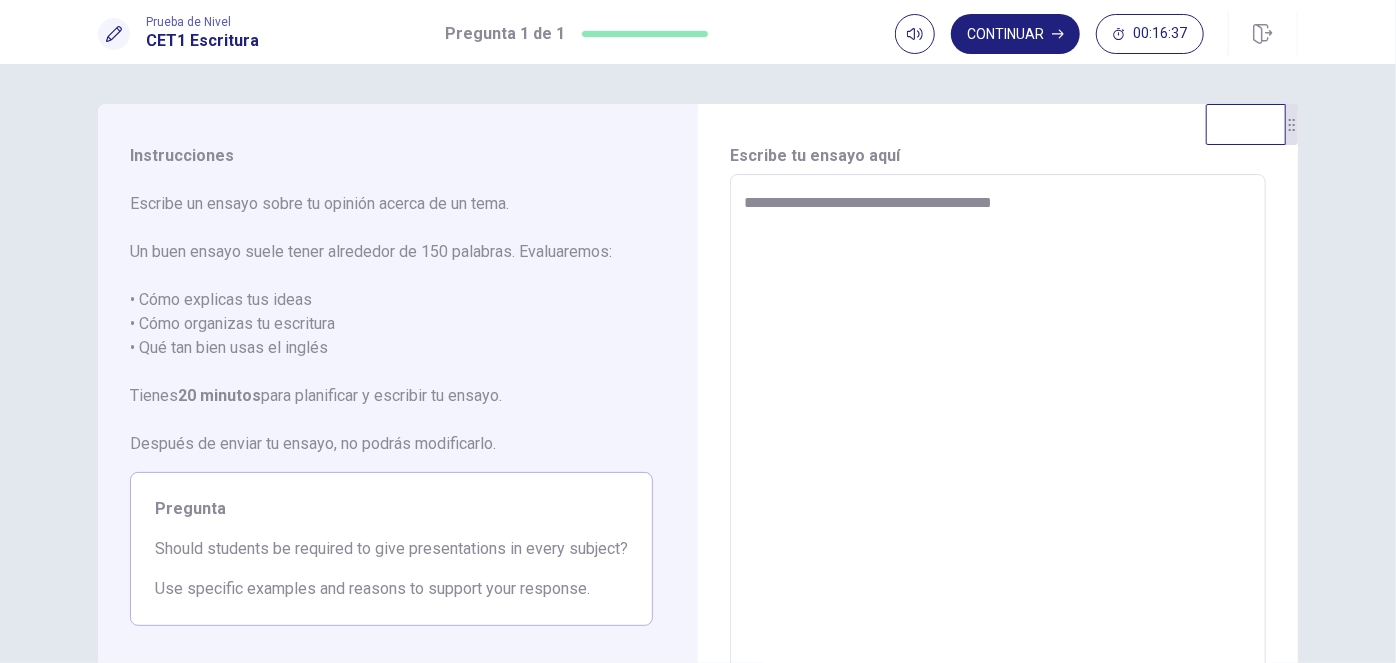 type on "*" 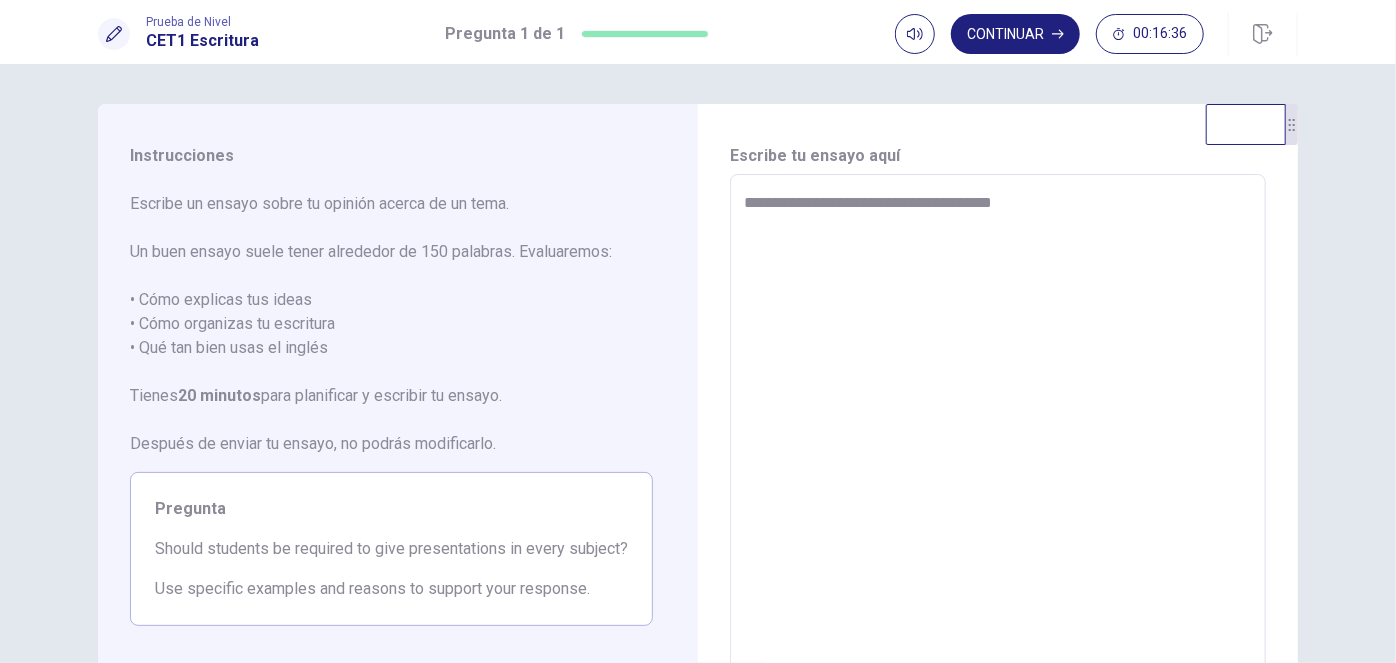 type on "**********" 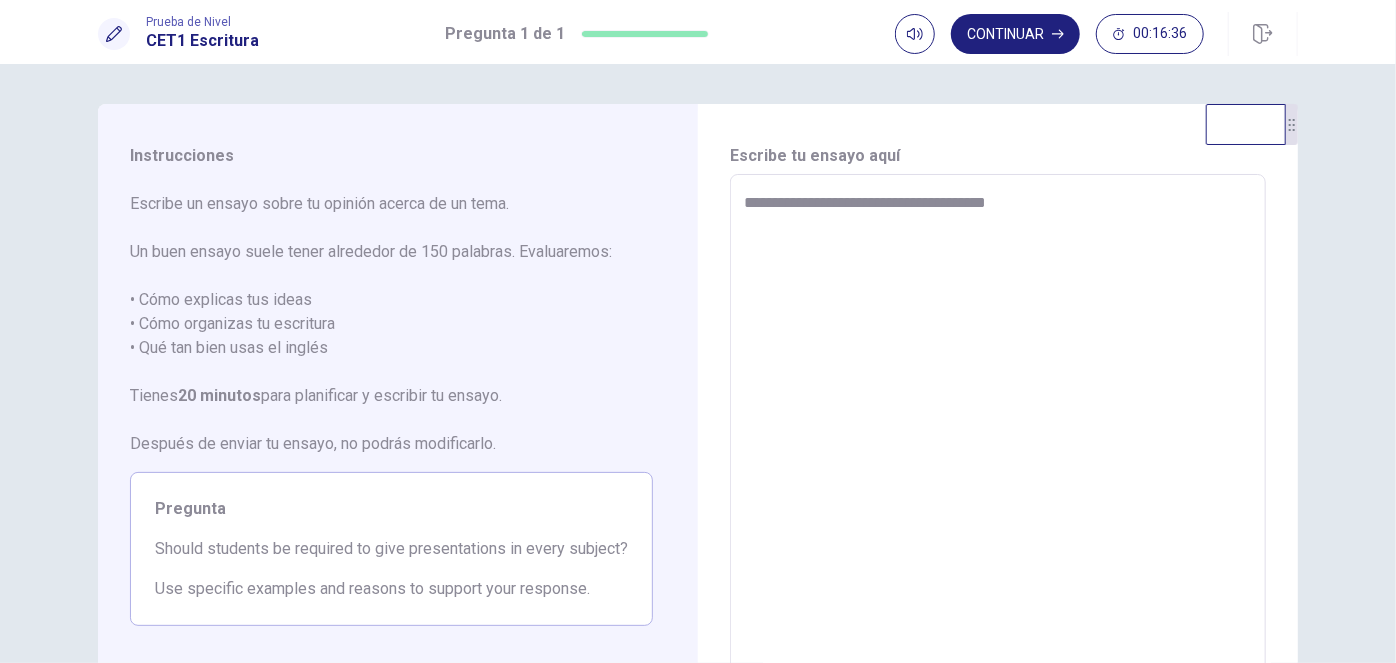 type on "*" 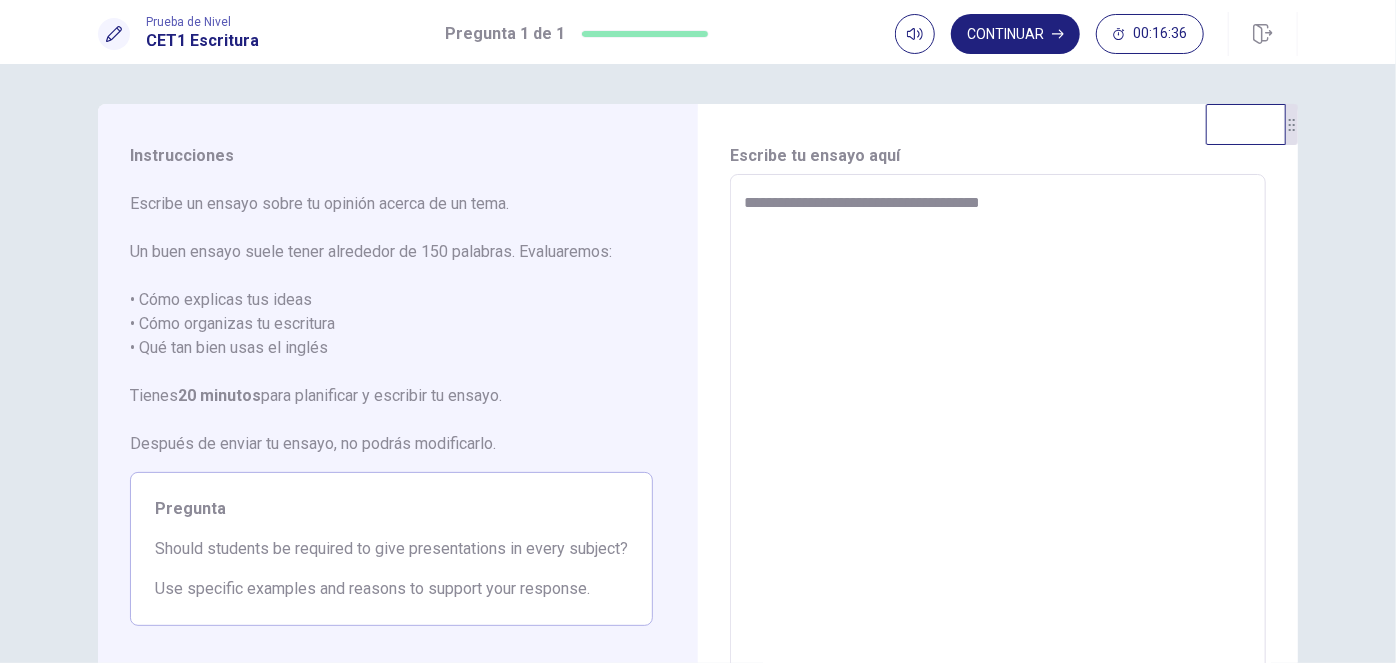 type on "*" 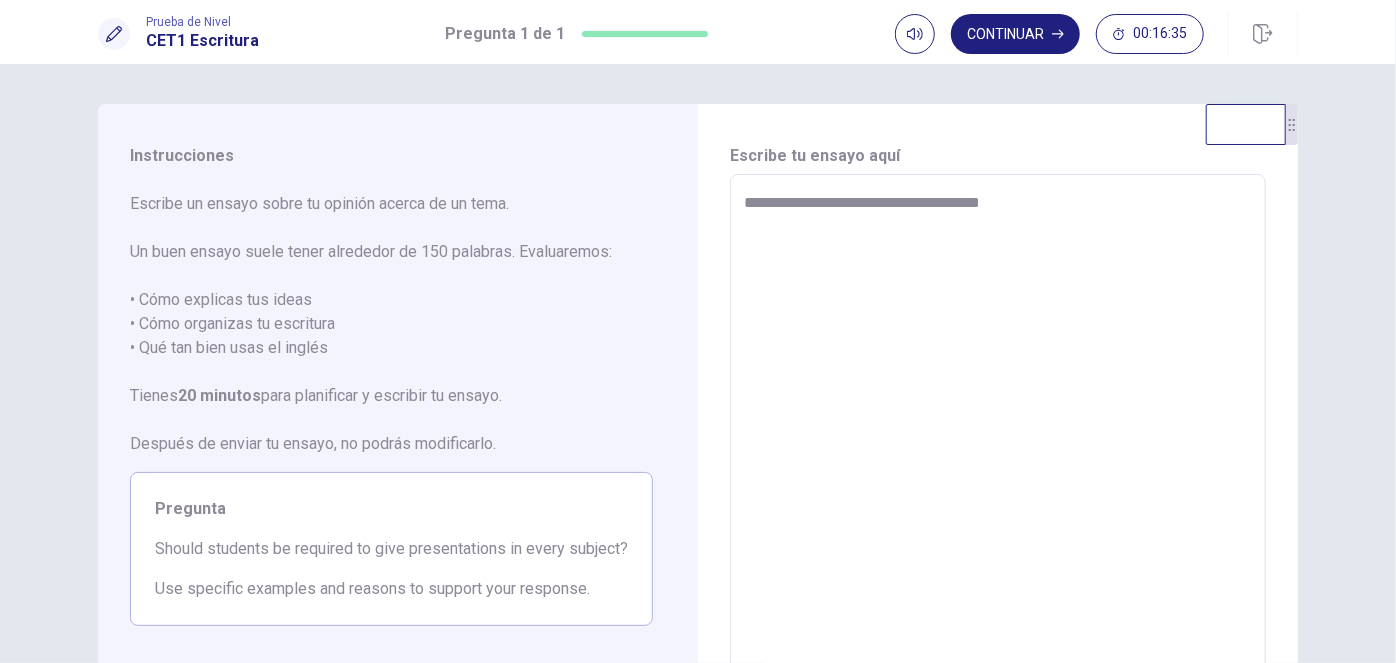 type on "**********" 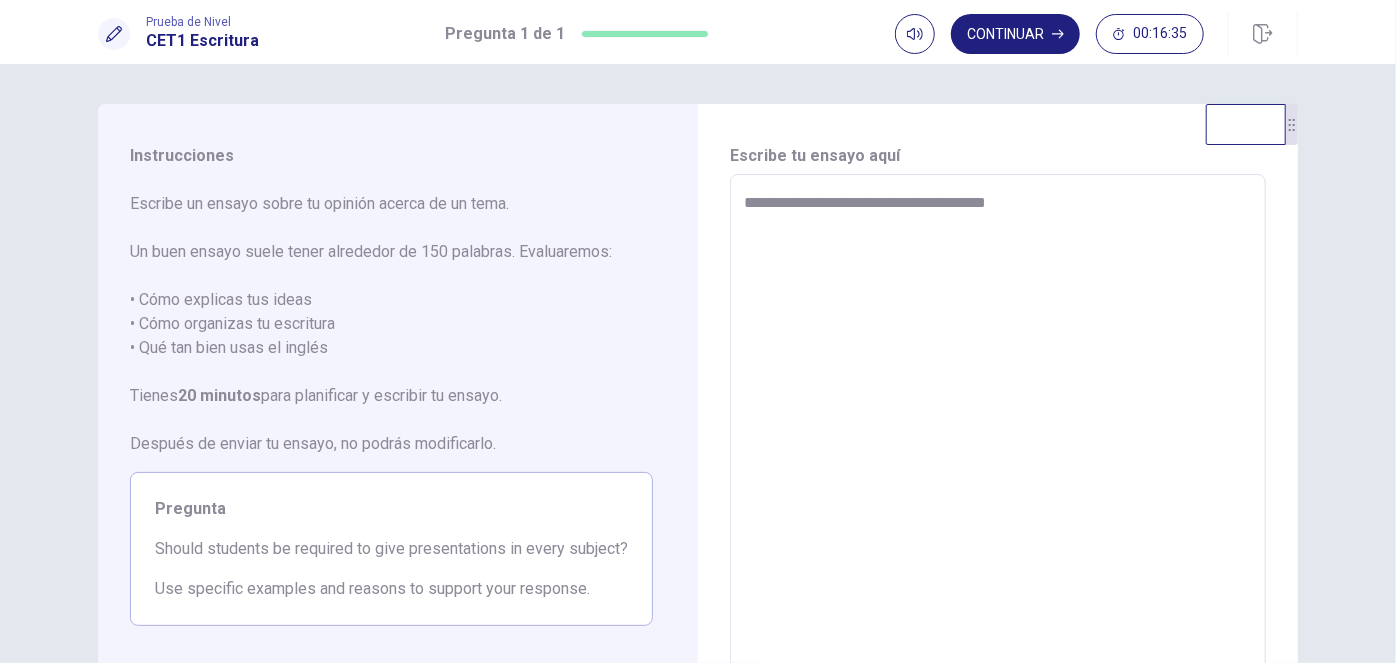 type on "*" 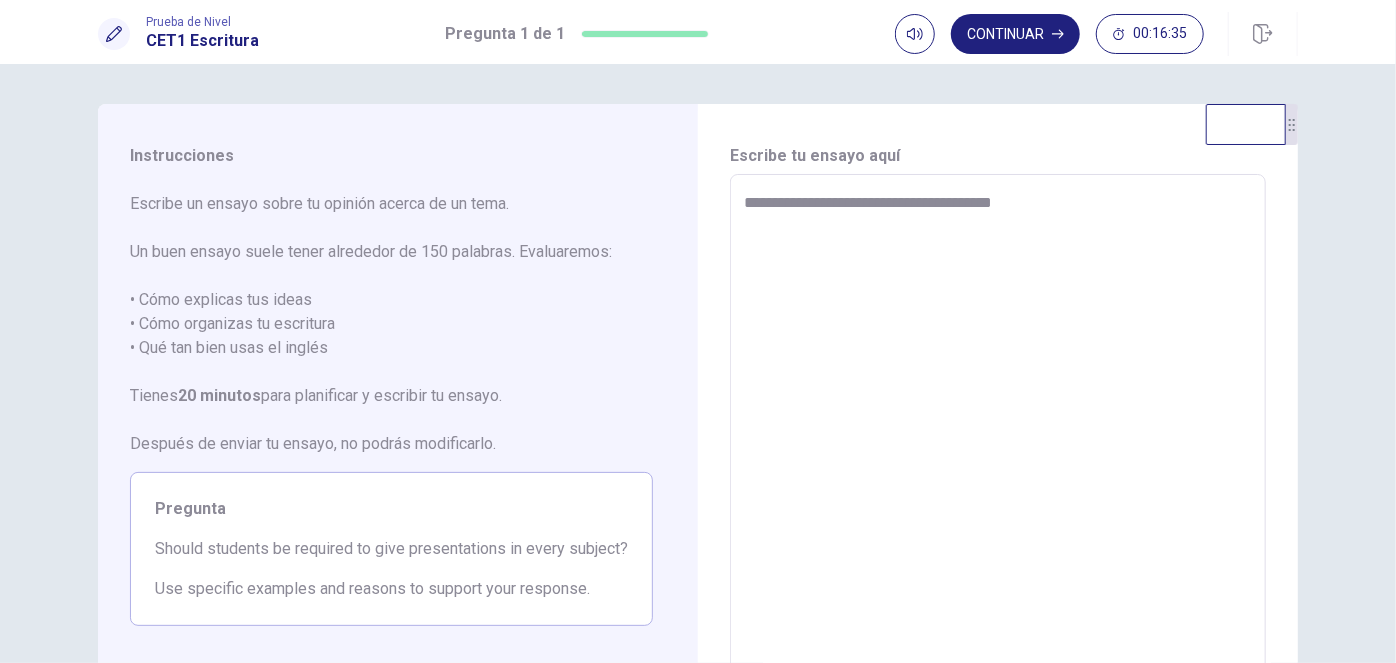 type on "*" 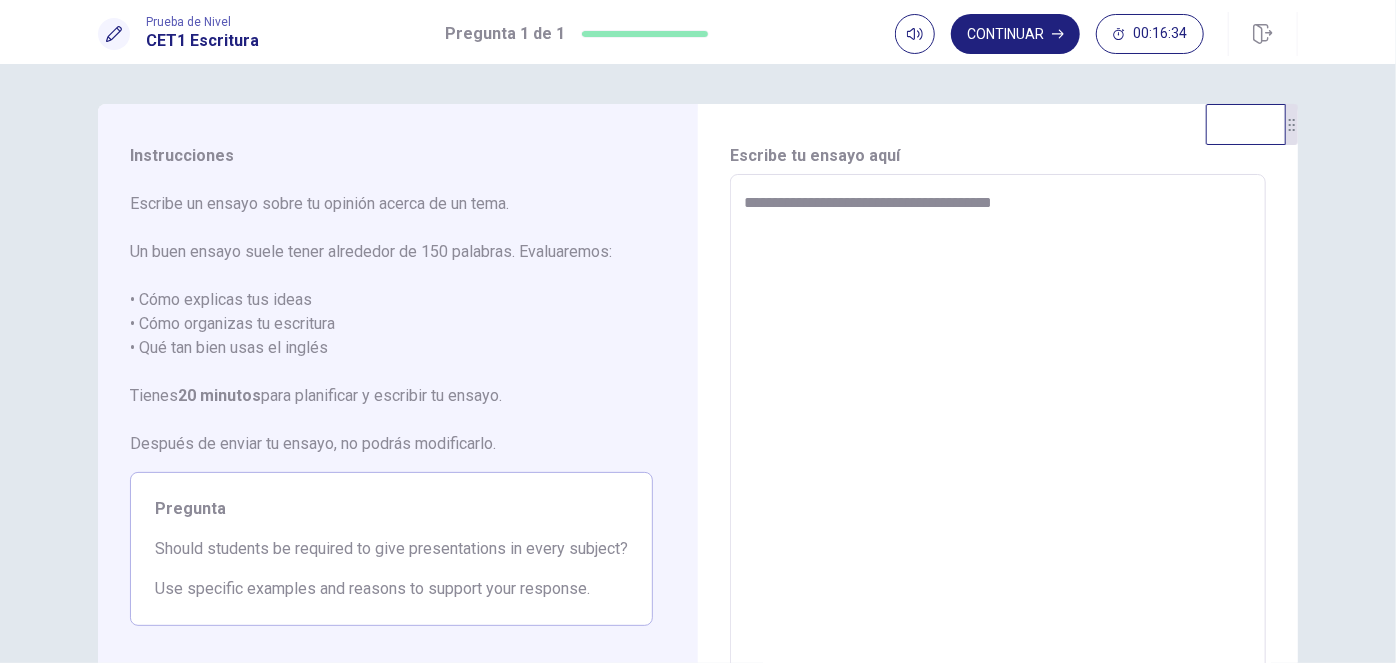 type on "**********" 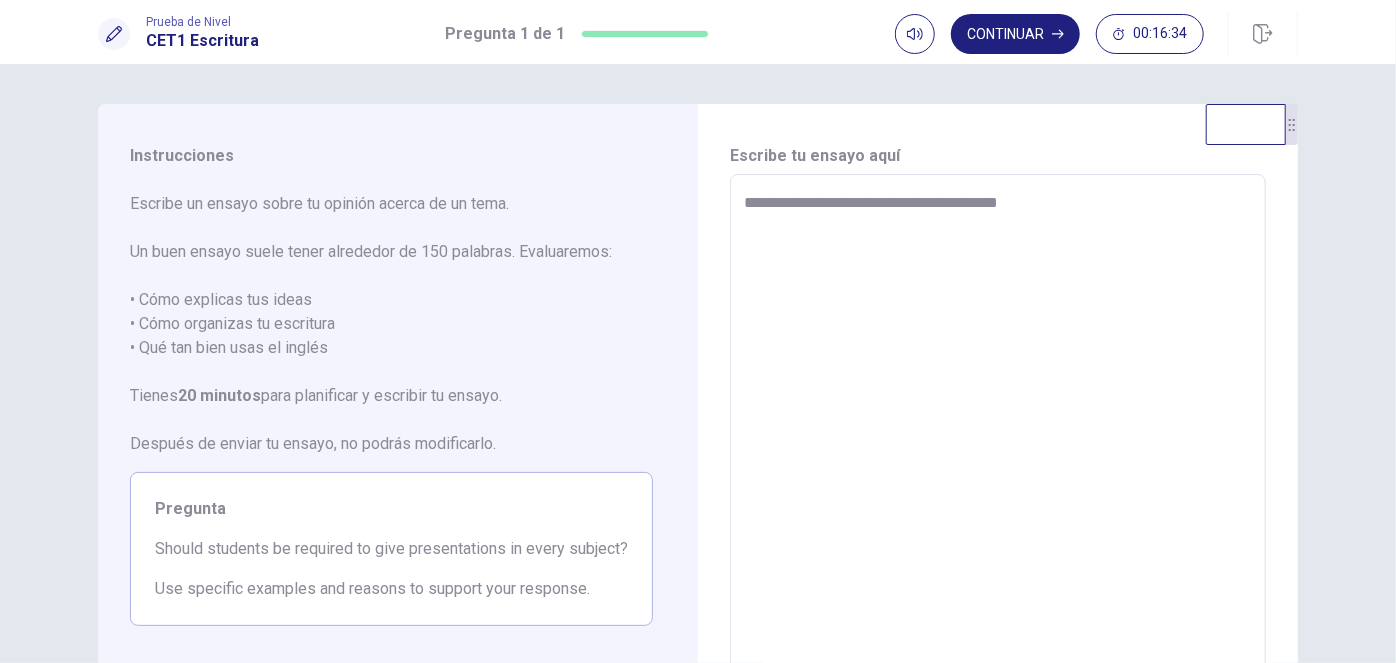 type on "*" 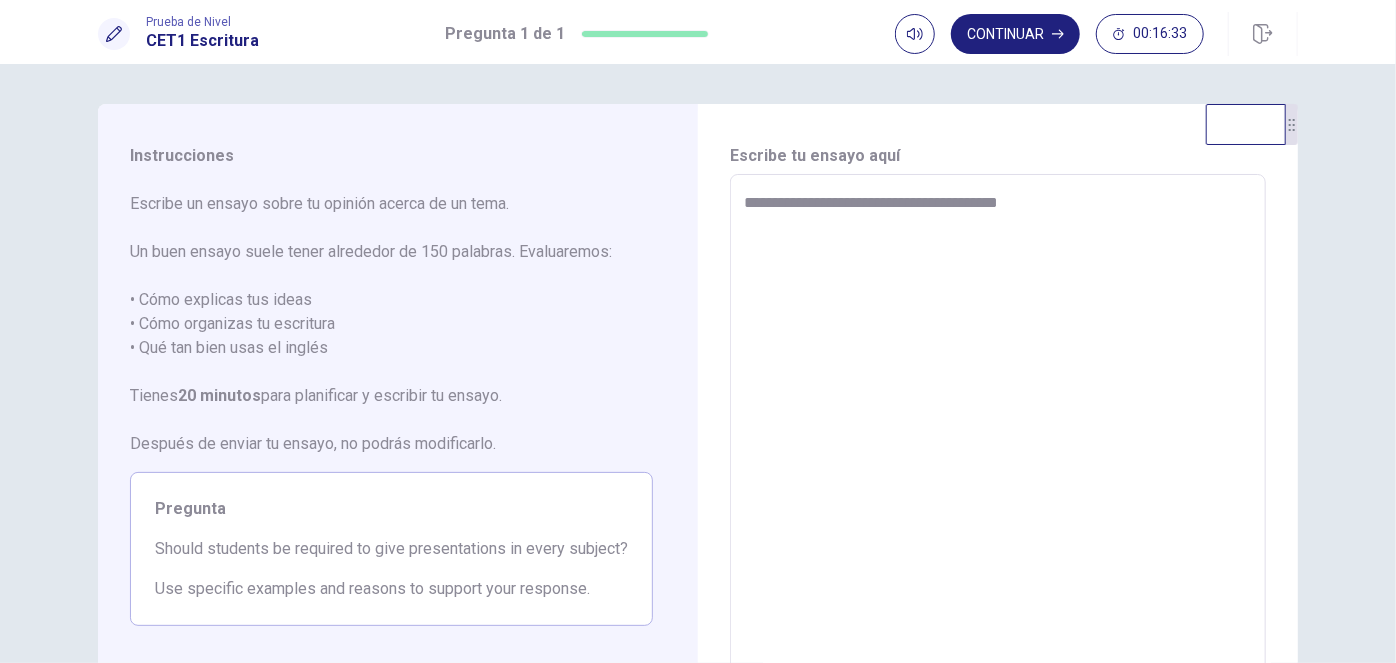 type on "**********" 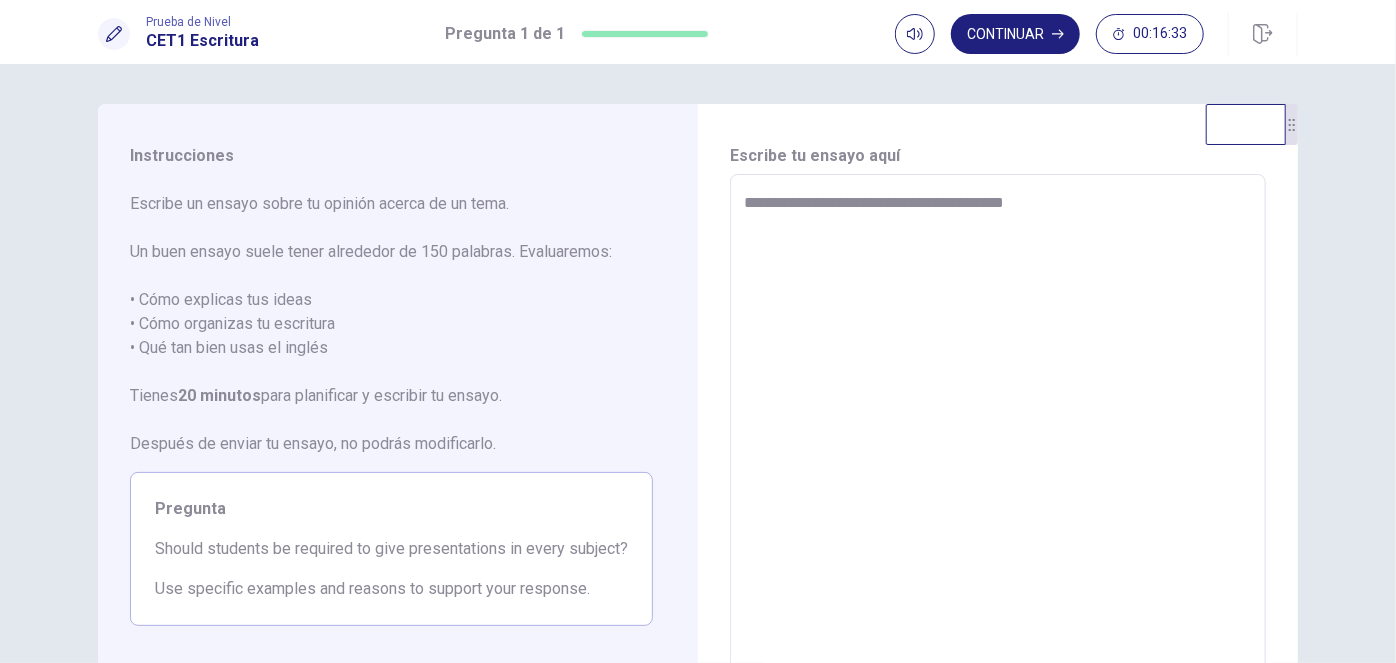 type on "*" 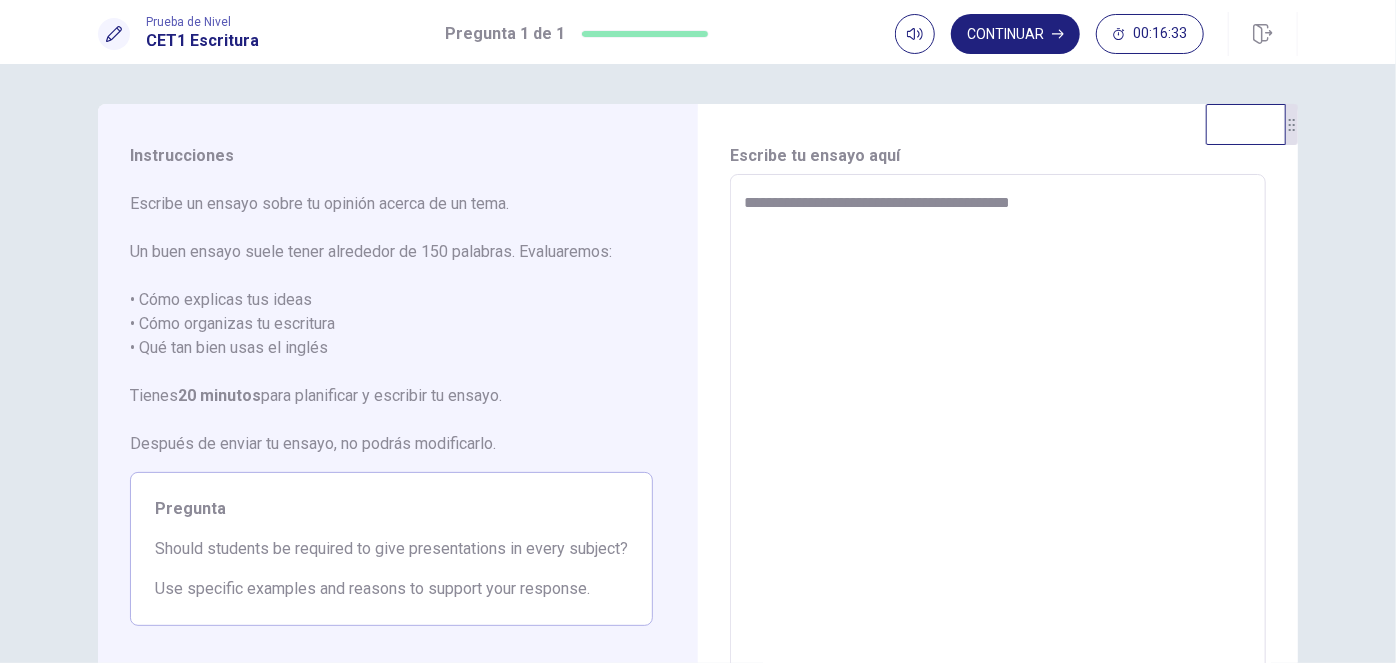 type on "*" 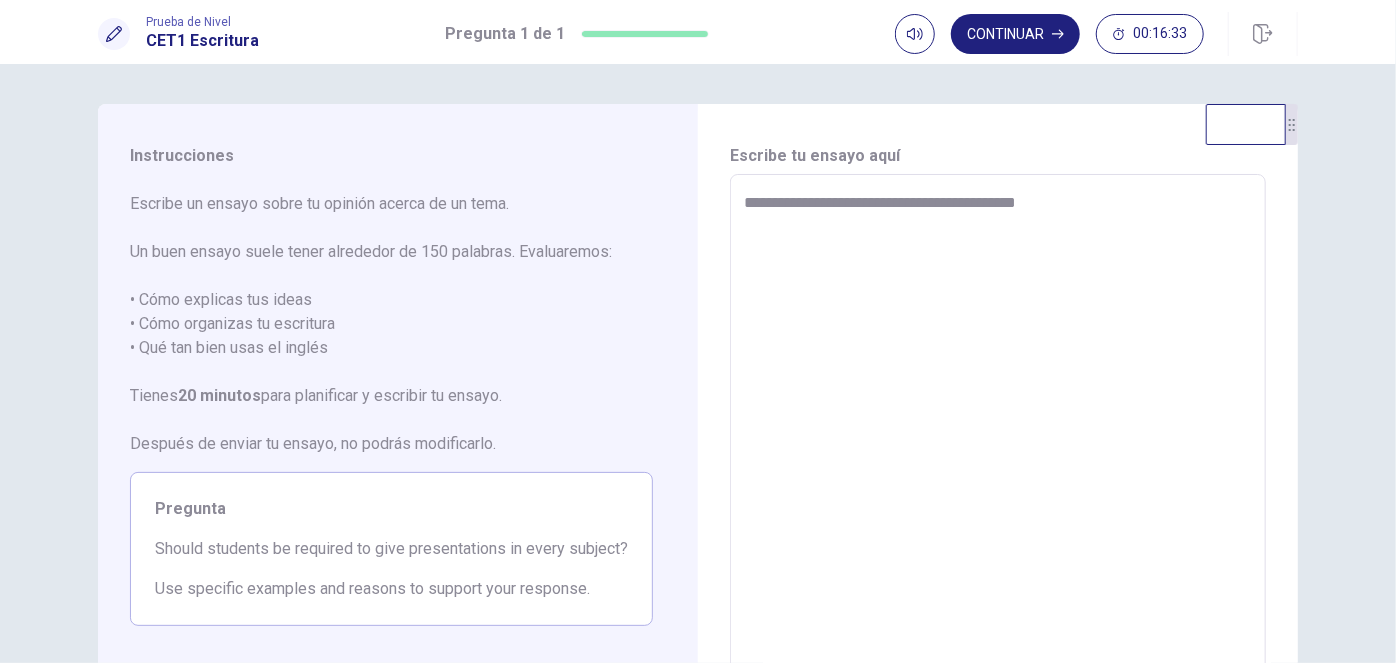 type on "*" 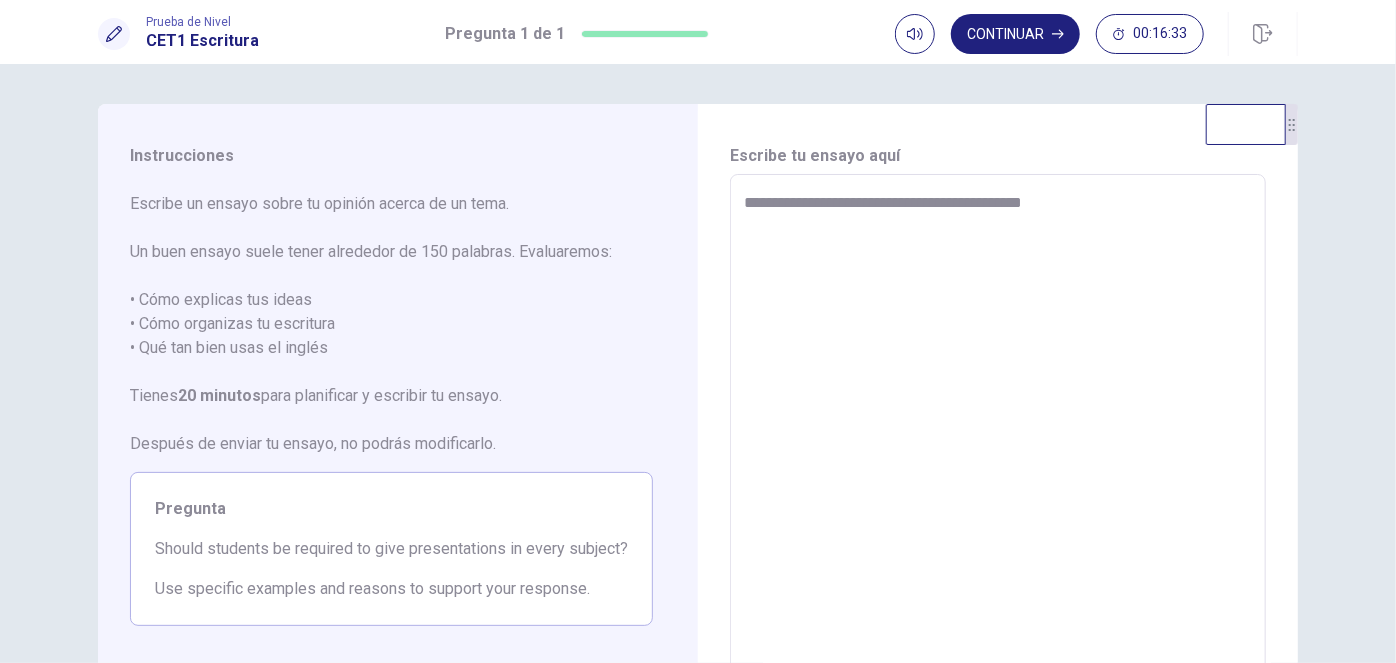 type on "*" 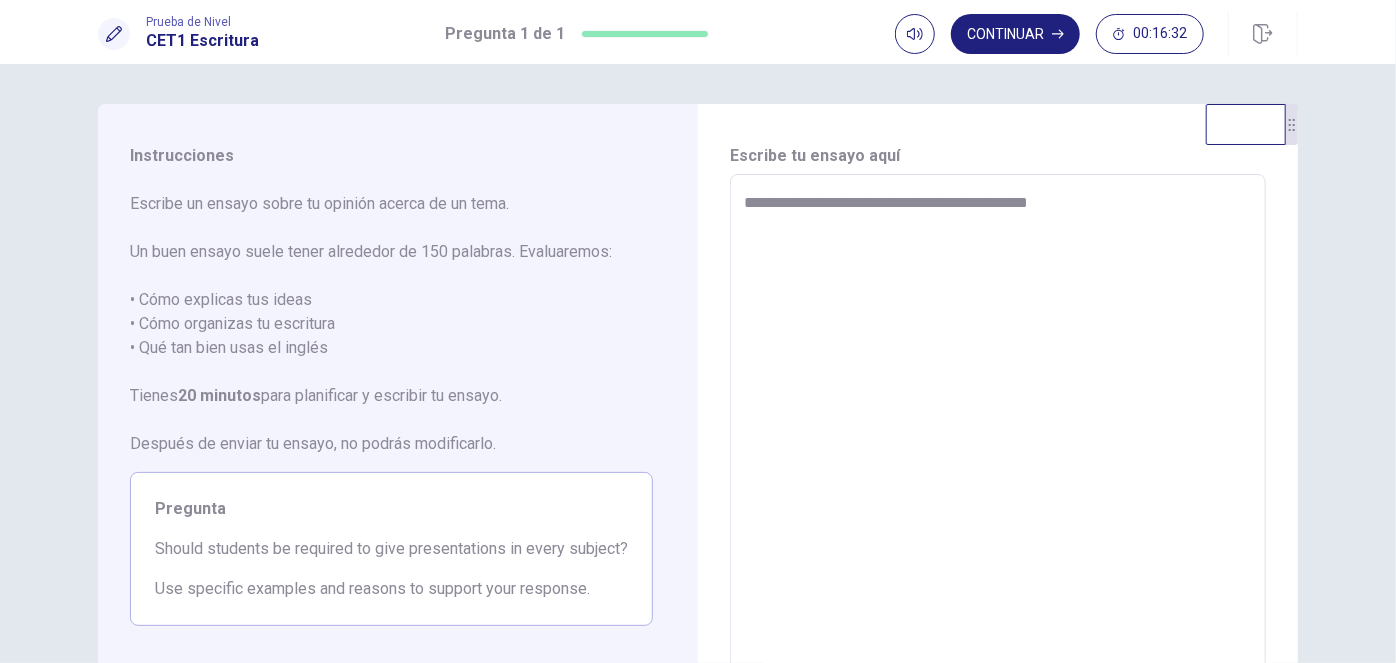 type on "*" 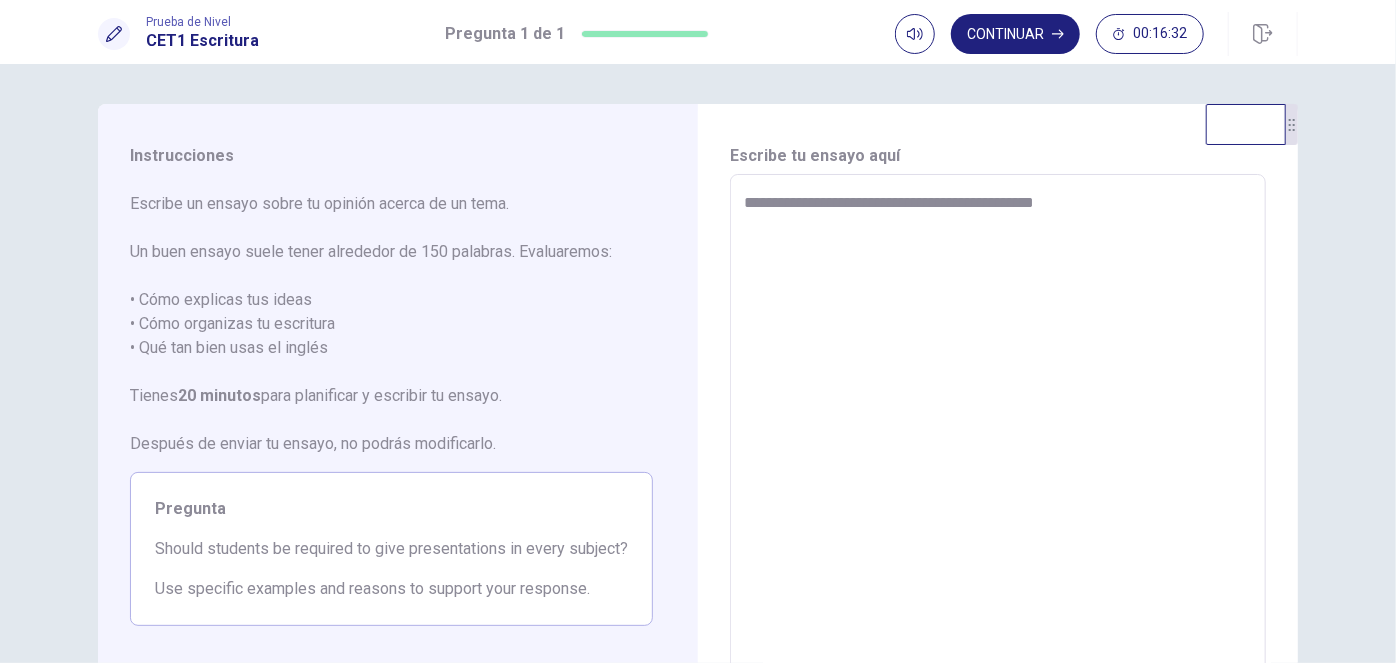 type on "*" 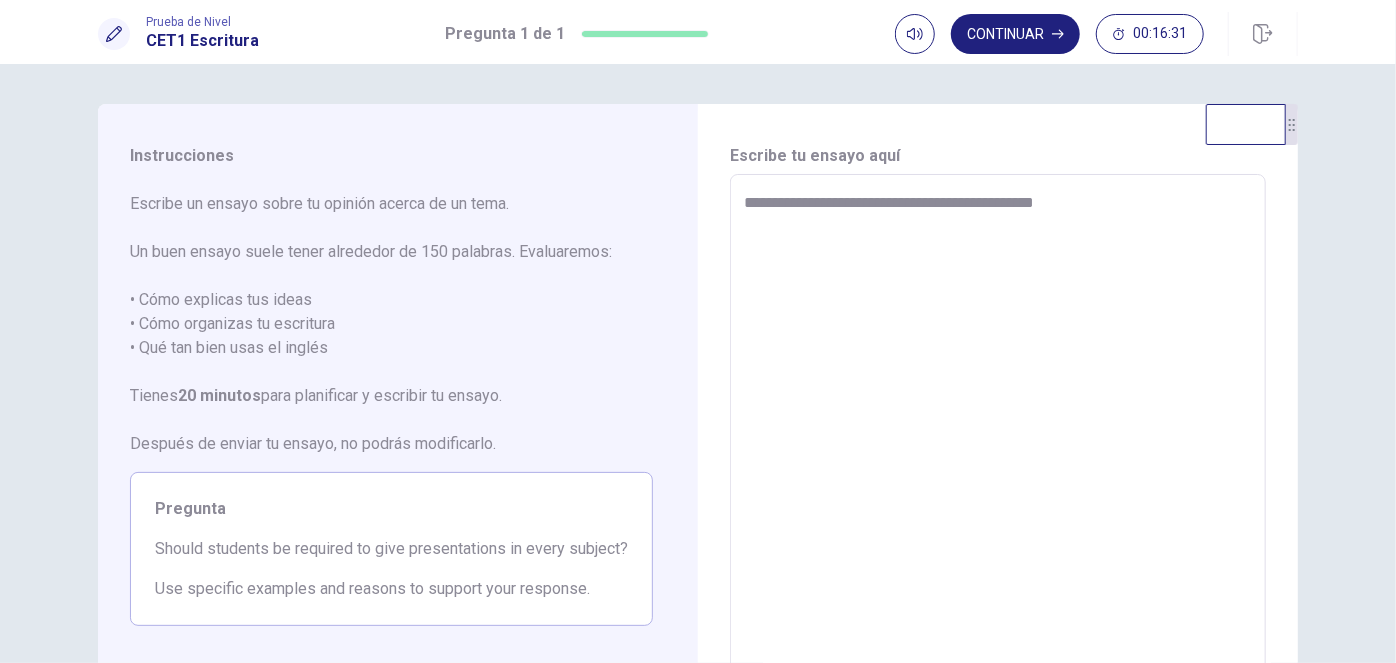 type on "**********" 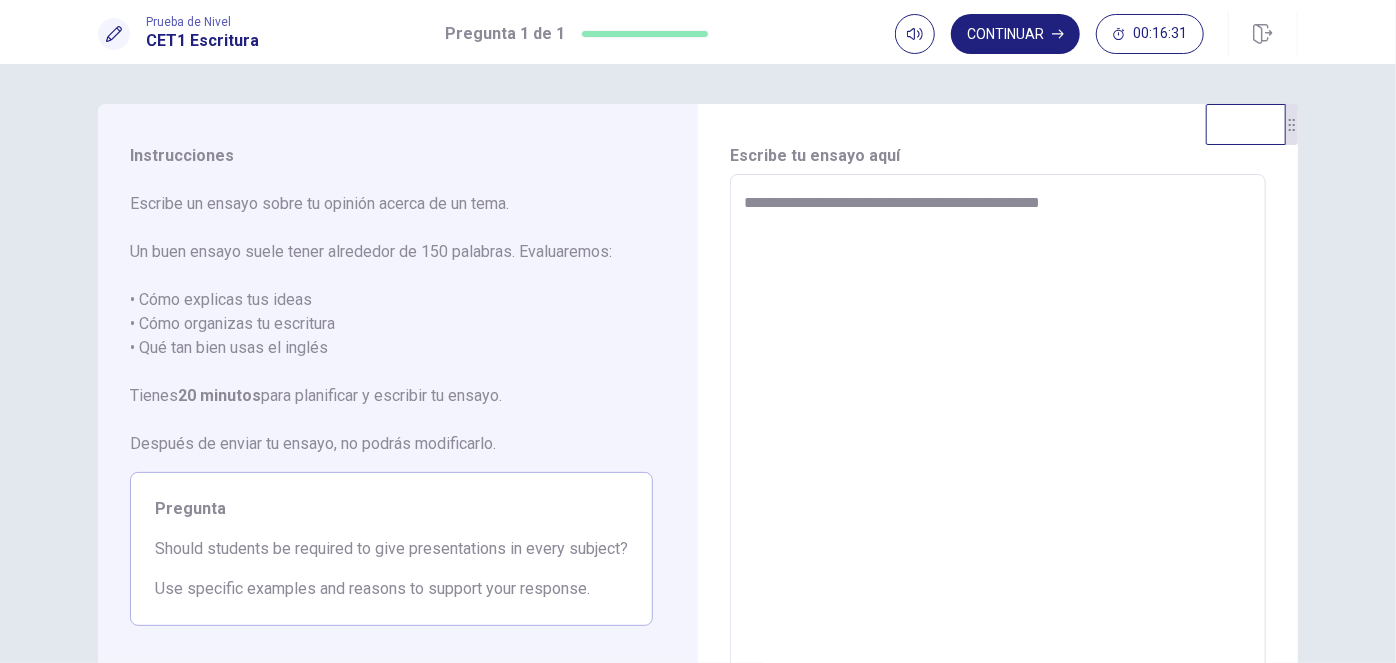 type on "*" 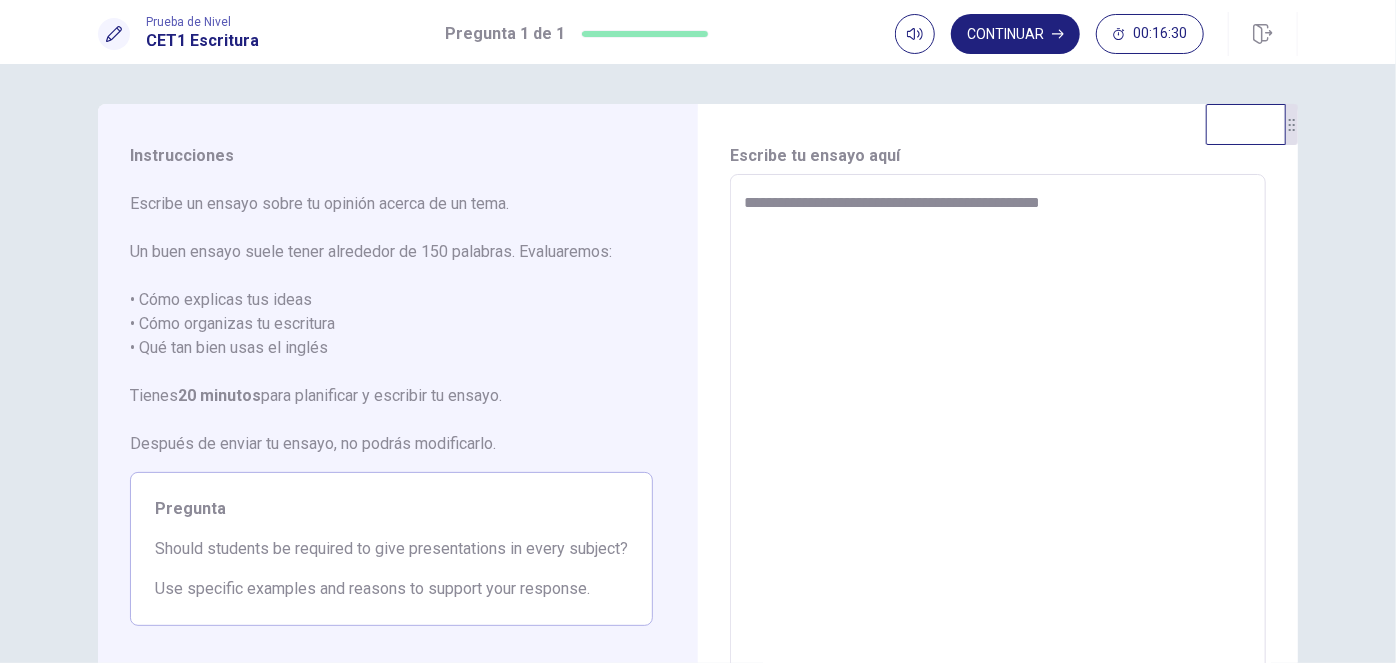 type on "**********" 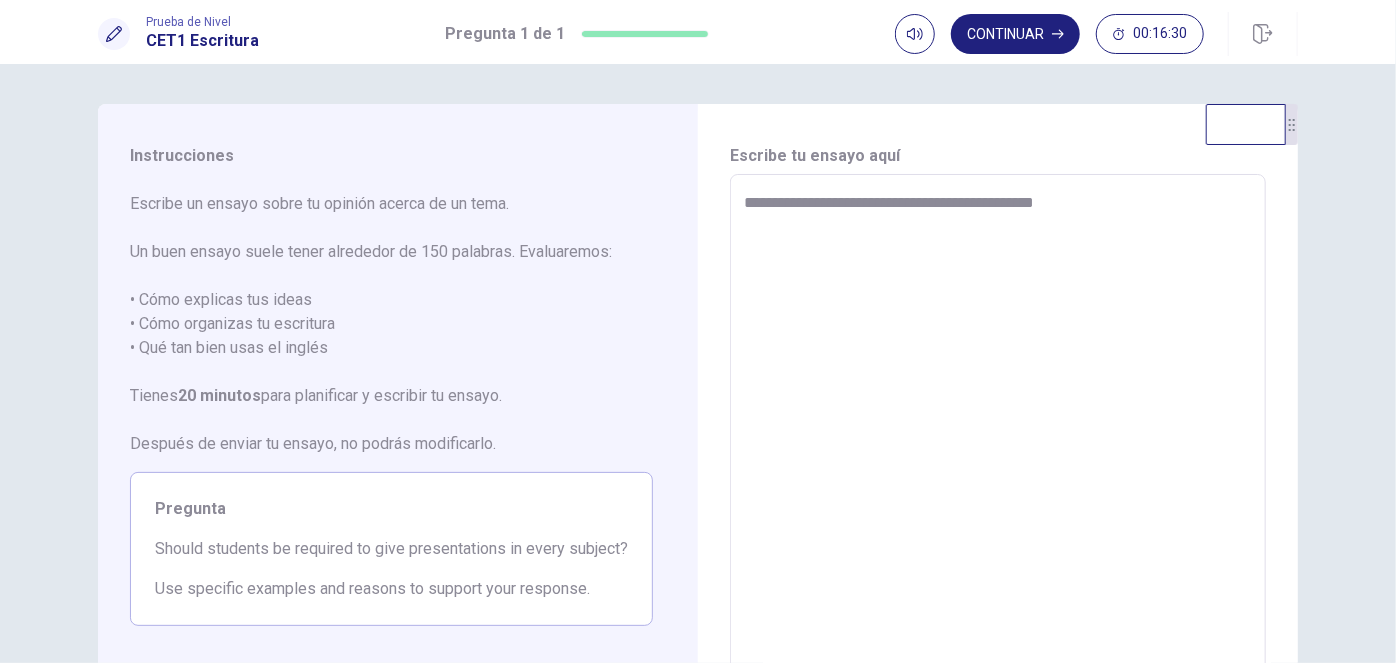 type on "*" 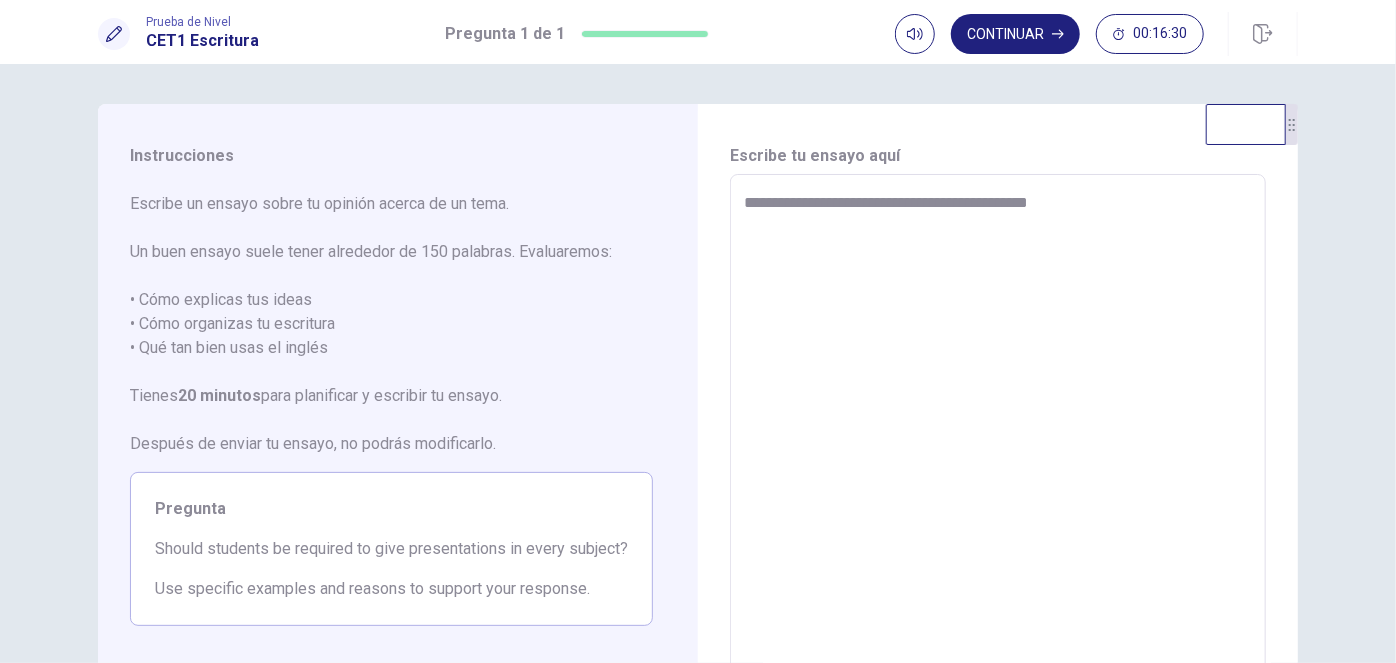 type on "*" 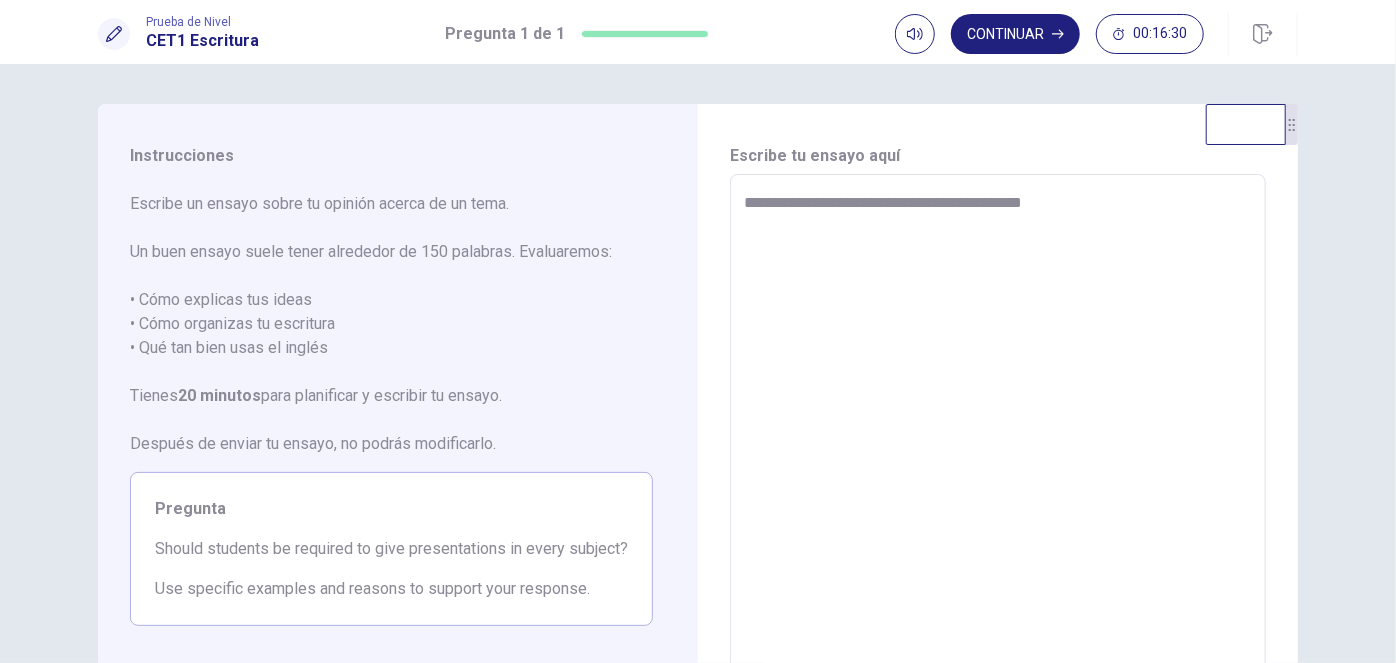 type on "*" 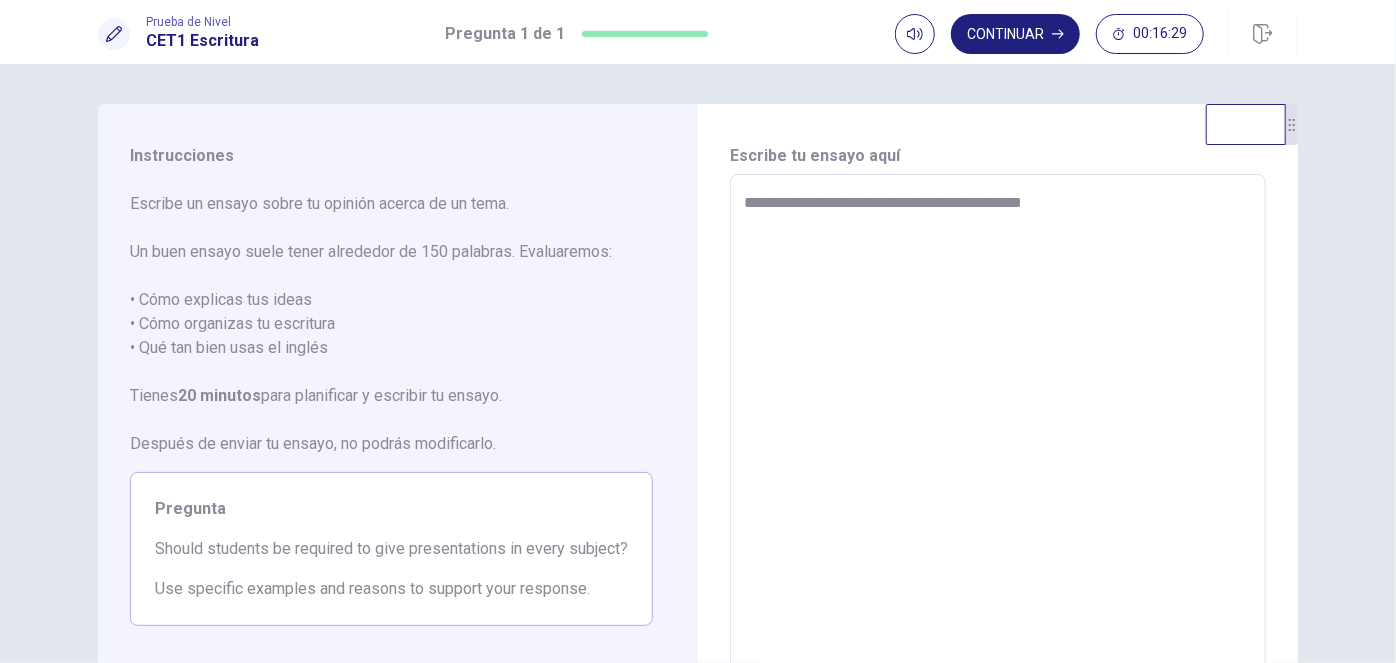 type on "**********" 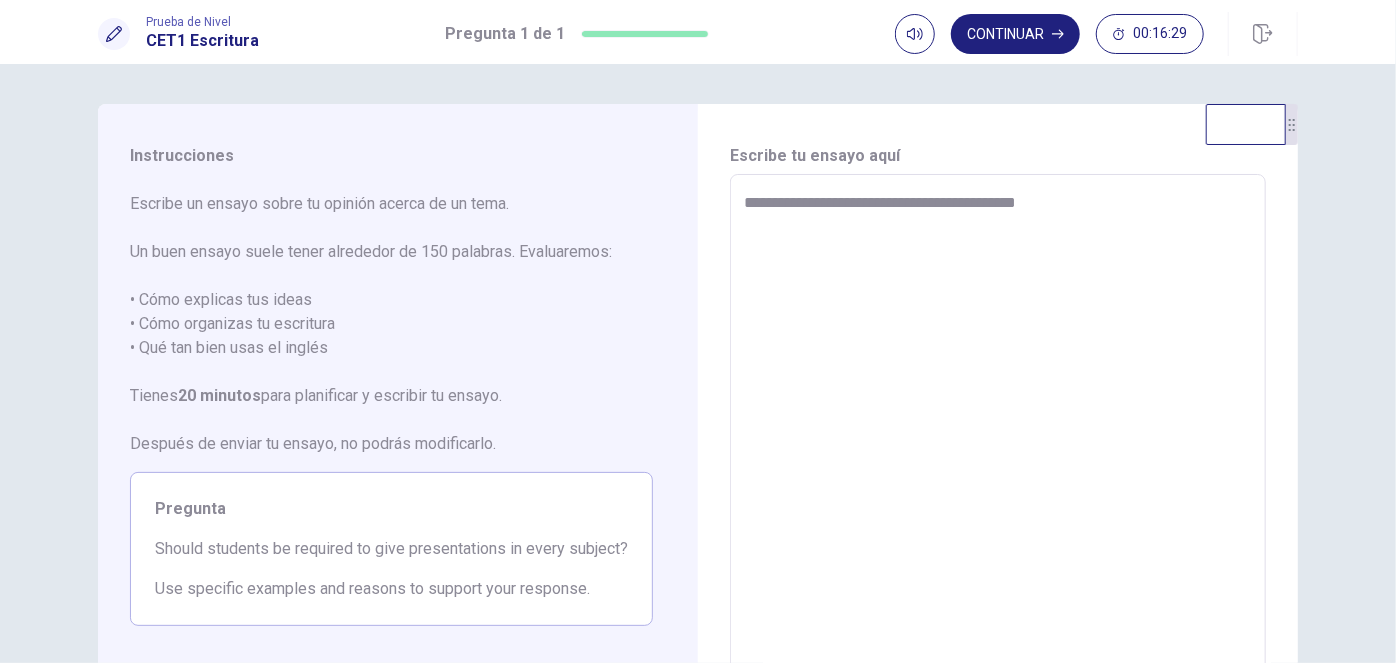 type on "*" 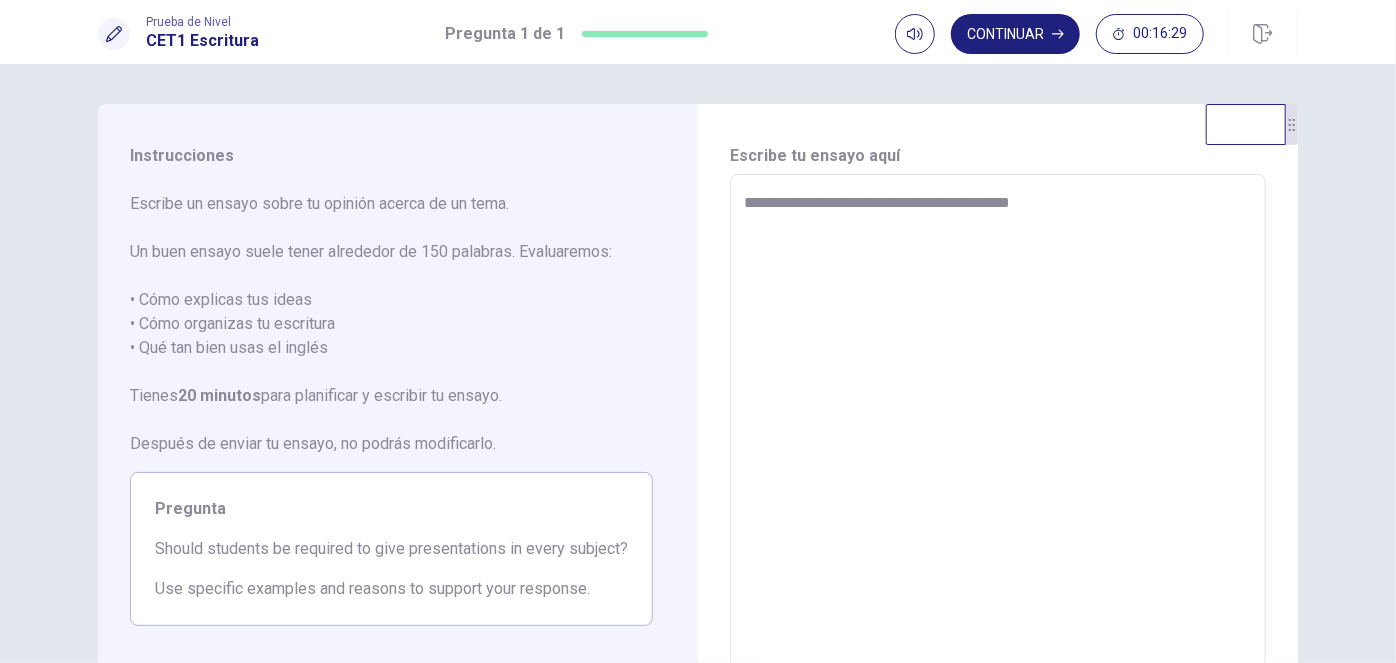 type on "*" 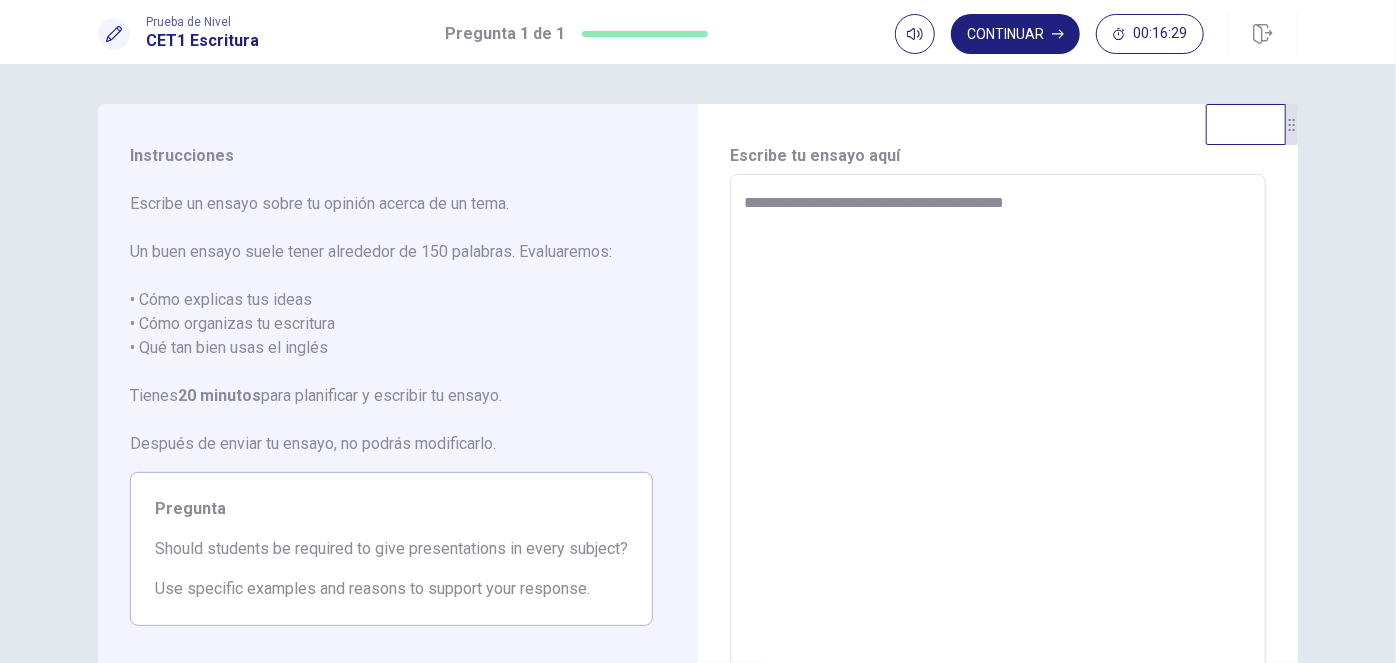 type on "*" 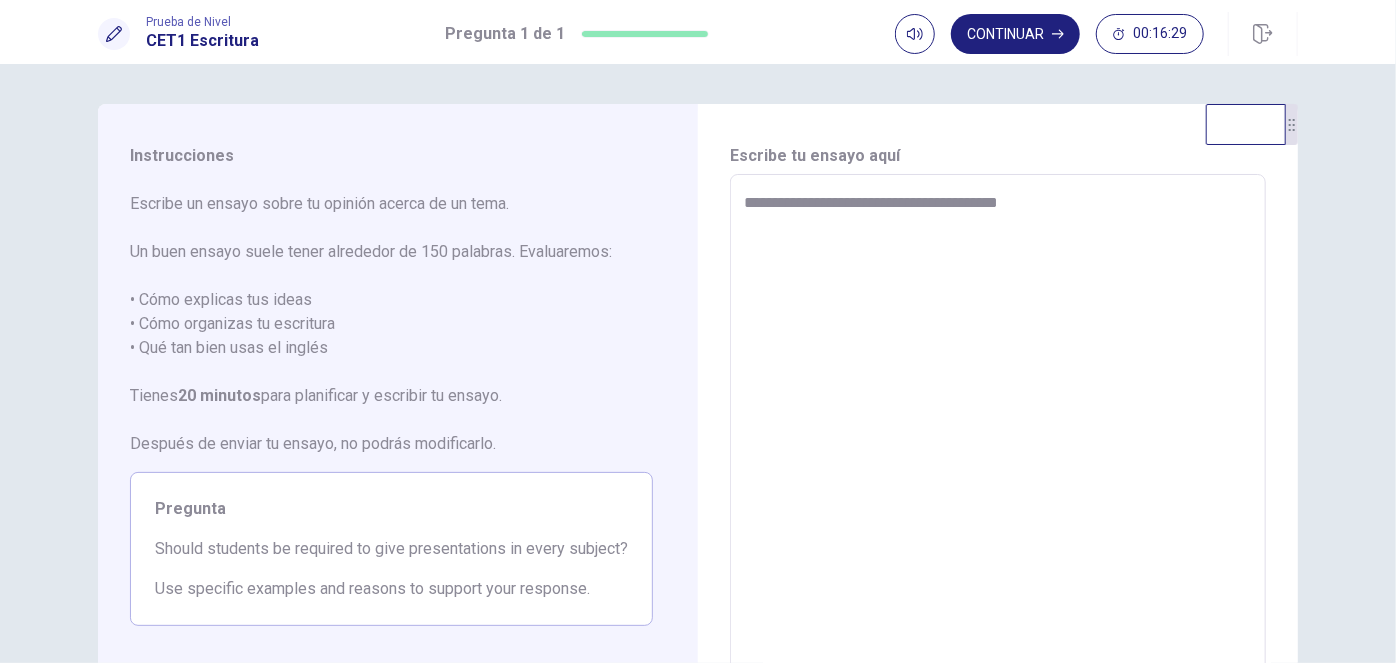 type on "*" 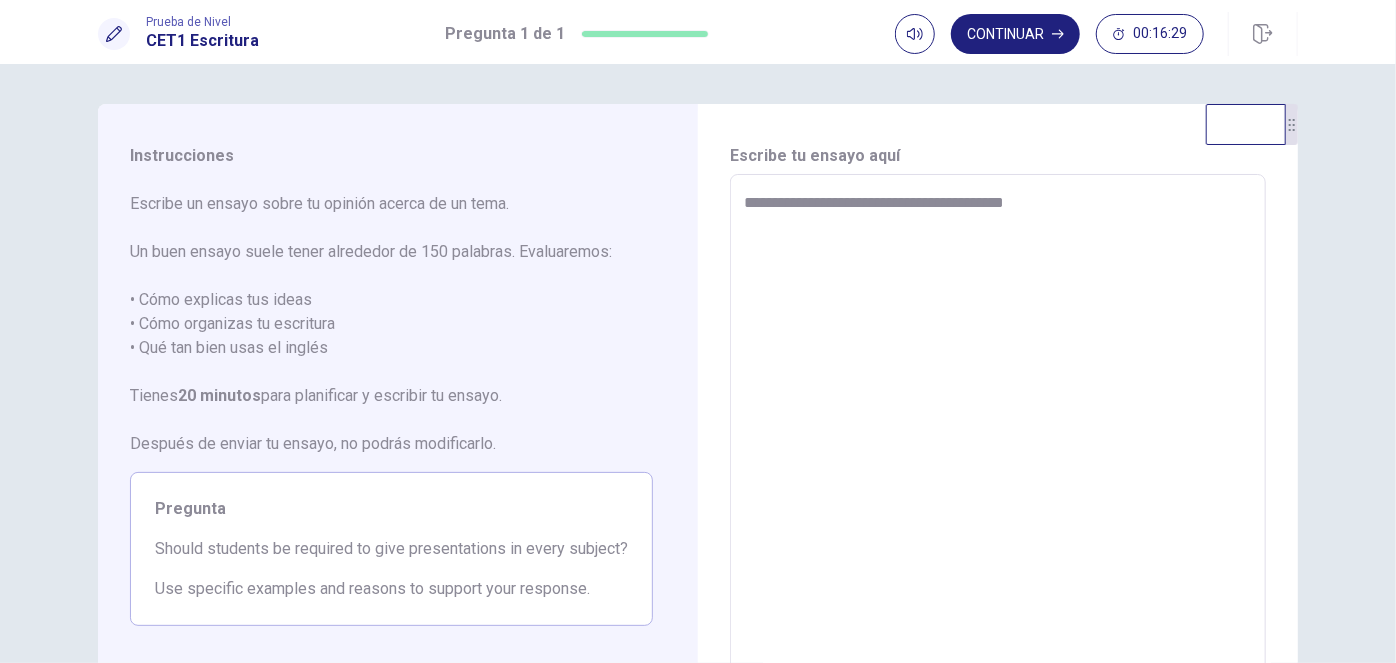 type 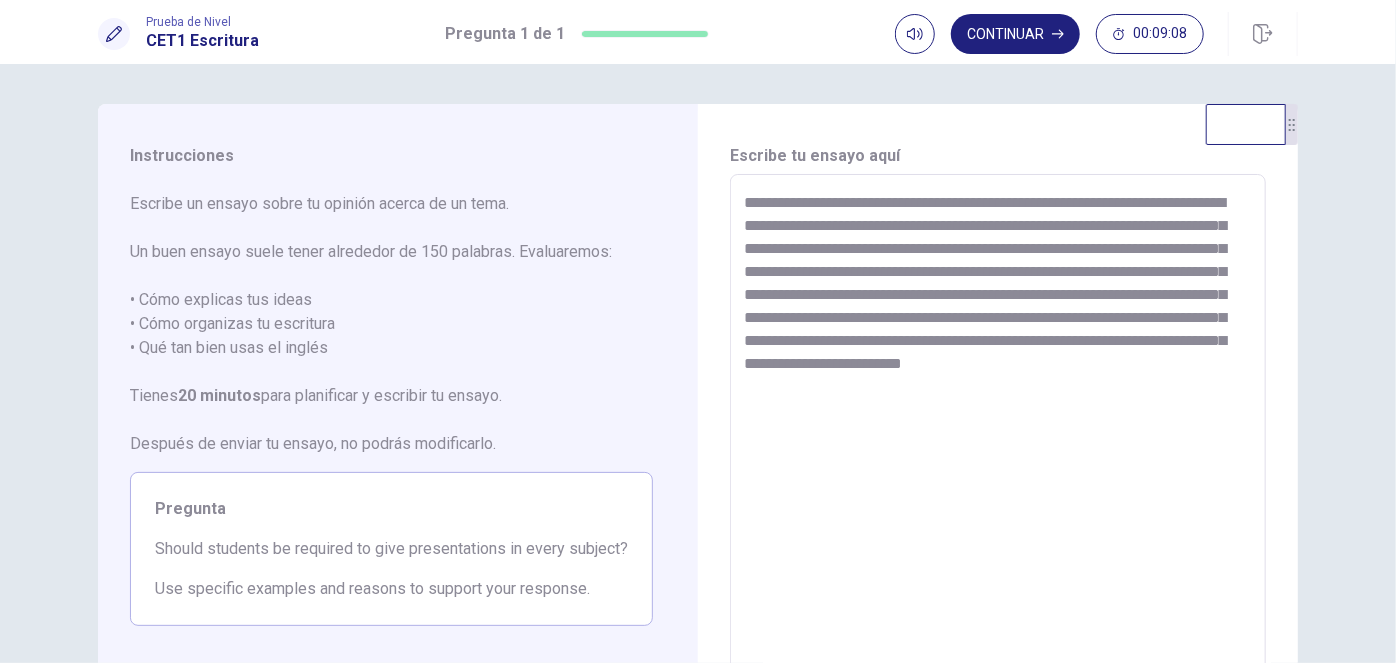 click on "**********" at bounding box center [998, 451] 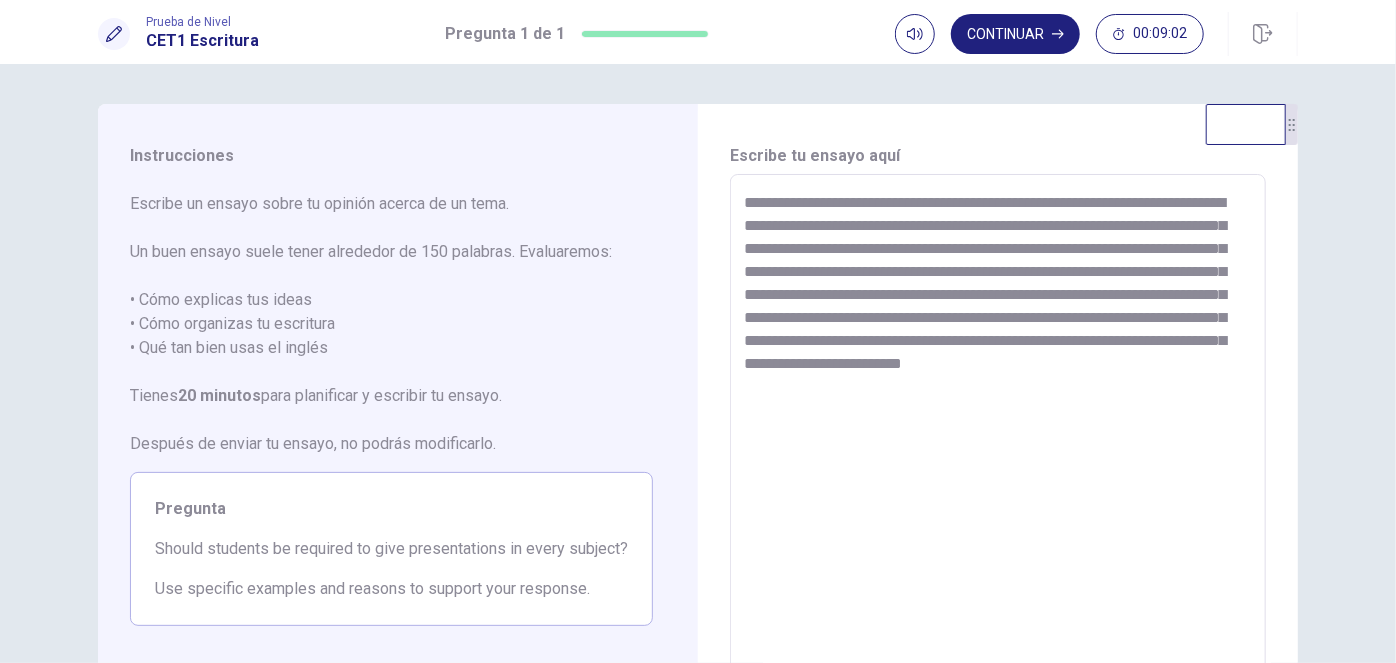 click on "**********" at bounding box center (998, 451) 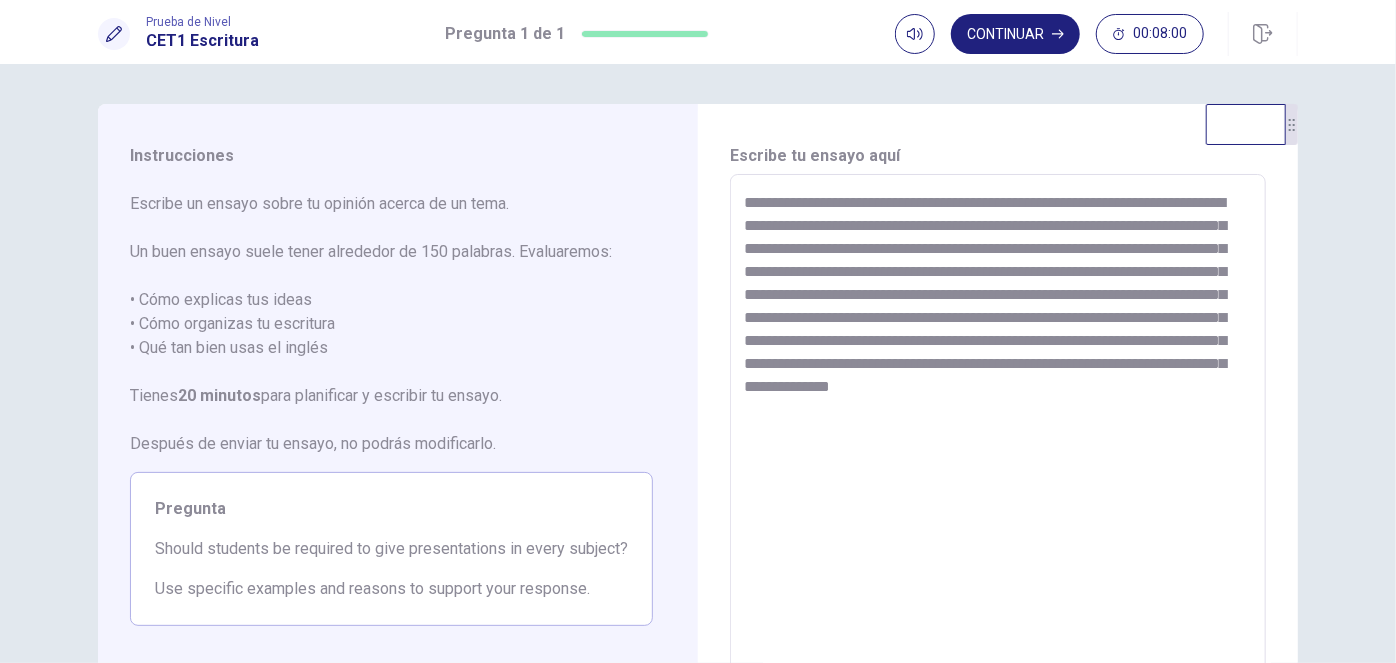 click on "**********" at bounding box center (998, 451) 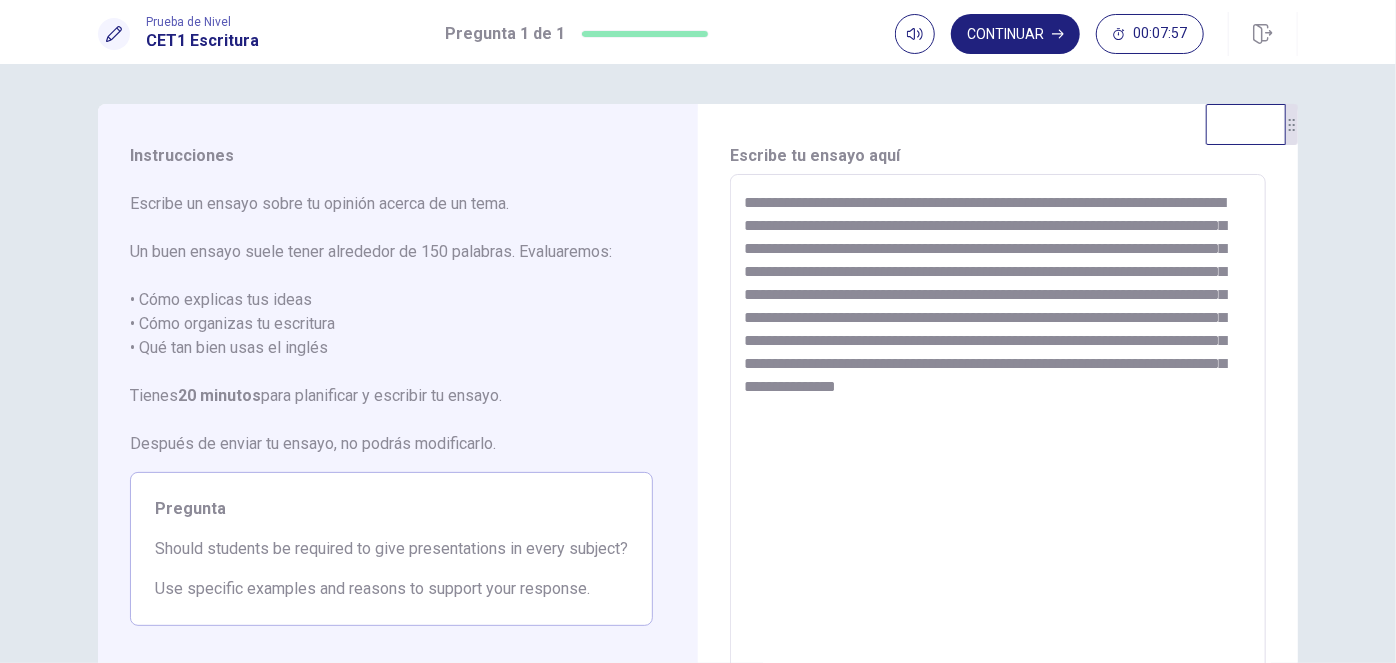 click on "**********" at bounding box center [998, 451] 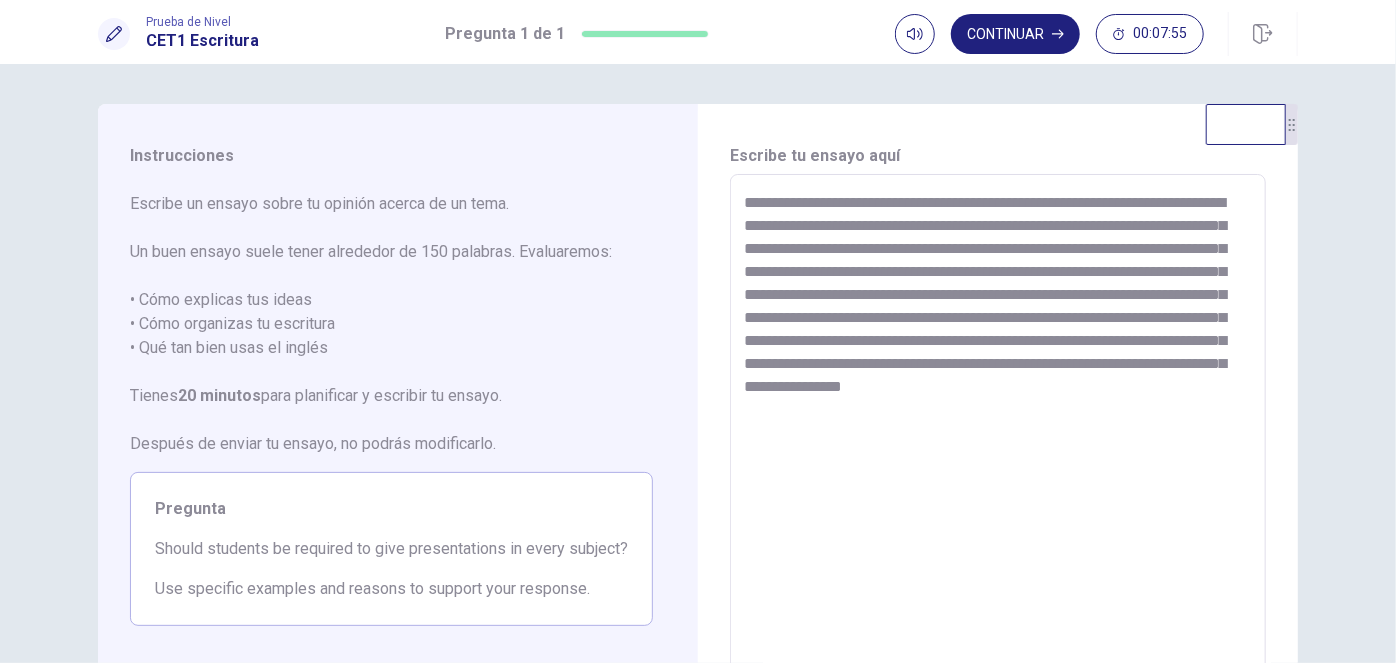 click on "**********" at bounding box center (998, 451) 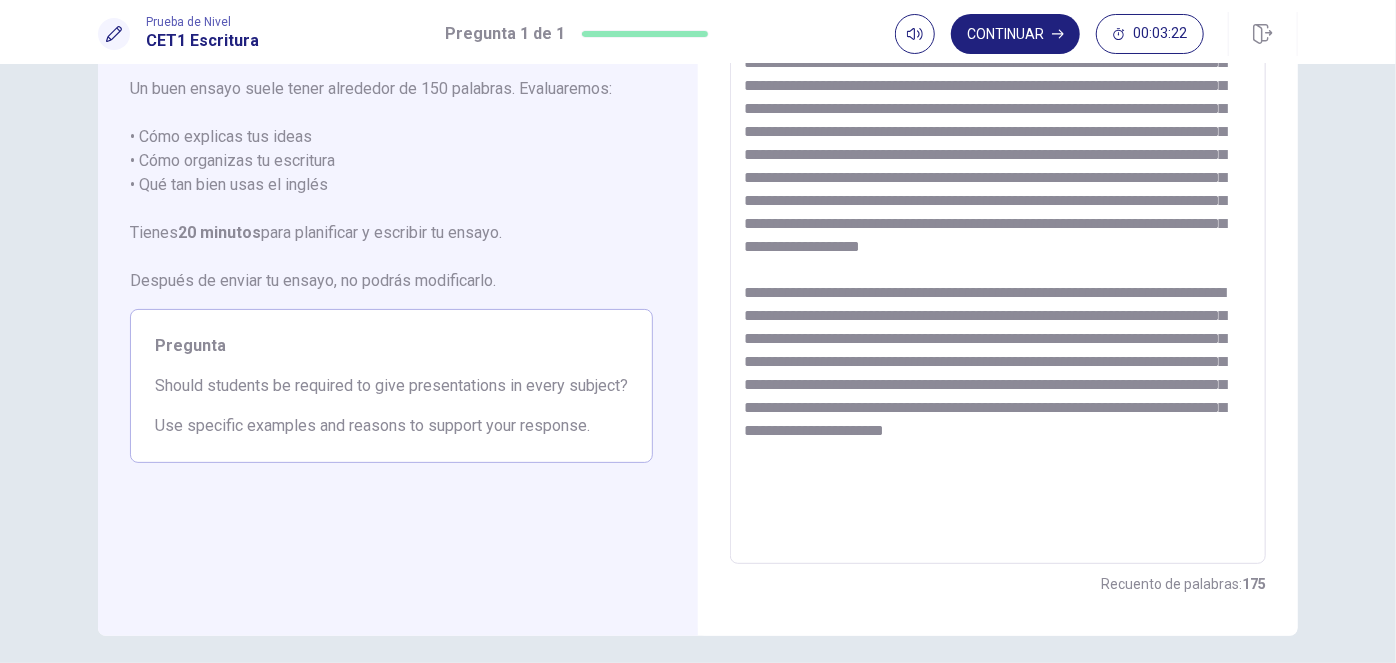 scroll, scrollTop: 240, scrollLeft: 0, axis: vertical 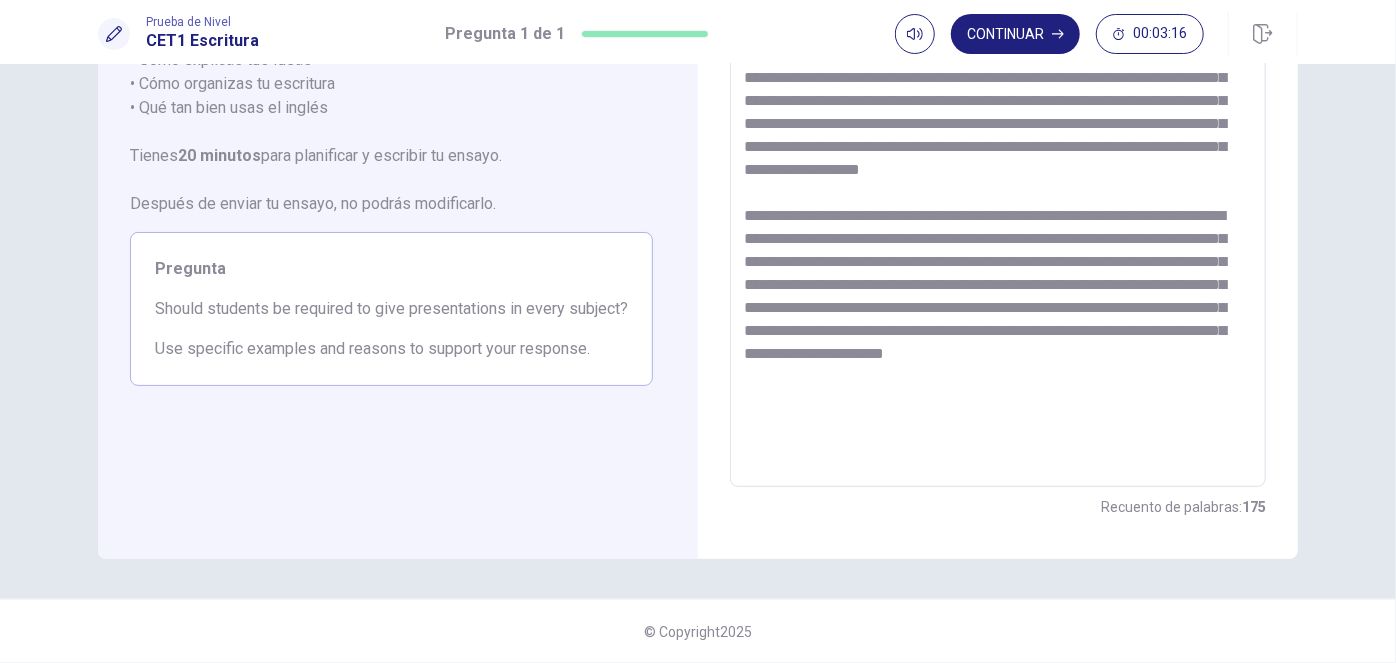 click at bounding box center (998, 211) 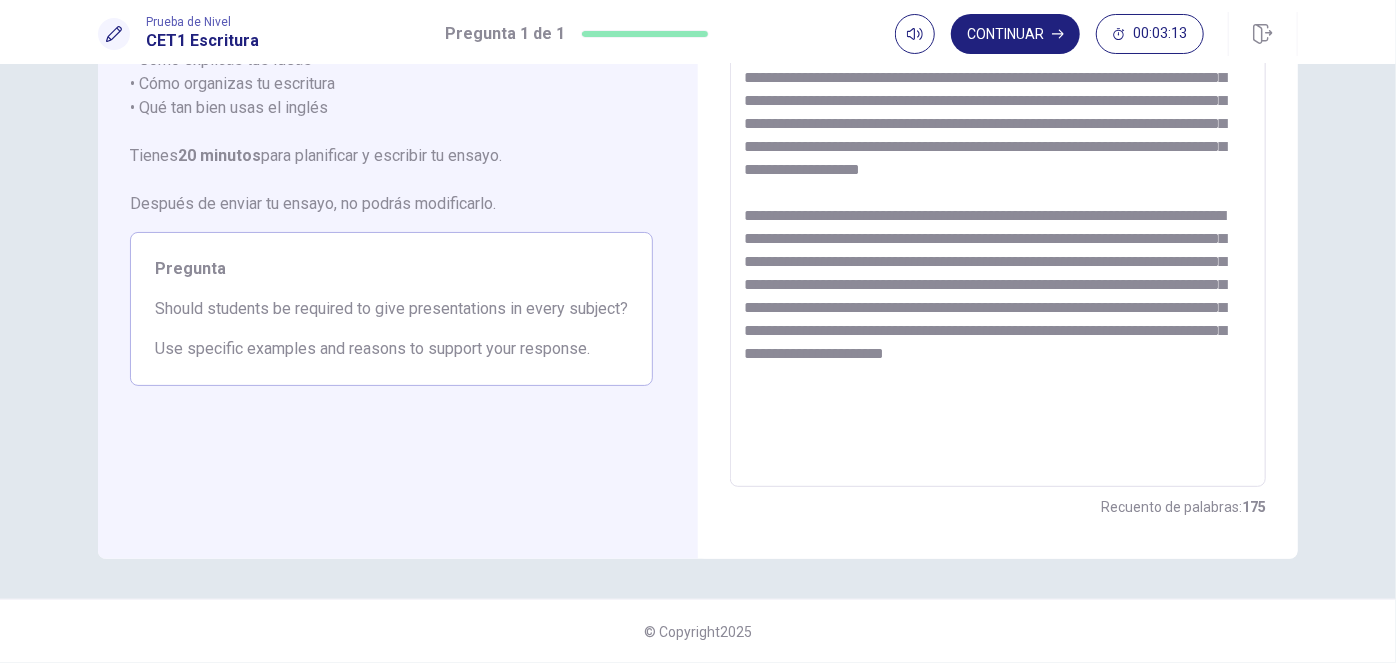 click at bounding box center (998, 211) 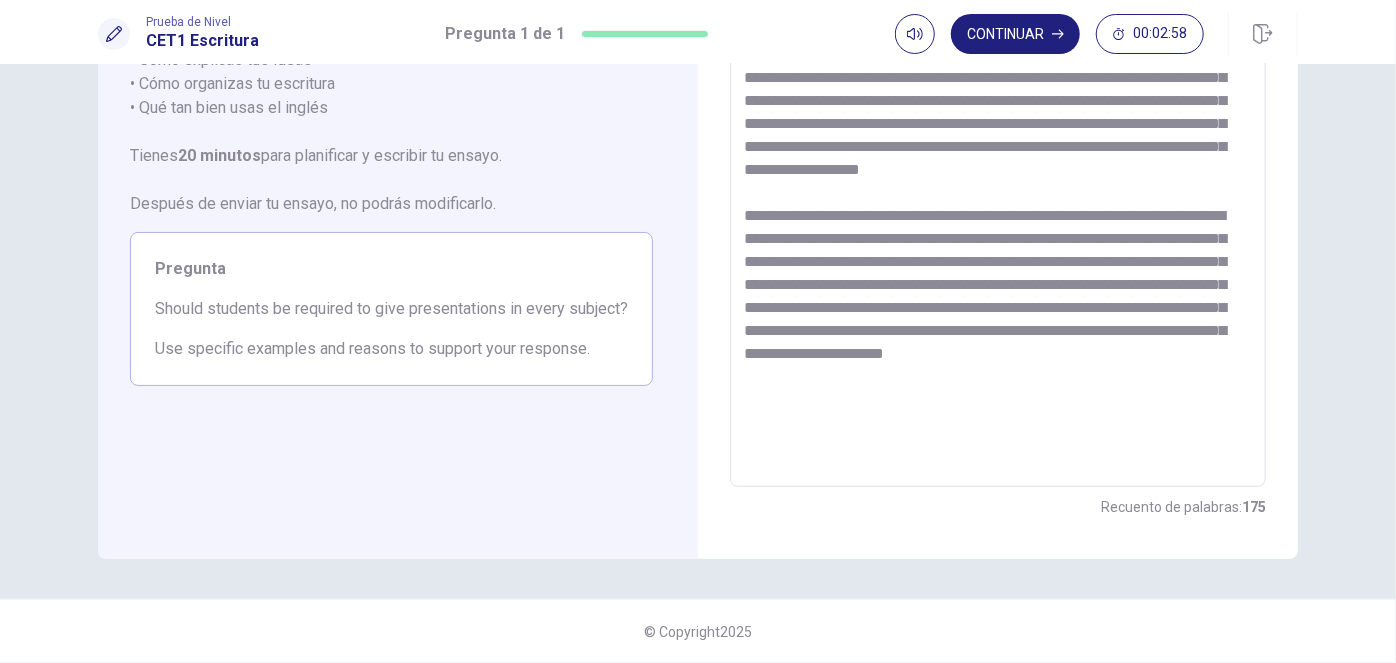 click at bounding box center (998, 211) 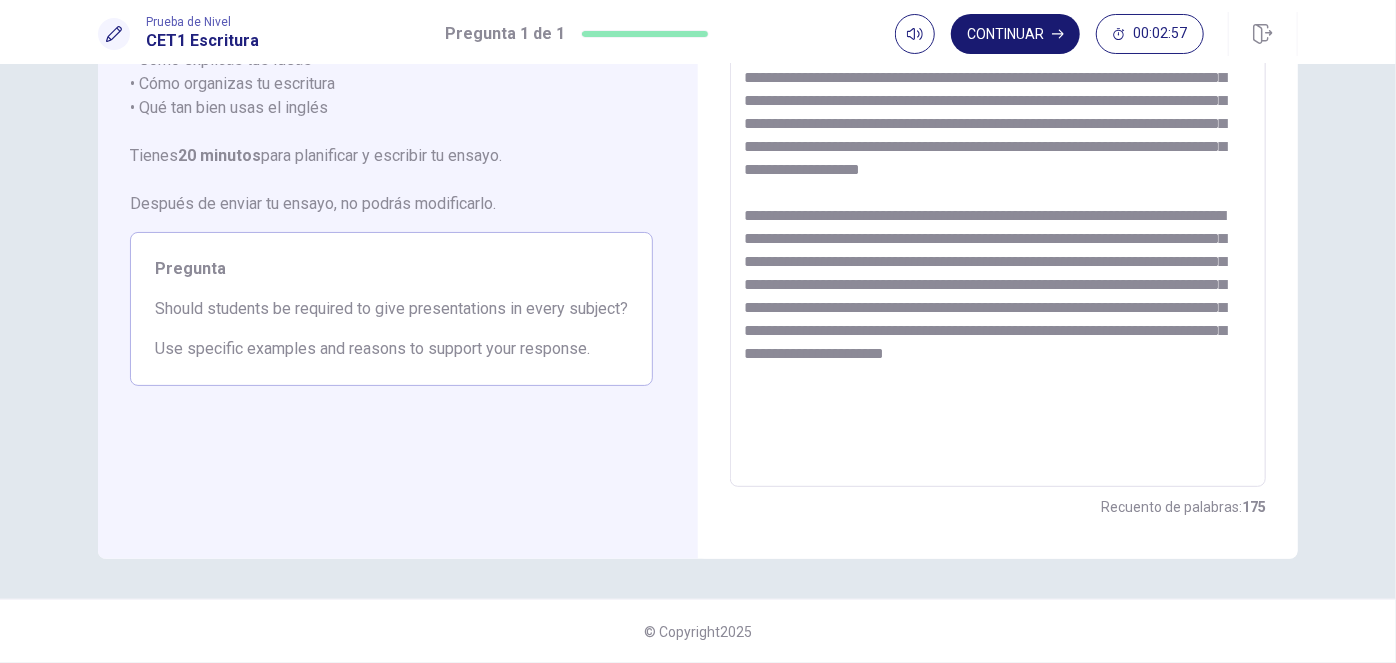 click on "Continuar" at bounding box center (1015, 34) 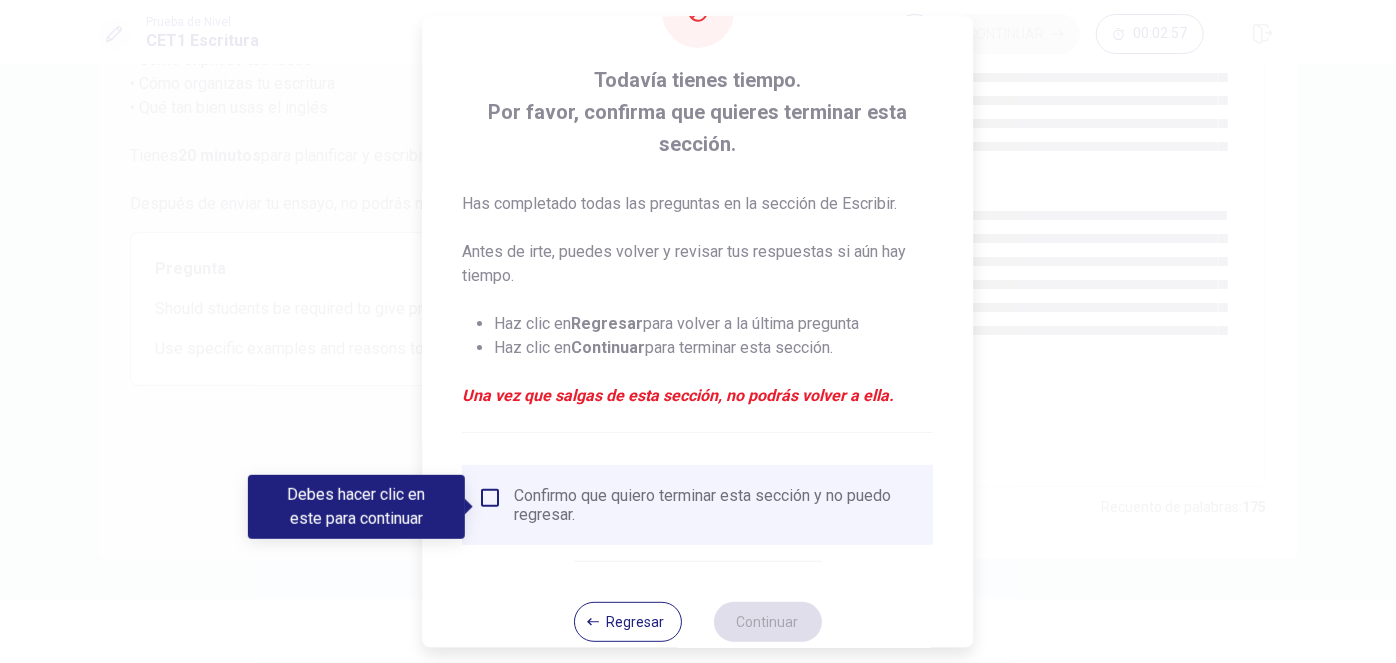 scroll, scrollTop: 115, scrollLeft: 0, axis: vertical 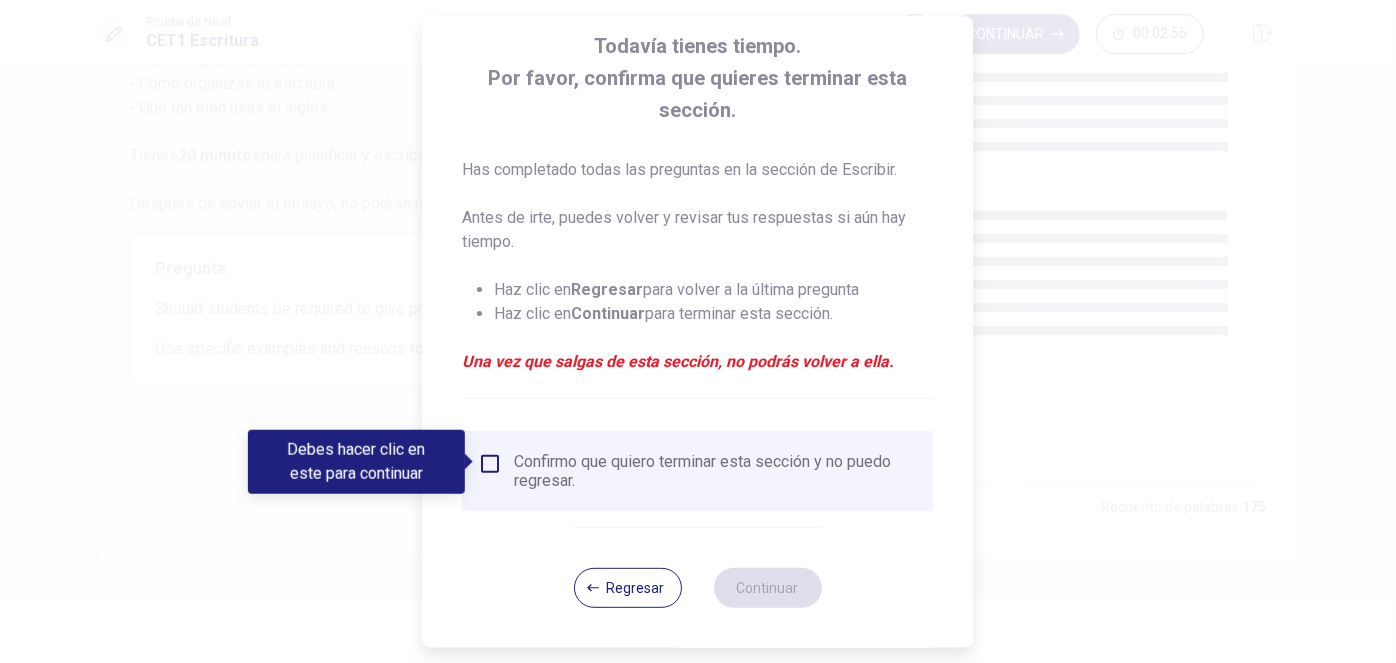 click on "Confirmo que quiero terminar esta sección y no puedo regresar." at bounding box center [716, 470] 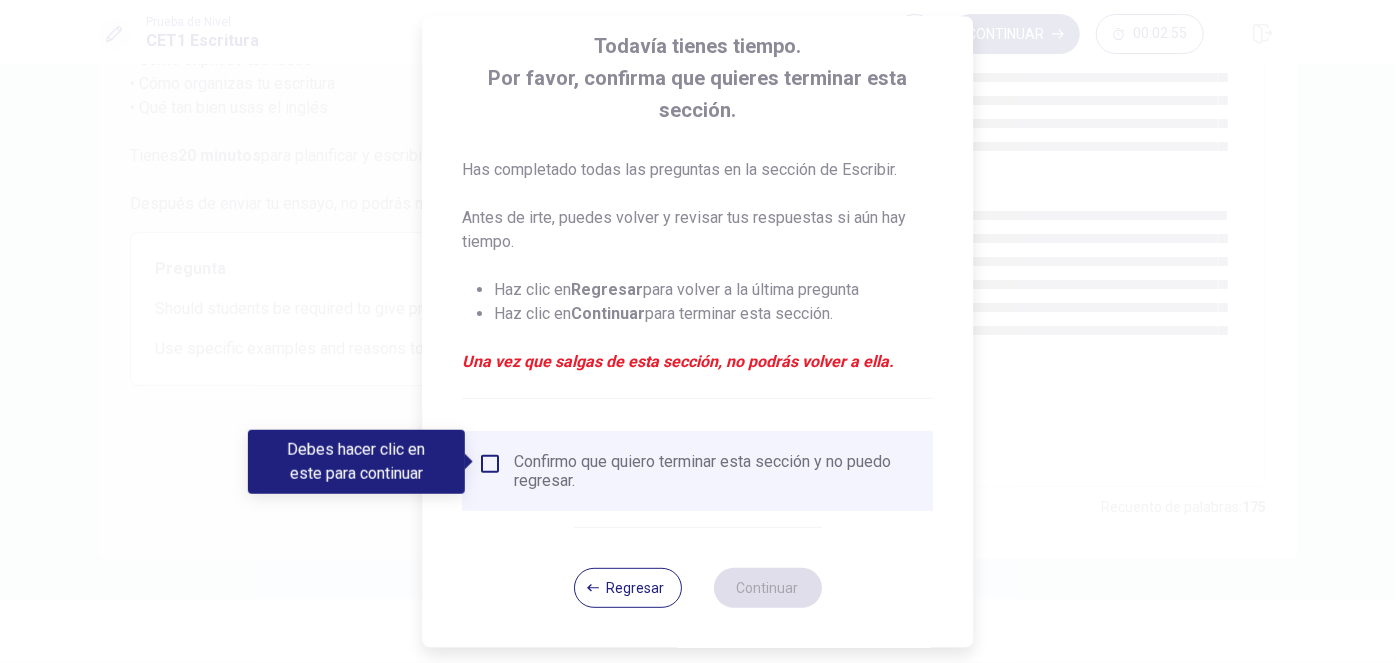 click at bounding box center [470, 462] 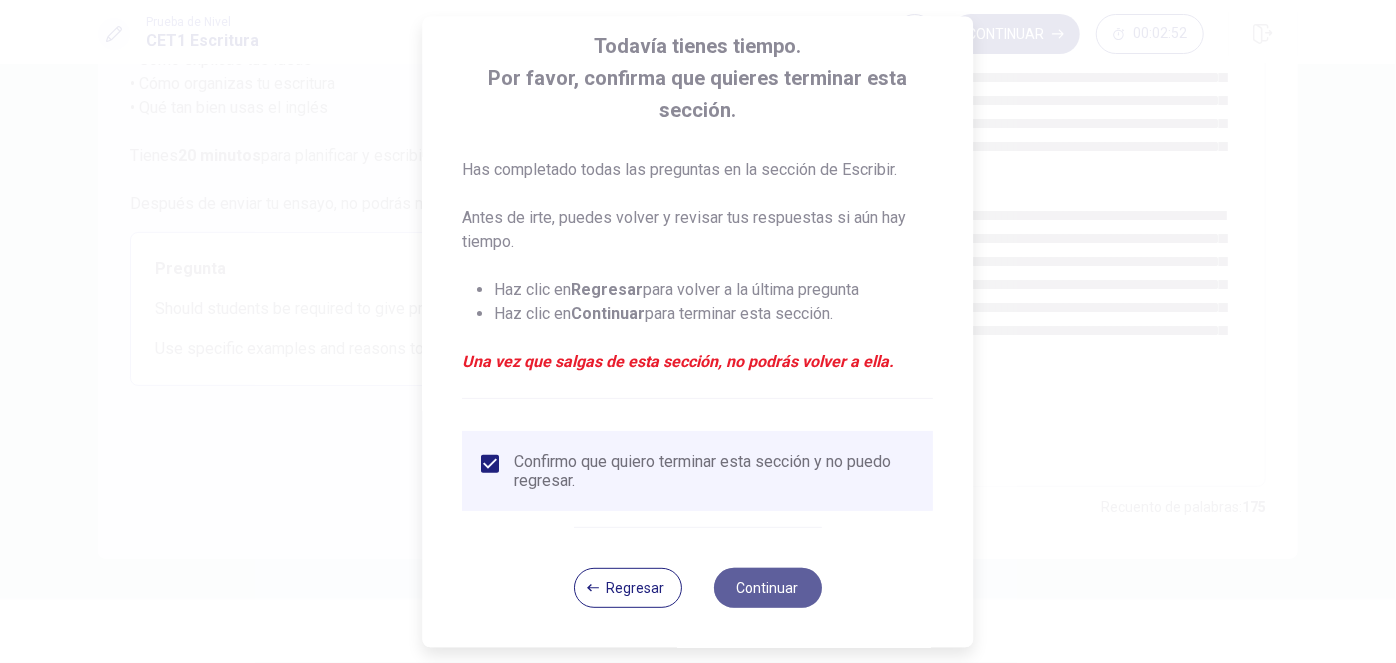 click on "Continuar" at bounding box center [768, 587] 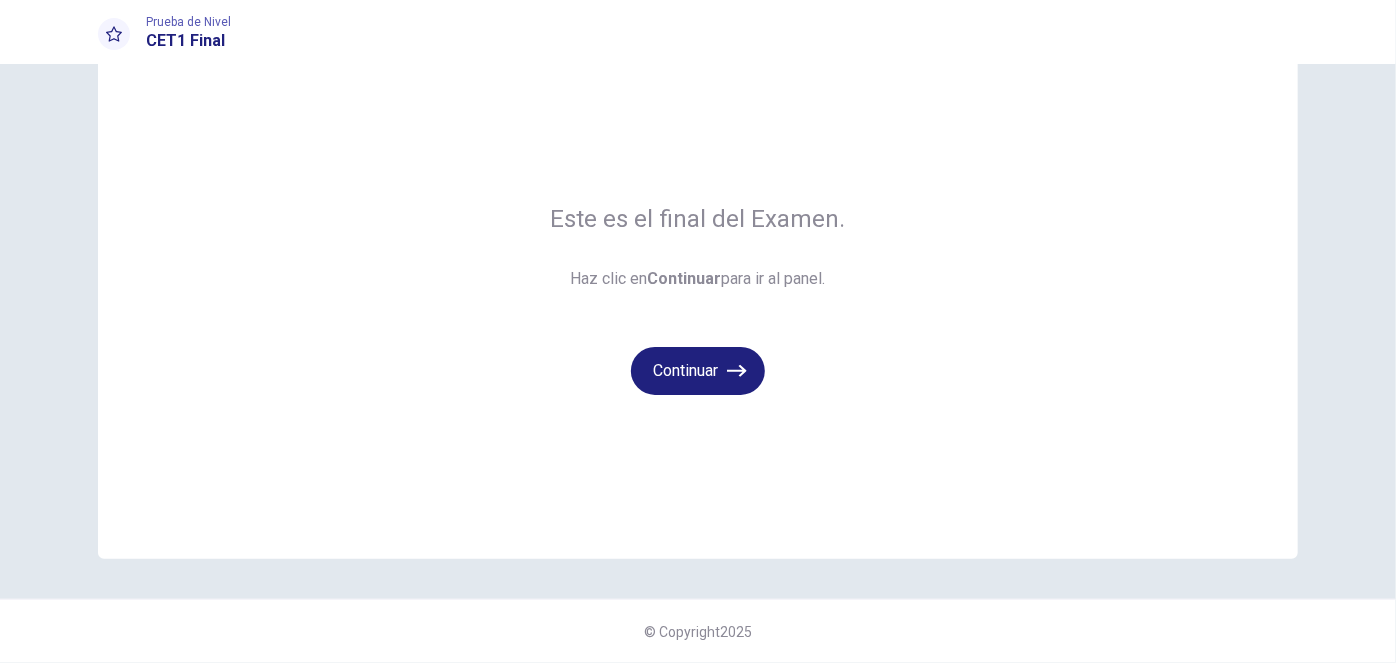 scroll, scrollTop: 64, scrollLeft: 0, axis: vertical 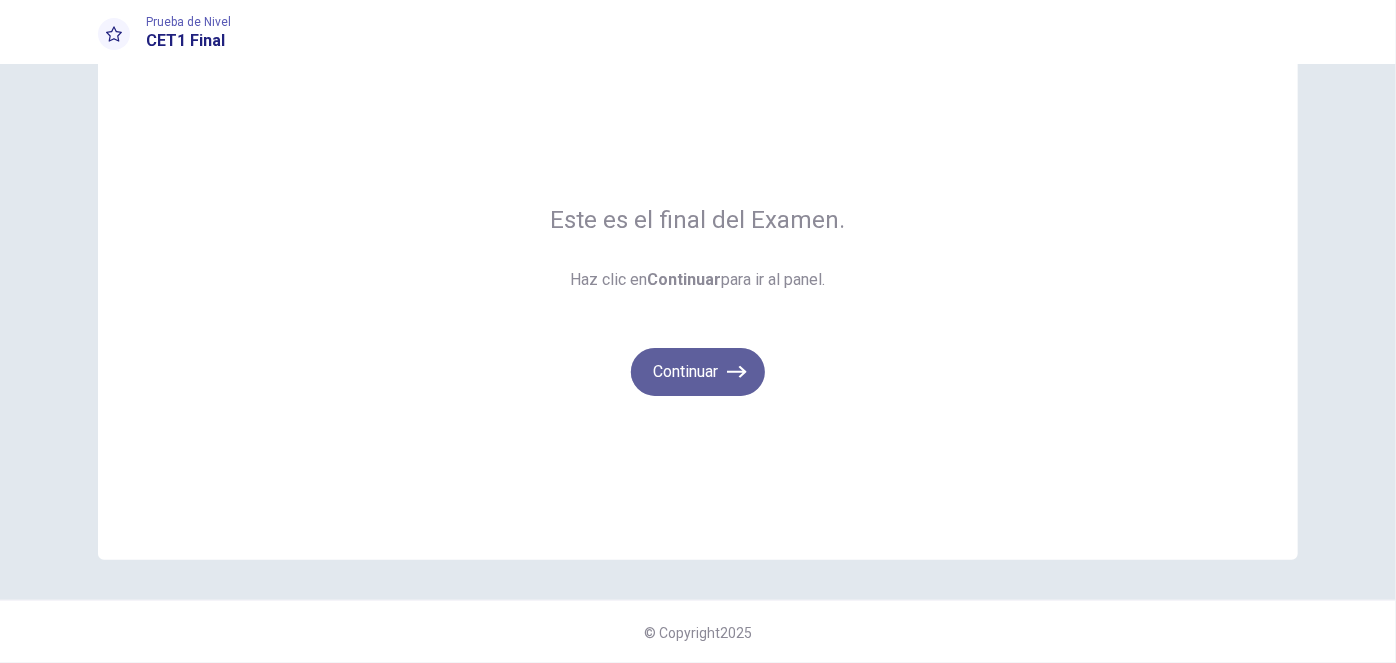 click on "Continuar" at bounding box center (698, 372) 